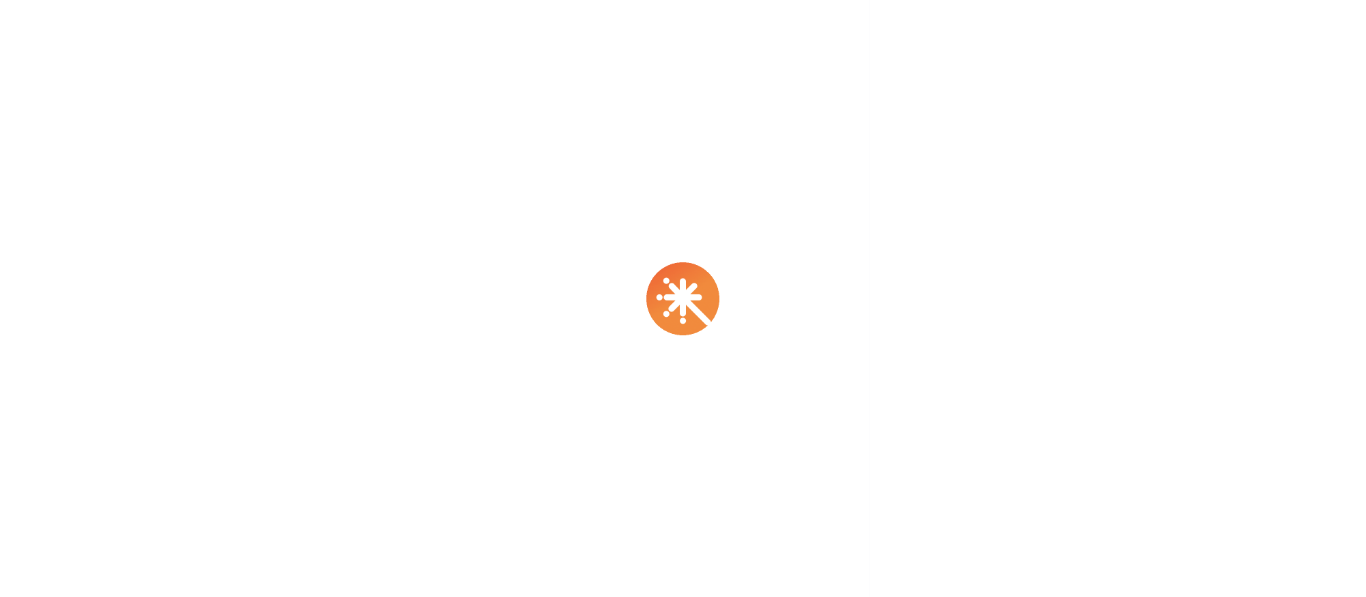 scroll, scrollTop: 0, scrollLeft: 0, axis: both 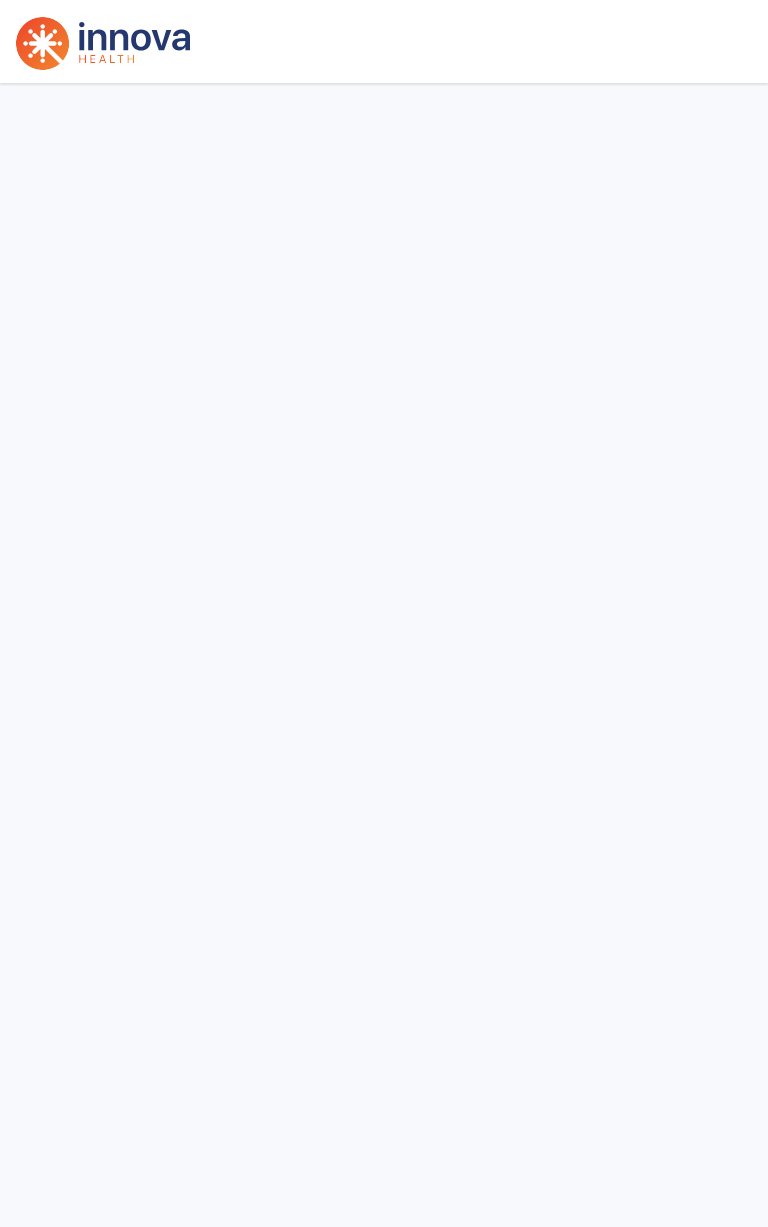 select on "****" 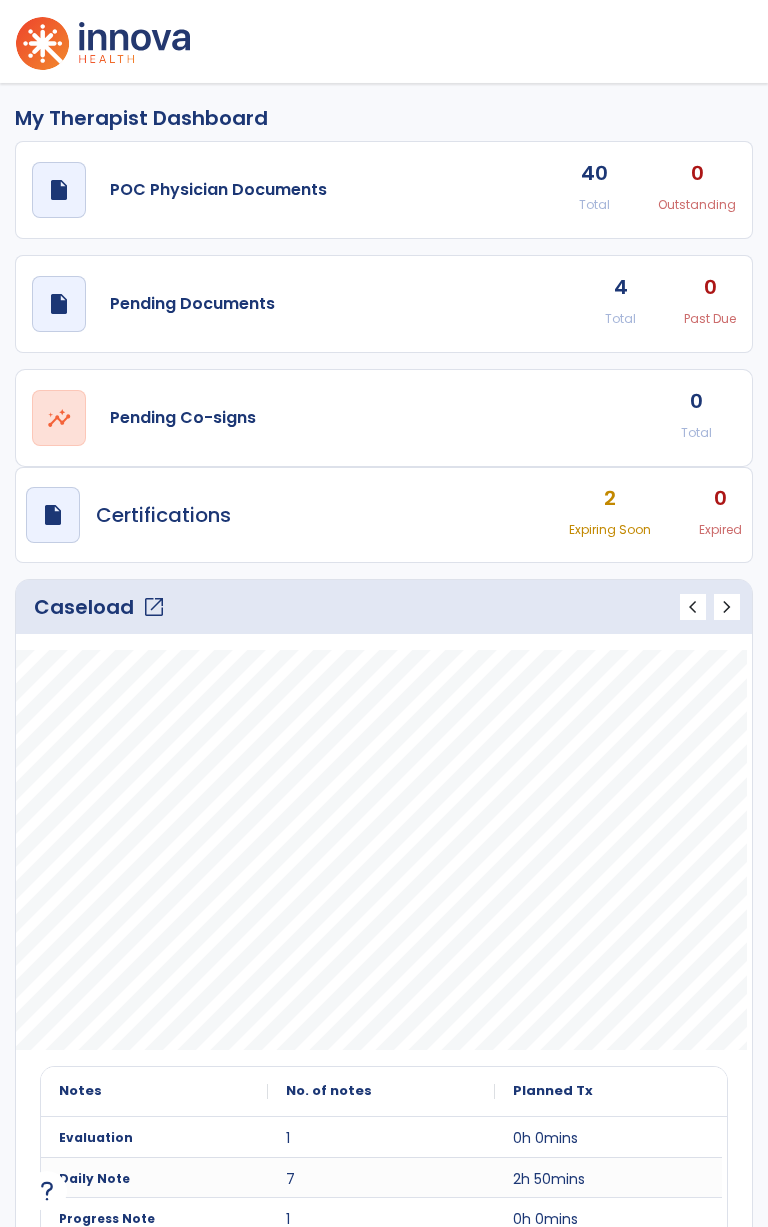 click on "open_in_new" 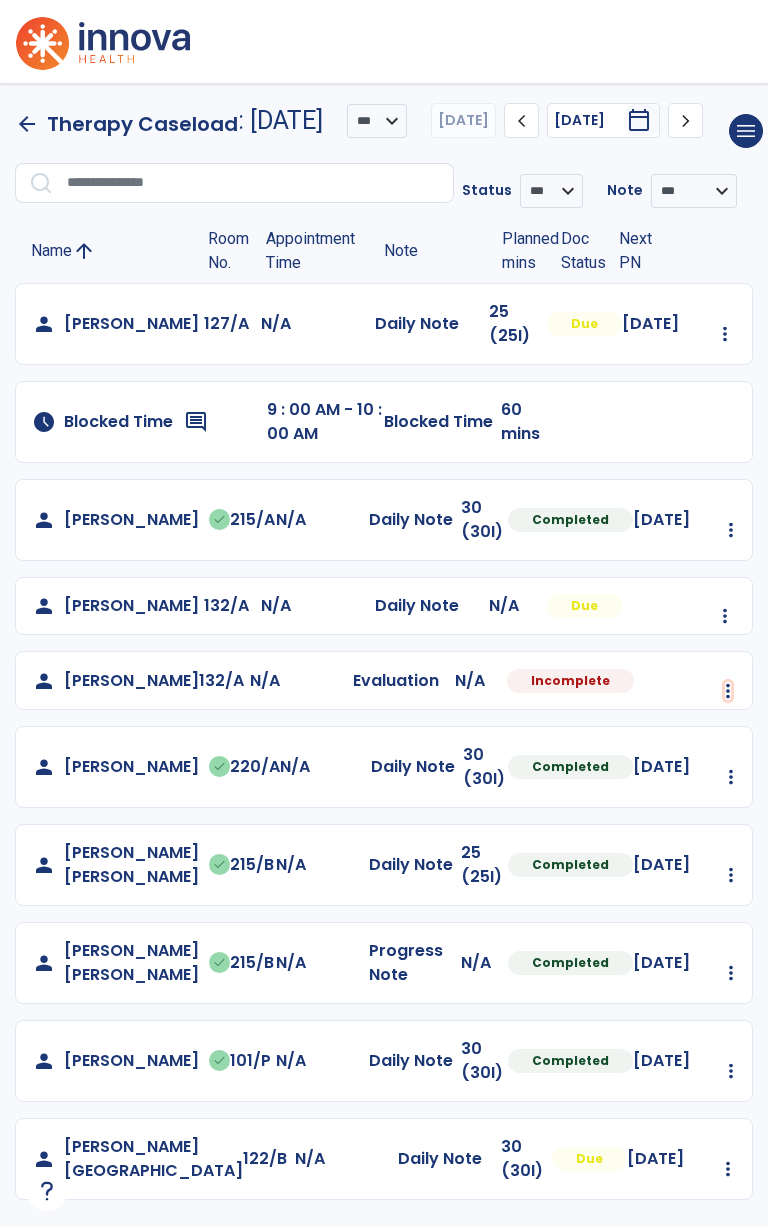 click at bounding box center [725, 334] 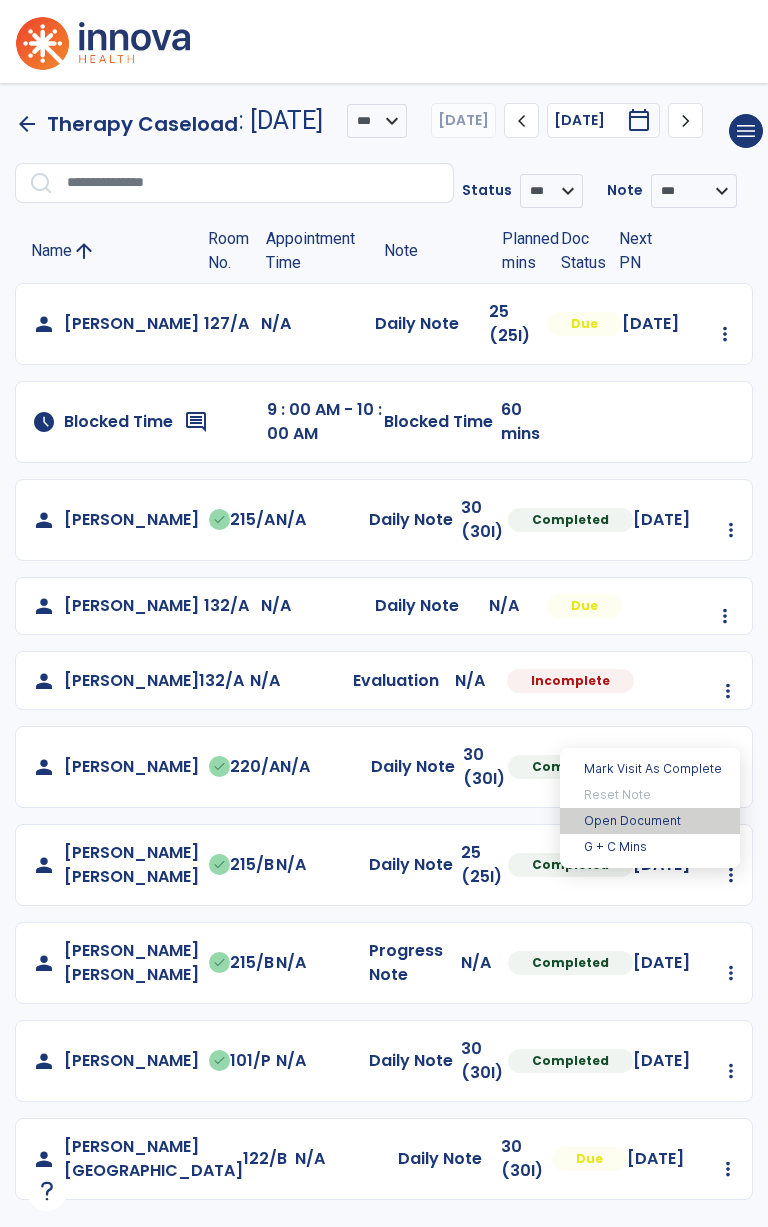 click on "Open Document" at bounding box center (650, 821) 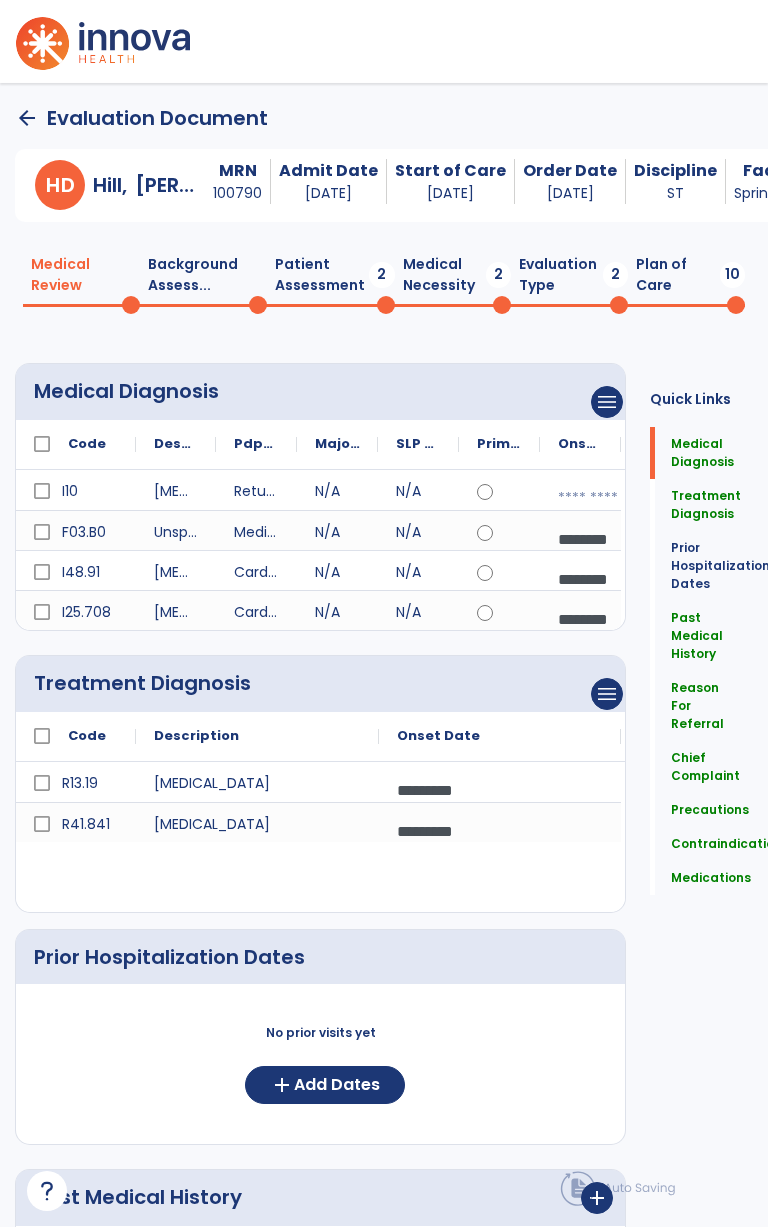 click on "arrow_back" 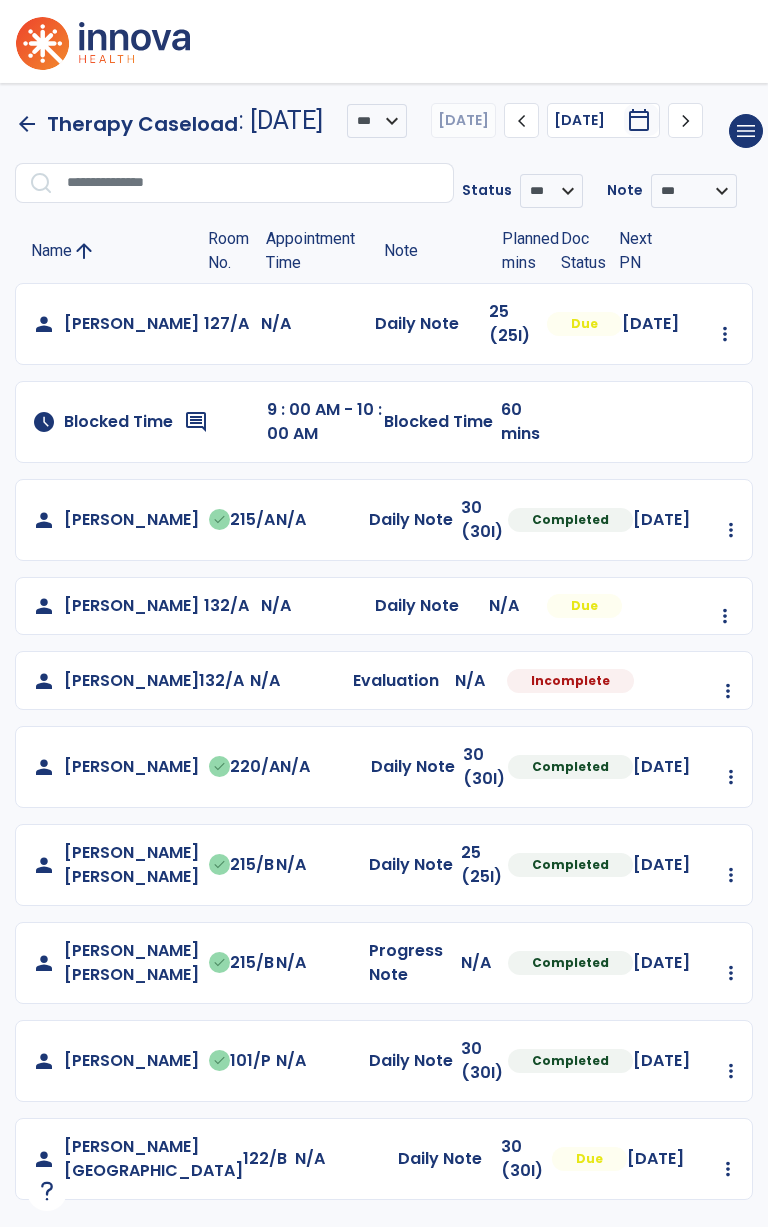 click on "arrow_back" 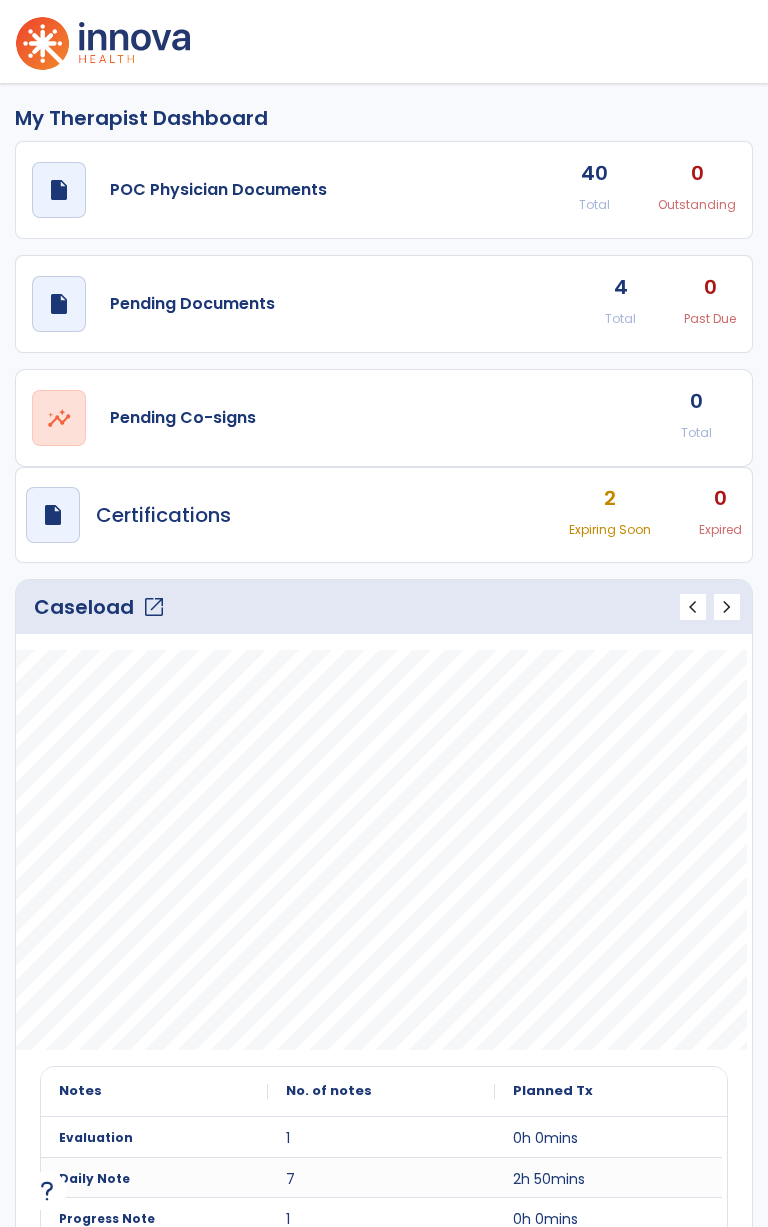 click on "open_in_new" 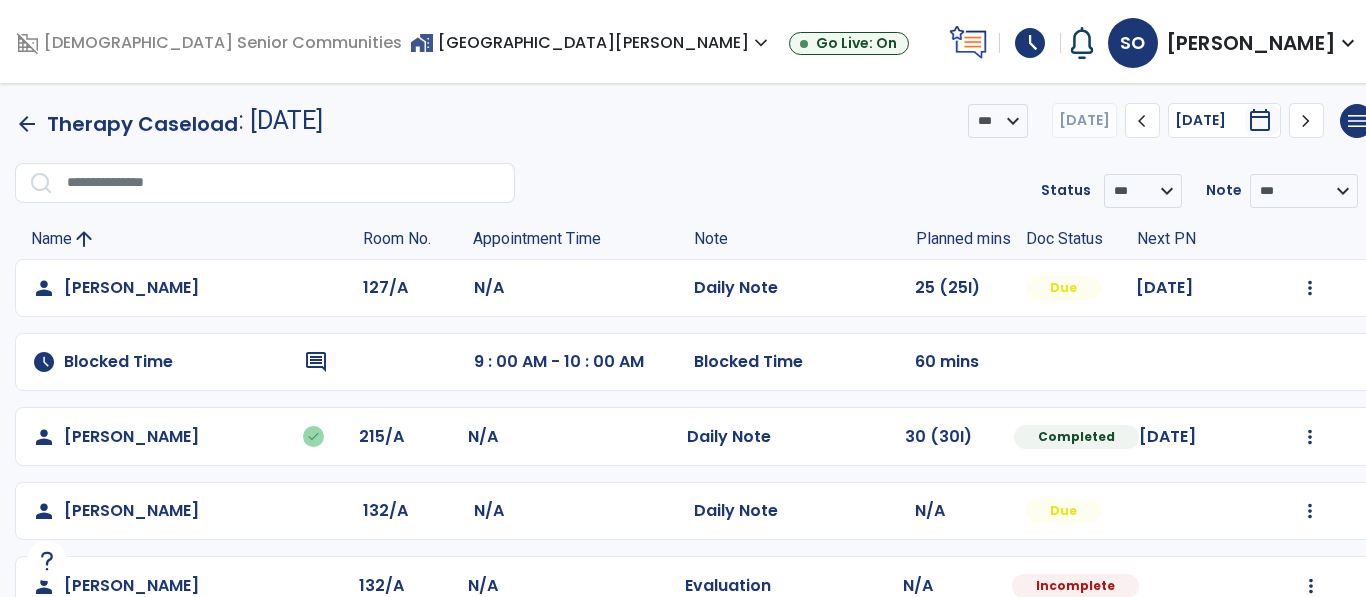scroll, scrollTop: 415, scrollLeft: 0, axis: vertical 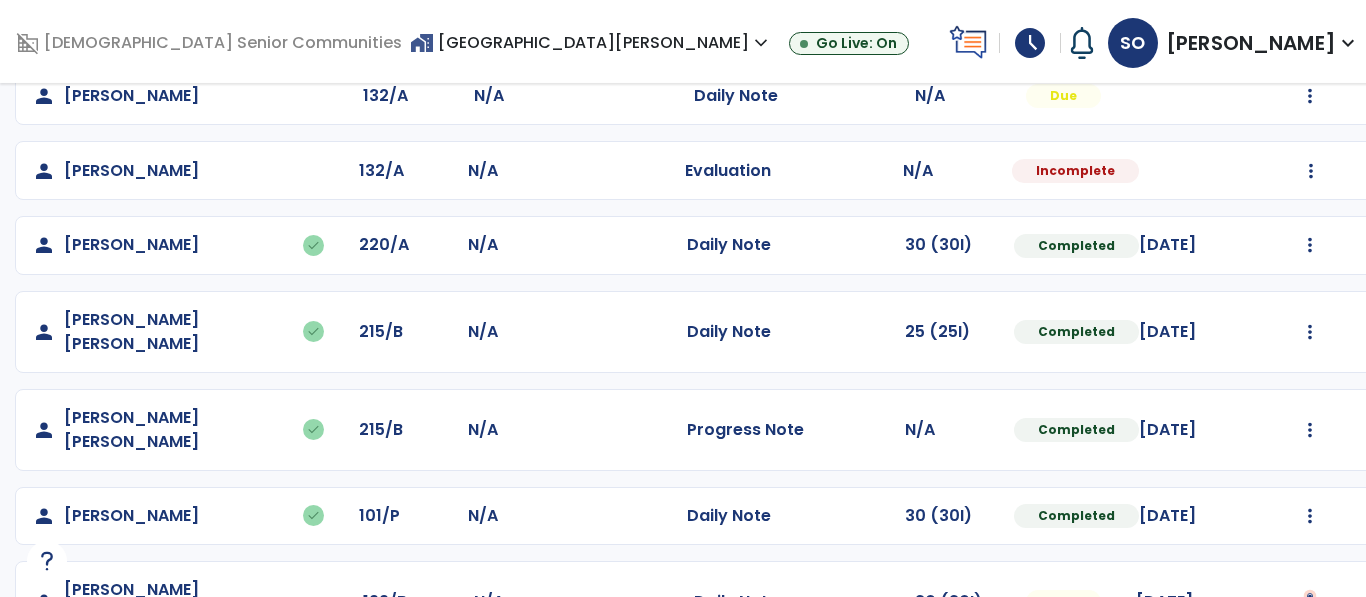 click at bounding box center (1310, -127) 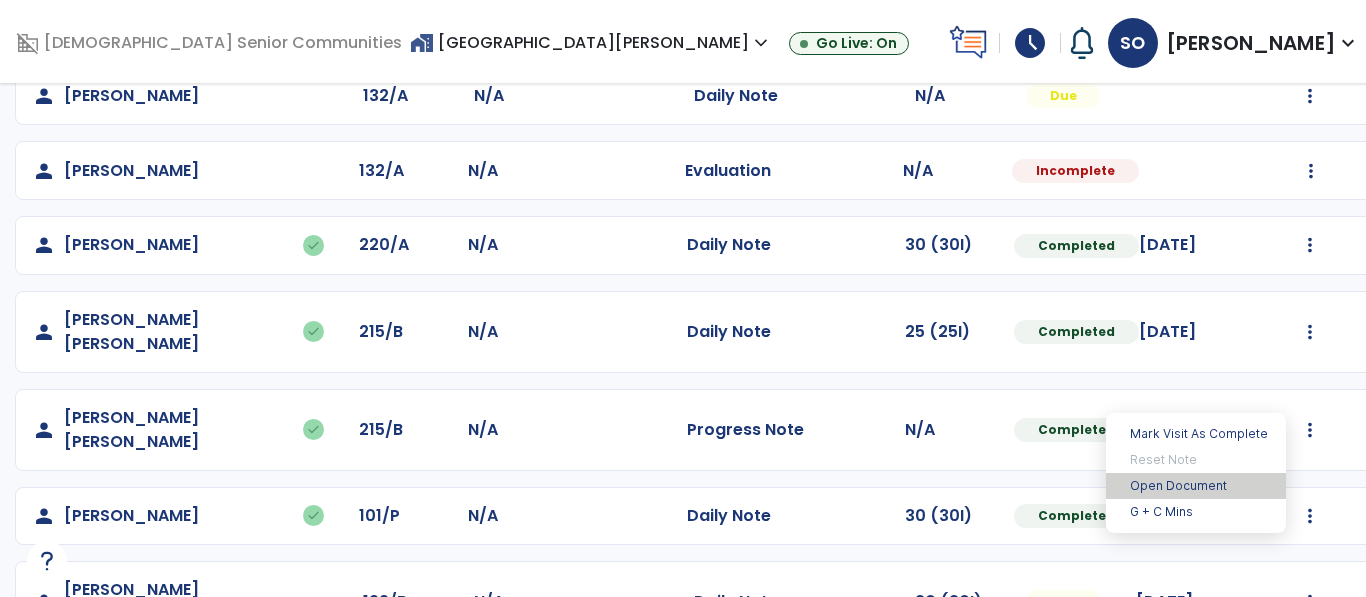 click on "Open Document" at bounding box center [1196, 486] 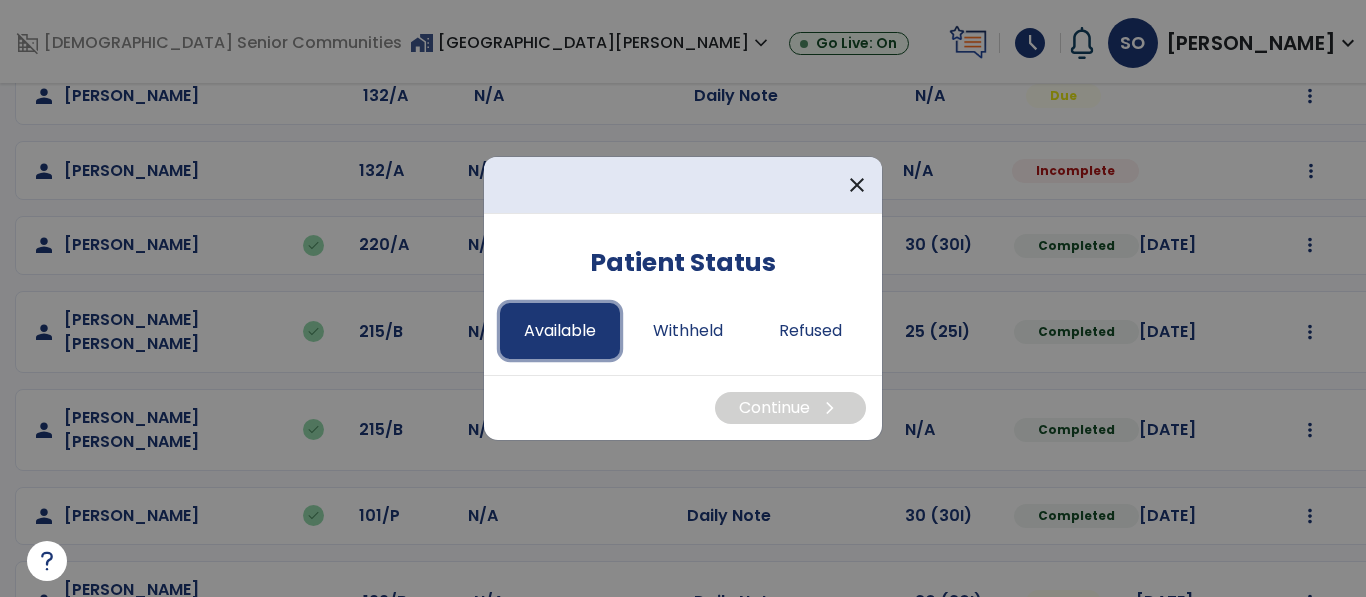 click on "Available" at bounding box center (560, 331) 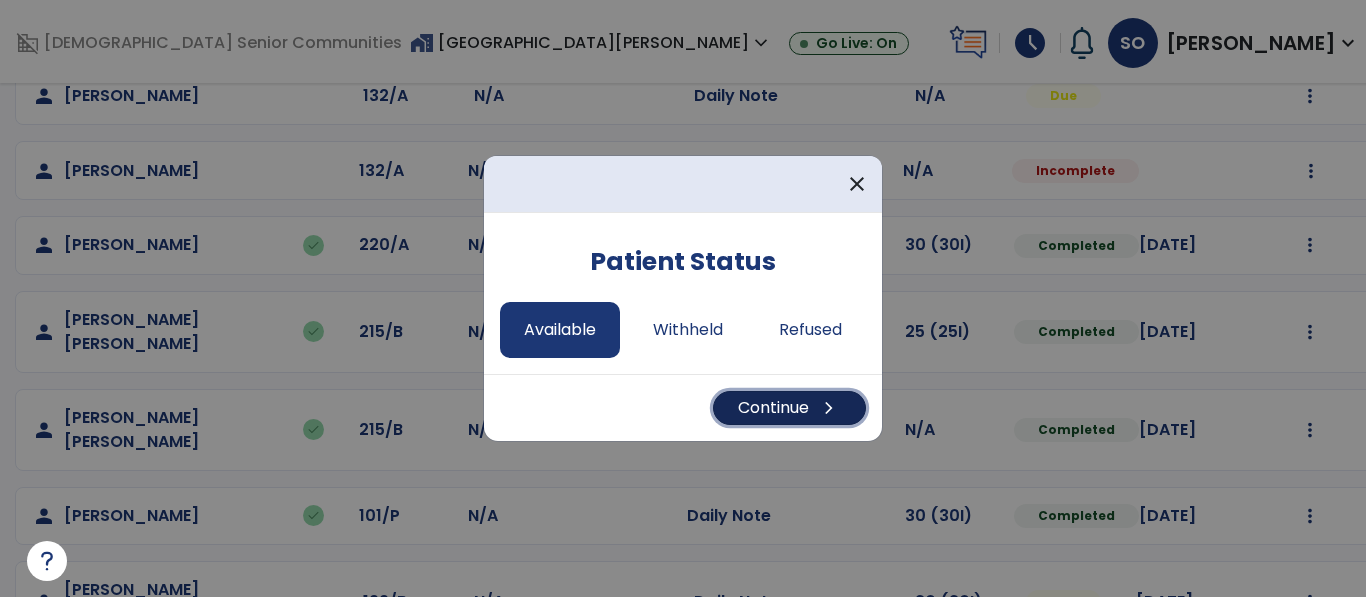 click on "Continue   chevron_right" at bounding box center [789, 408] 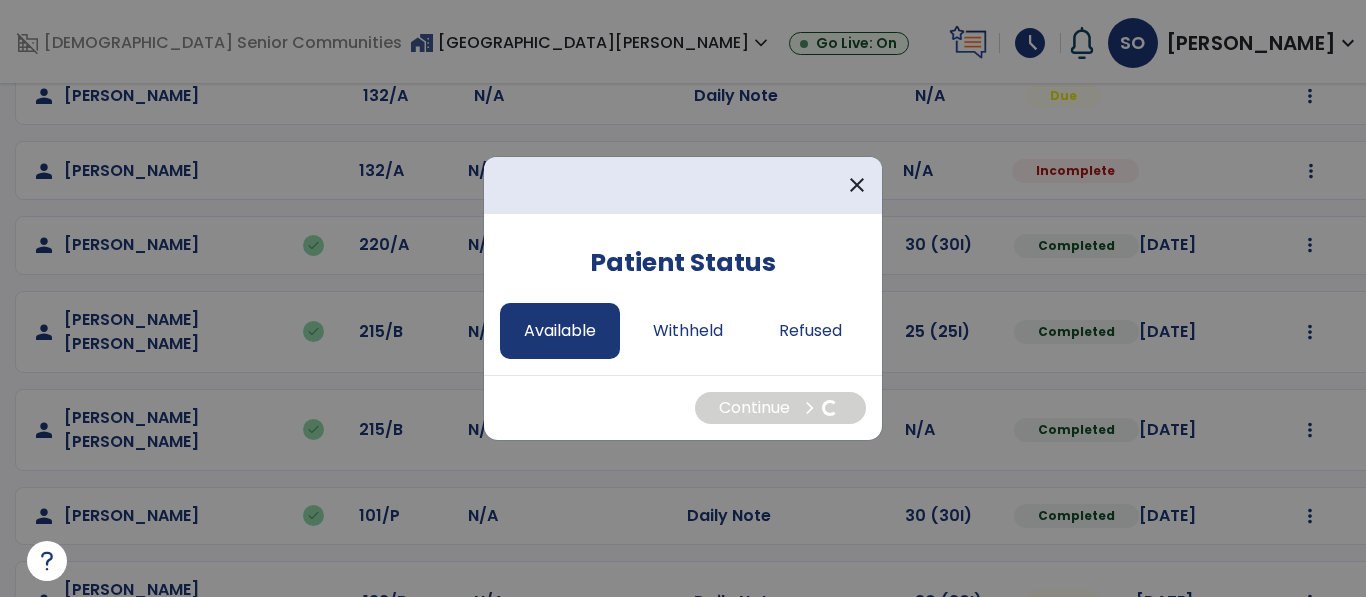 select on "*" 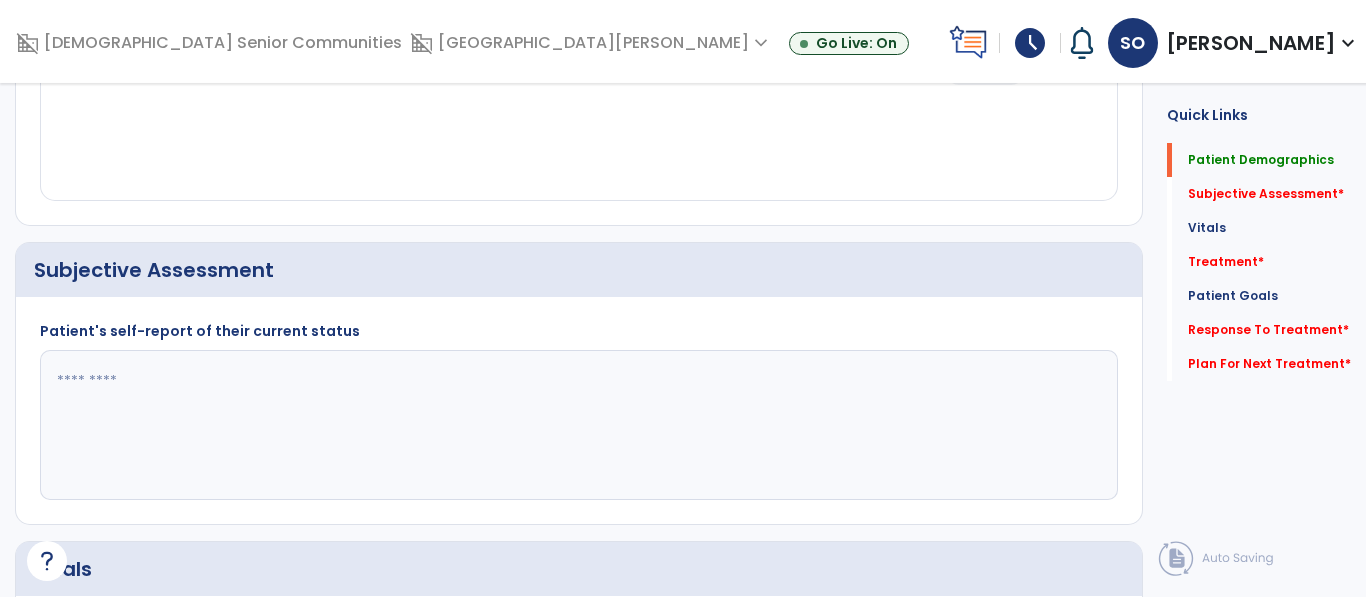 scroll, scrollTop: 0, scrollLeft: 0, axis: both 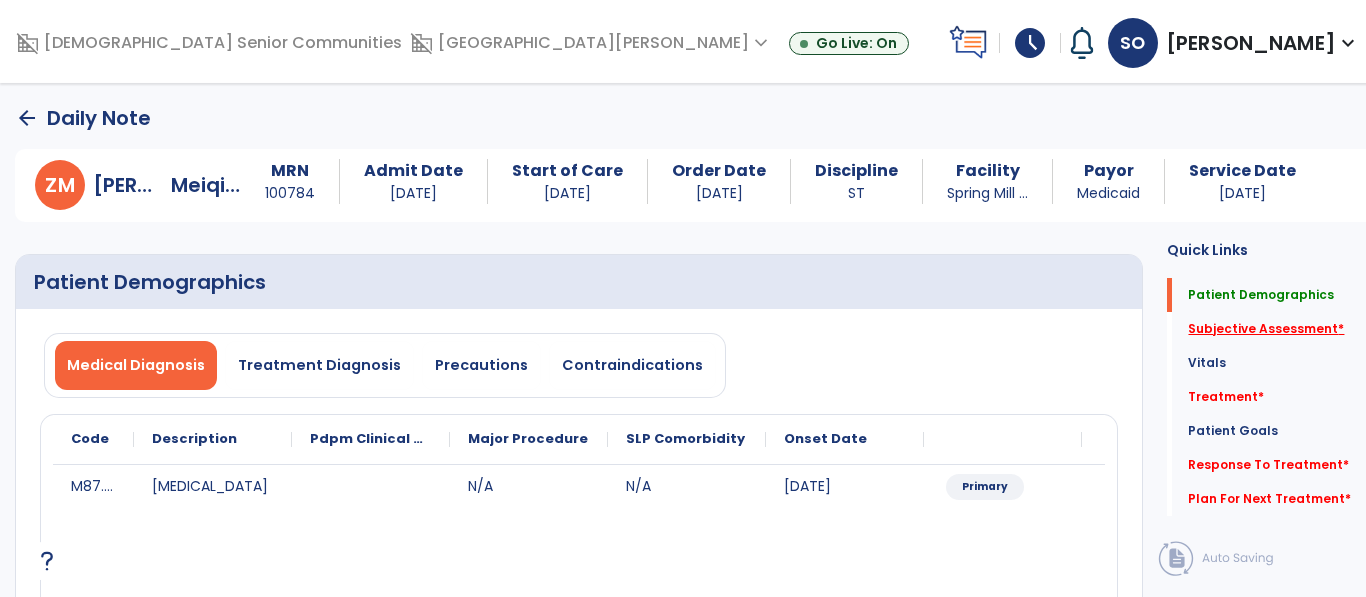 click on "Subjective Assessment   *" 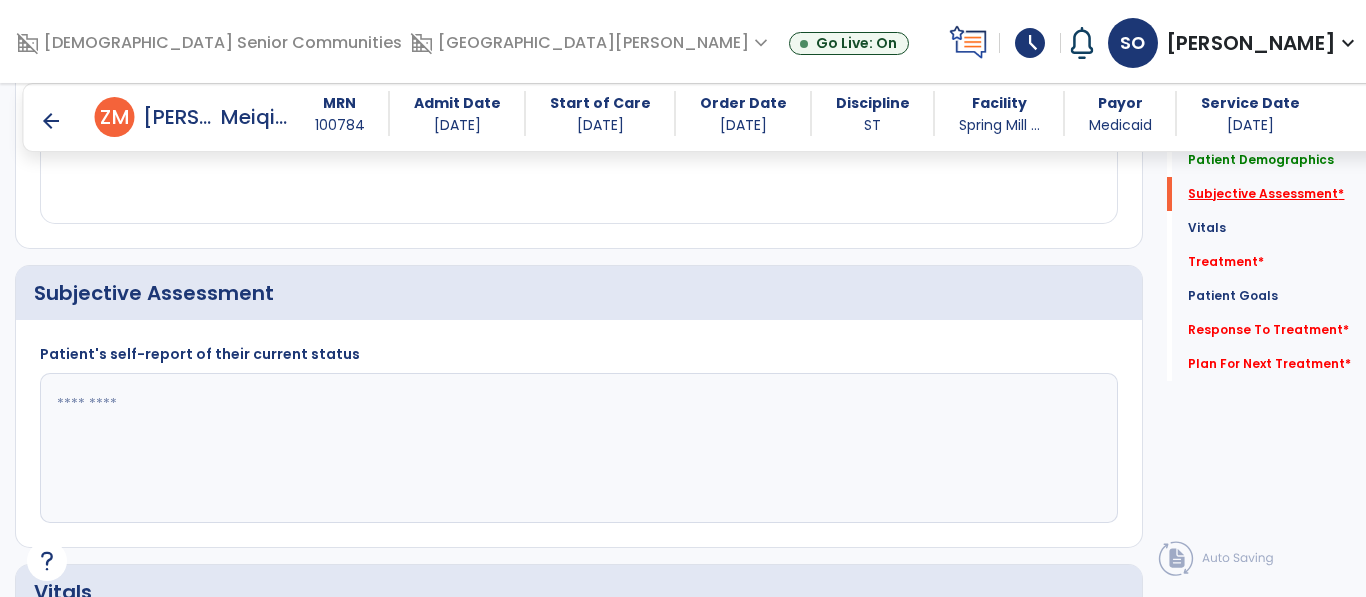 scroll, scrollTop: 458, scrollLeft: 0, axis: vertical 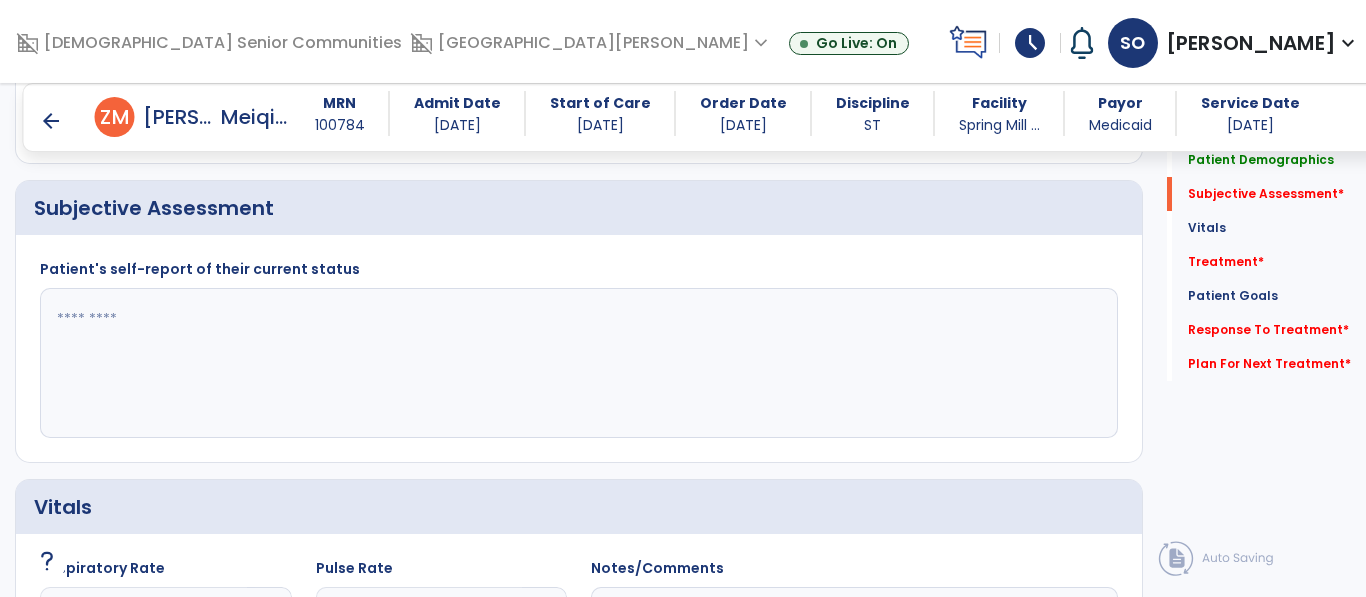 click 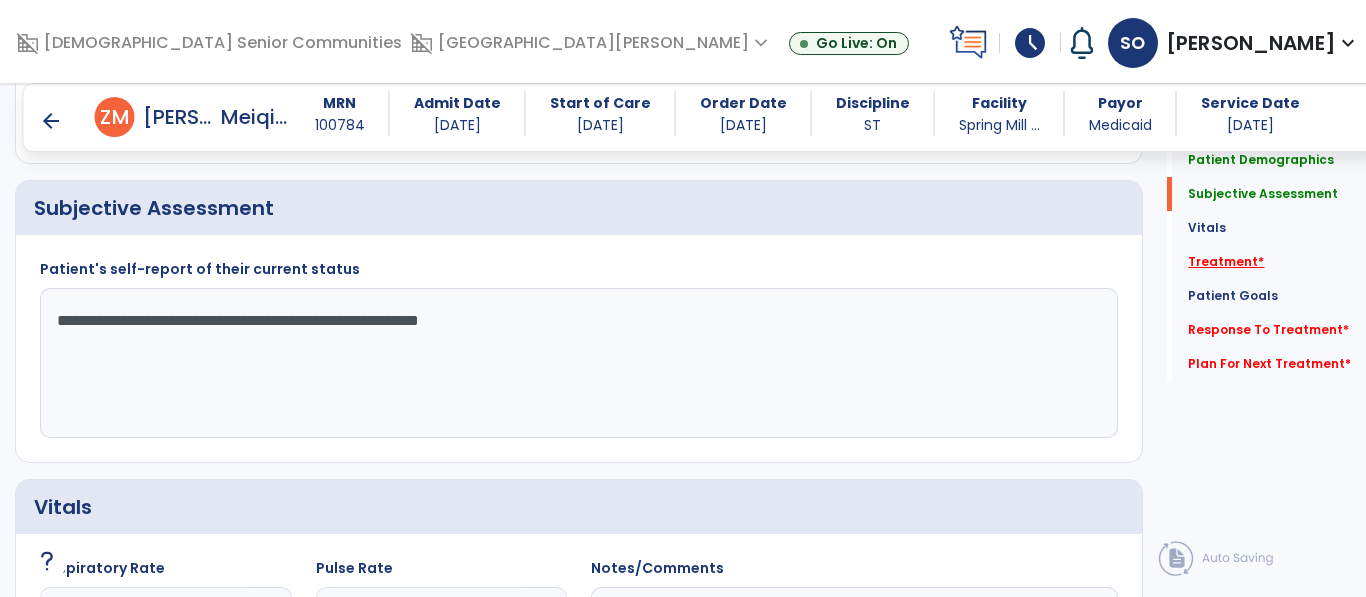 type on "**********" 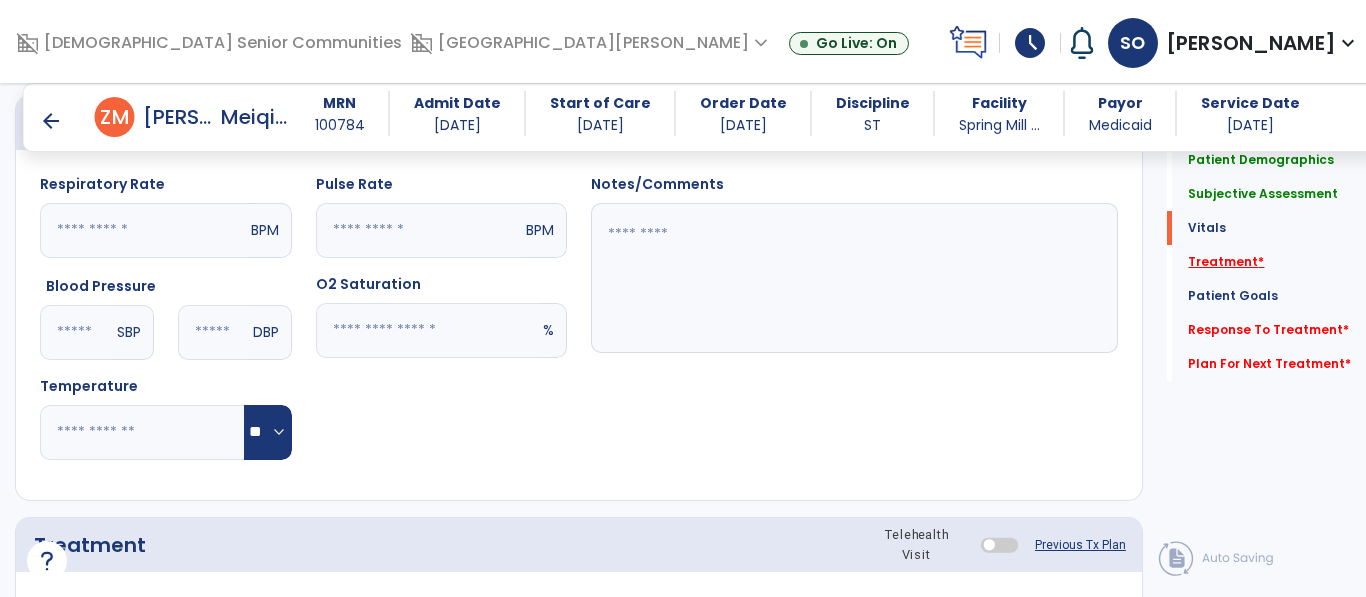 scroll, scrollTop: 1147, scrollLeft: 0, axis: vertical 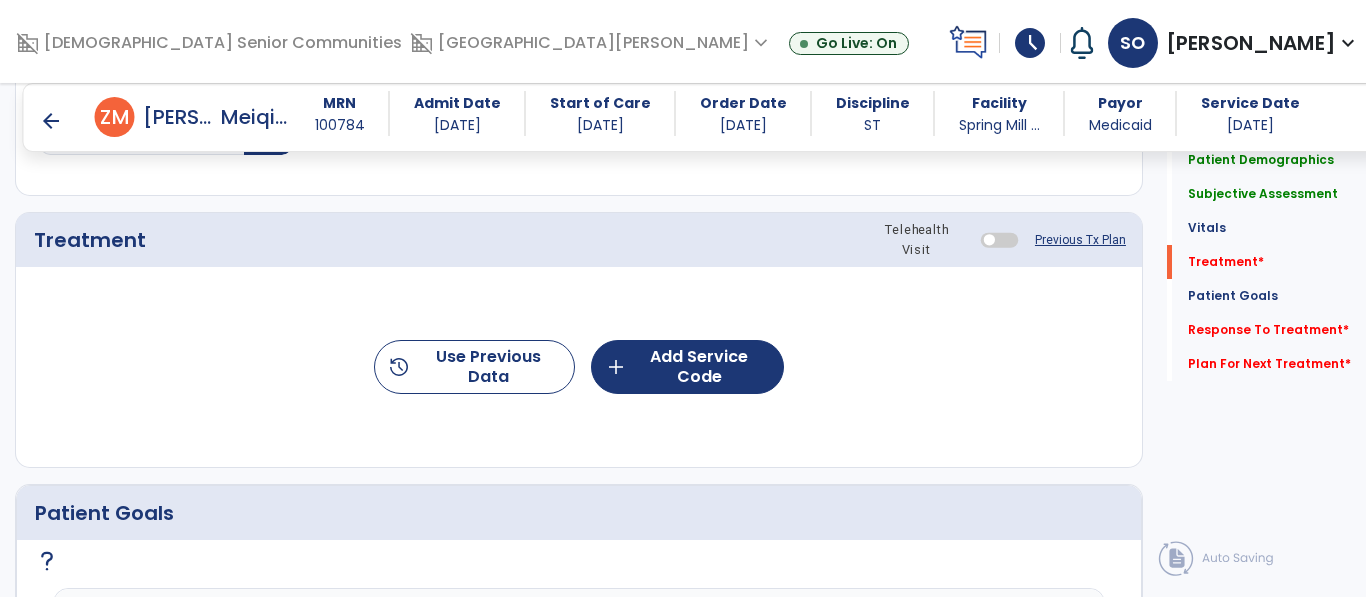 click on "history  Use Previous Data  add  Add Service Code" 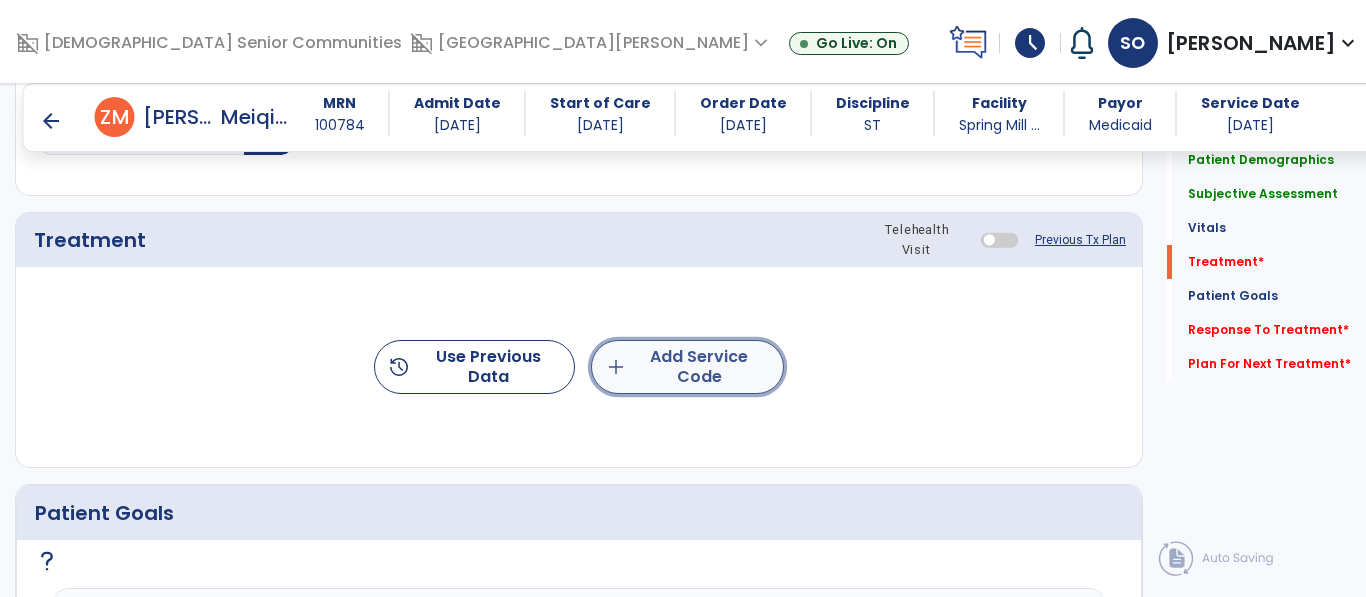click on "add  Add Service Code" 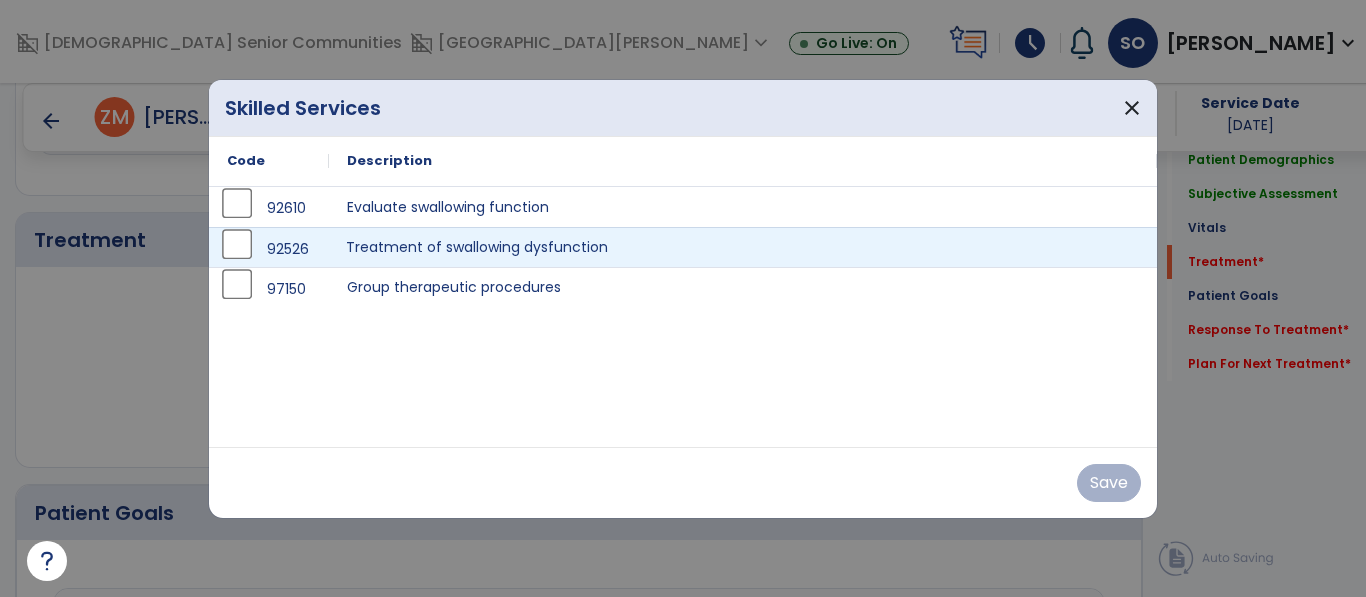 click on "Treatment of swallowing dysfunction" at bounding box center (743, 247) 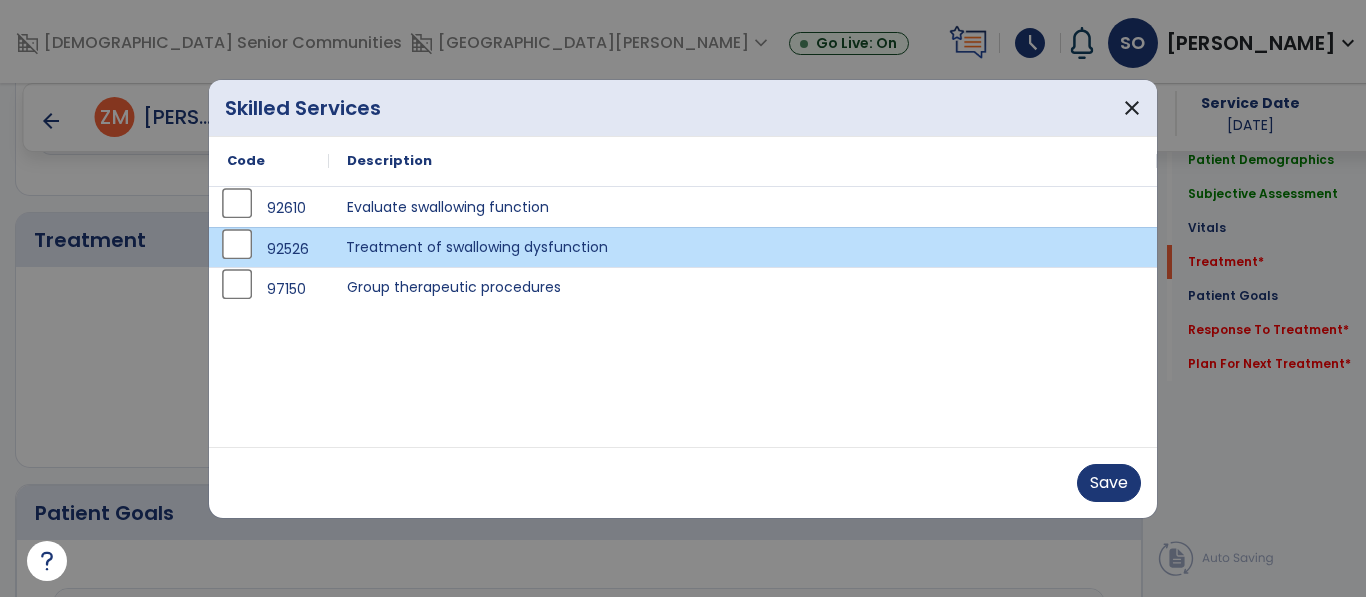 click on "Save" at bounding box center [683, 482] 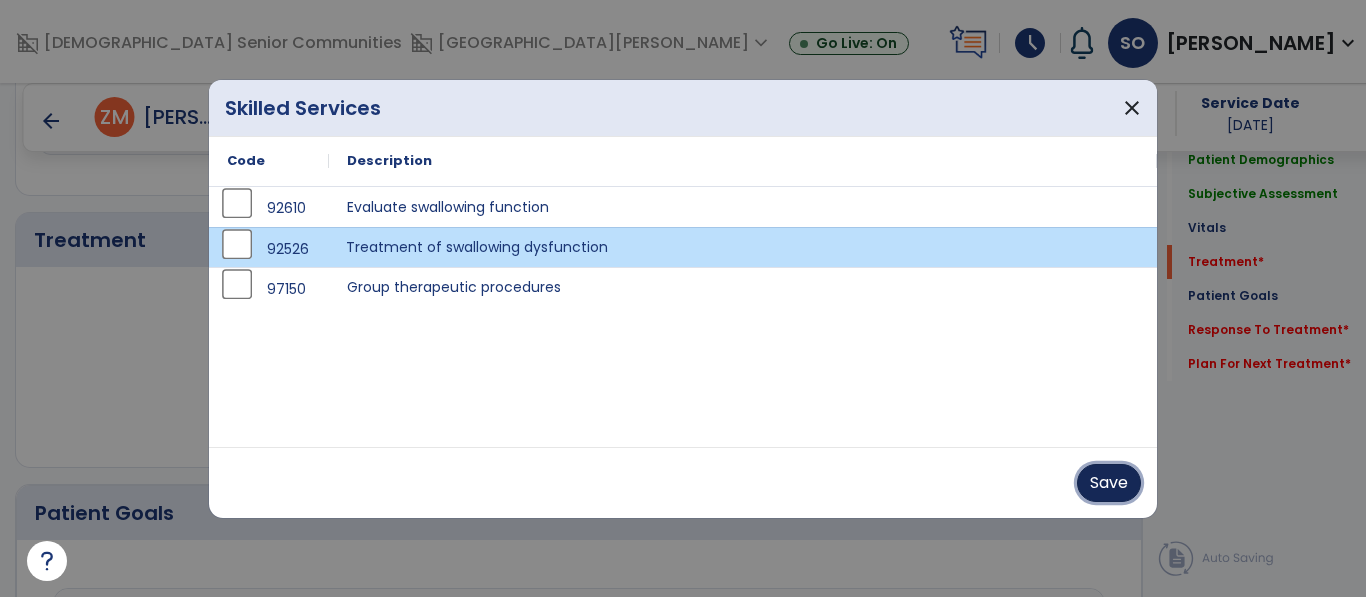 click on "Save" at bounding box center [1109, 483] 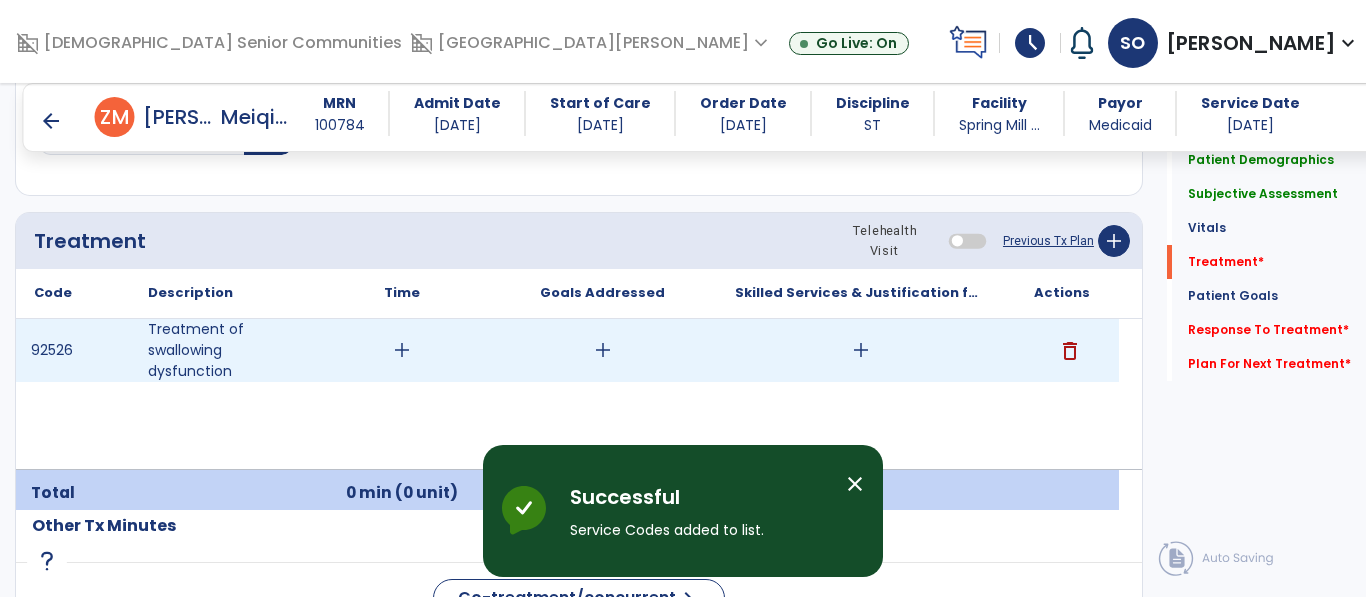 click on "add" at bounding box center (602, 350) 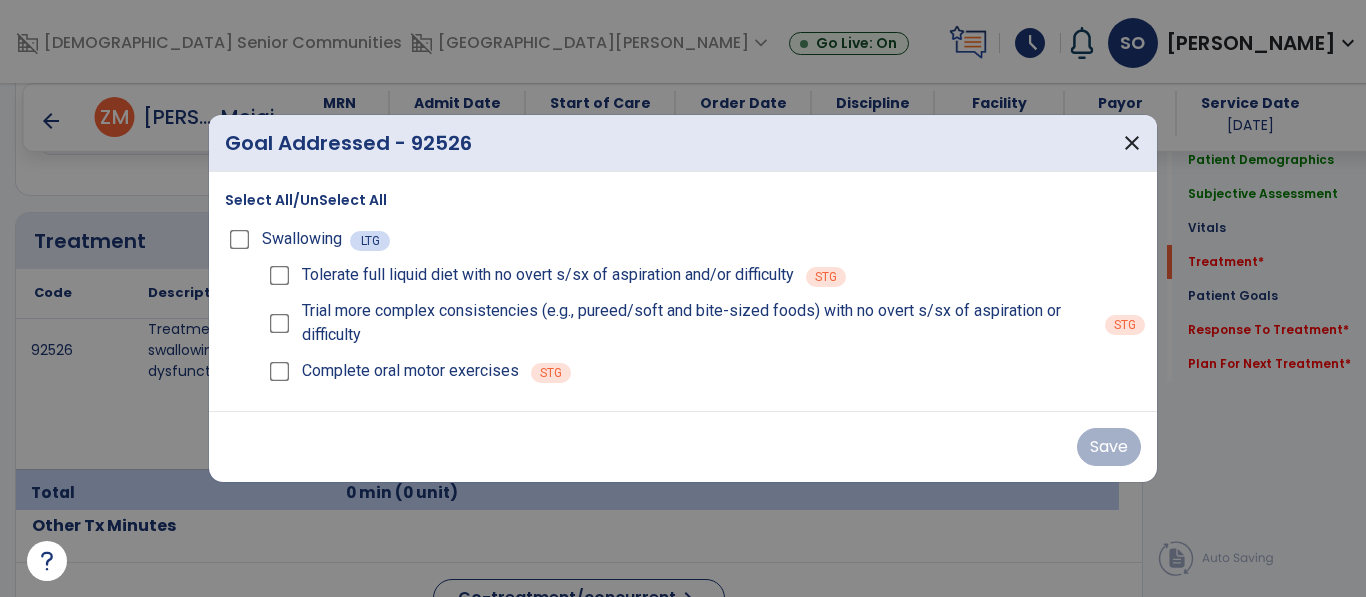 click on "Swallowing" at bounding box center [287, 239] 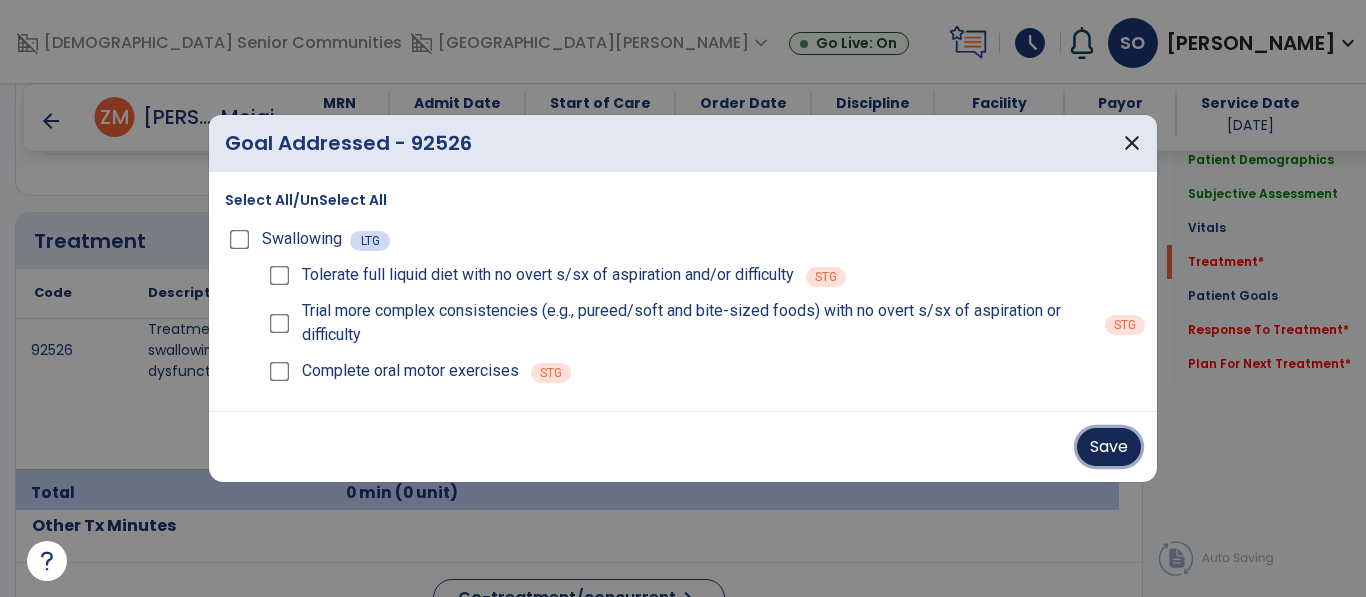 click on "Save" at bounding box center [1109, 447] 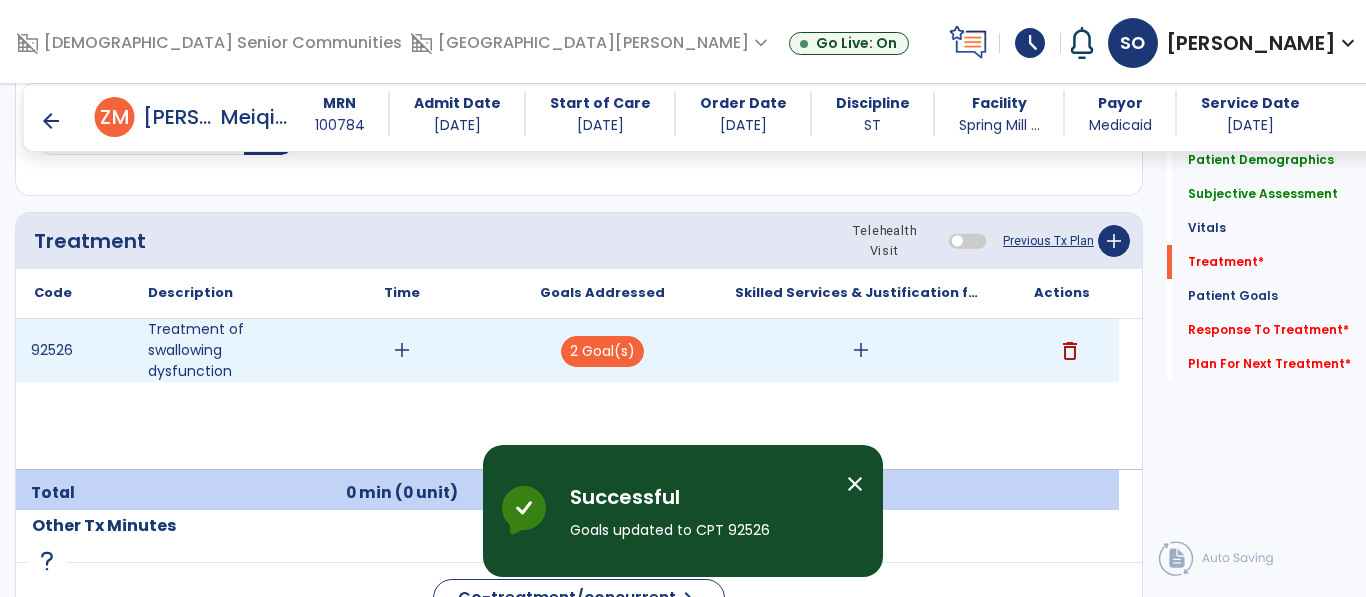click on "add" at bounding box center (860, 350) 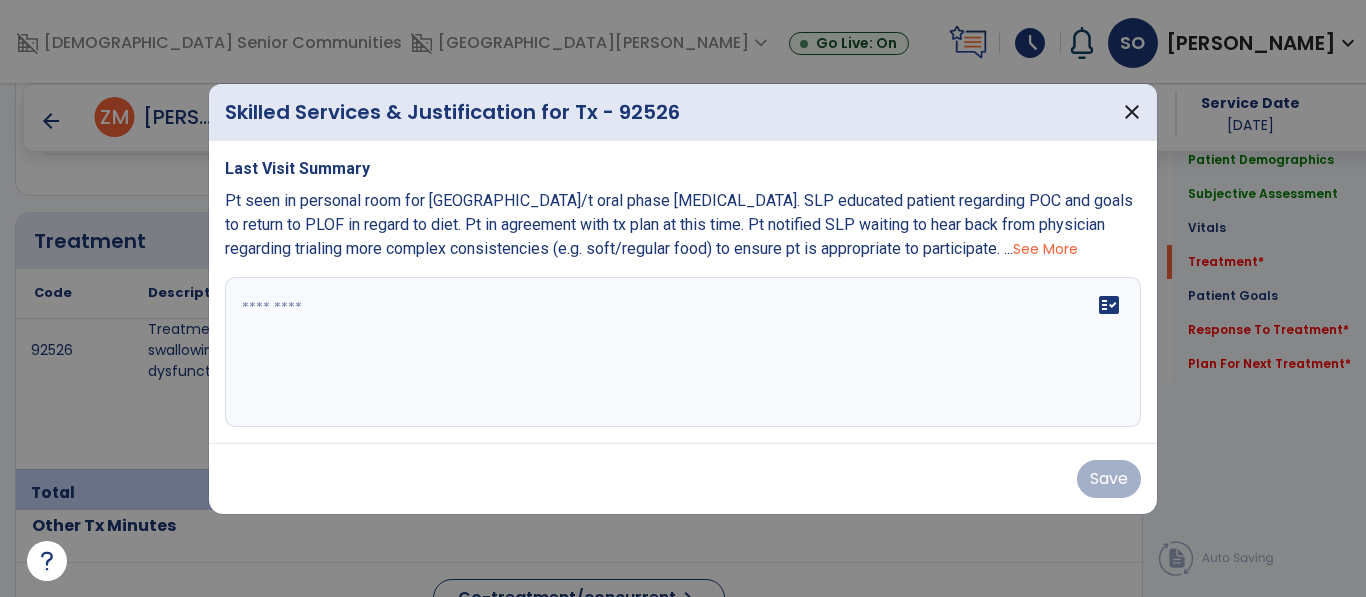 click on "fact_check" at bounding box center [683, 352] 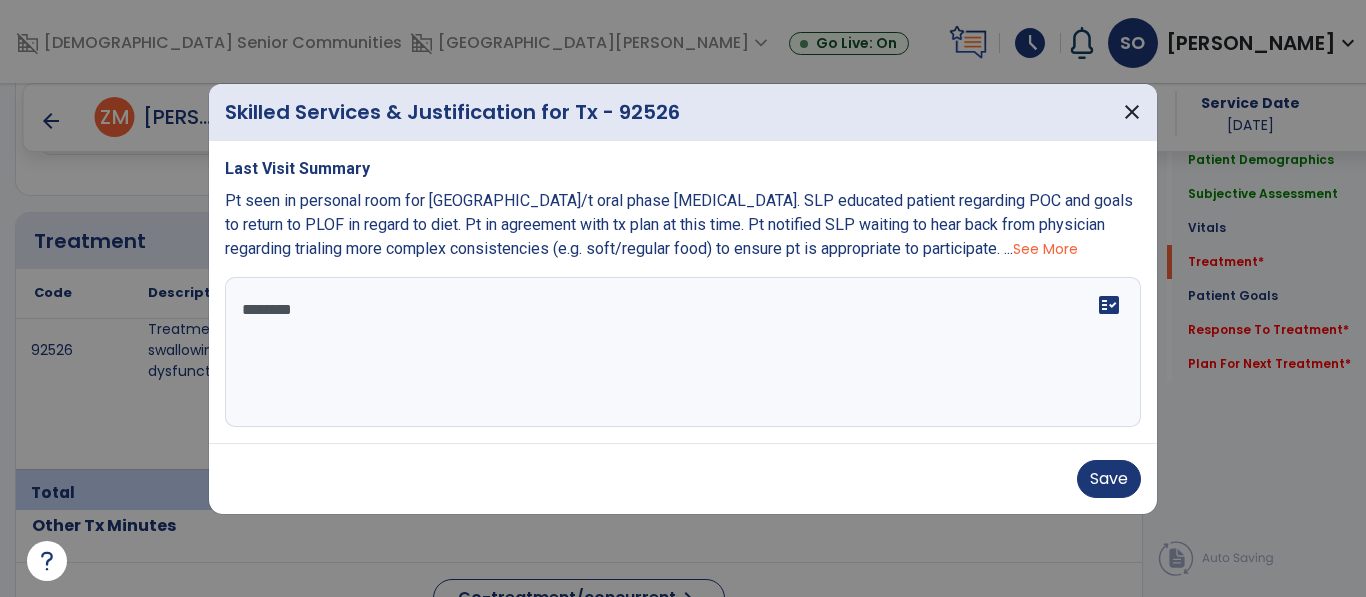 scroll, scrollTop: 0, scrollLeft: 0, axis: both 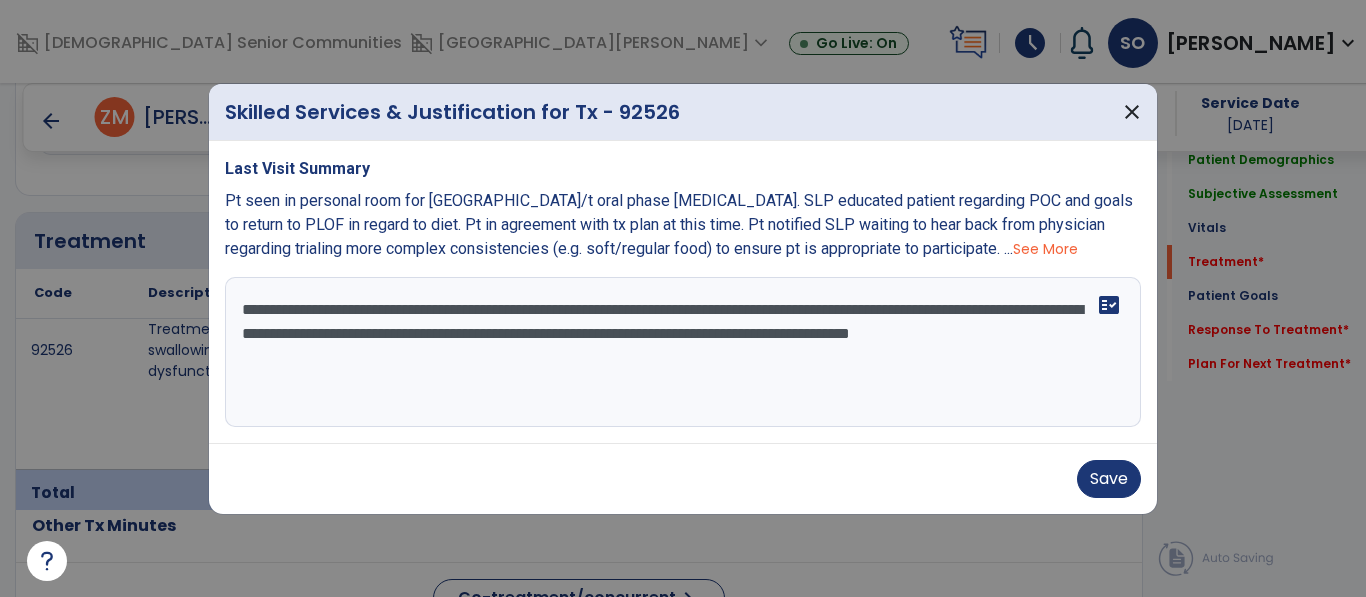 click on "**********" at bounding box center (683, 352) 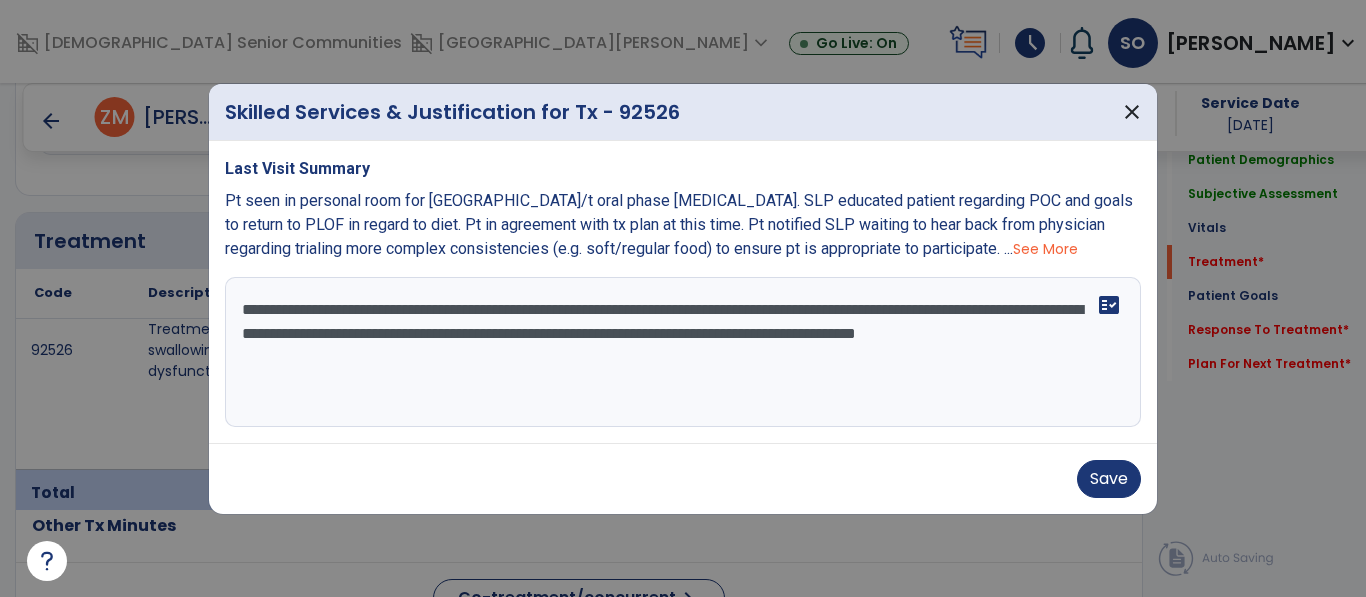 click on "**********" at bounding box center [683, 352] 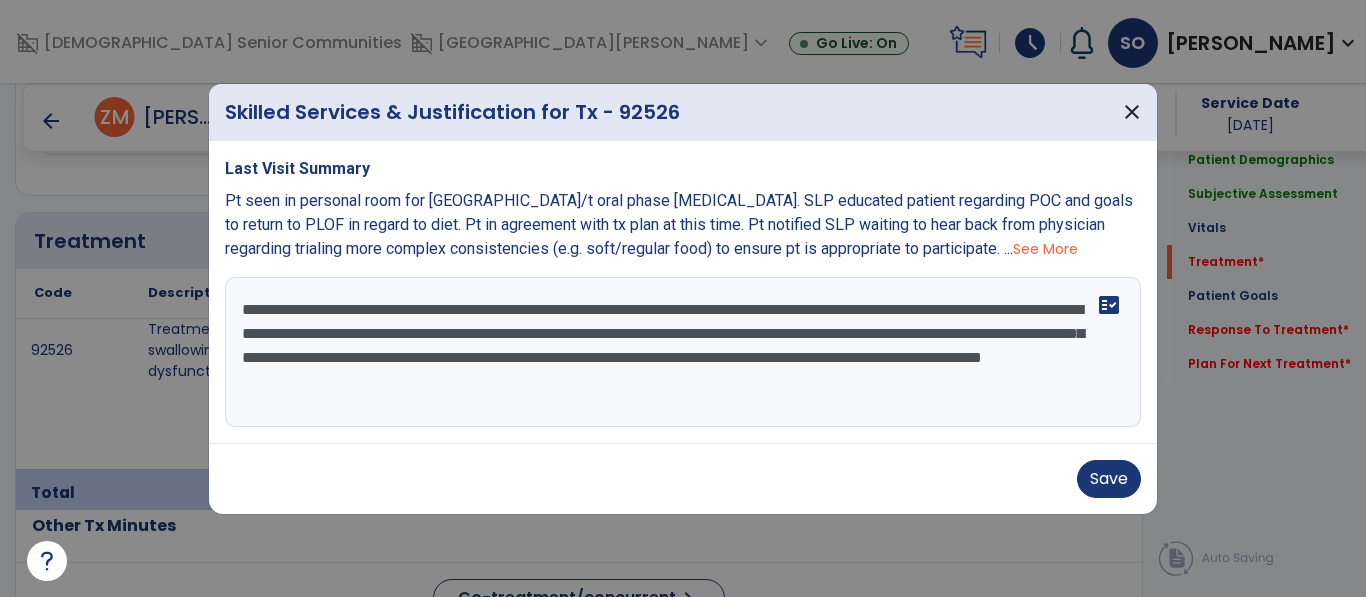 click on "**********" at bounding box center (683, 352) 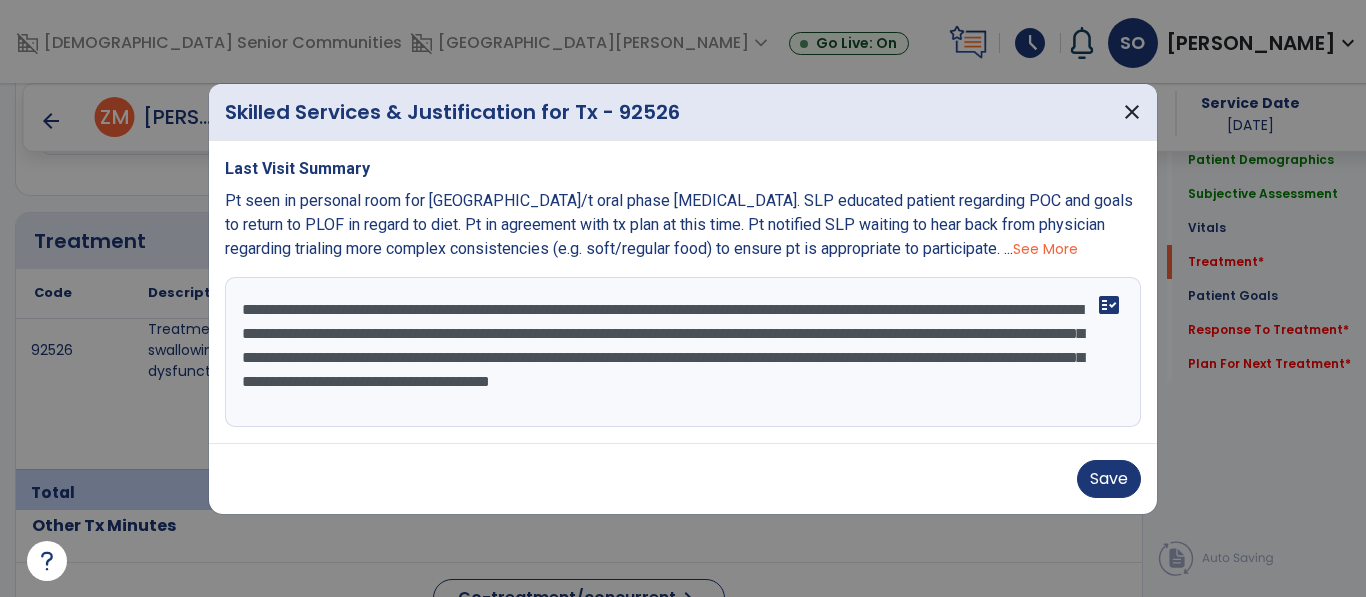 type on "**********" 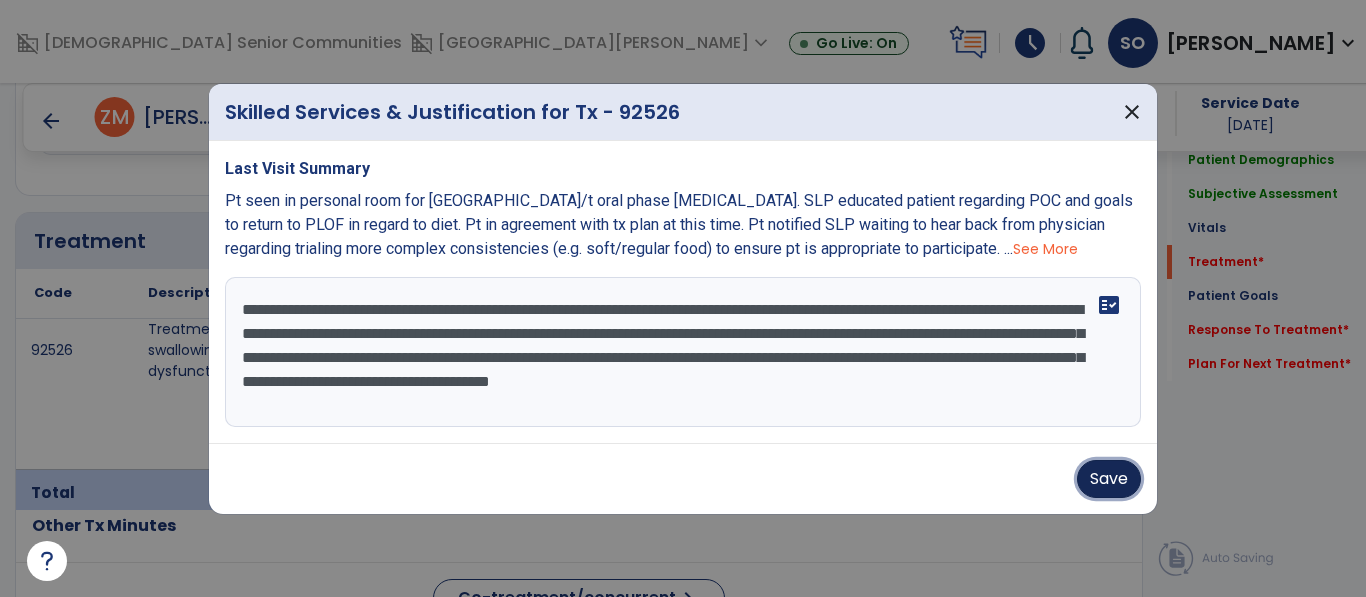 click on "Save" at bounding box center (1109, 479) 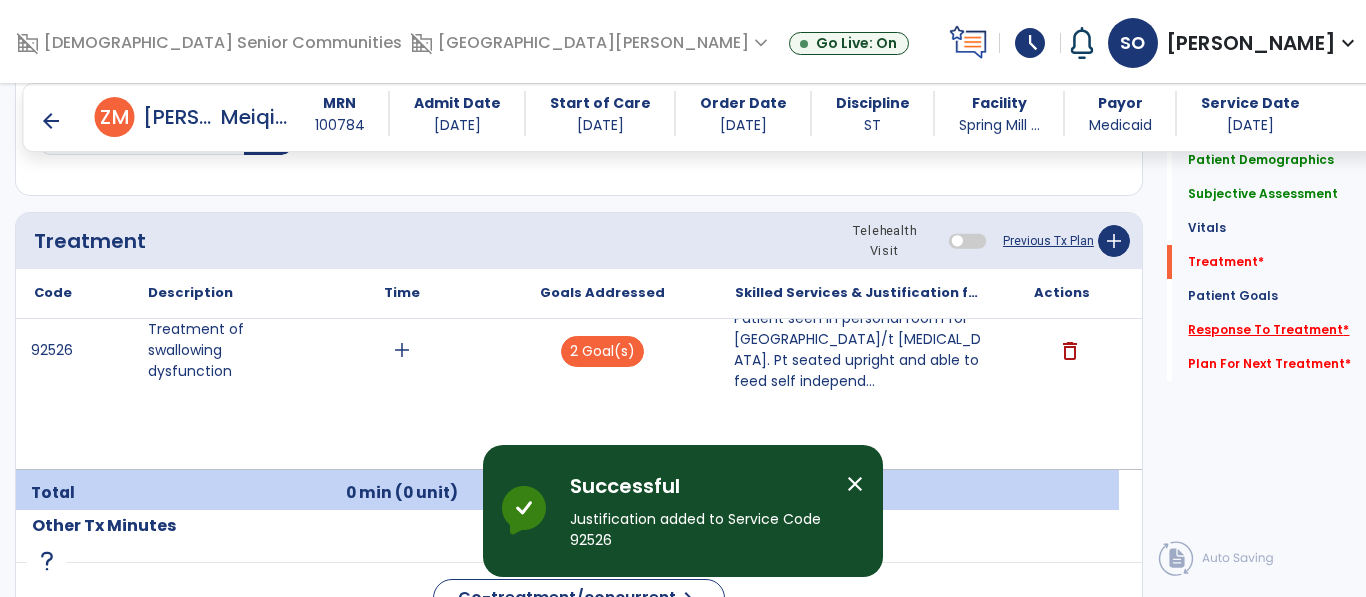click on "Response To Treatment   *" 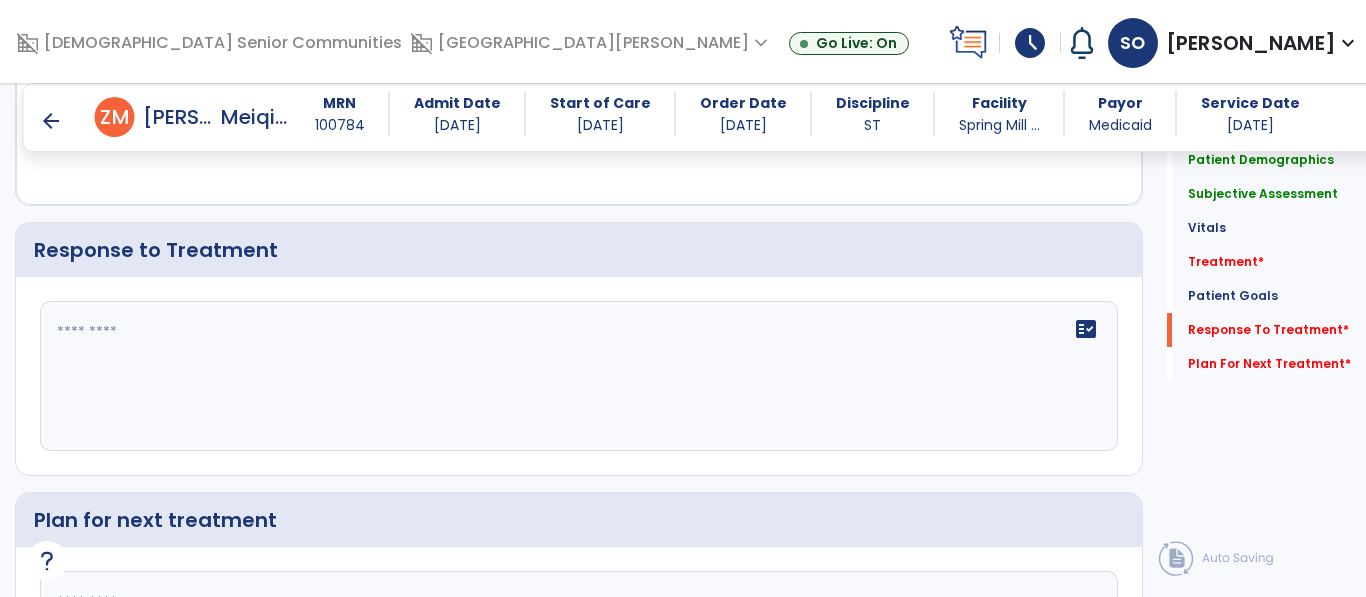 scroll, scrollTop: 2381, scrollLeft: 0, axis: vertical 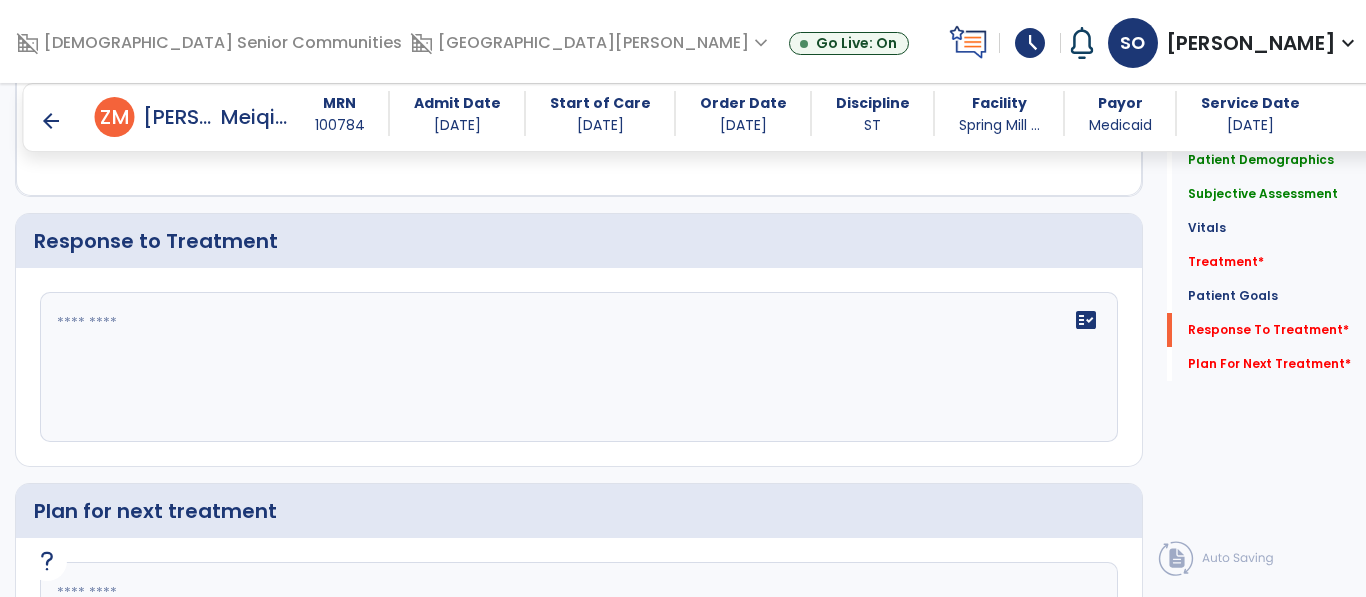 click 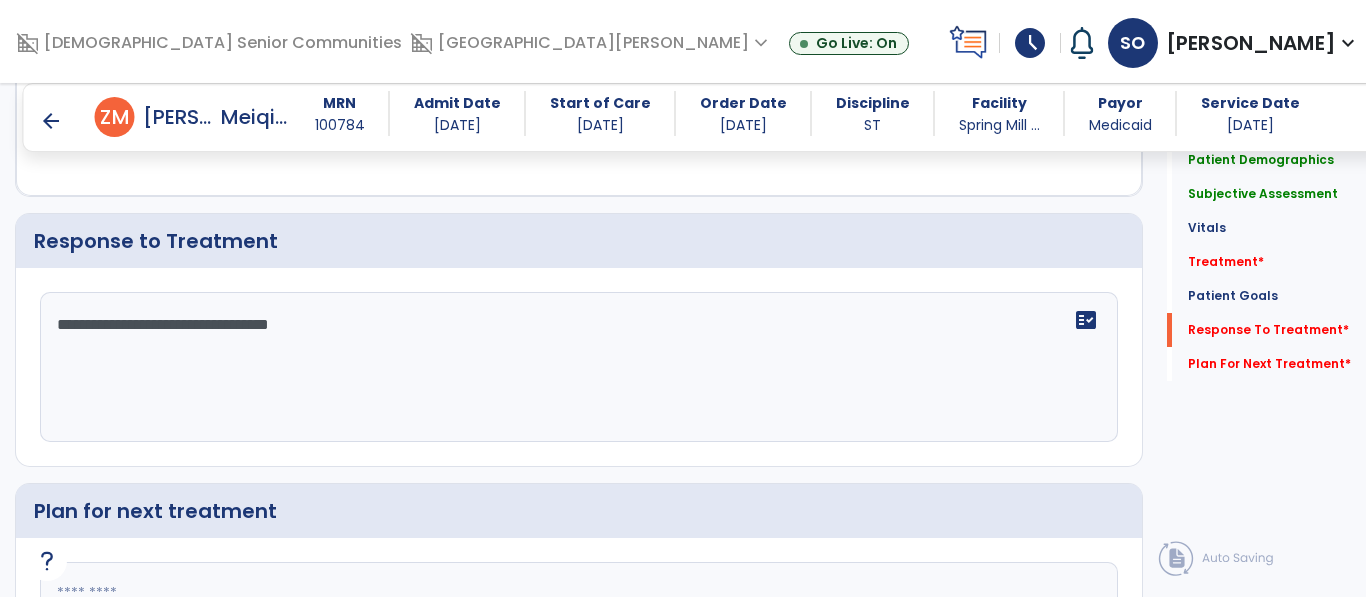 scroll, scrollTop: 2587, scrollLeft: 0, axis: vertical 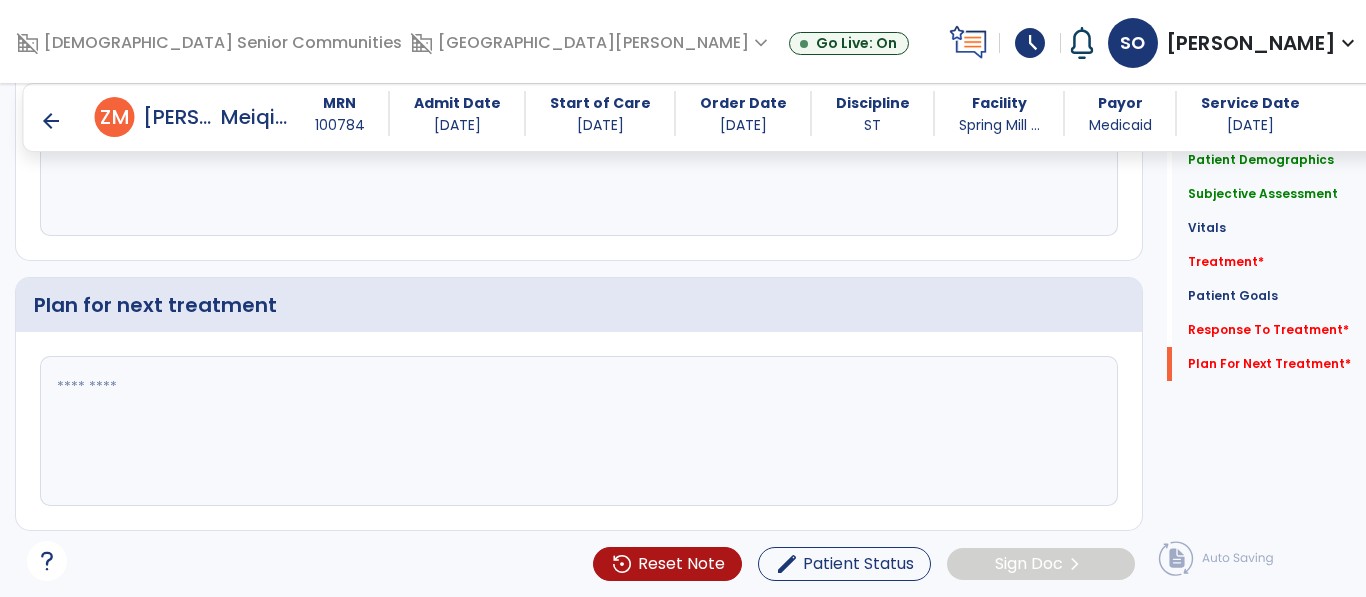 type on "**********" 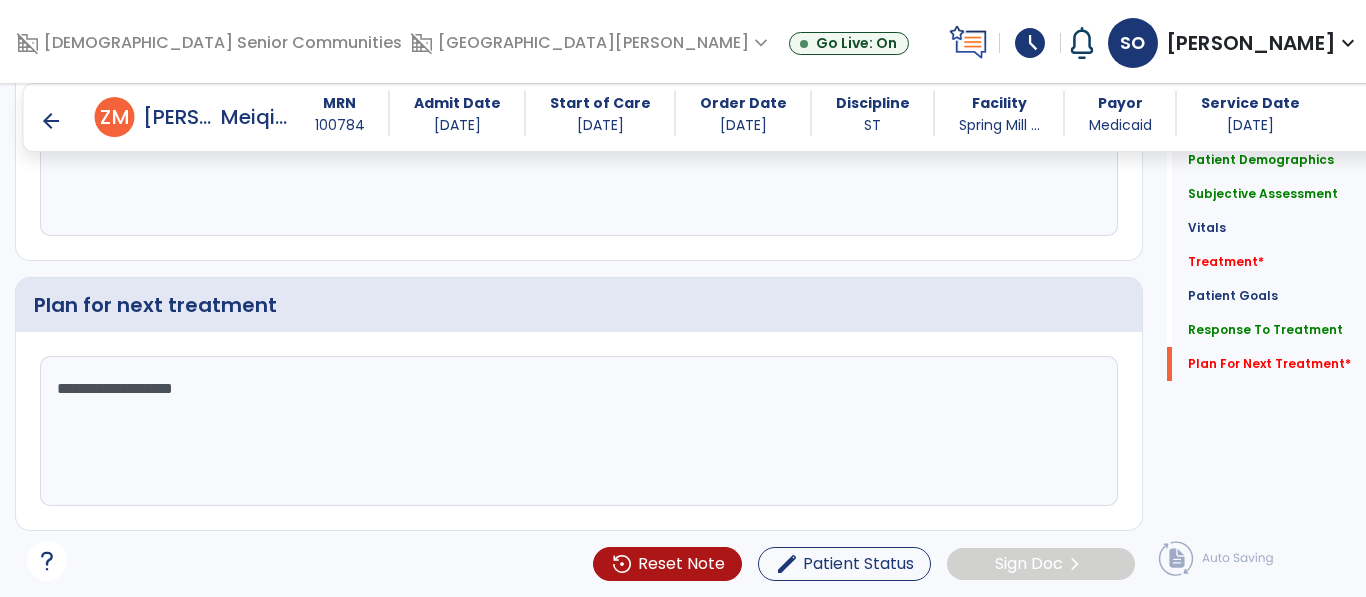 type on "**********" 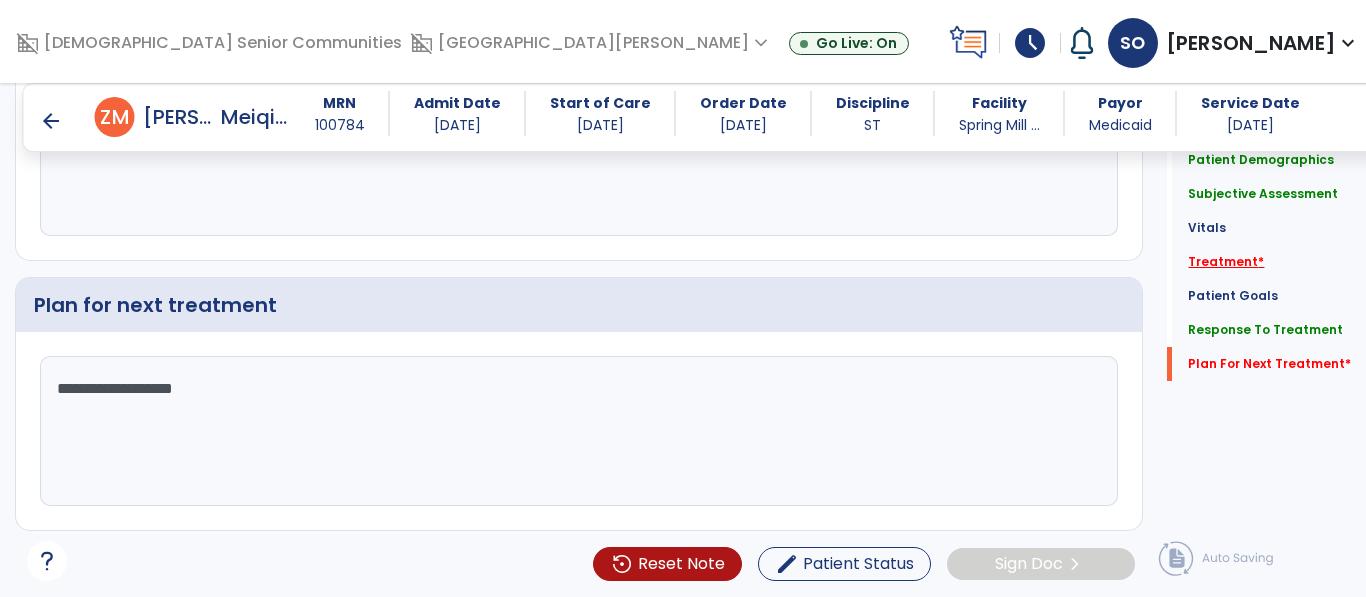 click on "Treatment   *" 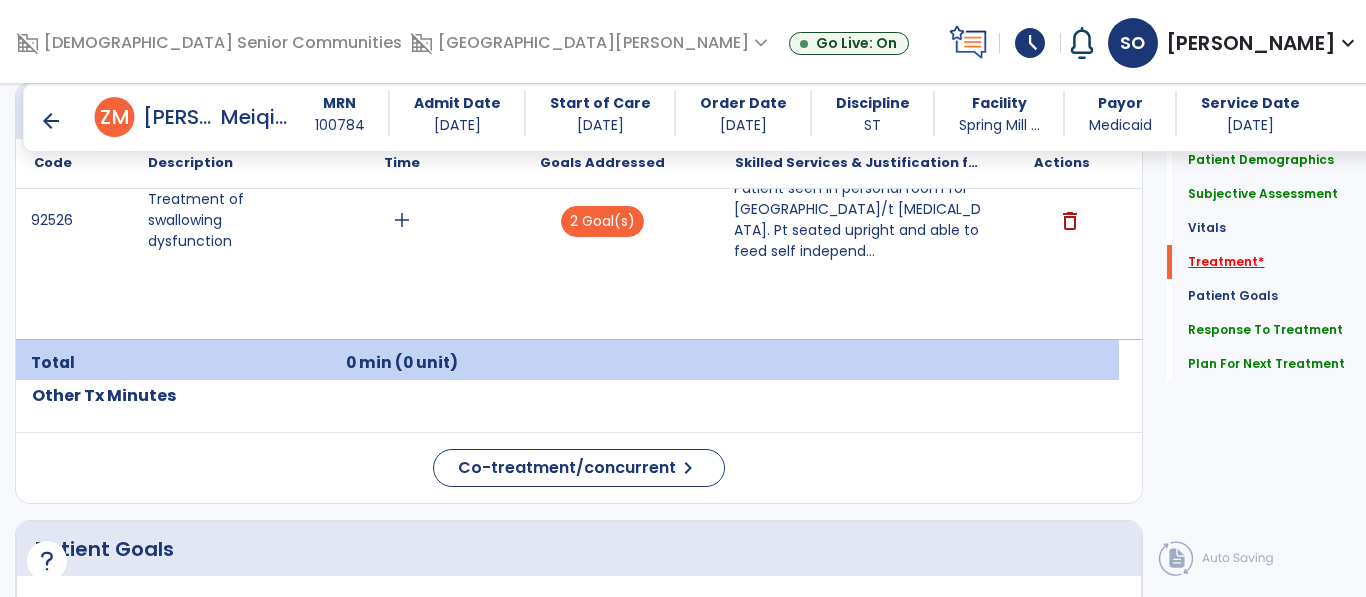 scroll, scrollTop: 1230, scrollLeft: 0, axis: vertical 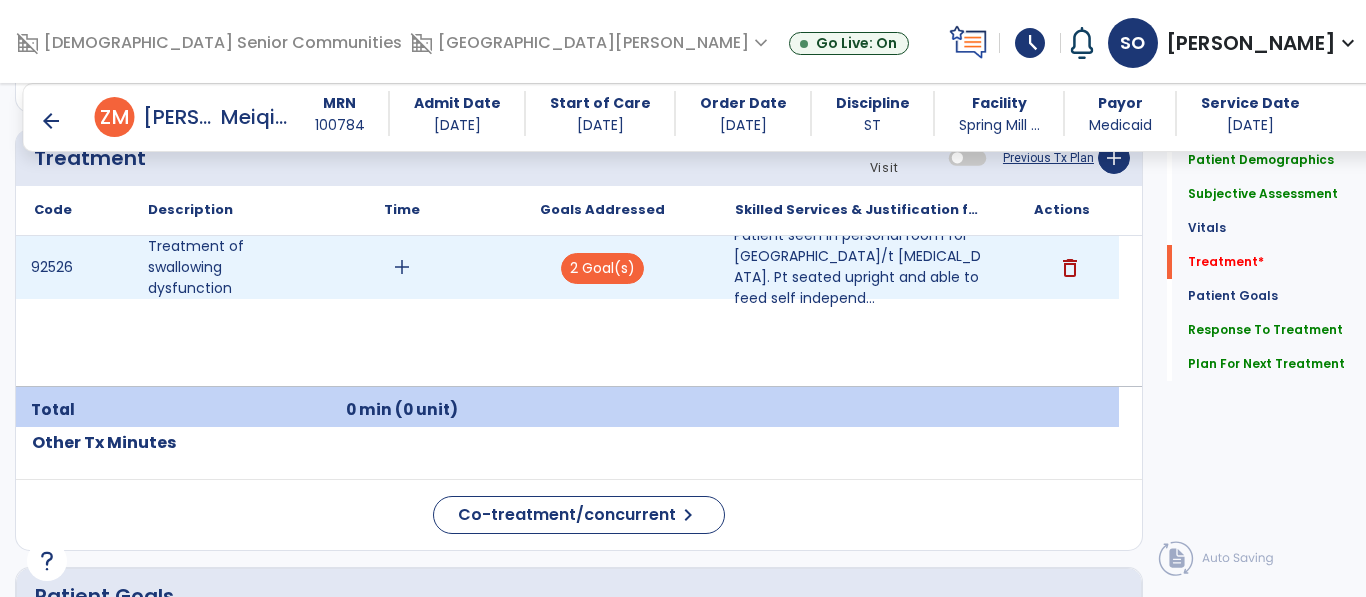 click on "add" at bounding box center [402, 267] 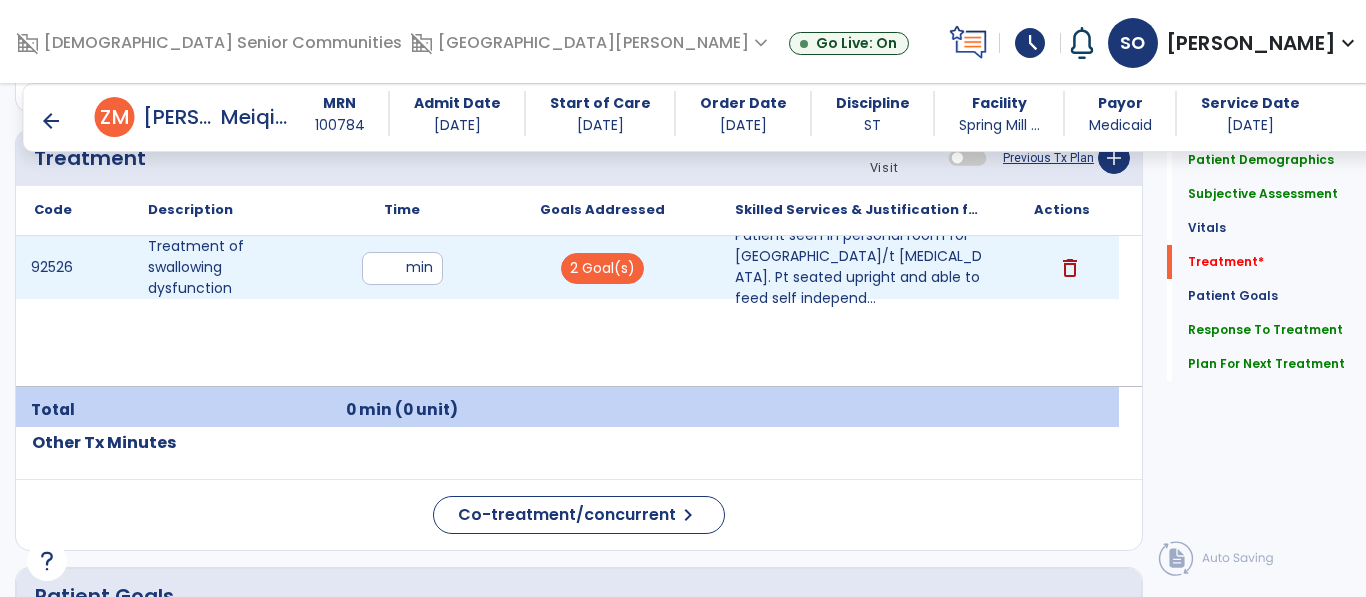 type on "**" 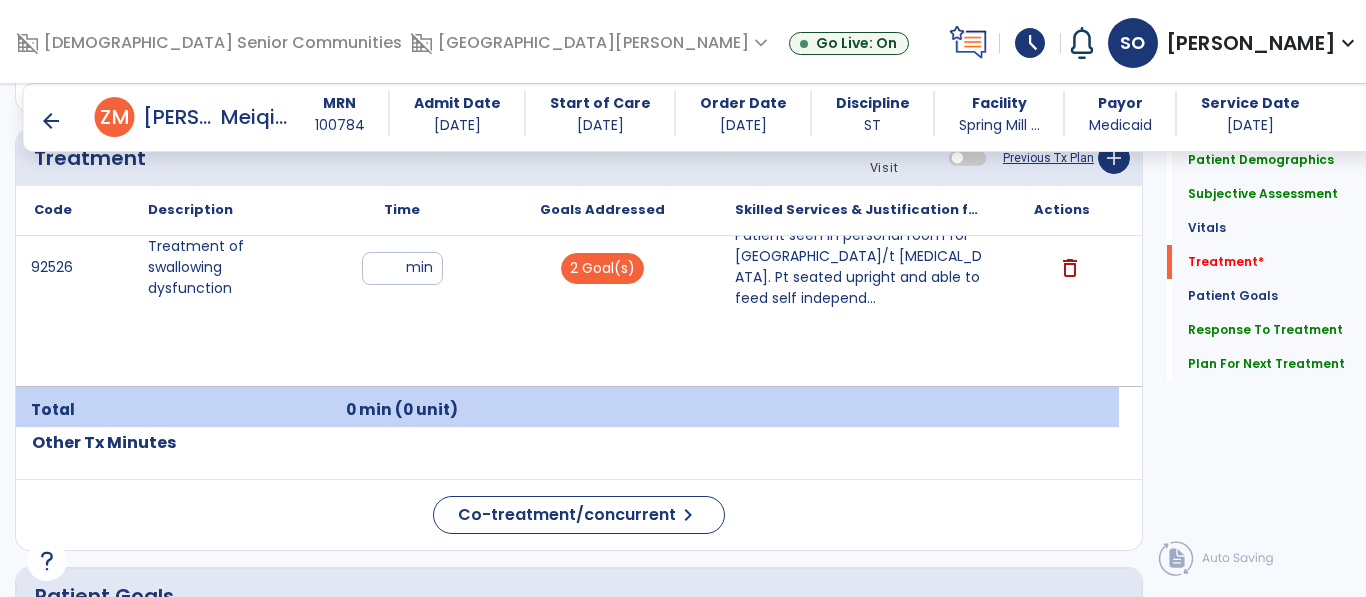 click on "92526  Treatment of swallowing dysfunction  ** min  2 Goal(s)  Patient seen in personal room for ST d/t dysphagia. Pt seated upright and able to feed self independ...   Patient seen in personal room for ST d/t dysphagia. Pt seated upright and able to feed self independently. No overt s/sx of aspiration occurred during 100% of ice cream. Anterior spillage occurred x2 on L side d/t weakness following surgery. Pt used liquid wash x3 to clear pocketing oral residue. SLP provided min verbal prompts to reduce rate of intake. Awaiting to hear back from ENT regarding appropriatess of trialing more complex consistencies. Pt aware.   delete" at bounding box center (567, 311) 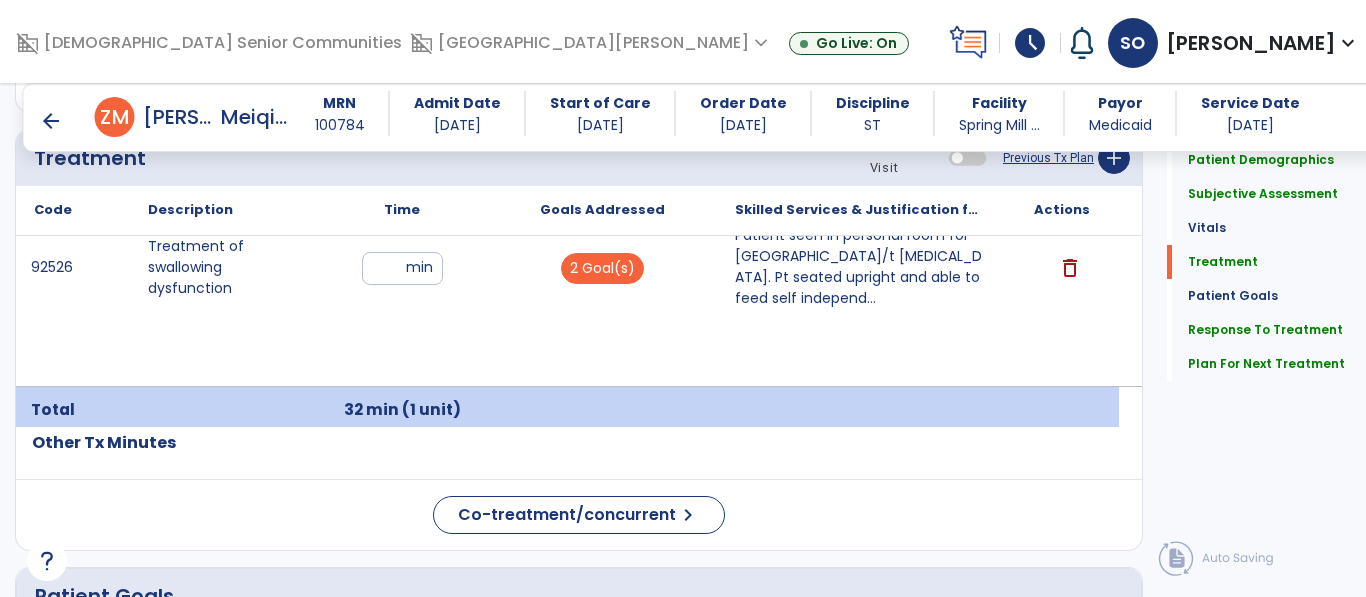 scroll, scrollTop: 2587, scrollLeft: 0, axis: vertical 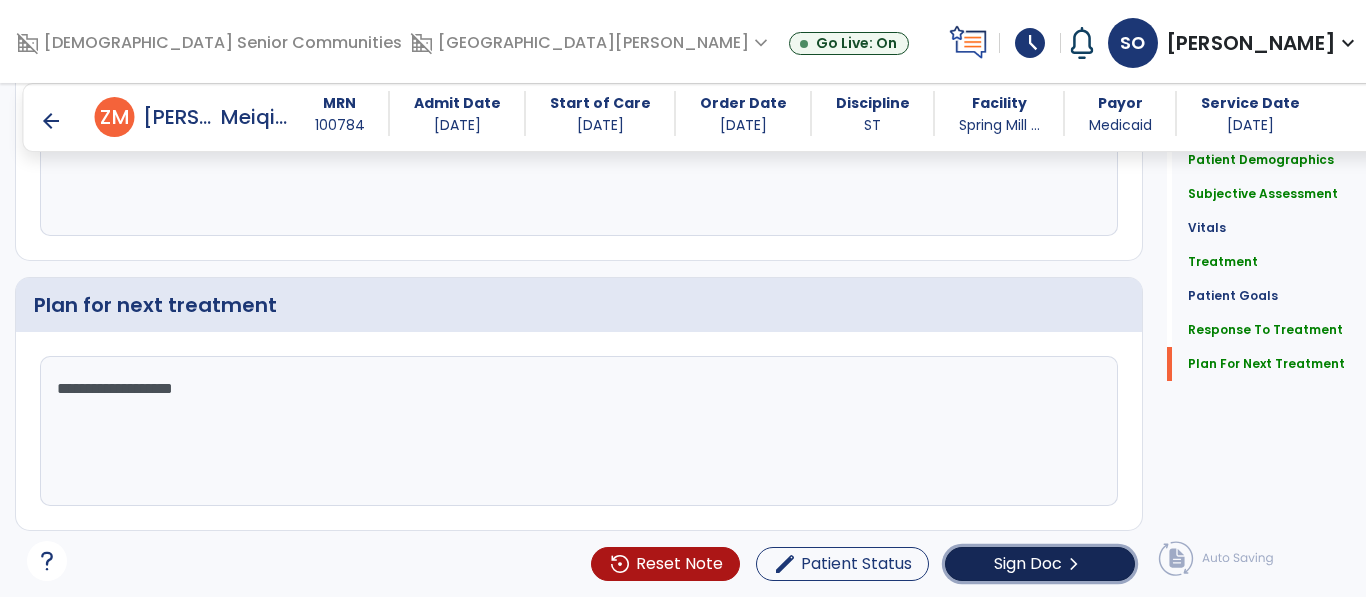 click on "Sign Doc" 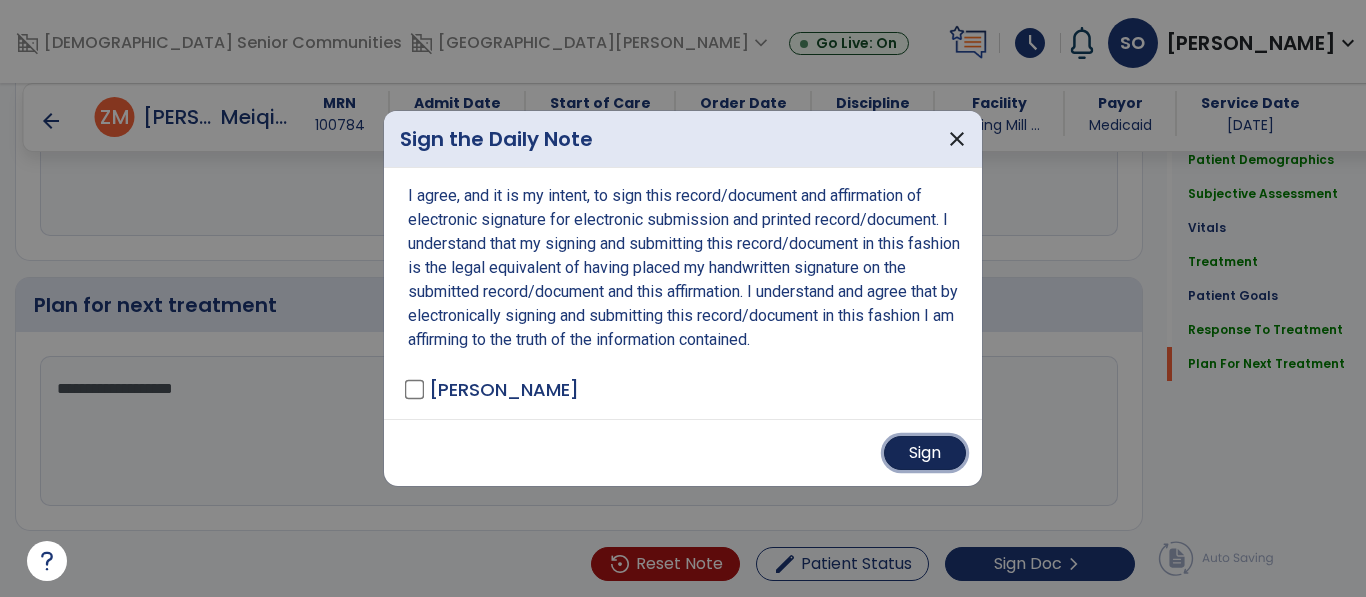 click on "Sign" at bounding box center (925, 453) 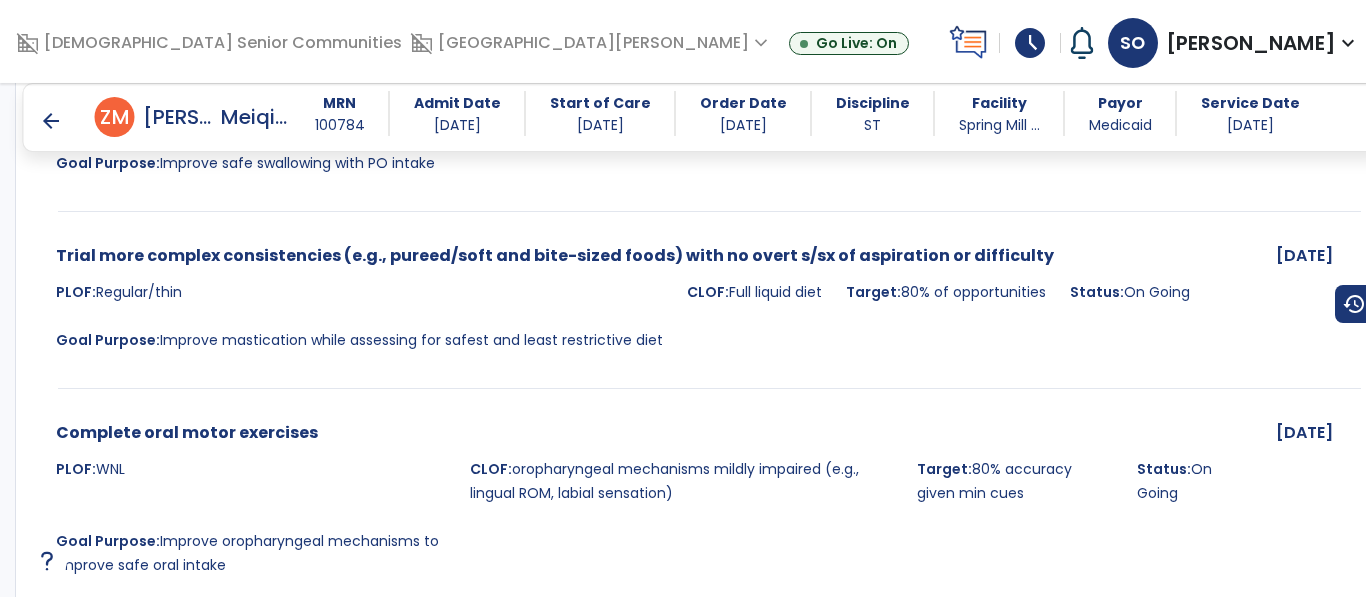 scroll, scrollTop: 0, scrollLeft: 0, axis: both 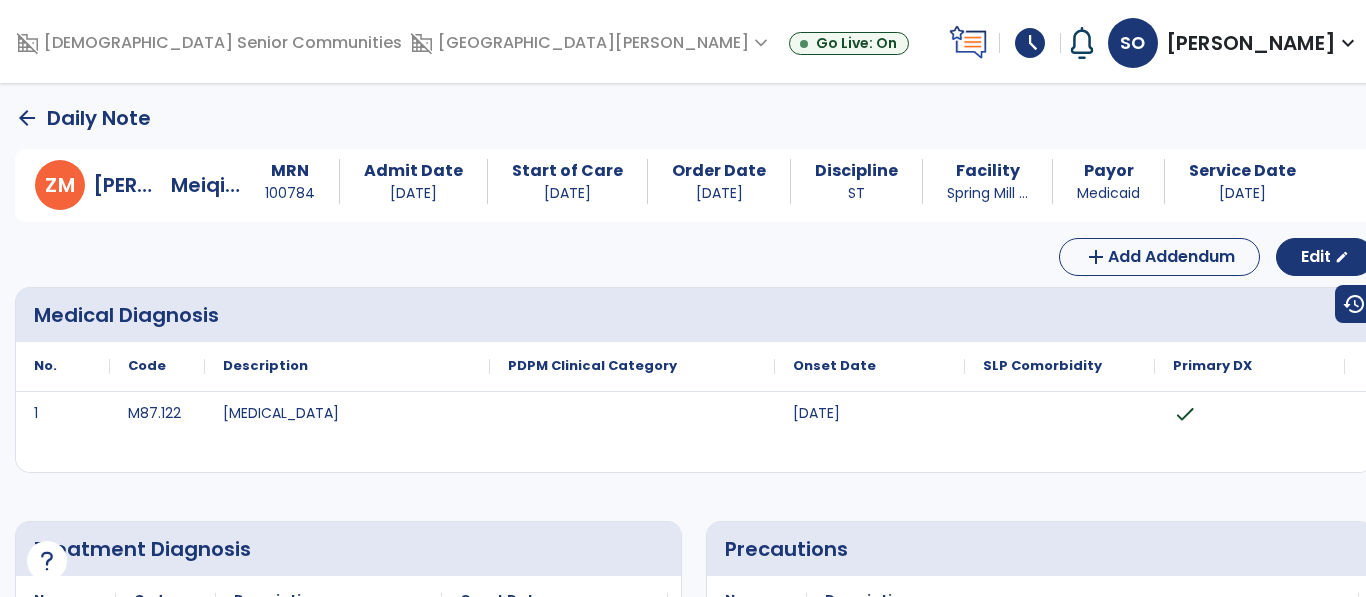 click on "arrow_back" 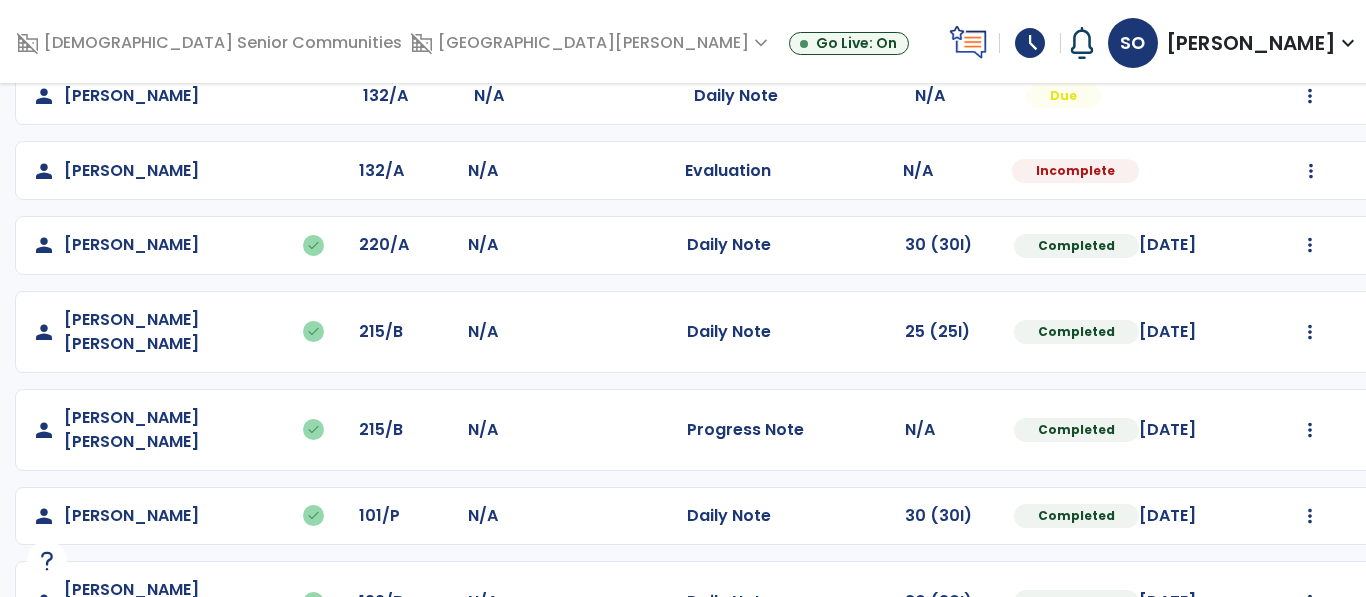 scroll, scrollTop: 0, scrollLeft: 0, axis: both 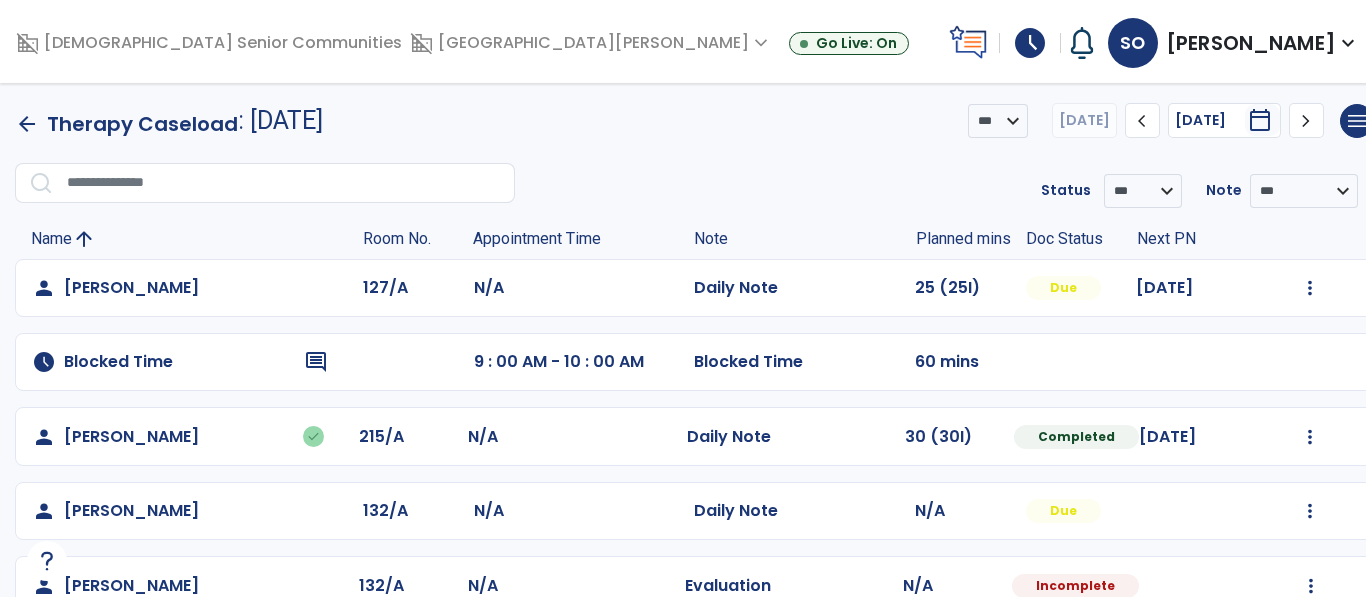 click on "arrow_back" 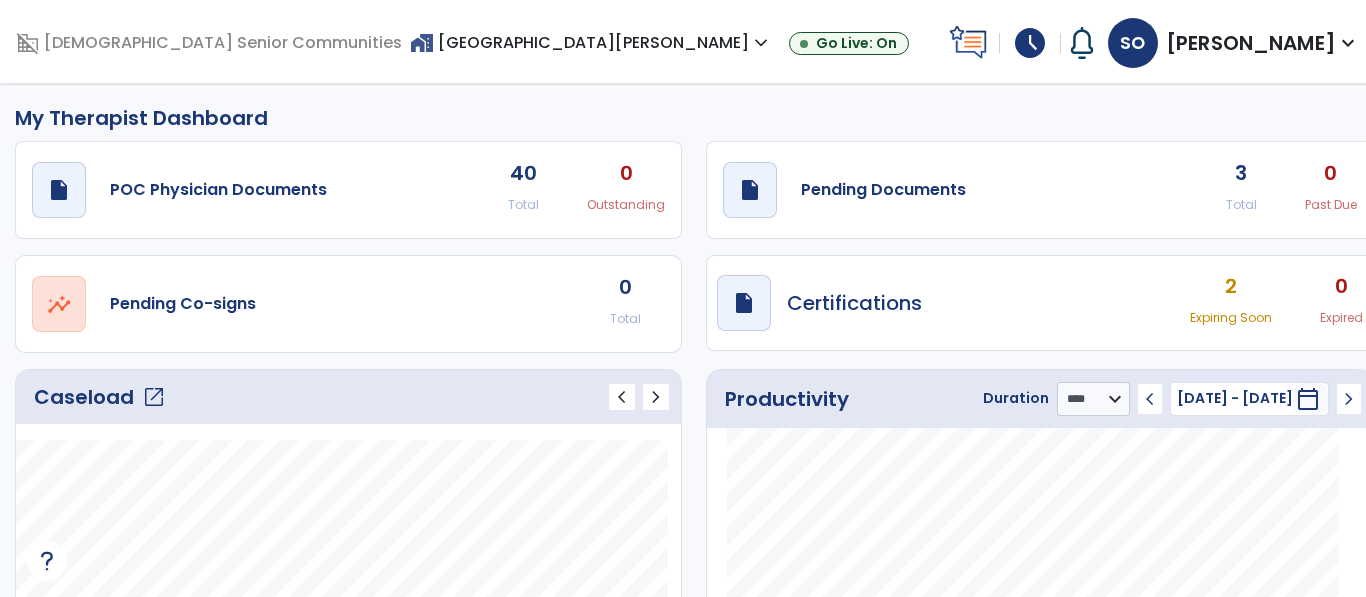 click on "home_work   Spring Mill Meadows   expand_more" at bounding box center (591, 42) 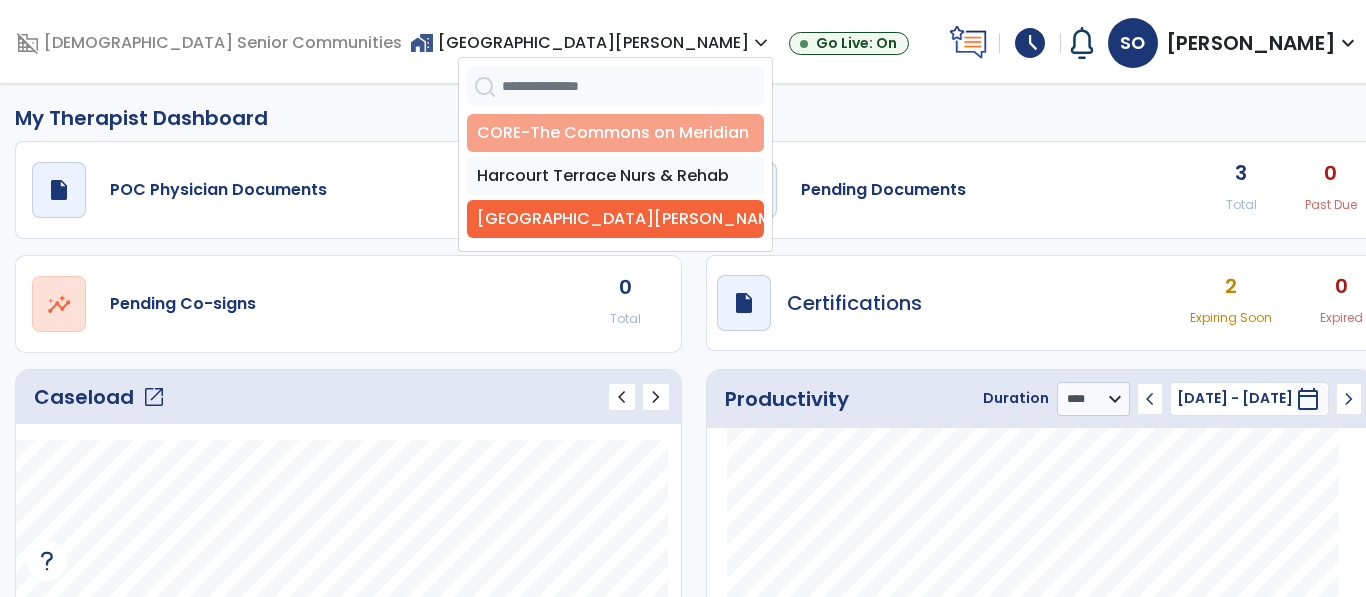 click on "CORE-The Commons on Meridian" at bounding box center [615, 133] 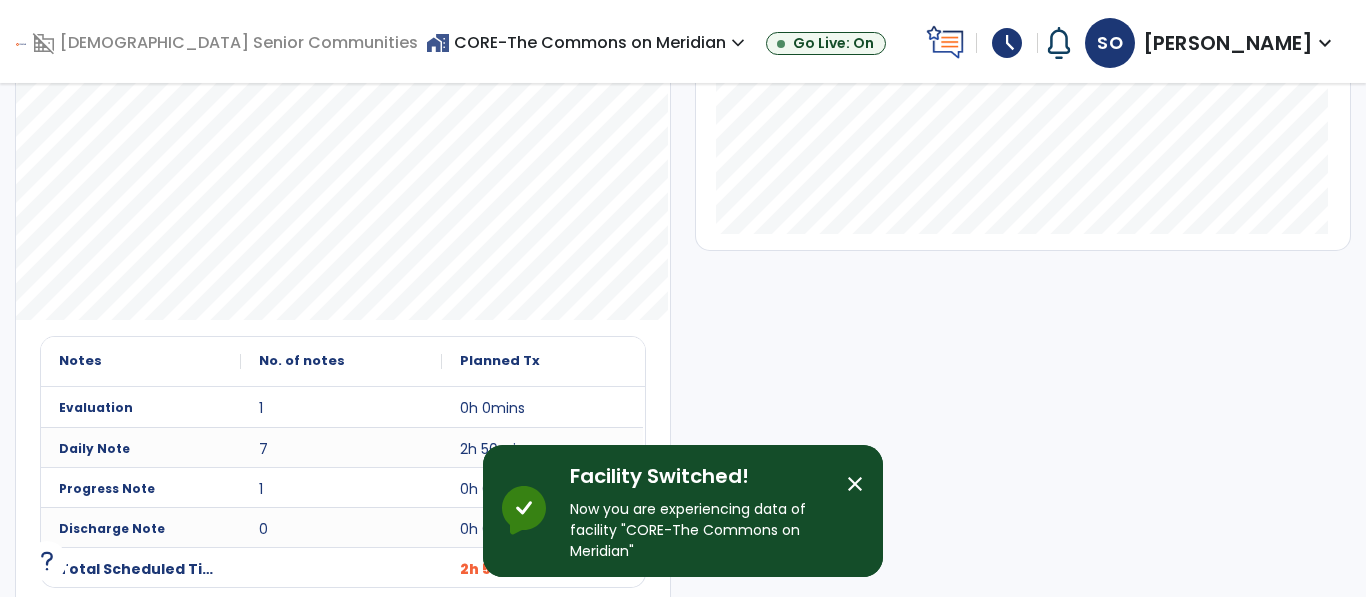 scroll, scrollTop: 552, scrollLeft: 0, axis: vertical 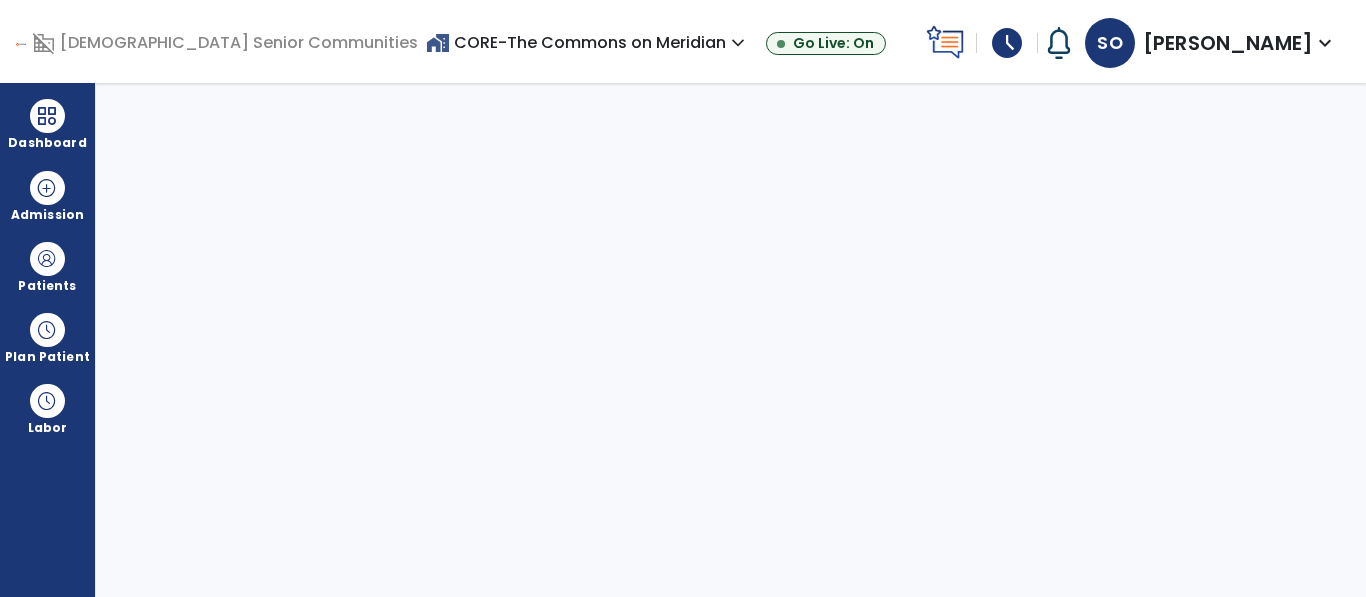 select on "****" 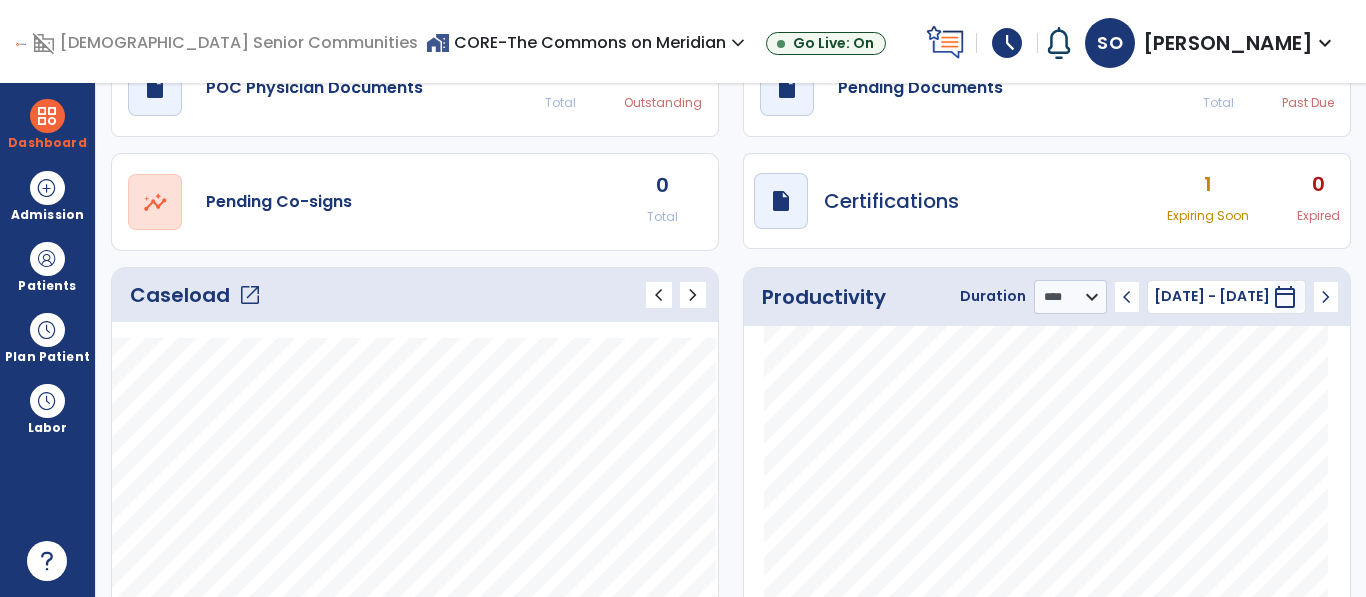 click on "open_in_new" 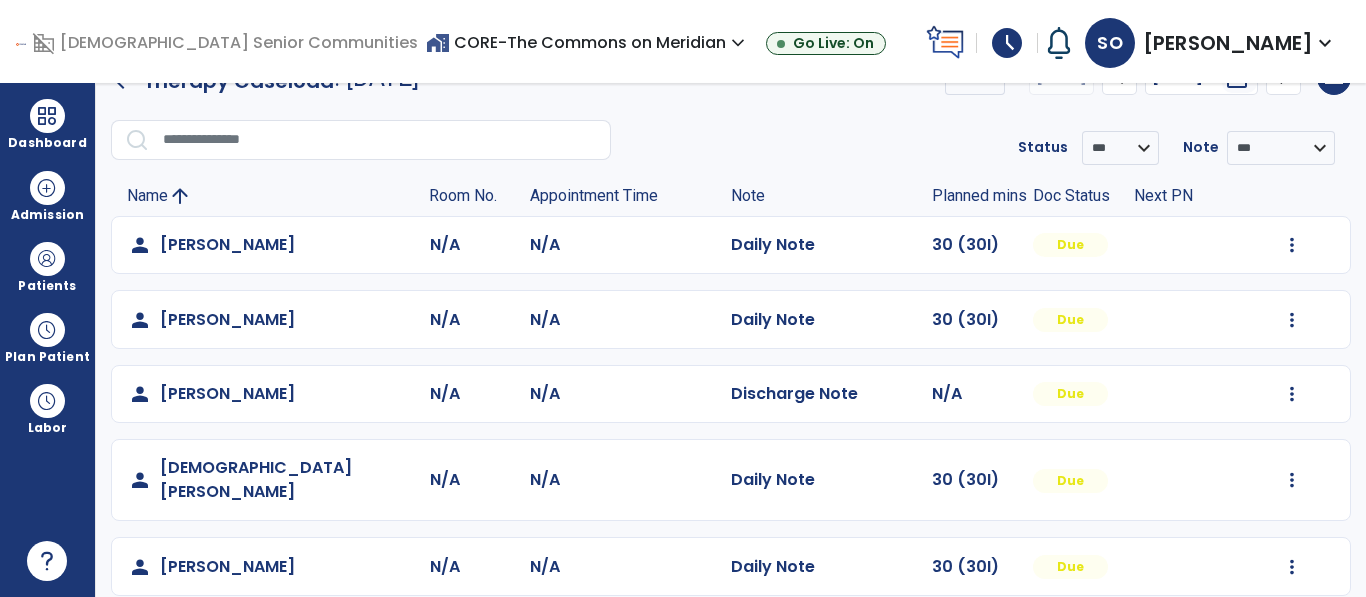 scroll, scrollTop: 0, scrollLeft: 0, axis: both 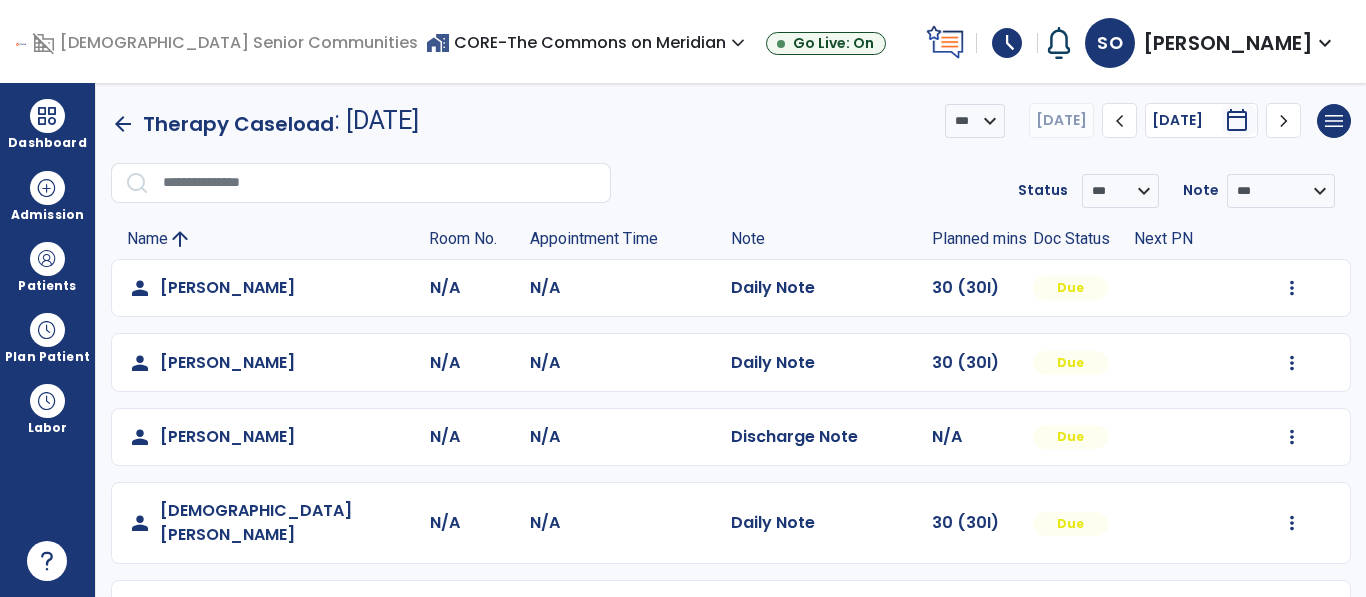 click on "arrow_back" 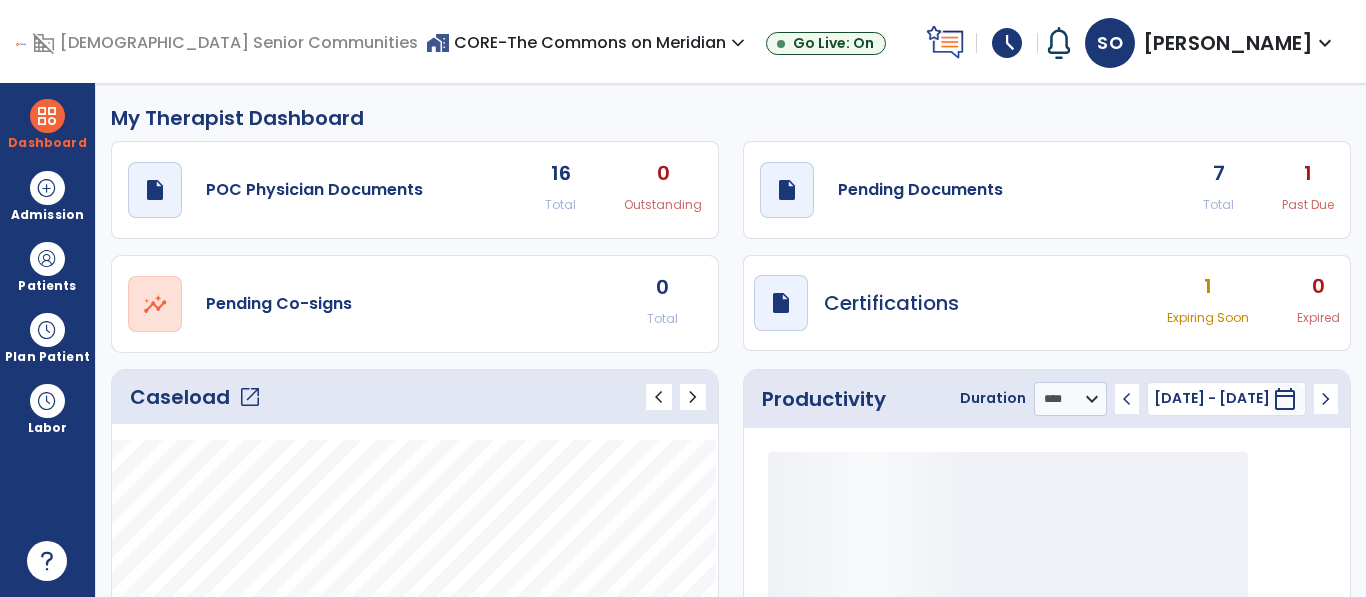 click on "home_work   CORE-The Commons on Meridian   expand_more" at bounding box center [588, 42] 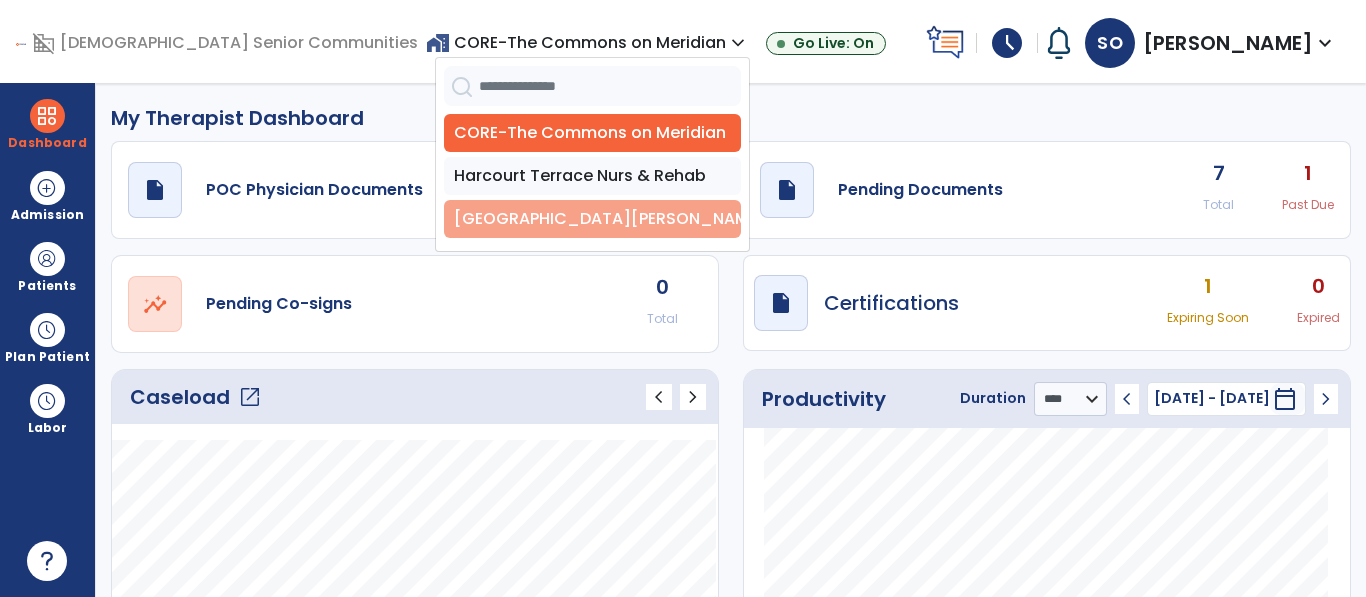 click on "[GEOGRAPHIC_DATA][PERSON_NAME]" at bounding box center [592, 219] 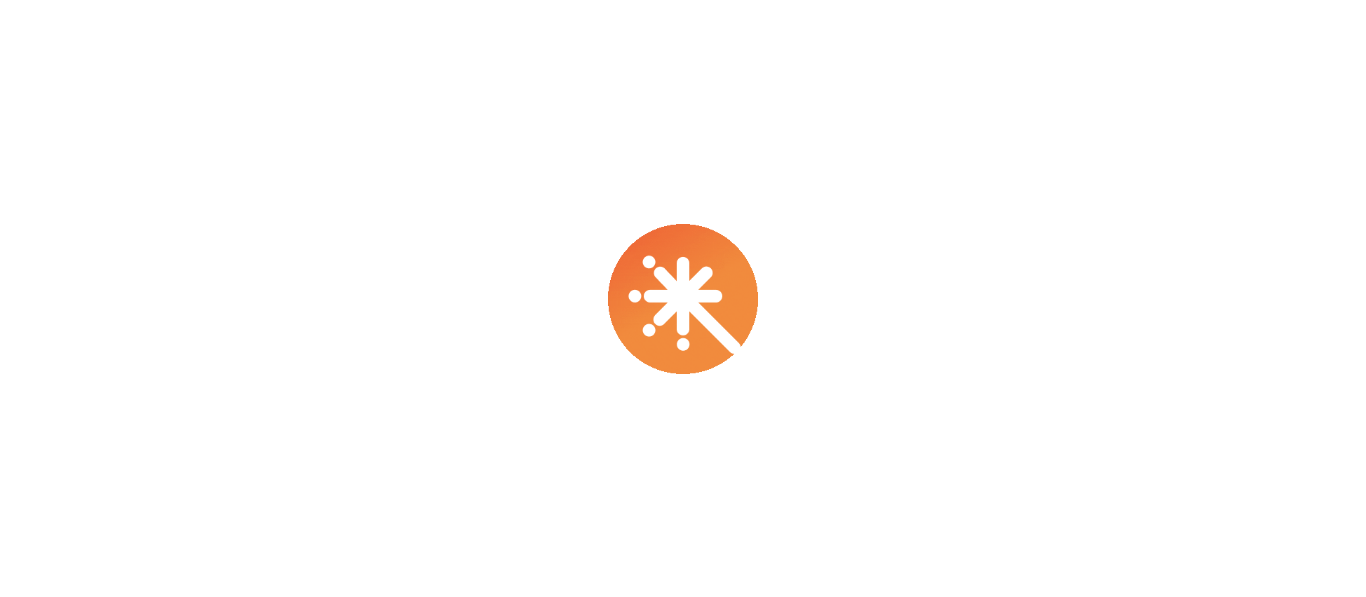 scroll, scrollTop: 0, scrollLeft: 0, axis: both 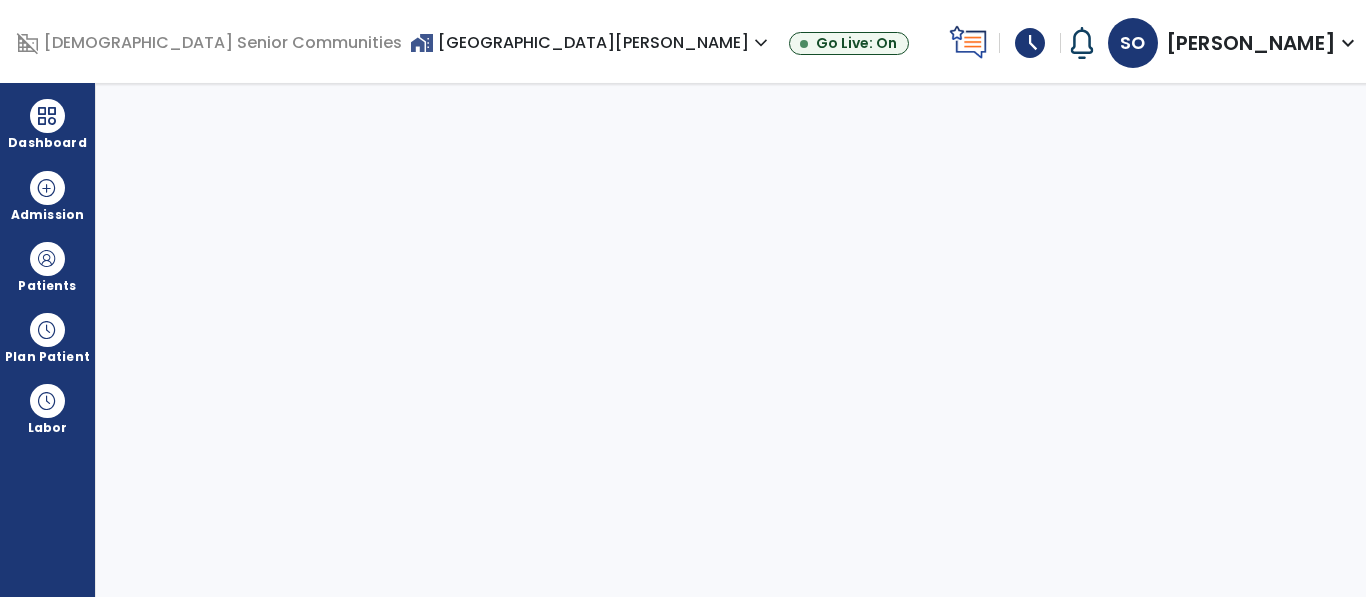 select on "****" 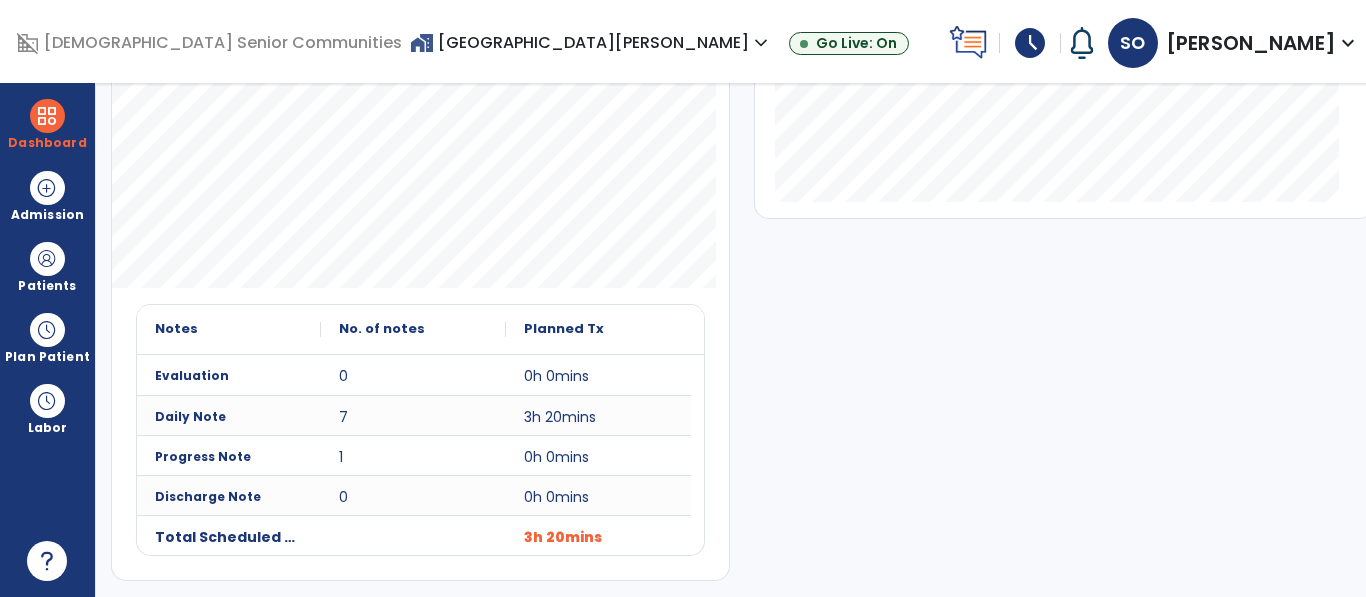 scroll, scrollTop: 0, scrollLeft: 0, axis: both 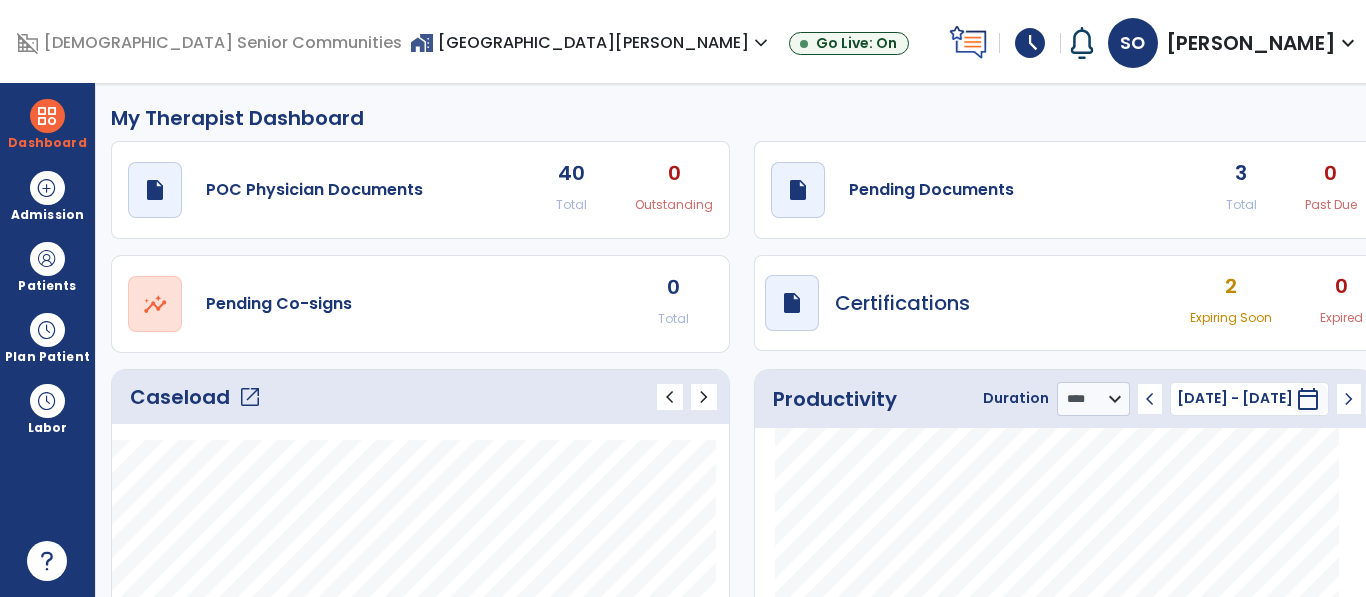 click on "open_in_new" 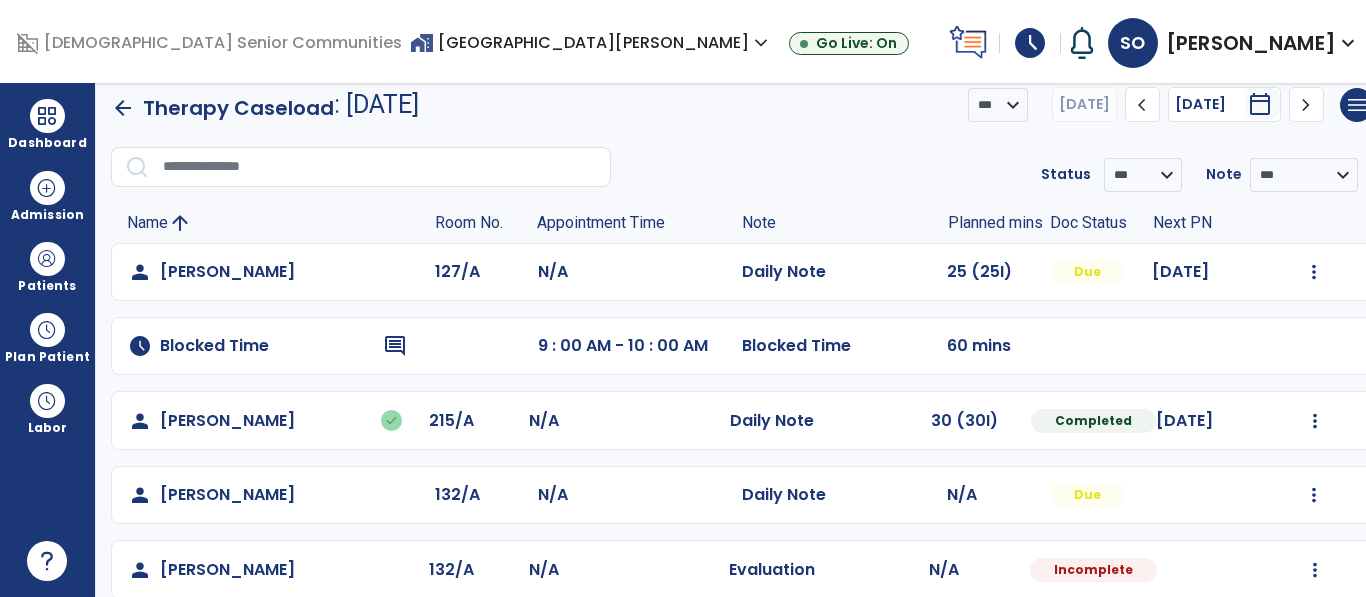 scroll, scrollTop: 0, scrollLeft: 0, axis: both 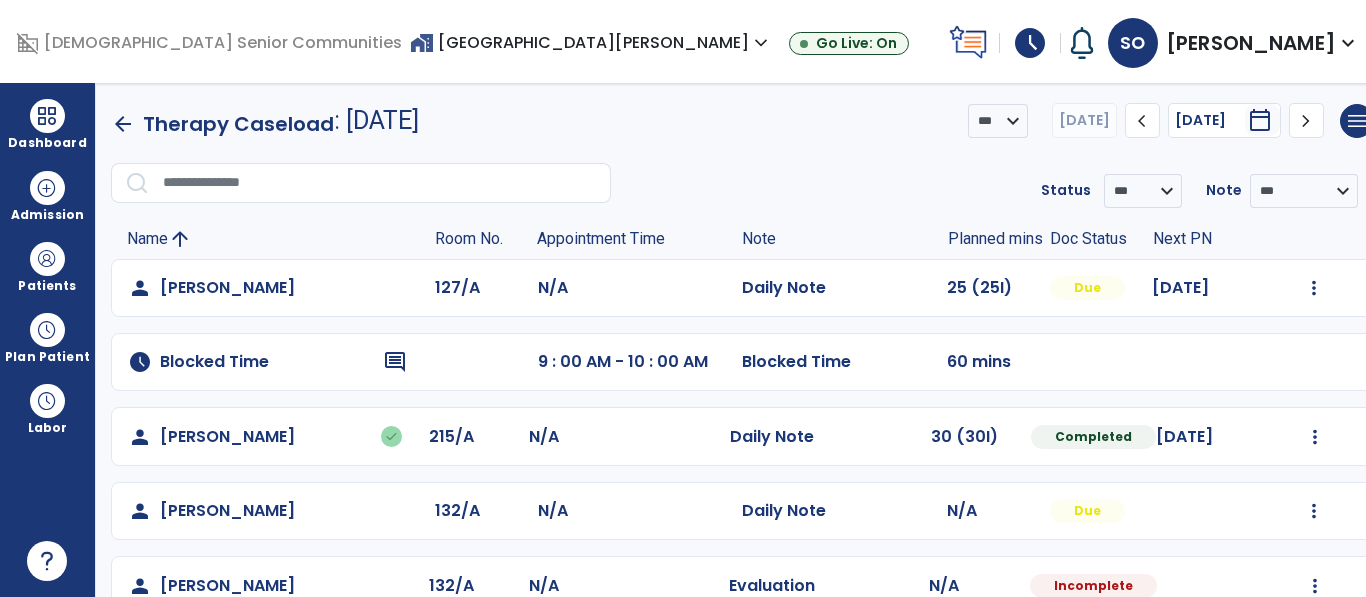 click on "chevron_right" 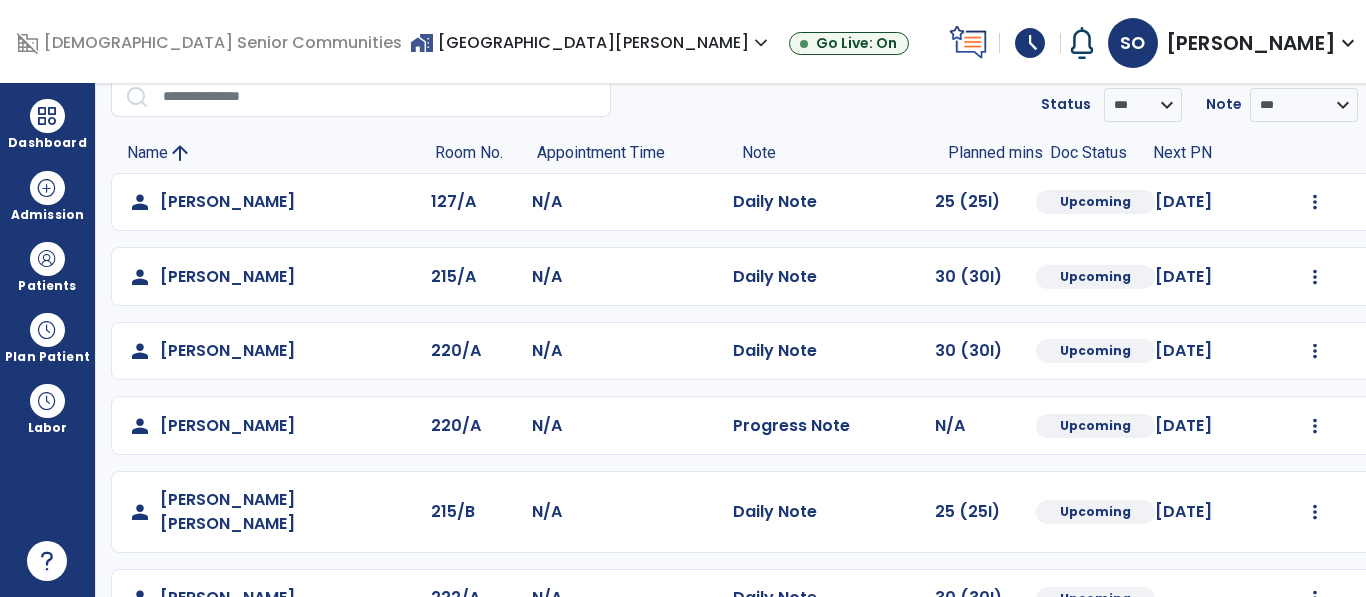 scroll, scrollTop: 0, scrollLeft: 0, axis: both 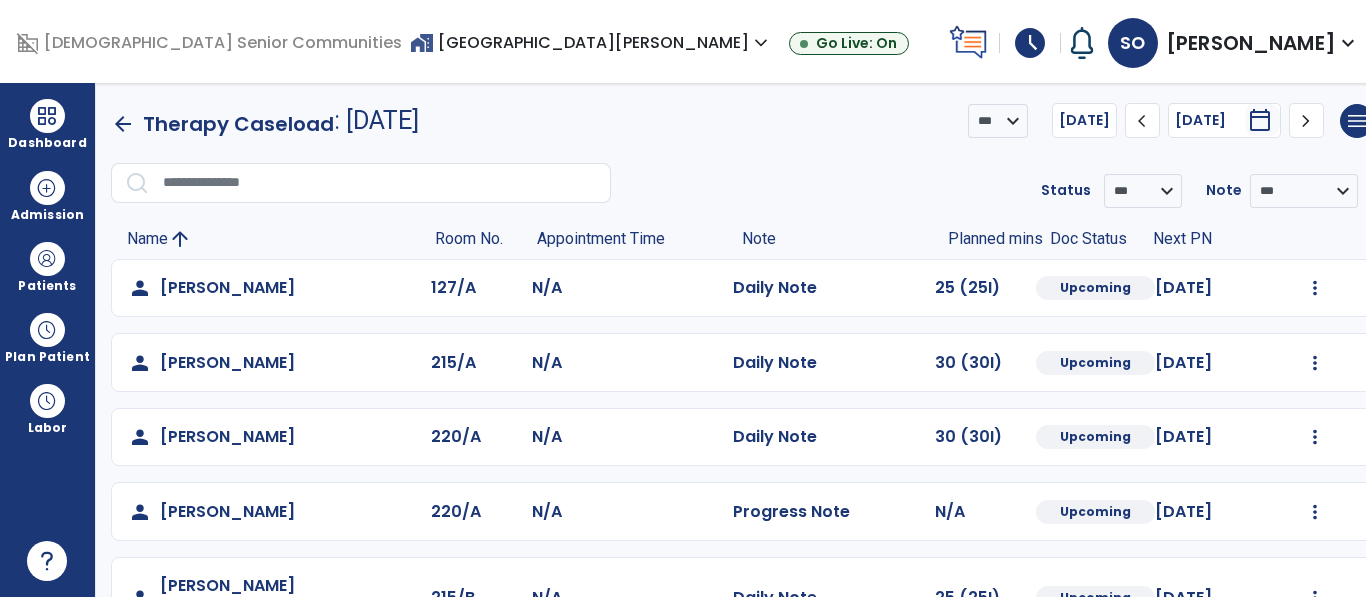 click on "arrow_back   Therapy Caseload" 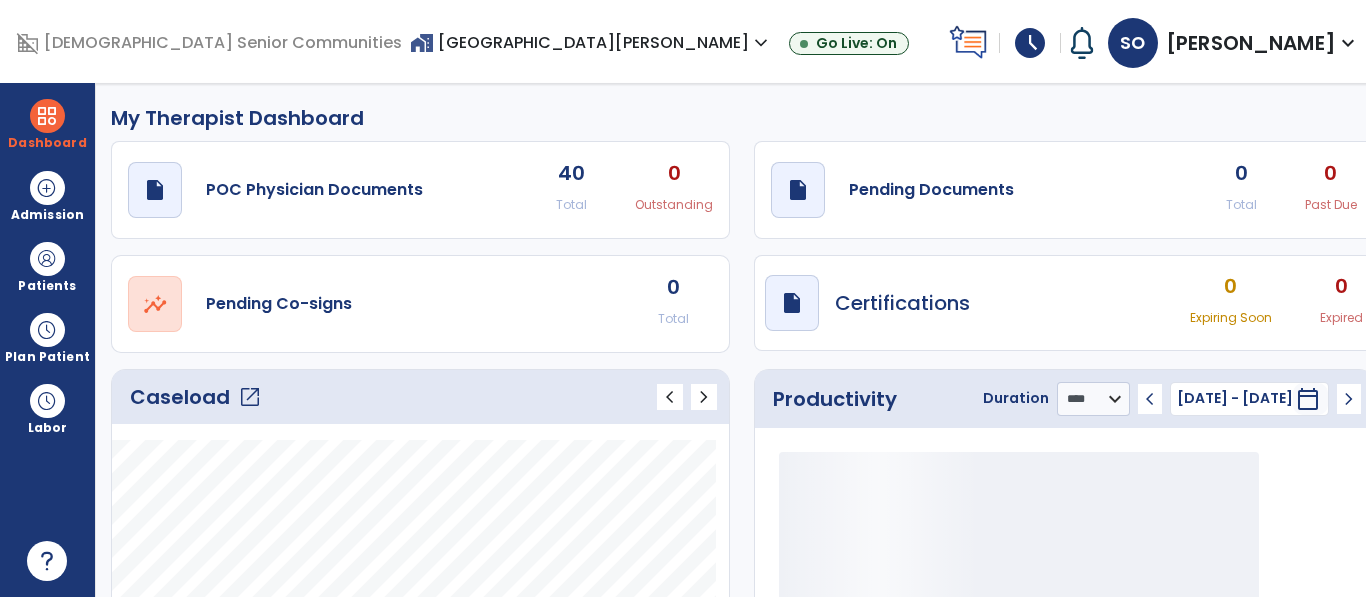 click on "home_work   Spring Mill Meadows   expand_more" at bounding box center (591, 42) 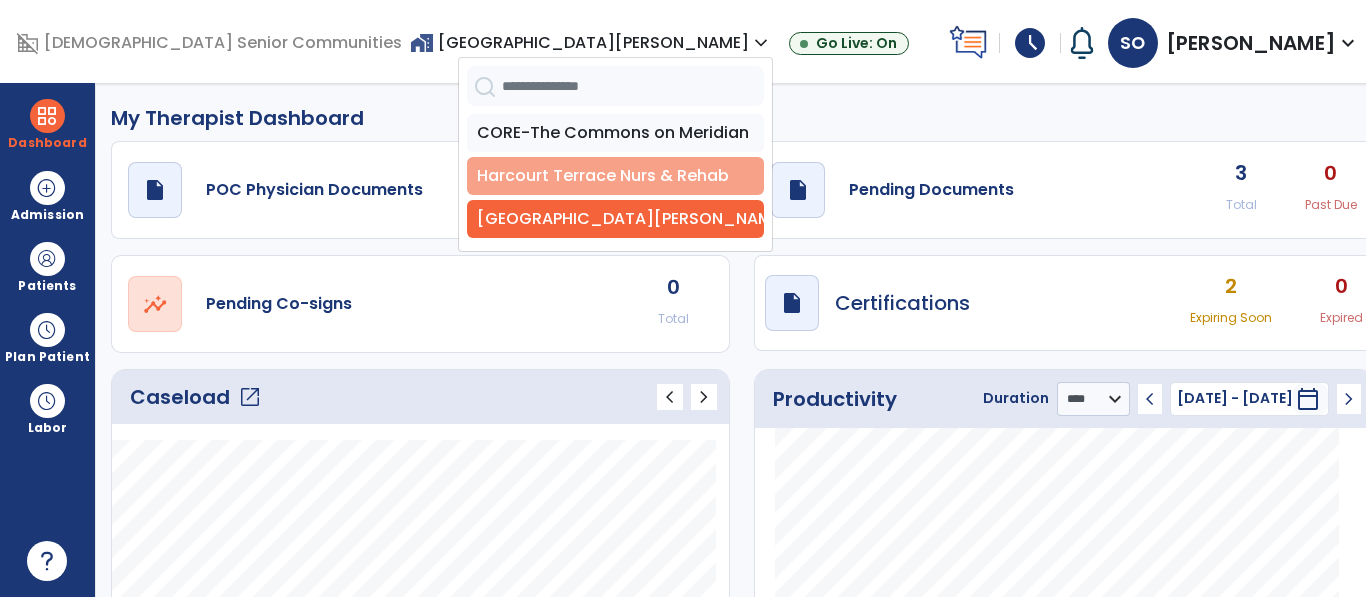 click on "Harcourt Terrace Nurs & Rehab" at bounding box center (615, 176) 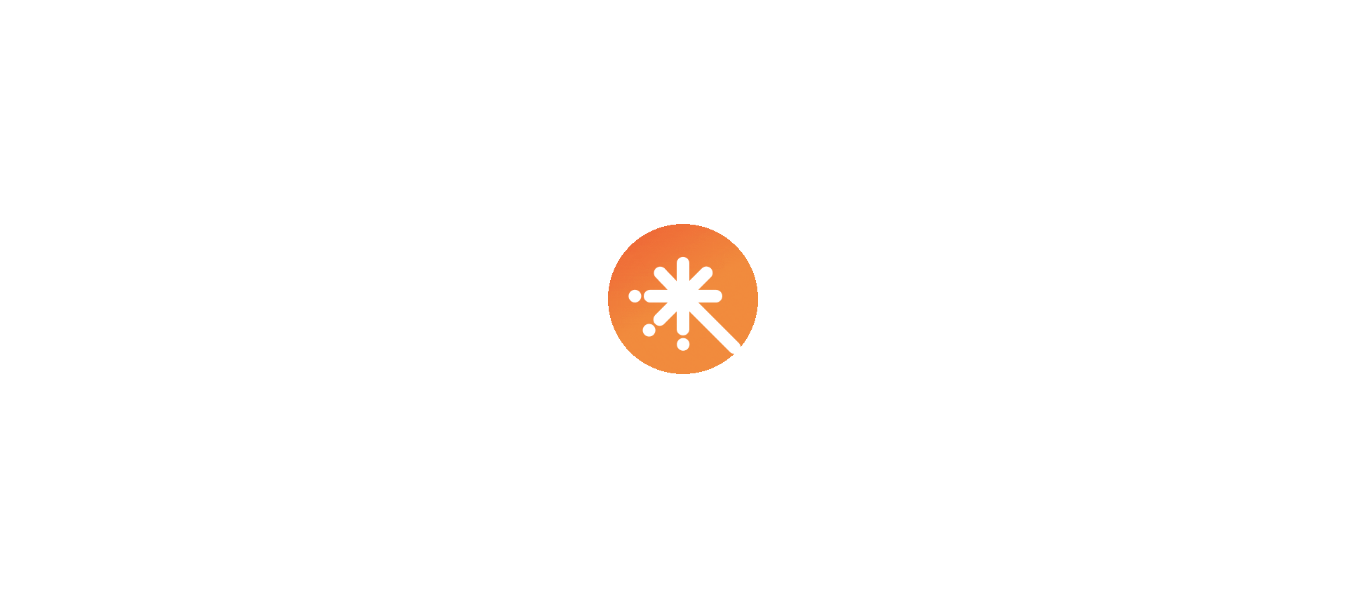 scroll, scrollTop: 0, scrollLeft: 0, axis: both 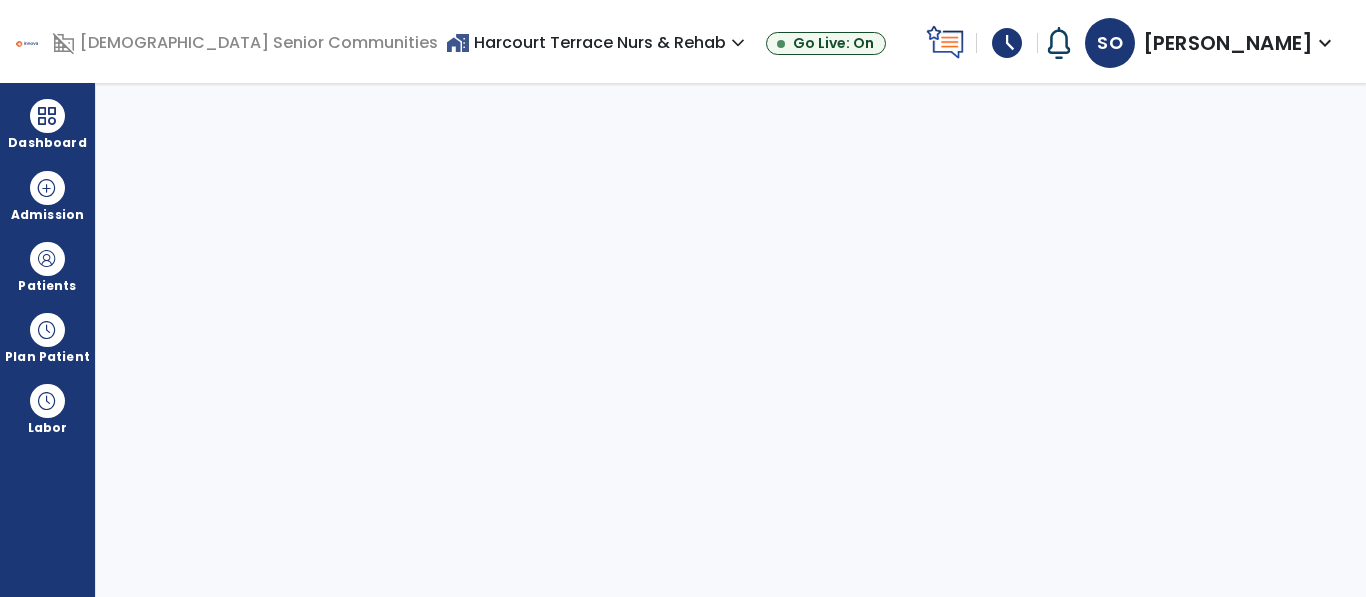 select on "****" 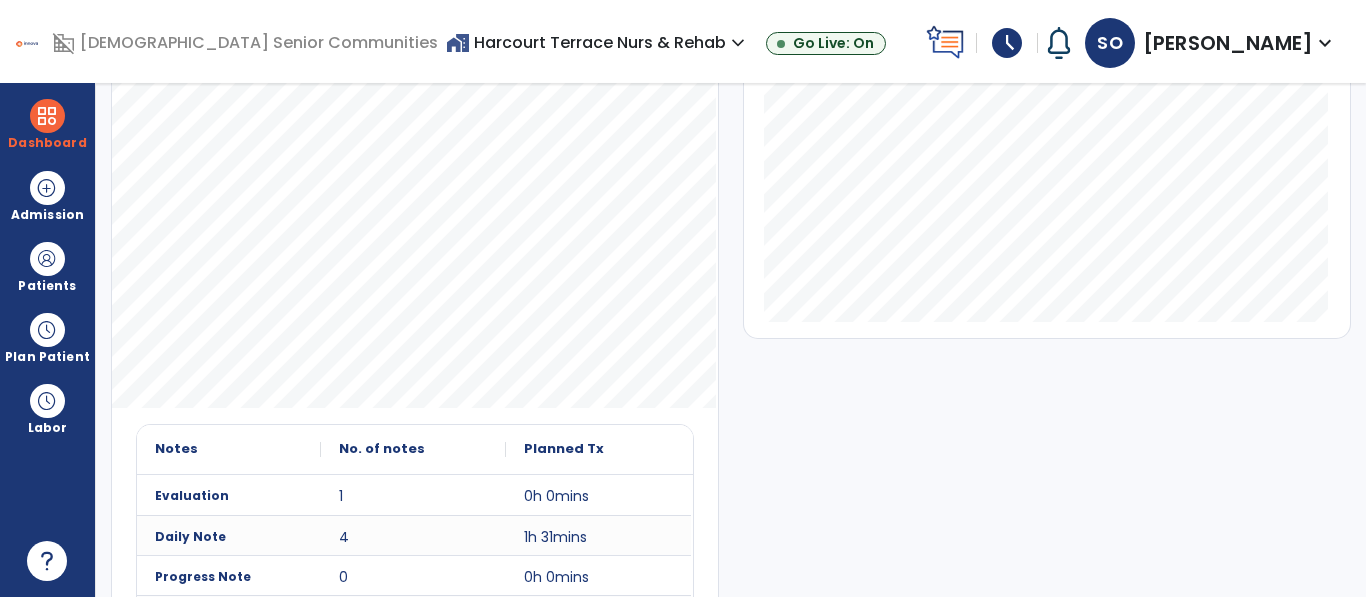scroll, scrollTop: 0, scrollLeft: 0, axis: both 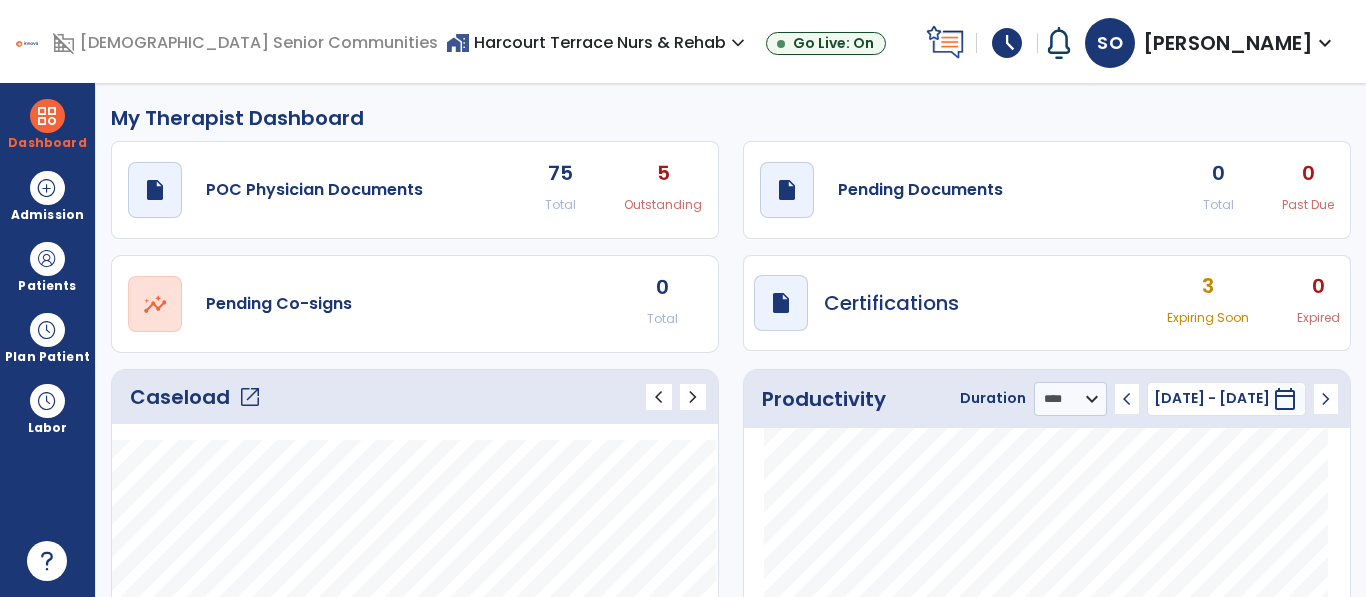 click on "open_in_new" 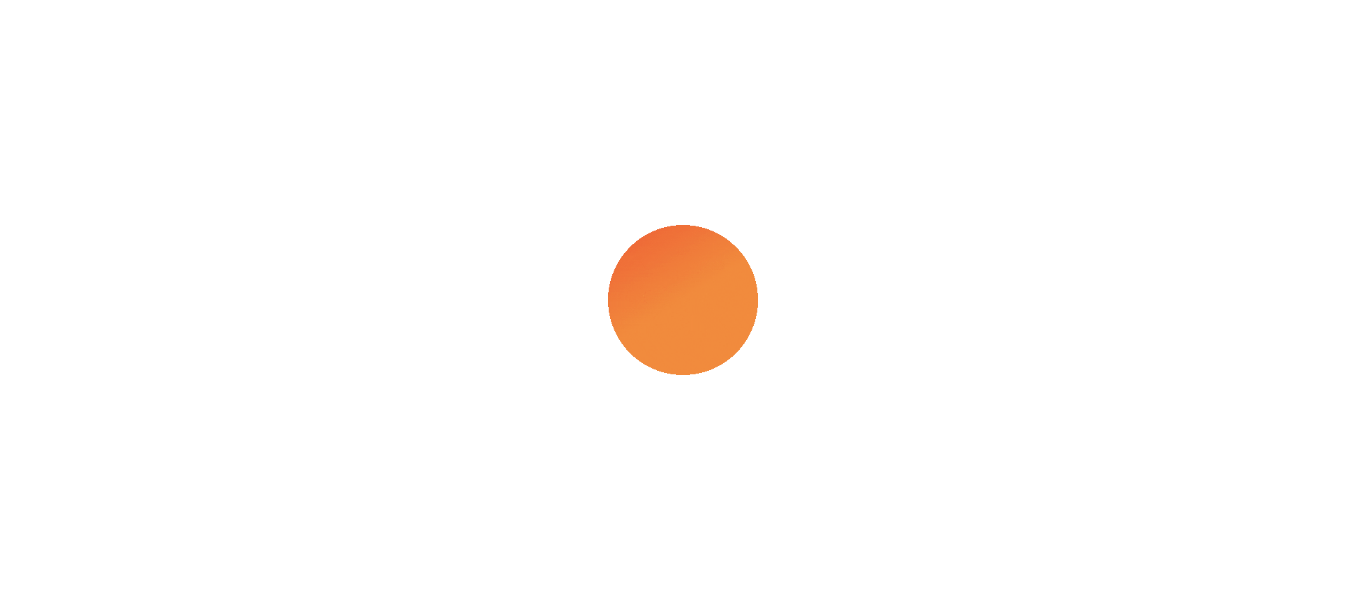 scroll, scrollTop: 0, scrollLeft: 0, axis: both 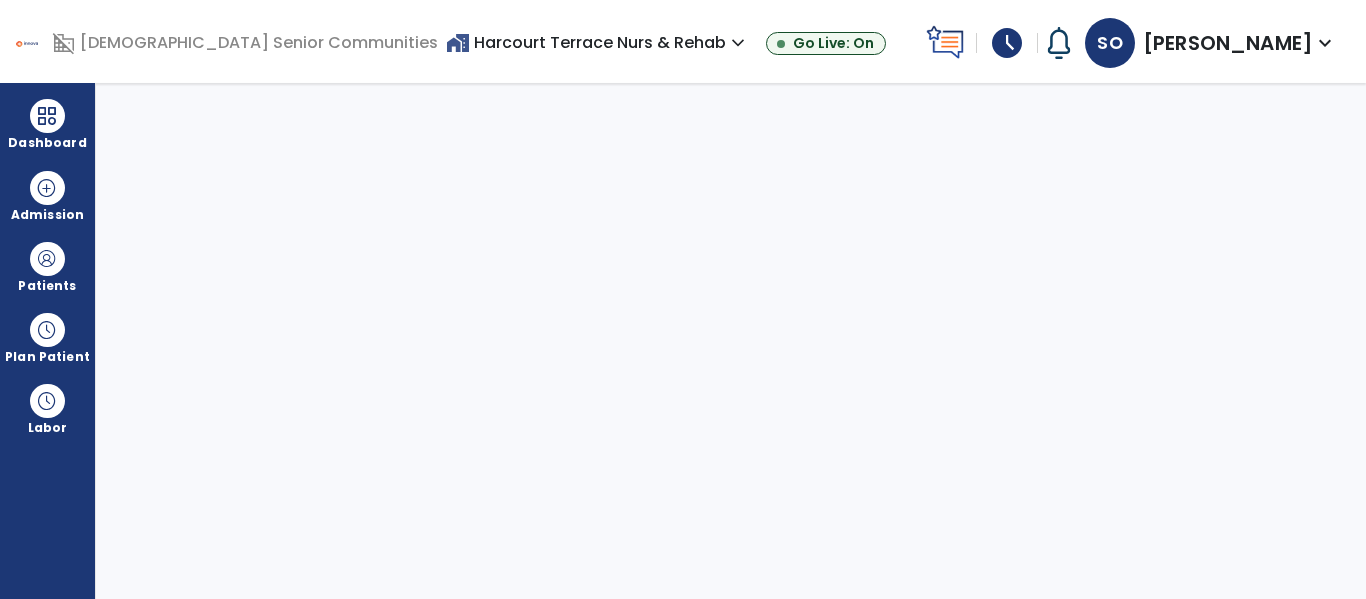 select on "****" 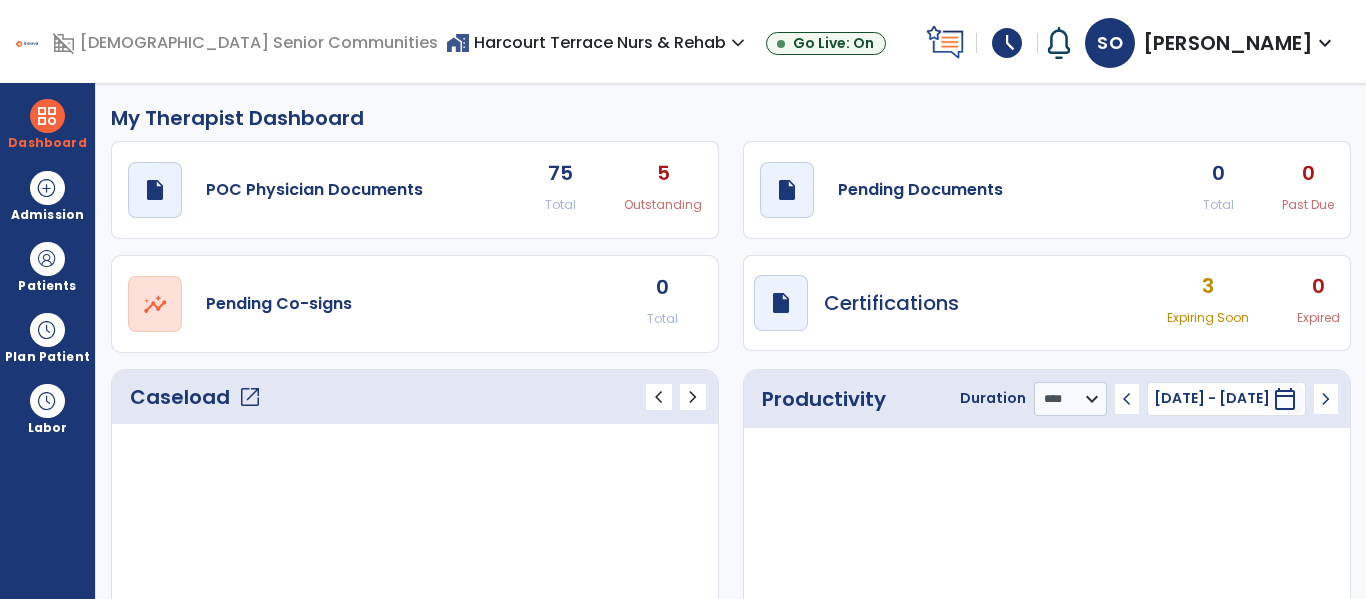 click on "open_in_new" 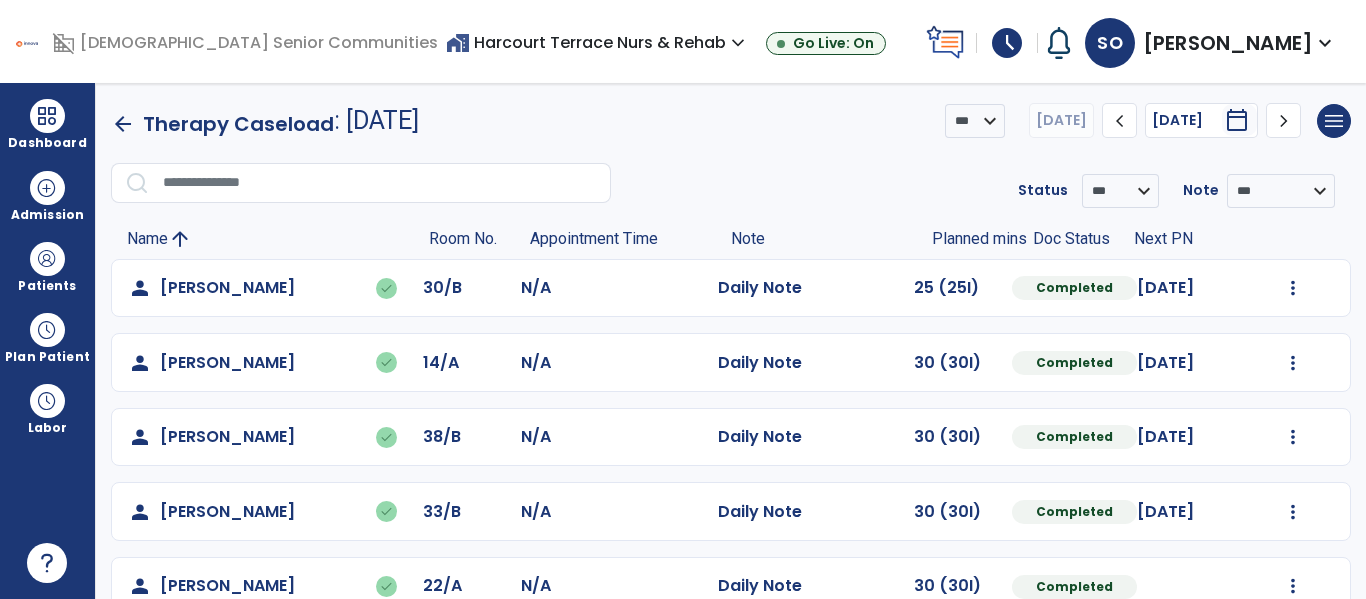 scroll, scrollTop: 41, scrollLeft: 0, axis: vertical 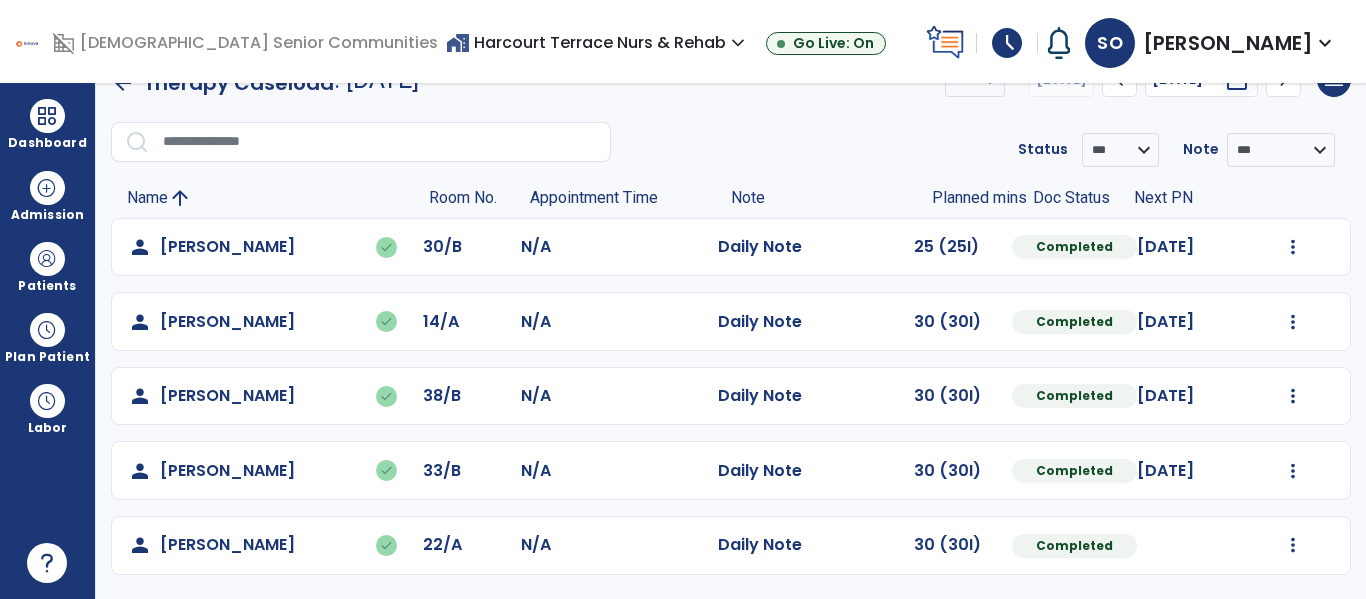 click on "Daily Note" 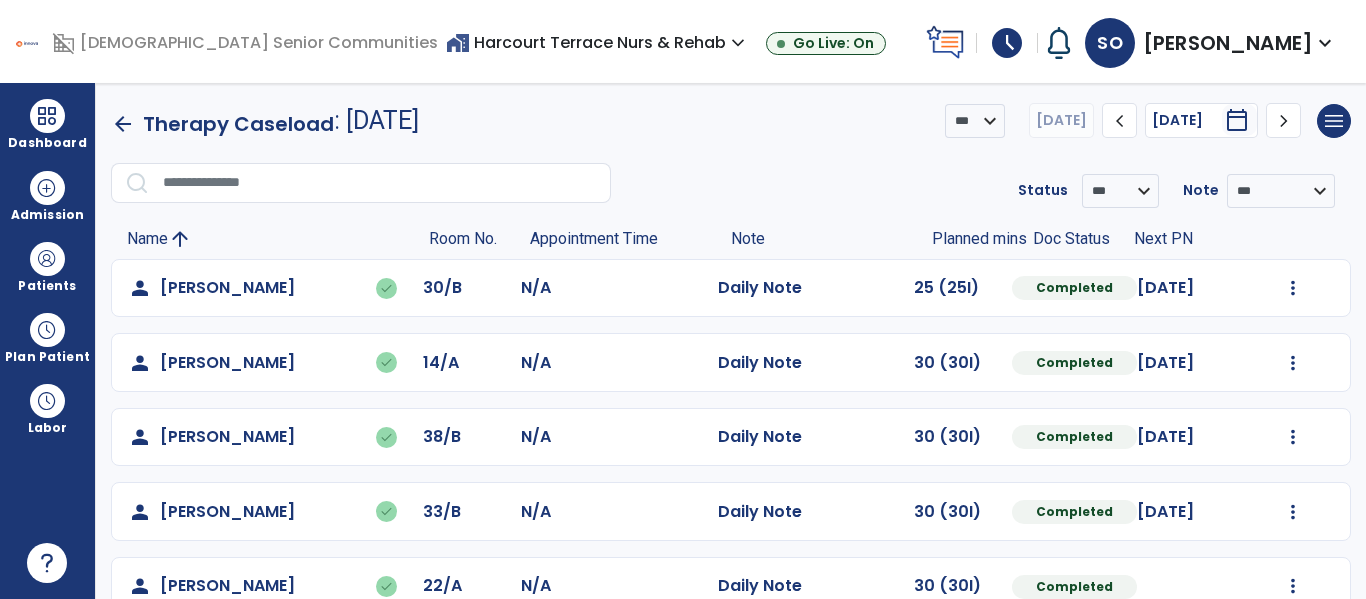 click on "home_work   Harcourt Terrace Nurs & Rehab   expand_more" at bounding box center (598, 42) 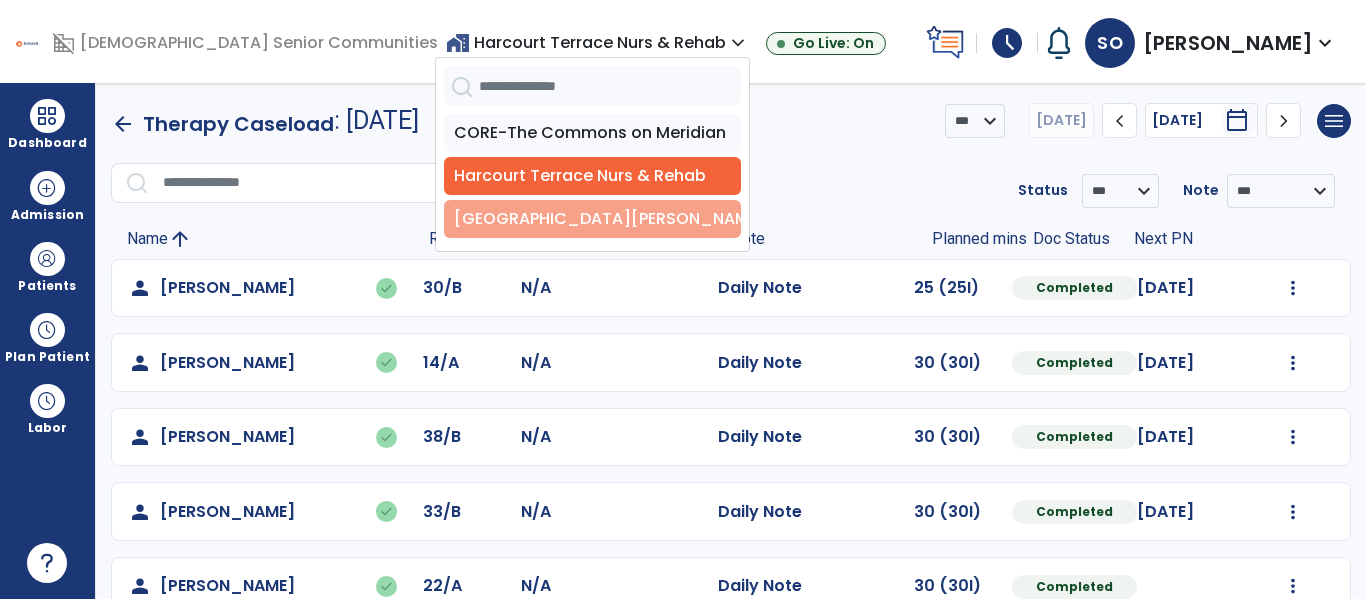 click on "[GEOGRAPHIC_DATA][PERSON_NAME]" at bounding box center (592, 219) 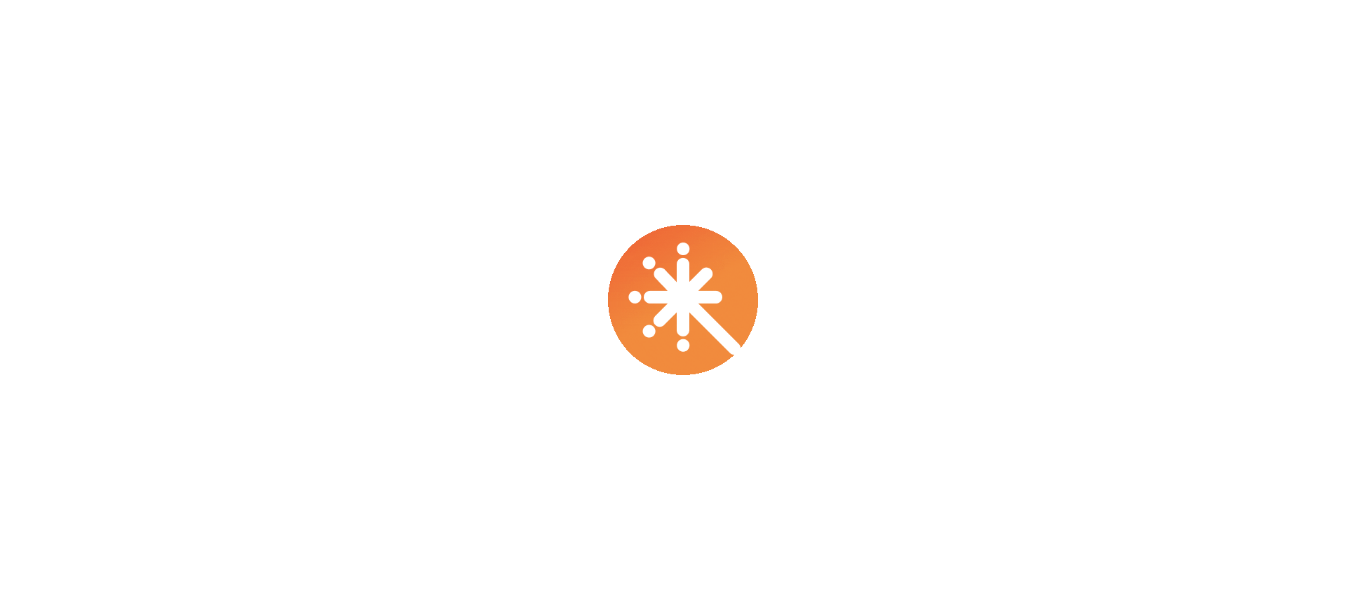 scroll, scrollTop: 0, scrollLeft: 0, axis: both 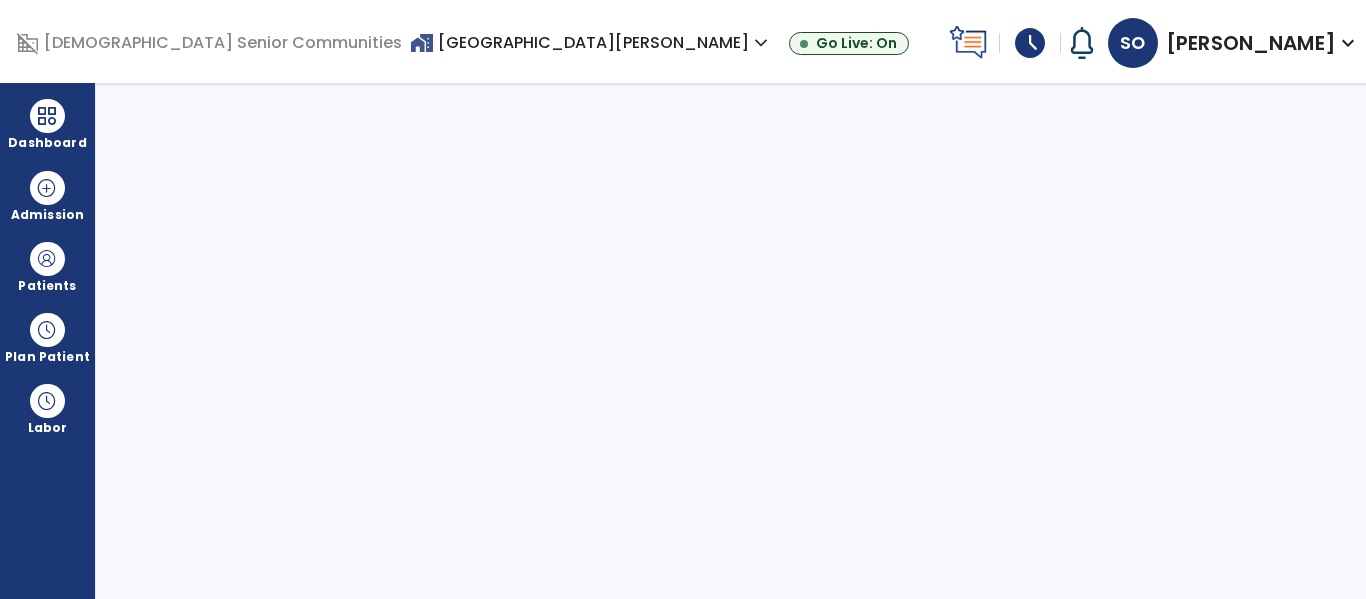 select on "****" 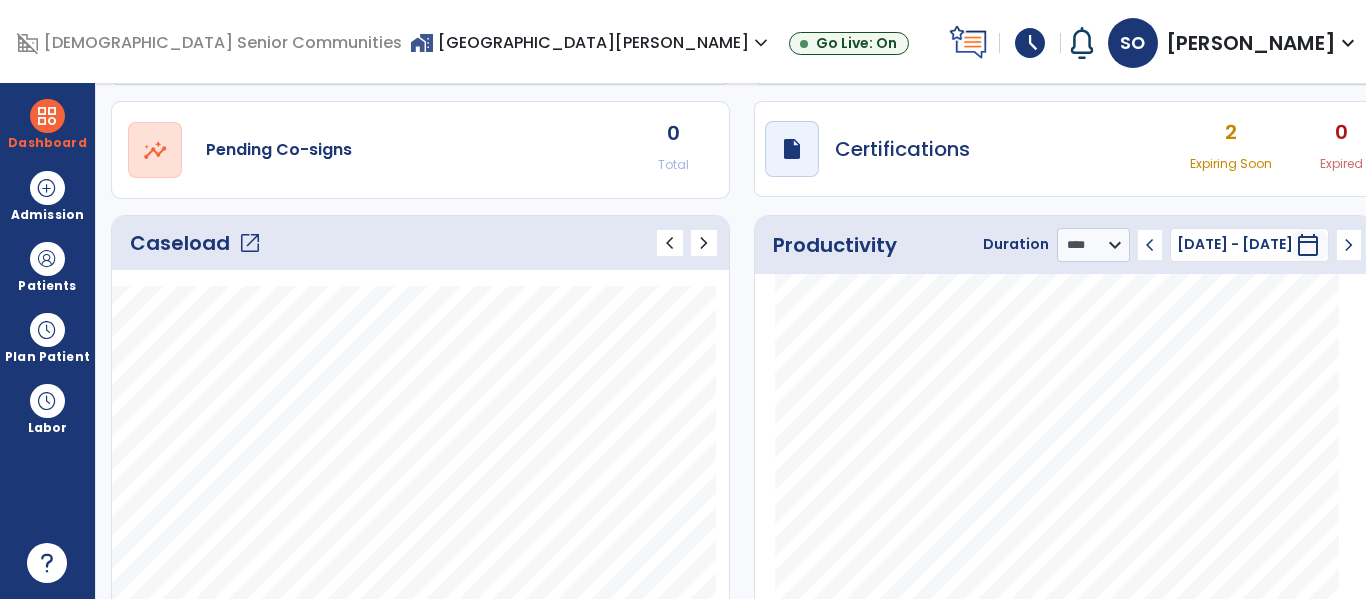 scroll, scrollTop: 170, scrollLeft: 0, axis: vertical 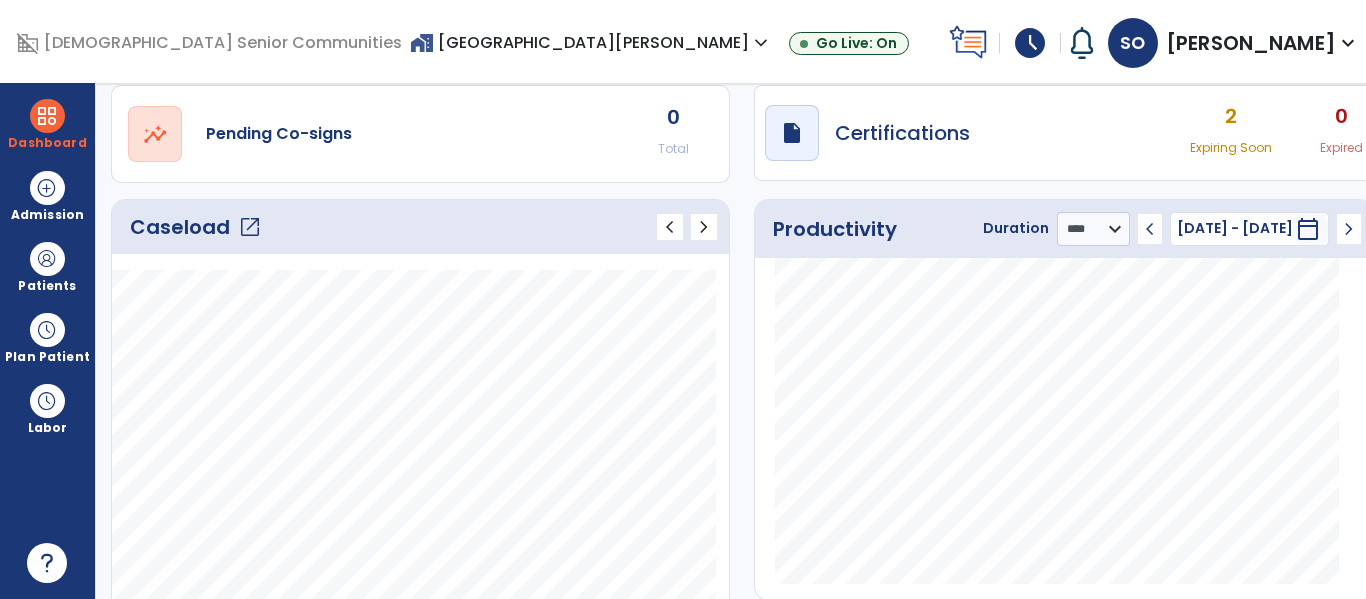 click on "open_in_new" 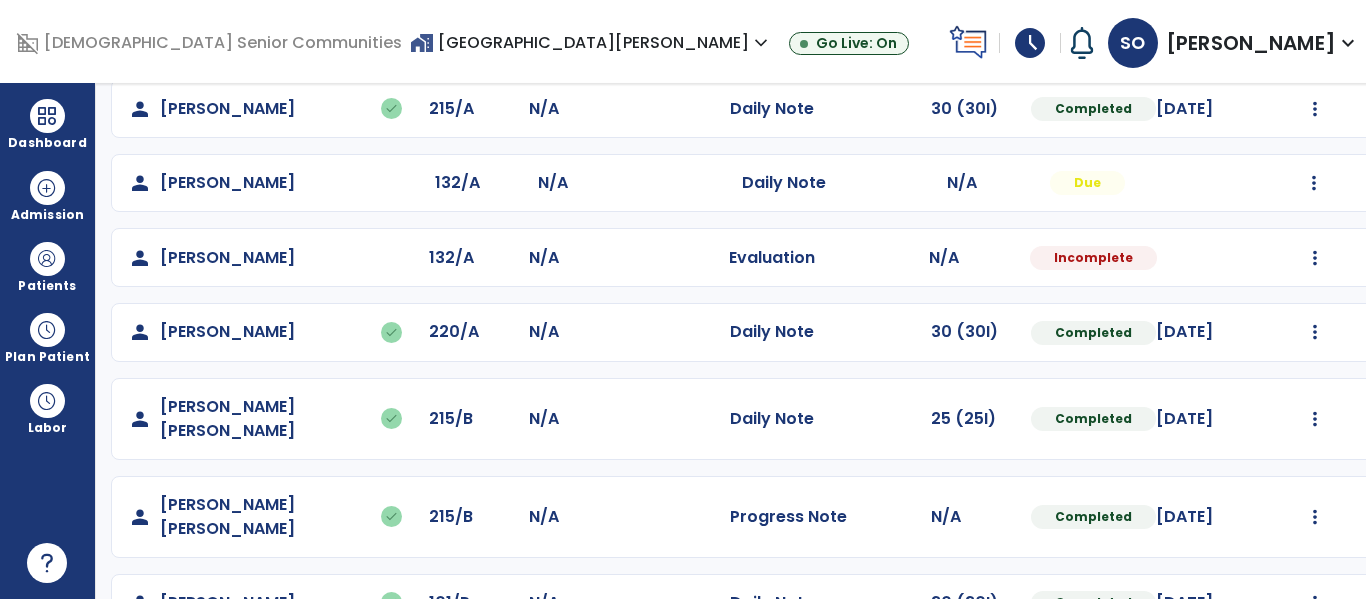 scroll, scrollTop: 318, scrollLeft: 0, axis: vertical 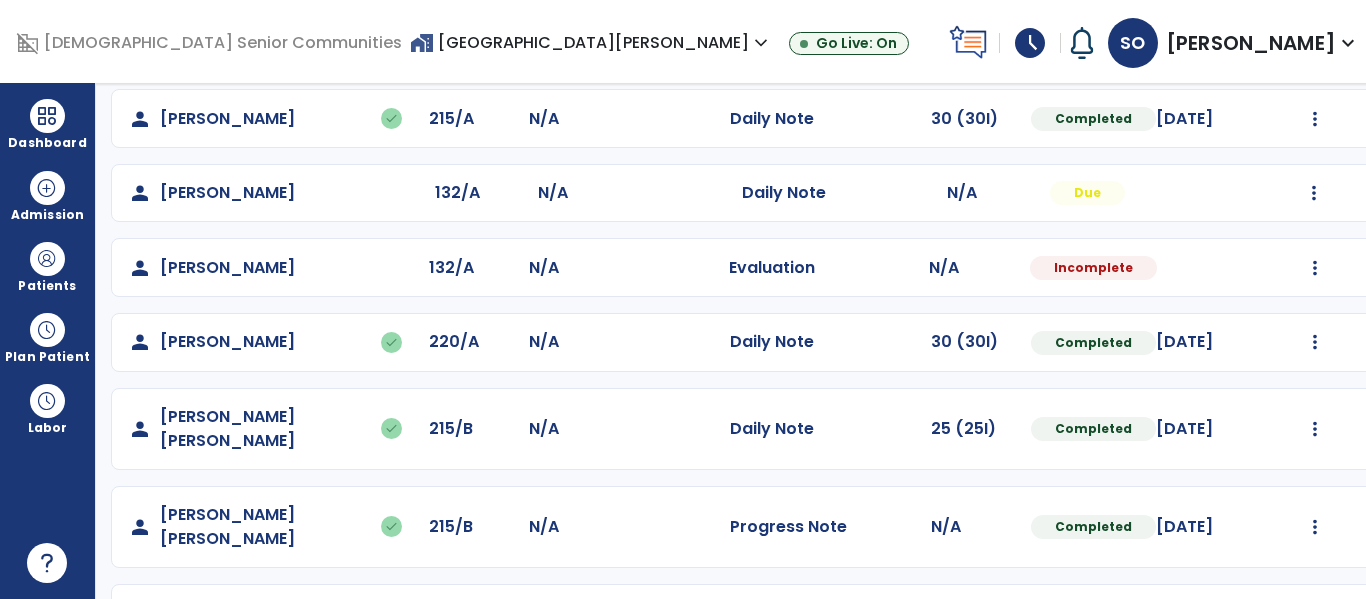 click on "Mark Visit As Complete   Reset Note   Open Document   G + C Mins" 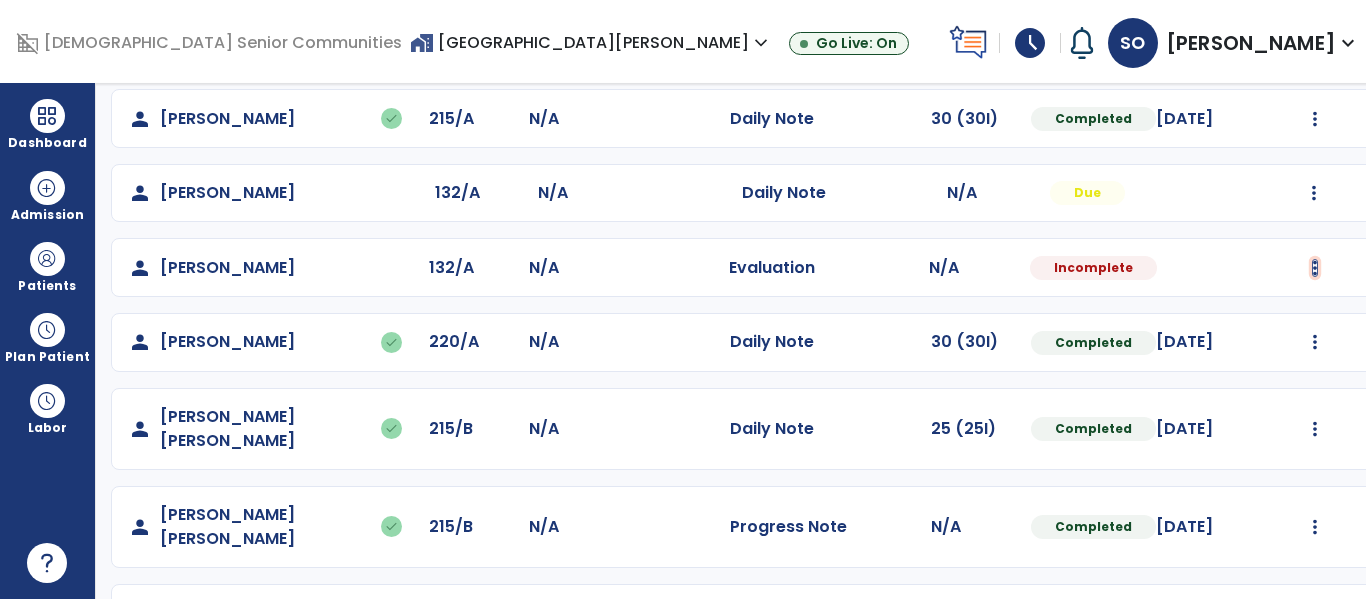 click at bounding box center (1314, -30) 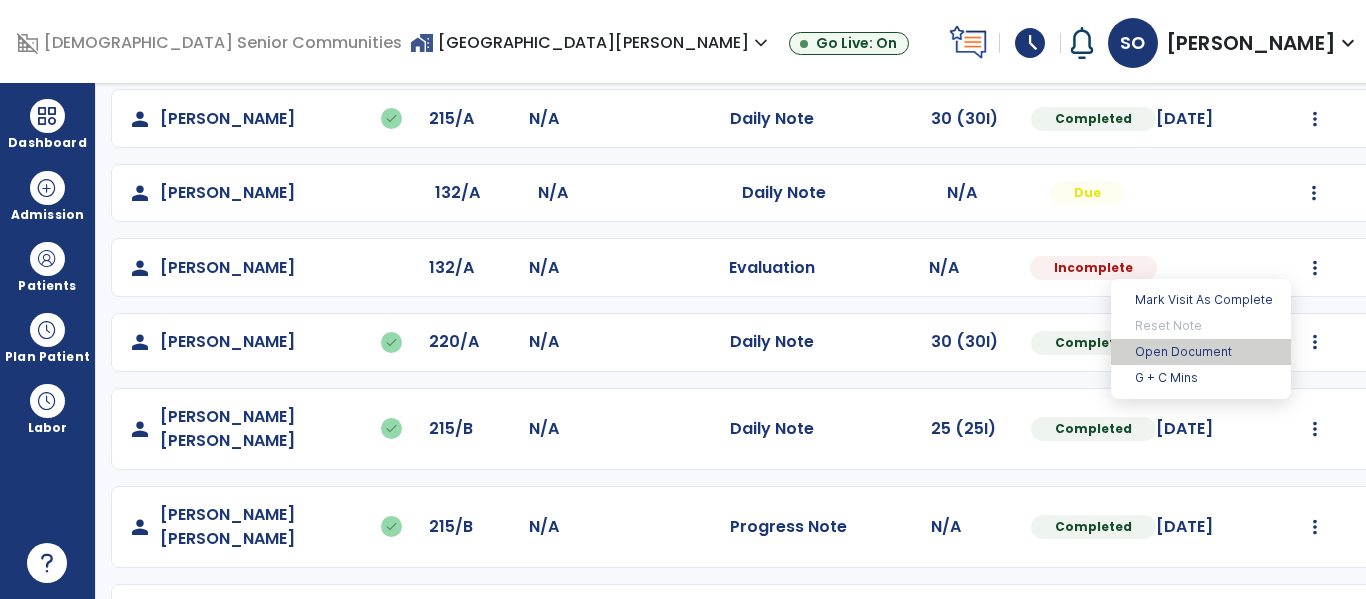 click on "Open Document" at bounding box center (1201, 352) 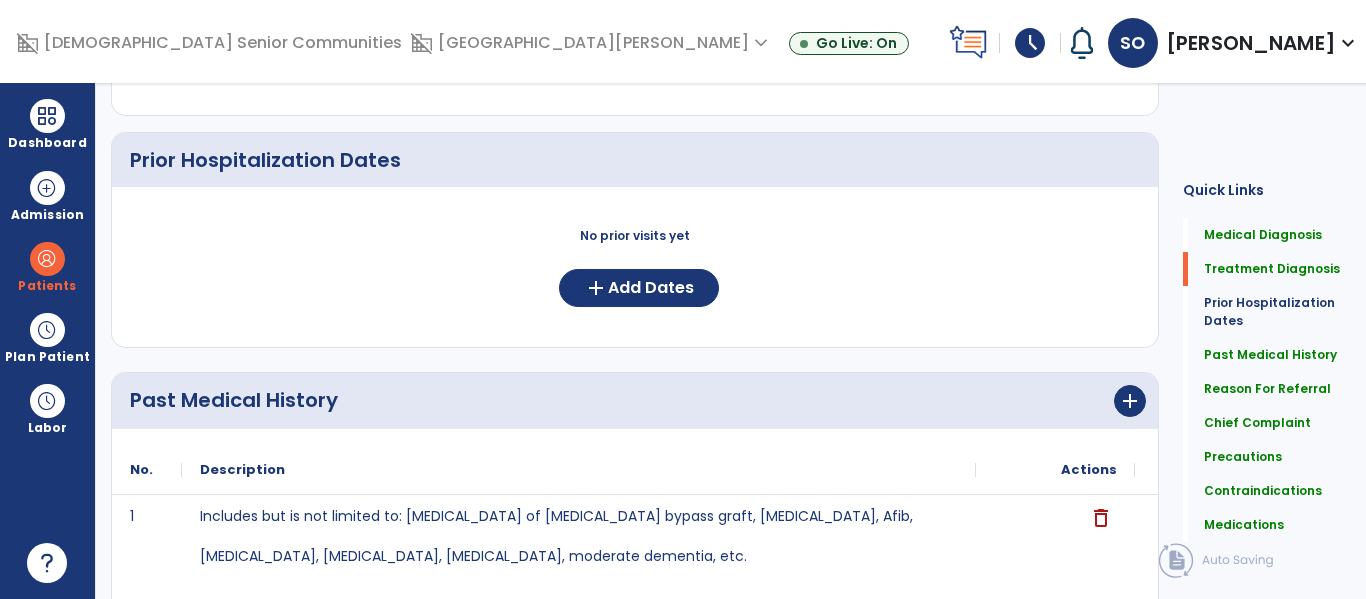 scroll, scrollTop: 0, scrollLeft: 0, axis: both 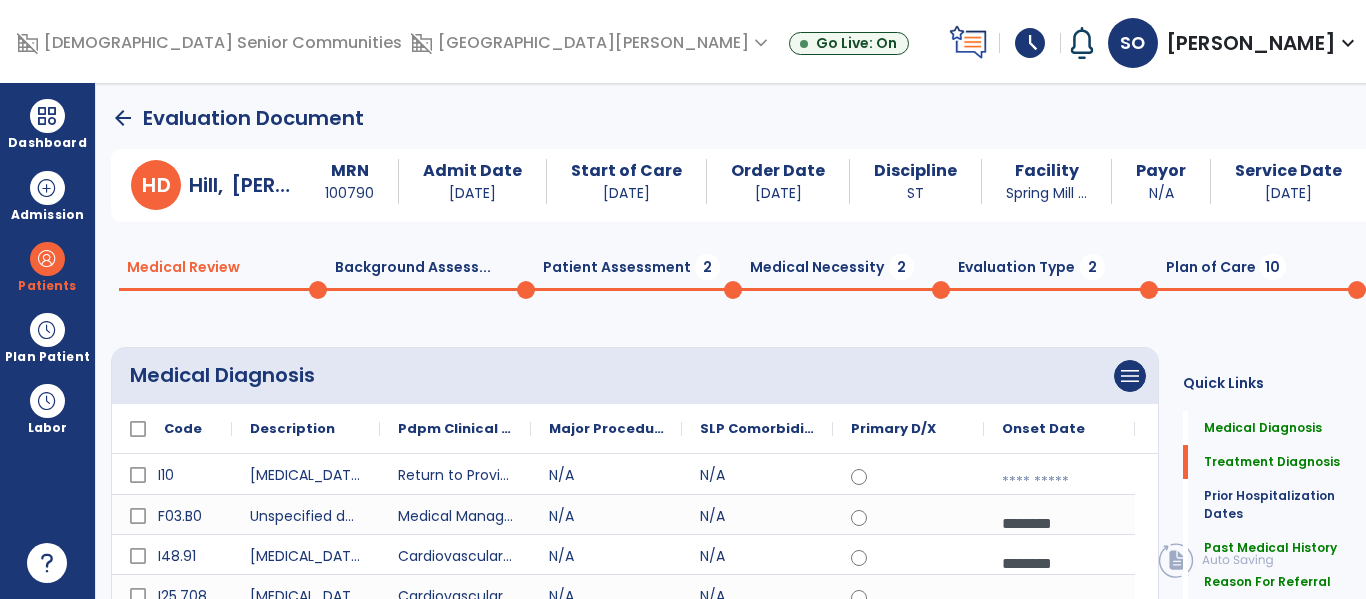 click on "Patient Assessment  2" 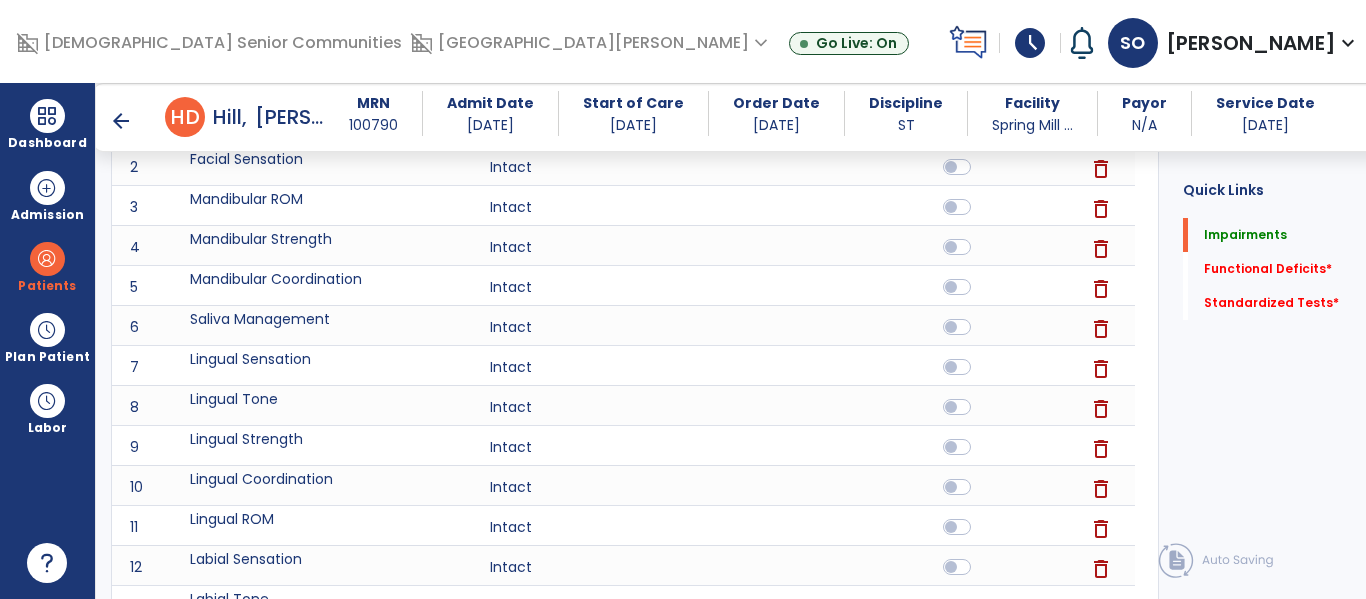 scroll, scrollTop: 0, scrollLeft: 0, axis: both 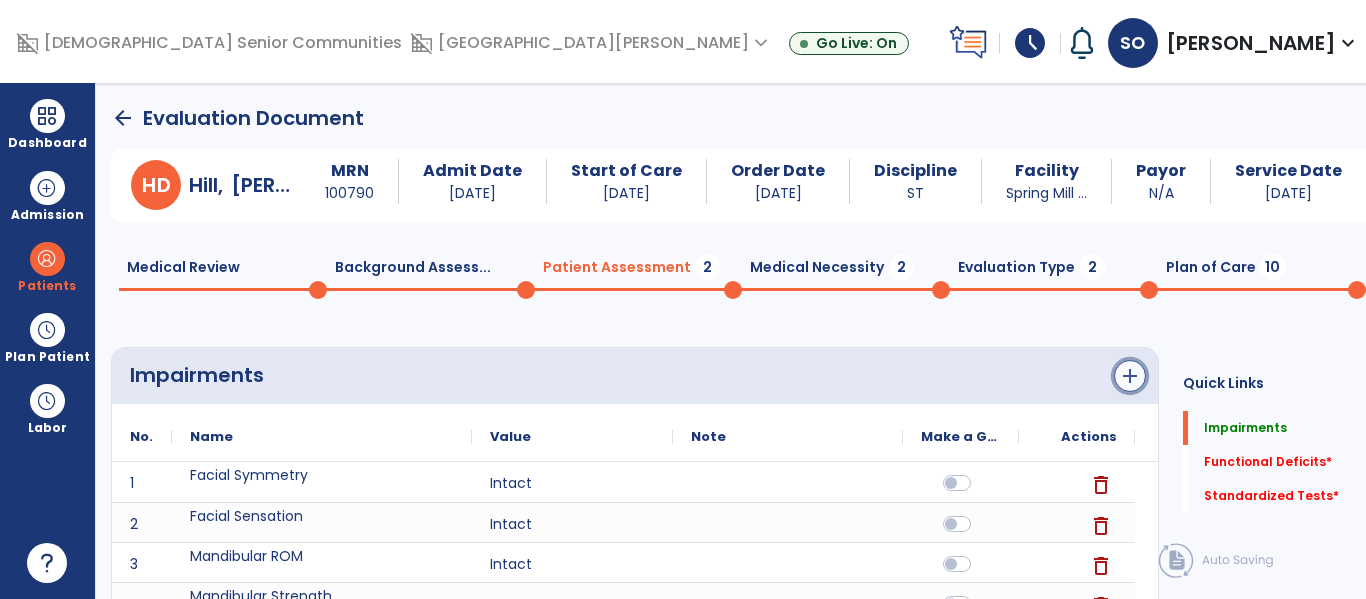 click on "add" 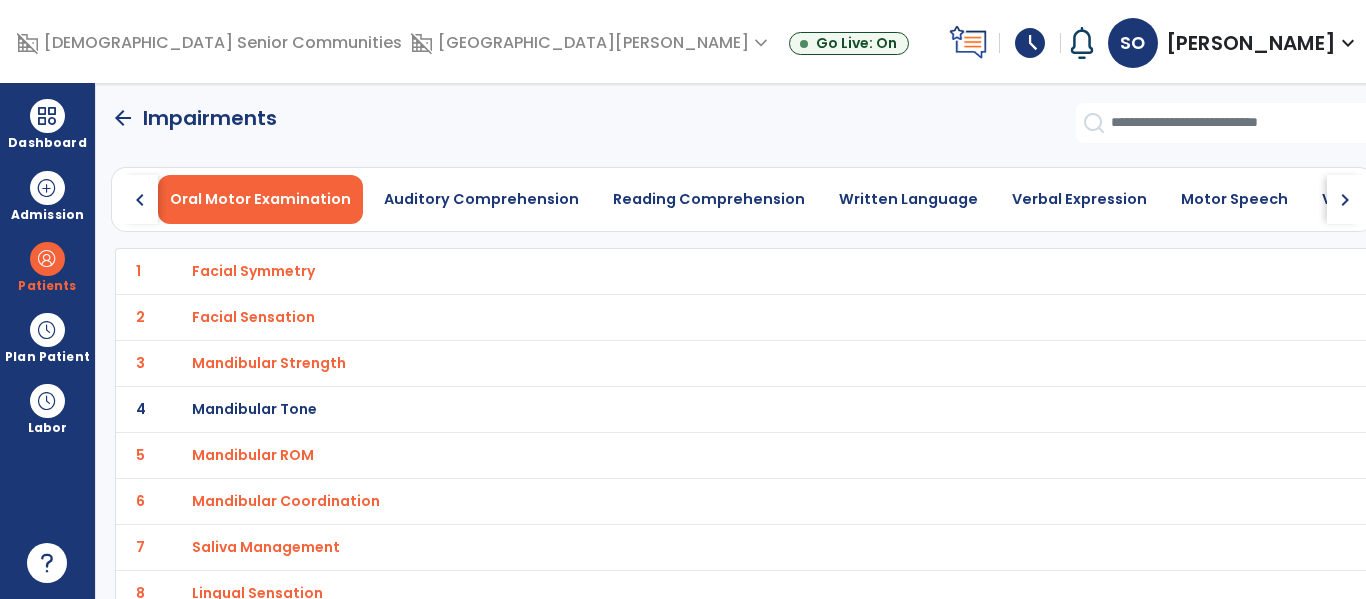 click on "chevron_right" 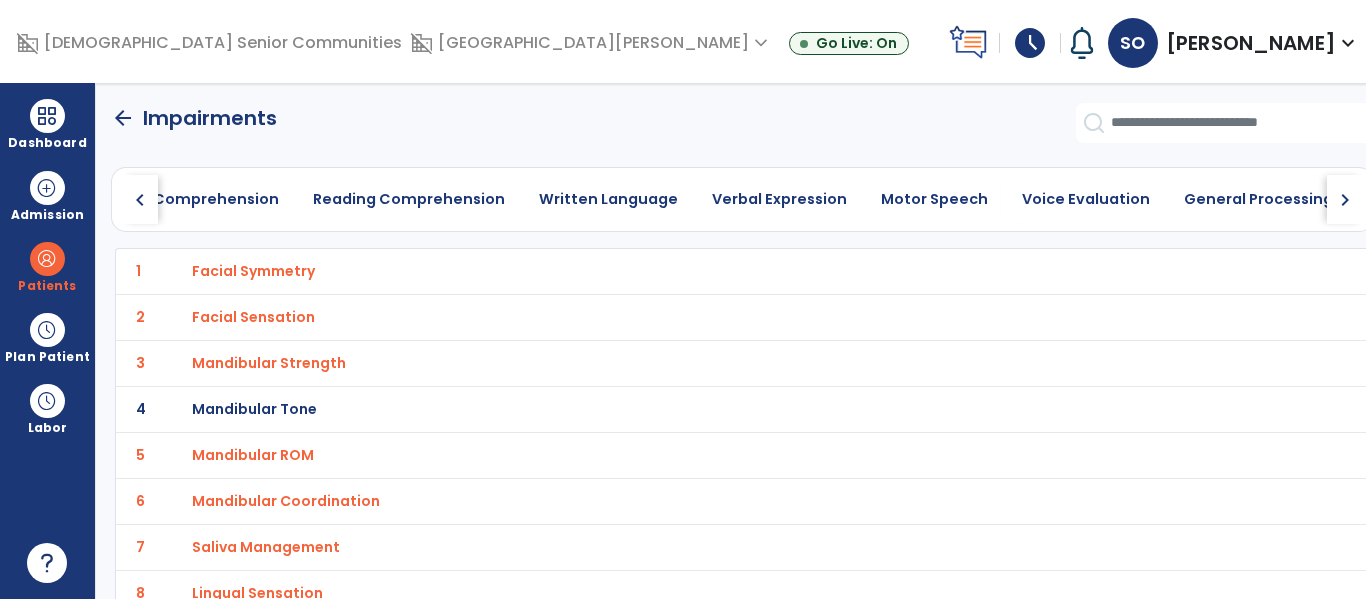 click on "chevron_right" 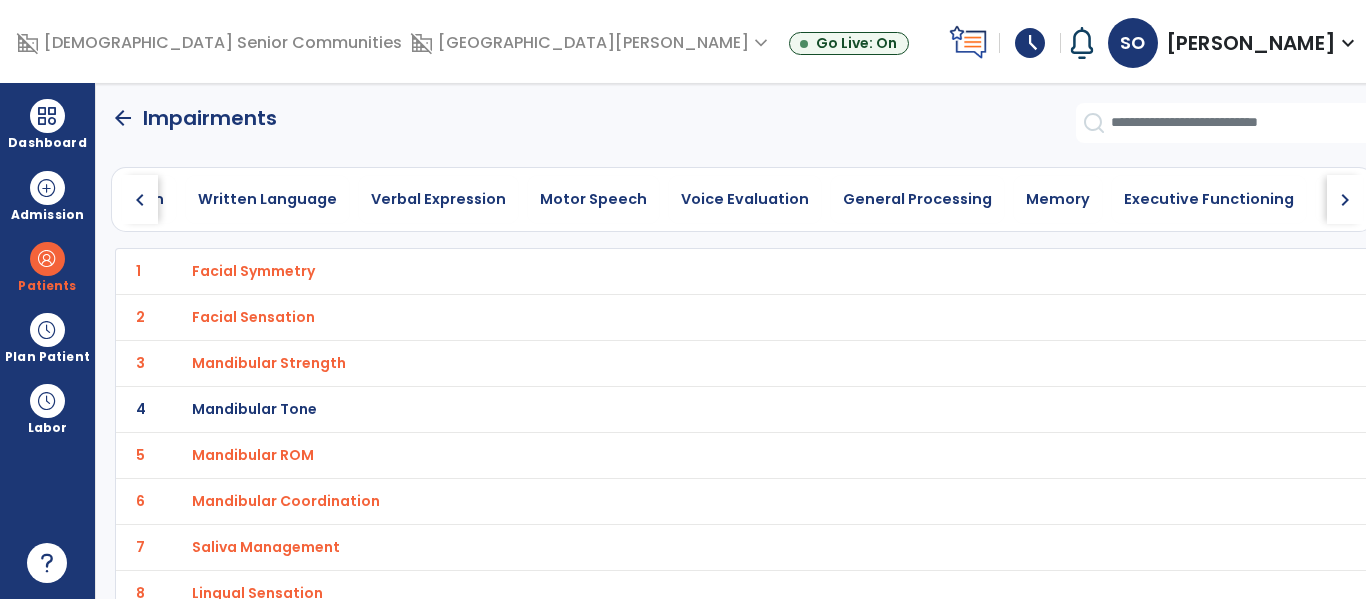 click on "chevron_right" 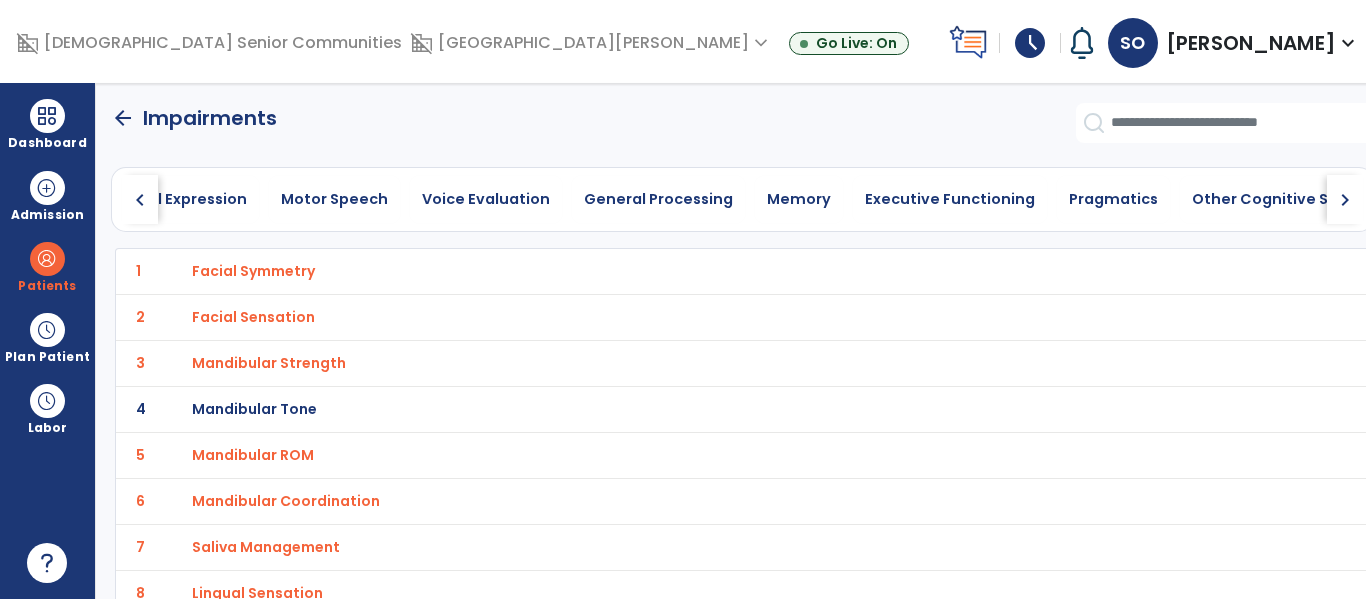 click on "chevron_right" 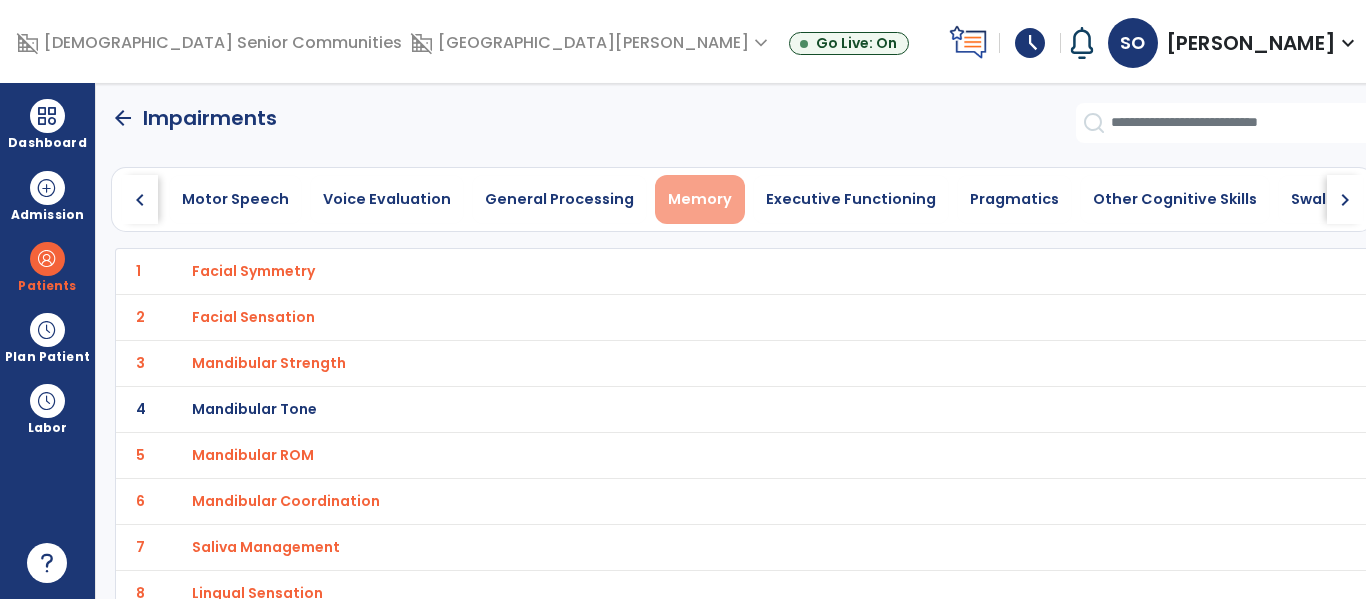click on "Memory" at bounding box center [700, 199] 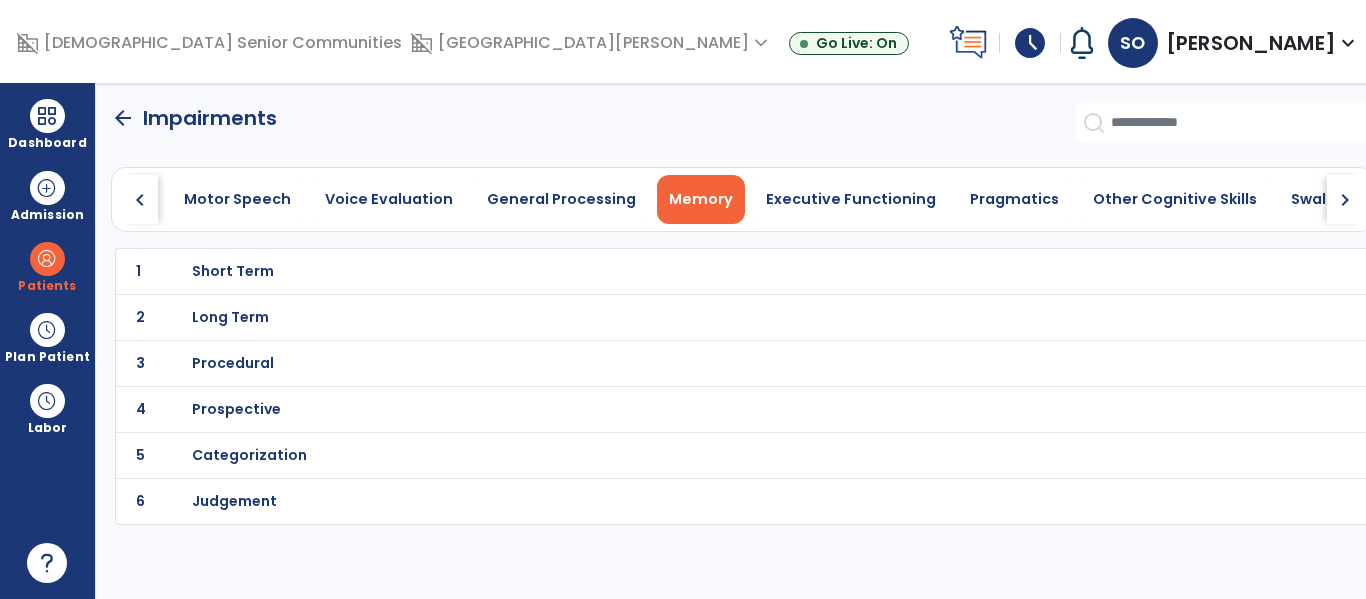 scroll, scrollTop: 0, scrollLeft: 992, axis: horizontal 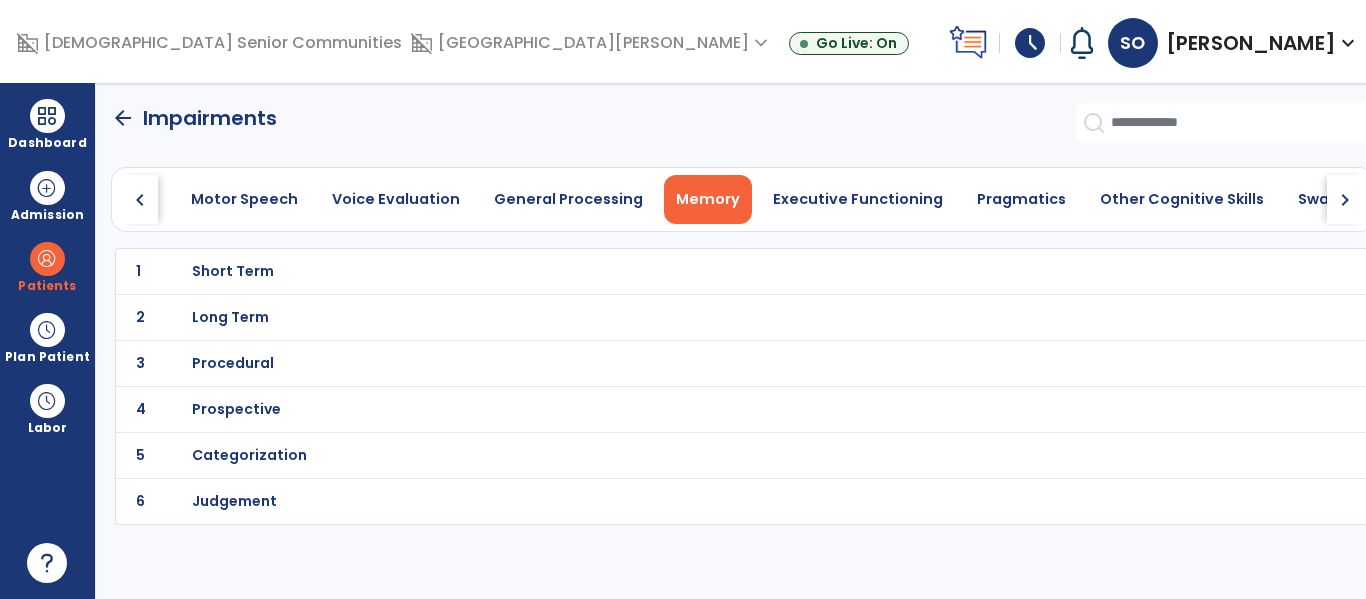 click on "1 Short Term" 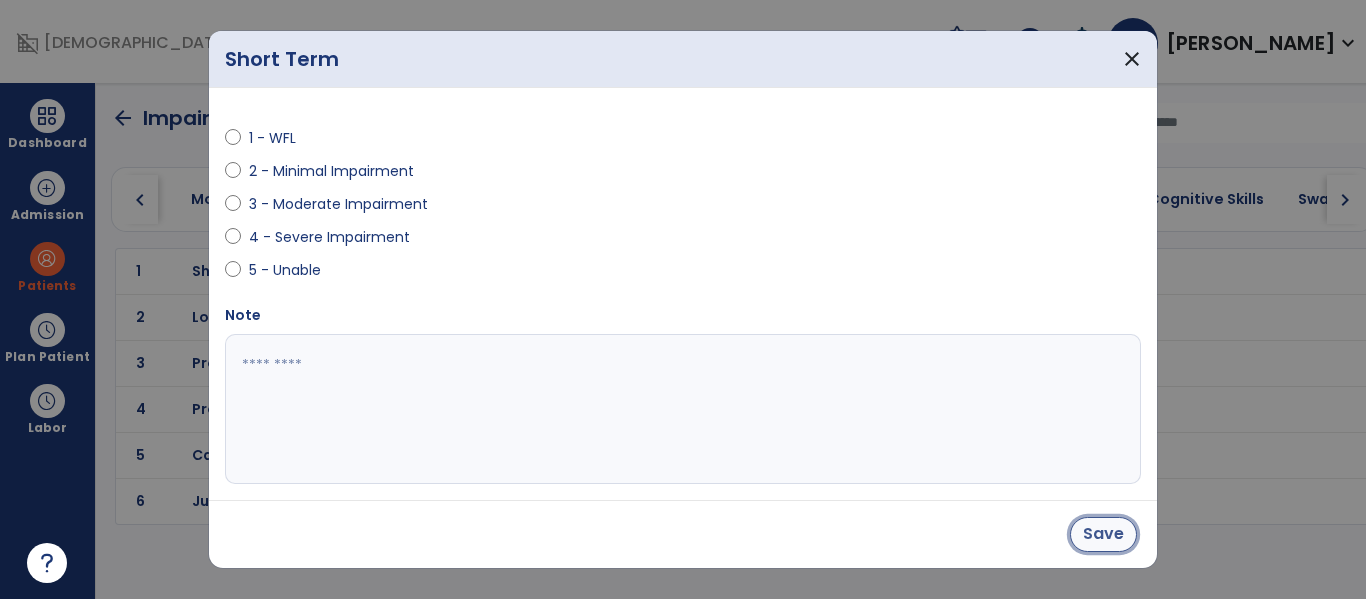 click on "Save" at bounding box center [1103, 534] 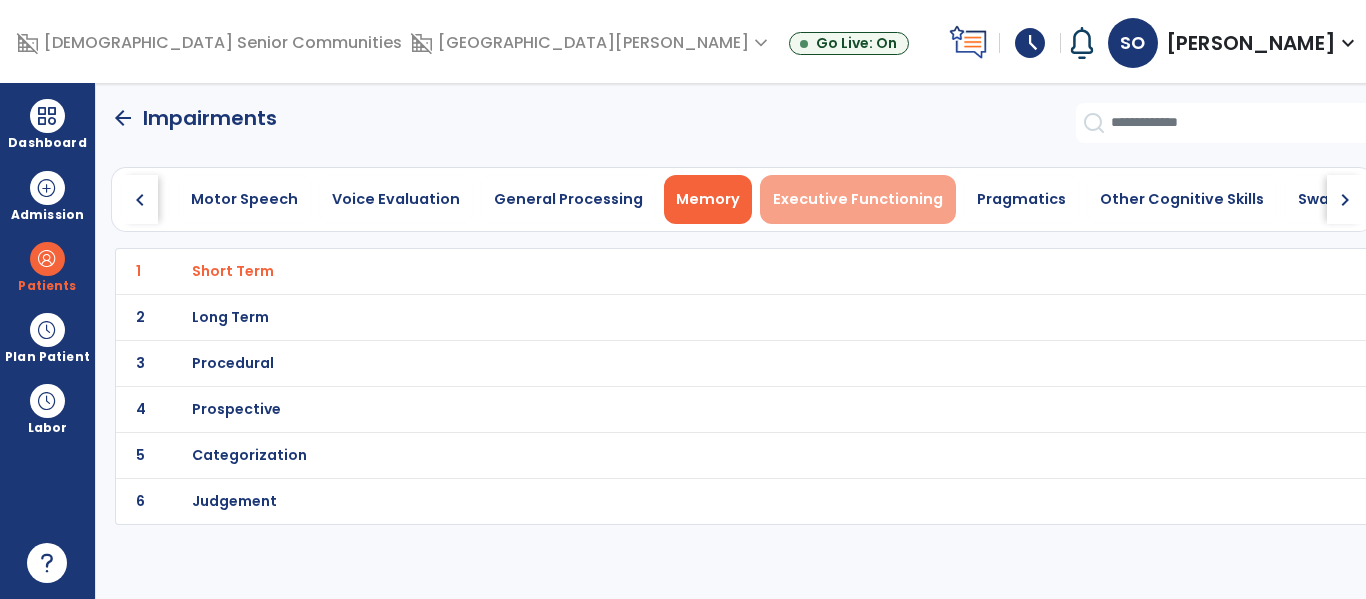 click on "Executive Functioning" at bounding box center [858, 199] 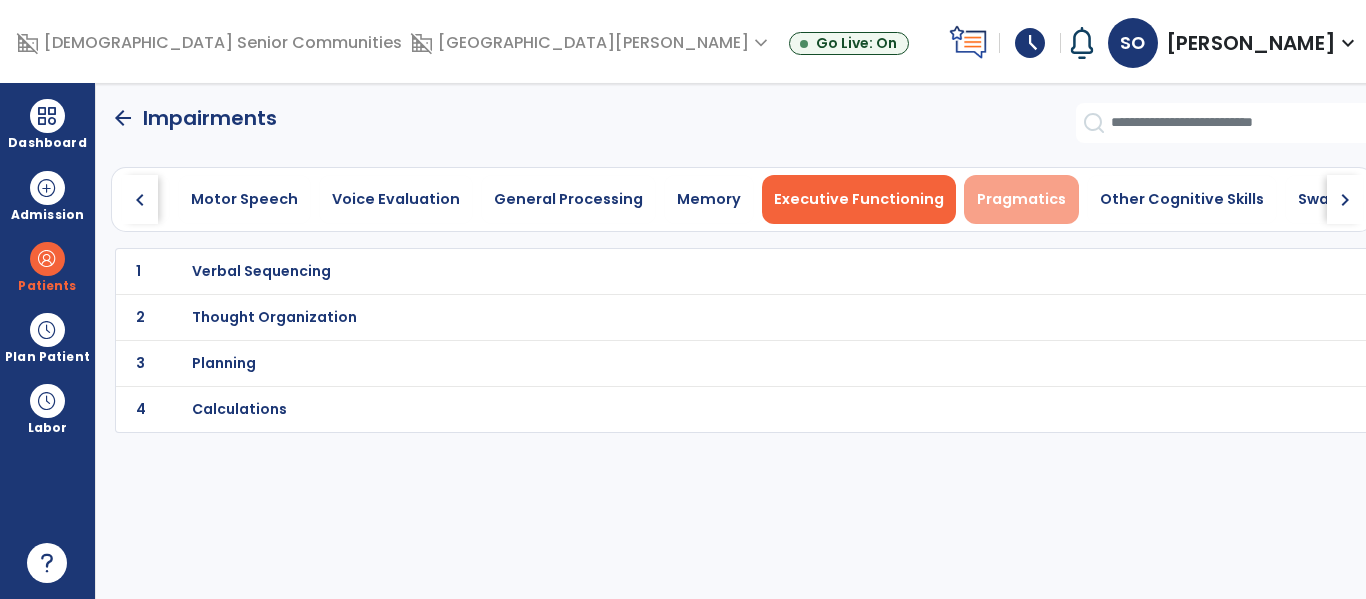 click on "Pragmatics" at bounding box center (1021, 199) 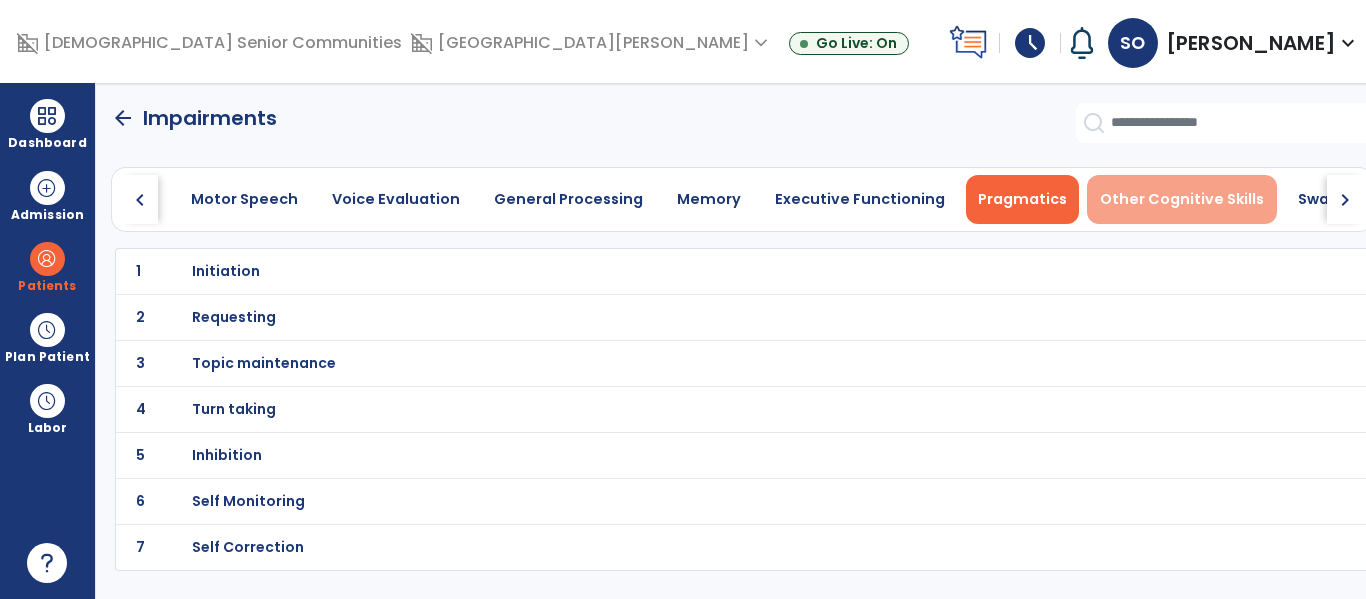 click on "Other Cognitive Skills" at bounding box center (1182, 199) 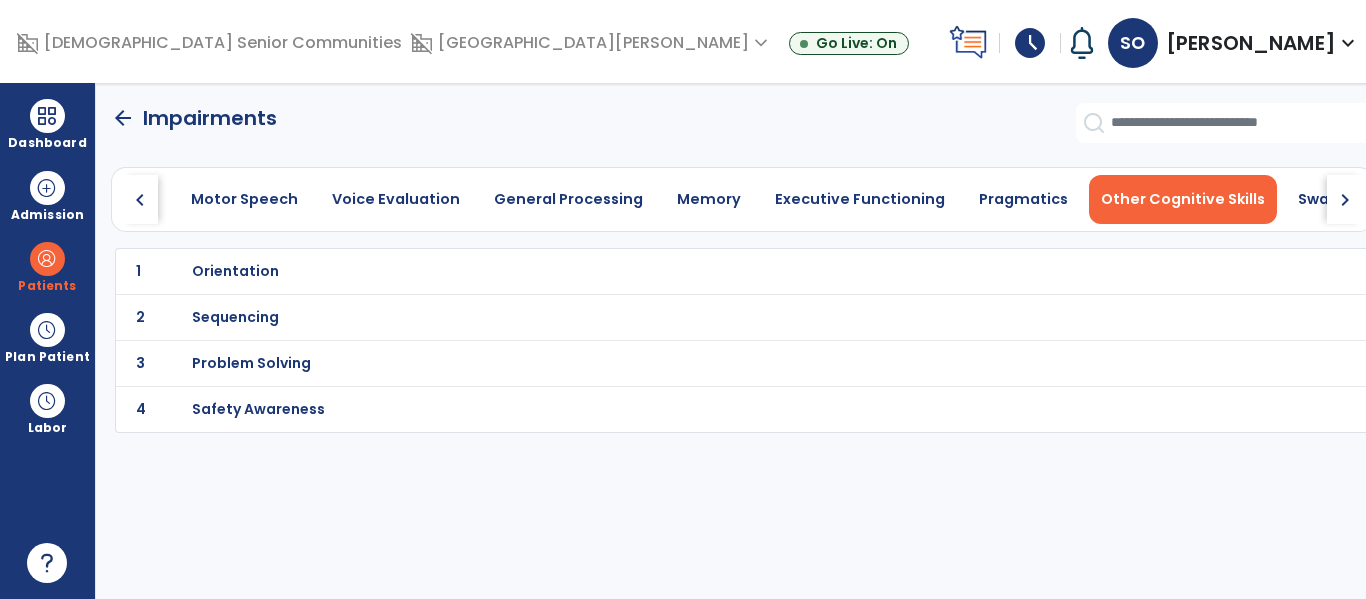 click on "Orientation" at bounding box center (698, 271) 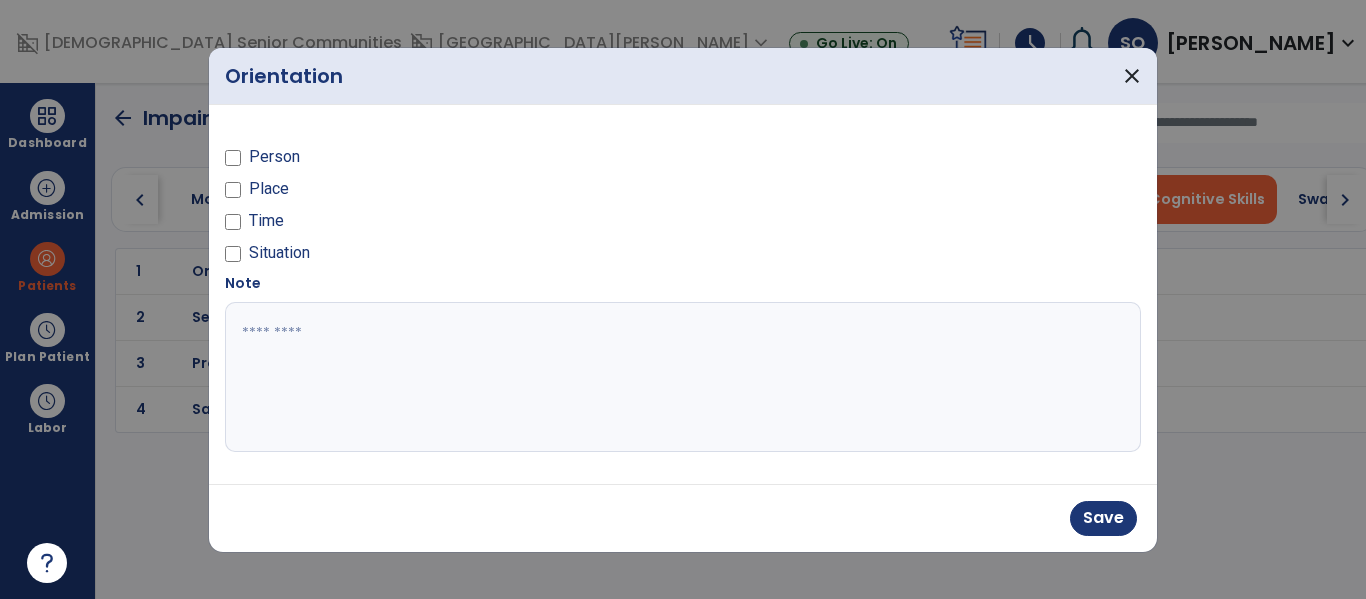 click on "Person      Place      Time      Situation" at bounding box center (448, 197) 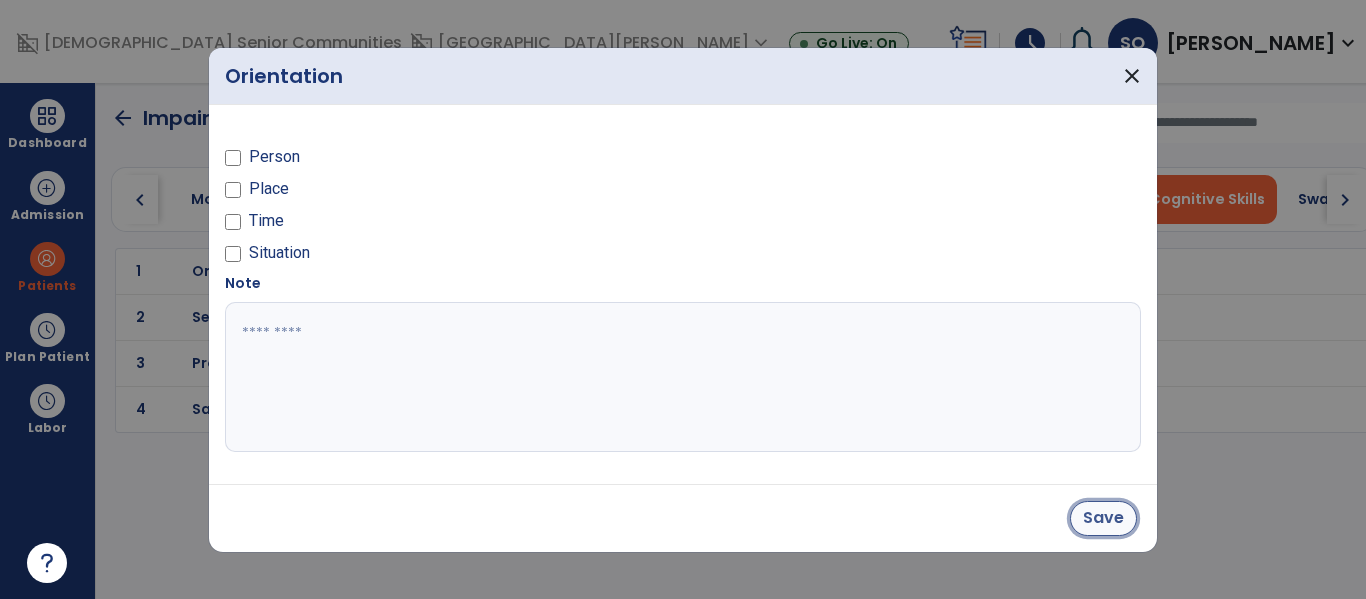 click on "Save" at bounding box center [1103, 518] 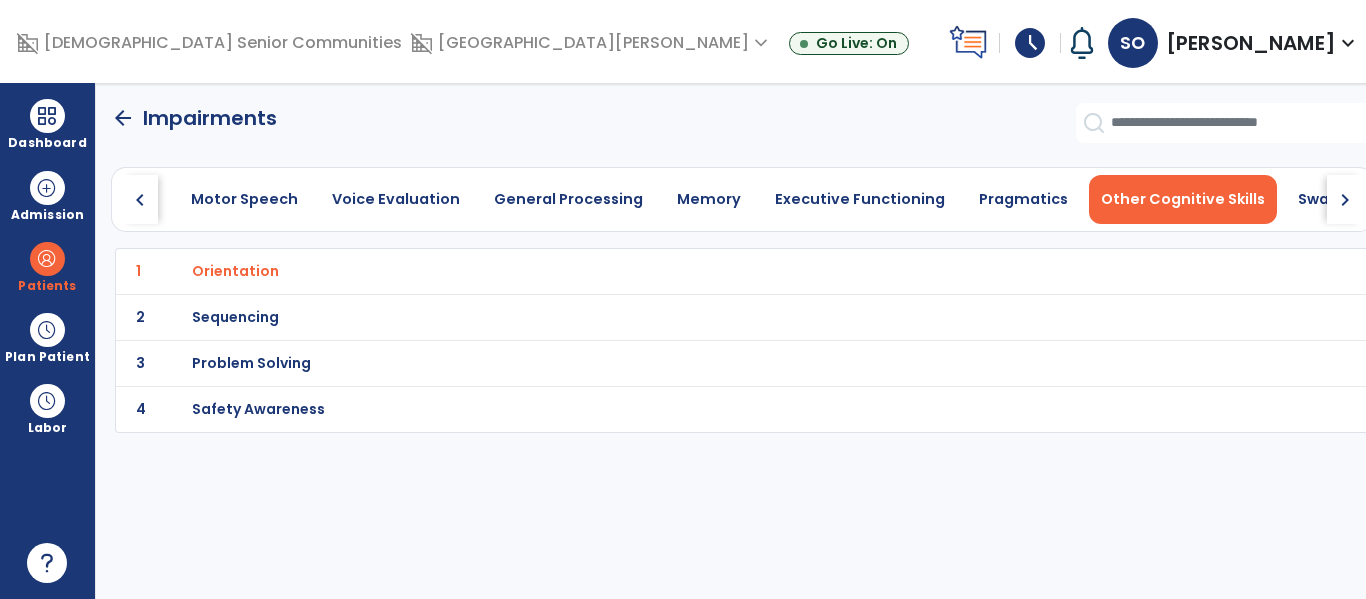 click on "Problem Solving" at bounding box center [698, 271] 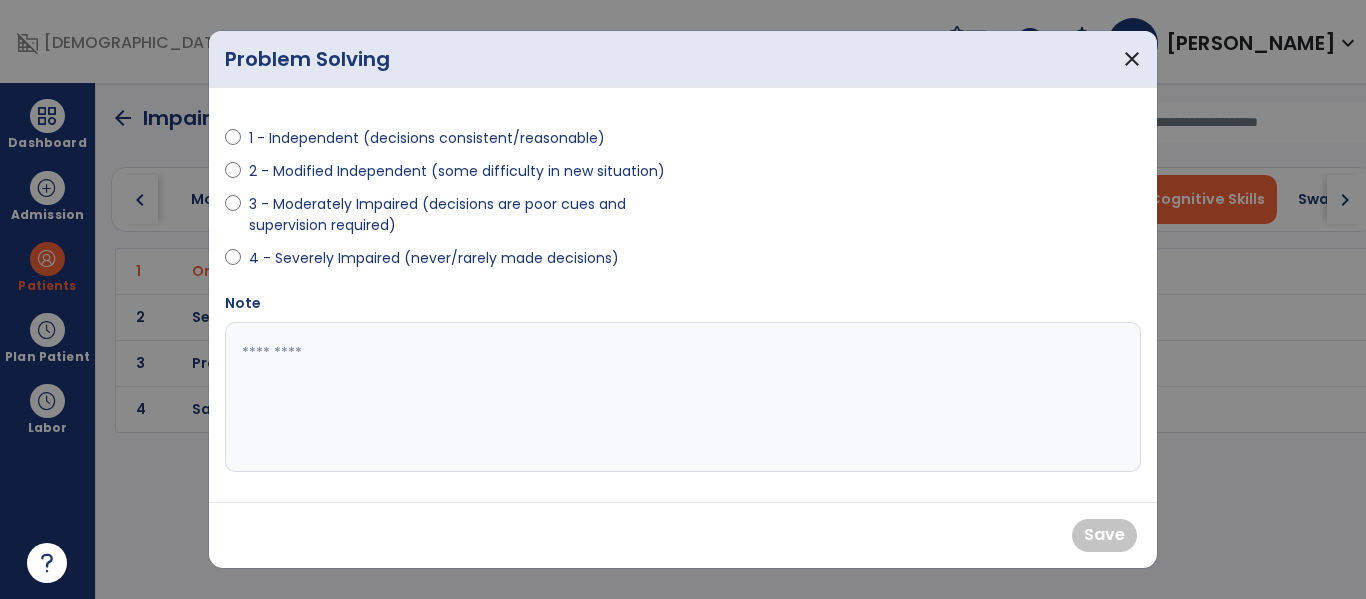 click on "3 - Moderately Impaired (decisions are poor cues and supervision required)" at bounding box center (460, 215) 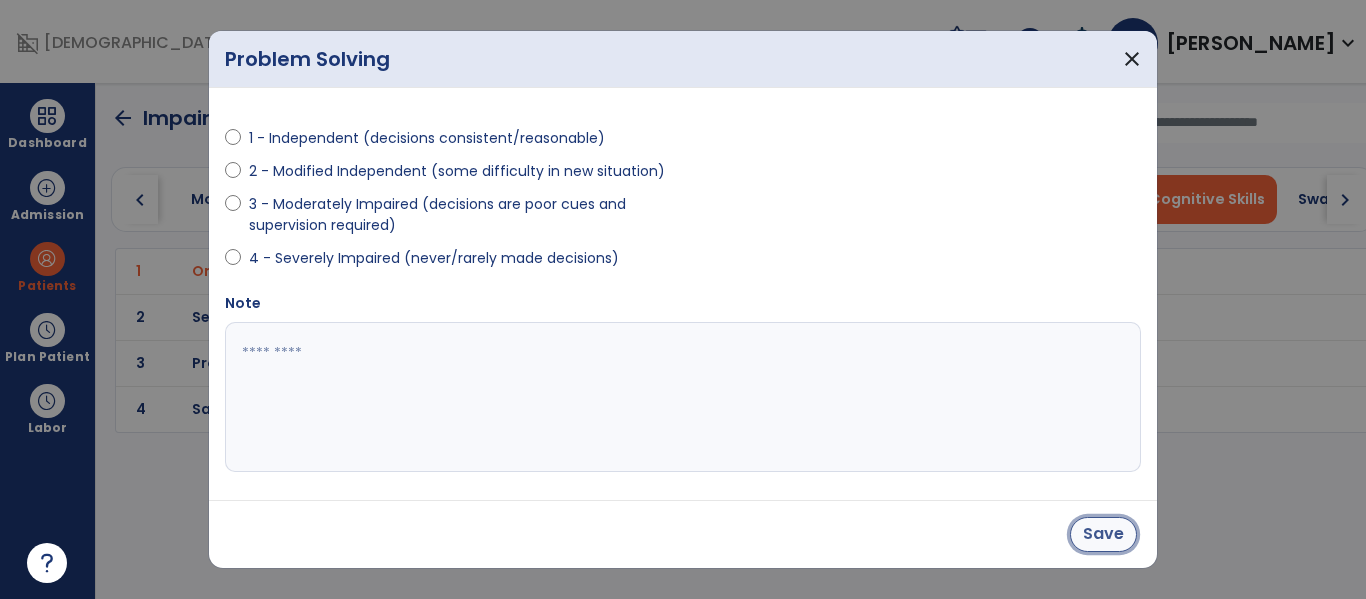 click on "Save" at bounding box center (1103, 534) 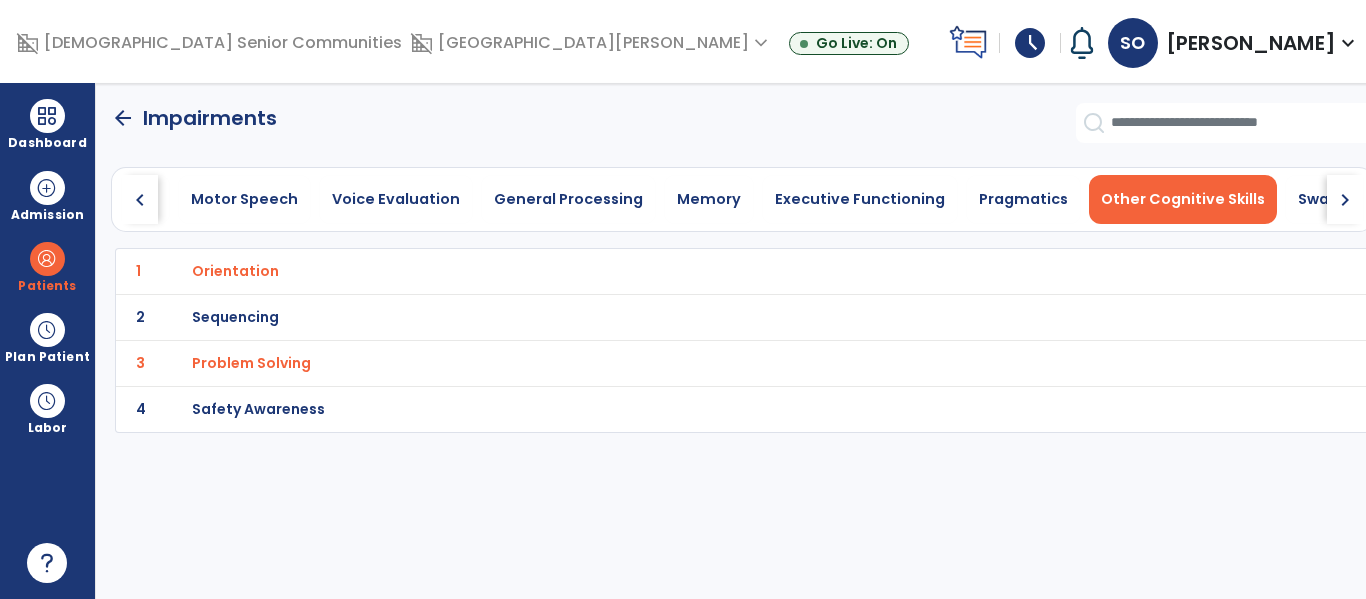 click on "chevron_right" 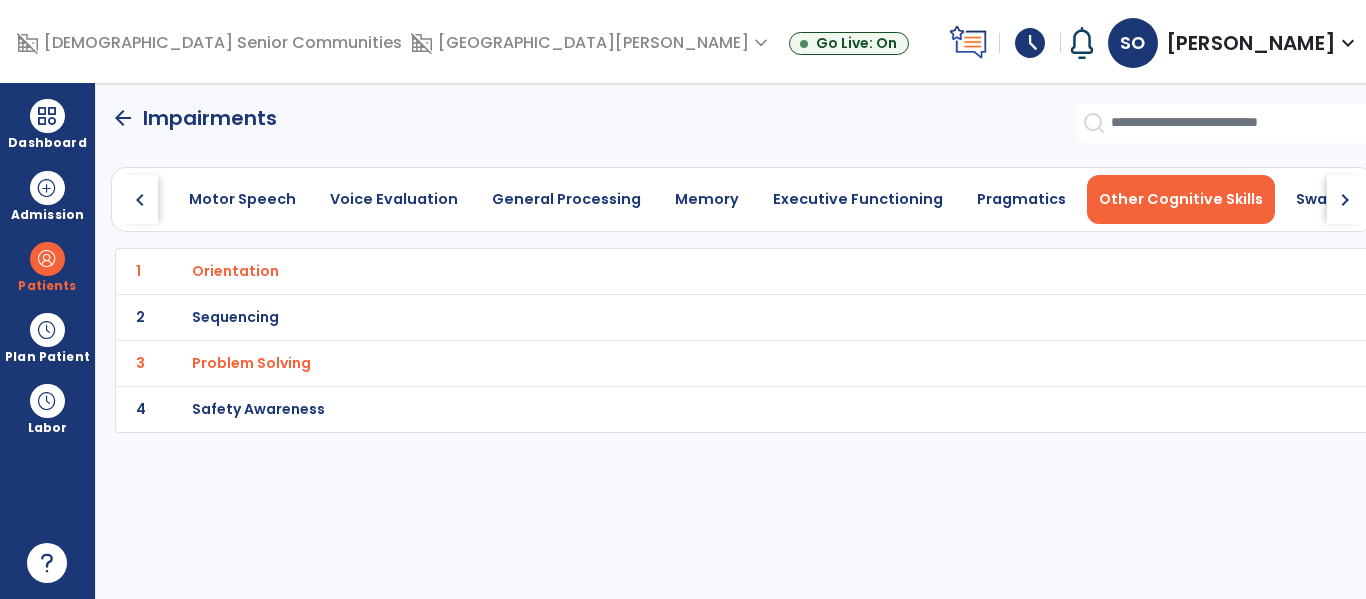 click on "chevron_right" 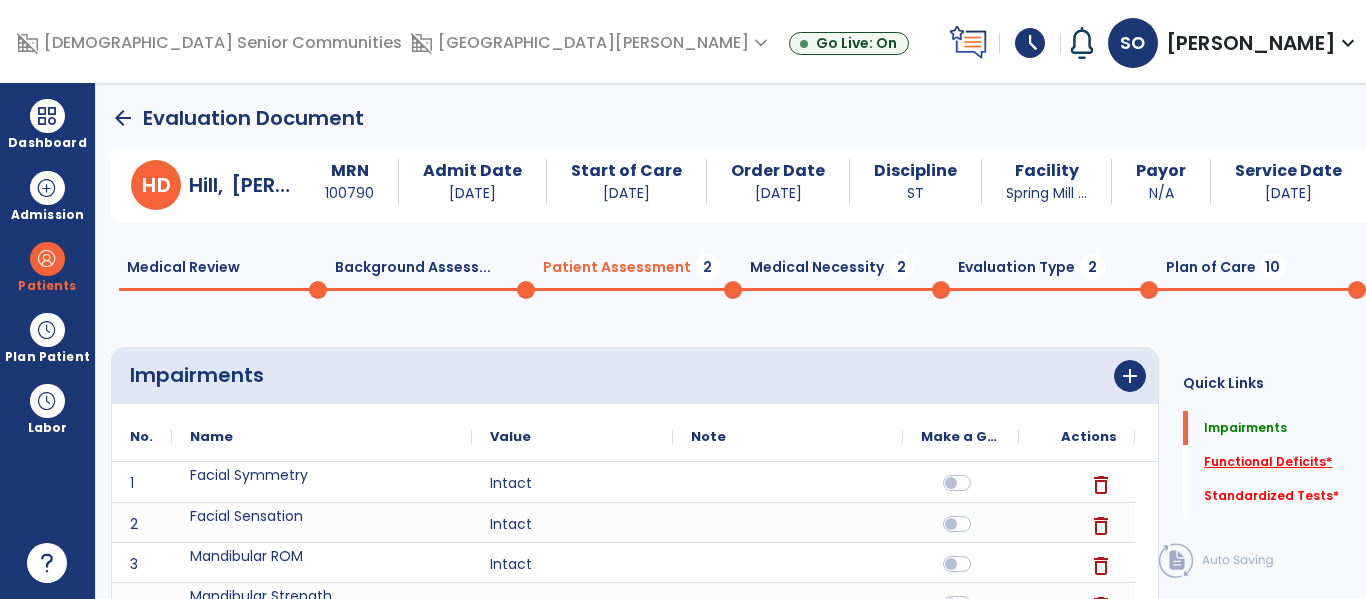 click on "Functional Deficits   *" 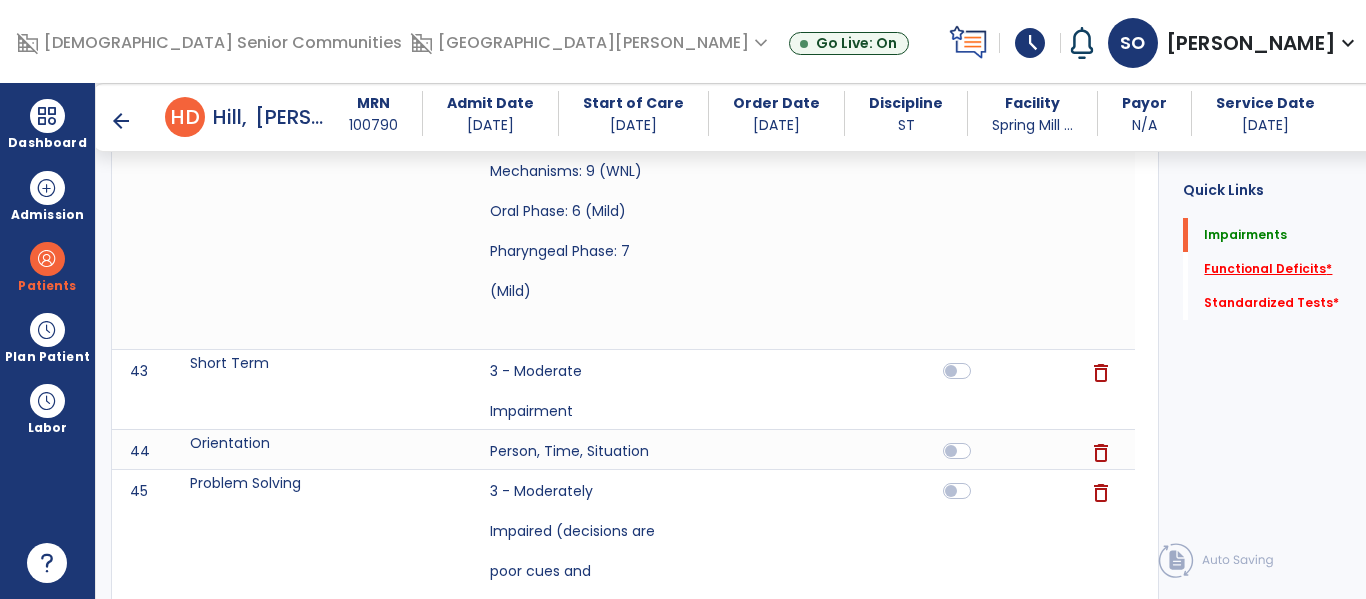 scroll, scrollTop: 4431, scrollLeft: 0, axis: vertical 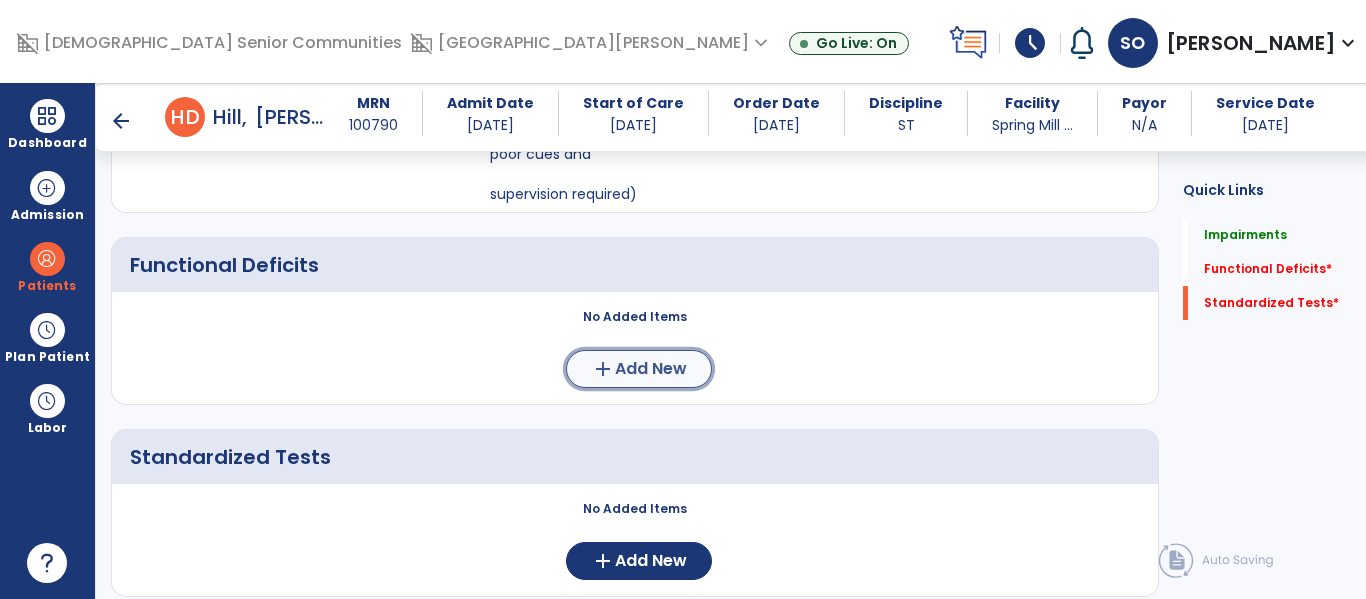 click on "Add New" 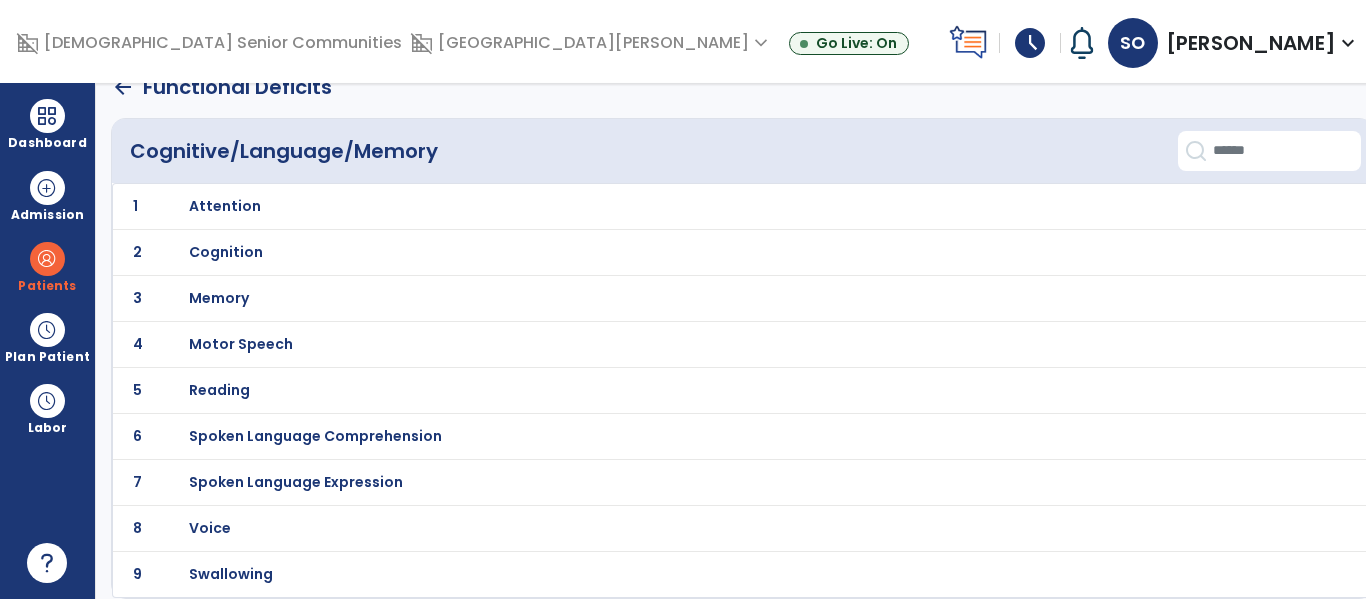 scroll, scrollTop: 0, scrollLeft: 0, axis: both 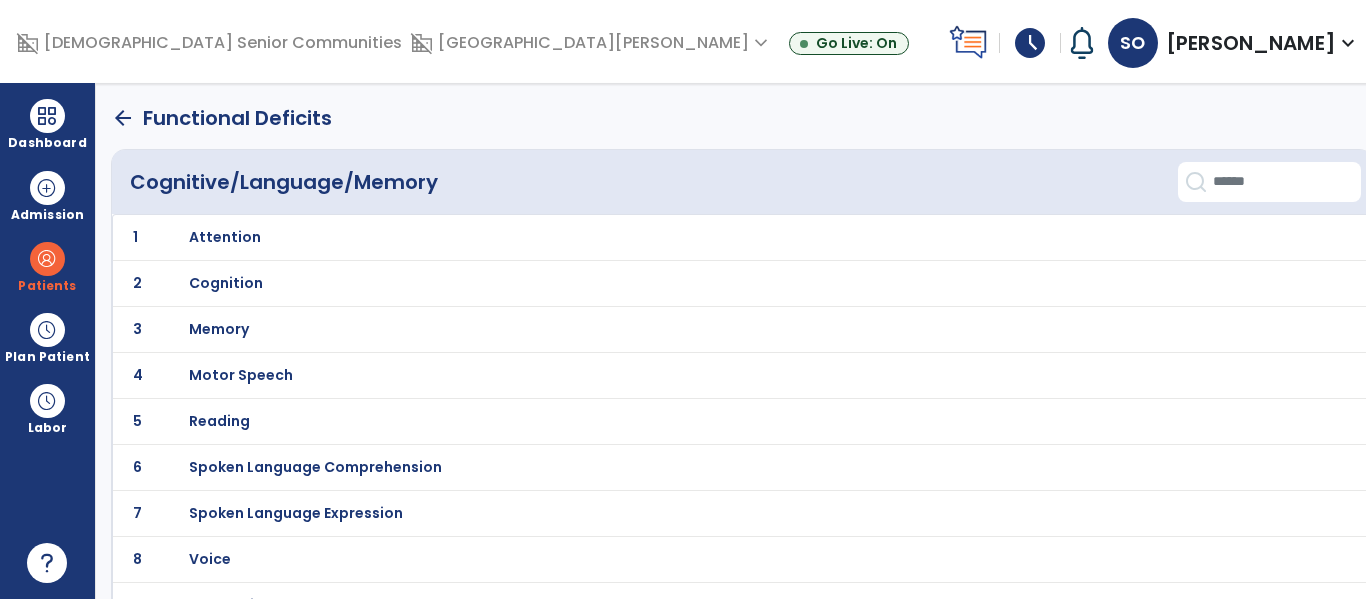 click on "2 Cognition" 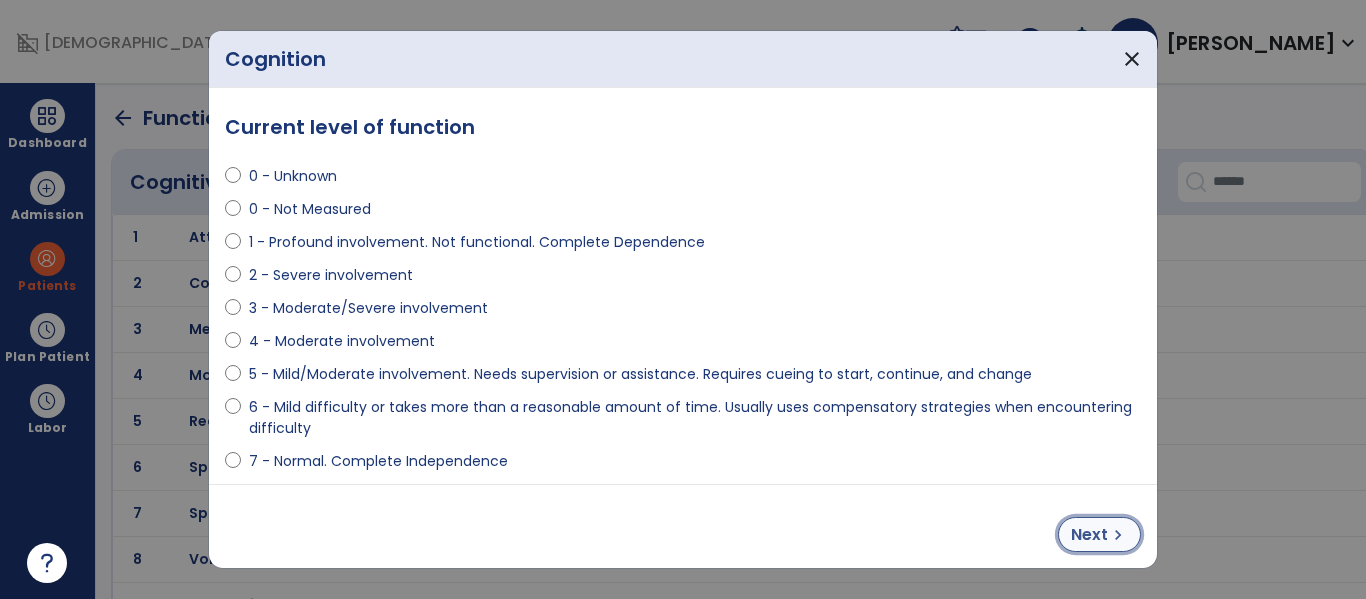 click on "Next" at bounding box center (1089, 535) 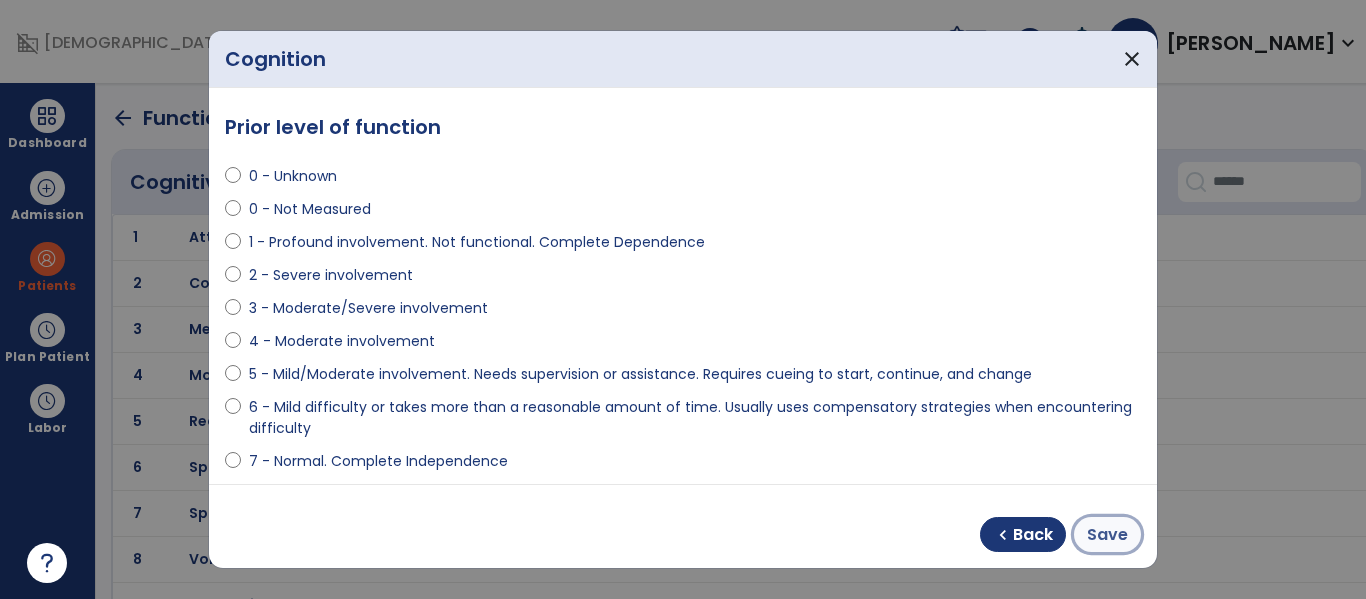 click on "Save" at bounding box center [1107, 535] 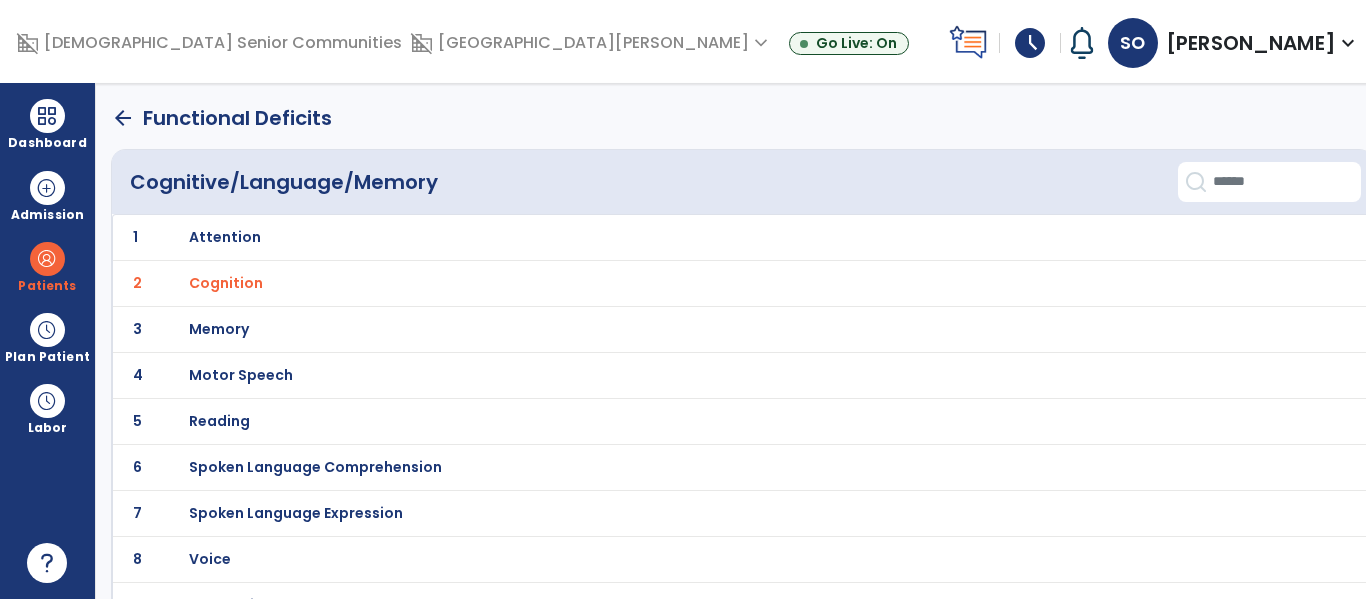 scroll, scrollTop: 31, scrollLeft: 0, axis: vertical 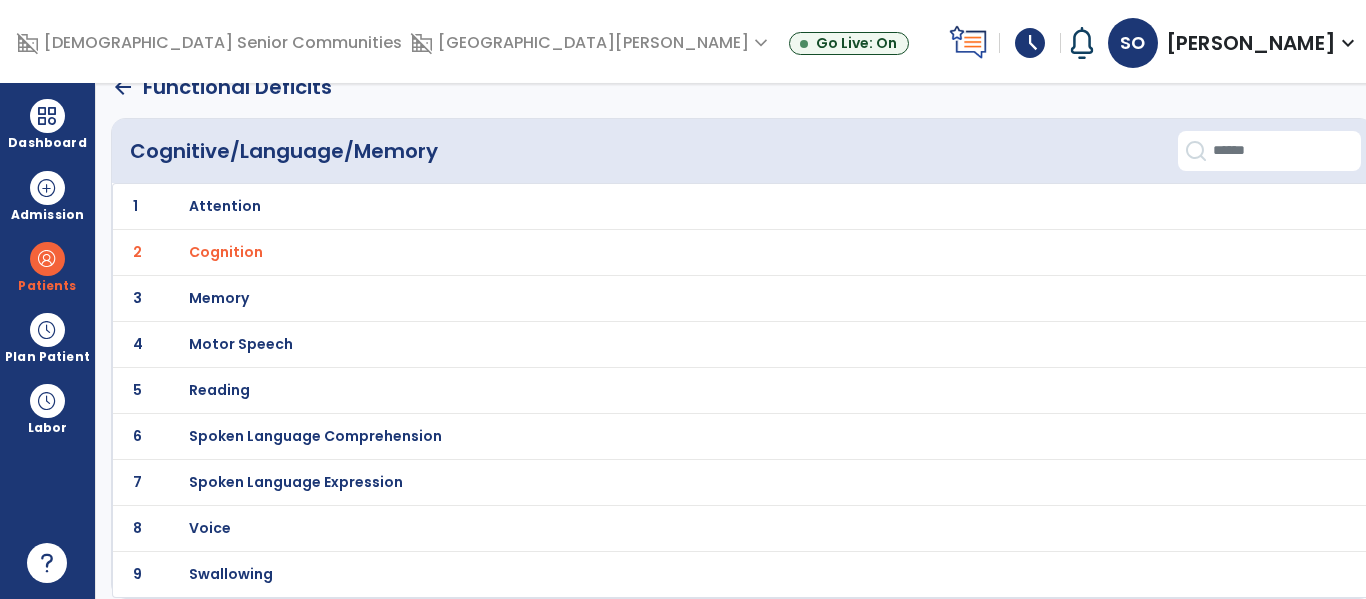 click on "9 Swallowing" 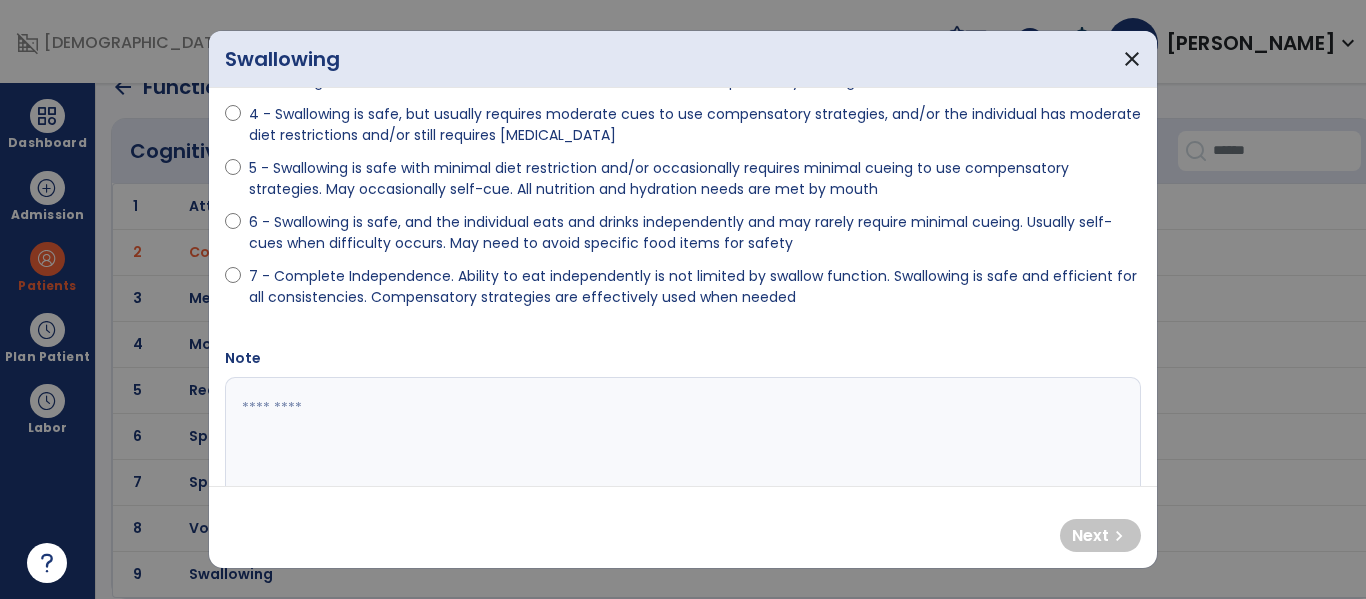 scroll, scrollTop: 296, scrollLeft: 0, axis: vertical 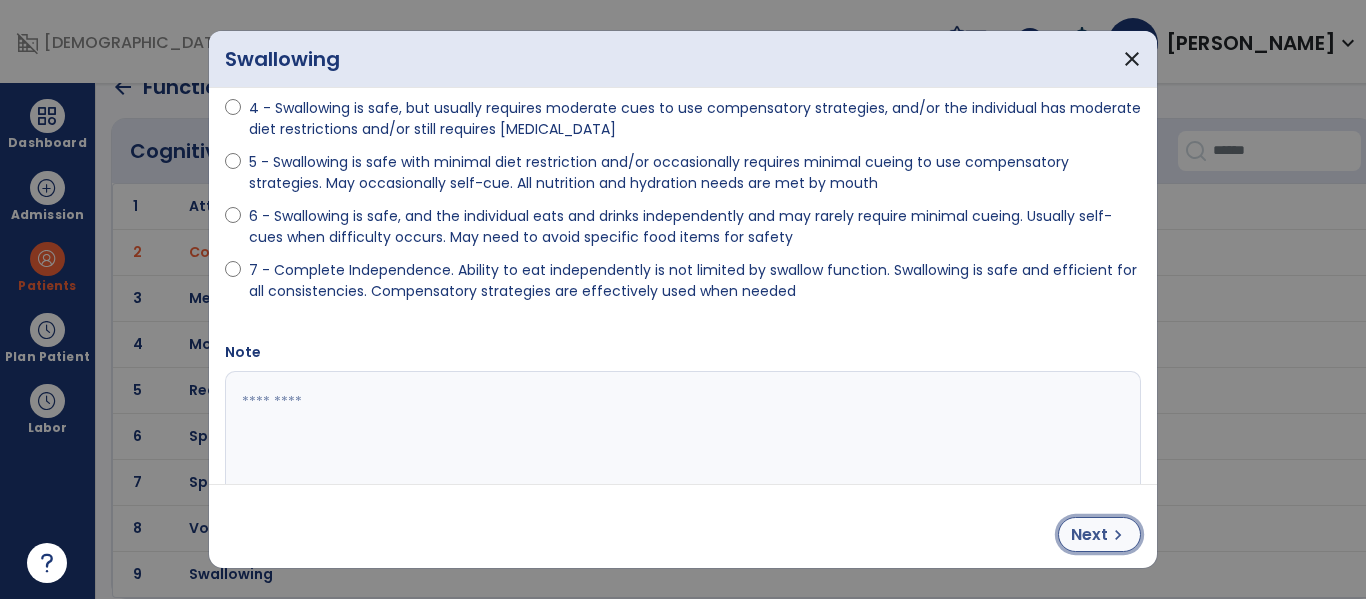 click on "chevron_right" at bounding box center [1118, 535] 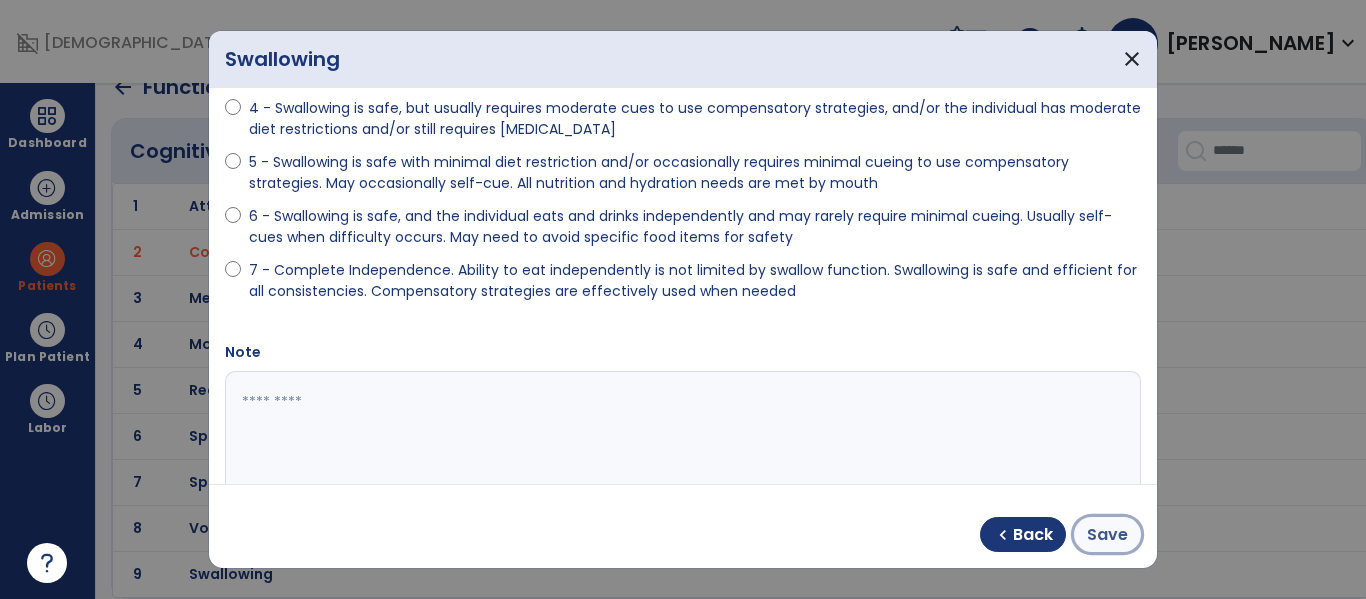 click on "Save" at bounding box center (1107, 535) 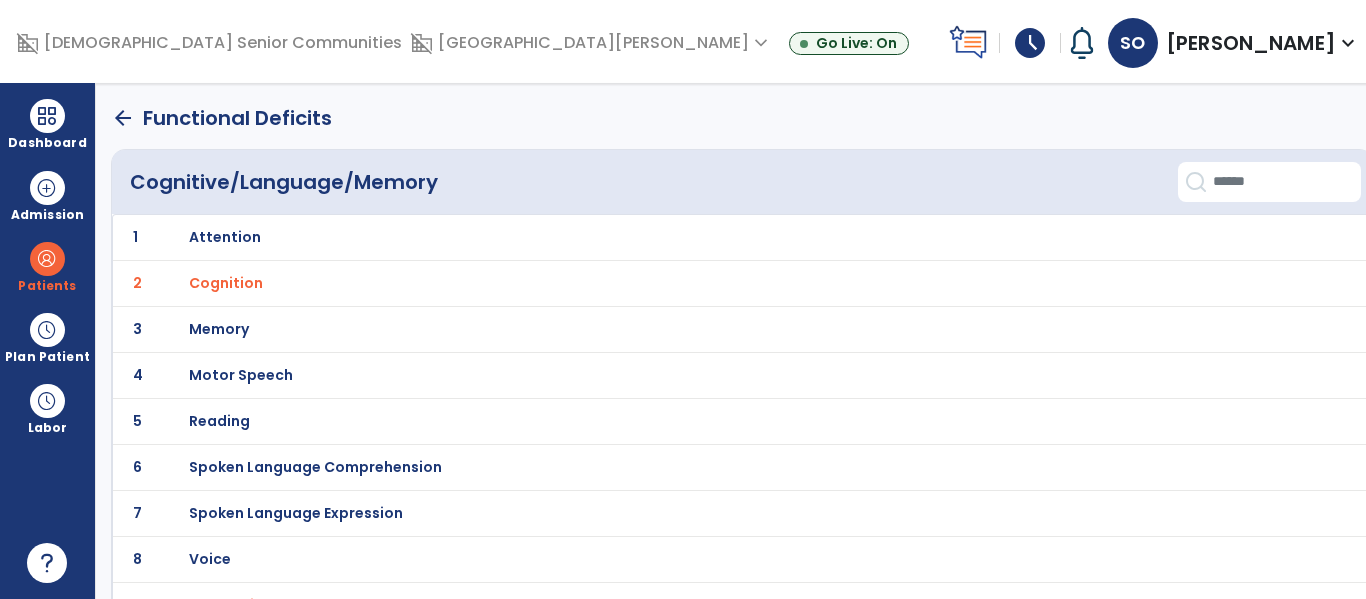 scroll, scrollTop: 31, scrollLeft: 0, axis: vertical 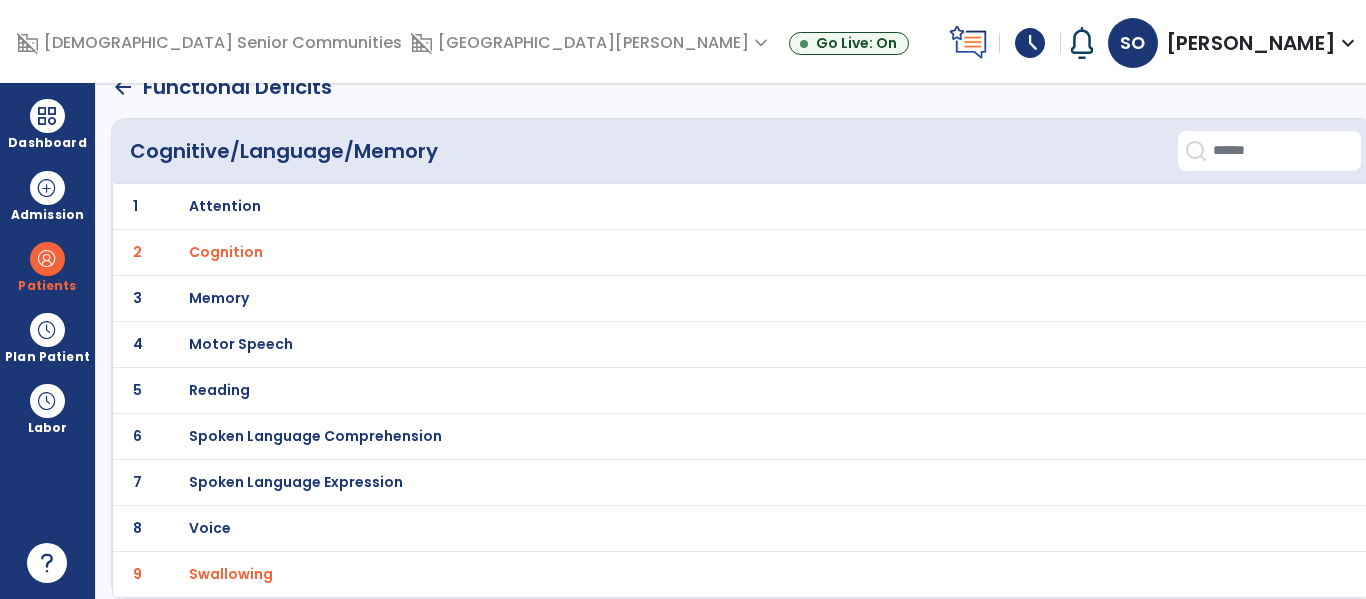 click on "Swallowing" at bounding box center [698, 206] 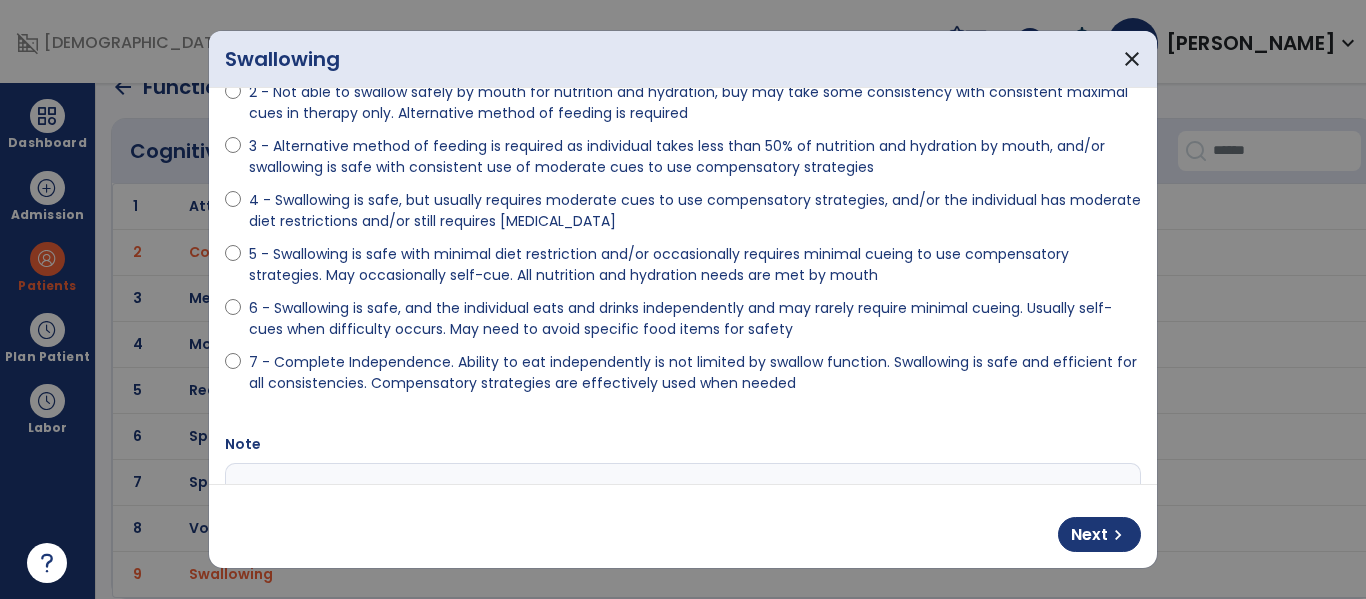 scroll, scrollTop: 207, scrollLeft: 0, axis: vertical 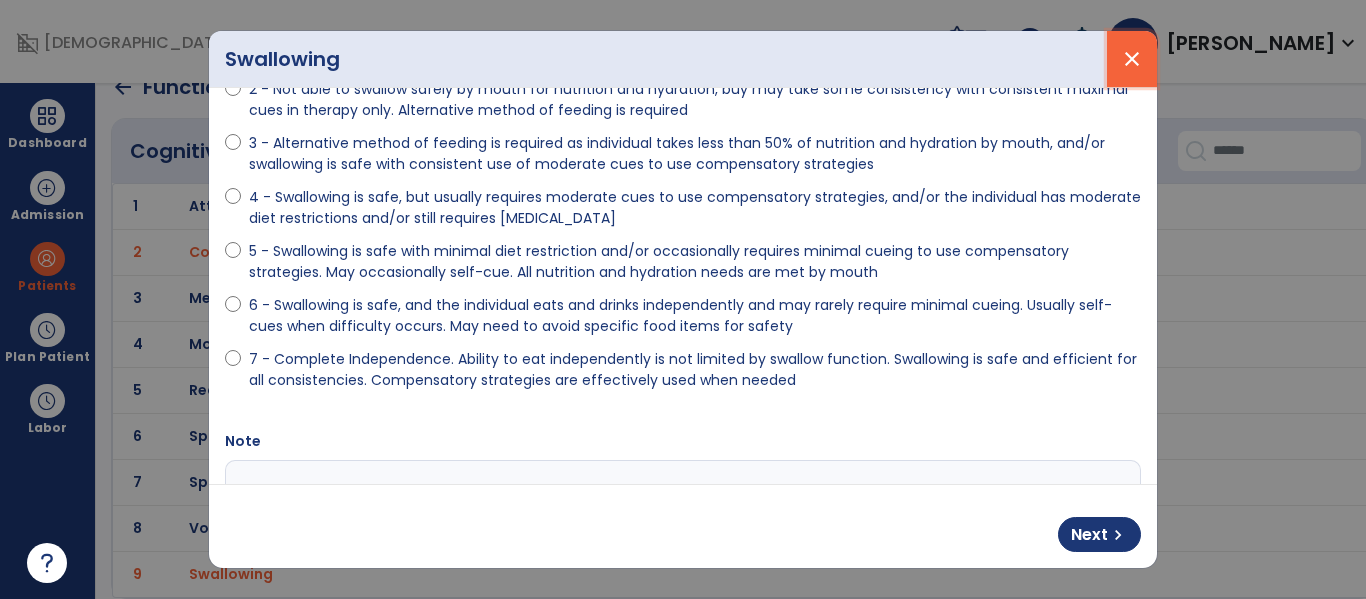 click on "close" at bounding box center [1132, 59] 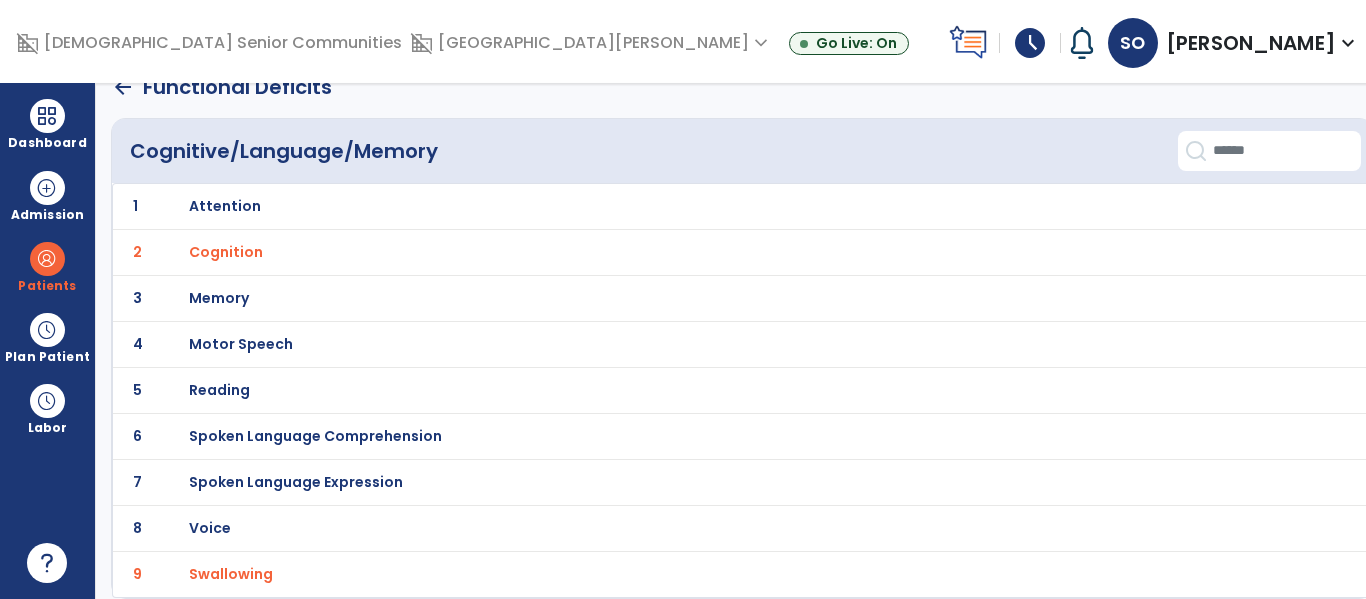 scroll, scrollTop: 0, scrollLeft: 0, axis: both 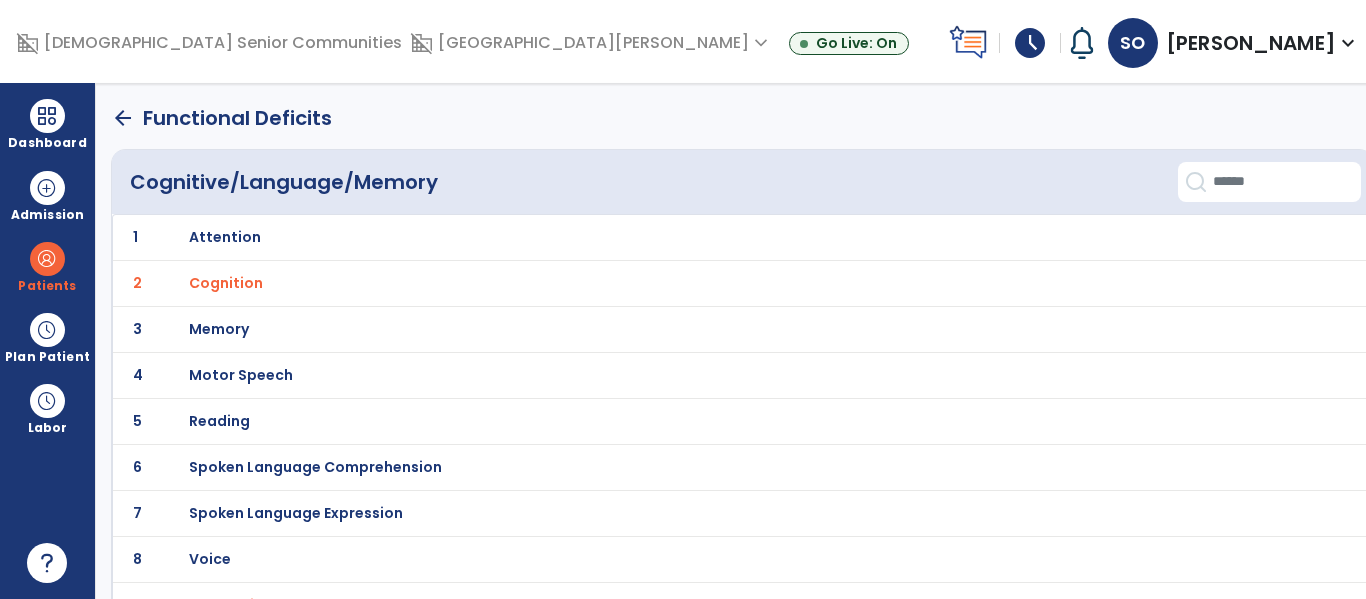 click on "arrow_back" 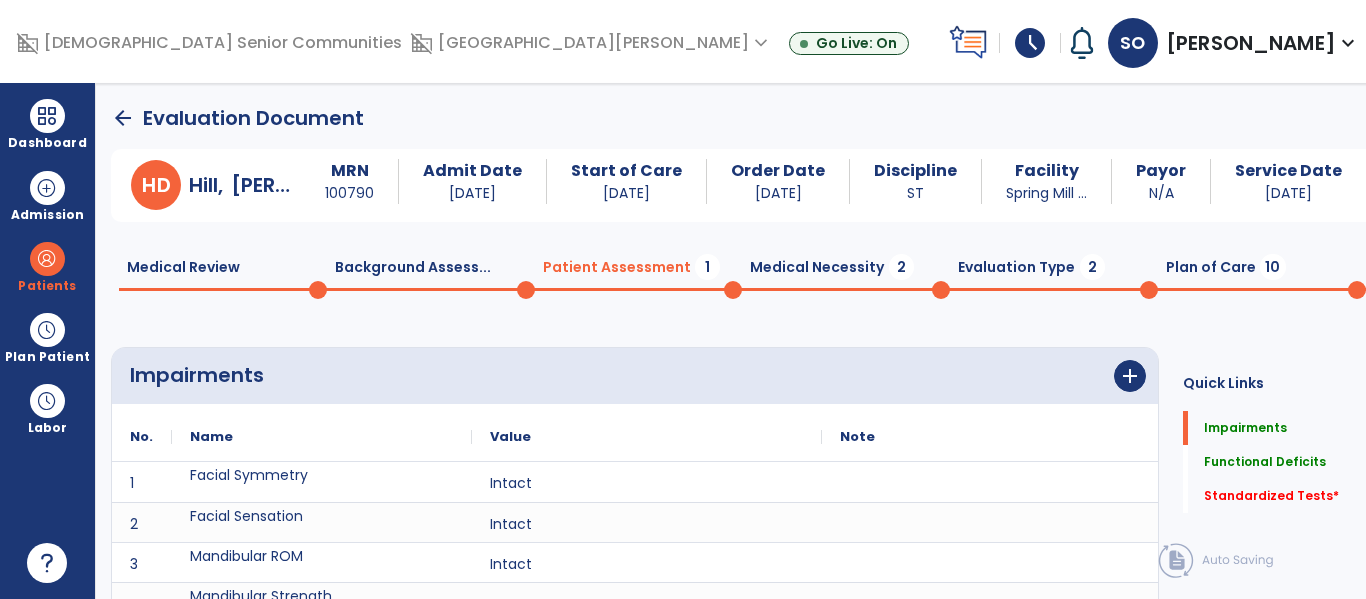 scroll, scrollTop: 20, scrollLeft: 0, axis: vertical 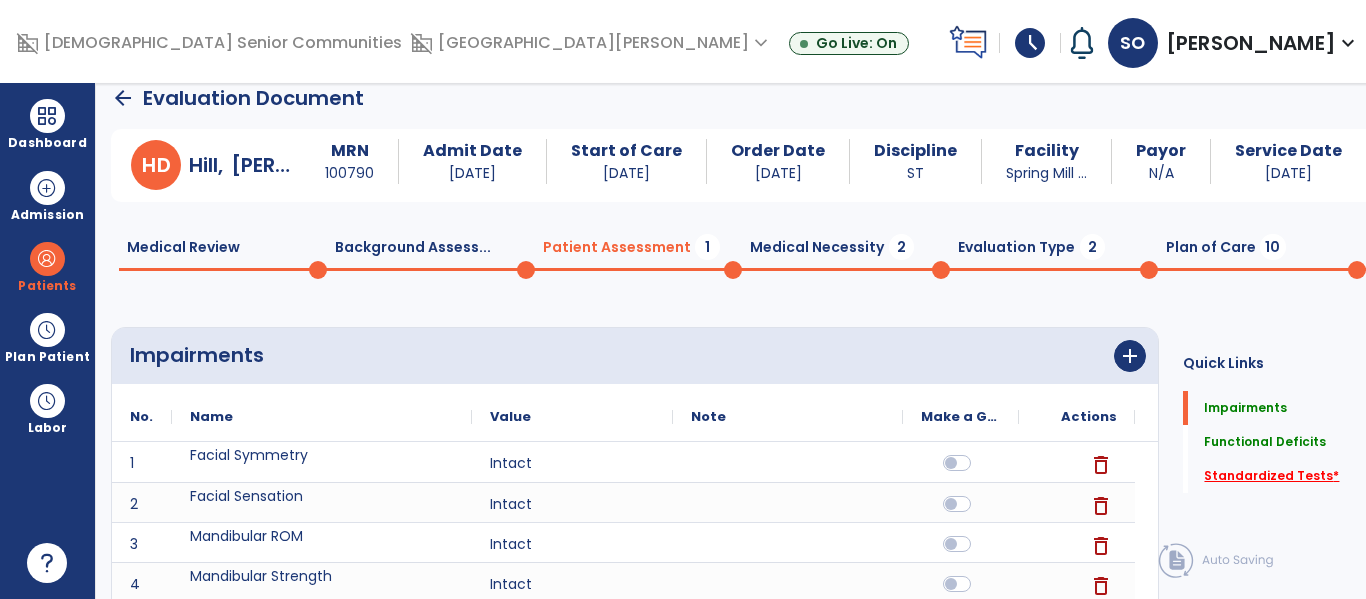 click on "Standardized Tests   *" 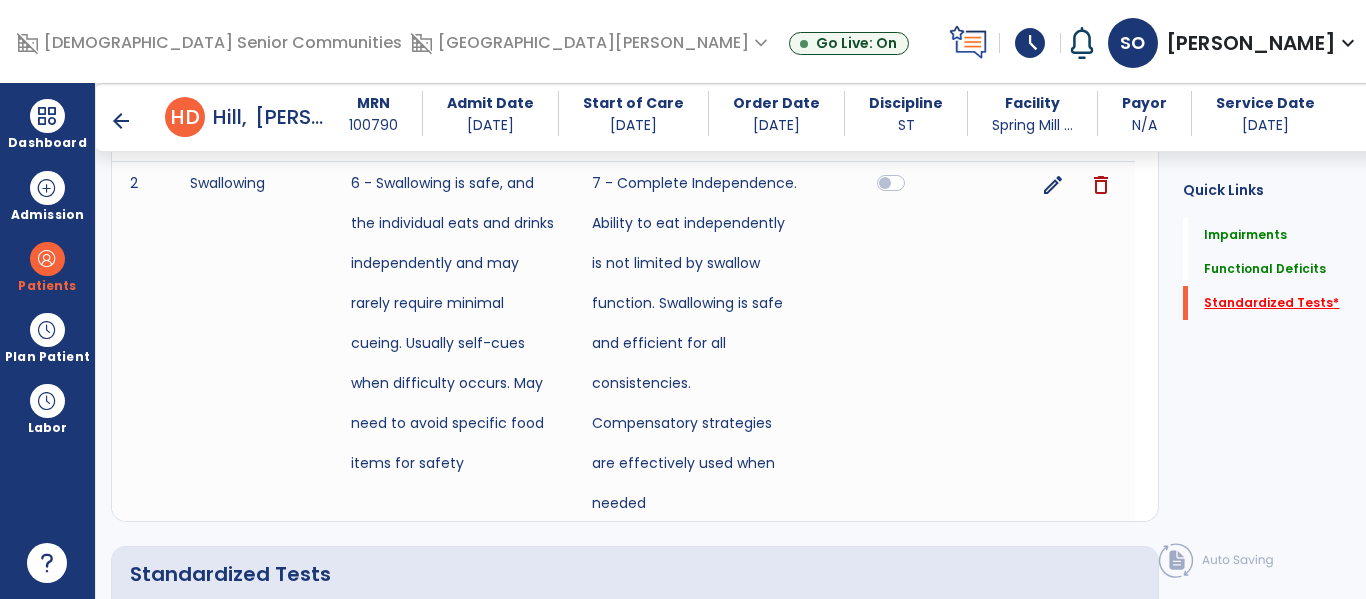 scroll, scrollTop: 5007, scrollLeft: 0, axis: vertical 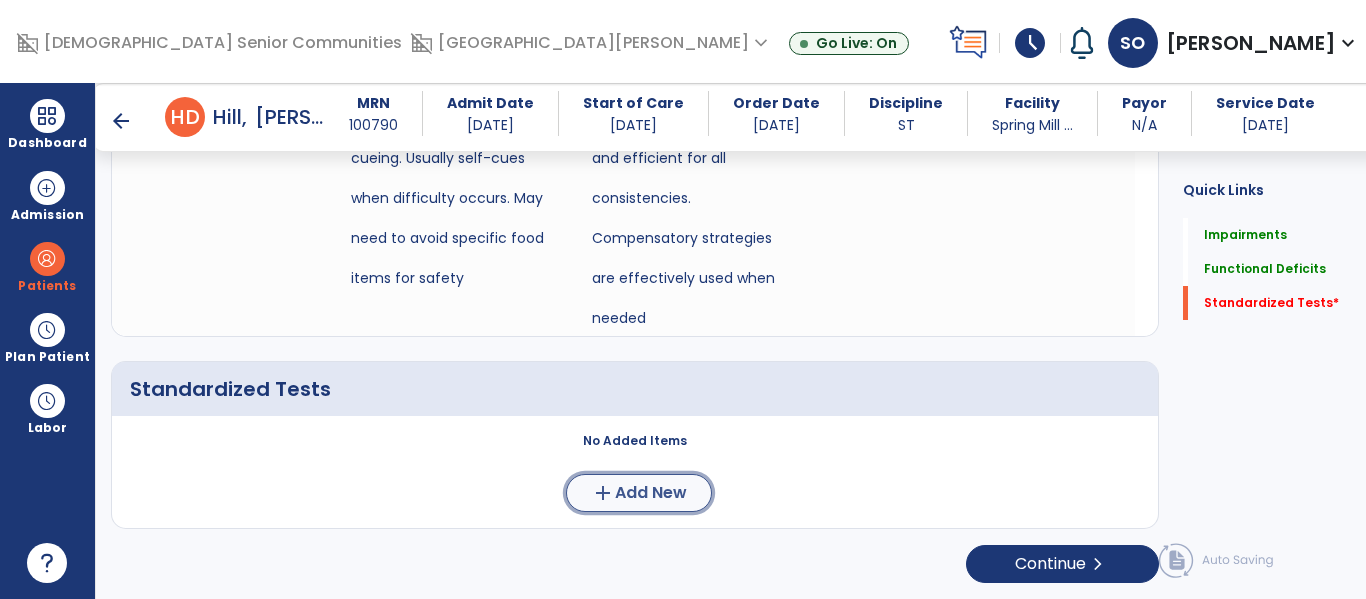 click on "Add New" 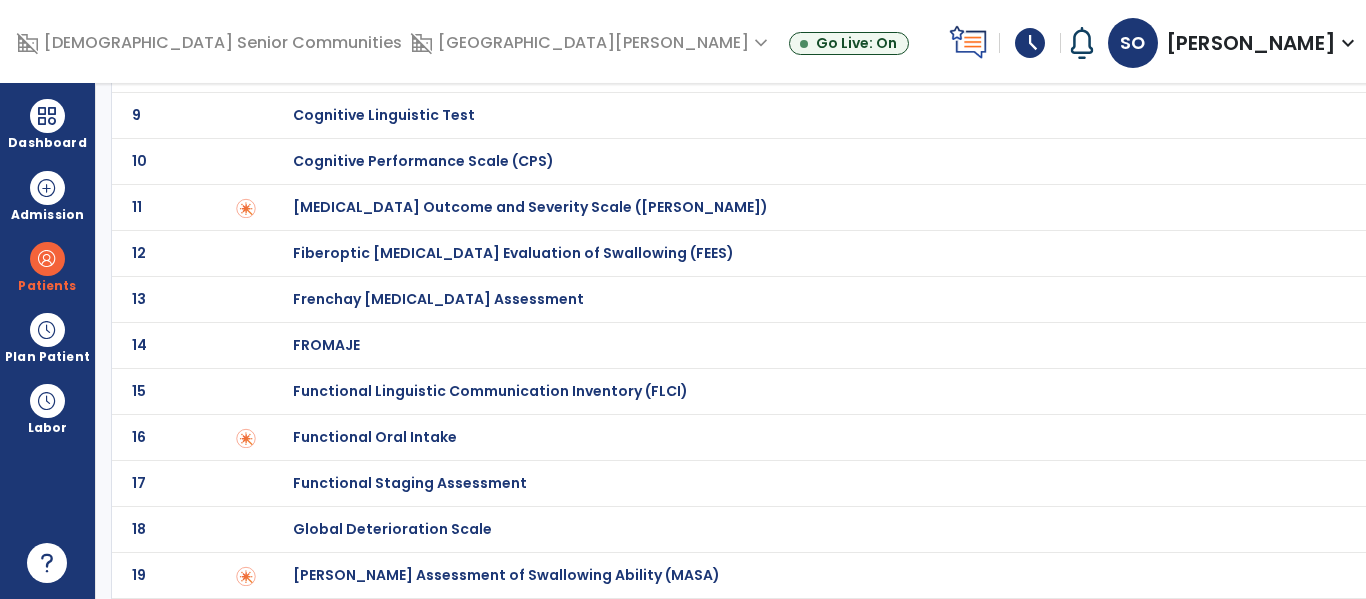 scroll, scrollTop: 447, scrollLeft: 0, axis: vertical 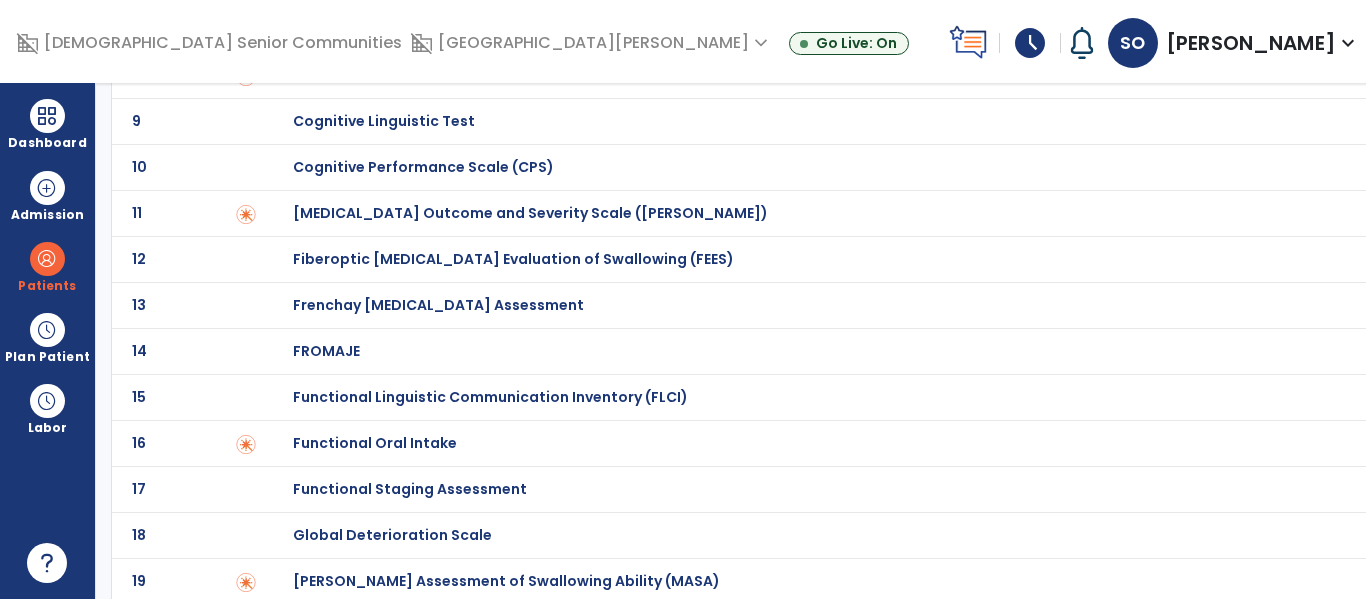 click on "Functional Oral Intake" at bounding box center [803, -247] 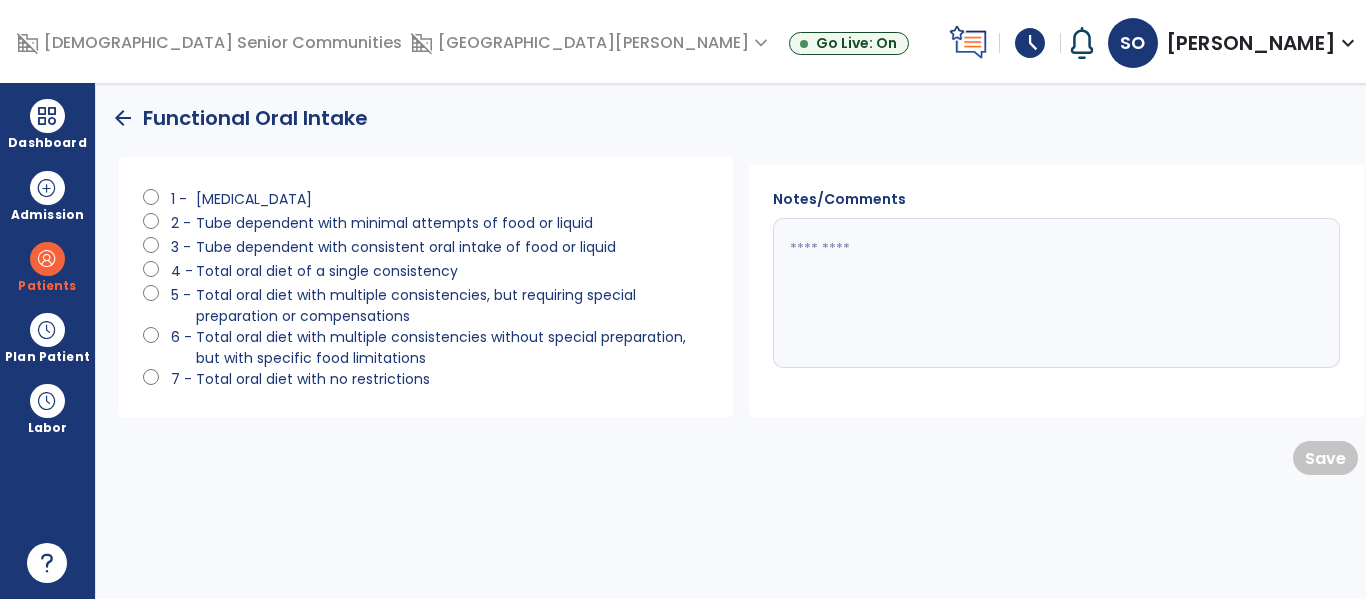 scroll, scrollTop: 0, scrollLeft: 0, axis: both 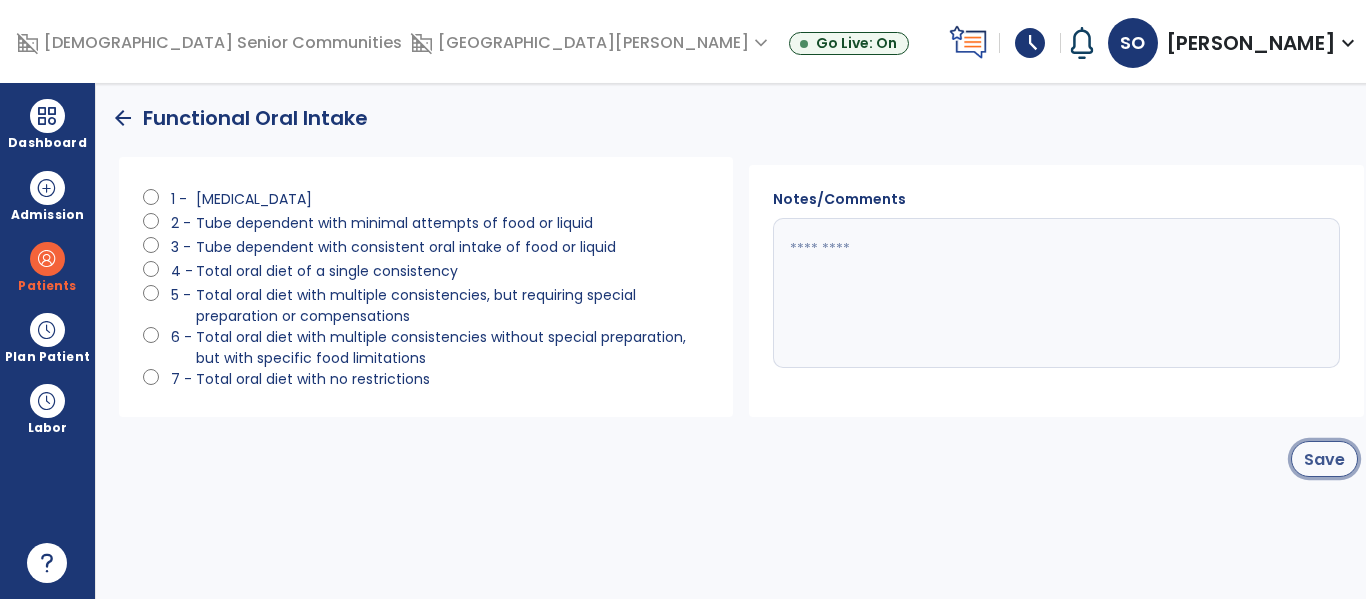 click on "Save" 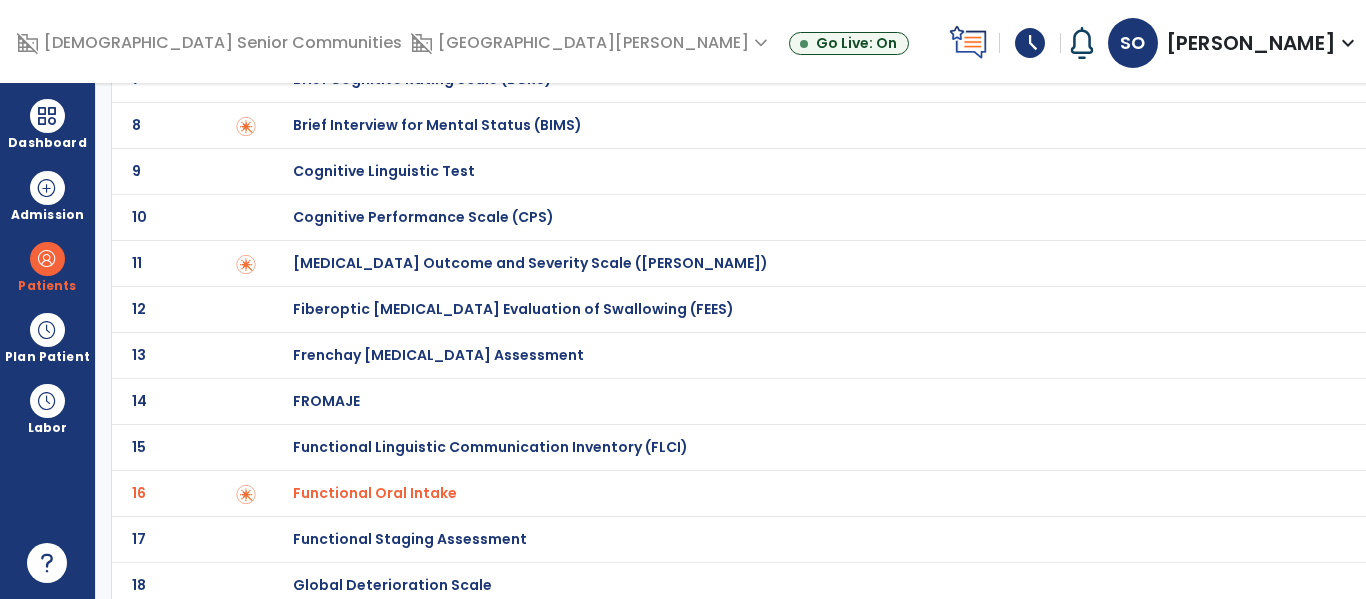 scroll, scrollTop: 415, scrollLeft: 0, axis: vertical 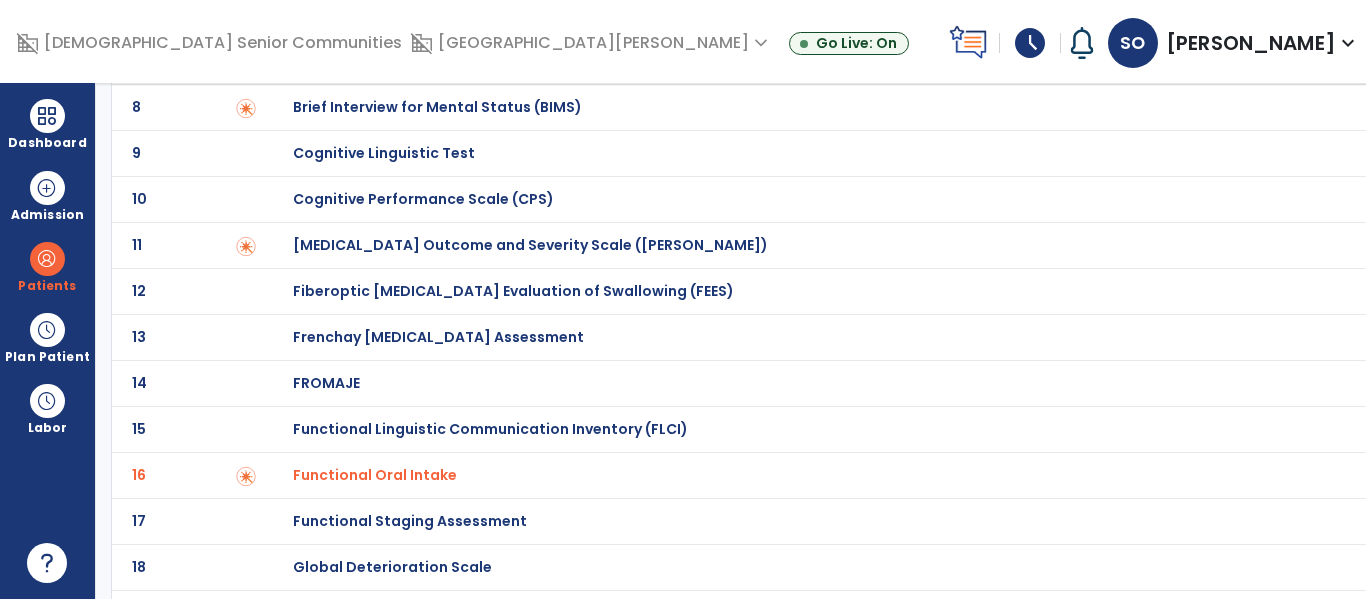 click on "Functional Oral Intake" at bounding box center [803, -215] 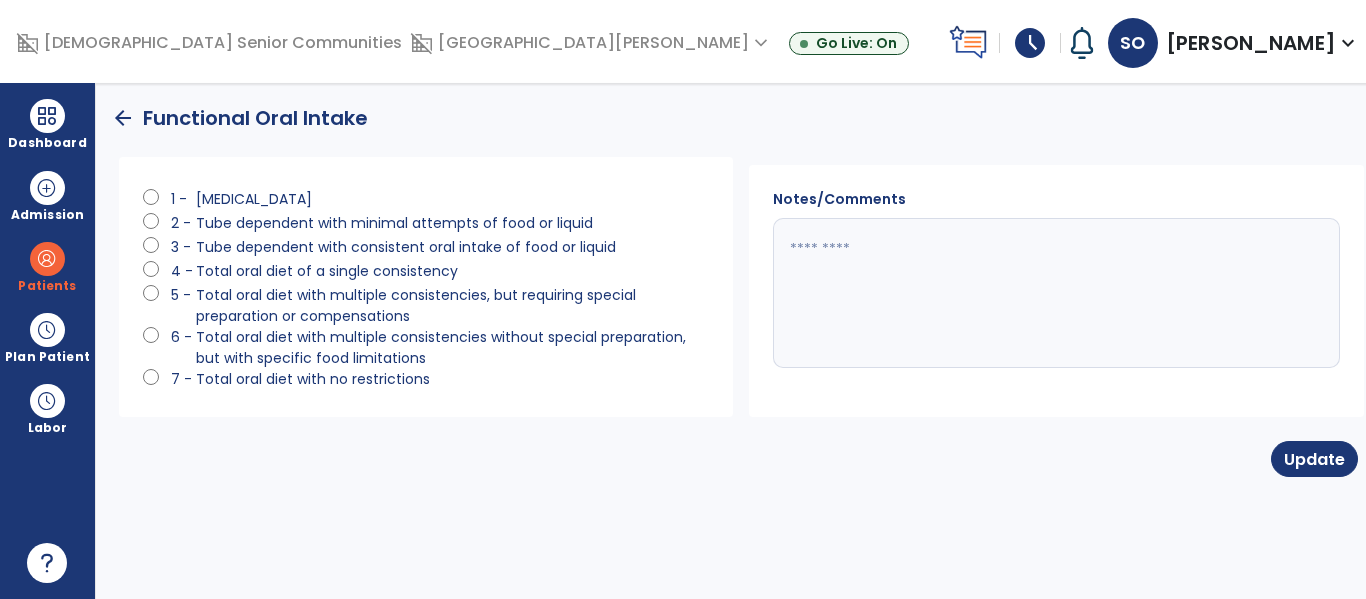 scroll, scrollTop: 0, scrollLeft: 0, axis: both 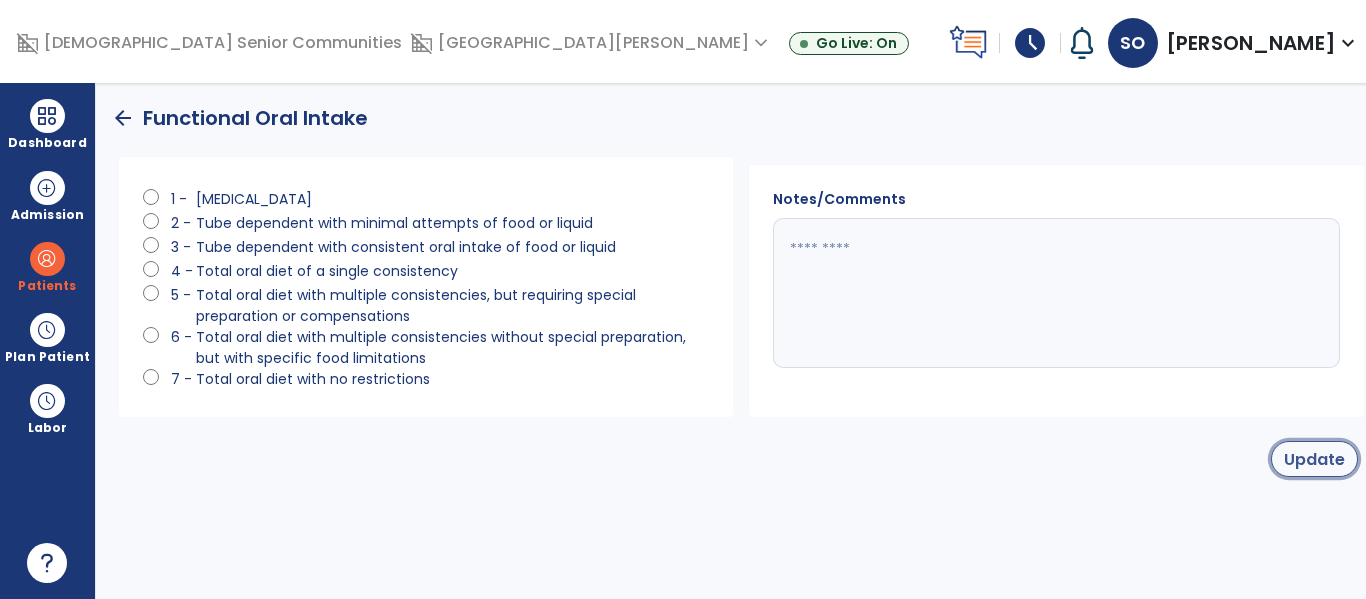 click on "Update" 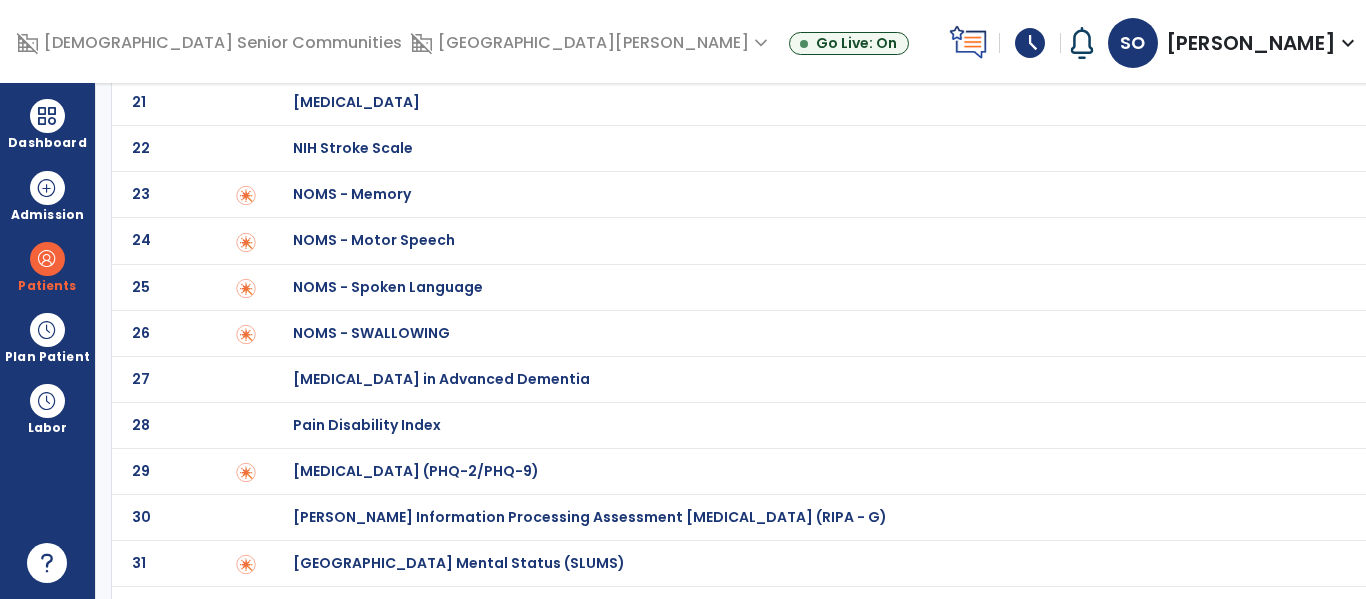 scroll, scrollTop: 1098, scrollLeft: 0, axis: vertical 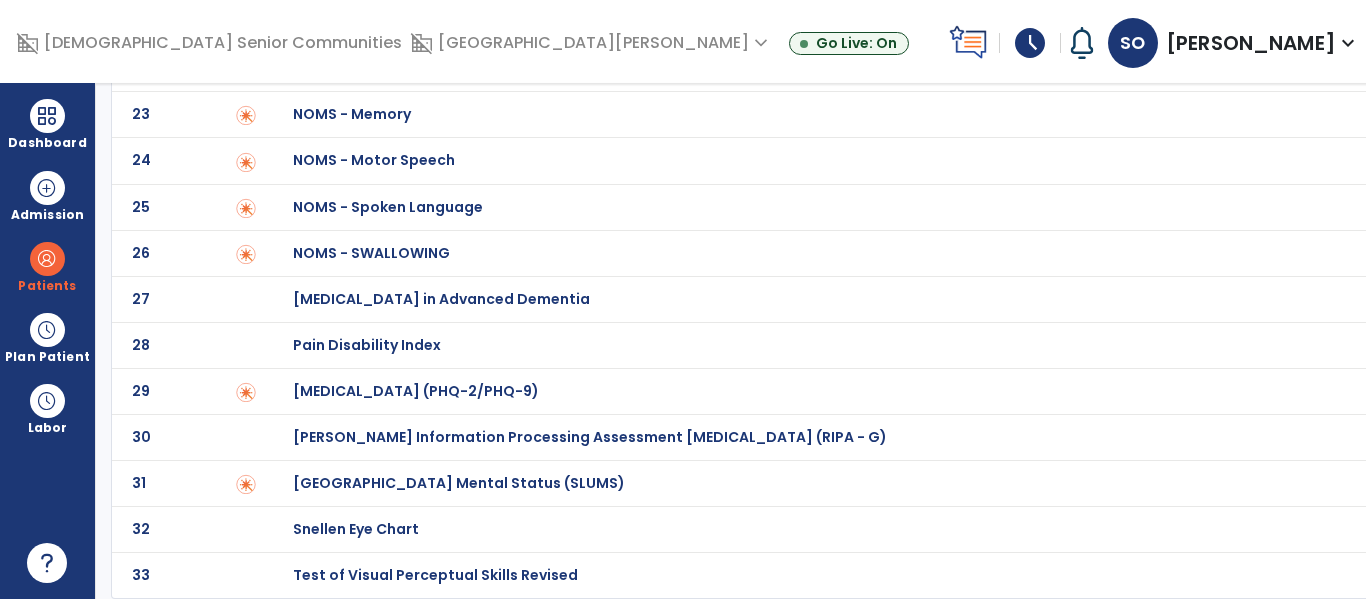 click on "[PERSON_NAME] Information Processing Assessment [MEDICAL_DATA] (RIPA - G)" at bounding box center (803, -898) 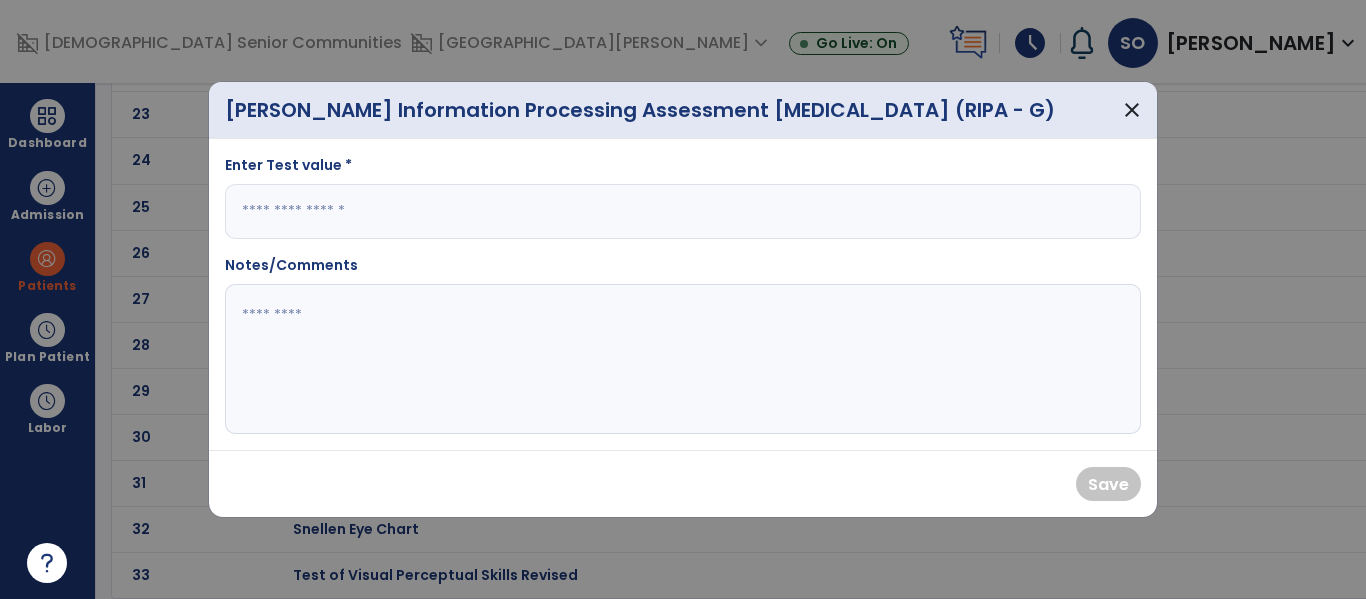 click at bounding box center [683, 211] 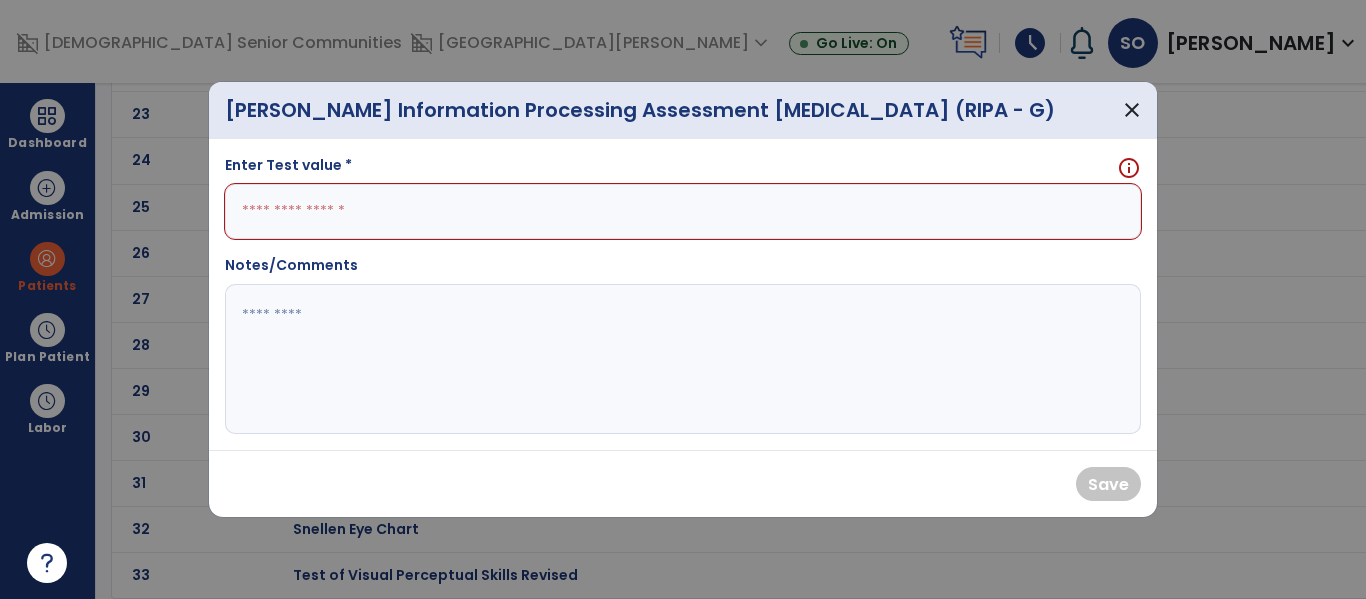 paste on "**********" 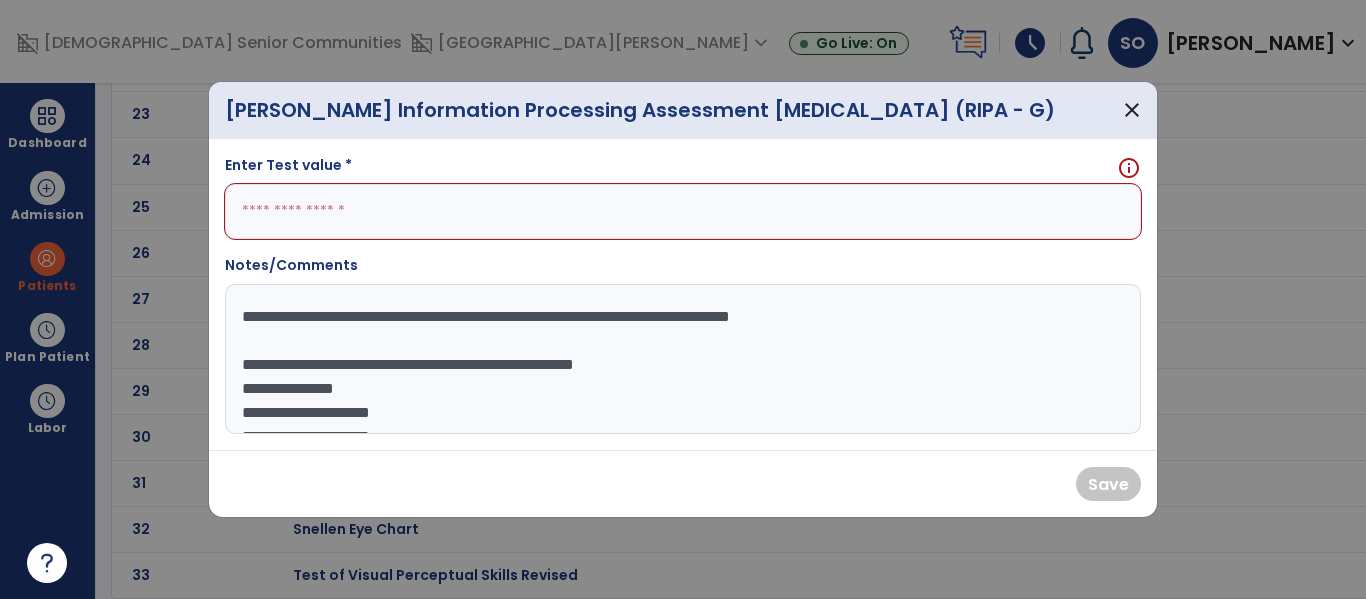 scroll, scrollTop: 159, scrollLeft: 0, axis: vertical 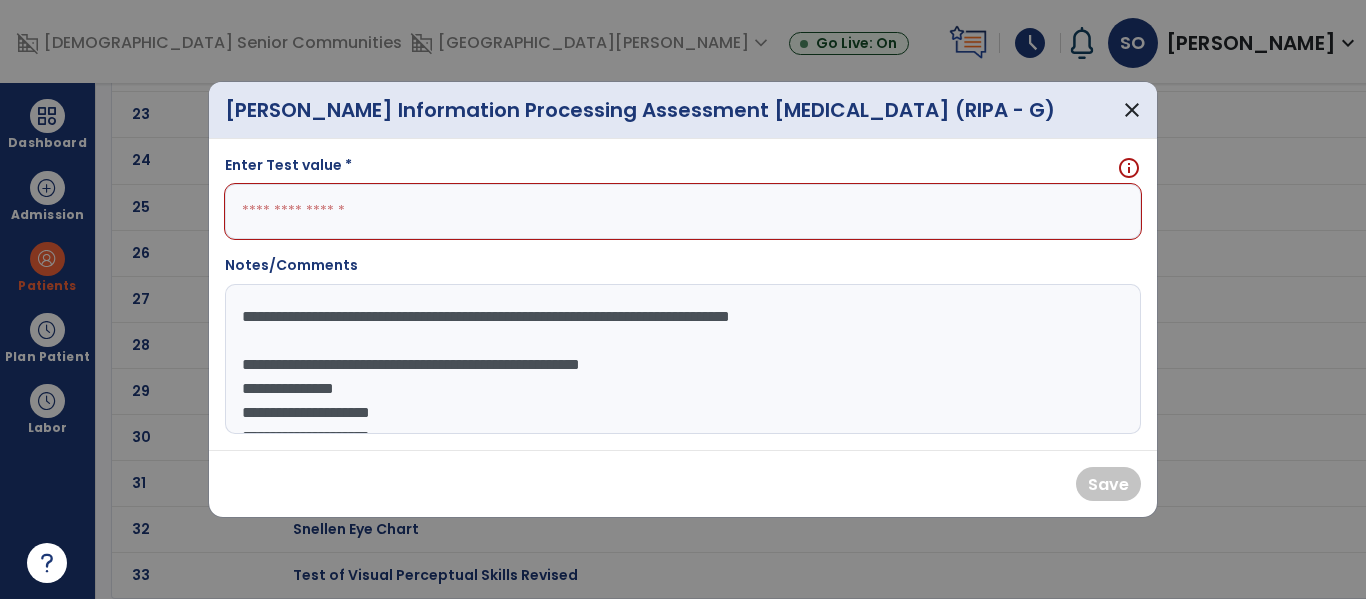 click on "**********" 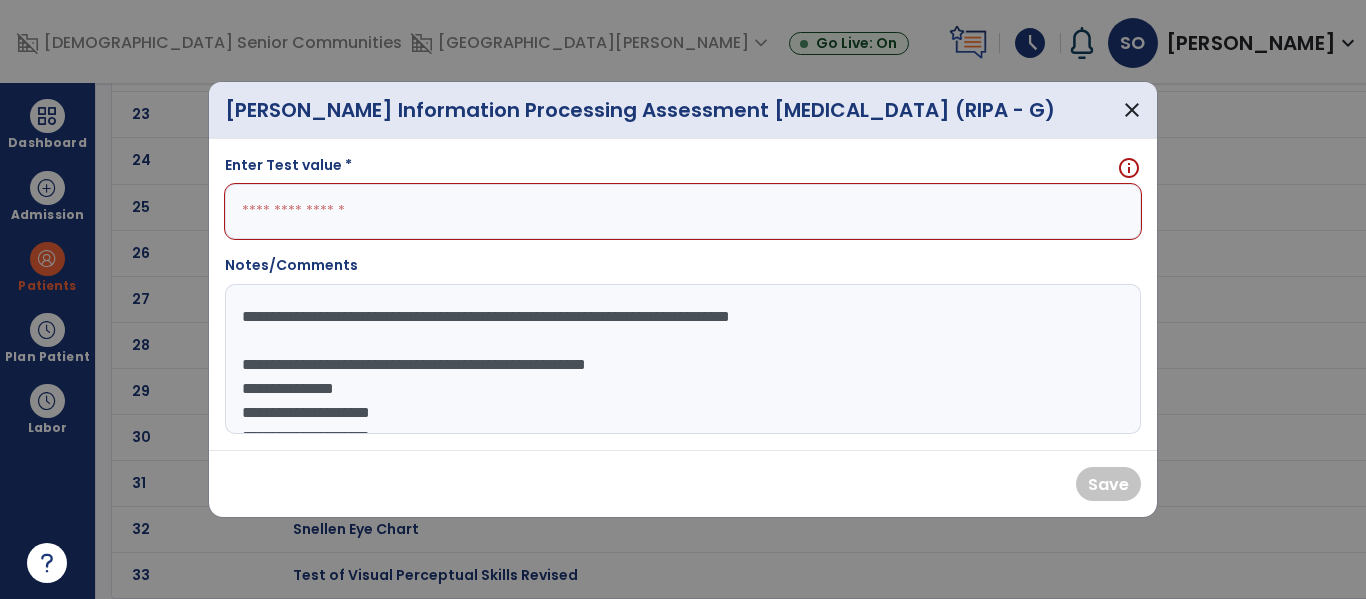 click on "**********" 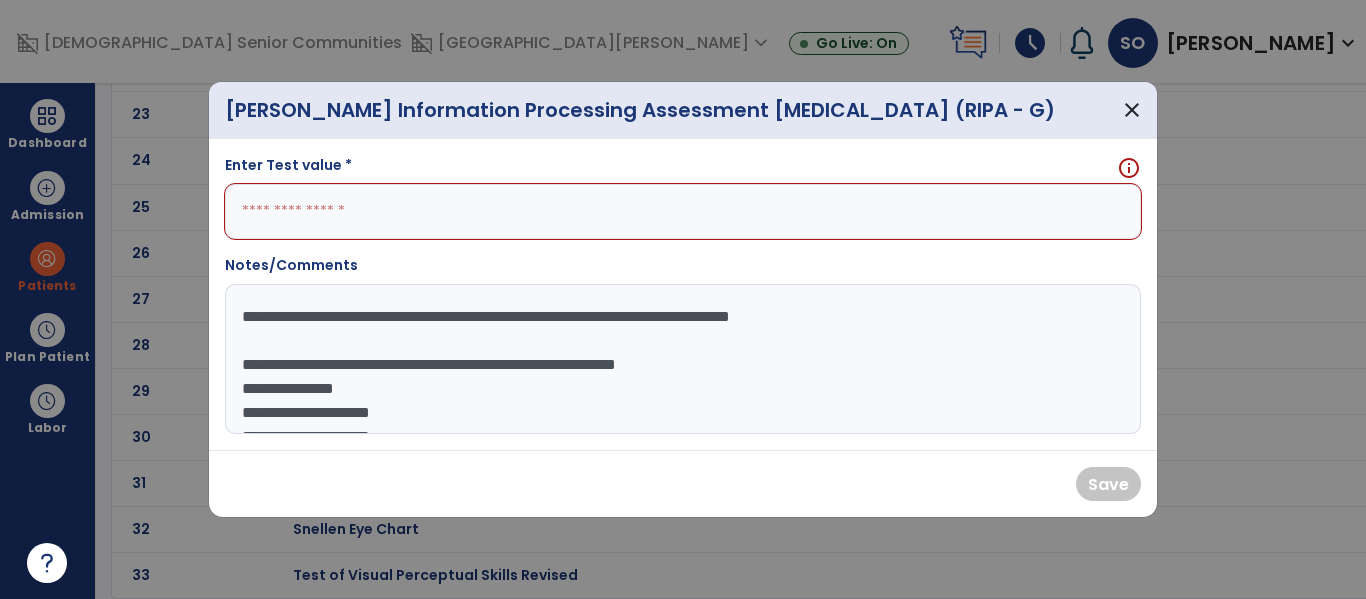 drag, startPoint x: 407, startPoint y: 366, endPoint x: 756, endPoint y: 367, distance: 349.00143 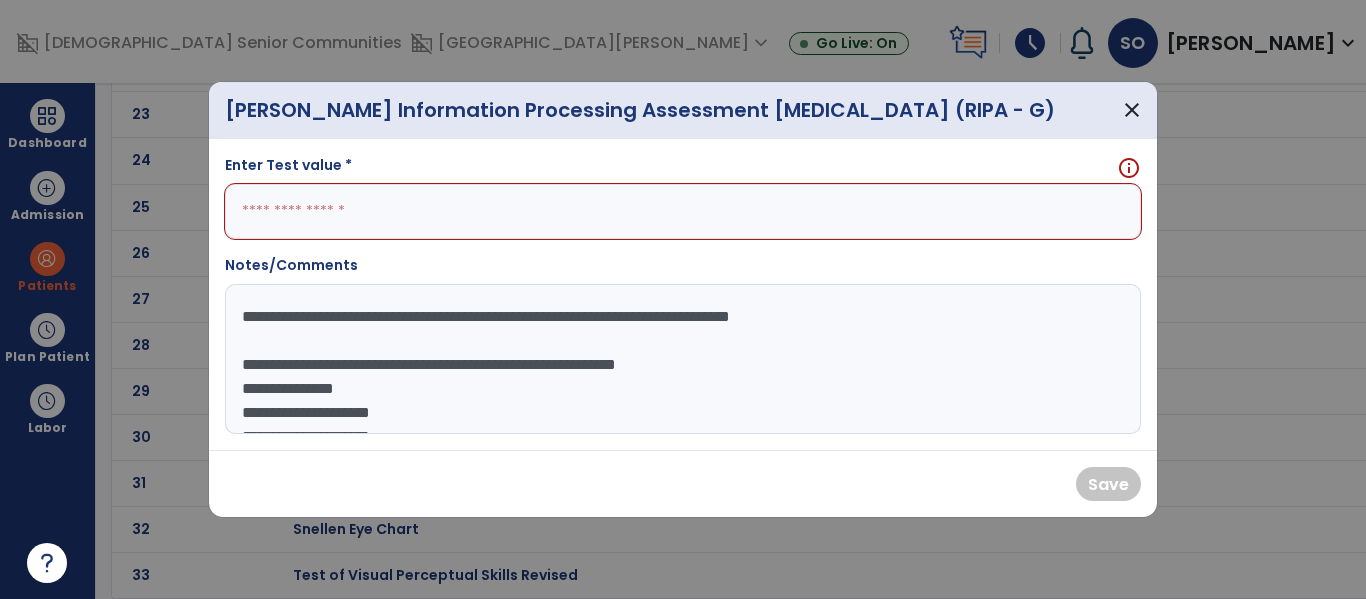 click on "**********" 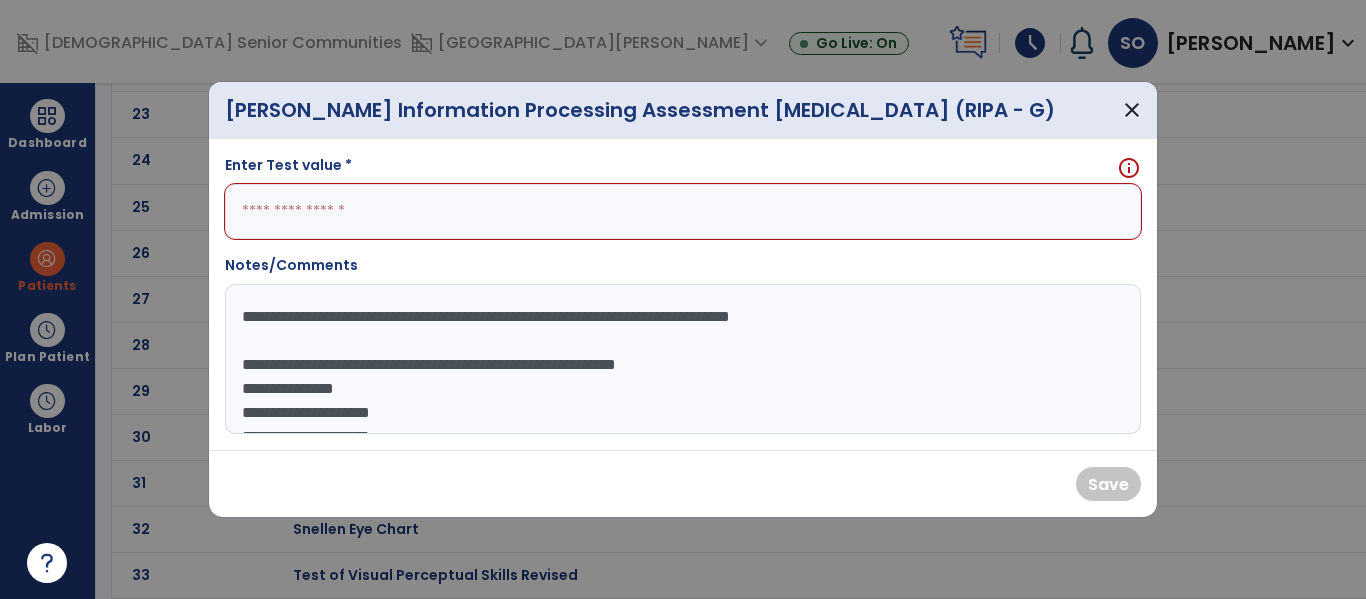 paste on "**********" 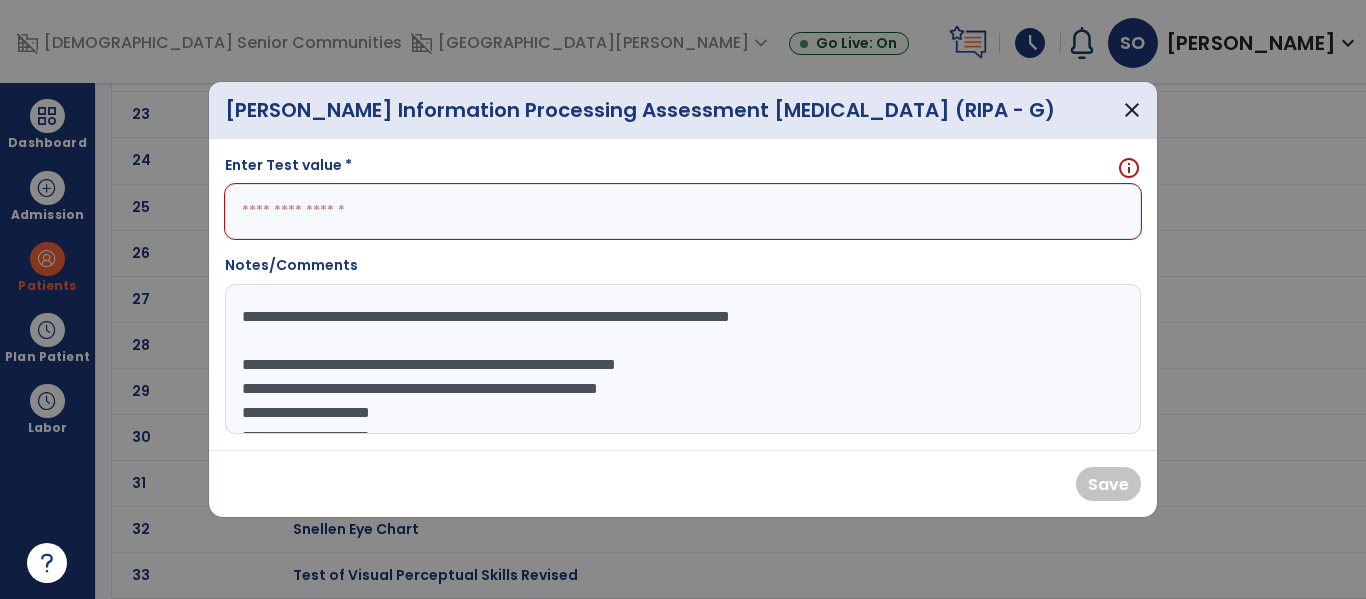 click on "**********" 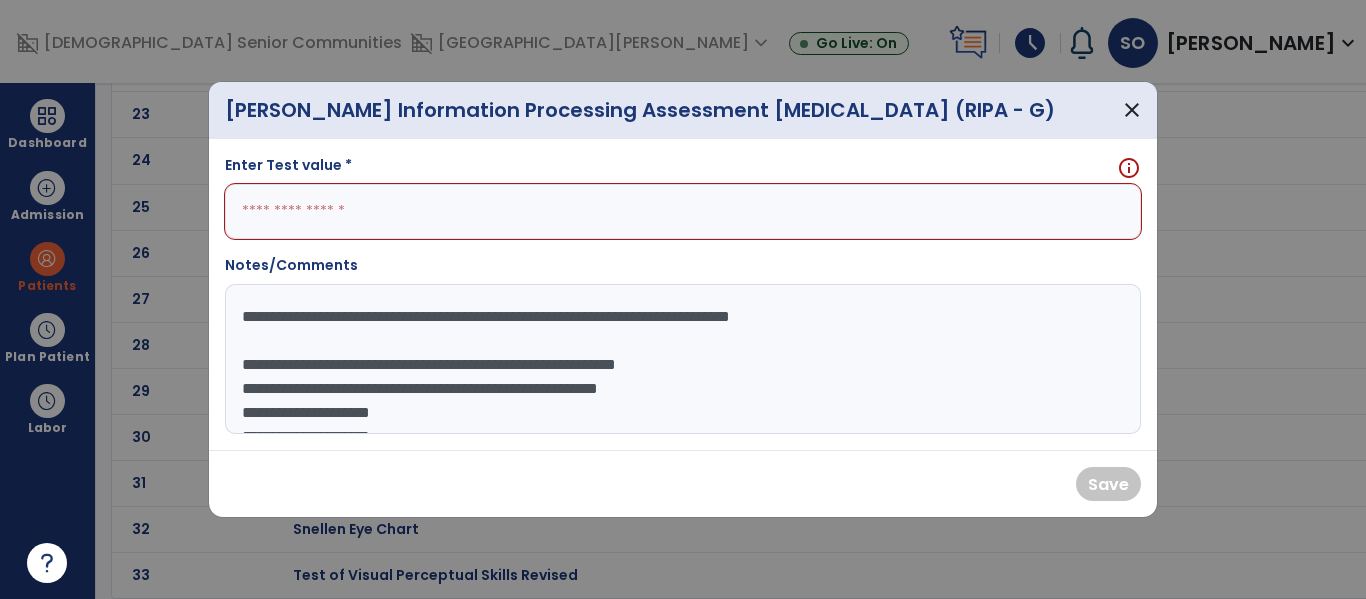 scroll, scrollTop: 68, scrollLeft: 0, axis: vertical 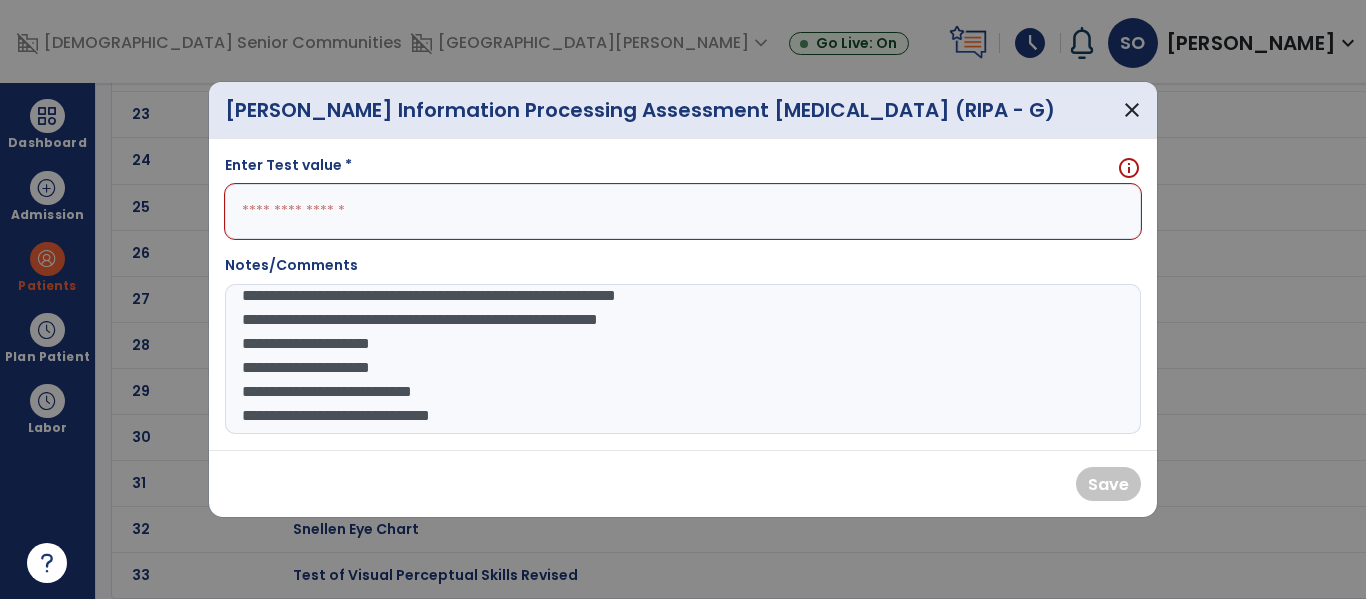 click on "**********" 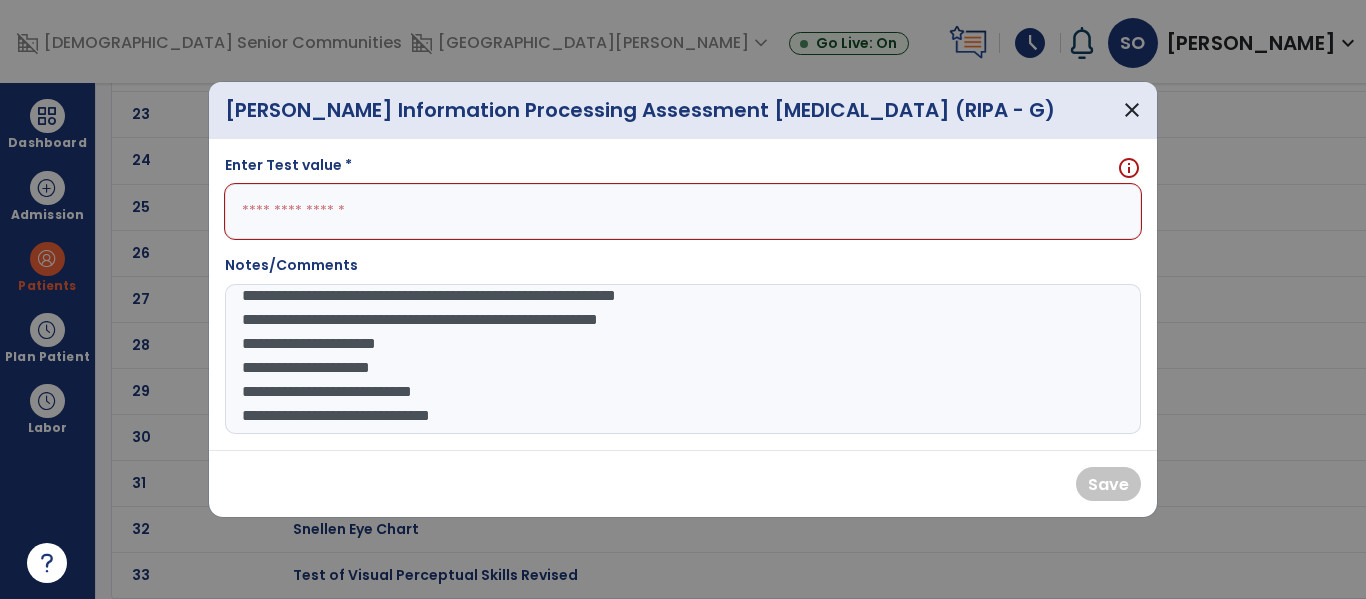 paste on "**********" 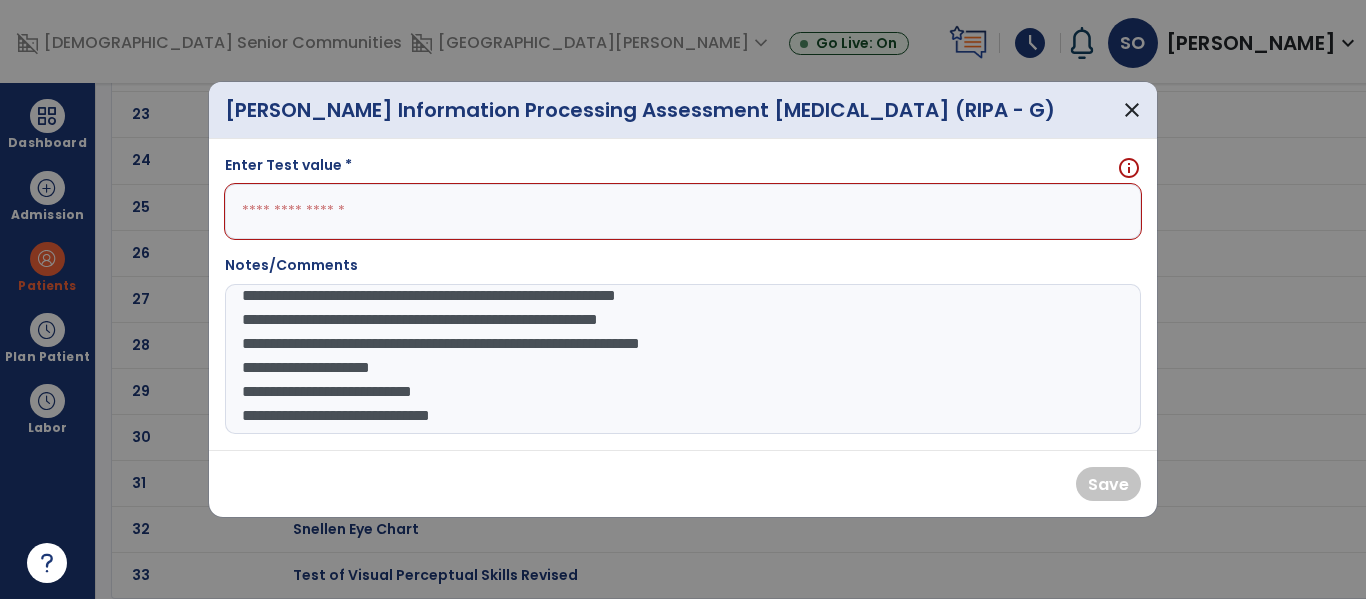 click on "**********" 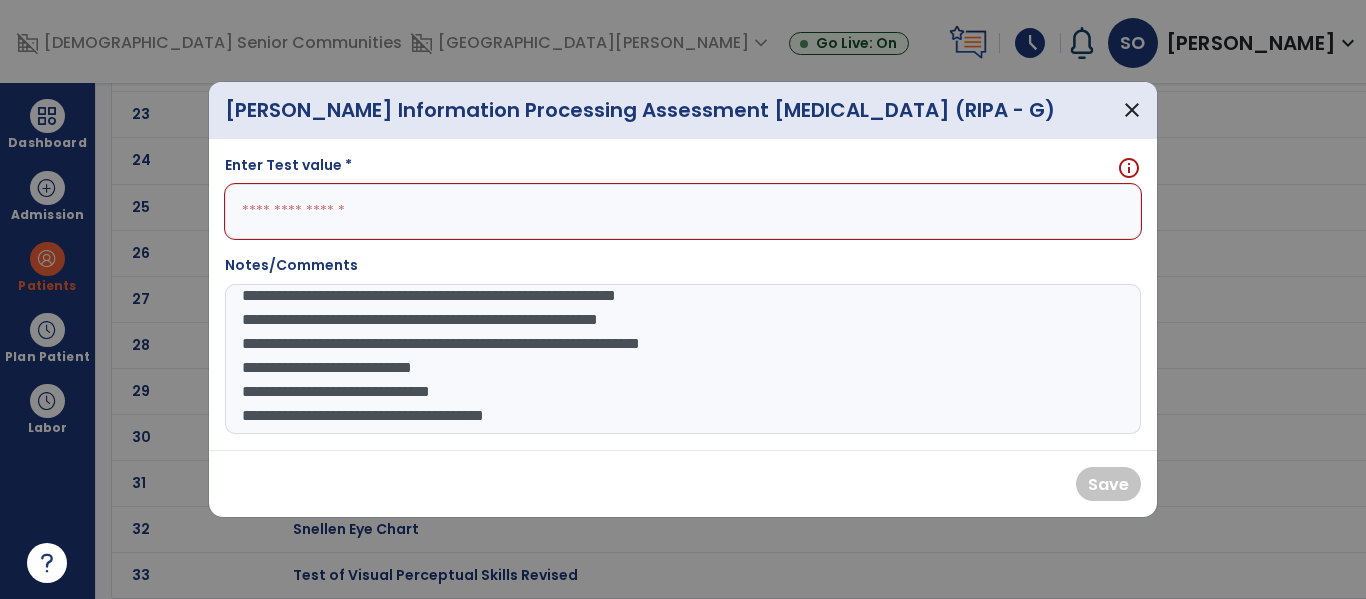 click on "**********" 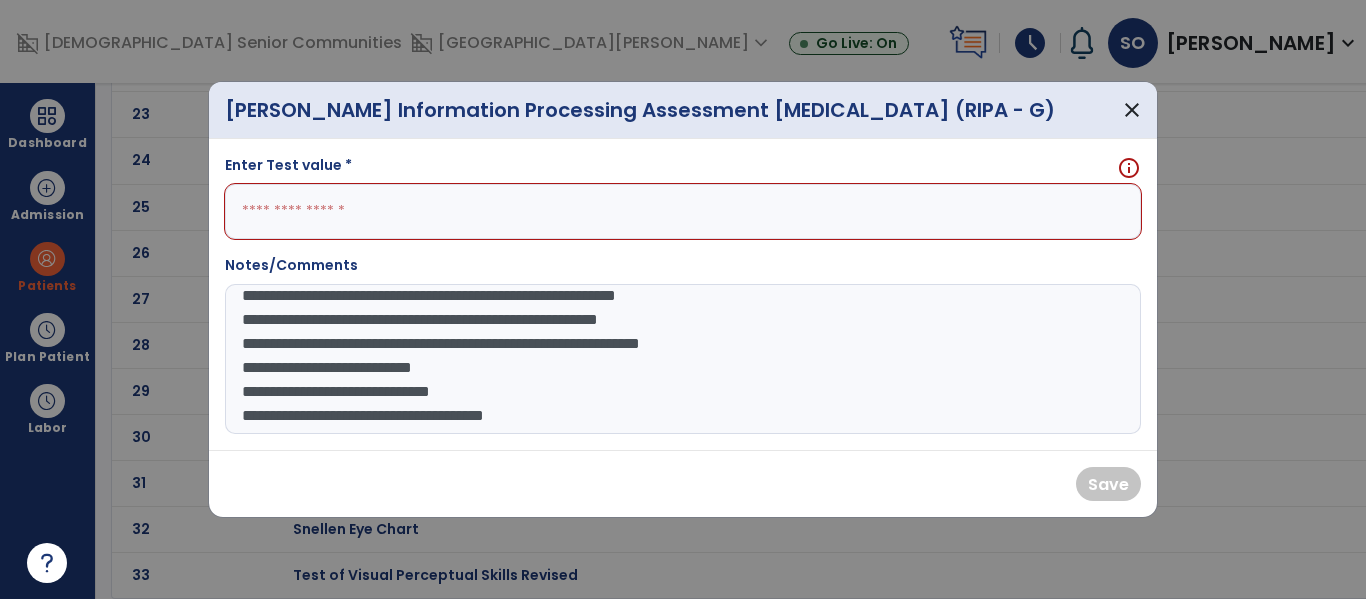paste on "**********" 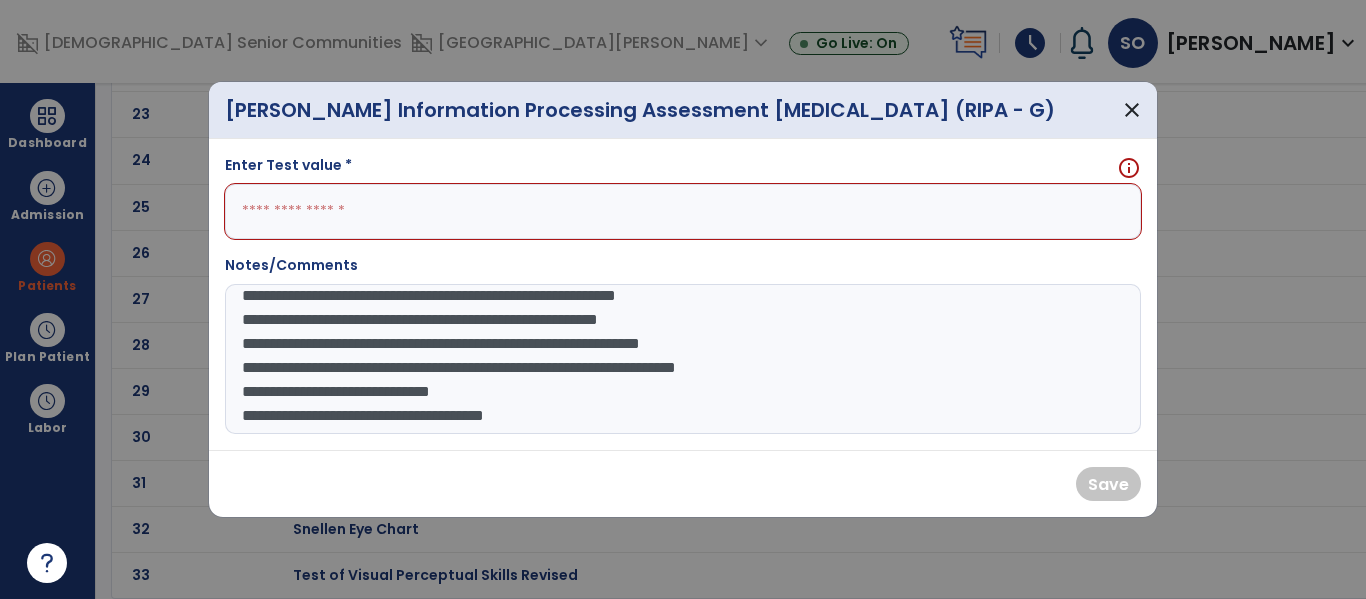 scroll, scrollTop: 101, scrollLeft: 0, axis: vertical 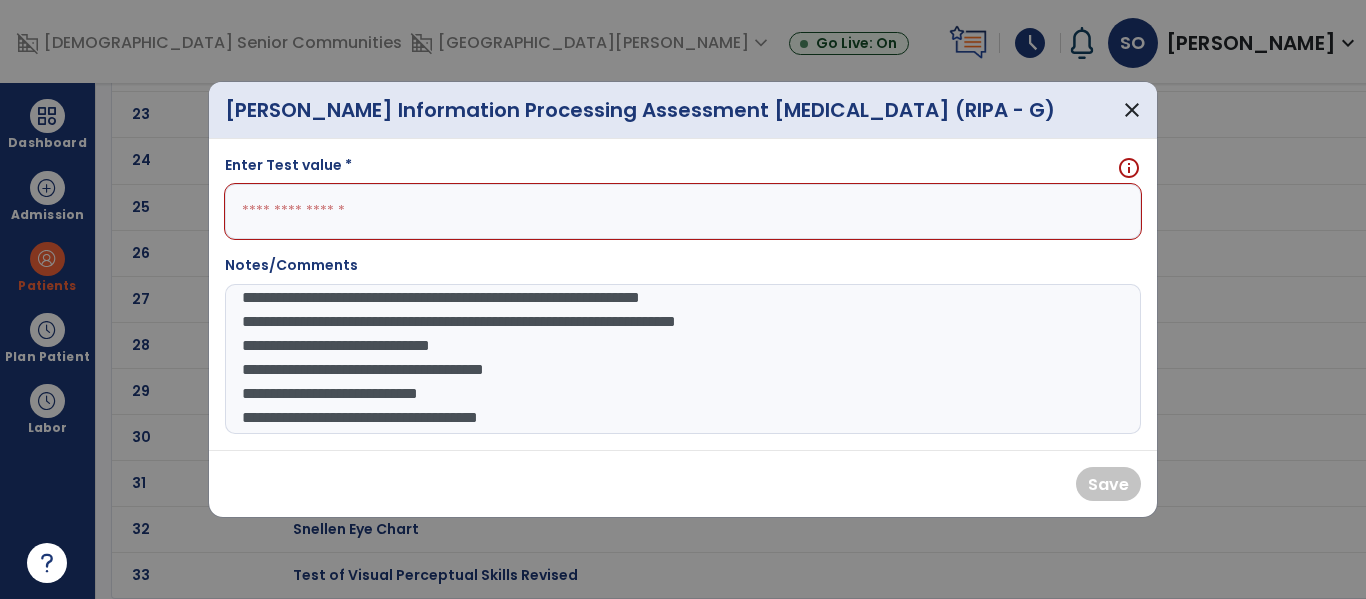 click on "**********" 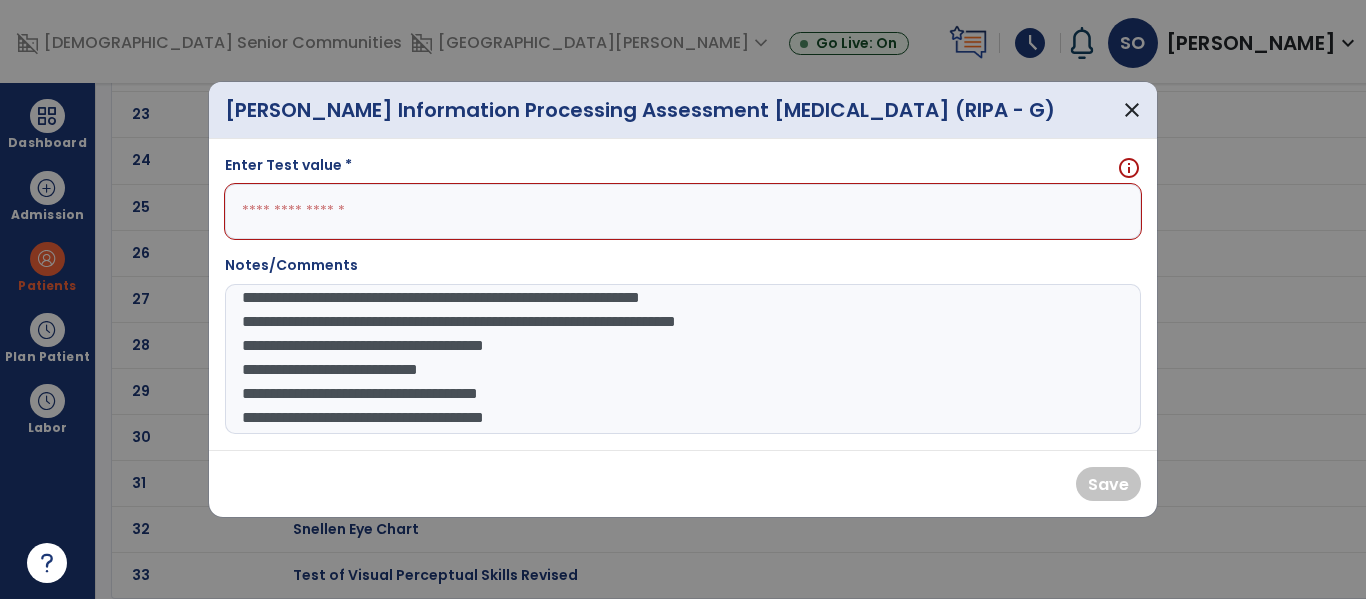 drag, startPoint x: 575, startPoint y: 394, endPoint x: 204, endPoint y: 373, distance: 371.59387 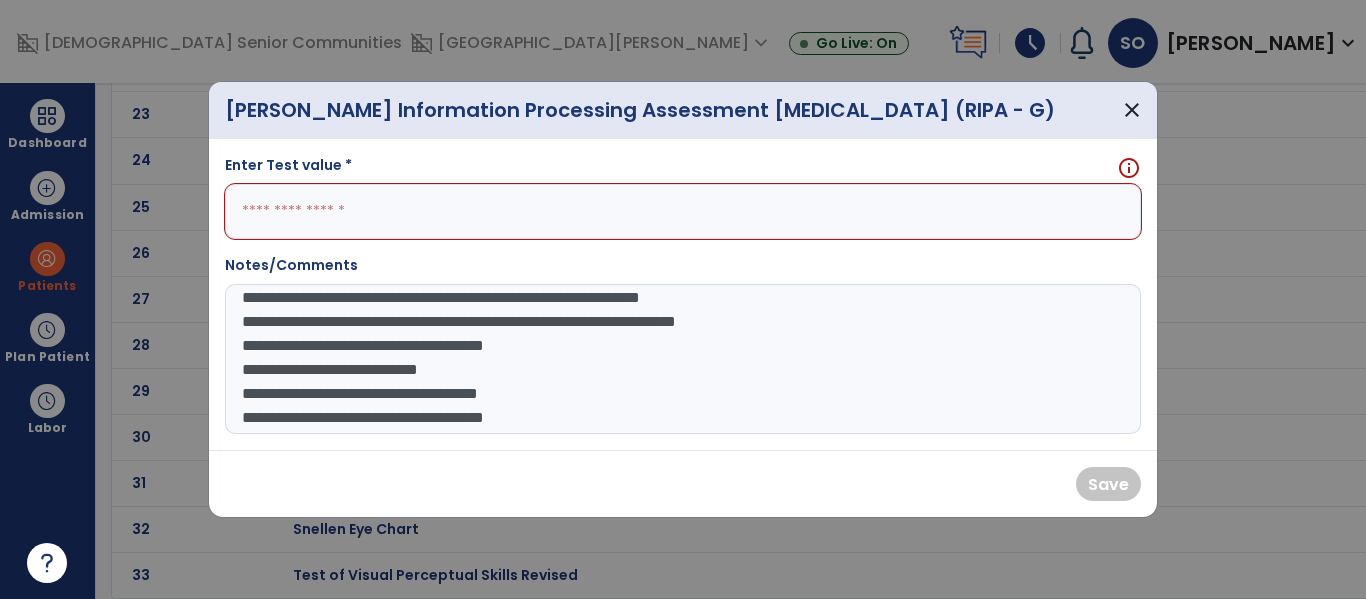 click on "Ross Information Processing Assessment Geriatric (RIPA - G)   close  Enter Test value *  info  Notes/Comments  The RIPA-G was administered in order to determine cognitive-linguistic deficits.
Immediate Memory: Standard score 11, percentile 63, (Moderate)
Recent Memory: Standard score 12, percentile 75, (Moderate)
Temporal Orientation: Standard score 11, percentile 63, (Moderate)
Orientation to Environment: Standard score 11, percentile 63, (Moderate)
Problem solving and Abstract Reasoning:
Organization of Information:
Auditory Processing and Comprehension:
Problem Solving and Concrete Reasoning:   Save" at bounding box center (683, 299) 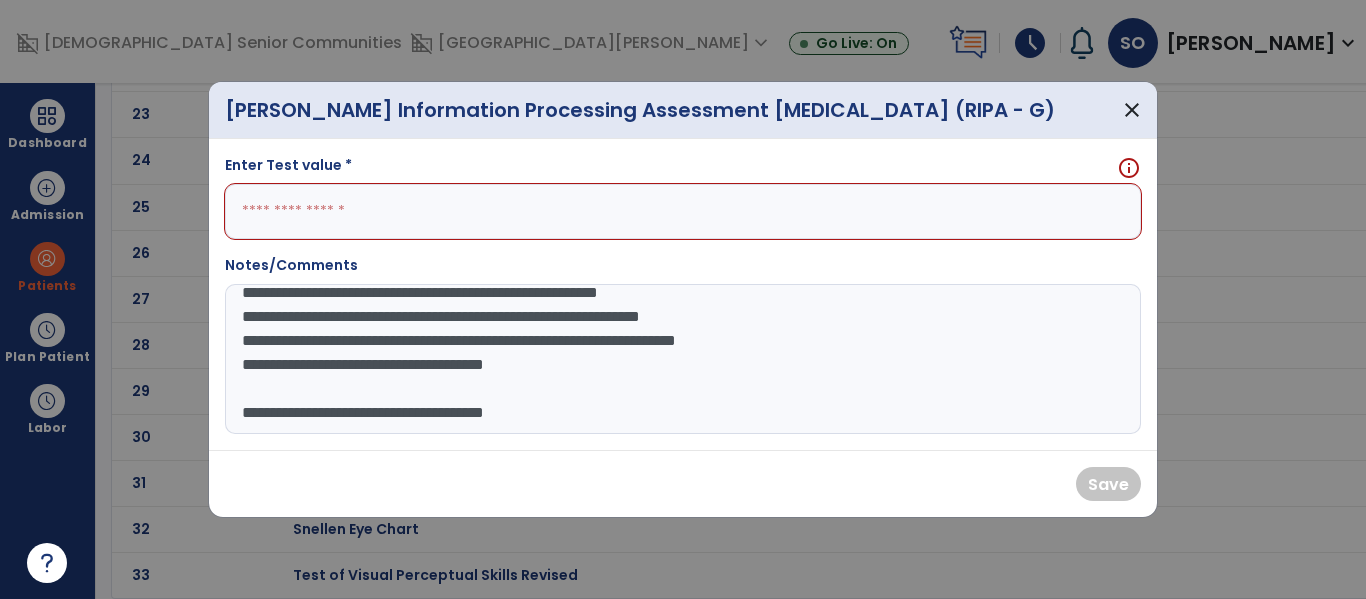 scroll, scrollTop: 96, scrollLeft: 0, axis: vertical 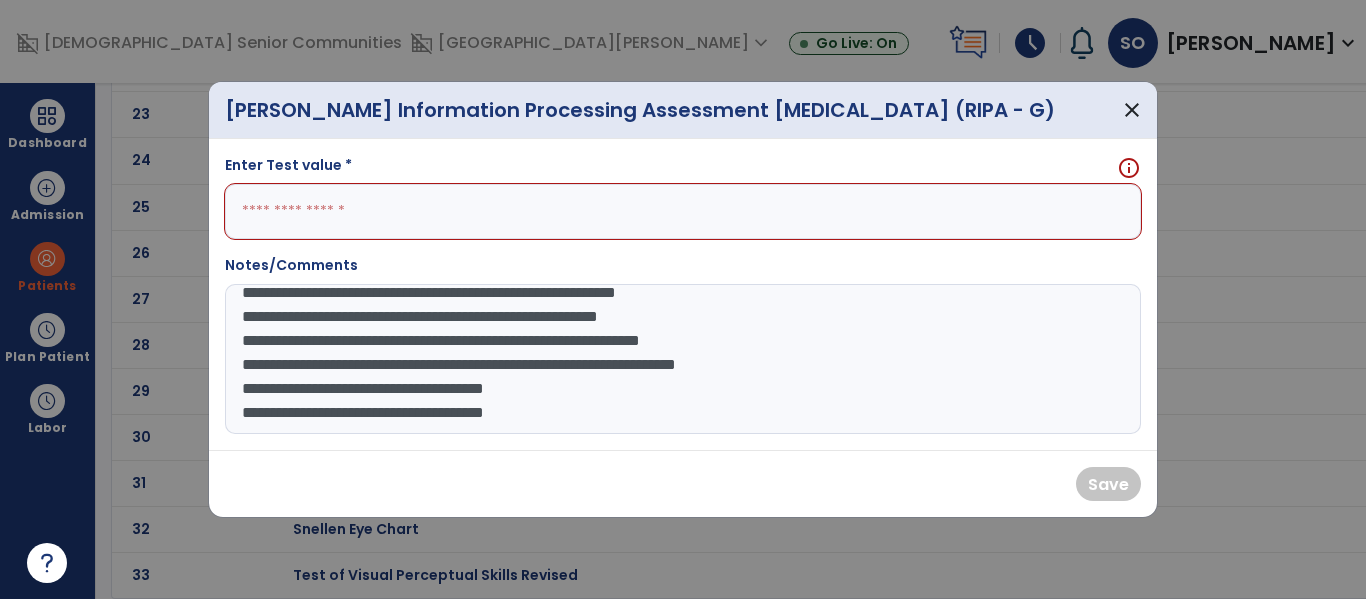 paste on "**********" 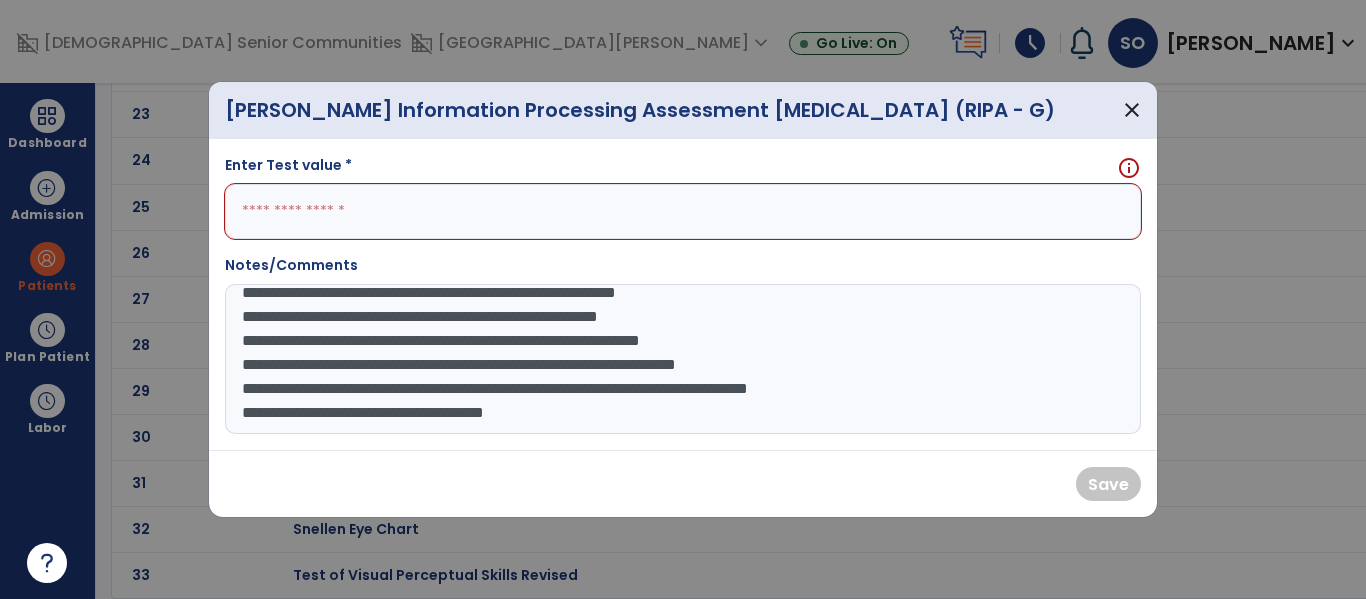 click on "**********" 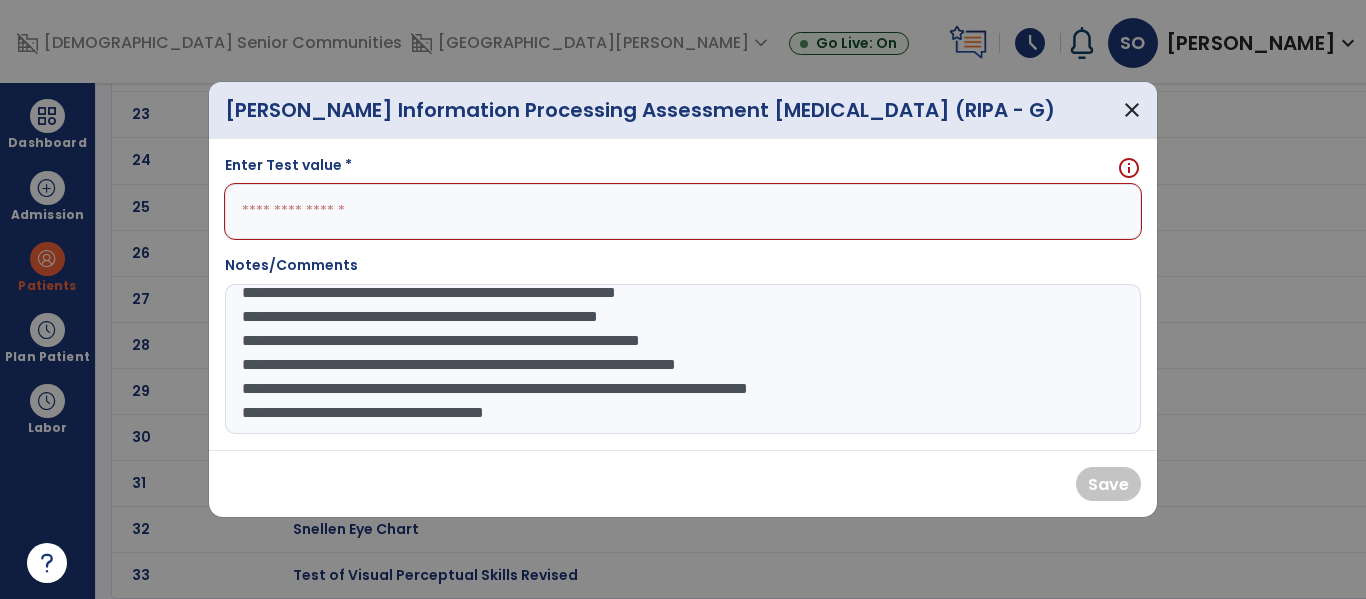 paste on "**********" 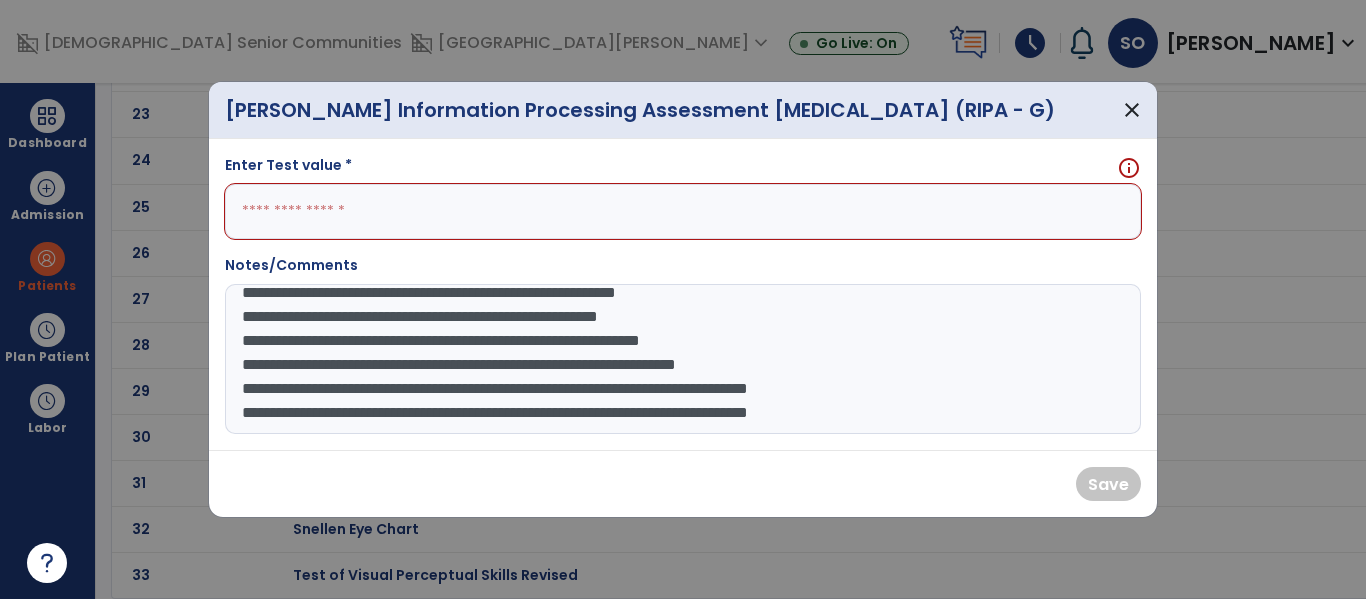 click on "**********" 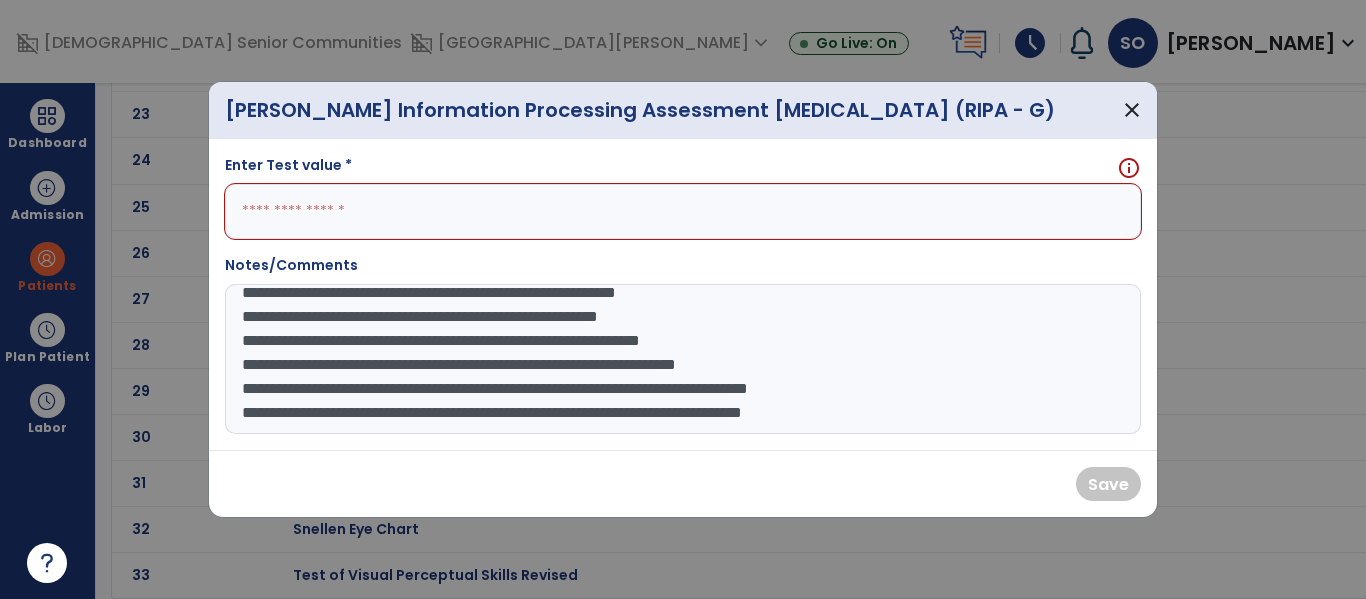 click on "**********" 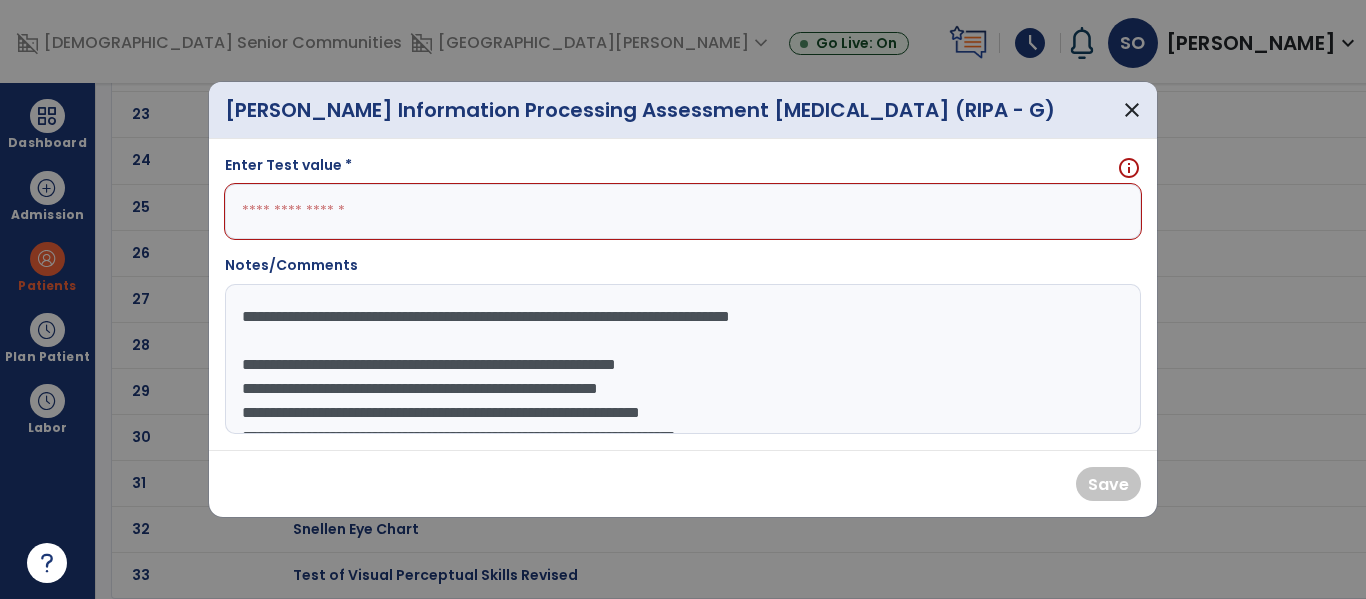 scroll, scrollTop: 0, scrollLeft: 0, axis: both 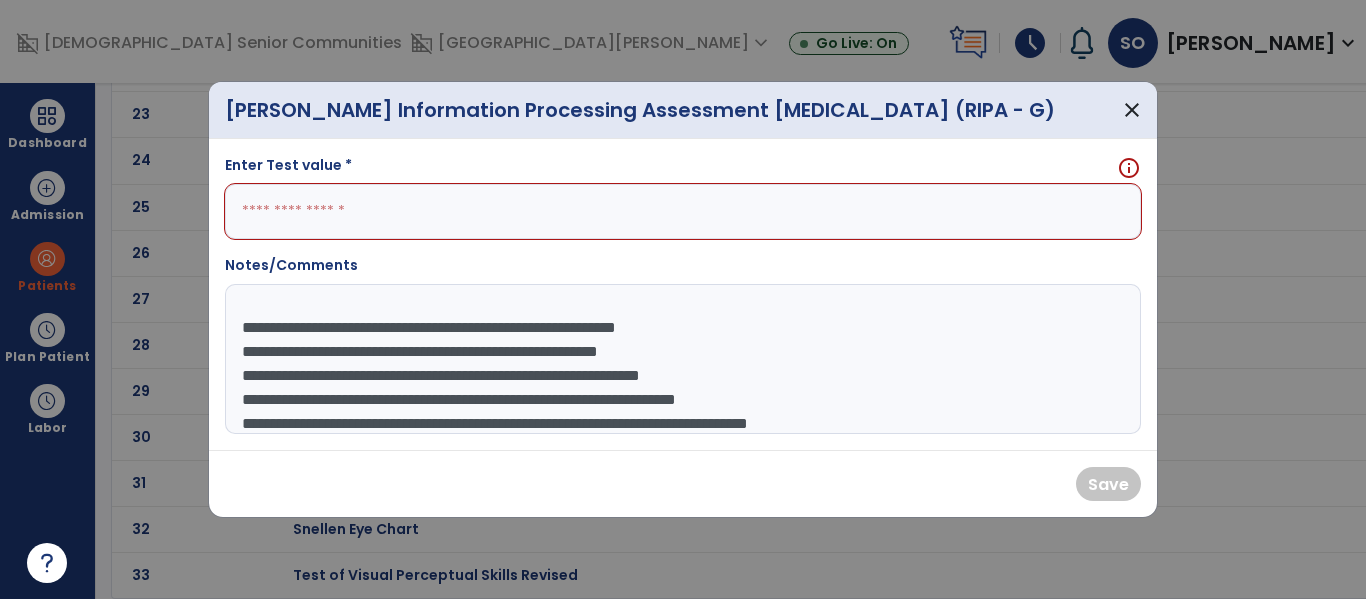 type on "**********" 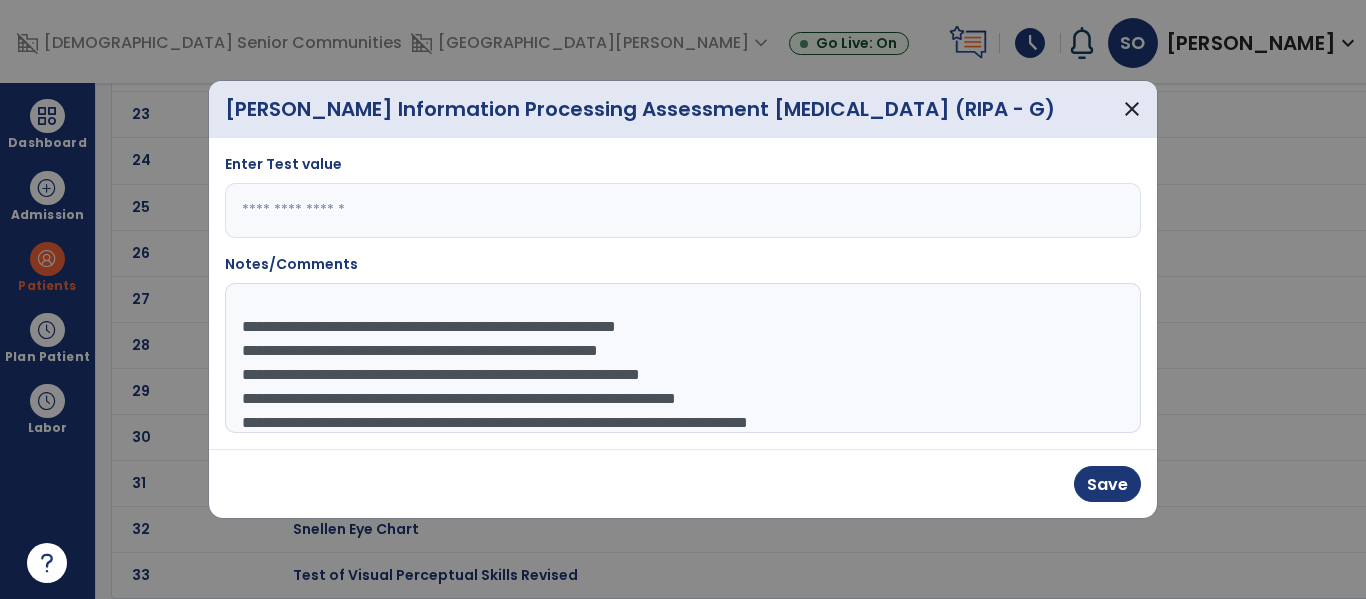 type on "***" 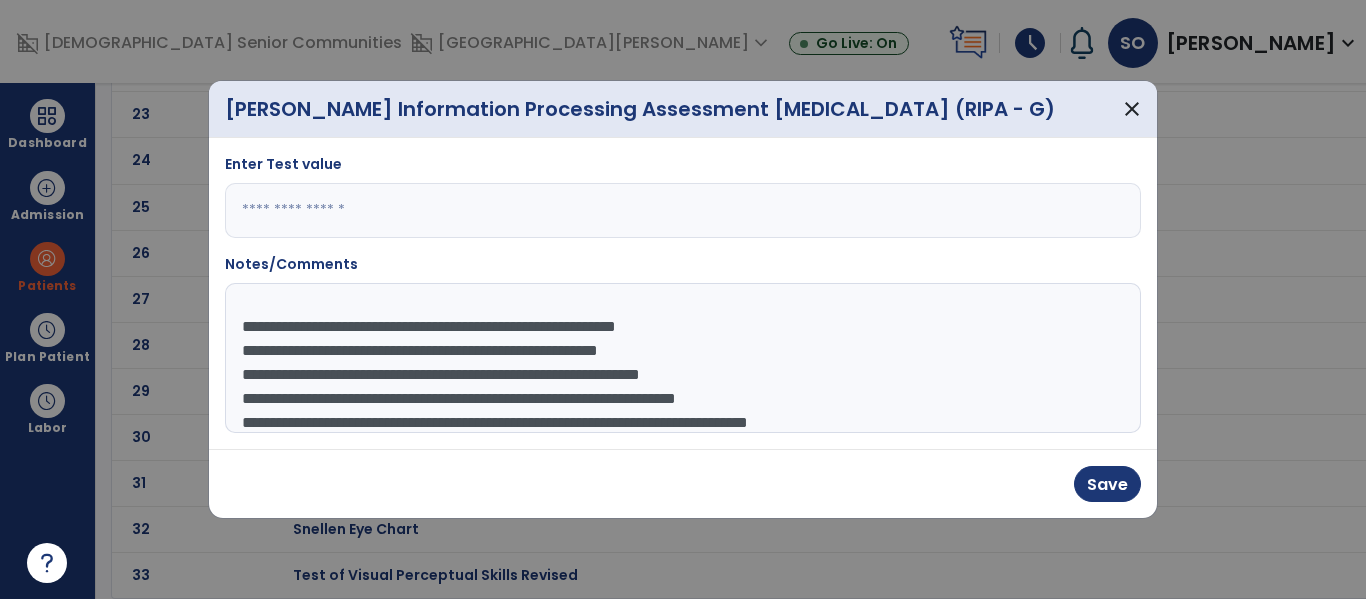 type on "***" 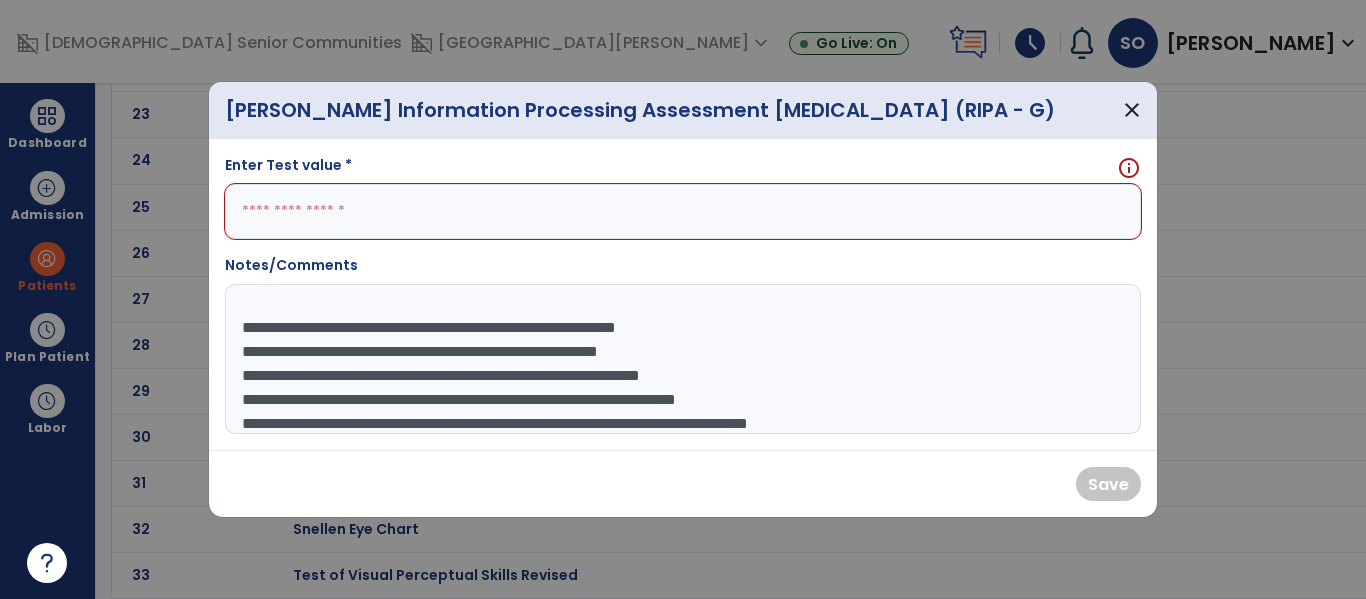 scroll, scrollTop: 63, scrollLeft: 0, axis: vertical 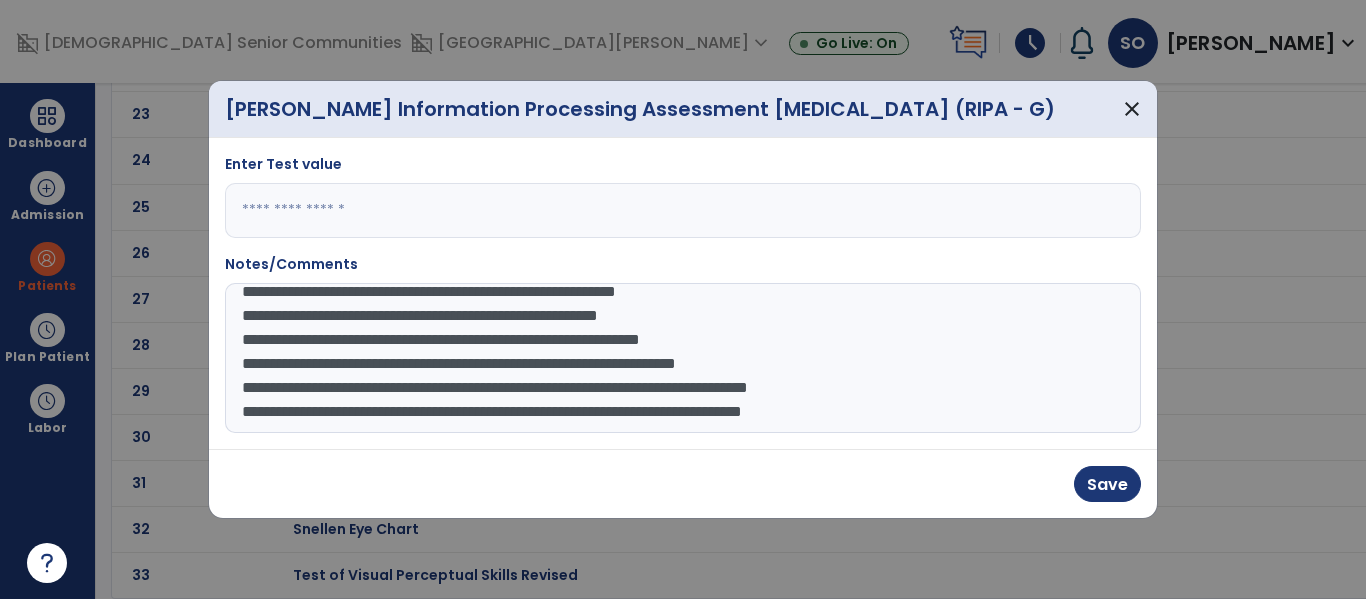type on "**" 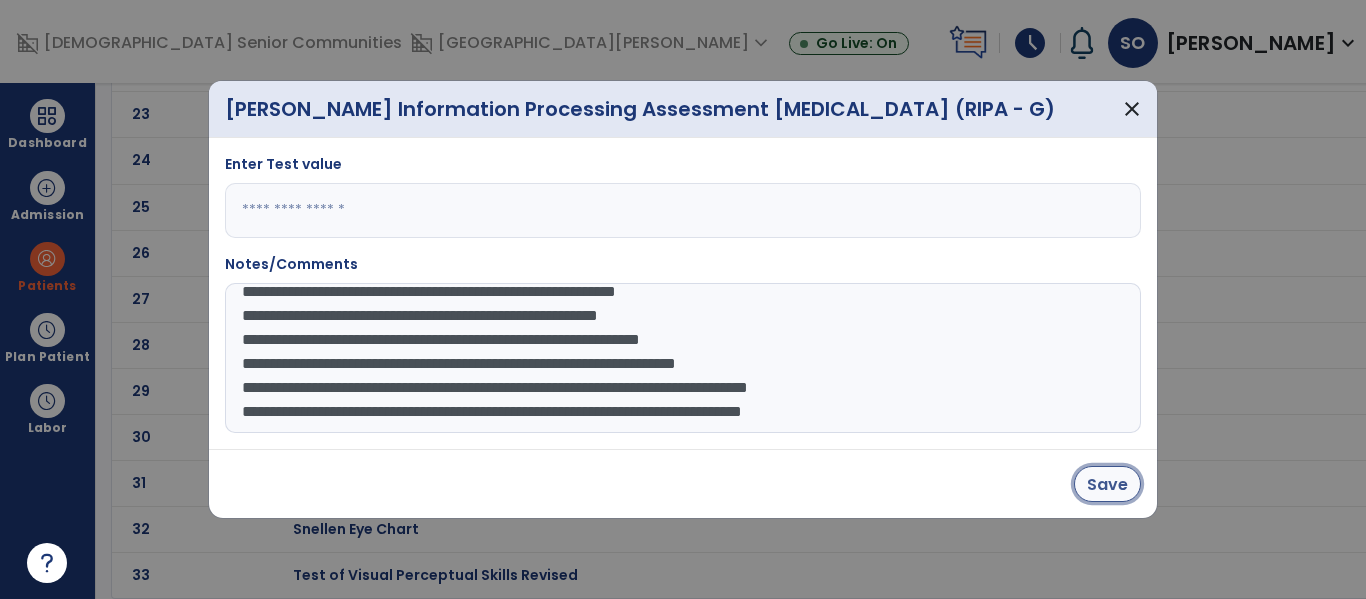 click on "Save" at bounding box center [1107, 484] 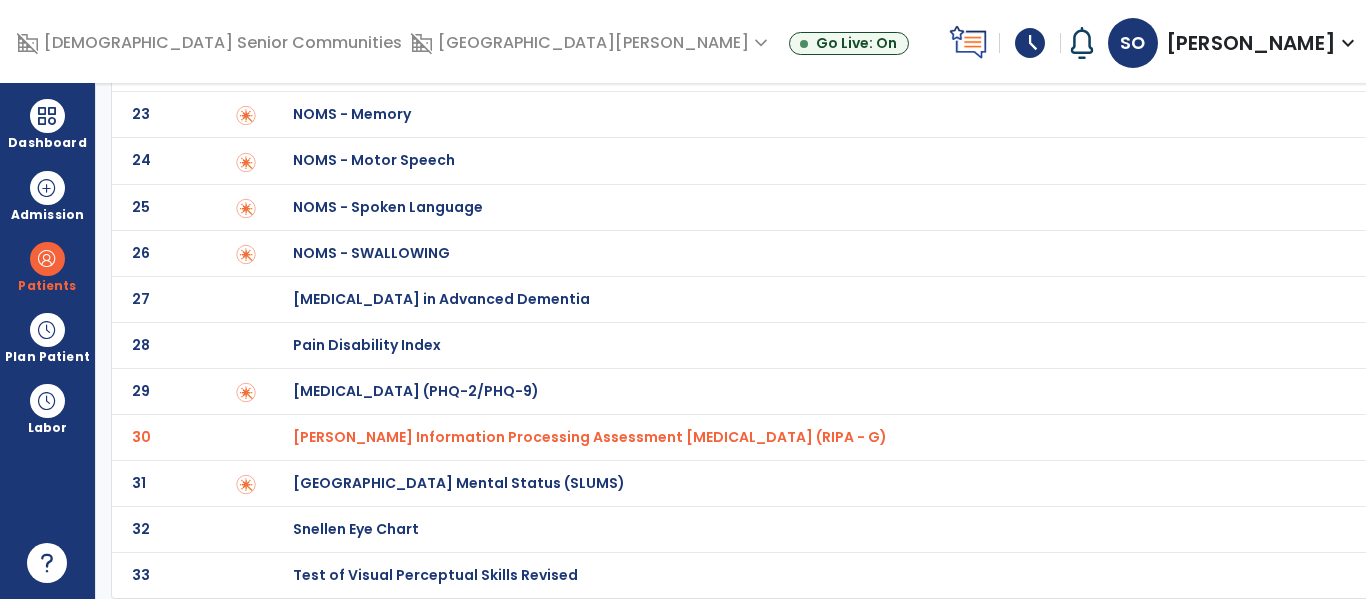 click on "[PERSON_NAME] Information Processing Assessment [MEDICAL_DATA] (RIPA - G)" at bounding box center (803, -898) 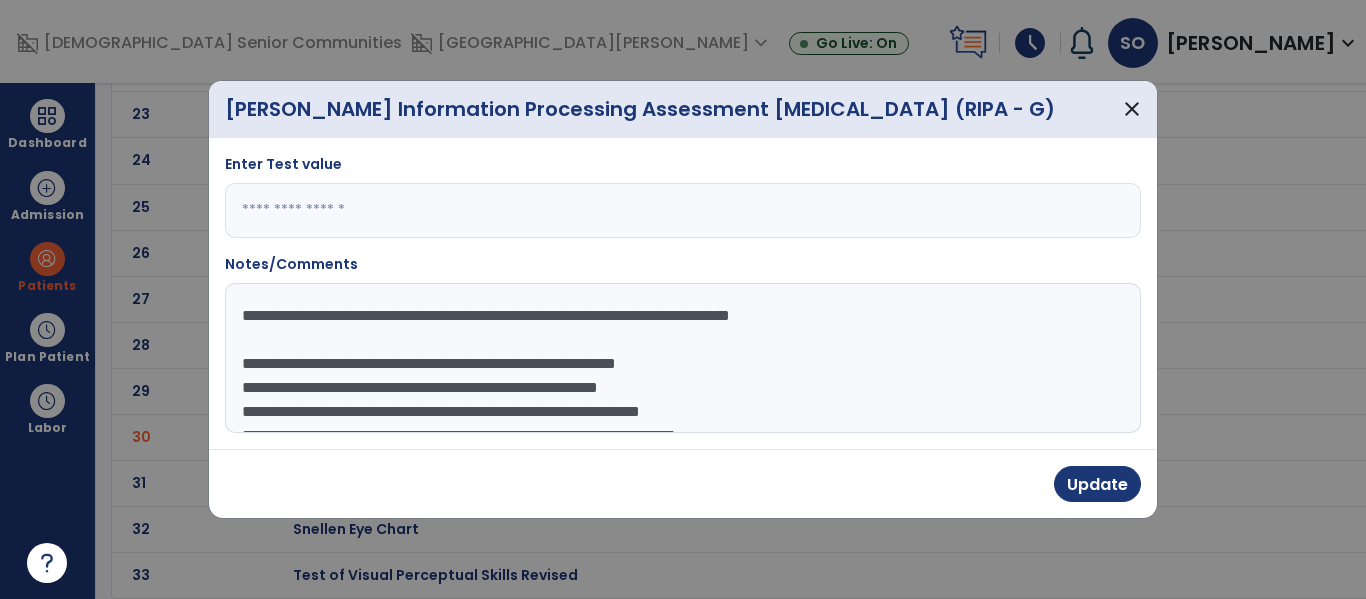 click on "**********" 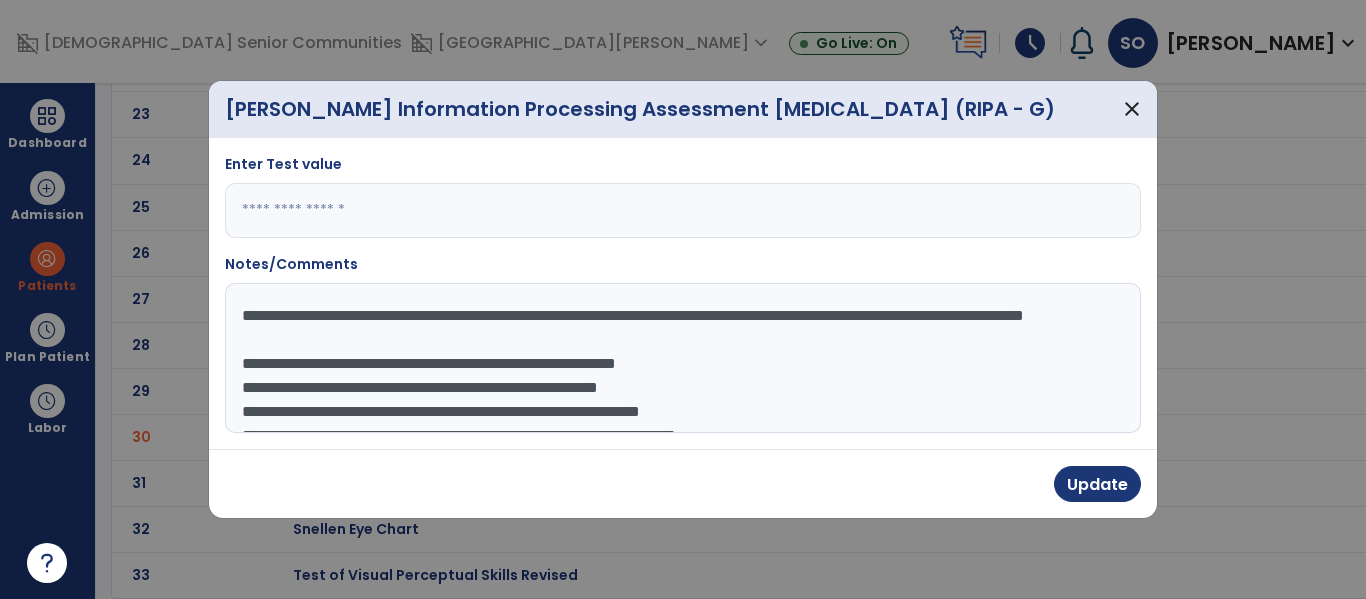 type on "**********" 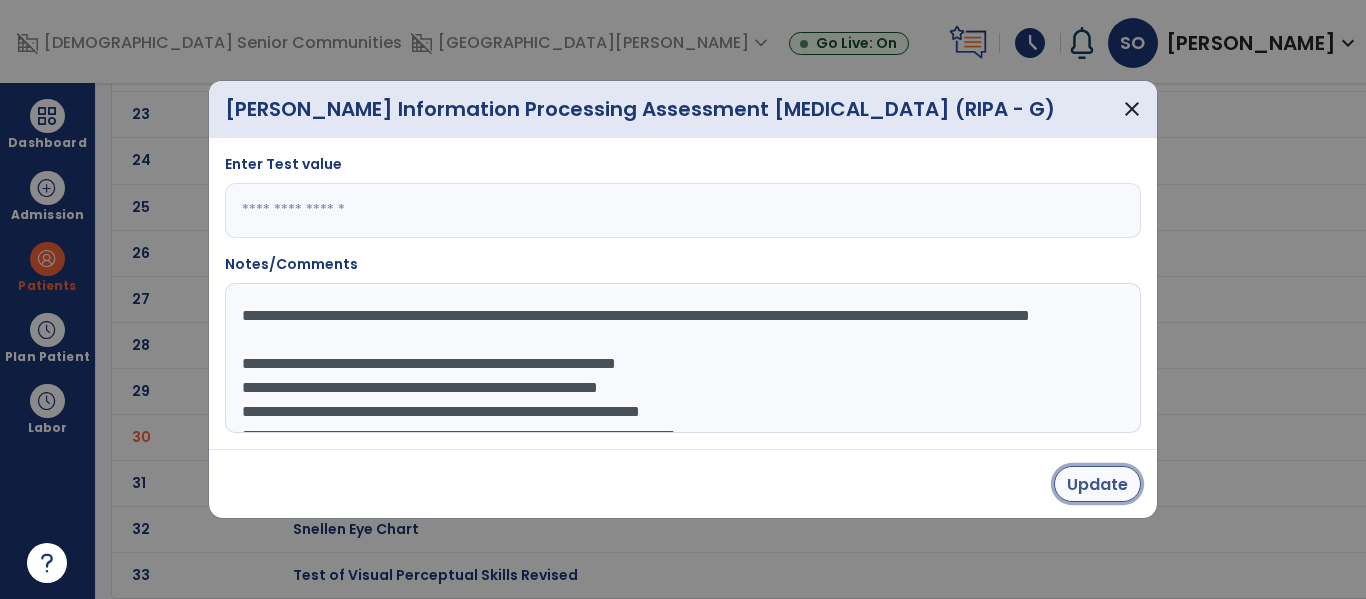 click on "Update" at bounding box center (1097, 484) 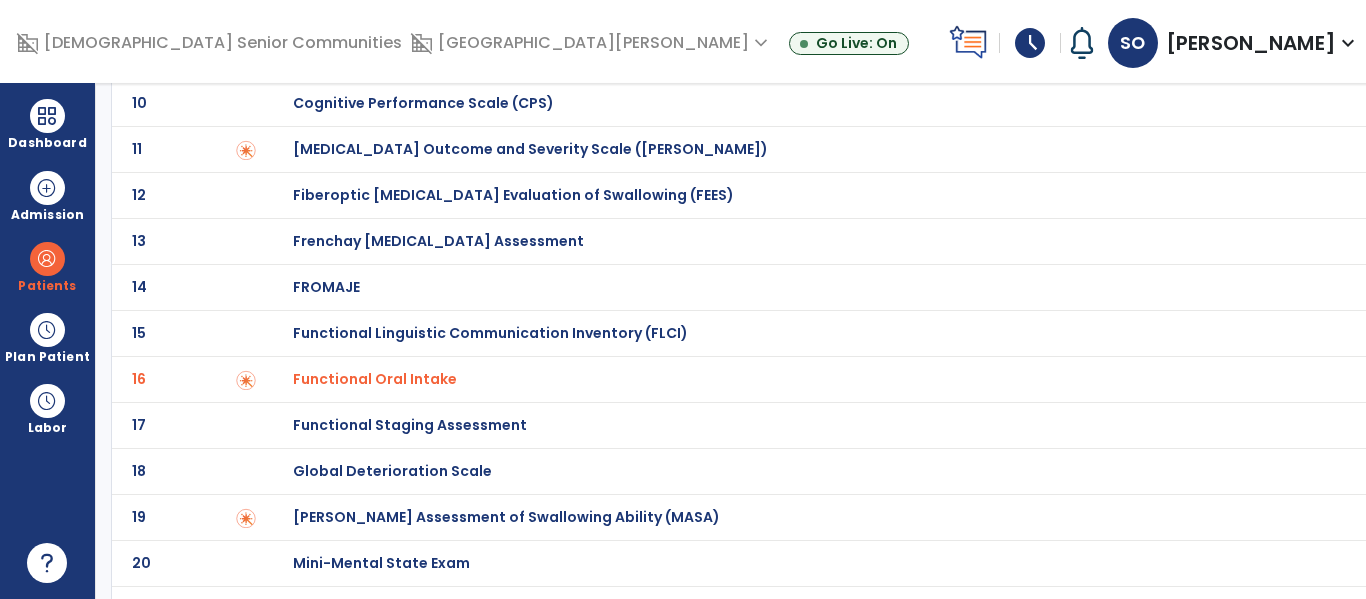 scroll, scrollTop: 0, scrollLeft: 0, axis: both 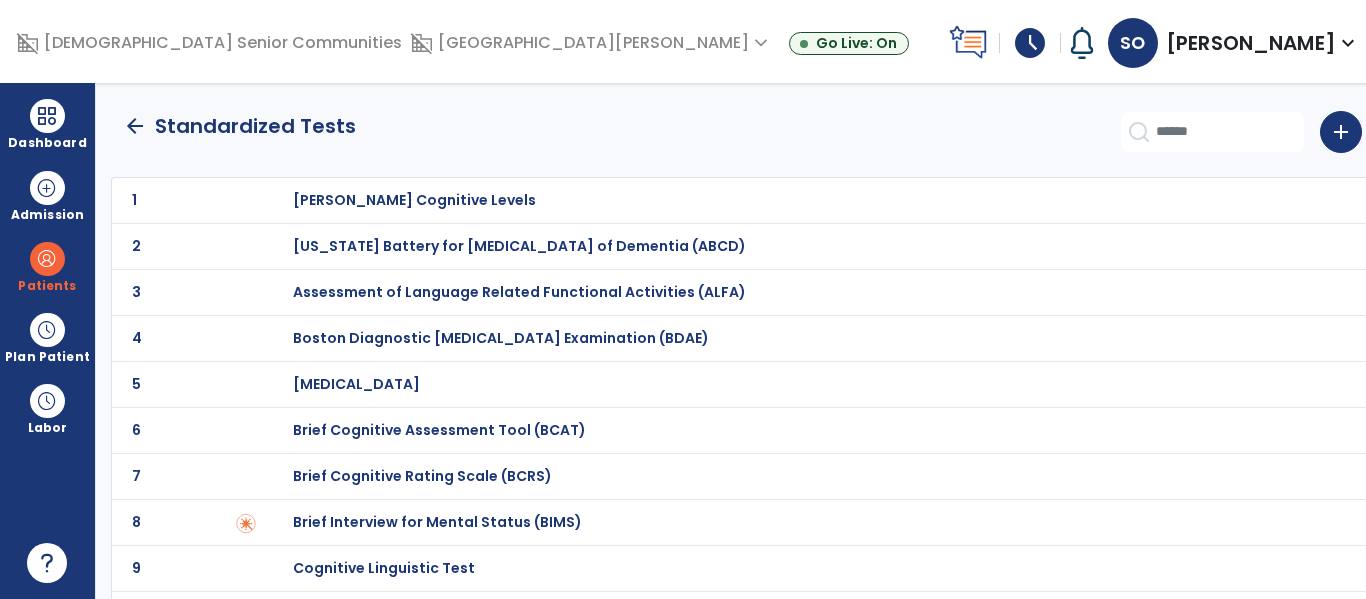 click on "arrow_back" 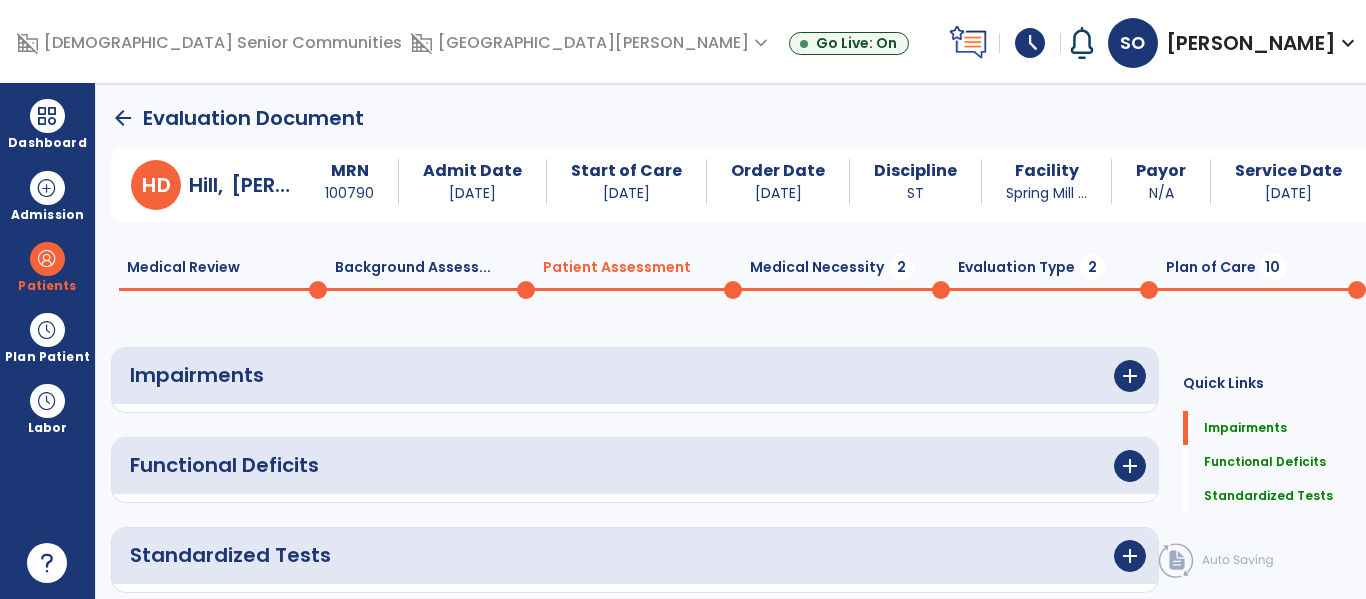 scroll, scrollTop: 20, scrollLeft: 0, axis: vertical 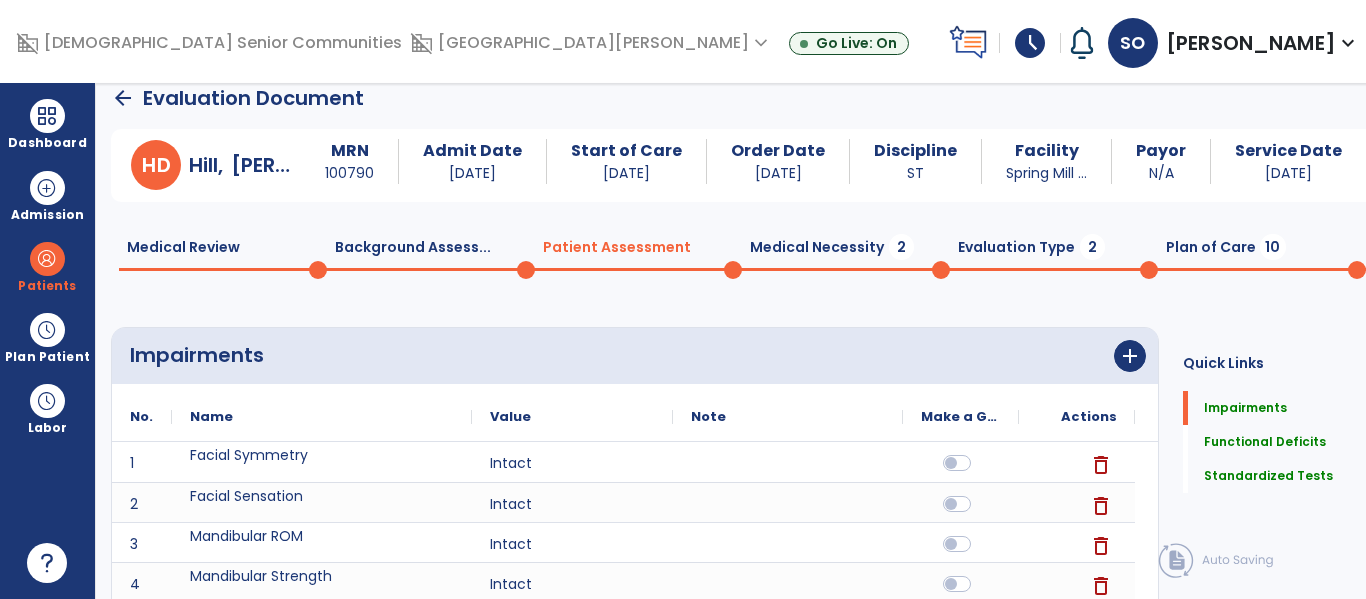 click on "Medical Necessity  2" 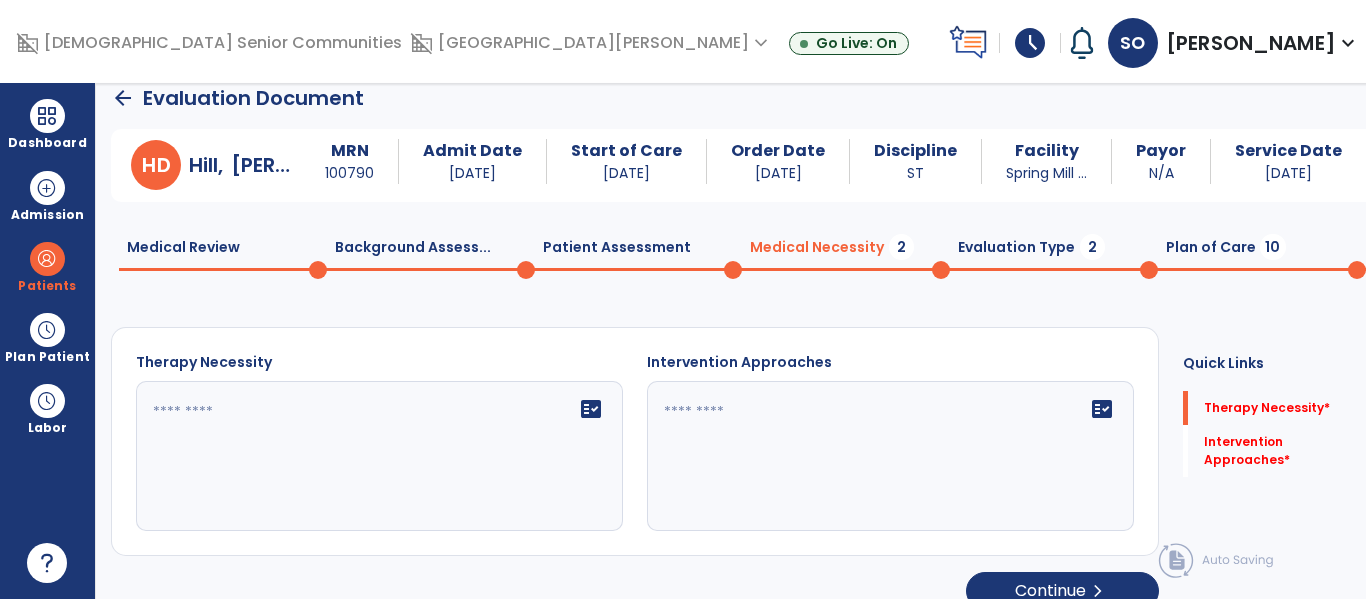 click on "fact_check" 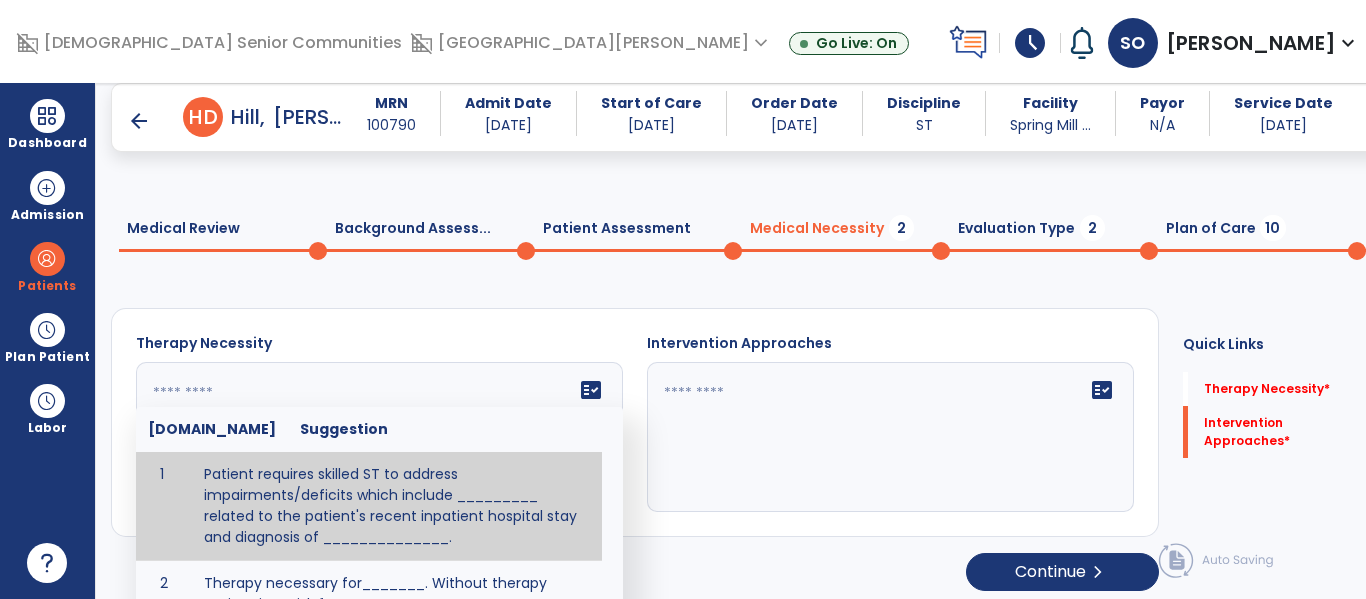 scroll, scrollTop: 65, scrollLeft: 0, axis: vertical 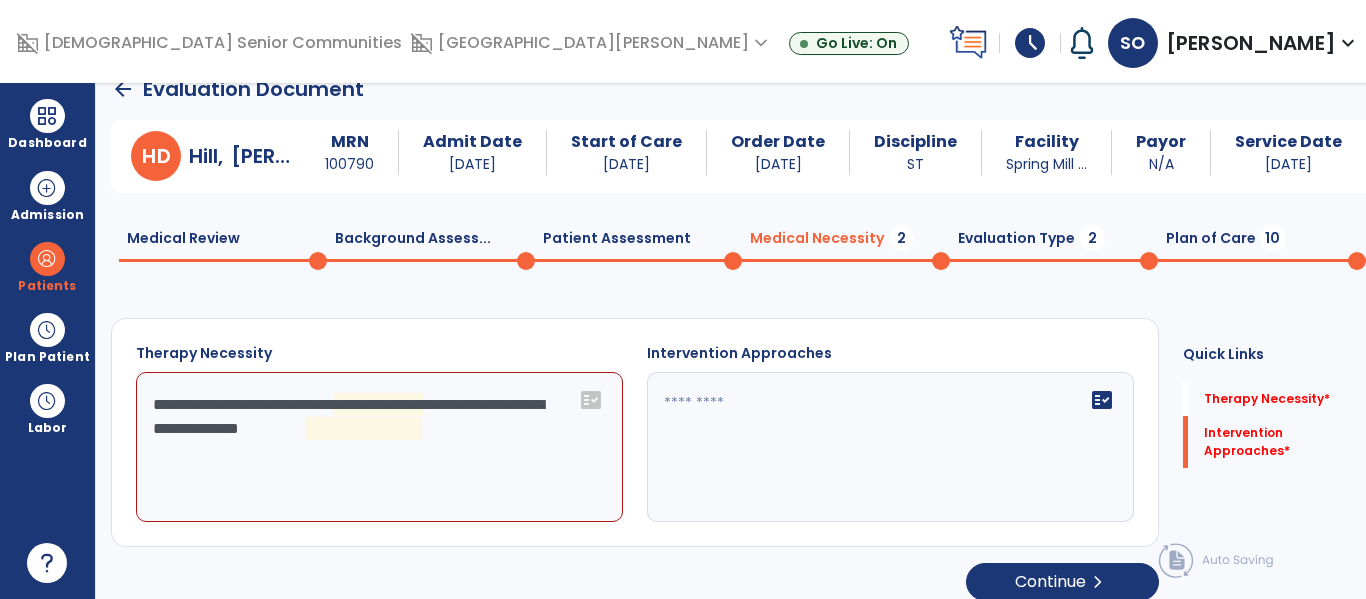 click on "**********" 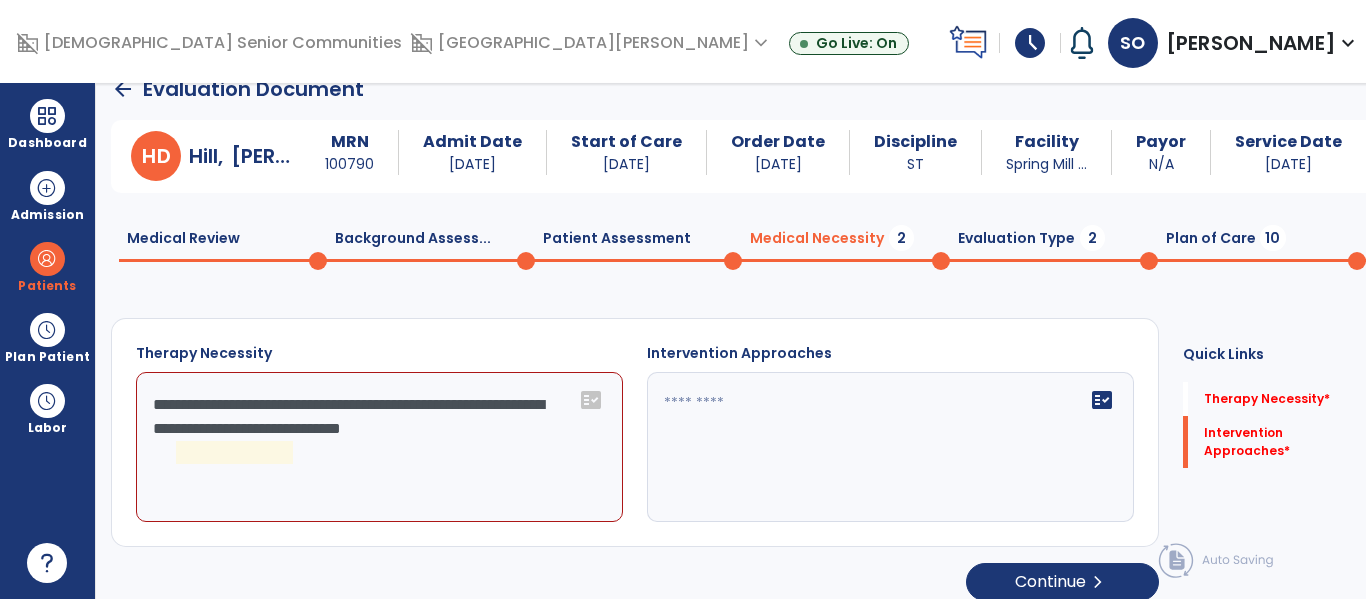 click on "**********" 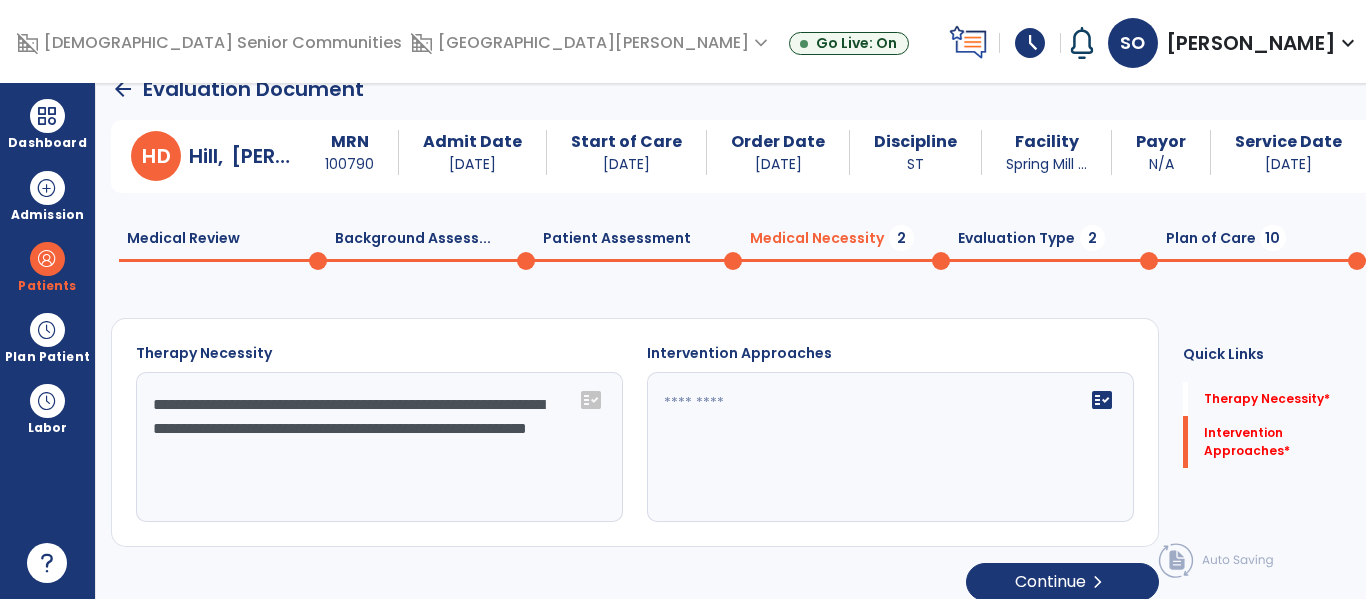 type on "**********" 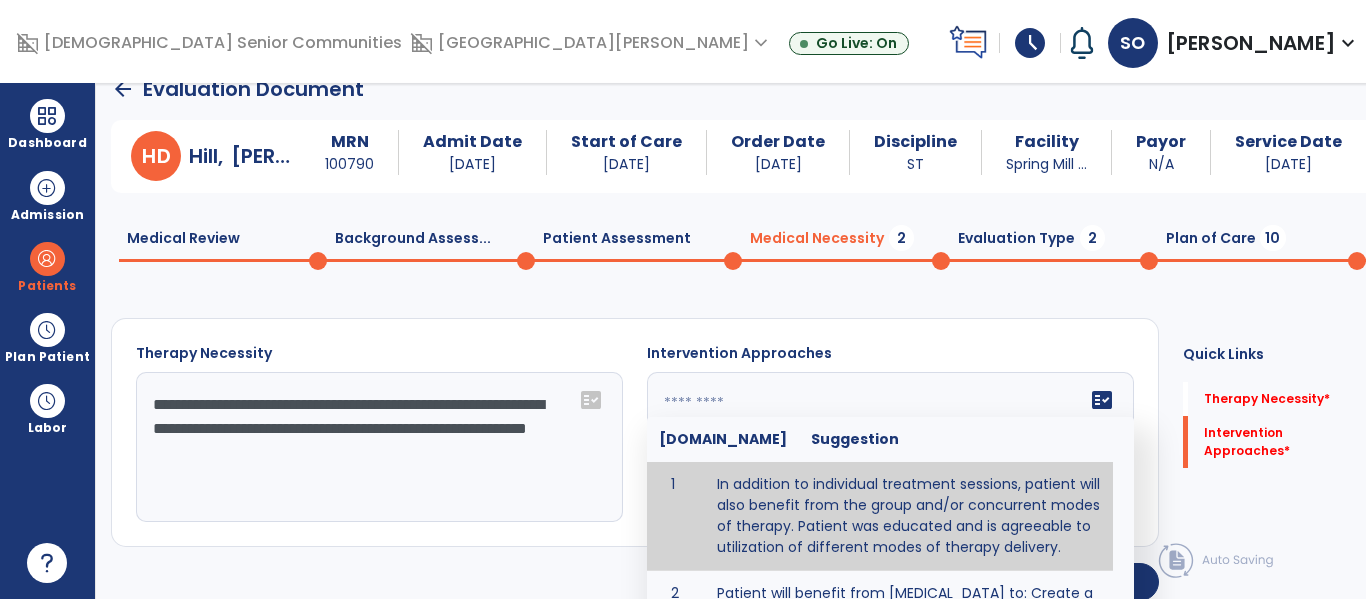 scroll, scrollTop: 316, scrollLeft: 0, axis: vertical 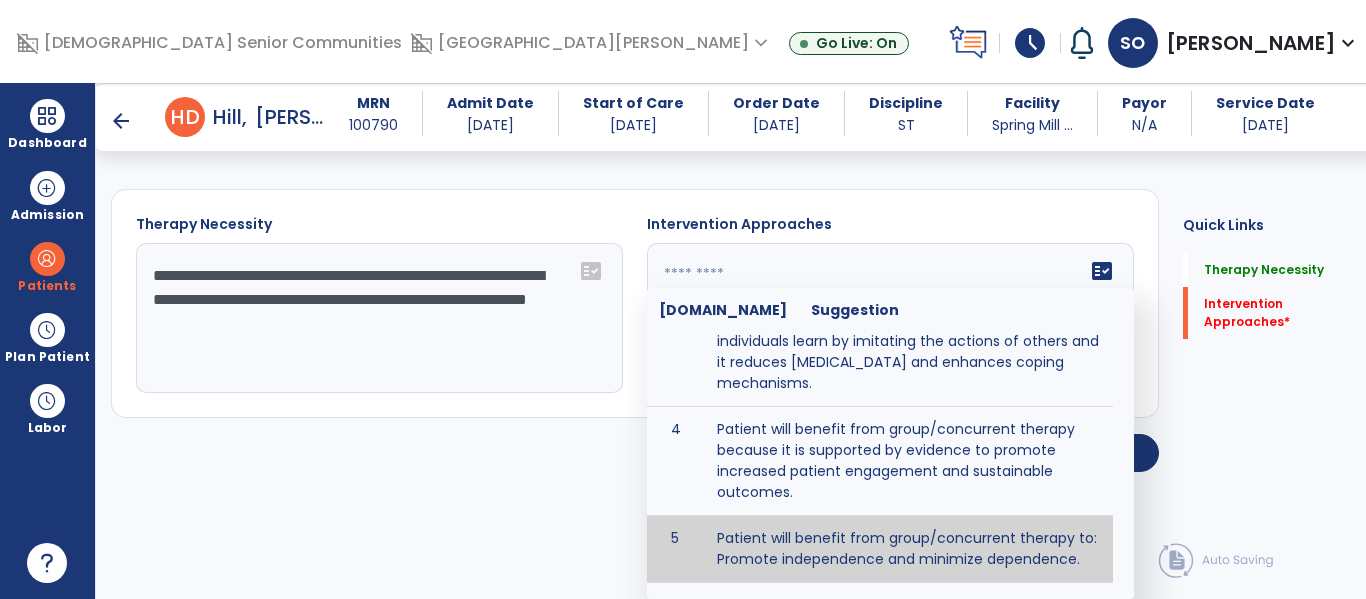 type on "**********" 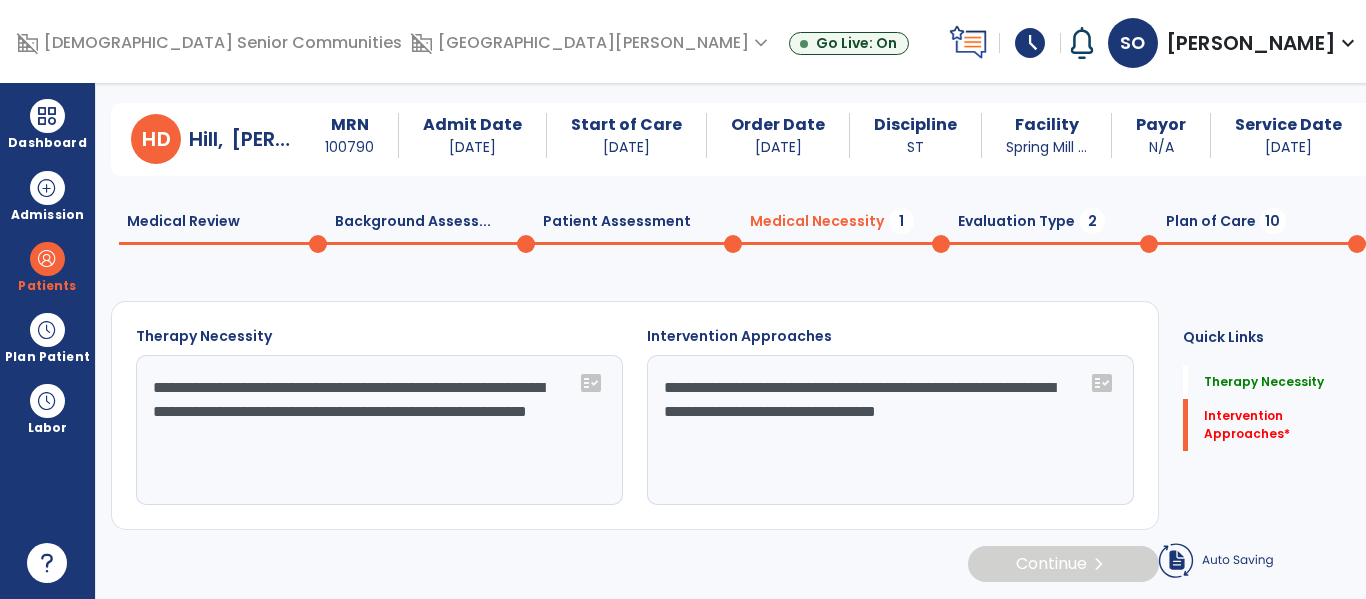 scroll, scrollTop: 27, scrollLeft: 0, axis: vertical 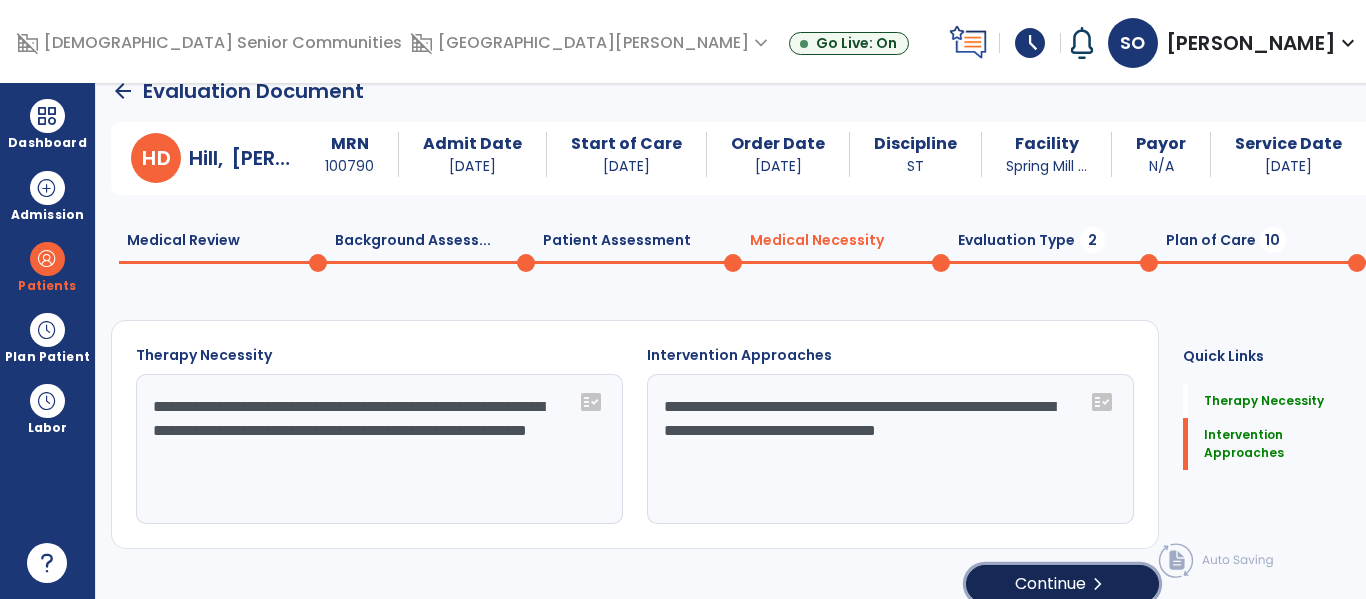 click on "Continue  chevron_right" 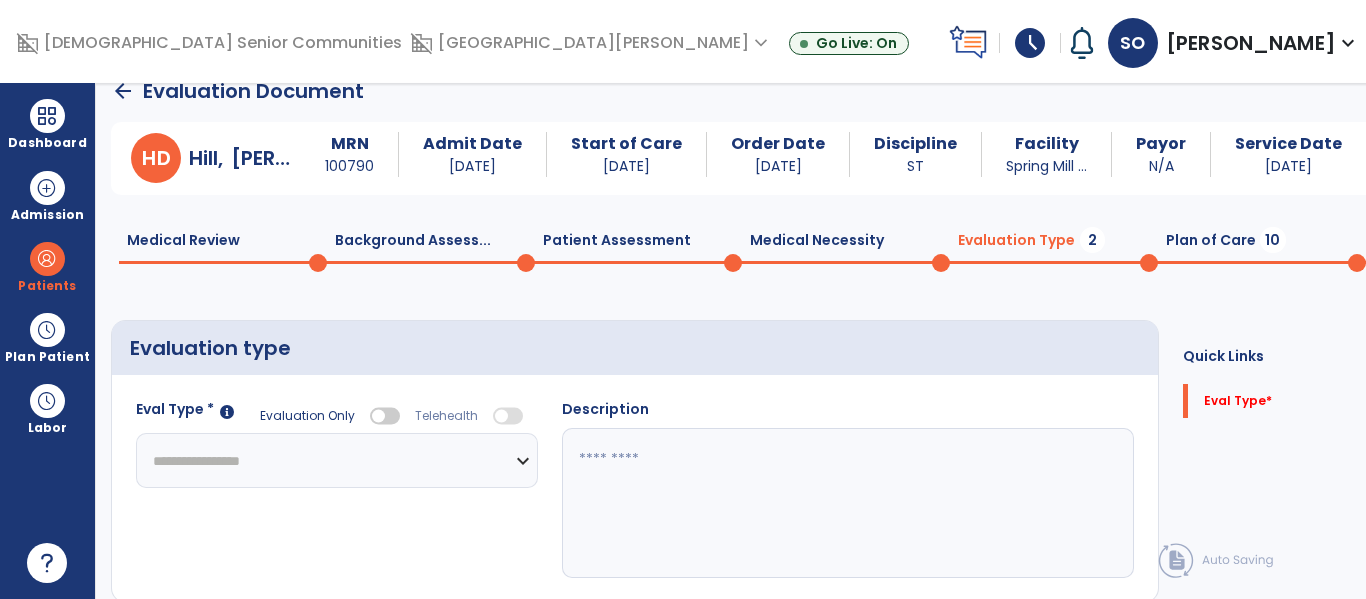 click on "**********" 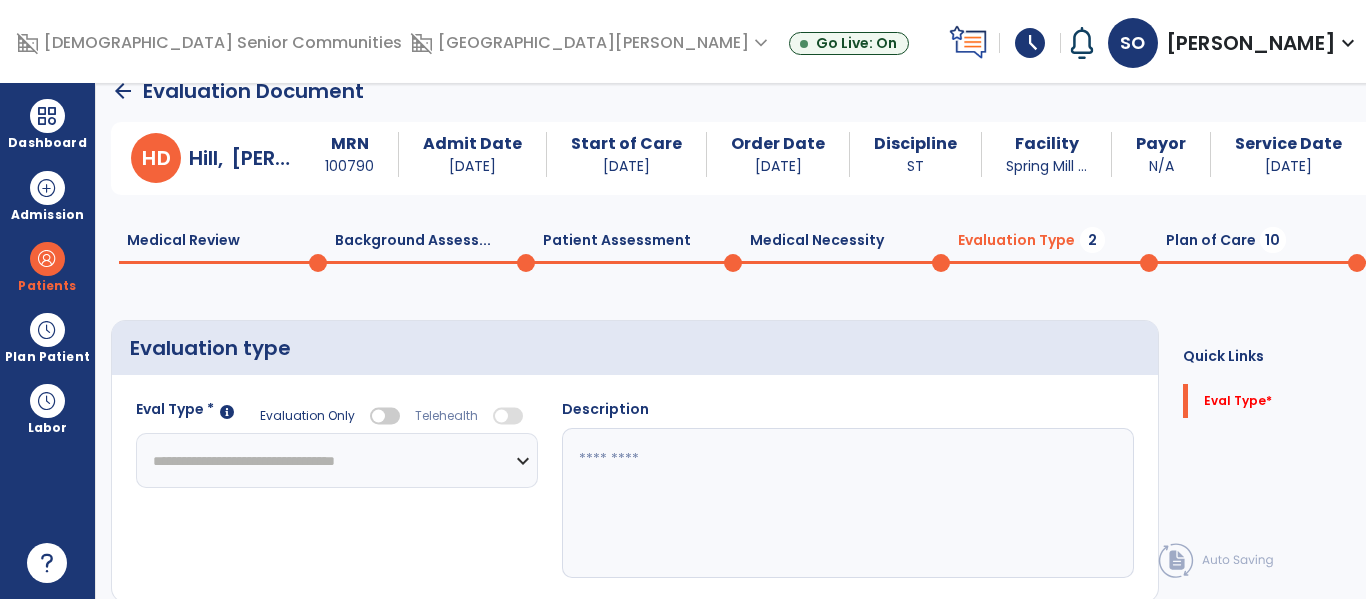 click on "**********" 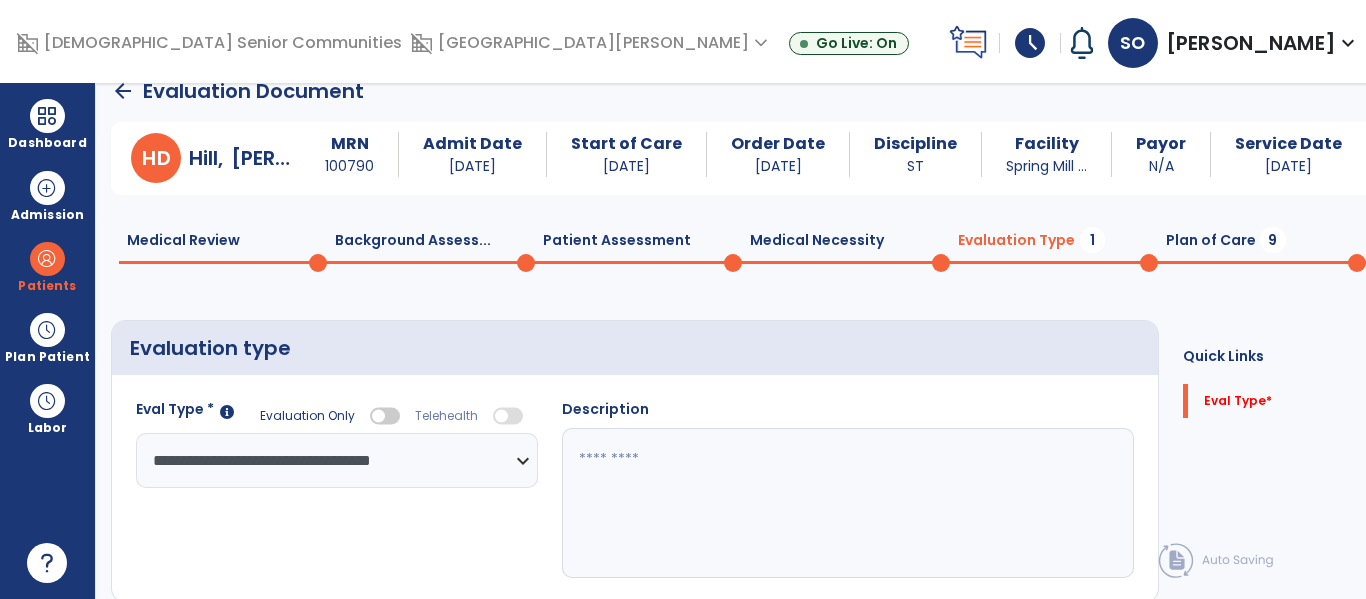 click 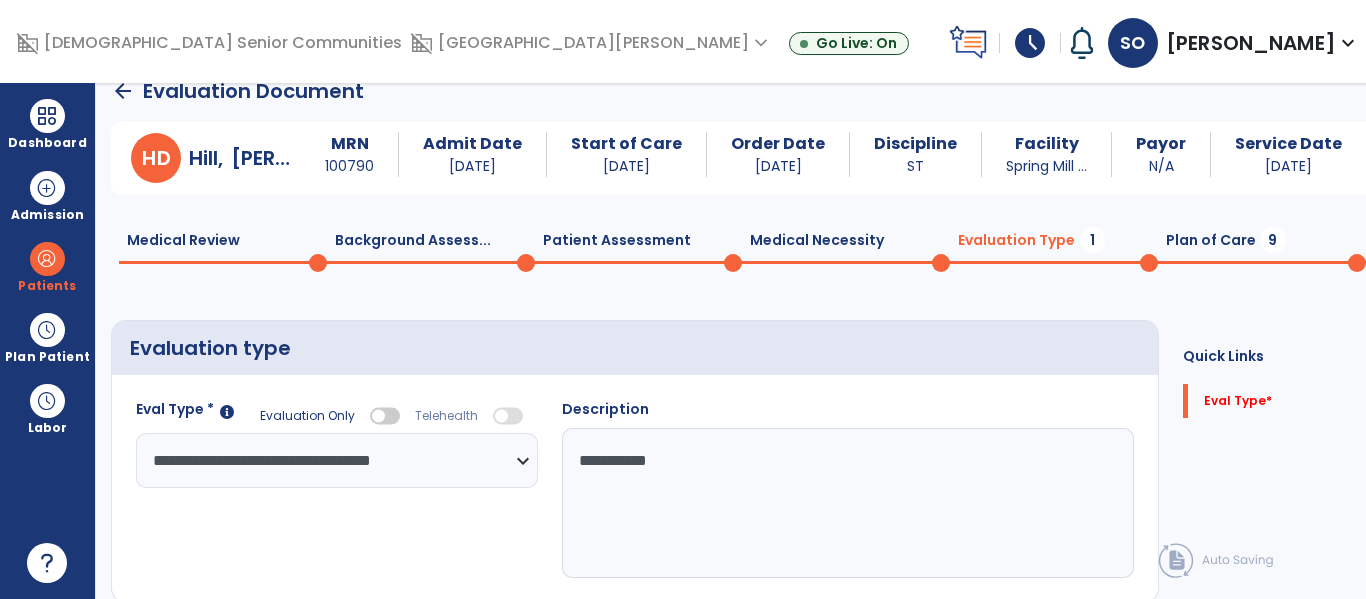 type on "**********" 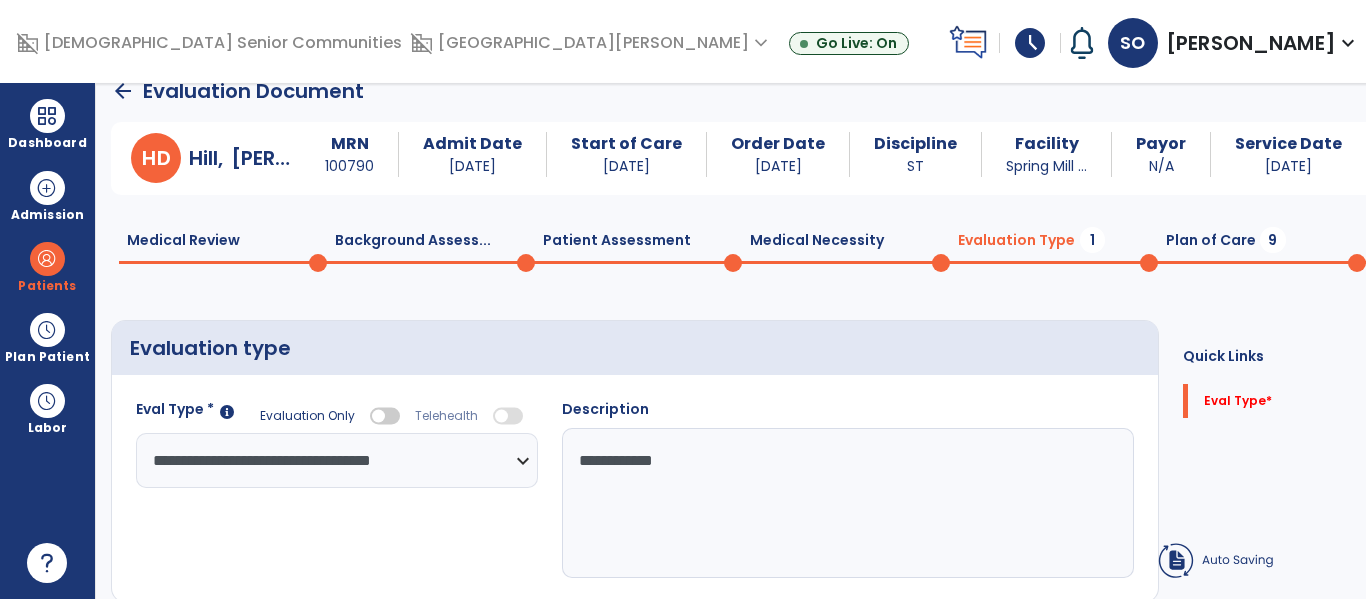 click on "Plan of Care  9" 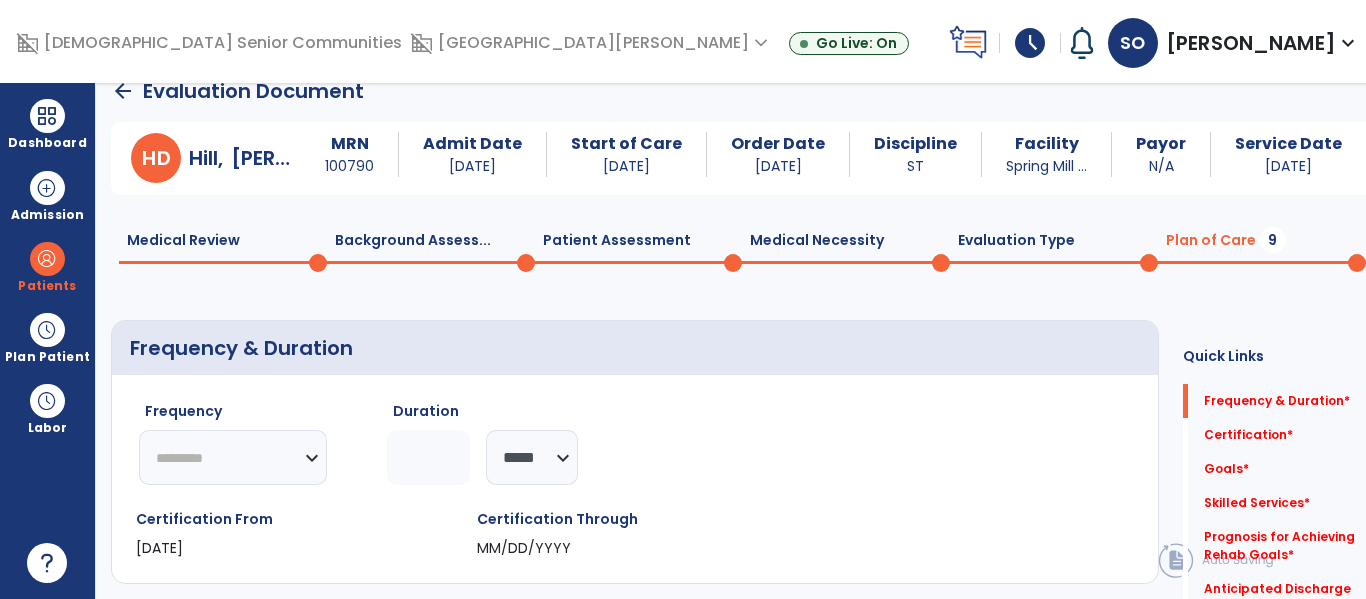 click on "********* ** ** ** ** ** ** **" 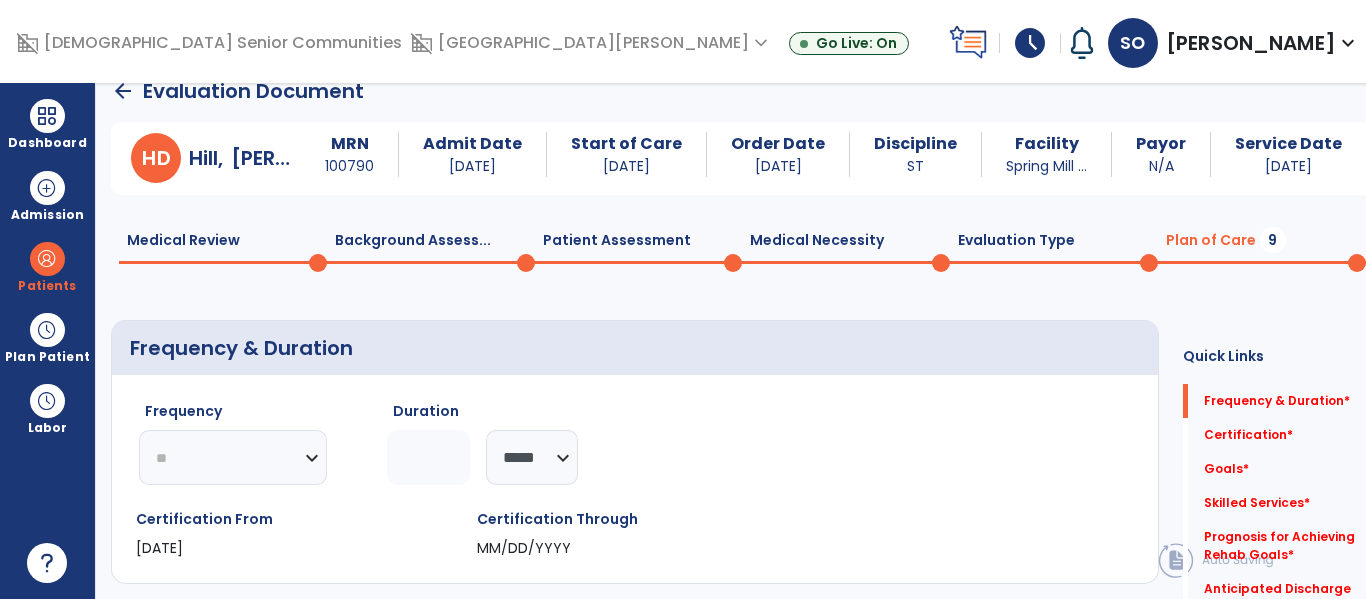 click on "********* ** ** ** ** ** ** **" 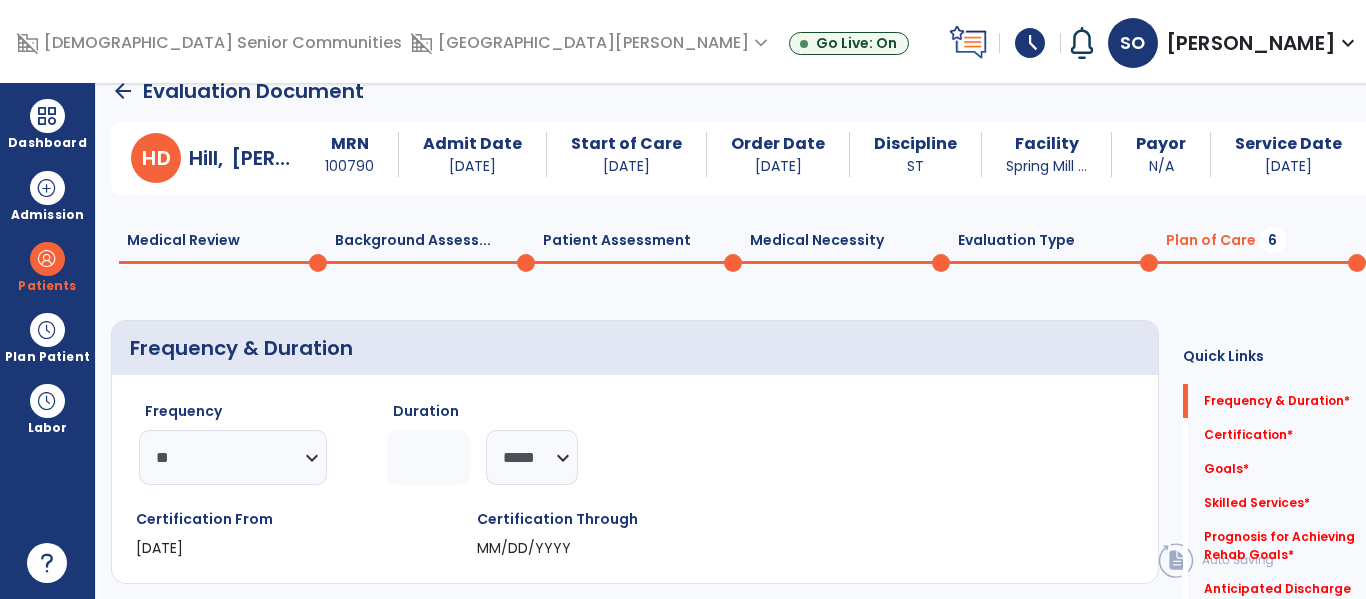 click on "Frequency  ********* ** ** ** ** ** ** **" 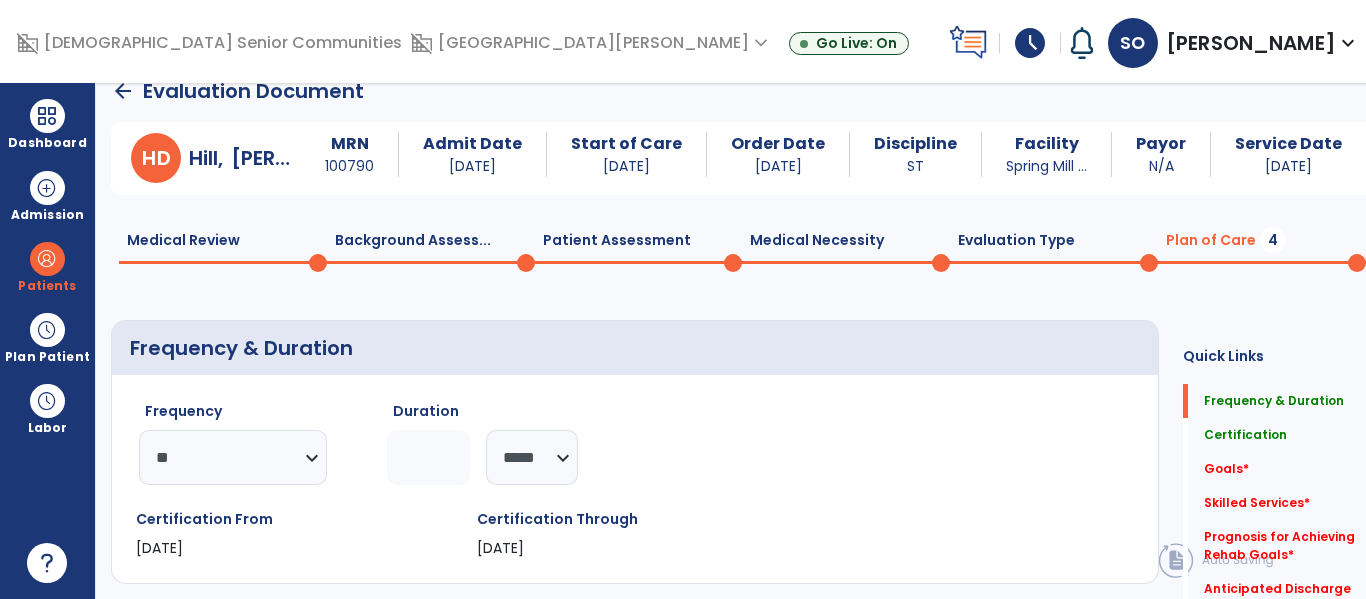 click on "Frequency  ********* ** ** ** ** ** ** **  Duration  ** ******** *****" 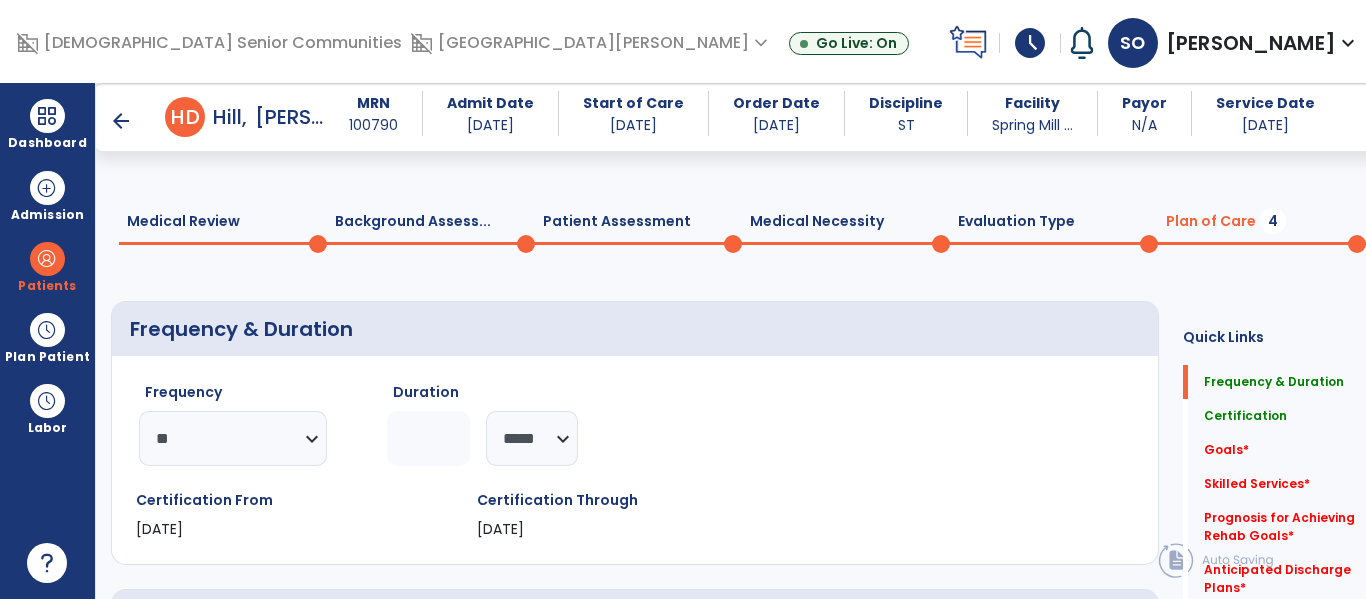 scroll, scrollTop: 157, scrollLeft: 0, axis: vertical 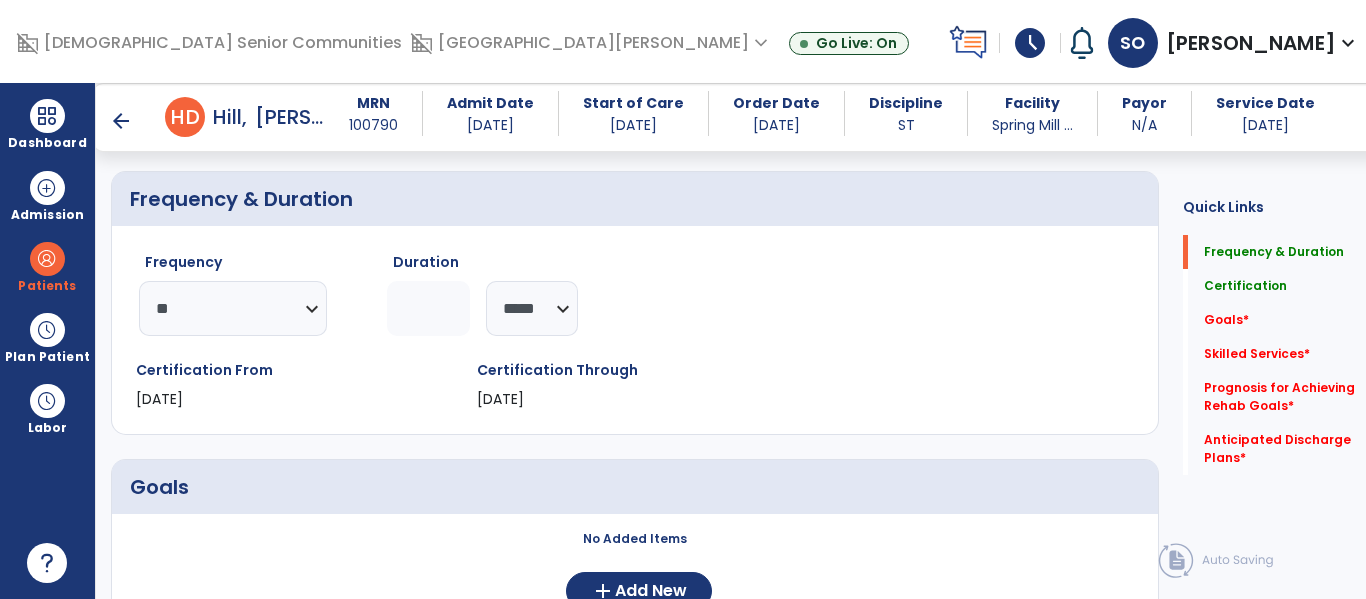 click on "**" 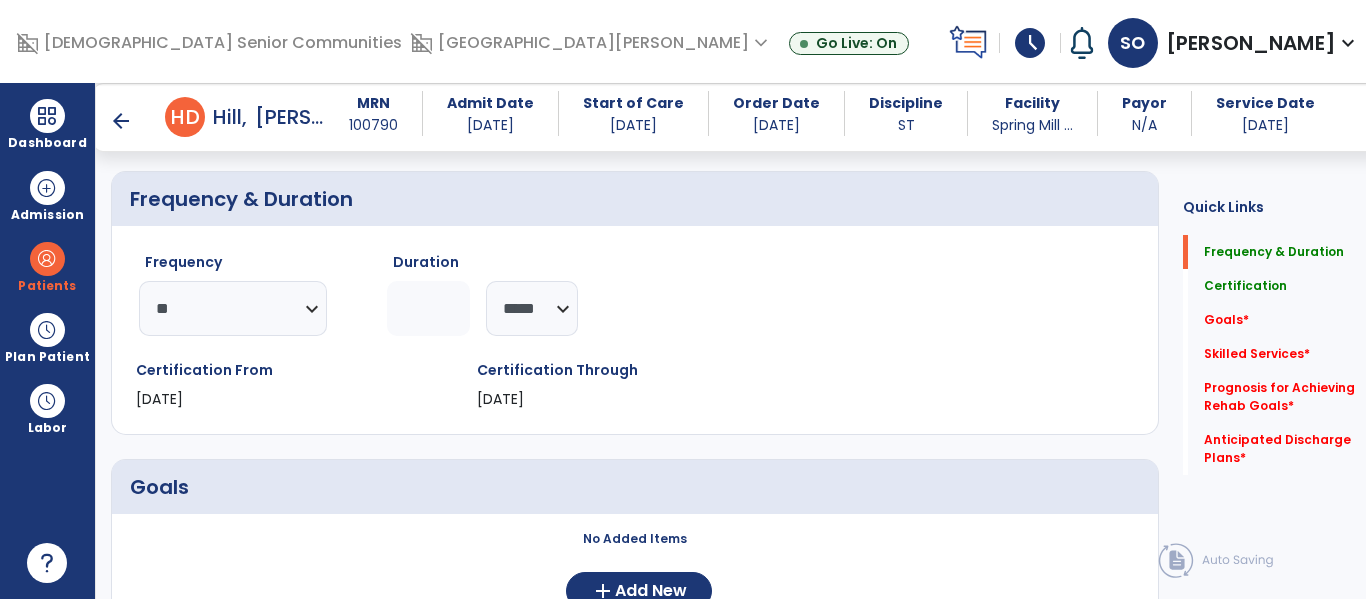type on "*" 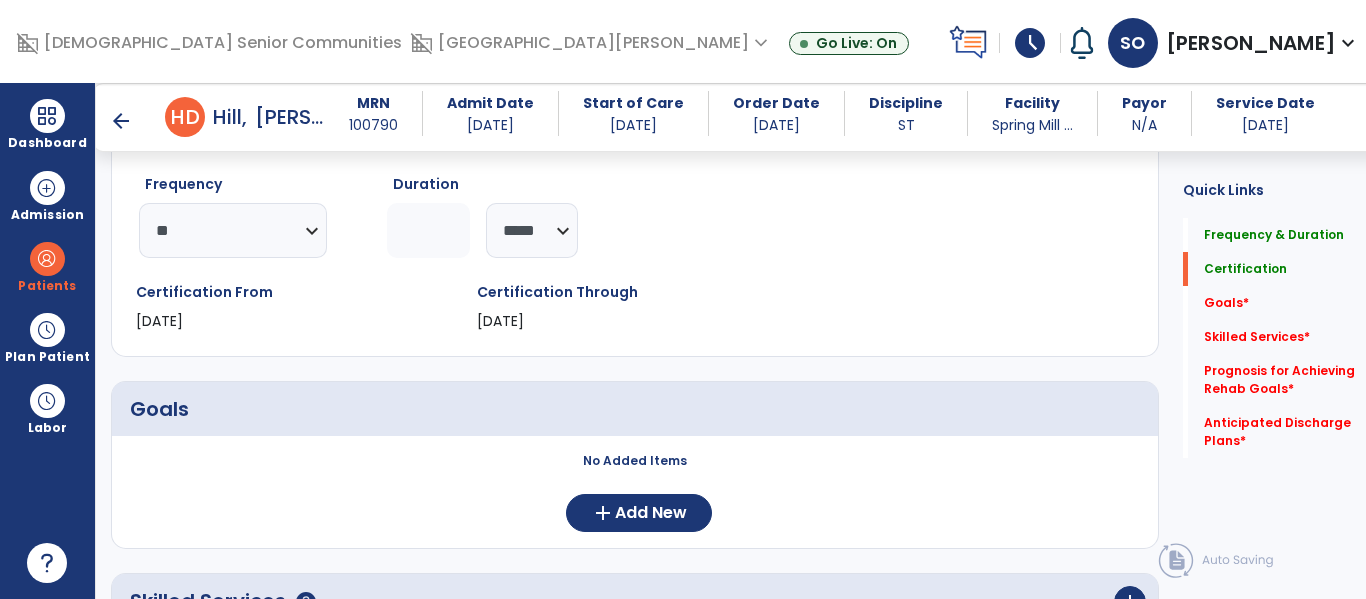 scroll, scrollTop: 337, scrollLeft: 0, axis: vertical 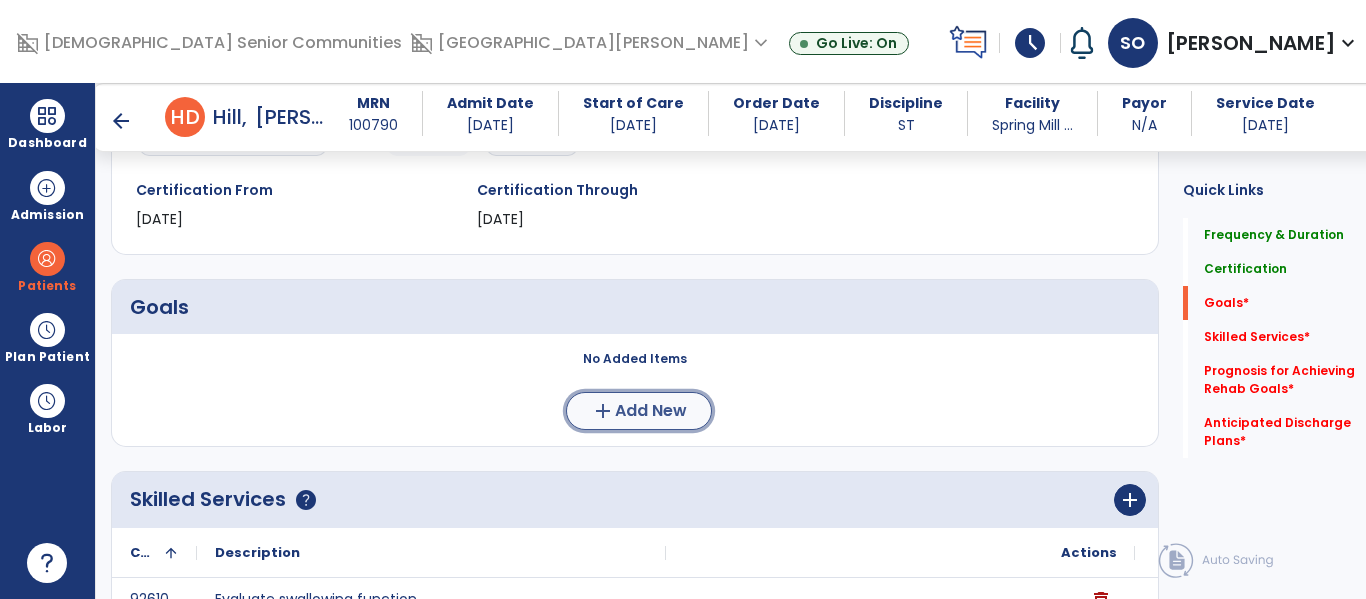 click on "Add New" at bounding box center [651, 411] 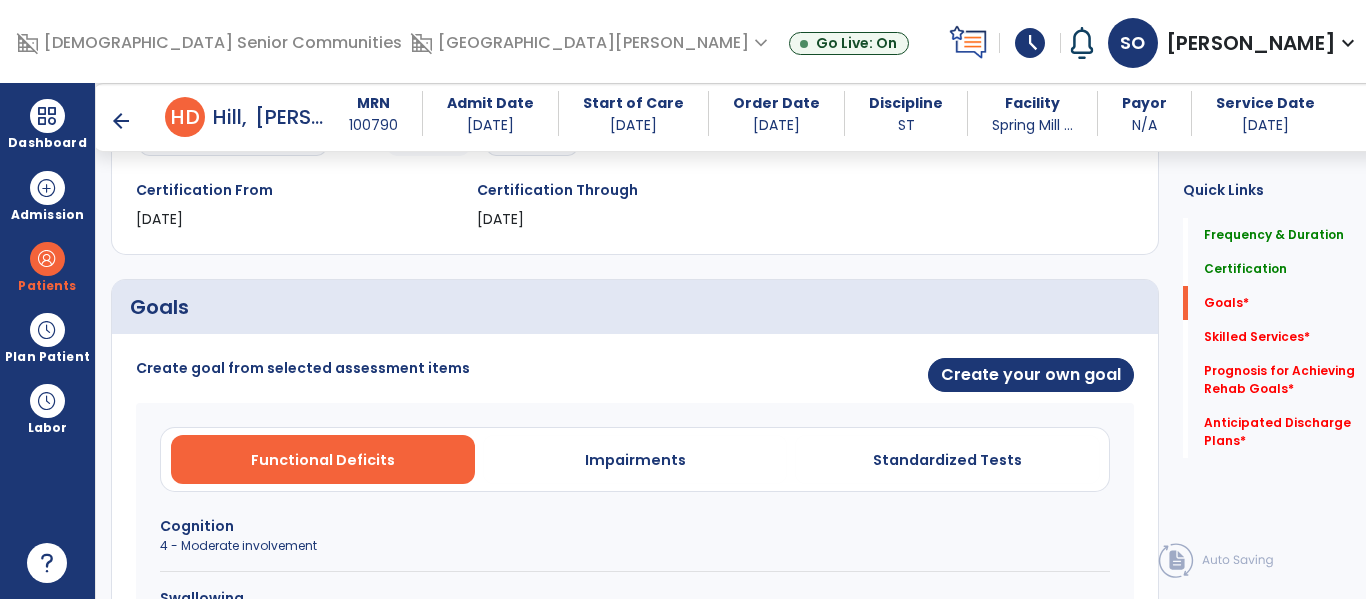 scroll, scrollTop: 379, scrollLeft: 0, axis: vertical 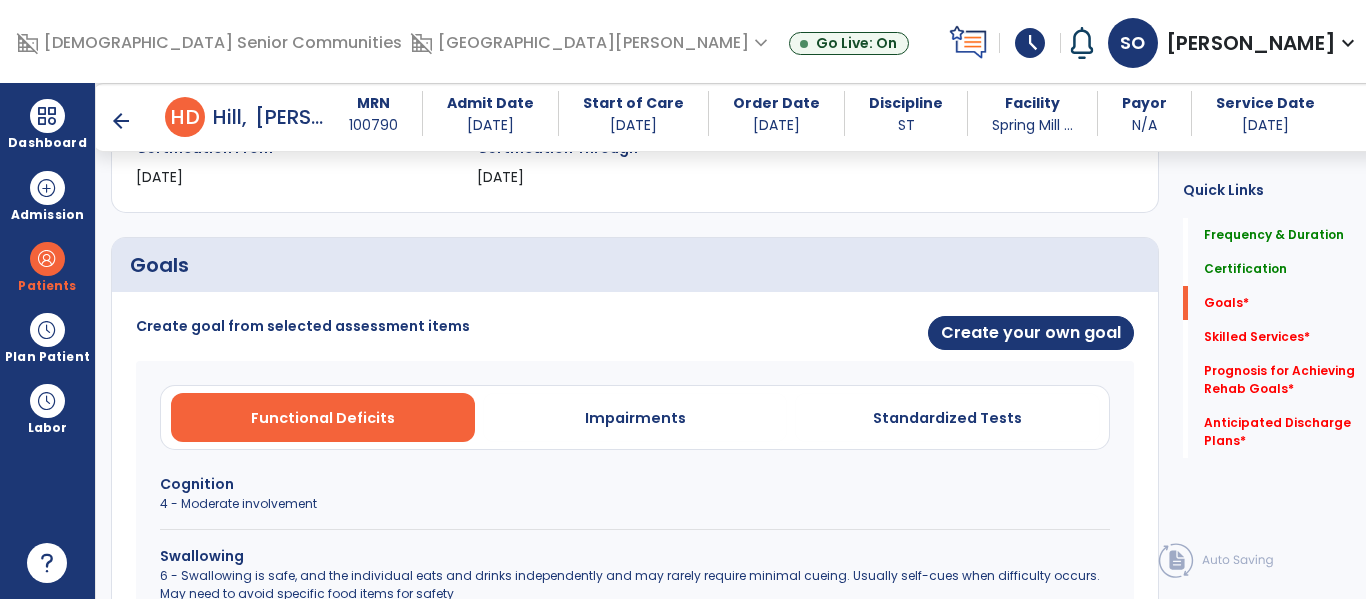 click on "4 - Moderate involvement" at bounding box center (635, 504) 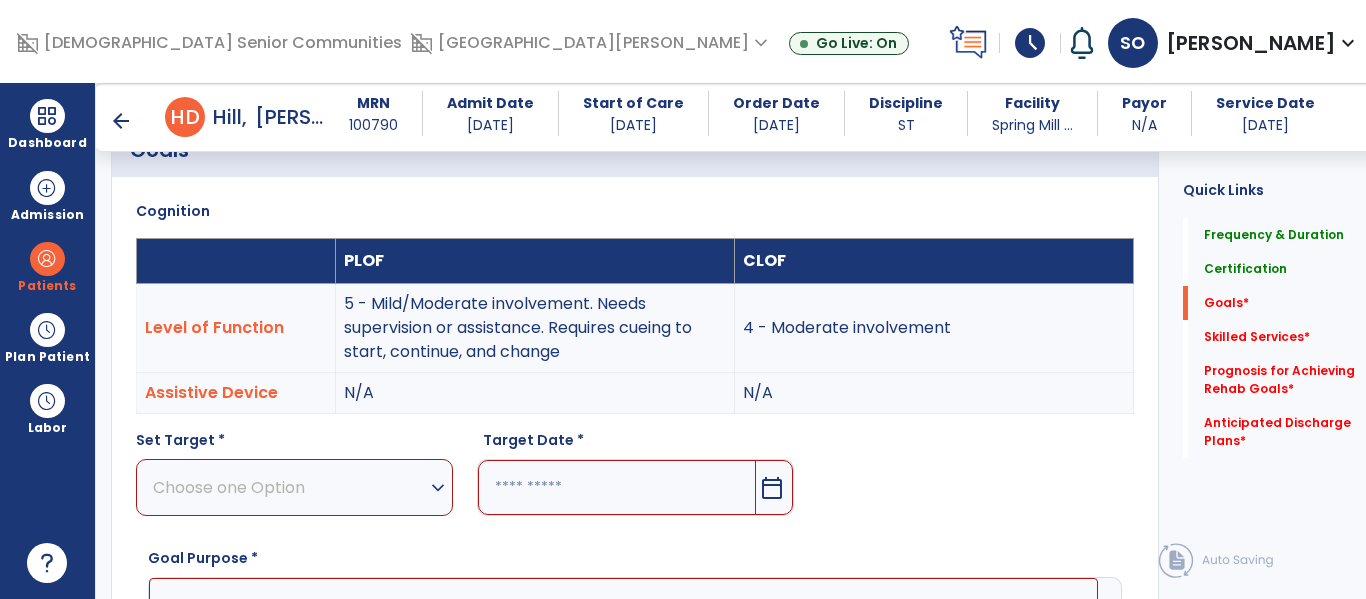 scroll, scrollTop: 503, scrollLeft: 0, axis: vertical 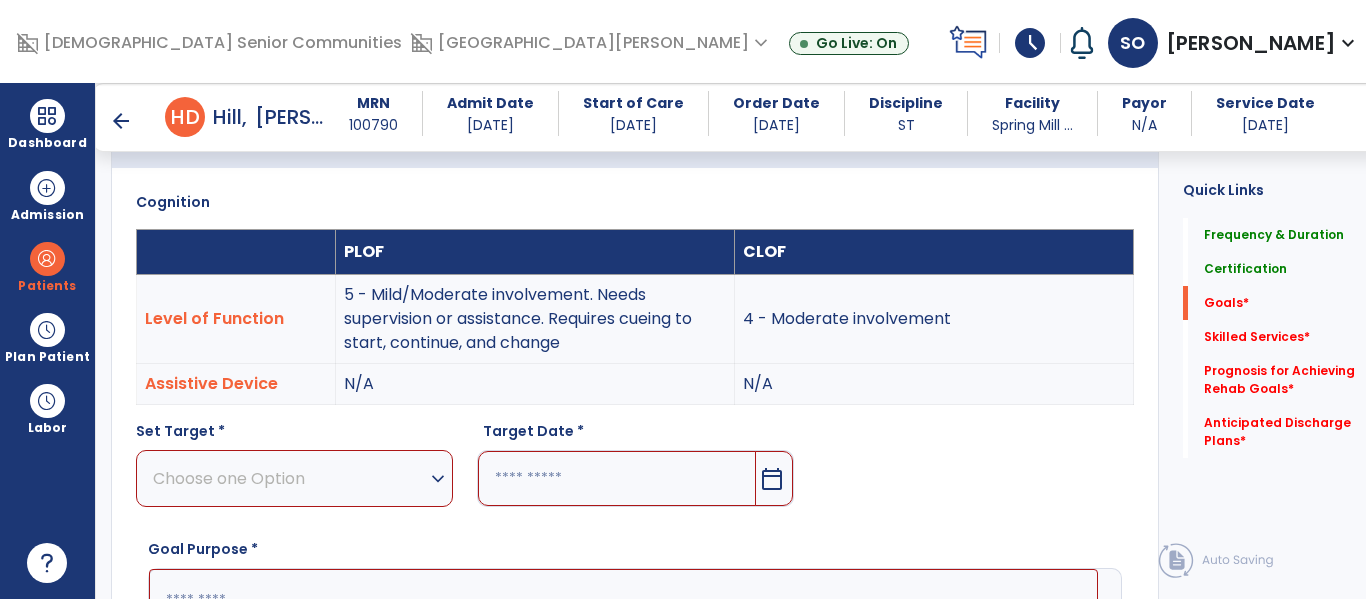 click on "Choose one Option" at bounding box center (289, 478) 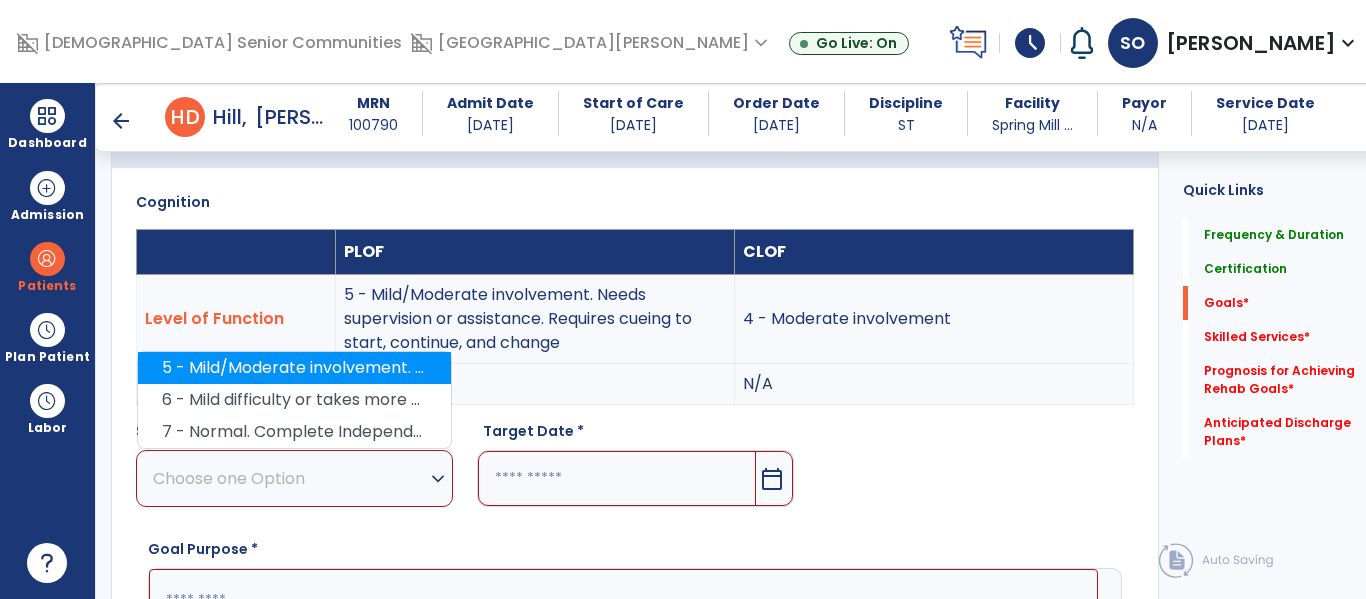 click on "5 - Mild/Moderate involvement. Needs supervision or assistance. Requires cueing to start, continue, and change" at bounding box center [294, 368] 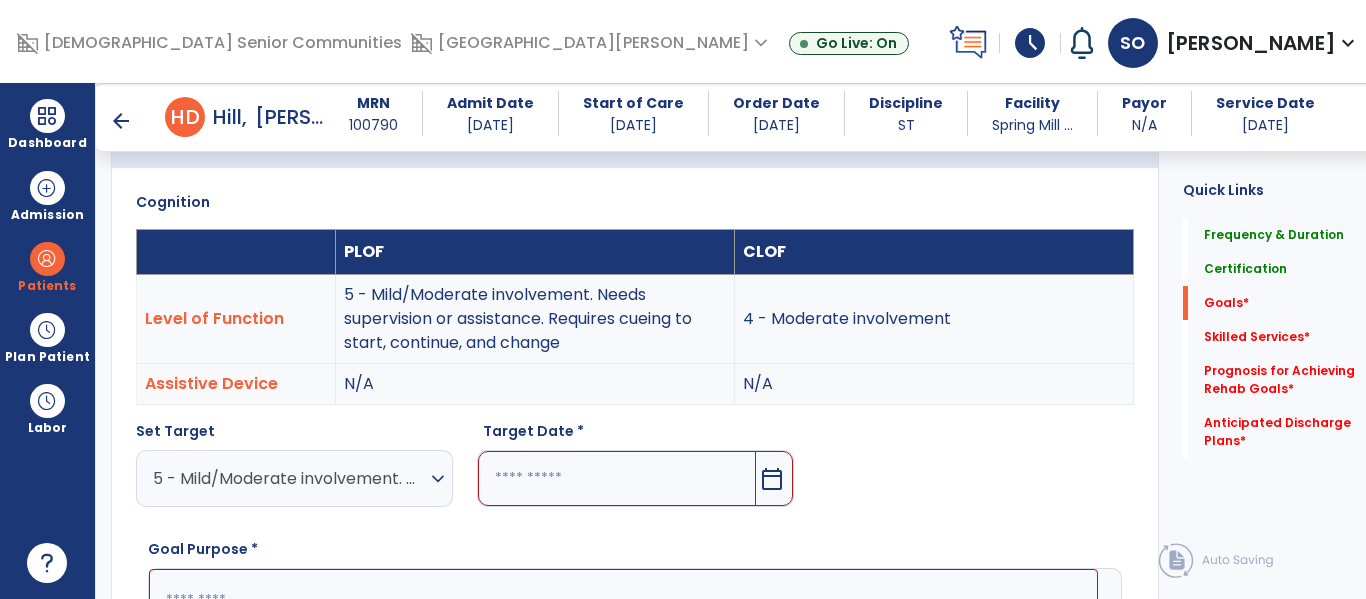 click at bounding box center (617, 478) 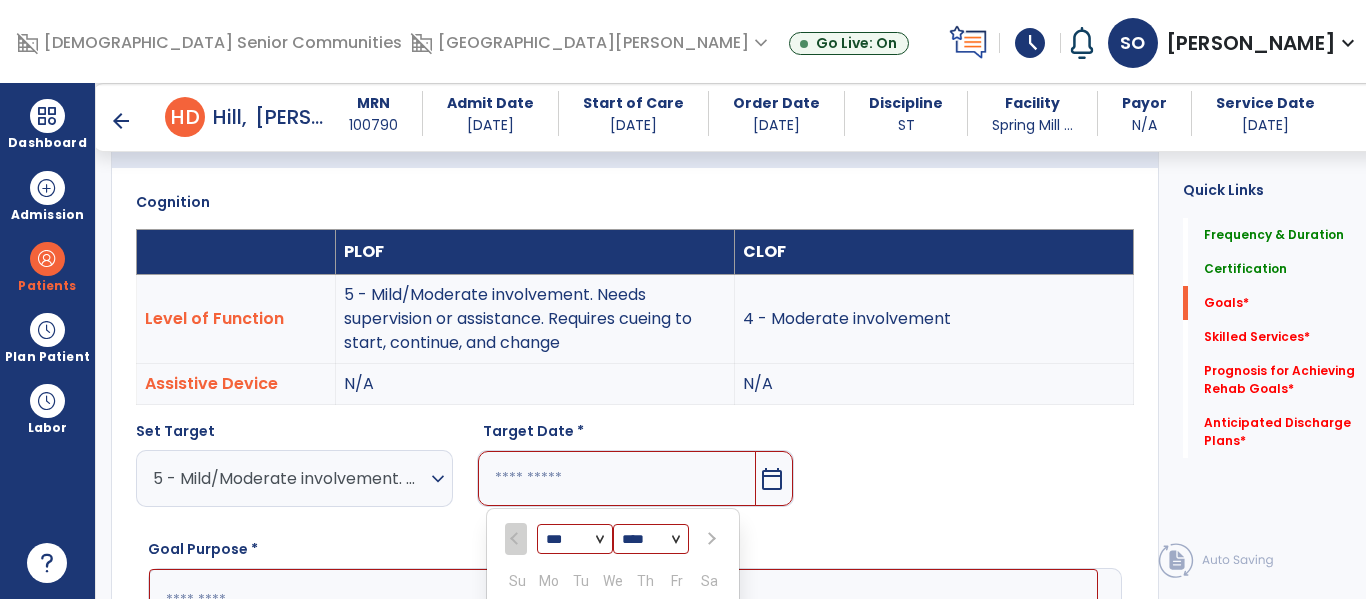 scroll, scrollTop: 808, scrollLeft: 0, axis: vertical 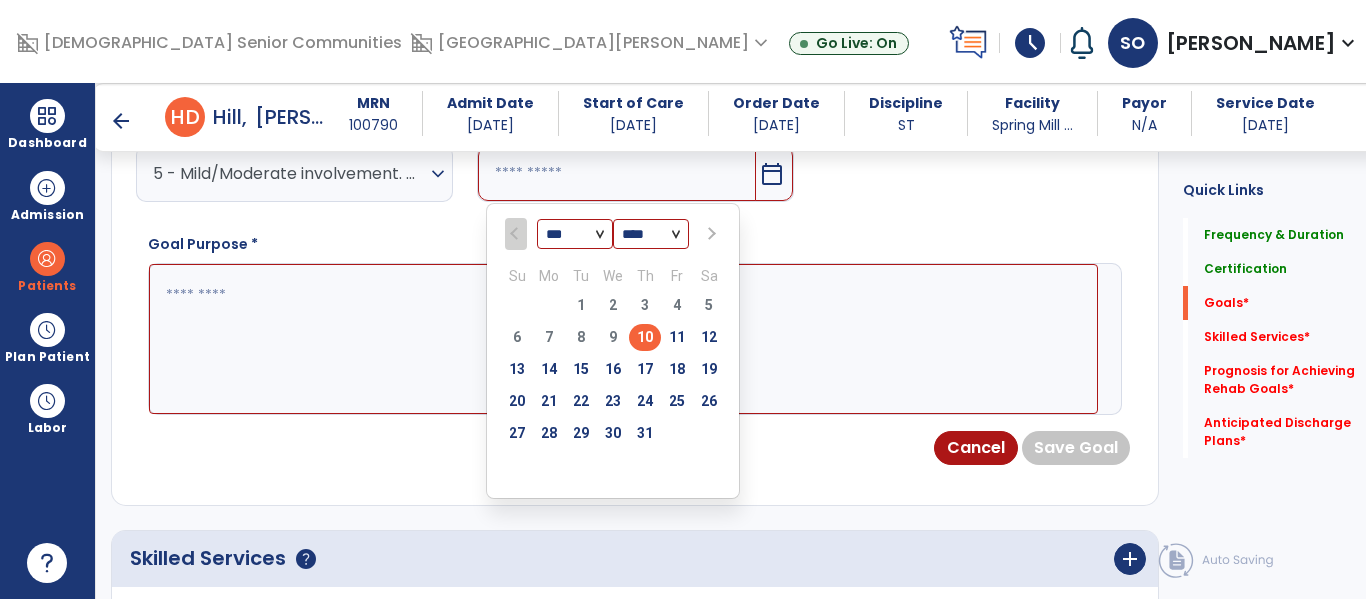 click at bounding box center (710, 234) 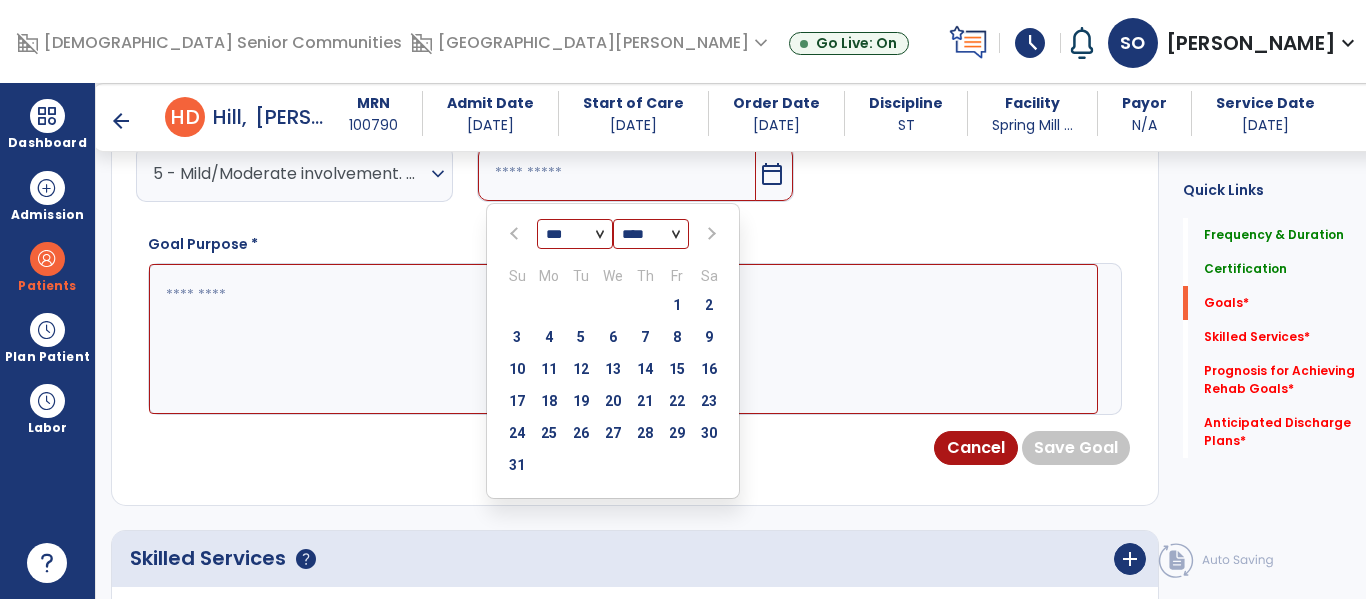 click at bounding box center [710, 234] 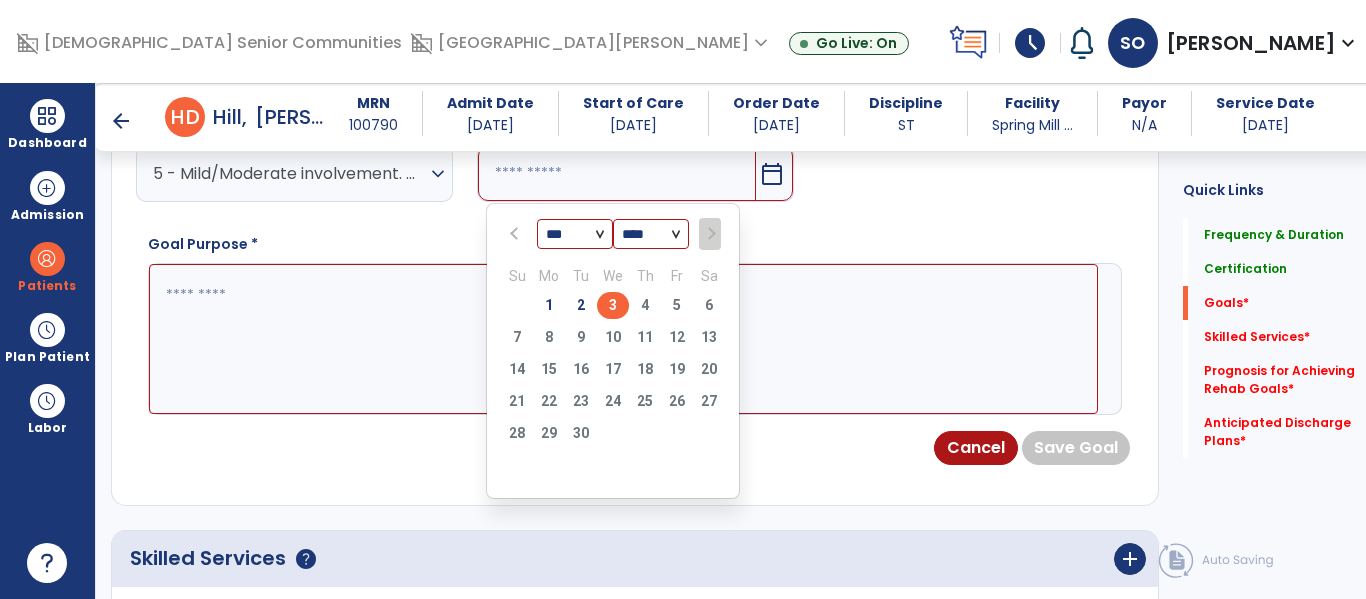 click on "3" at bounding box center [613, 305] 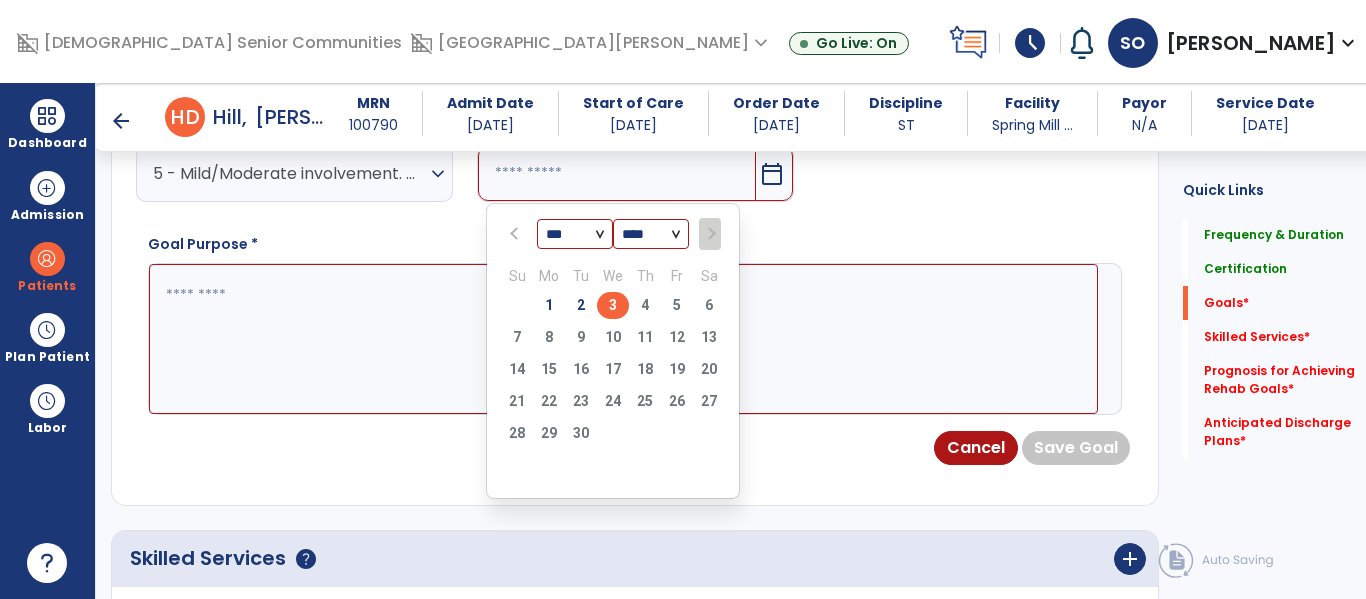 type on "********" 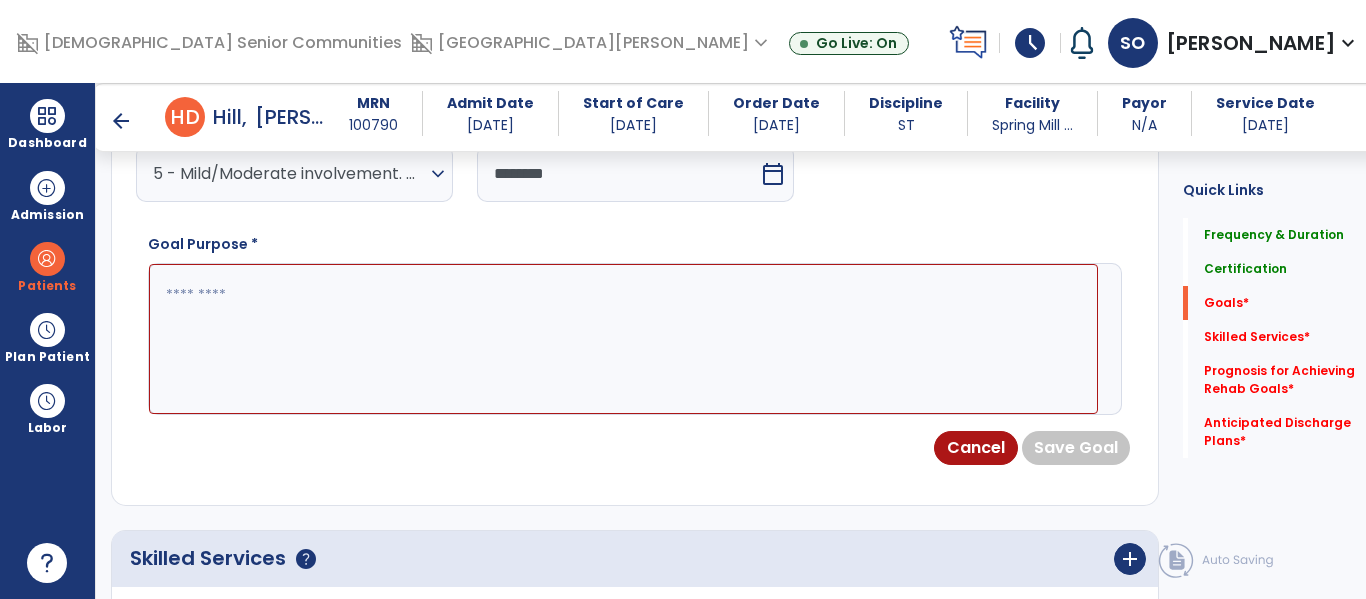 click at bounding box center (623, 339) 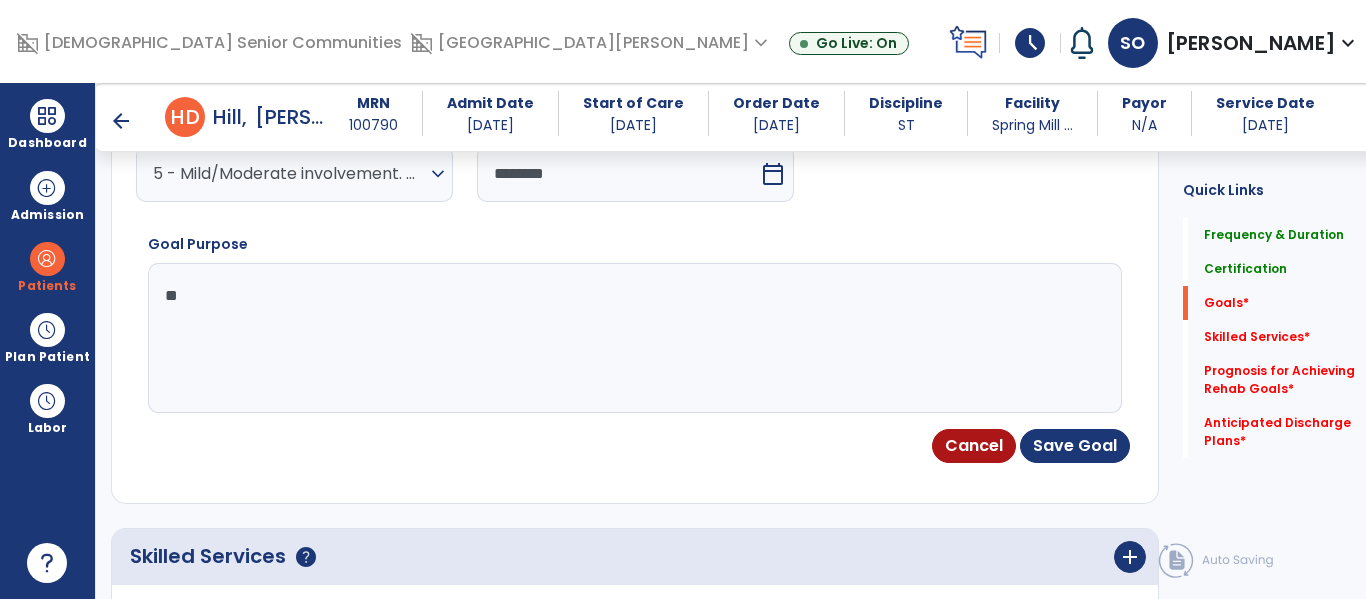 type on "*" 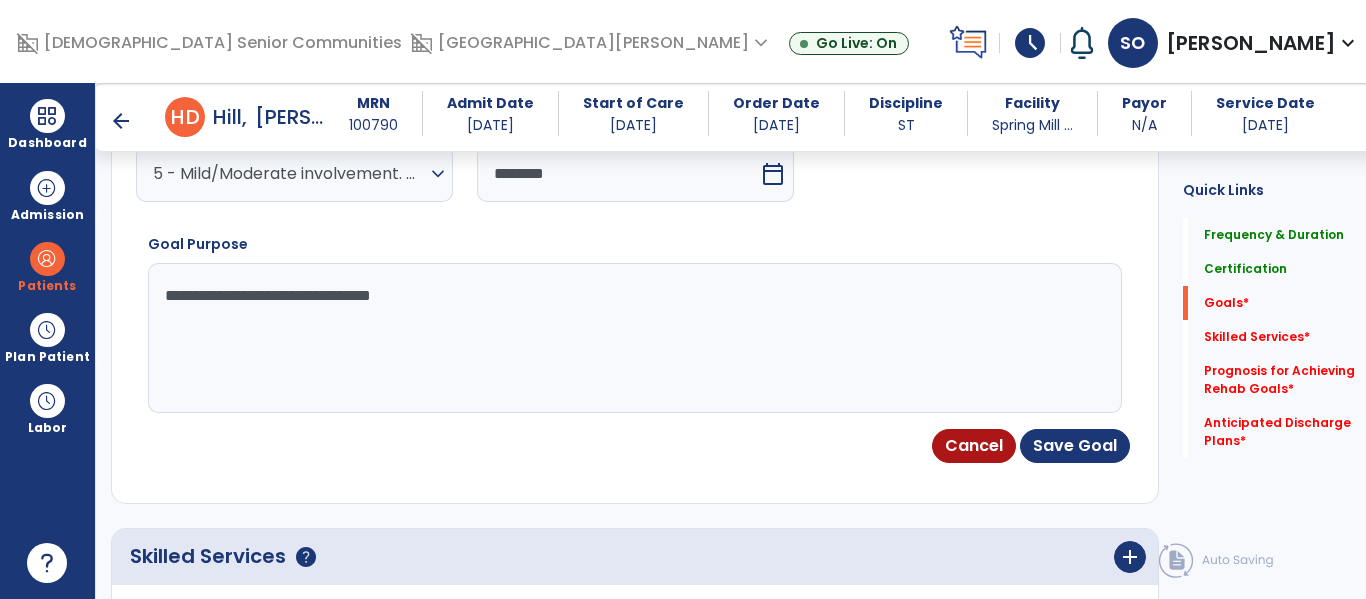 type on "**********" 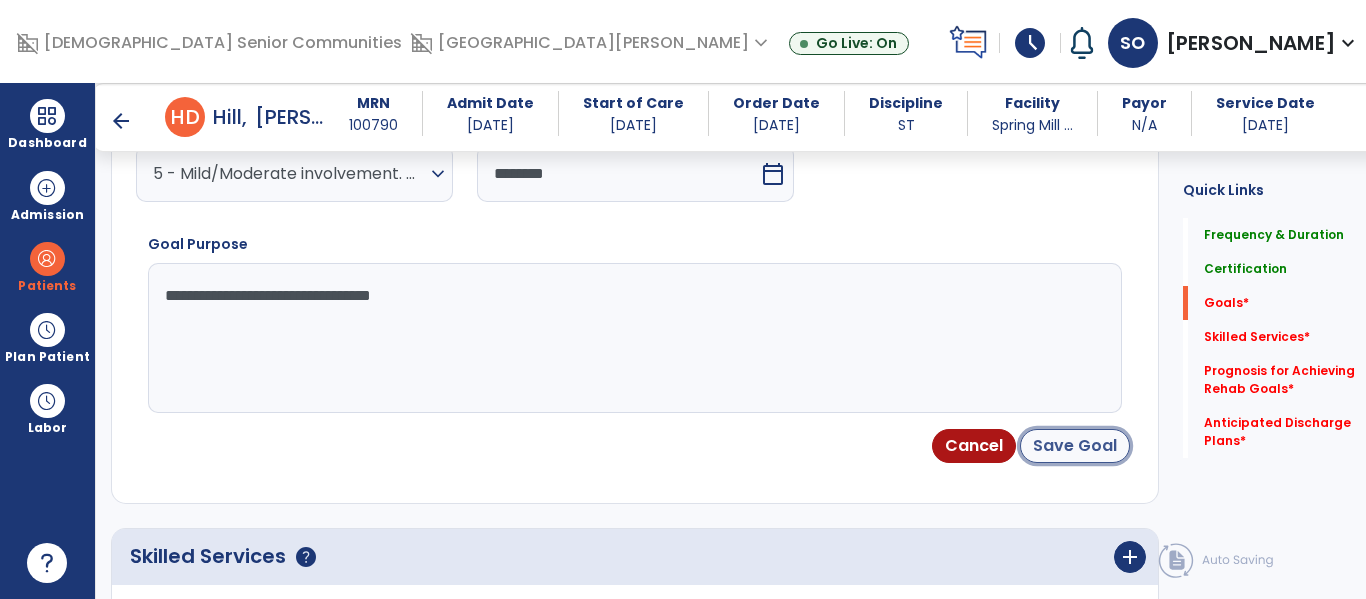 click on "Save Goal" at bounding box center (1075, 446) 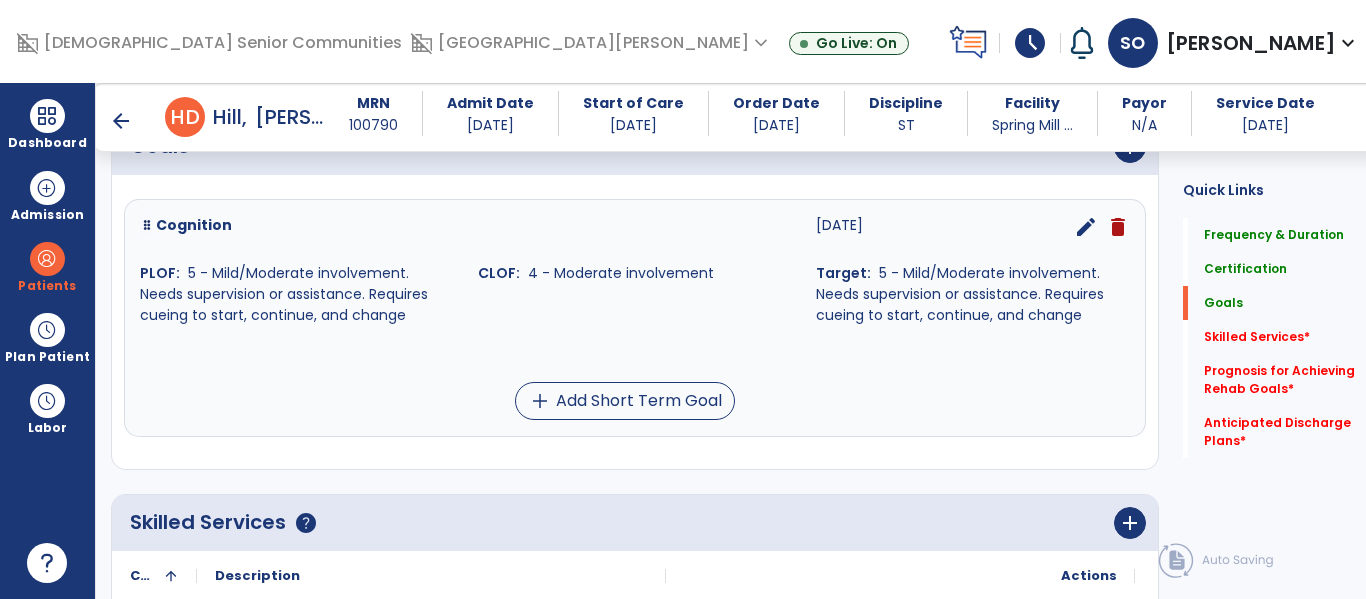 scroll, scrollTop: 523, scrollLeft: 0, axis: vertical 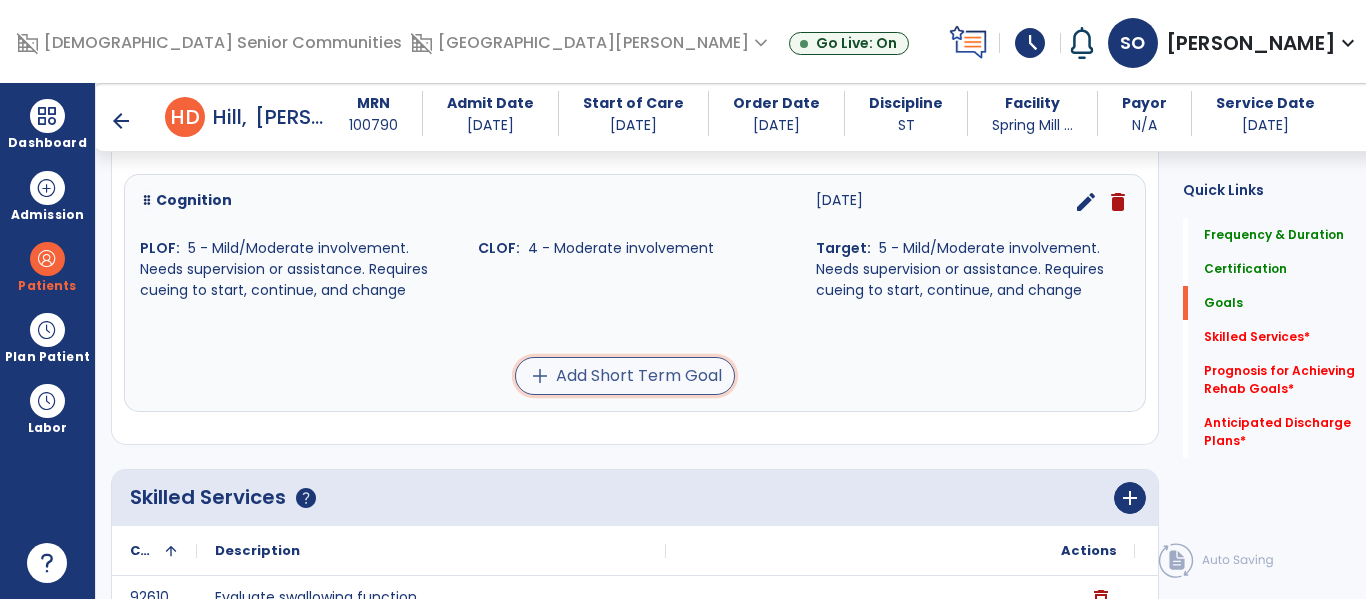 click on "add  Add Short Term Goal" at bounding box center (625, 376) 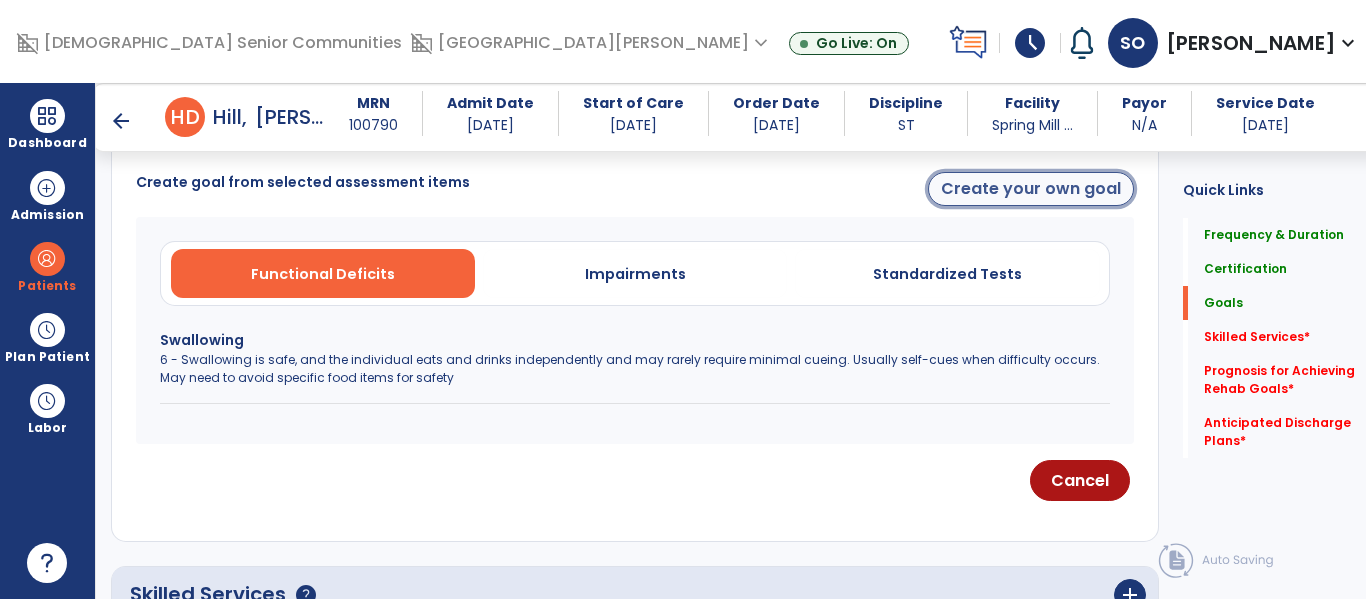 click on "Create your own goal" at bounding box center [1031, 189] 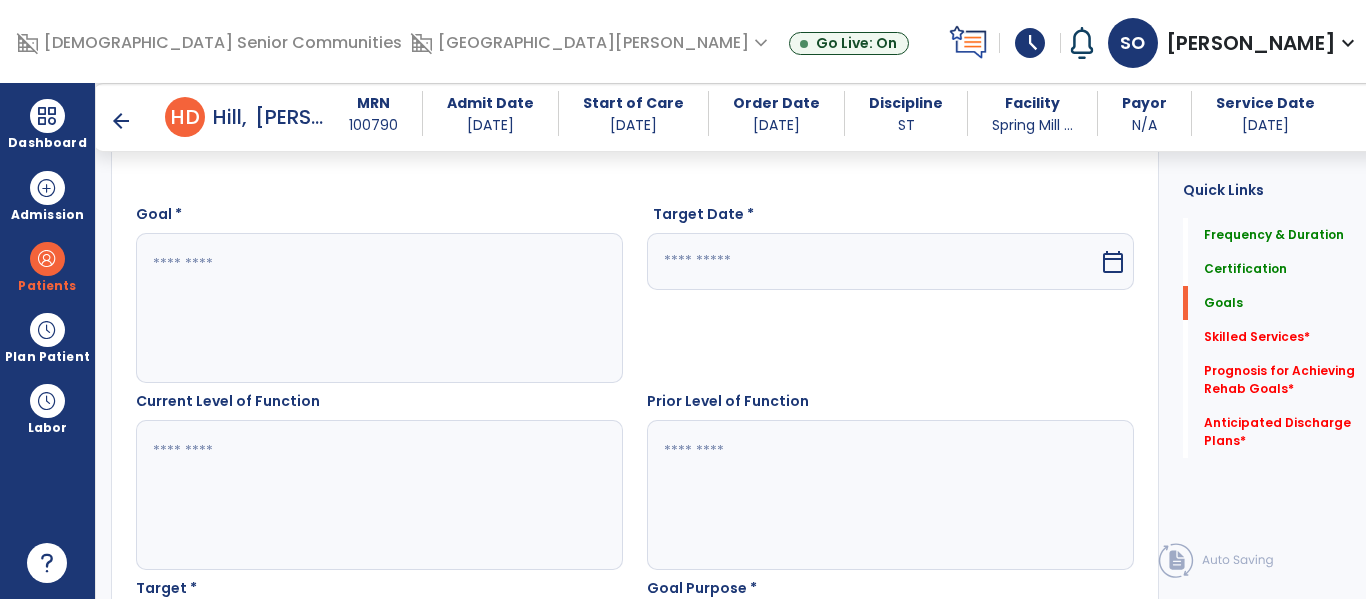 click at bounding box center [374, 308] 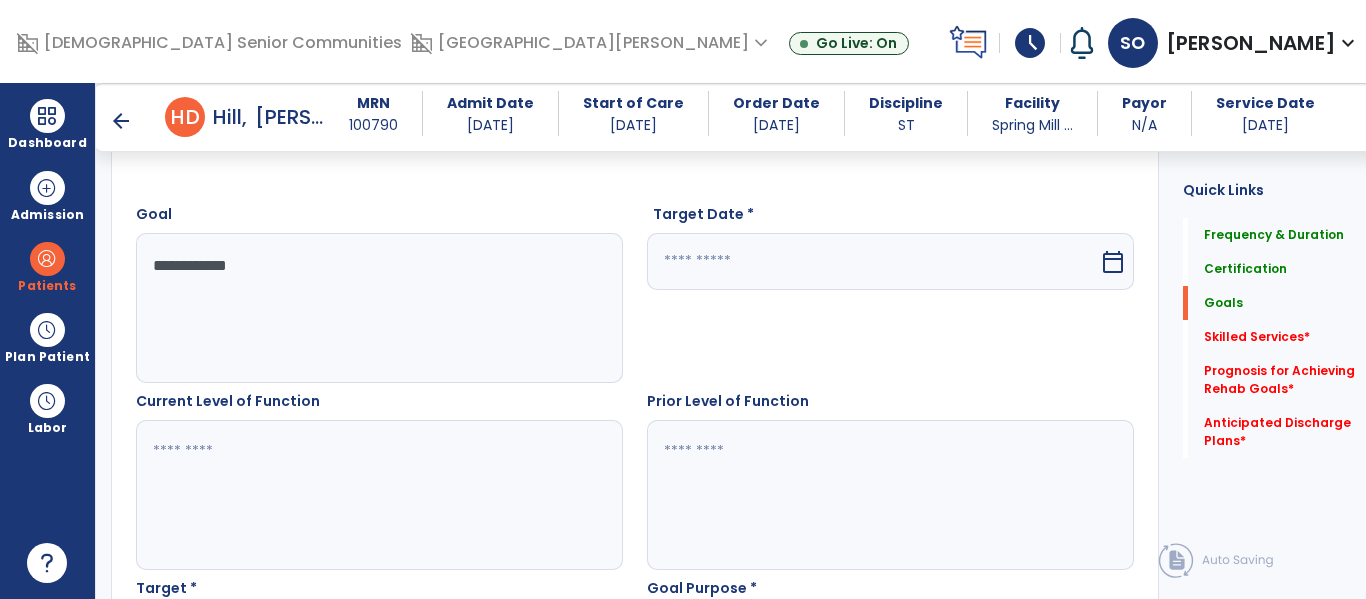 type on "**********" 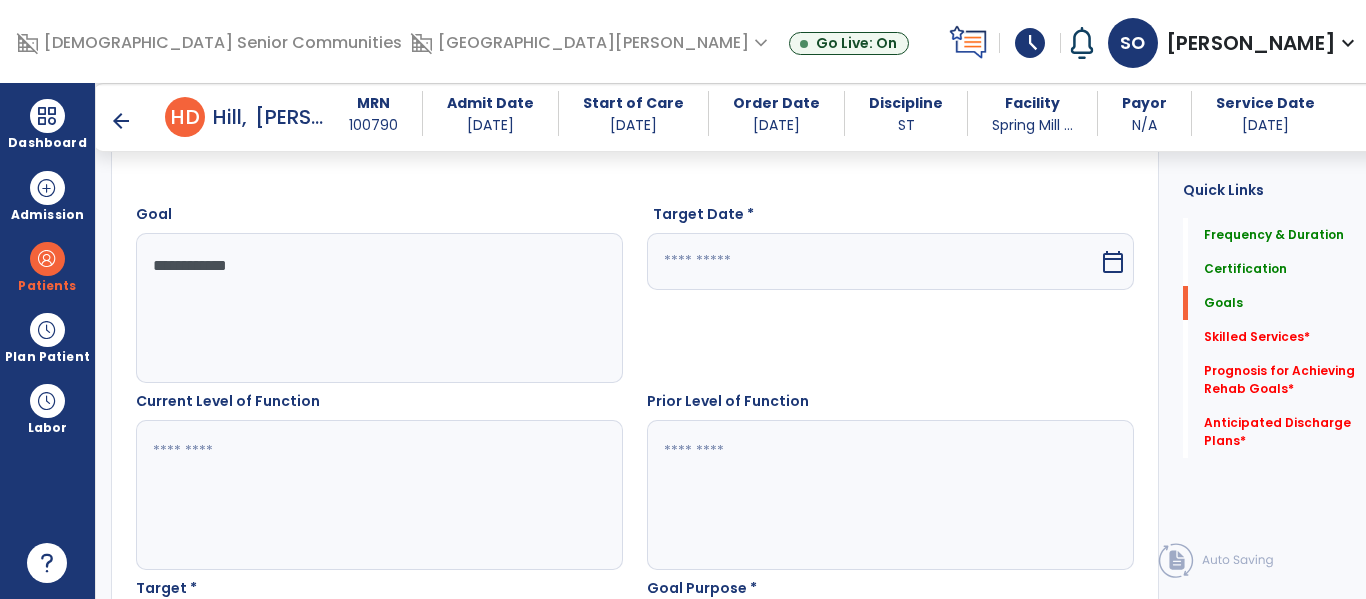 click at bounding box center [873, 261] 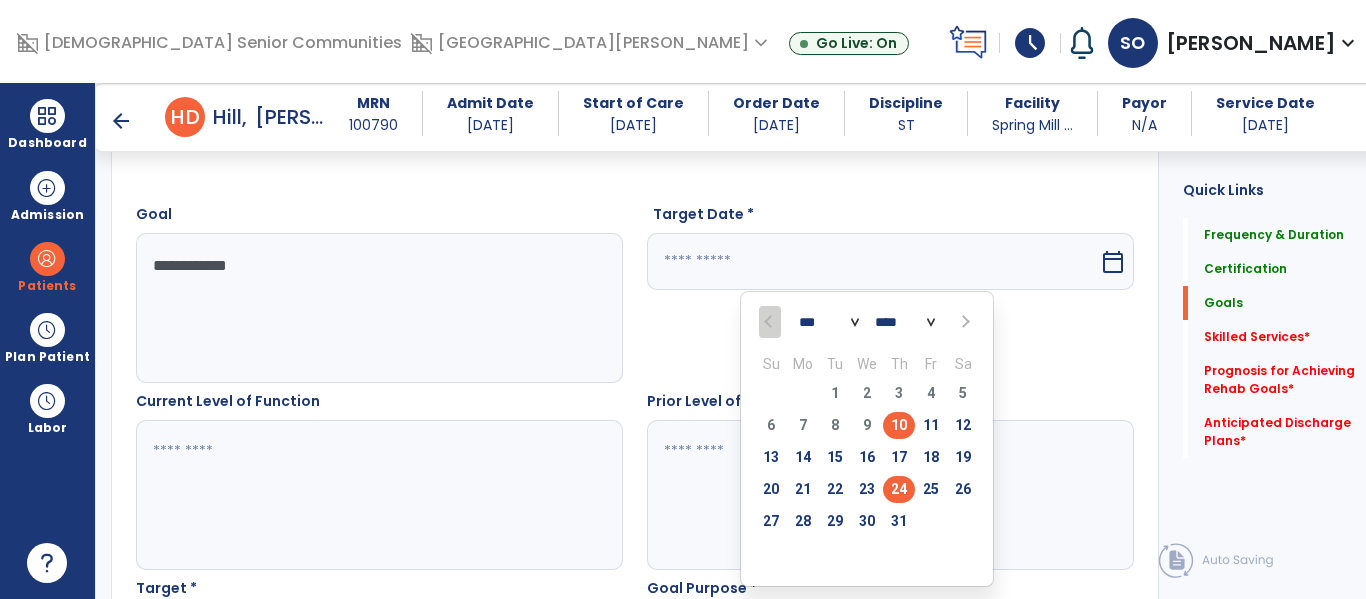 click on "24" at bounding box center (899, 489) 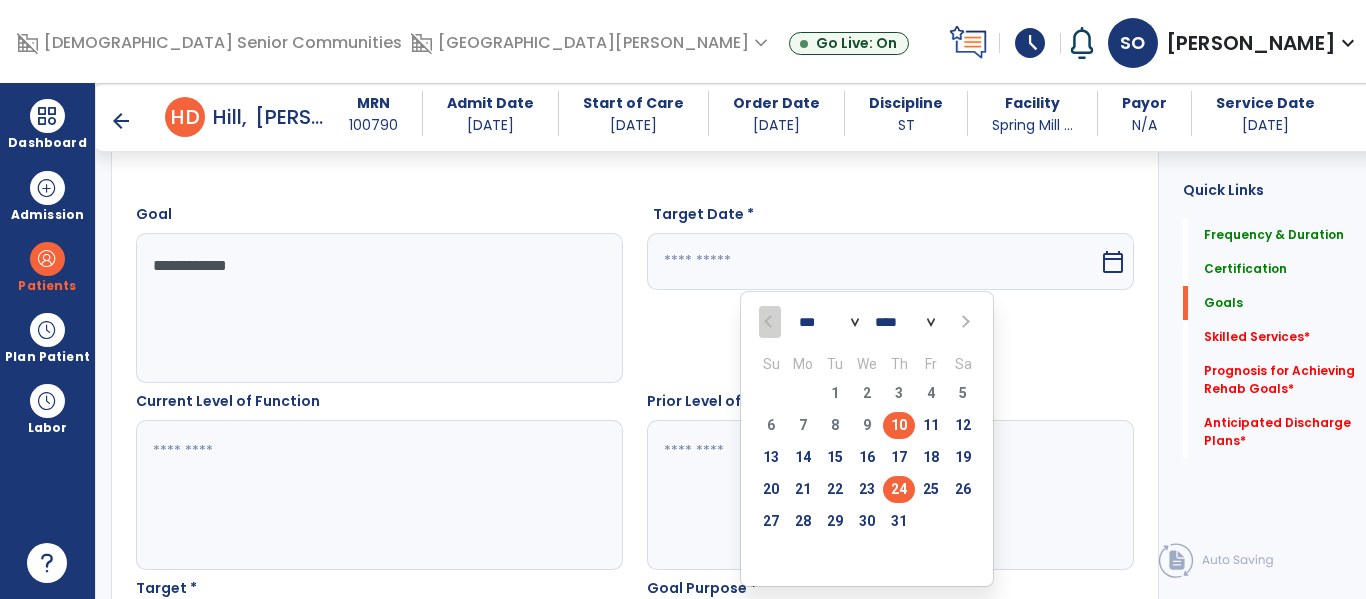 type on "*********" 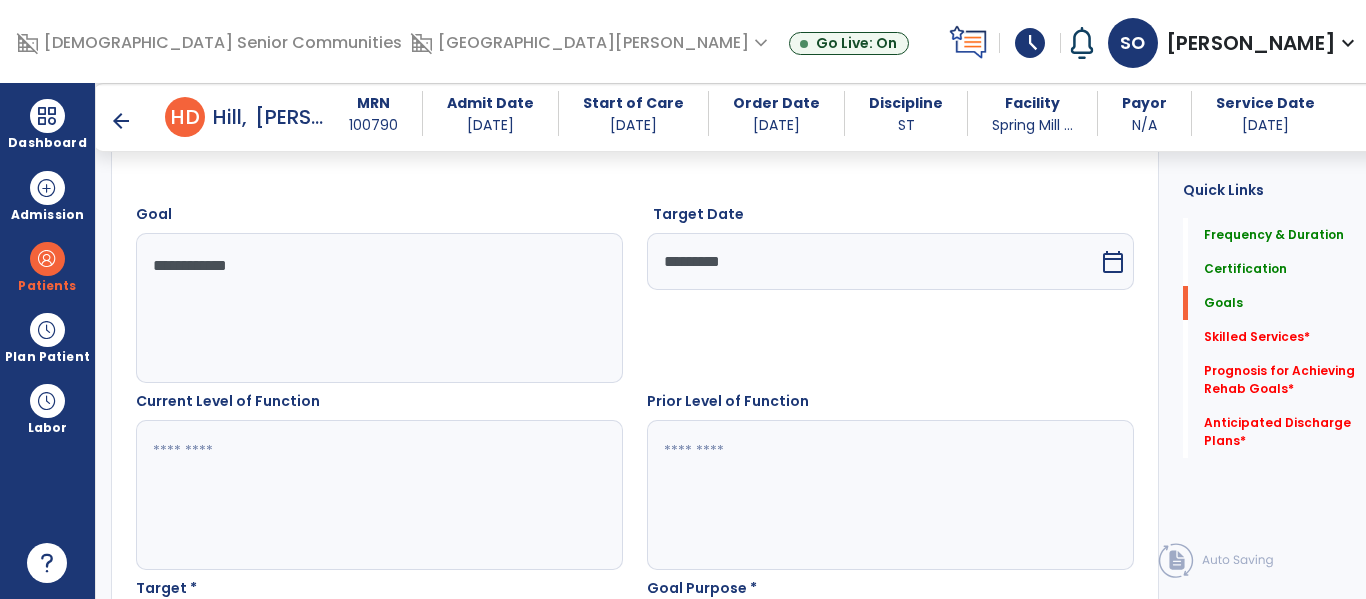 click at bounding box center (374, 495) 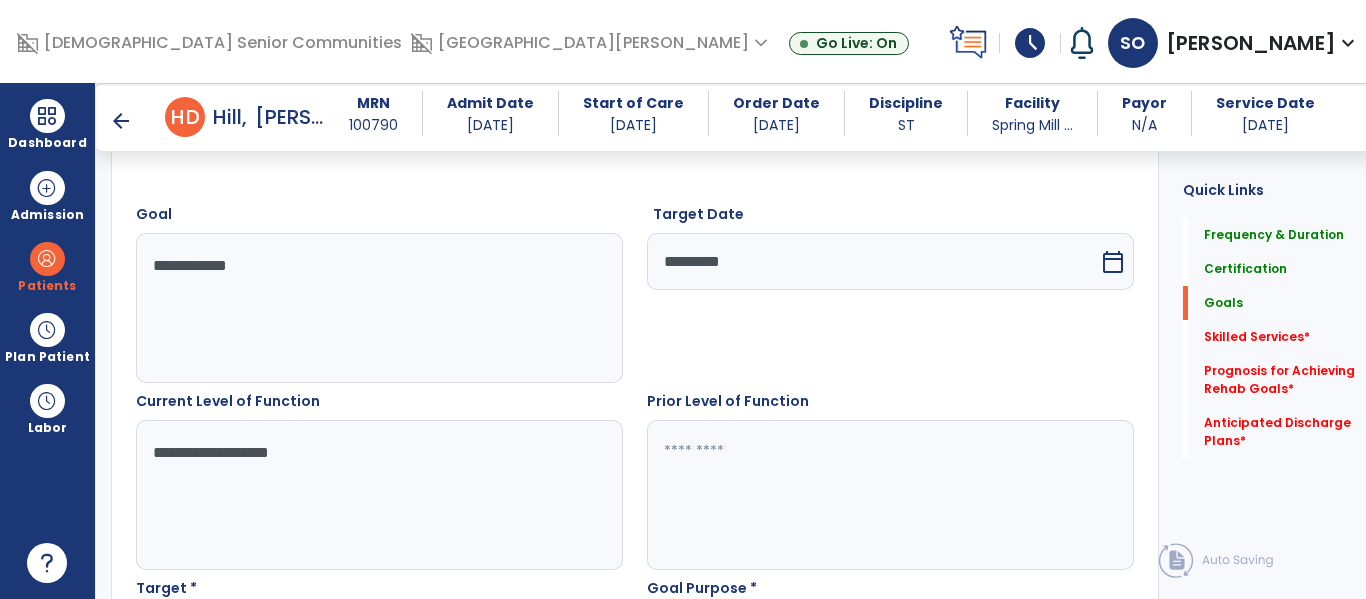 type on "**********" 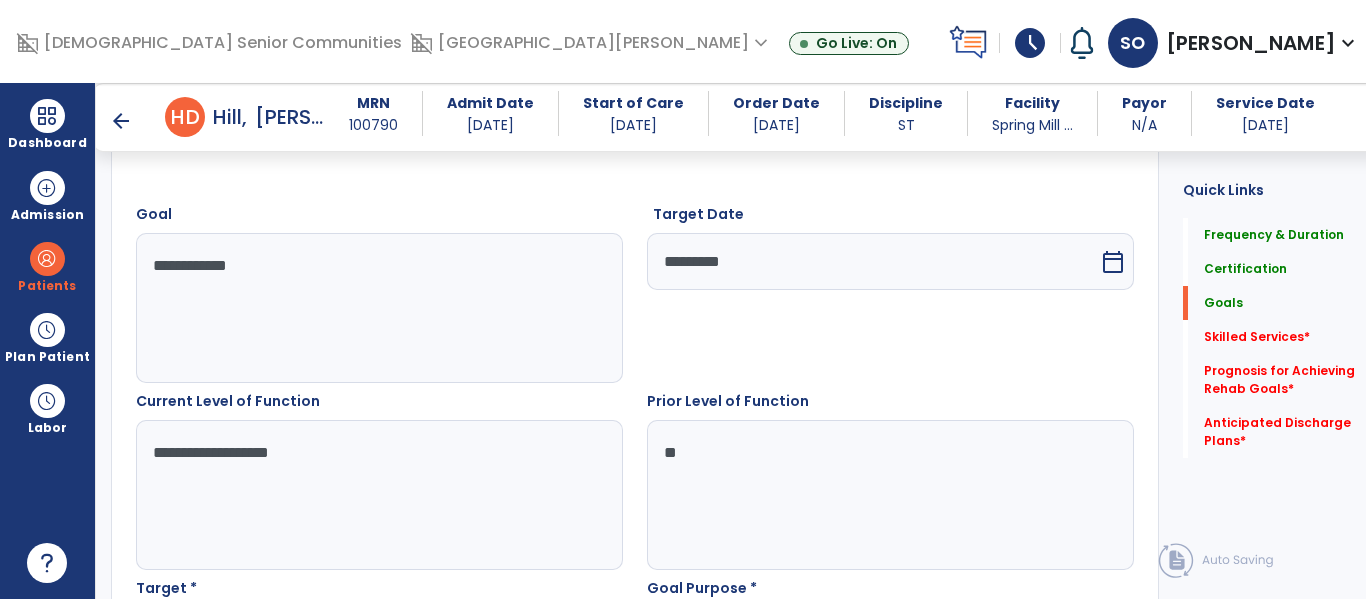 type on "*" 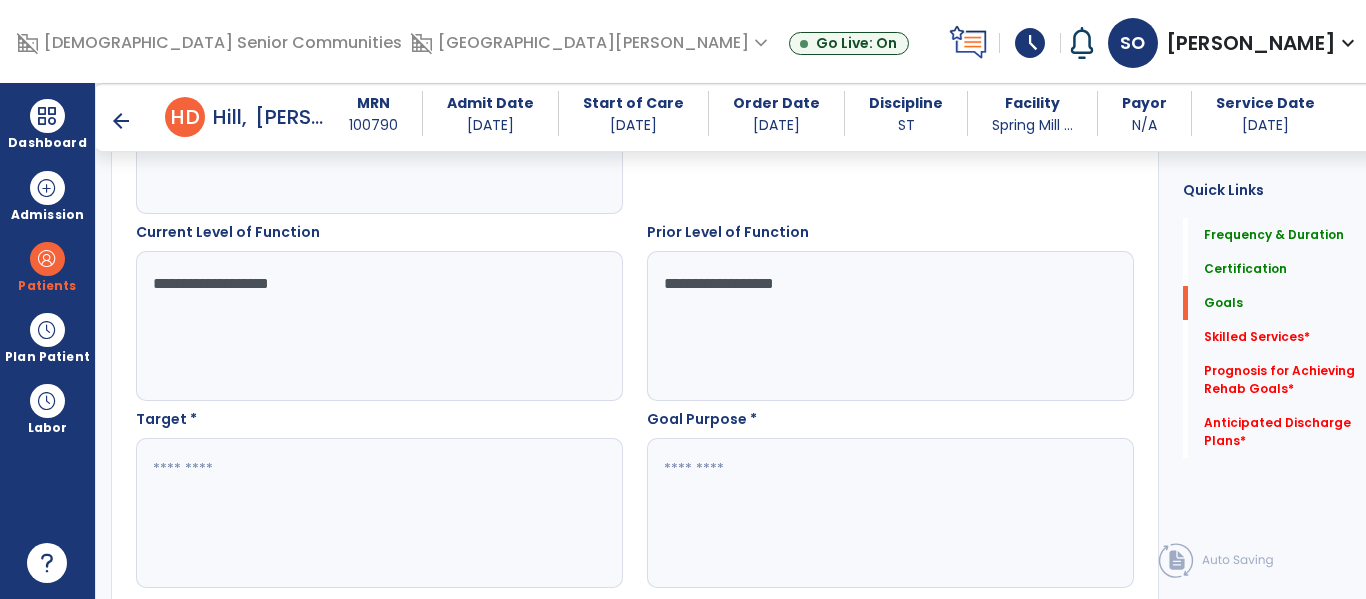 scroll, scrollTop: 781, scrollLeft: 0, axis: vertical 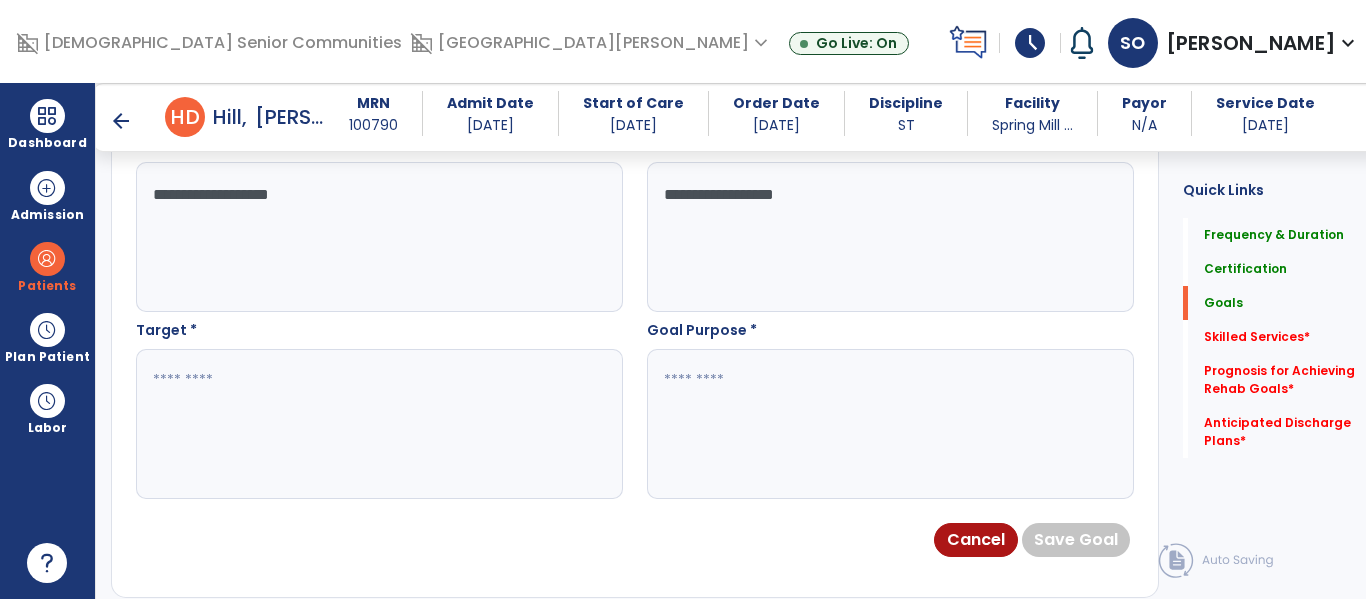 type on "**********" 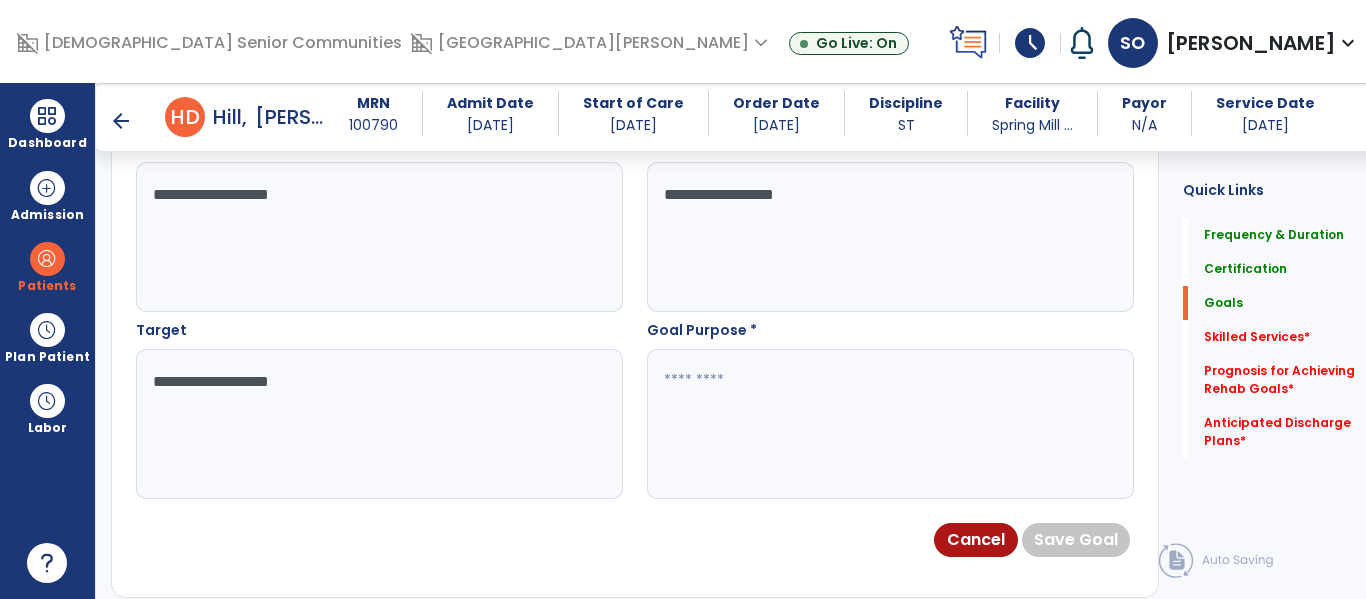 type on "**********" 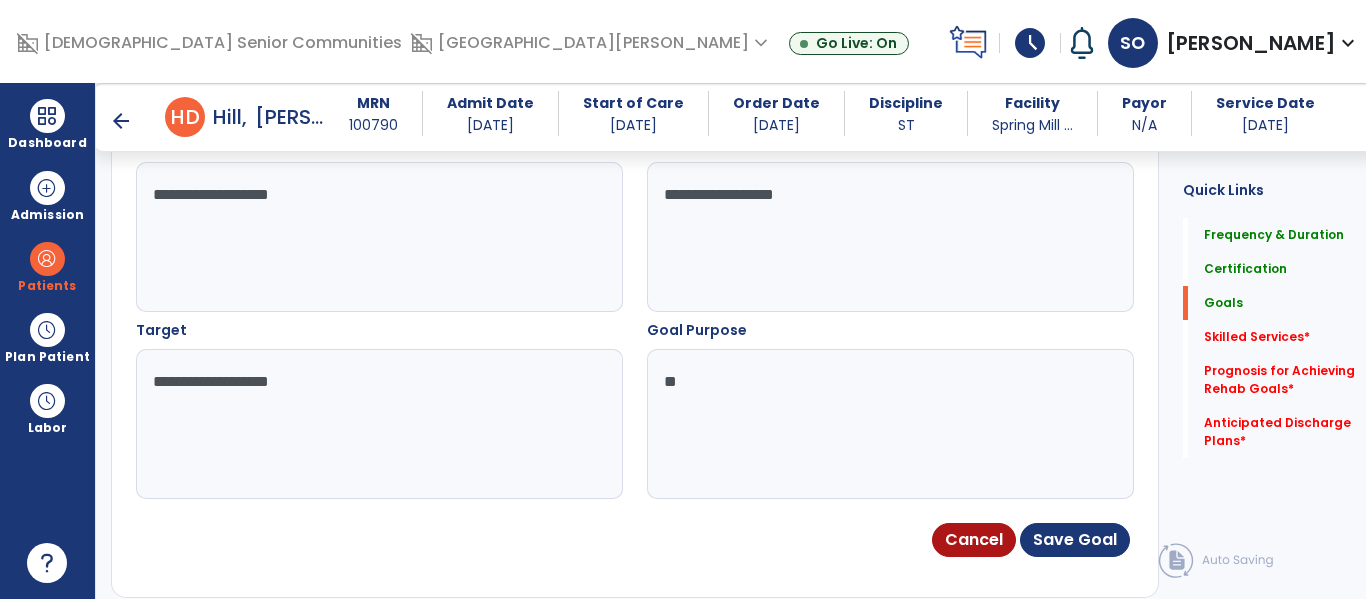 type on "*" 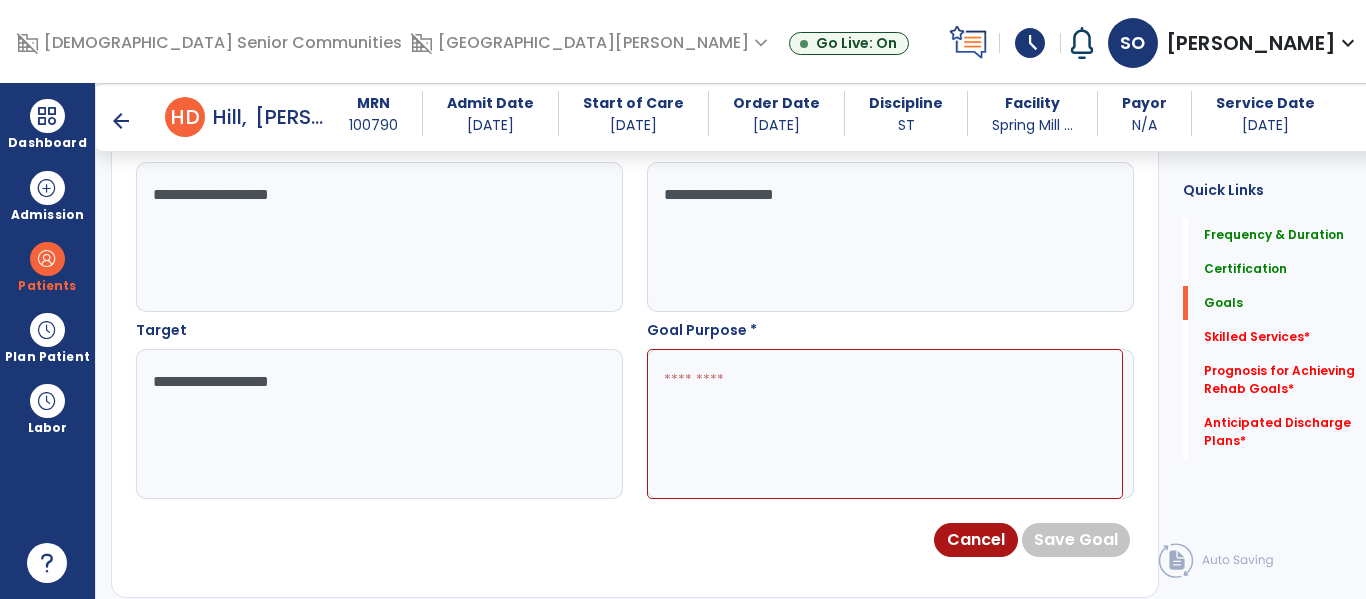 type on "*" 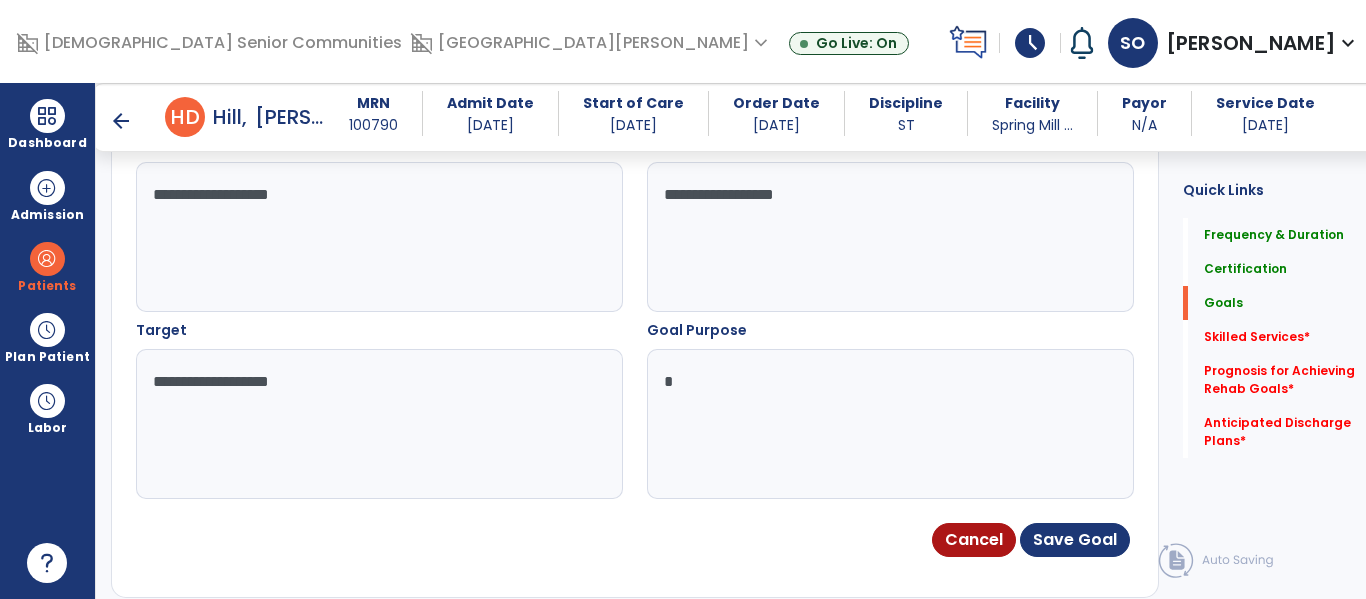 click on "**********" at bounding box center (374, 424) 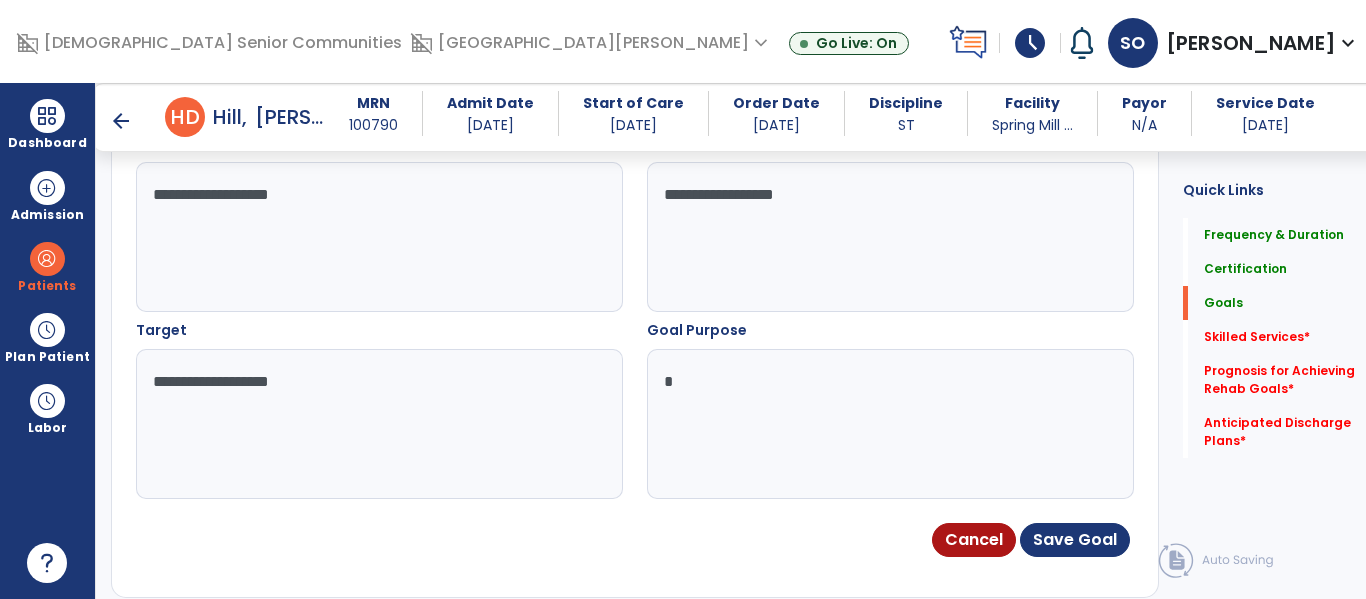 click on "*" at bounding box center [885, 424] 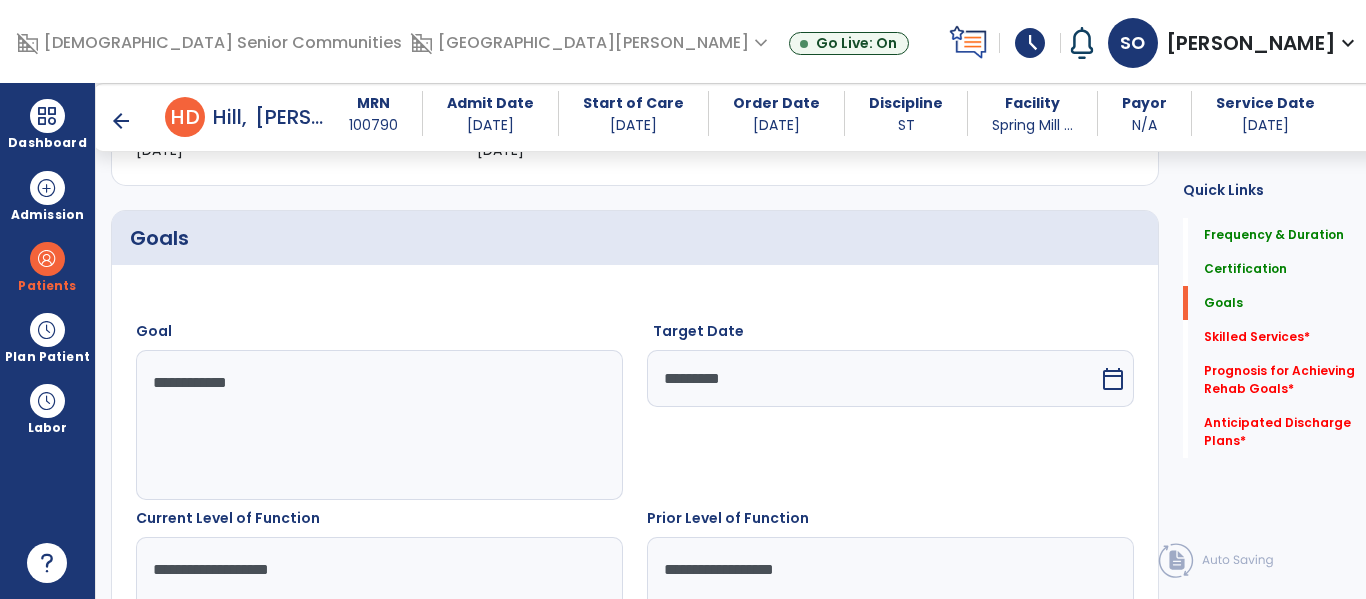 scroll, scrollTop: 373, scrollLeft: 0, axis: vertical 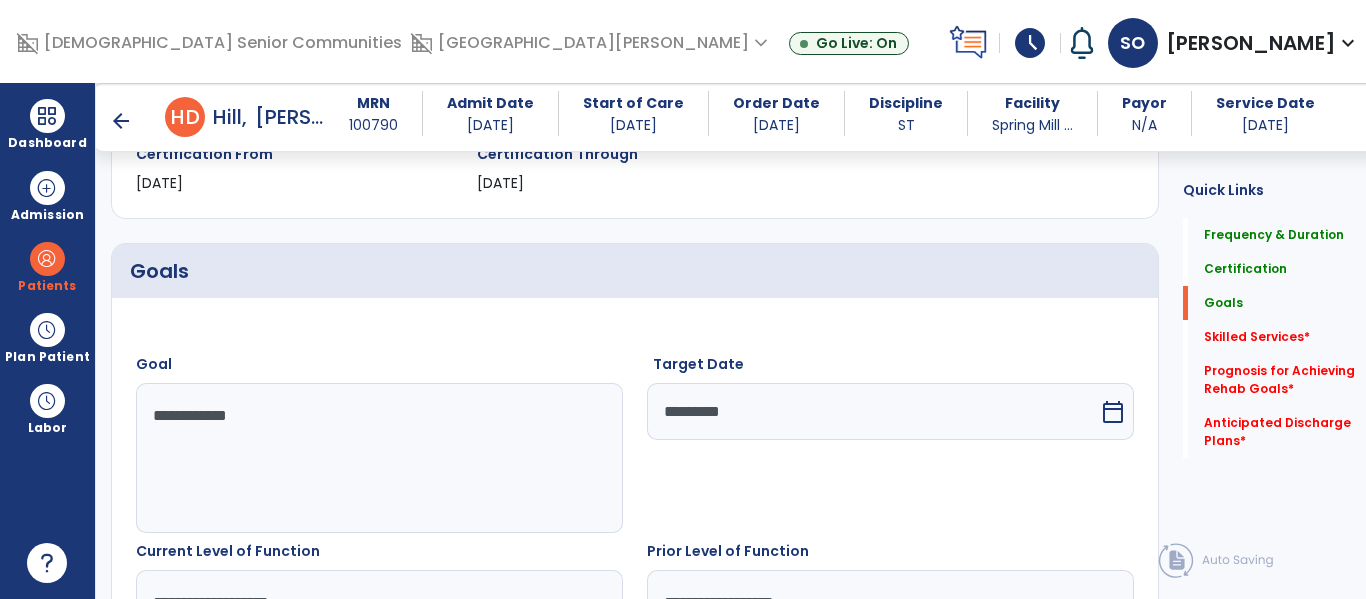 type on "**********" 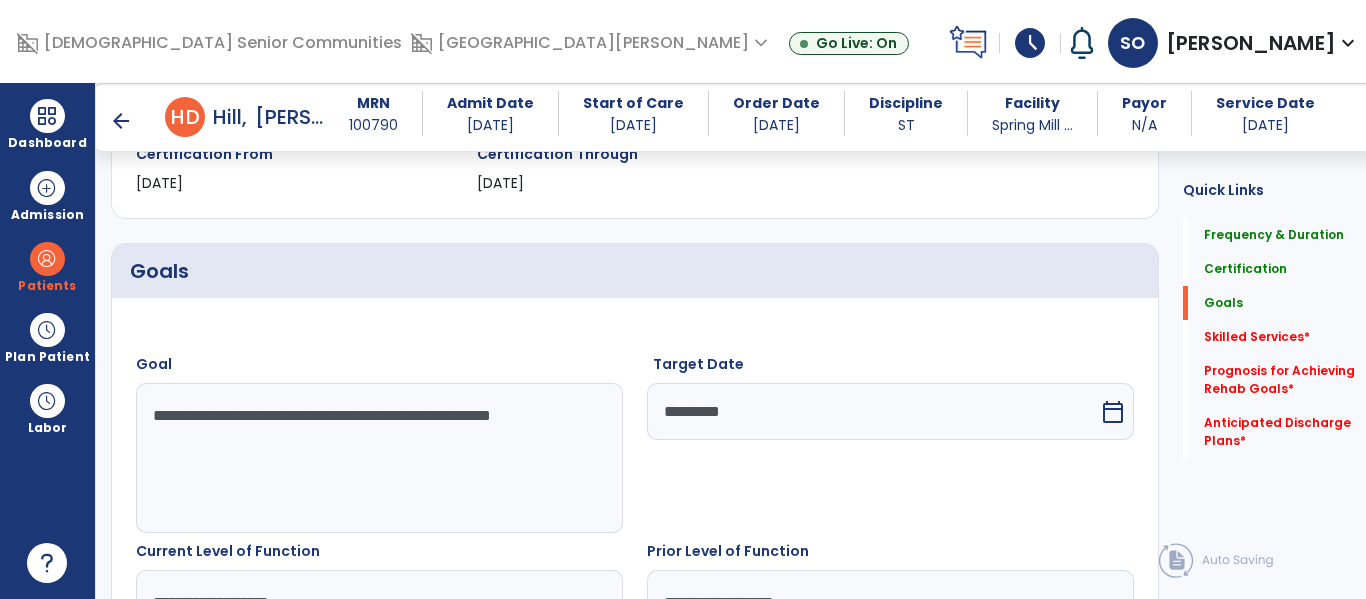 type on "**********" 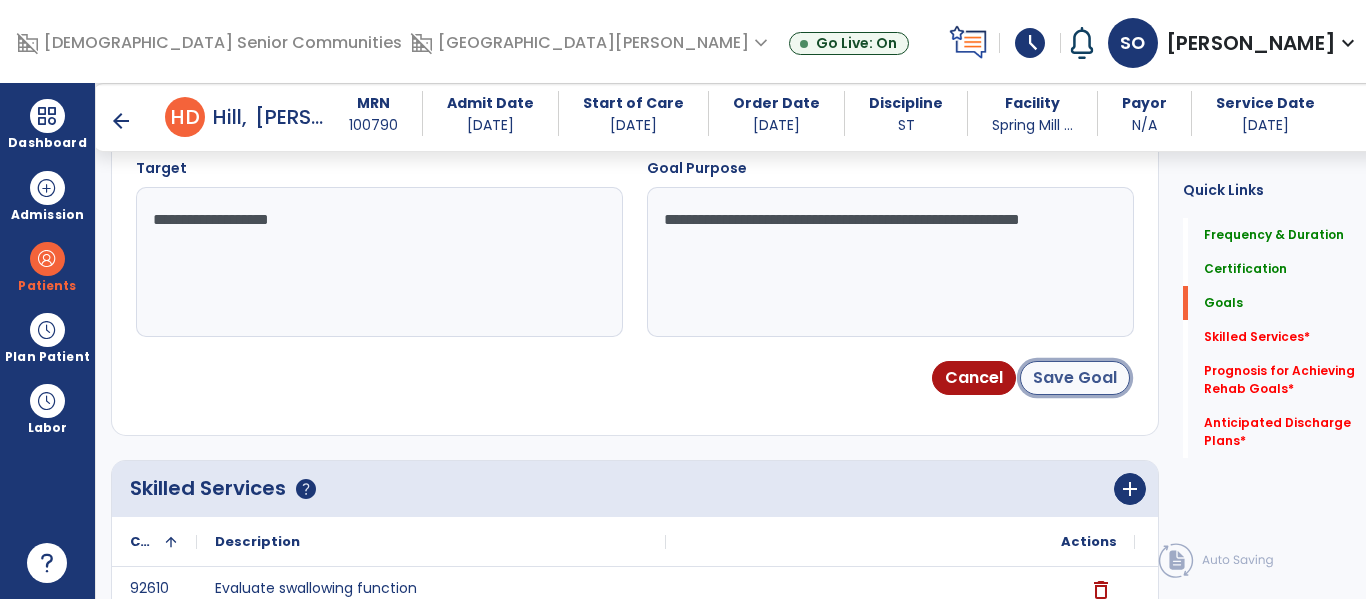 click on "Save Goal" at bounding box center (1075, 378) 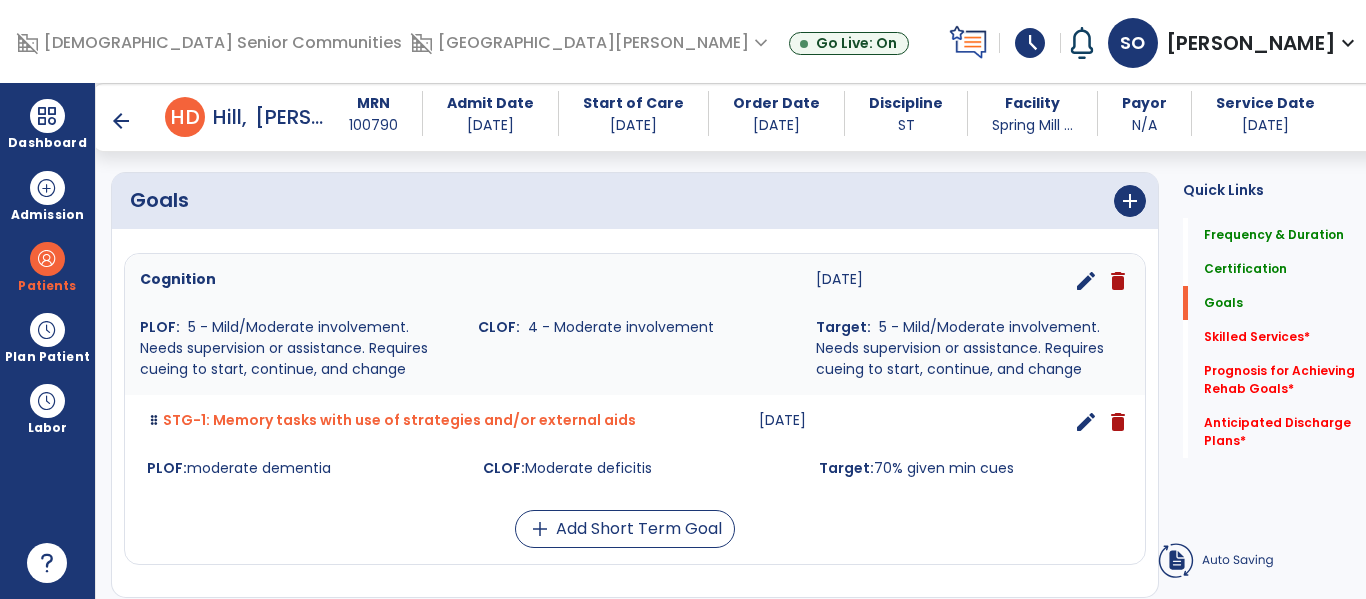 scroll, scrollTop: 578, scrollLeft: 0, axis: vertical 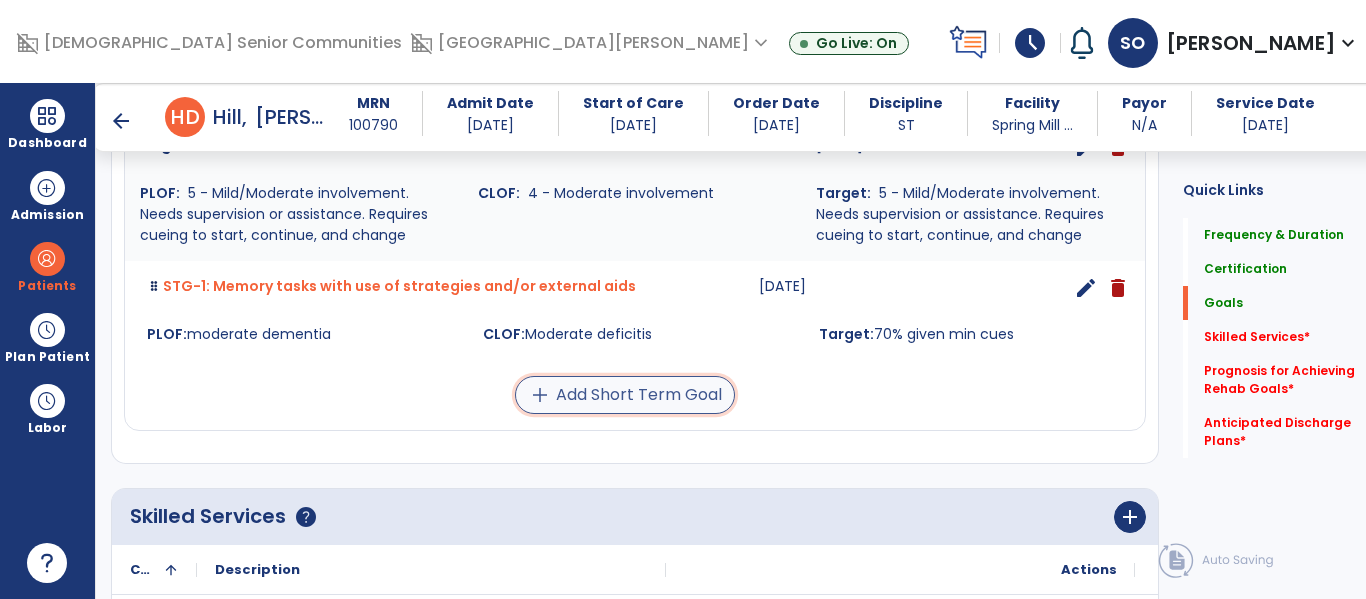 click on "add  Add Short Term Goal" at bounding box center (625, 395) 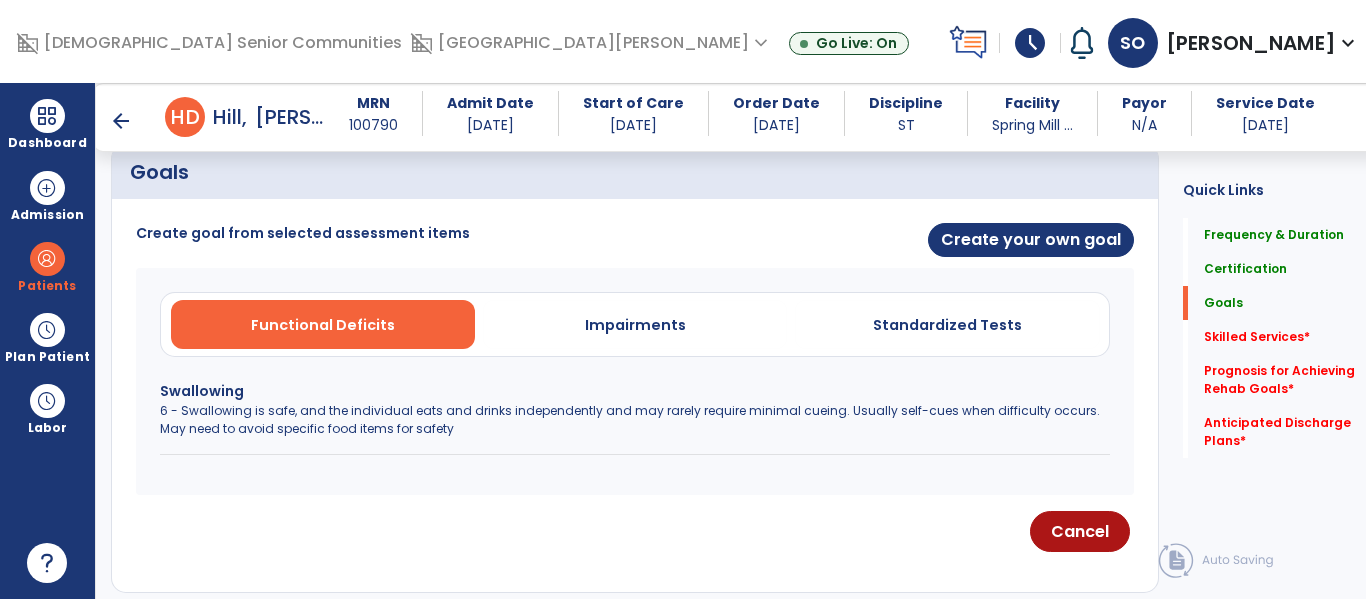 scroll, scrollTop: 441, scrollLeft: 0, axis: vertical 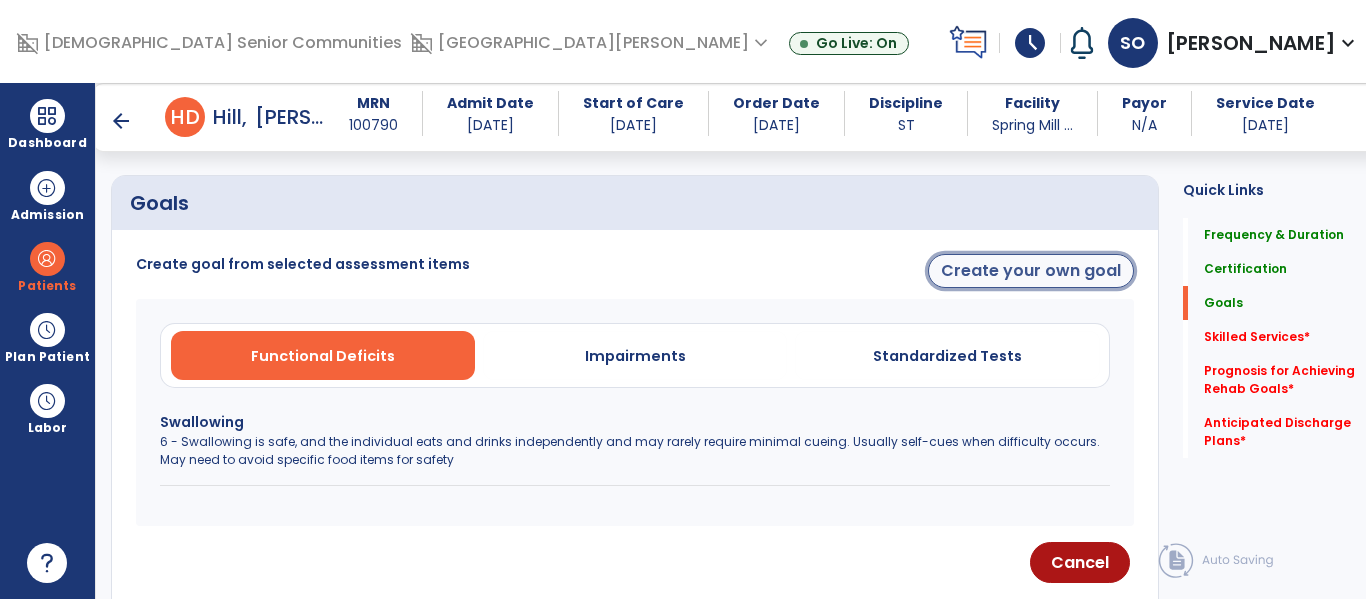 click on "Create your own goal" at bounding box center [1031, 271] 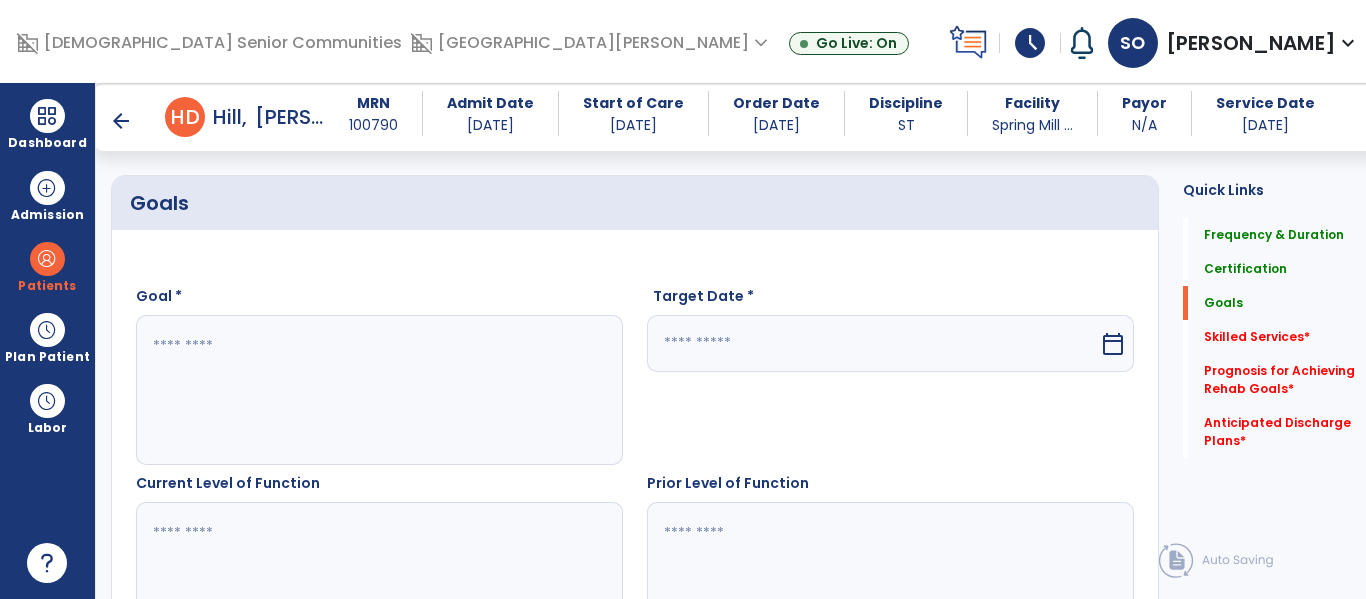 click at bounding box center [374, 390] 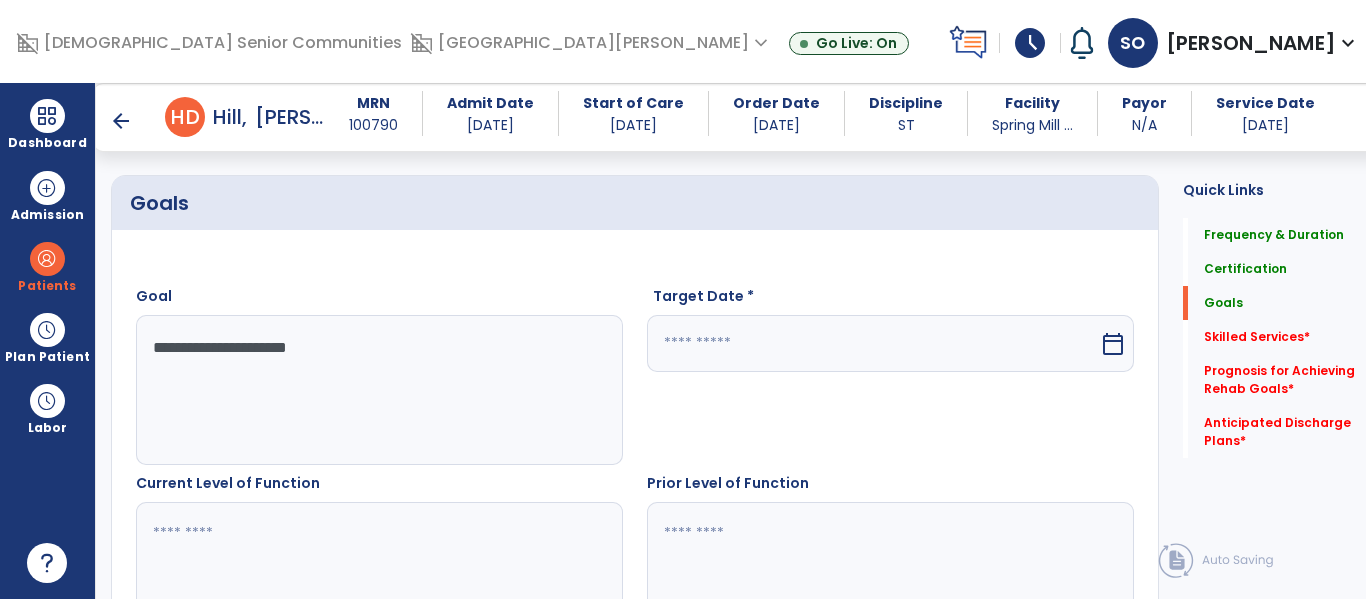 type on "**********" 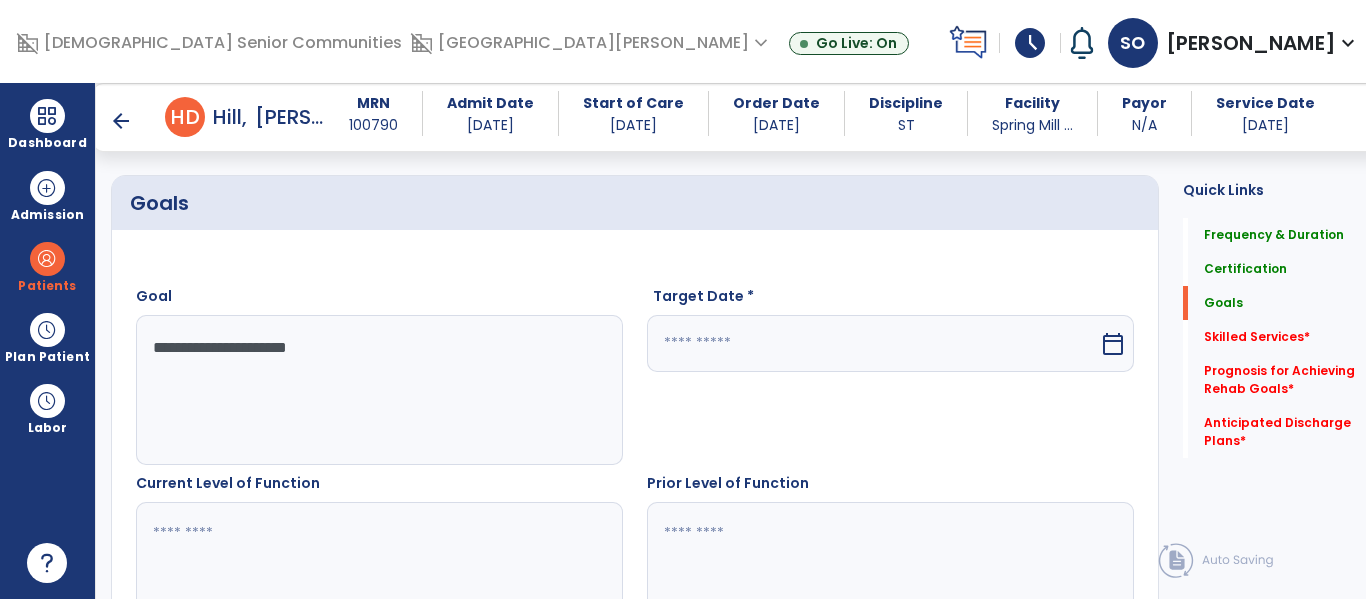 click at bounding box center [873, 343] 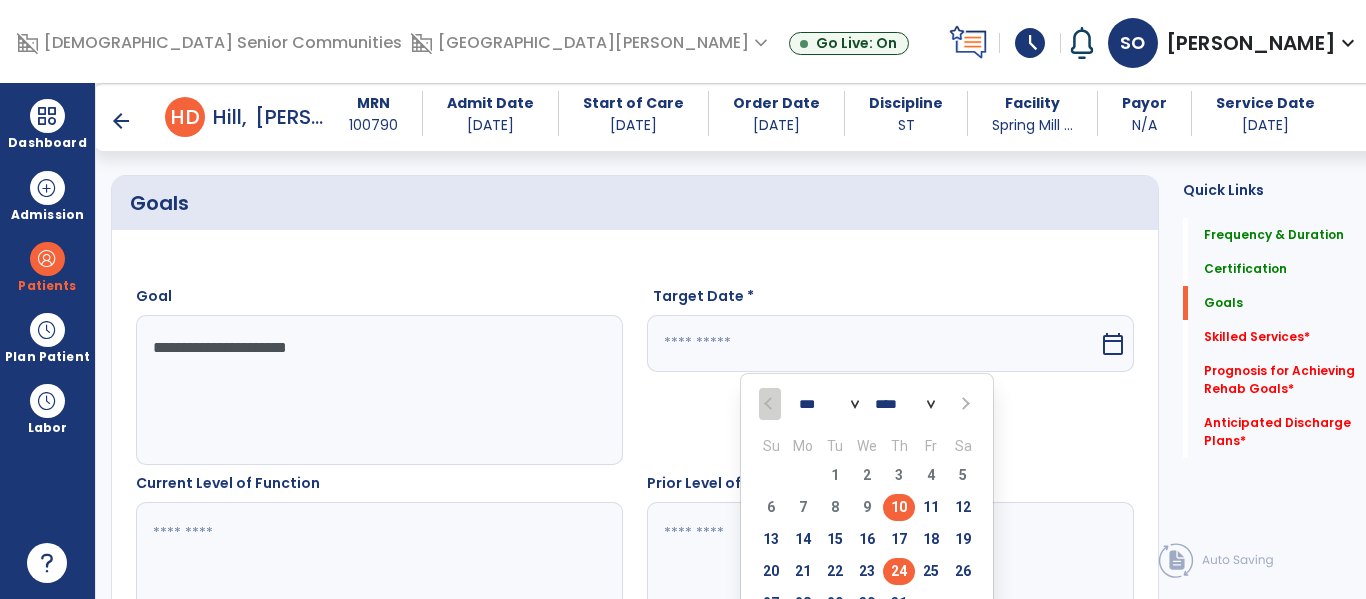 click on "24" at bounding box center [899, 571] 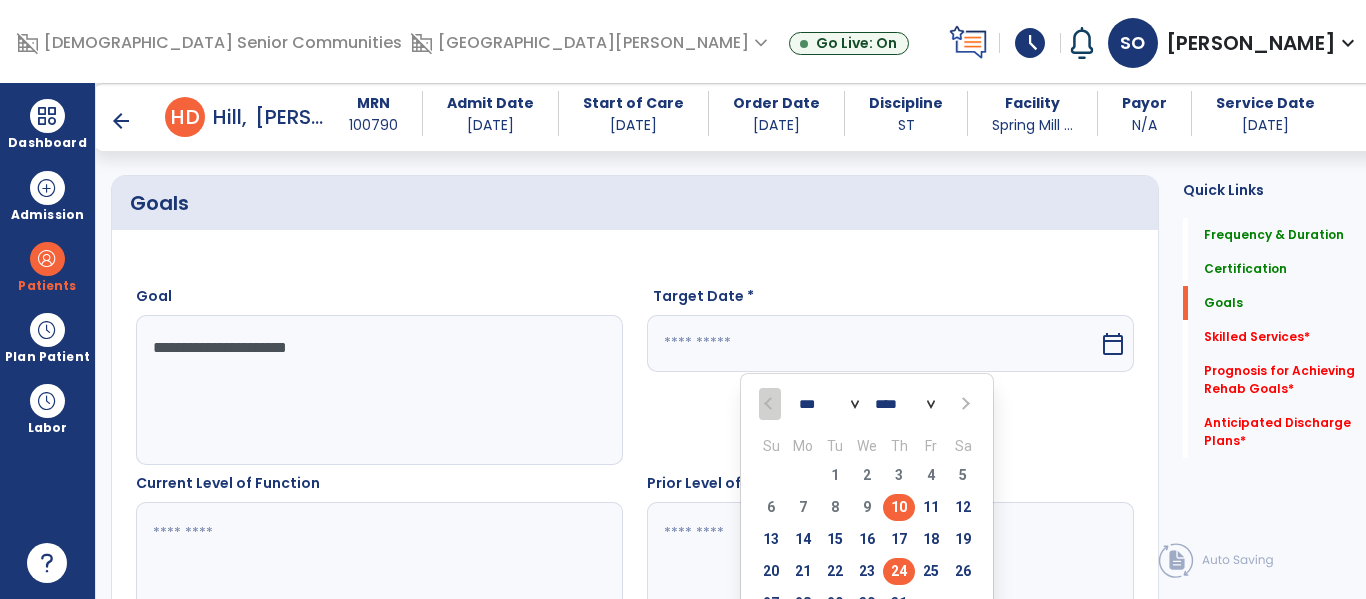 type on "*********" 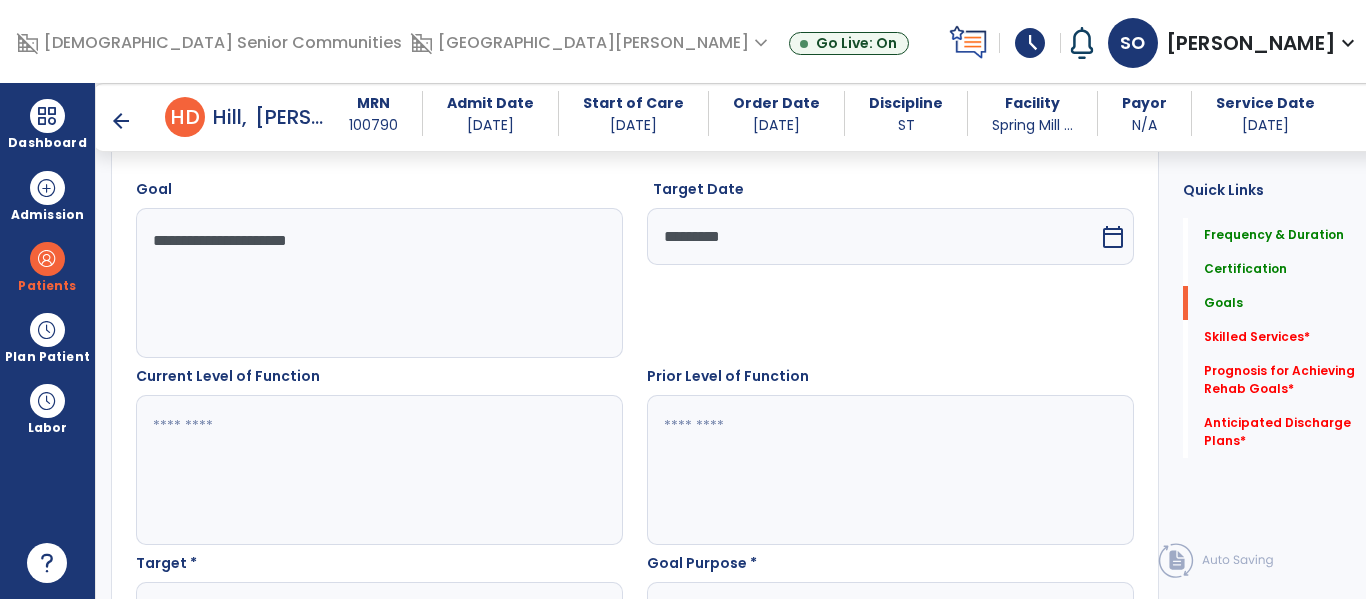 scroll, scrollTop: 551, scrollLeft: 0, axis: vertical 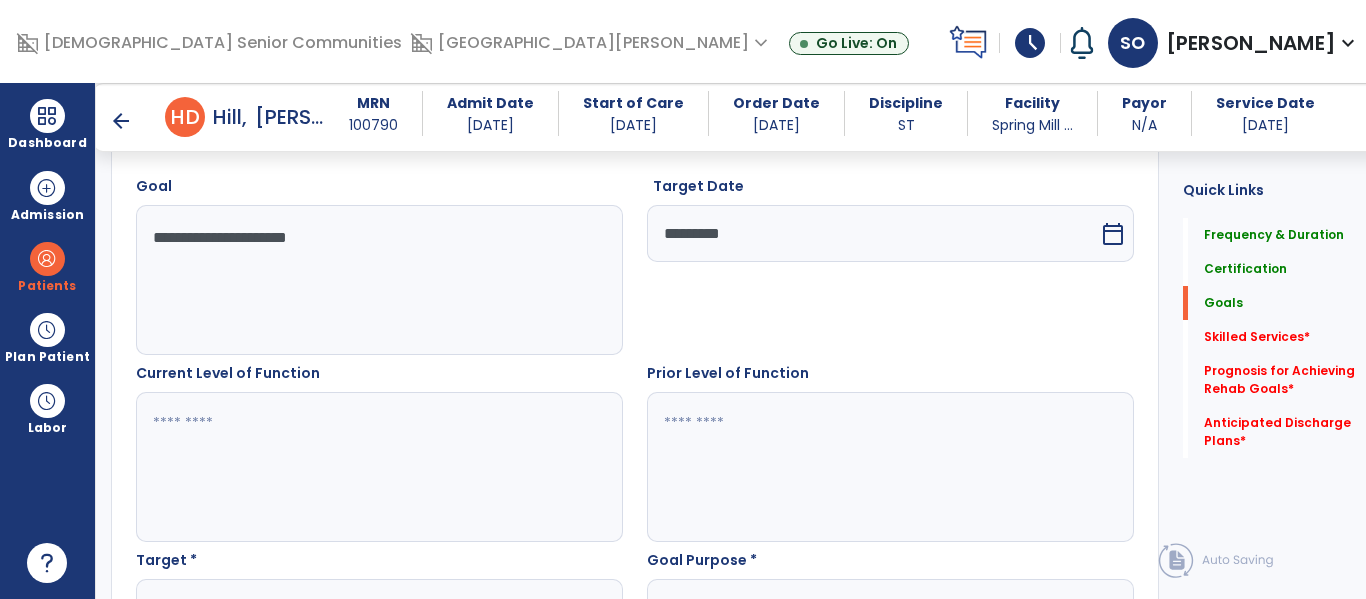 click at bounding box center [374, 467] 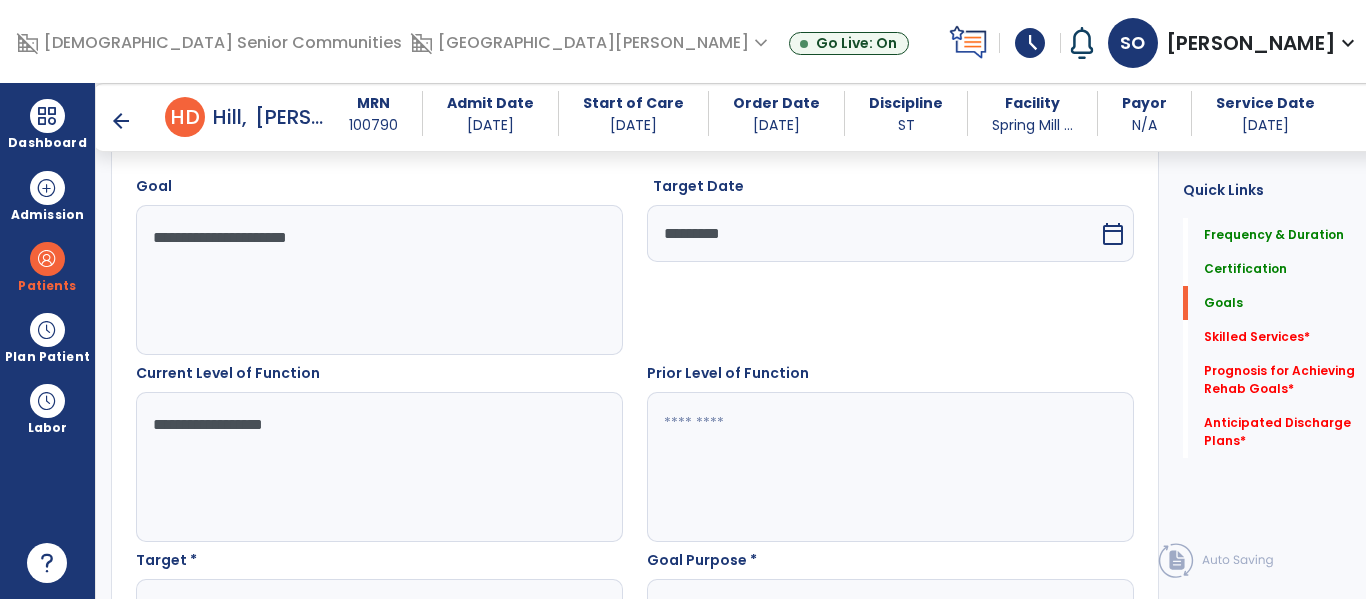 type on "**********" 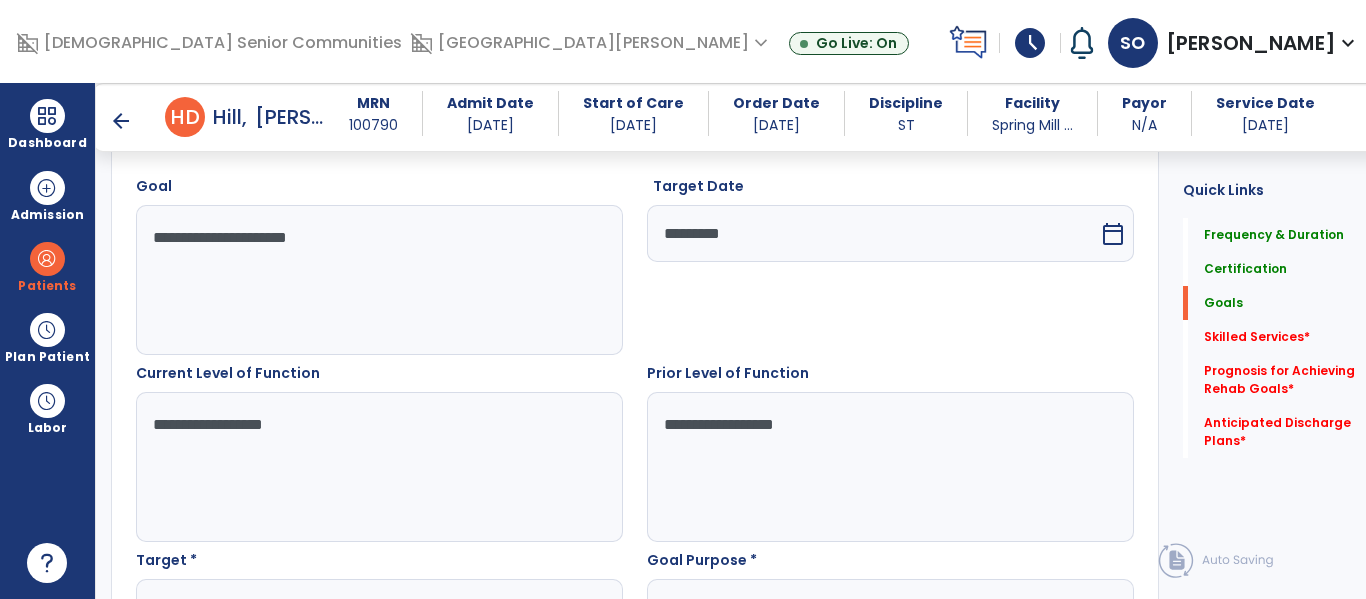 type on "**********" 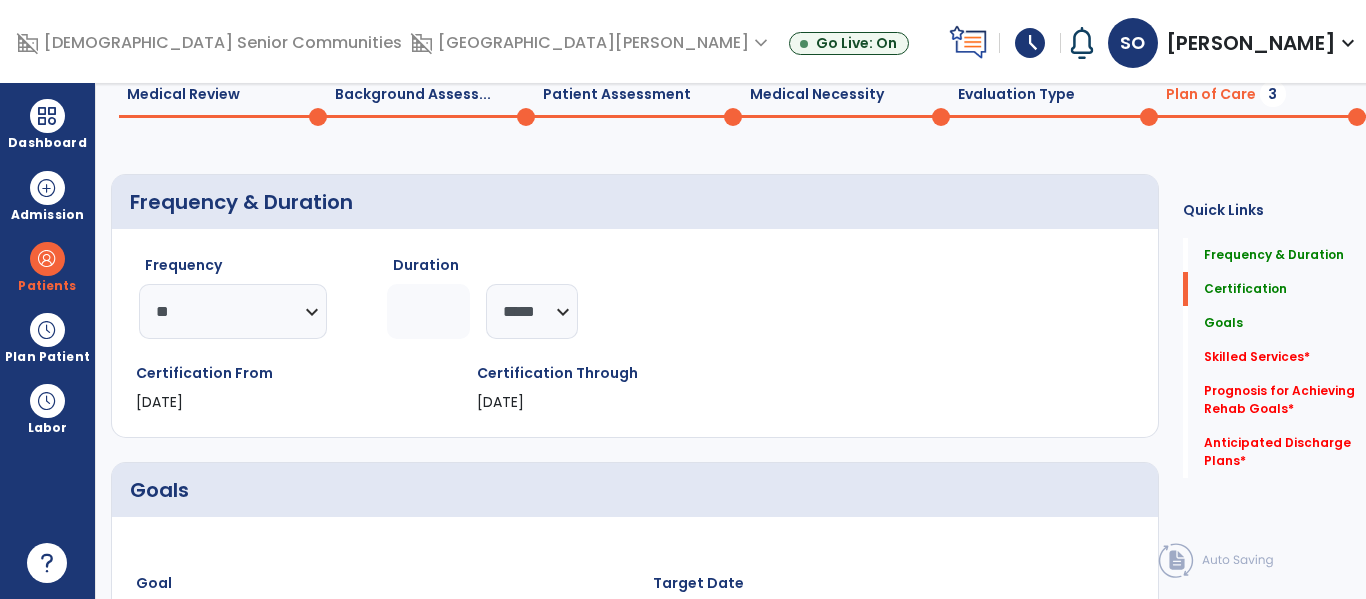 scroll, scrollTop: 0, scrollLeft: 0, axis: both 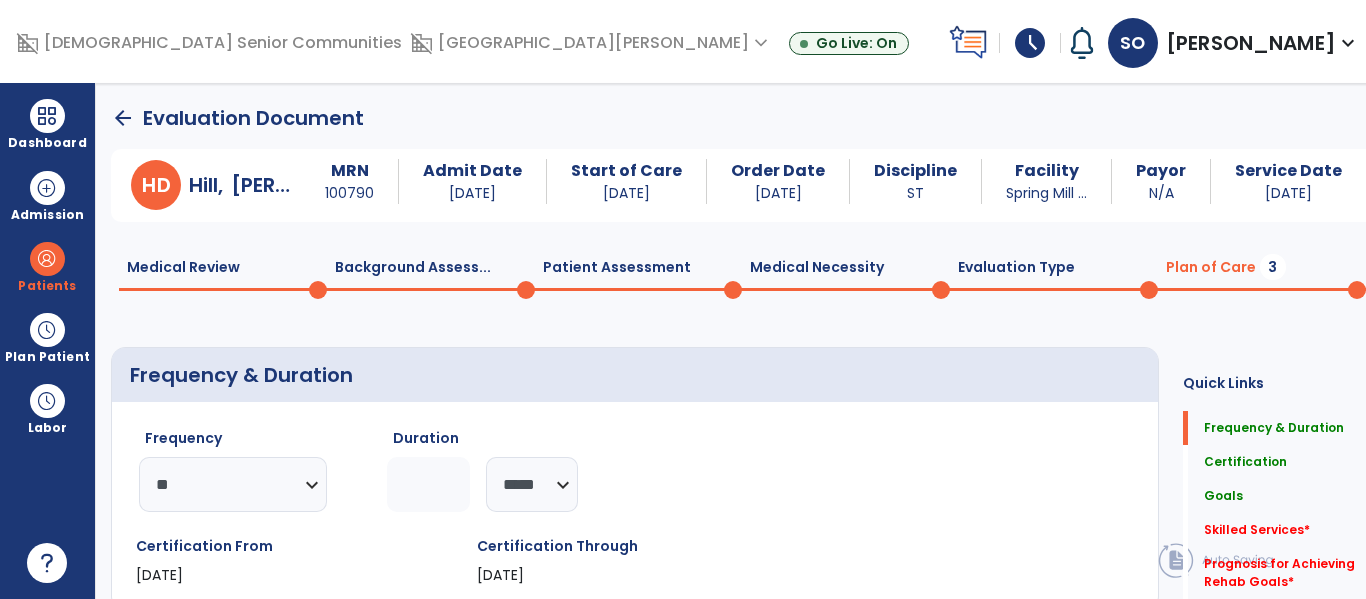 click on "arrow_back" 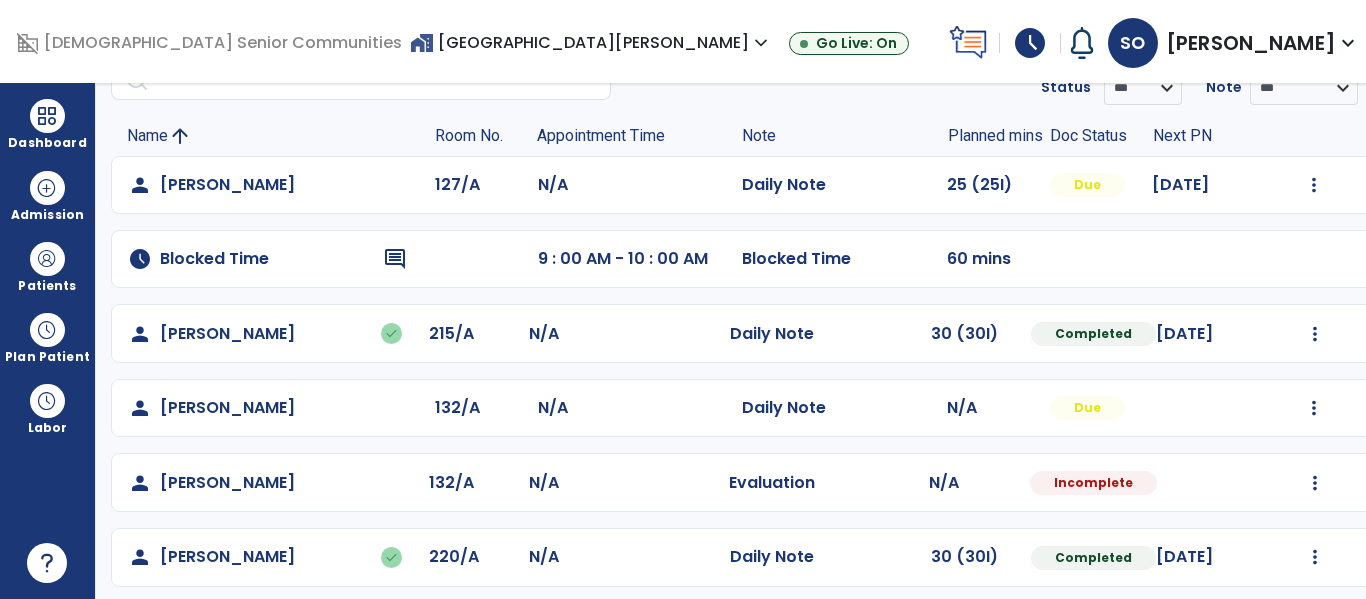scroll, scrollTop: 69, scrollLeft: 0, axis: vertical 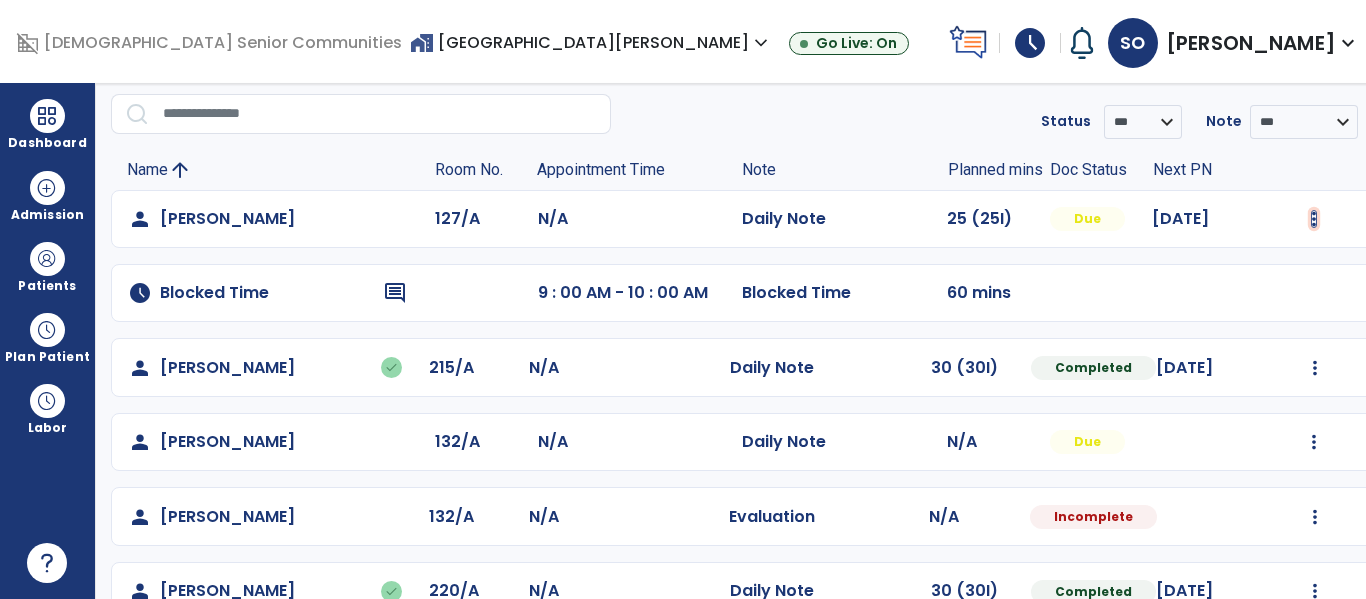 click at bounding box center (1314, 219) 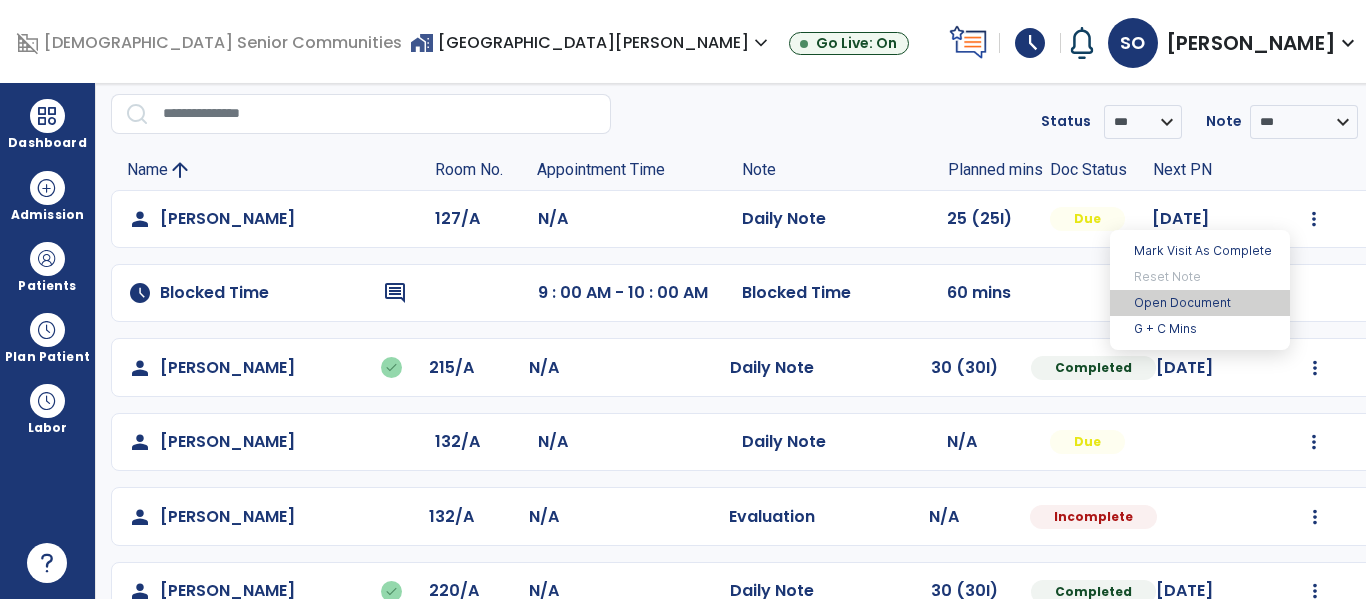 click on "Open Document" at bounding box center [1200, 303] 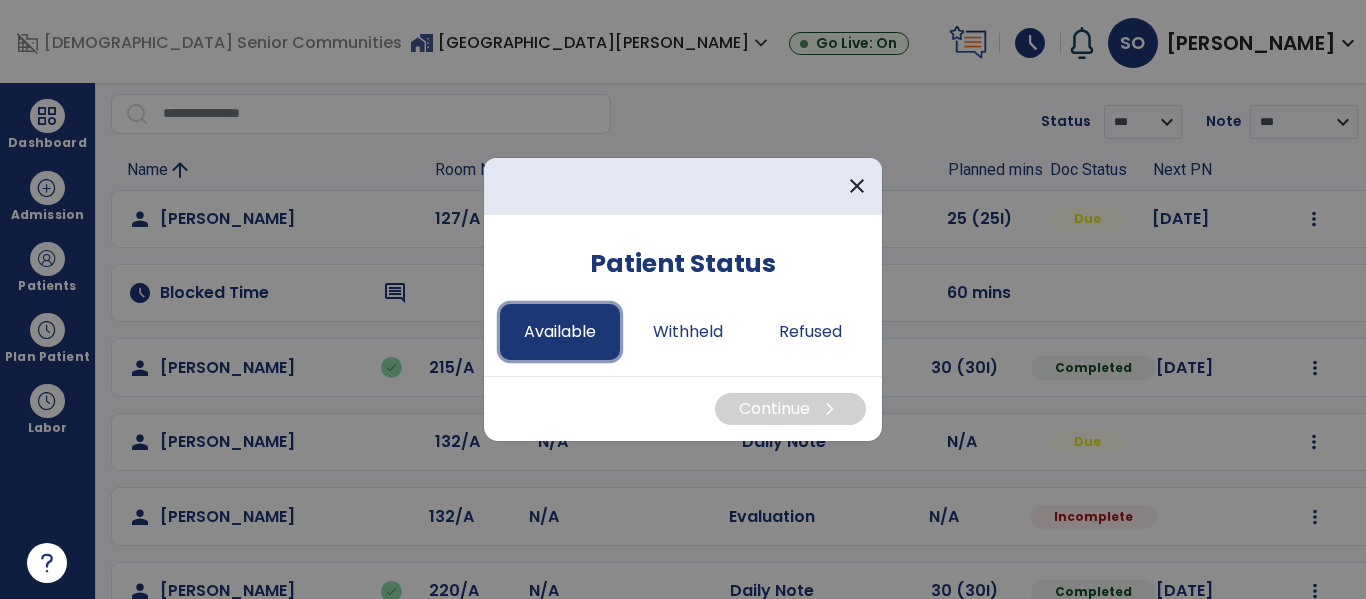 click on "Available" at bounding box center (560, 332) 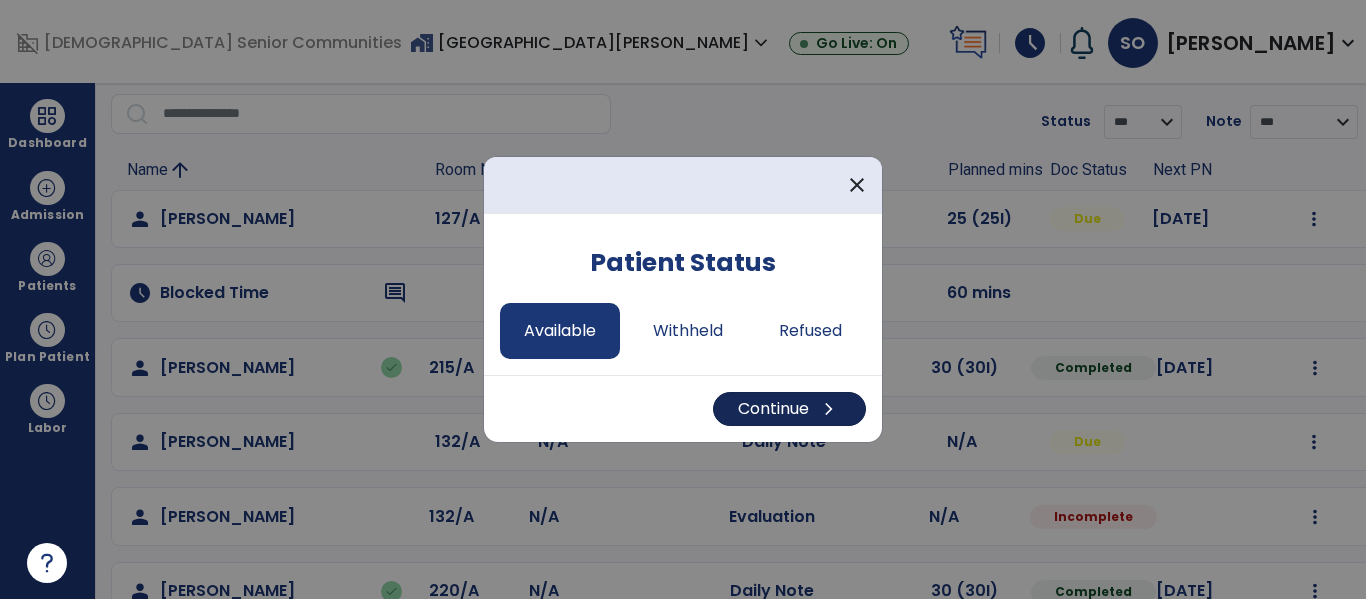 click on "Continue   chevron_right" at bounding box center (789, 409) 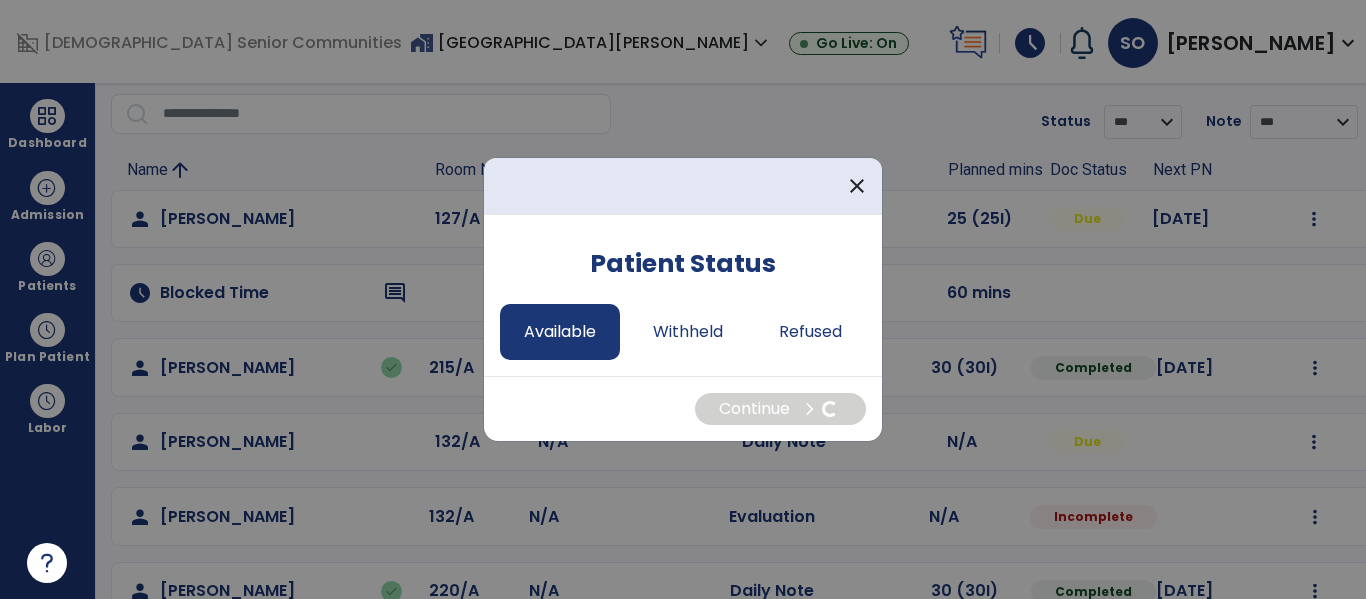 select on "*" 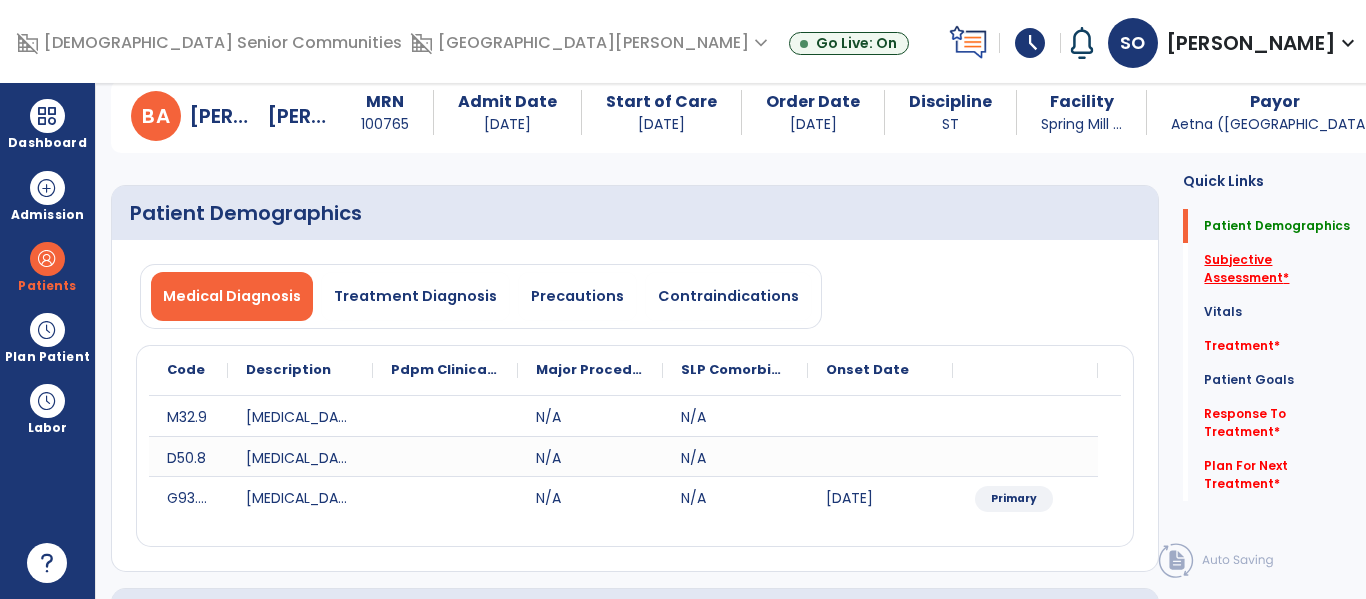 click on "Subjective Assessment   *" 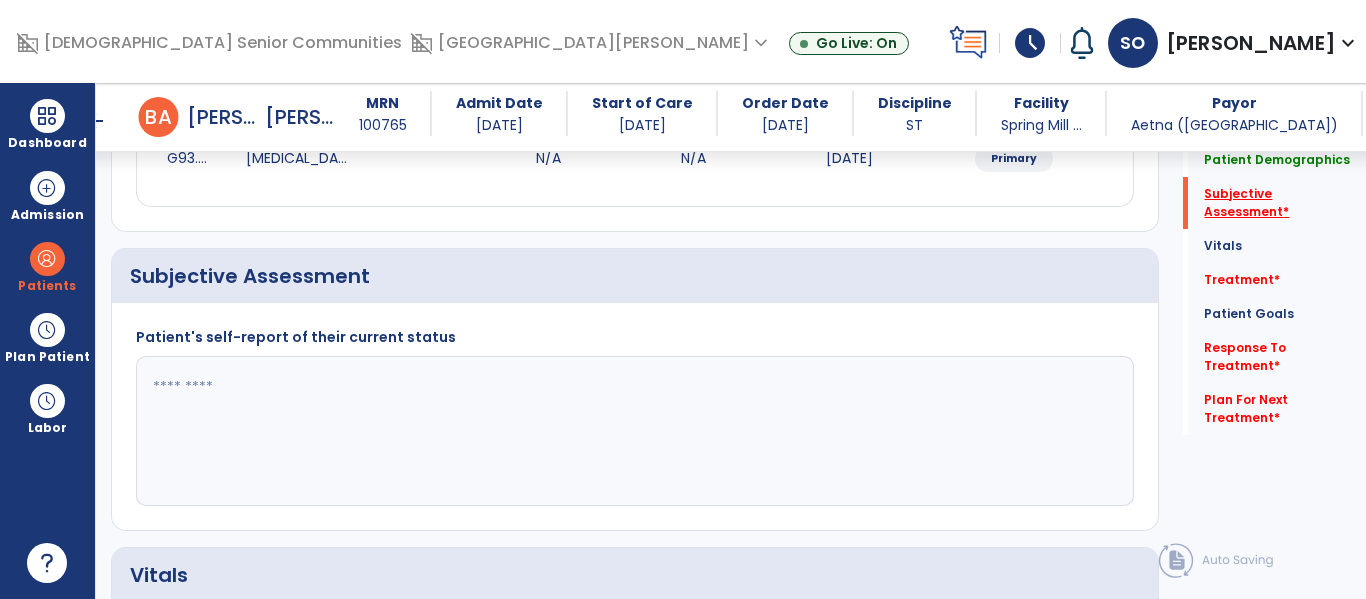 scroll, scrollTop: 457, scrollLeft: 0, axis: vertical 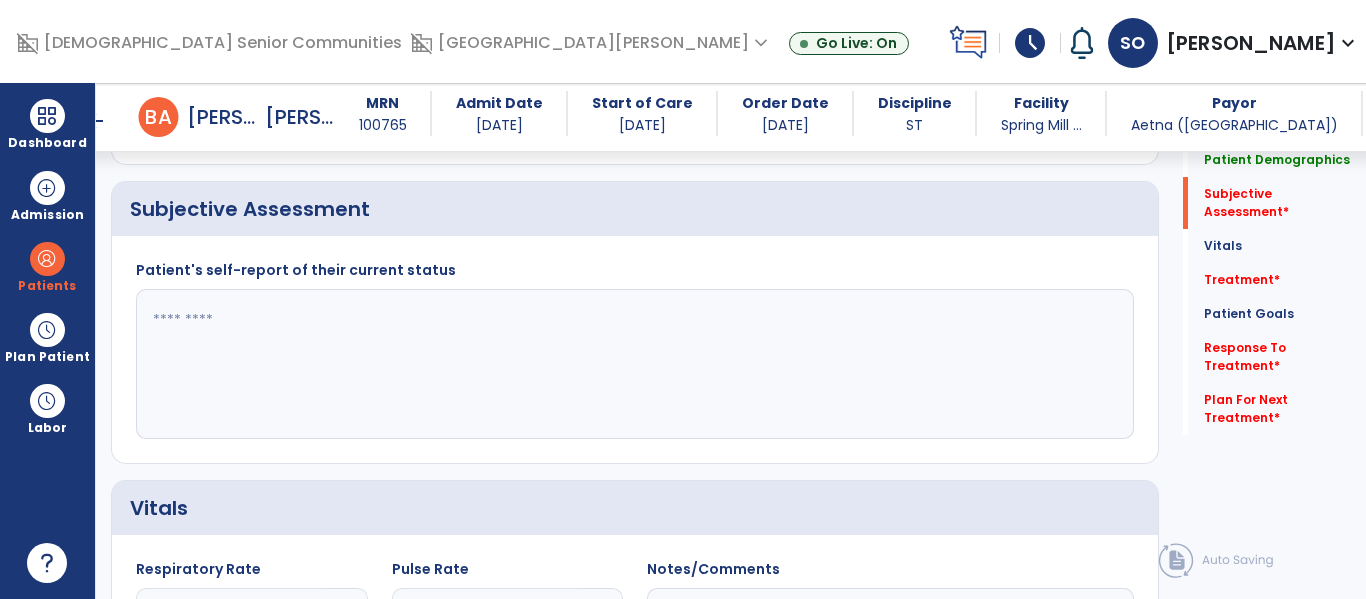 click 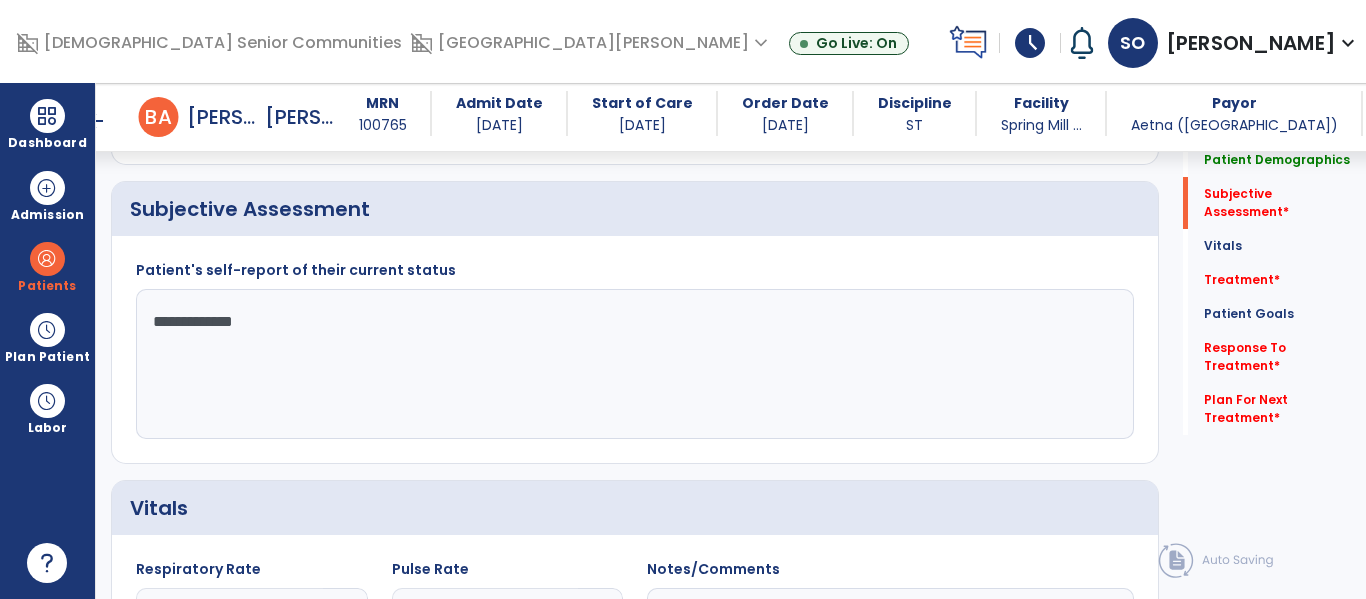 type on "**********" 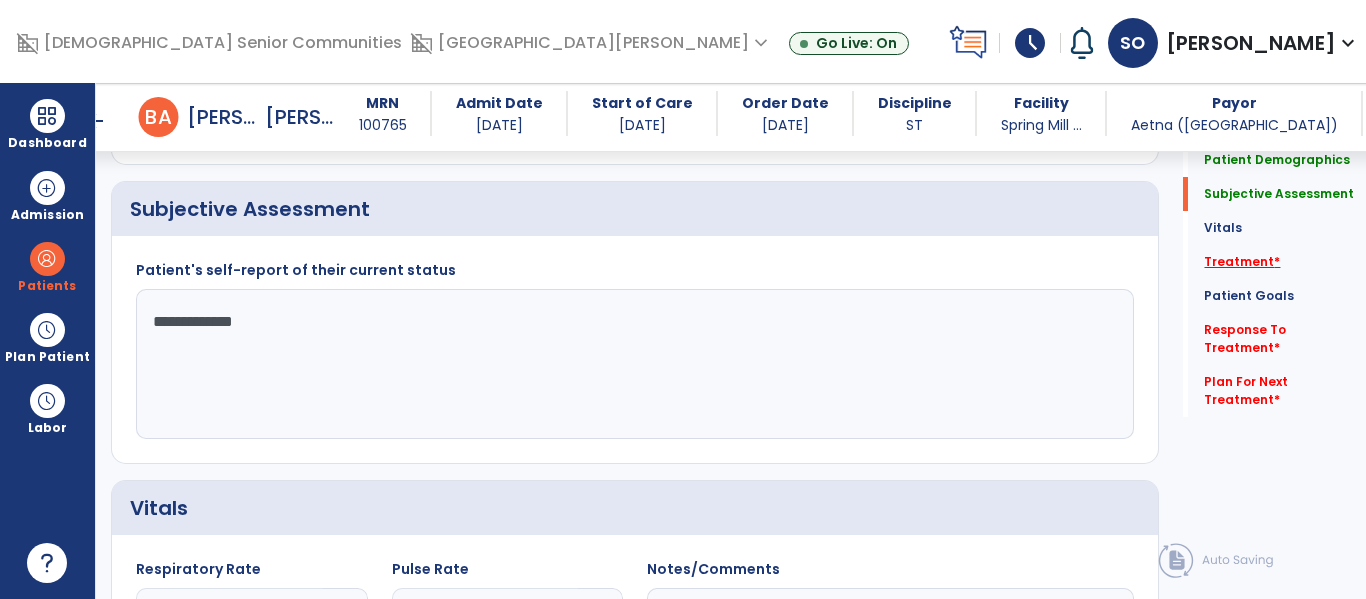 click on "Treatment   *" 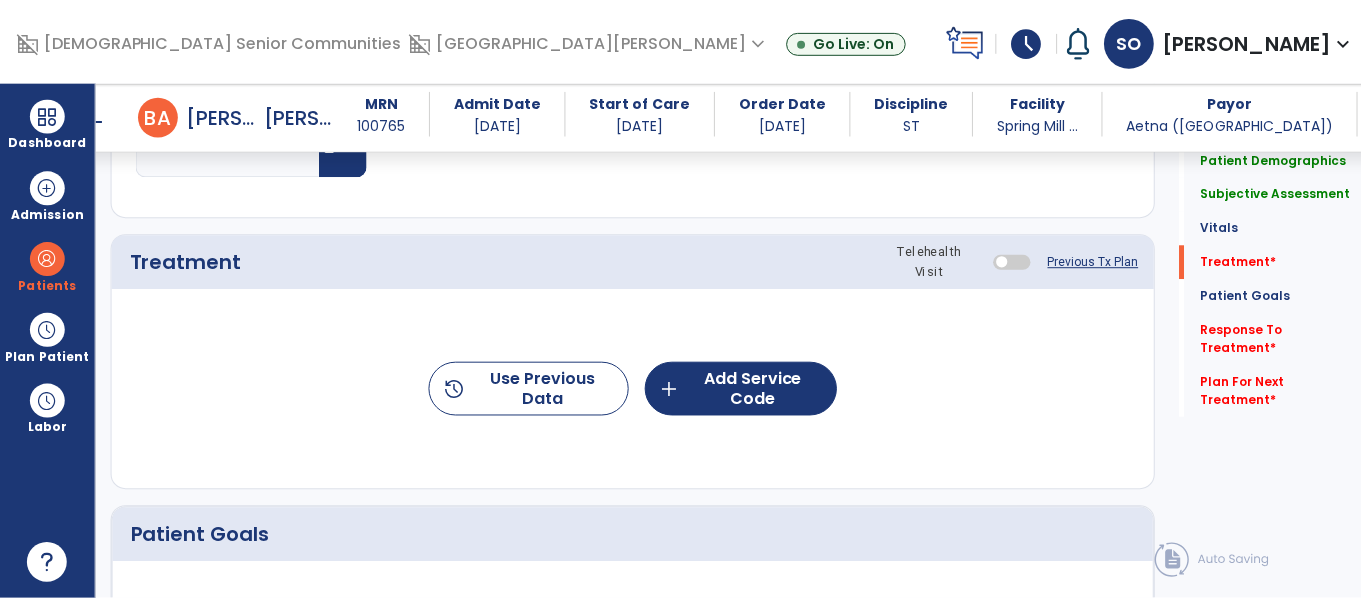 scroll, scrollTop: 1146, scrollLeft: 0, axis: vertical 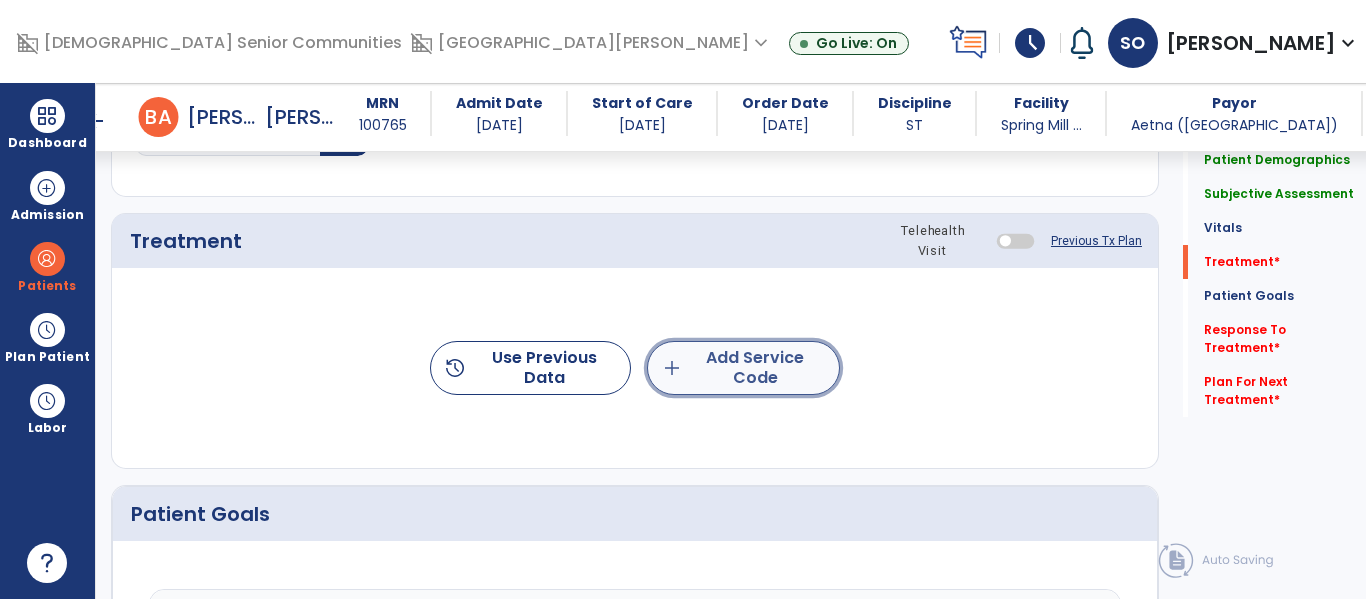 click on "add  Add Service Code" 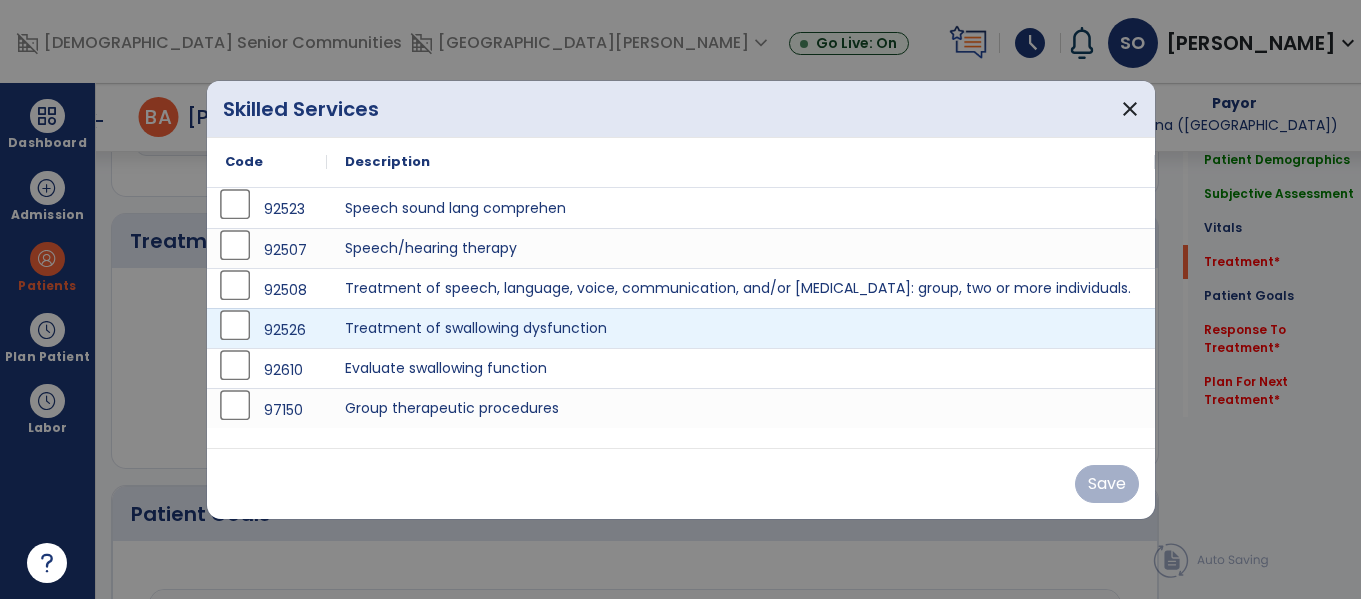 scroll, scrollTop: 1146, scrollLeft: 0, axis: vertical 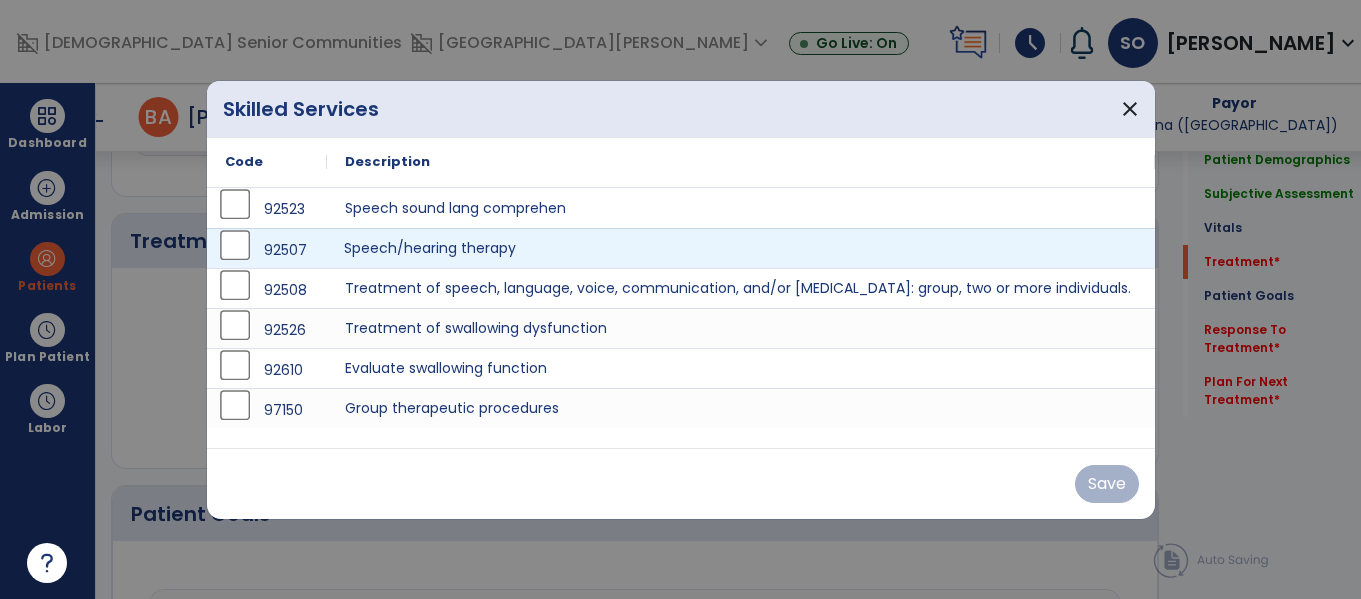 click on "Speech/hearing therapy" at bounding box center [741, 248] 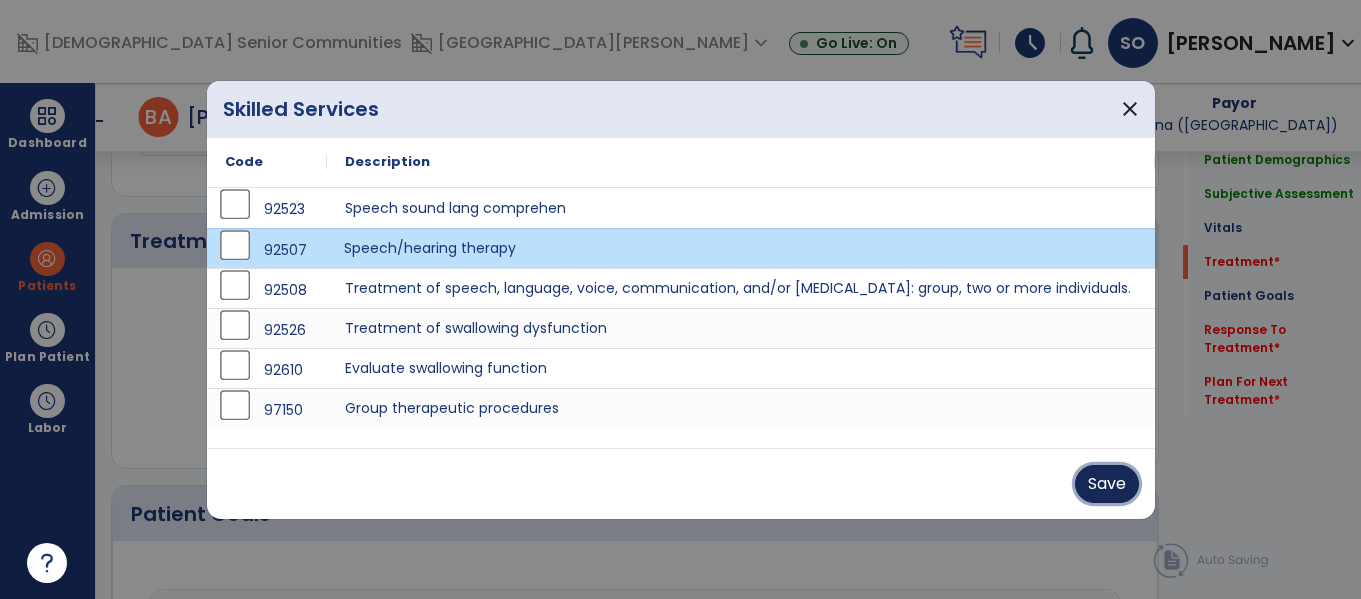 click on "Save" at bounding box center [1107, 484] 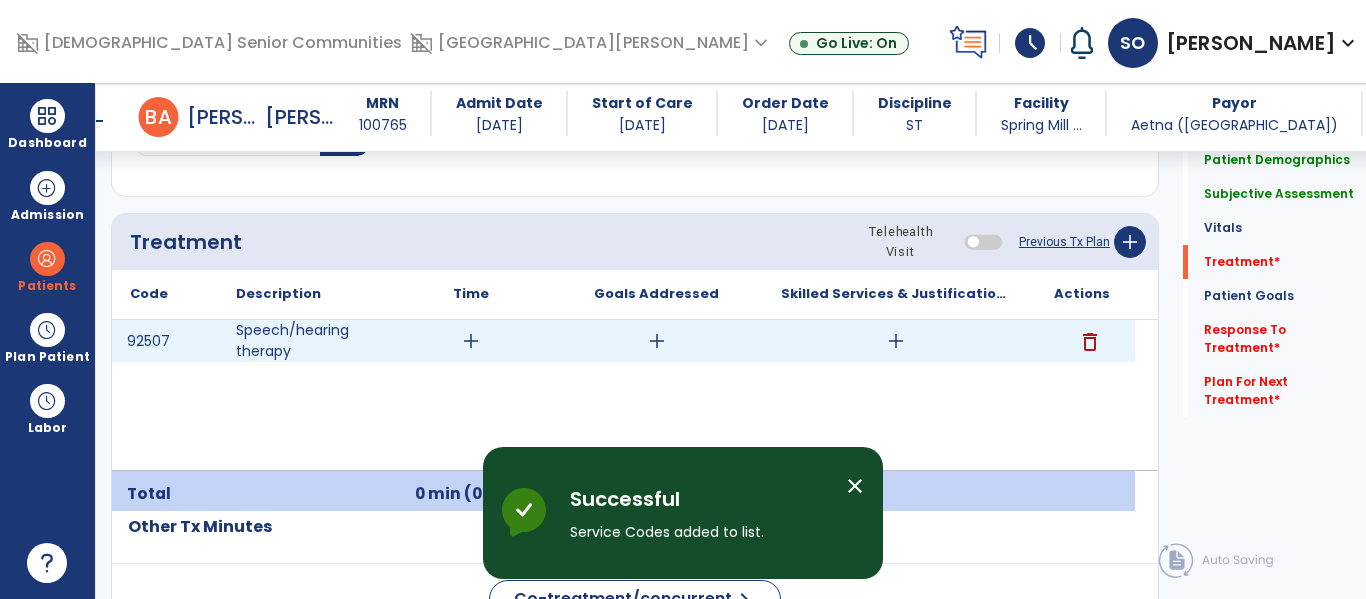 click on "add" at bounding box center (657, 341) 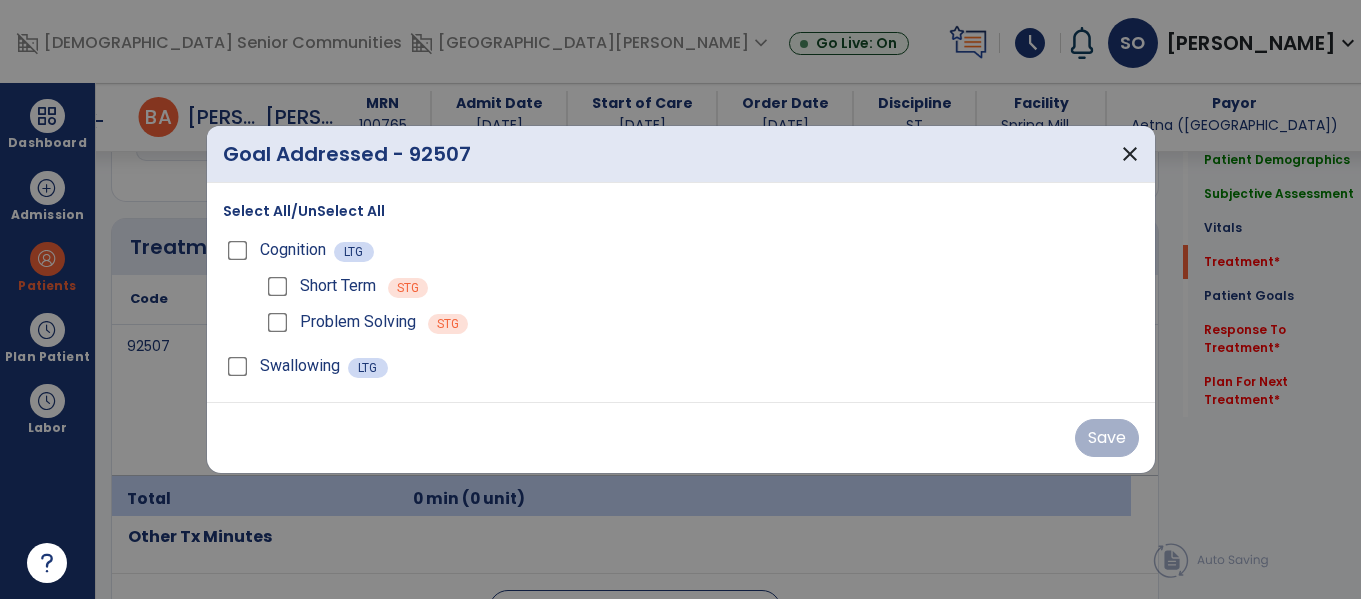 scroll, scrollTop: 1146, scrollLeft: 0, axis: vertical 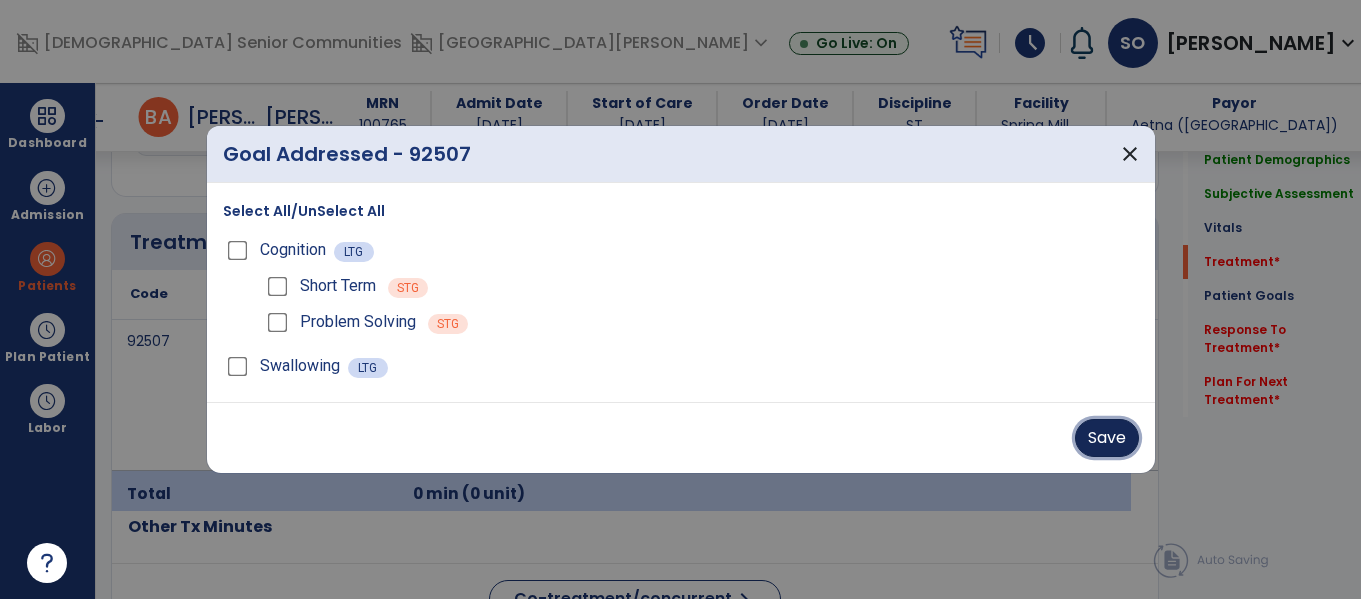 click on "Save" at bounding box center (1107, 438) 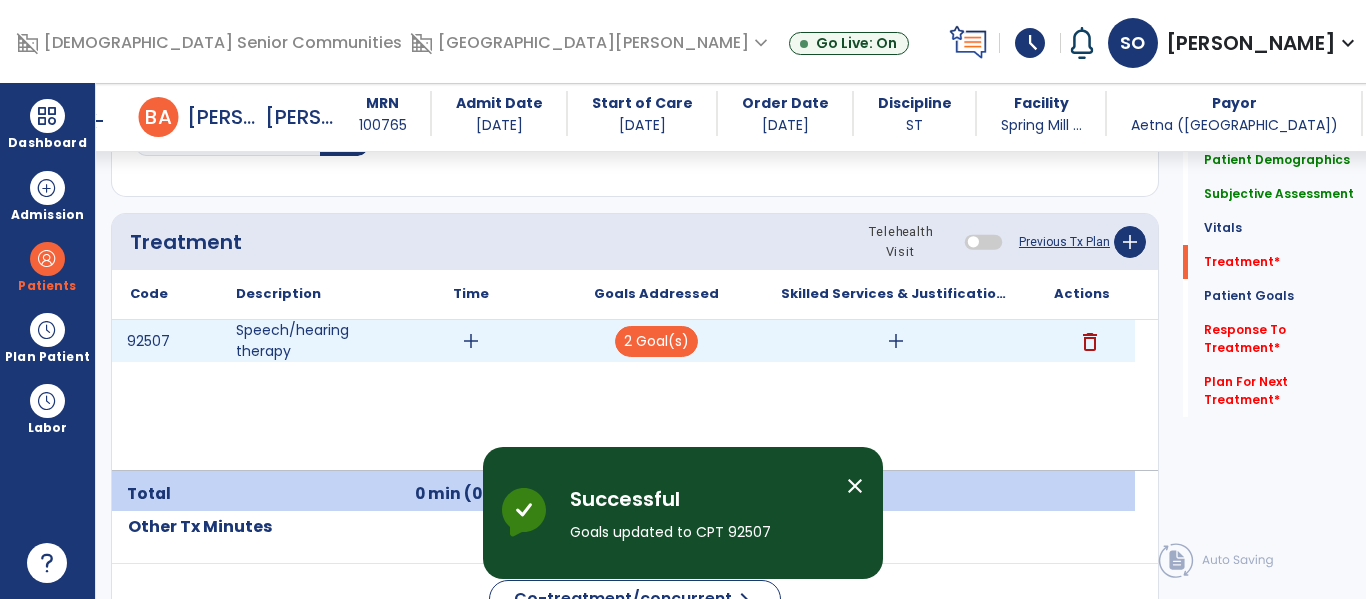 click on "add" at bounding box center (896, 341) 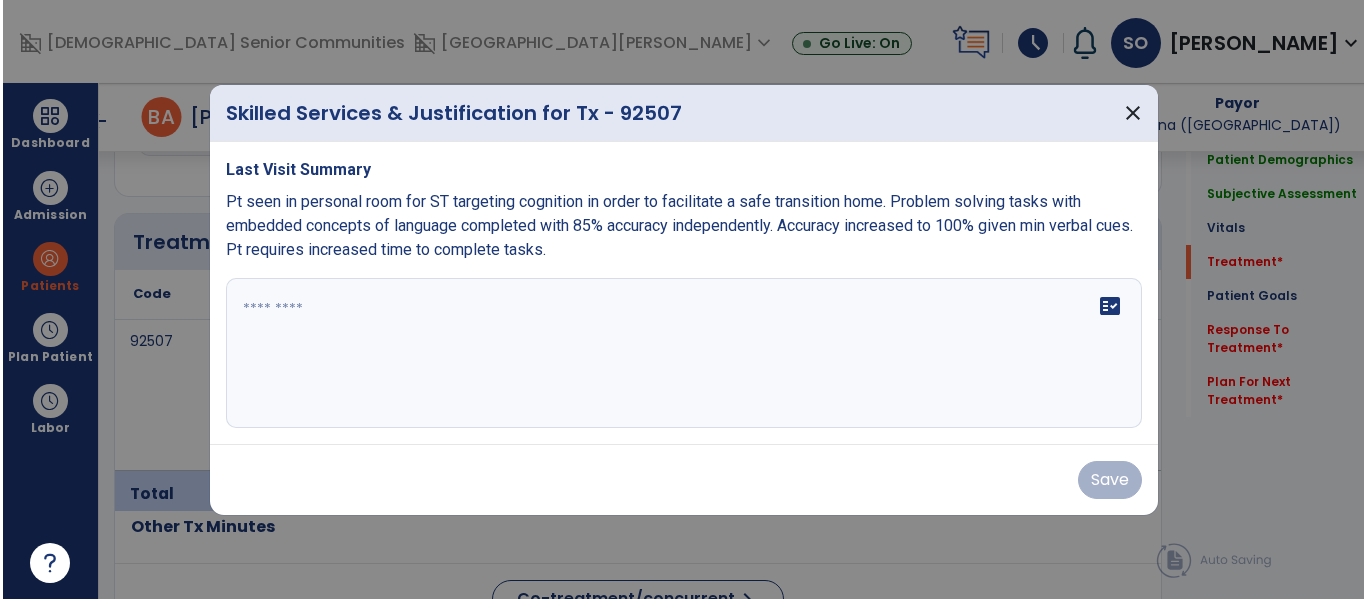 scroll, scrollTop: 1146, scrollLeft: 0, axis: vertical 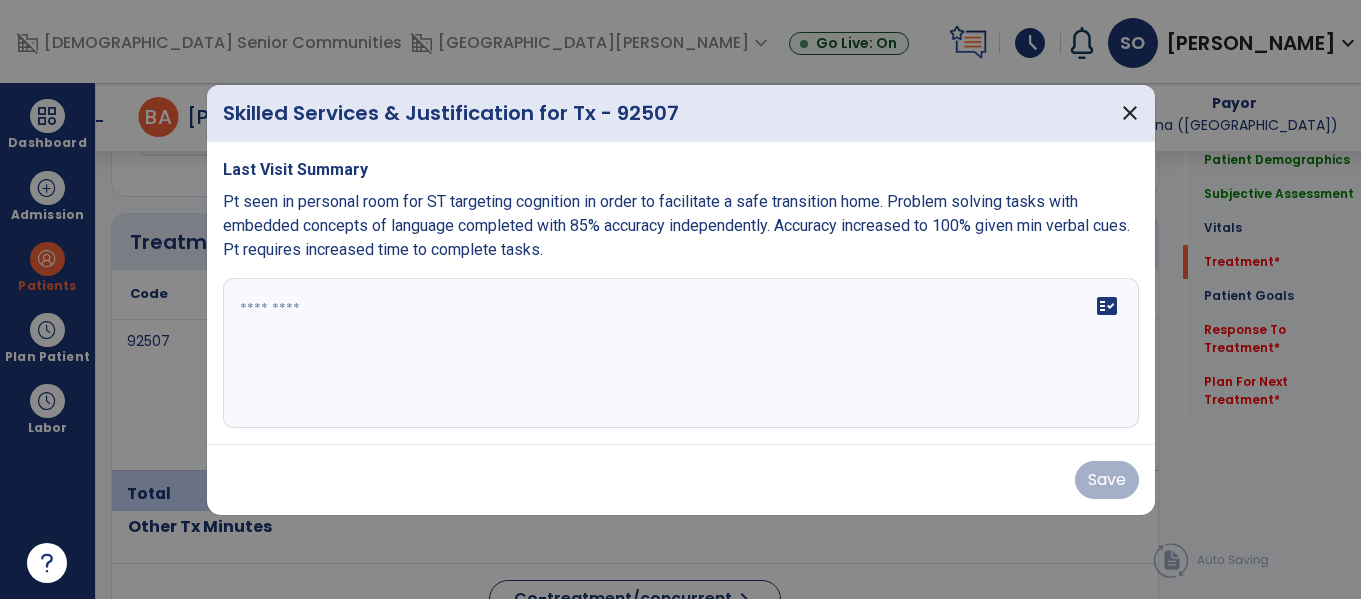 click on "fact_check" at bounding box center [681, 353] 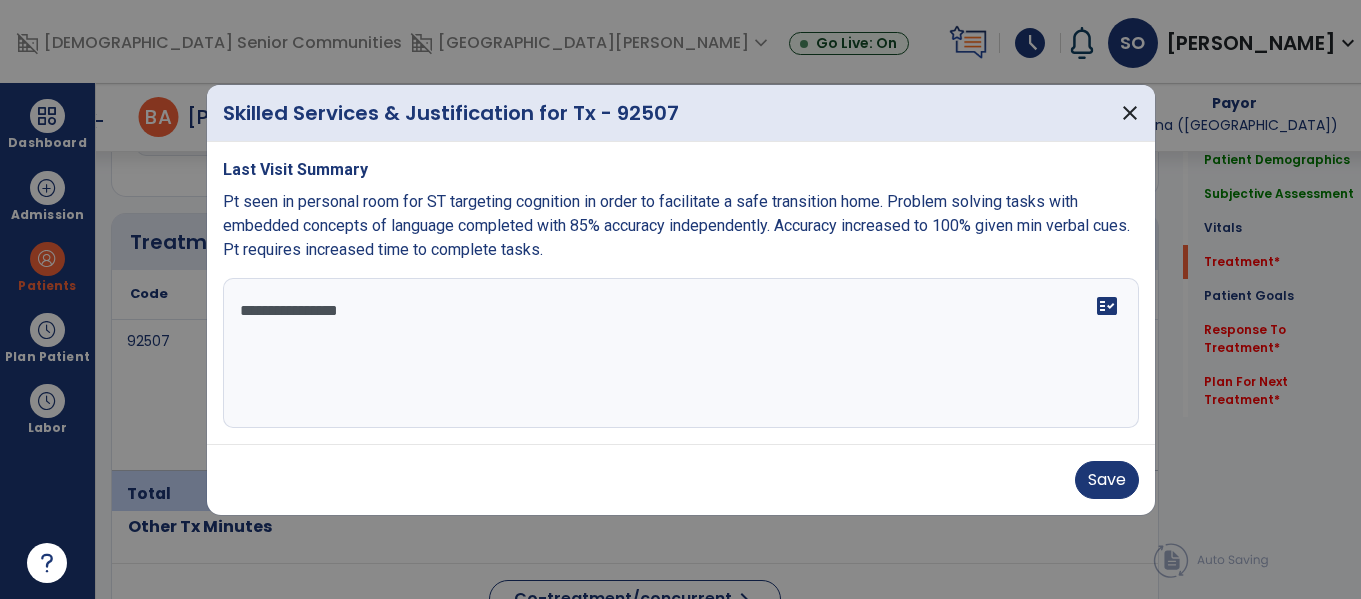 drag, startPoint x: 294, startPoint y: 202, endPoint x: 650, endPoint y: 203, distance: 356.0014 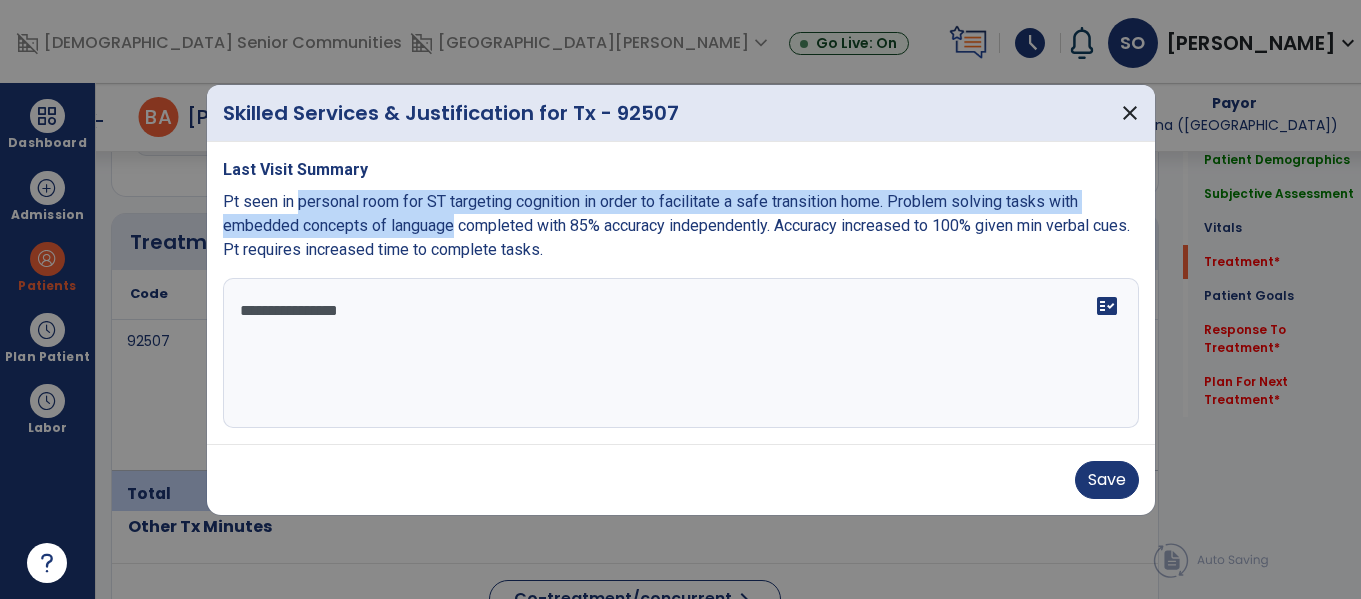 drag, startPoint x: 298, startPoint y: 199, endPoint x: 455, endPoint y: 222, distance: 158.67577 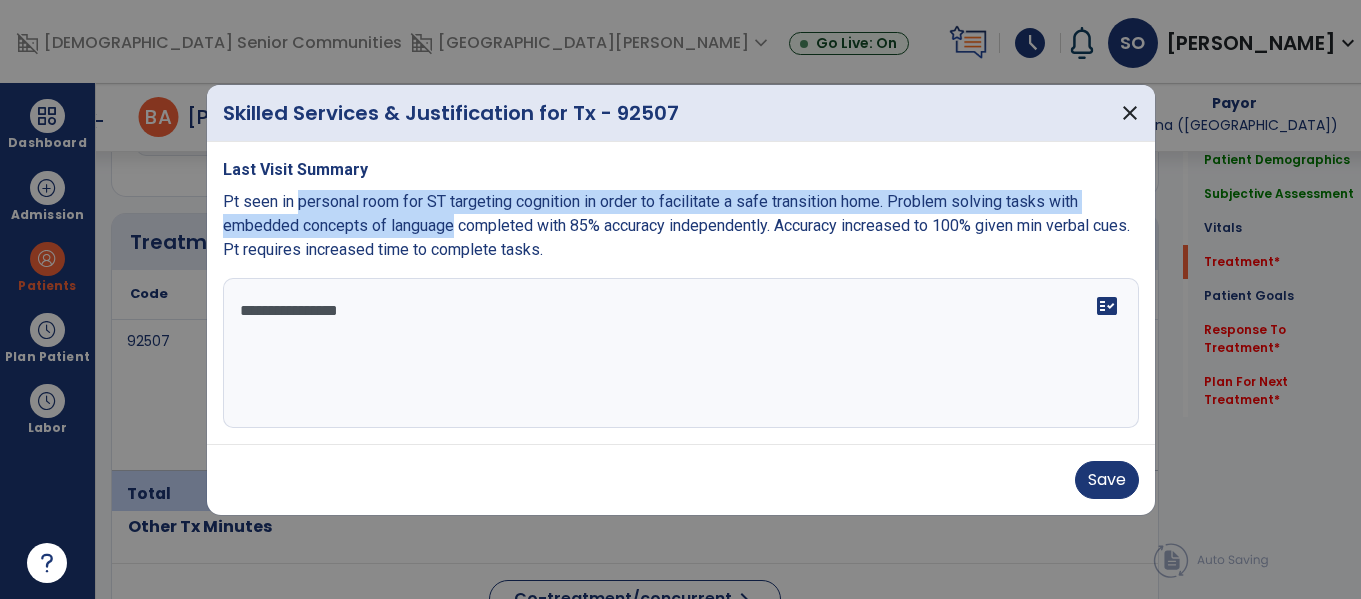 click on "**********" at bounding box center (681, 353) 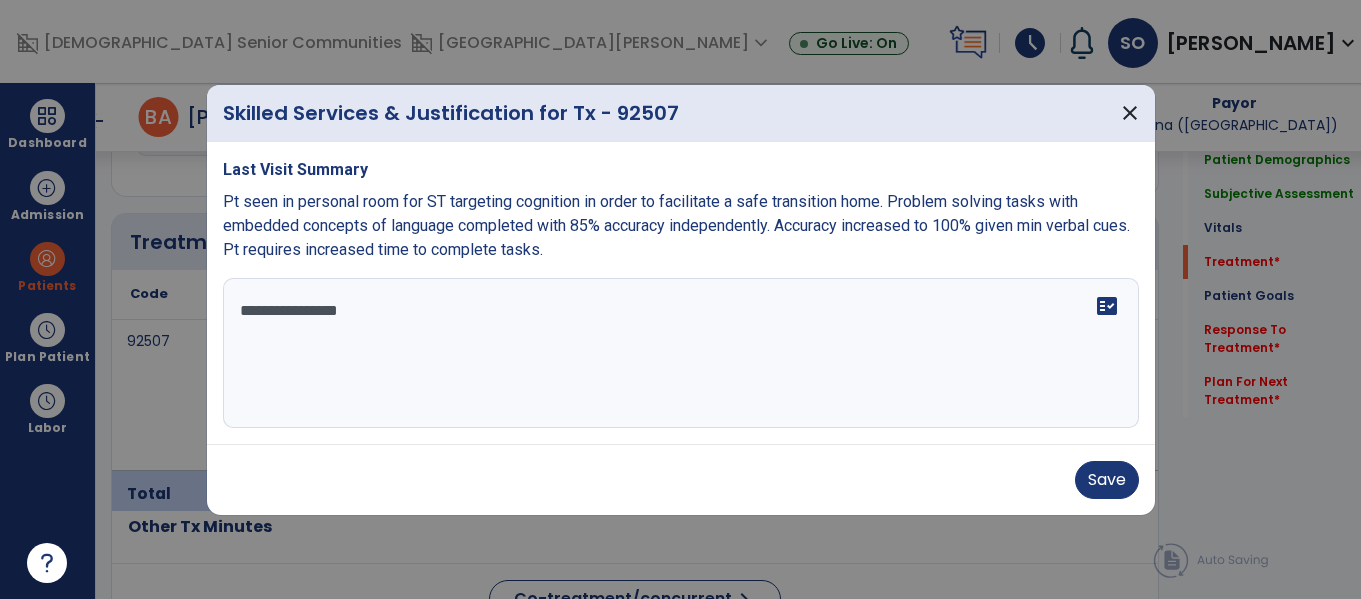 paste on "**********" 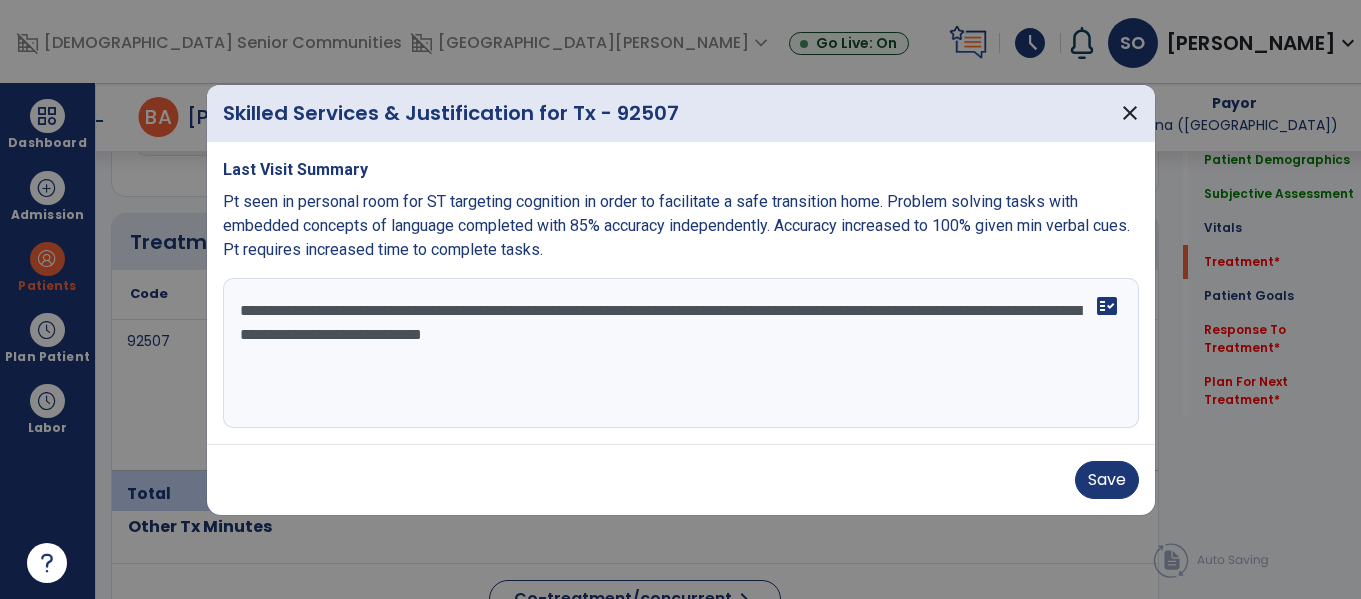 click on "**********" at bounding box center [681, 353] 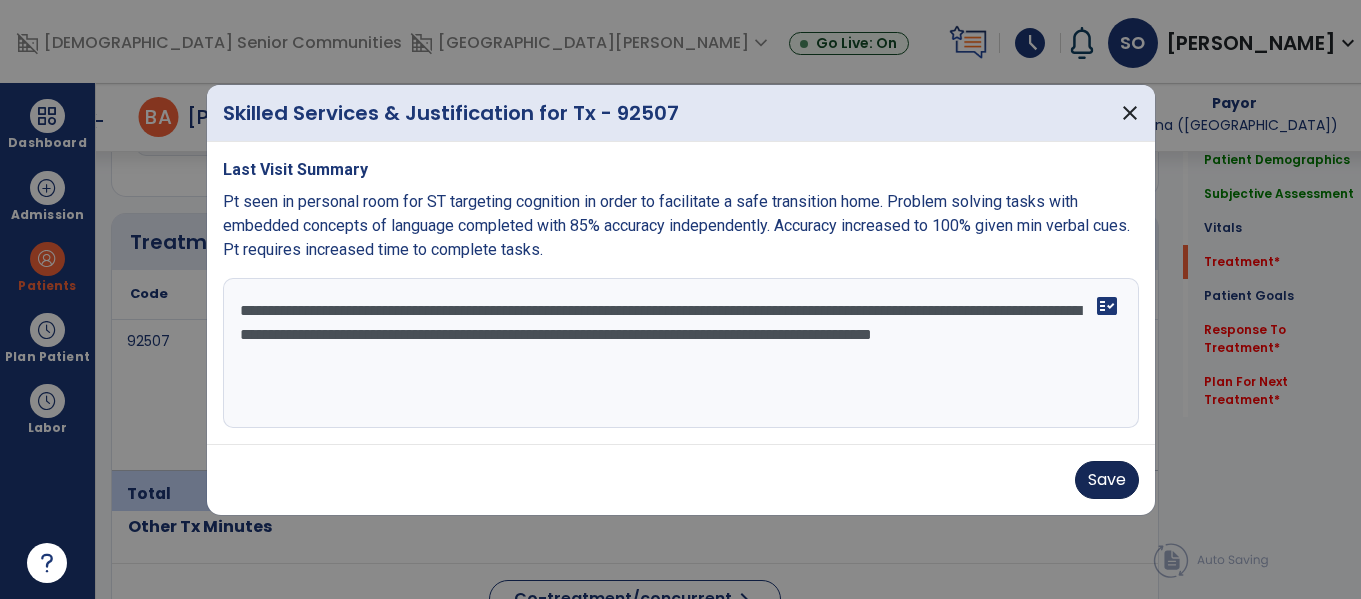 type on "**********" 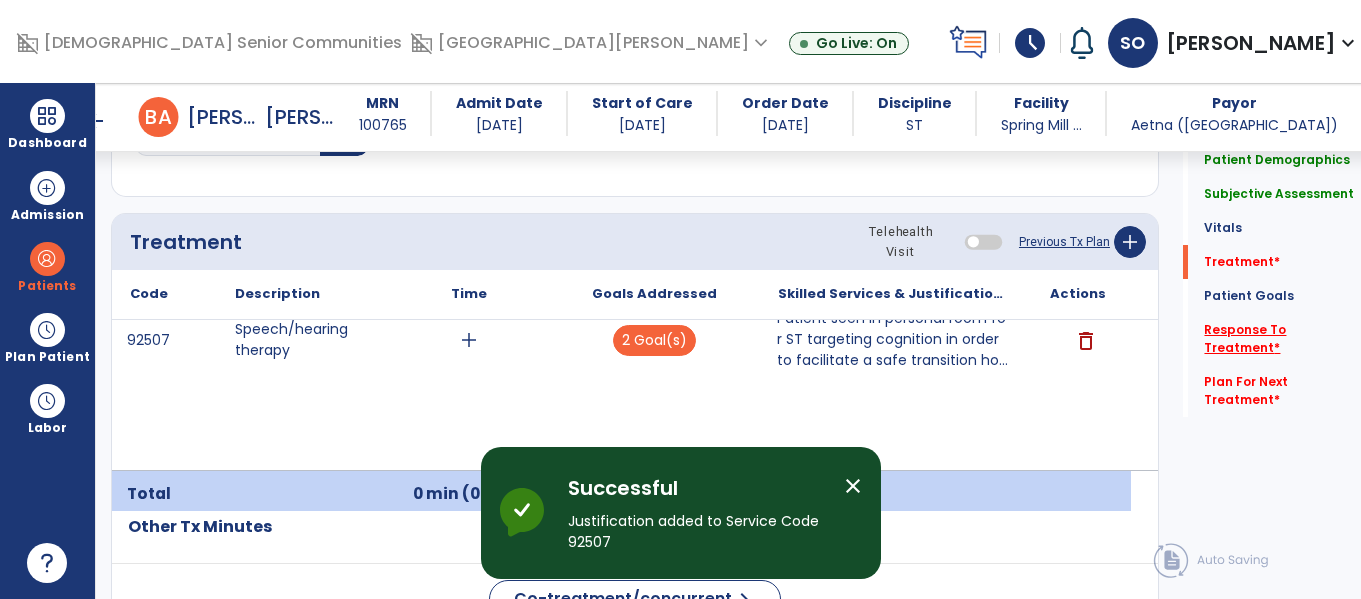 click on "Response To Treatment   *" 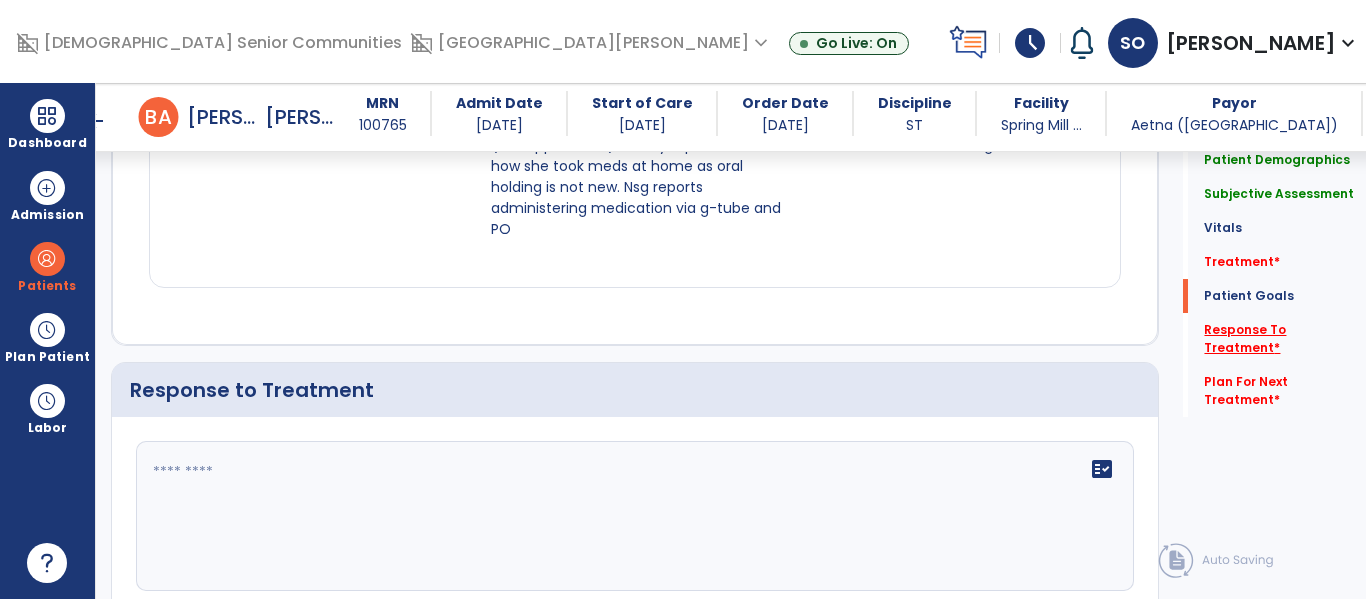 scroll, scrollTop: 2944, scrollLeft: 0, axis: vertical 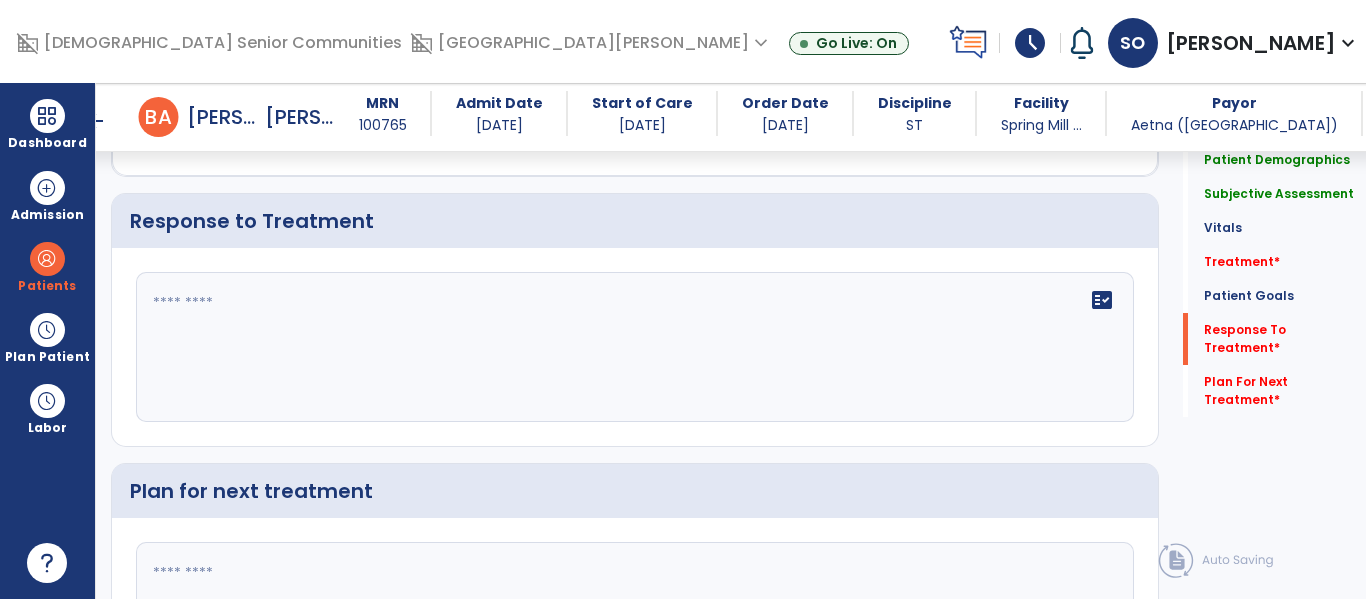 click on "fact_check" 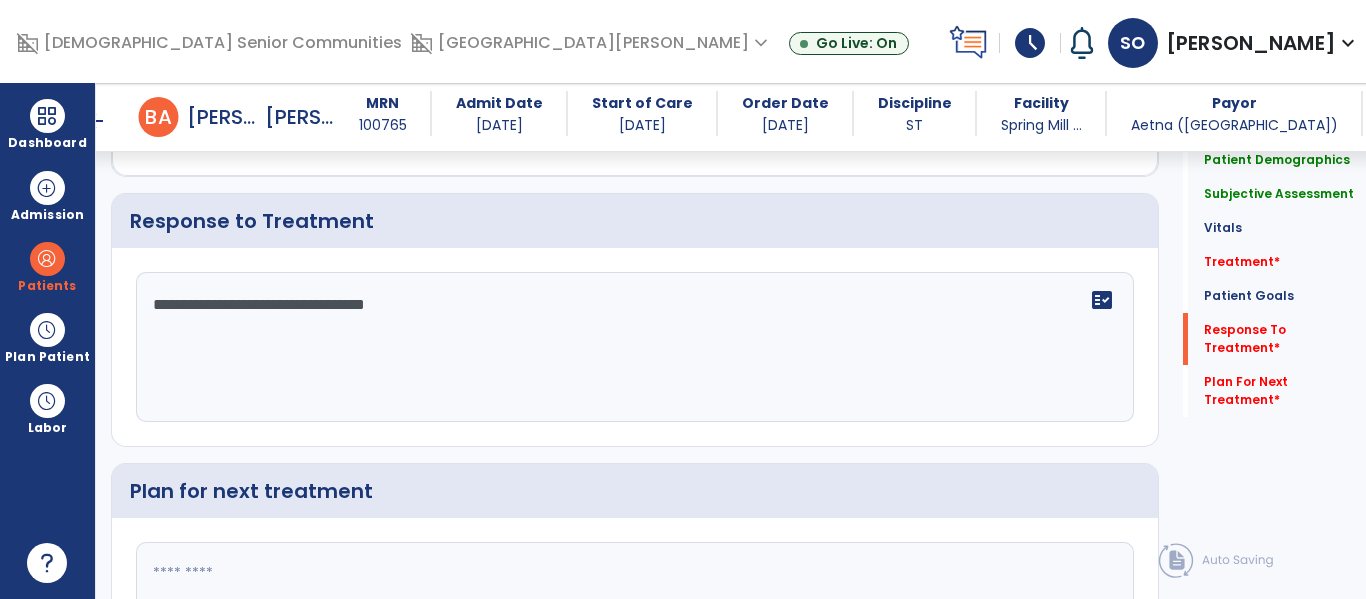 type on "**********" 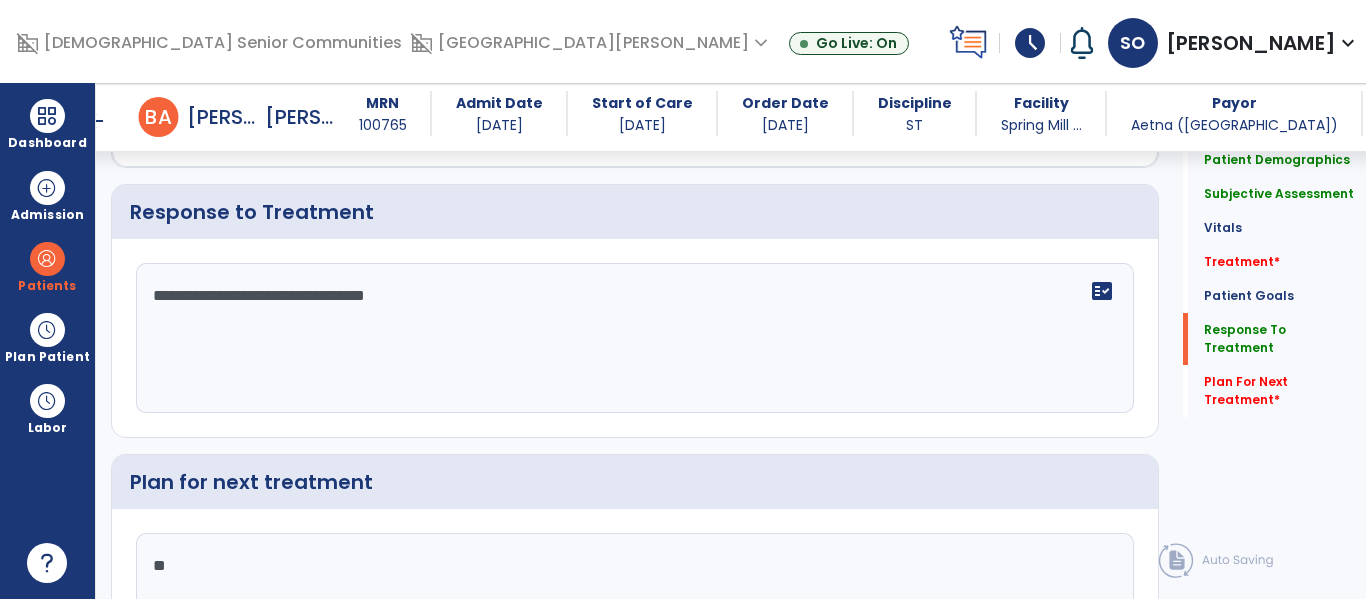type on "*" 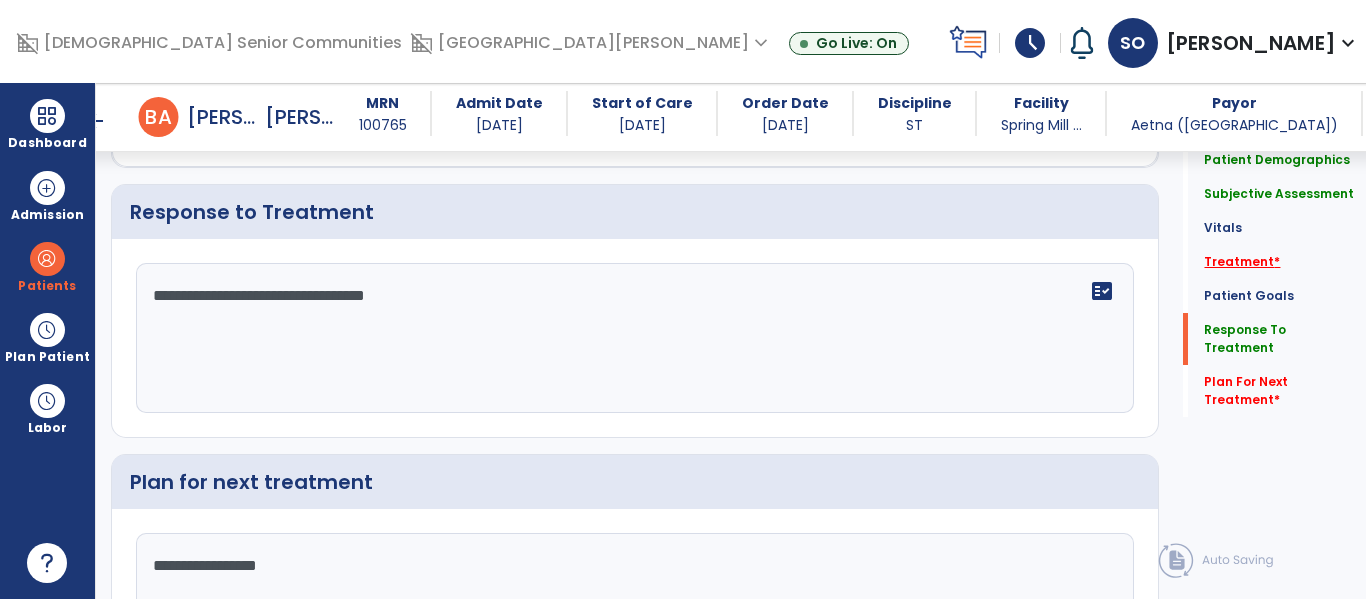 type on "**********" 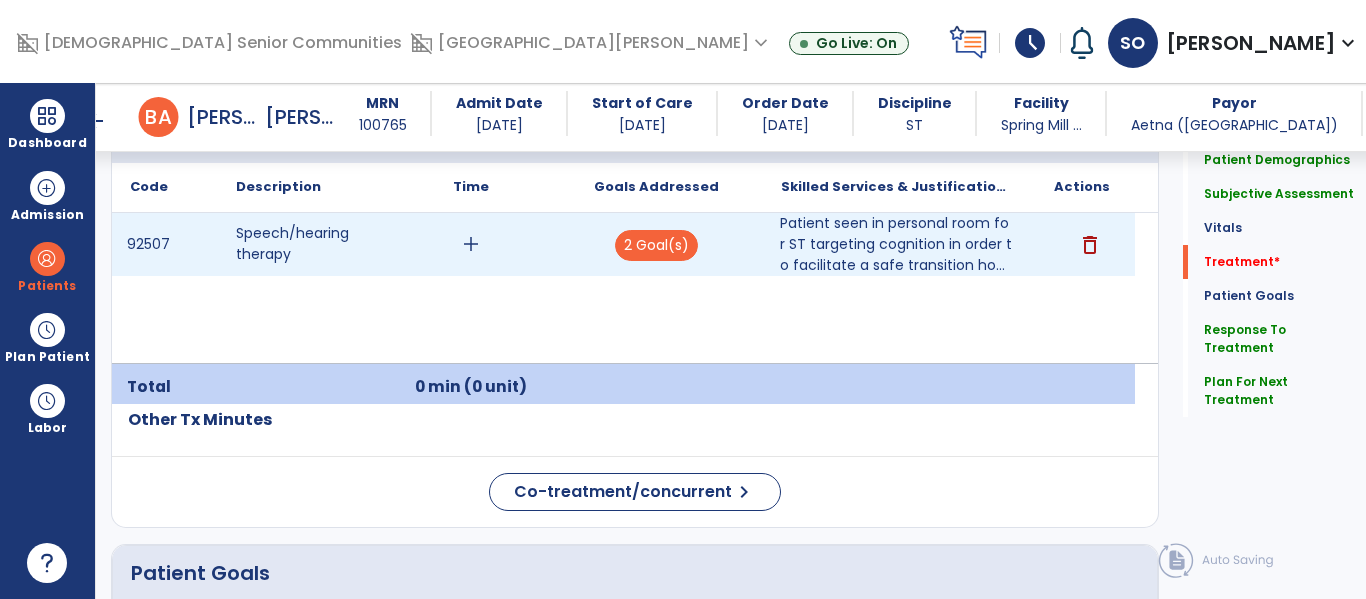 scroll, scrollTop: 1229, scrollLeft: 0, axis: vertical 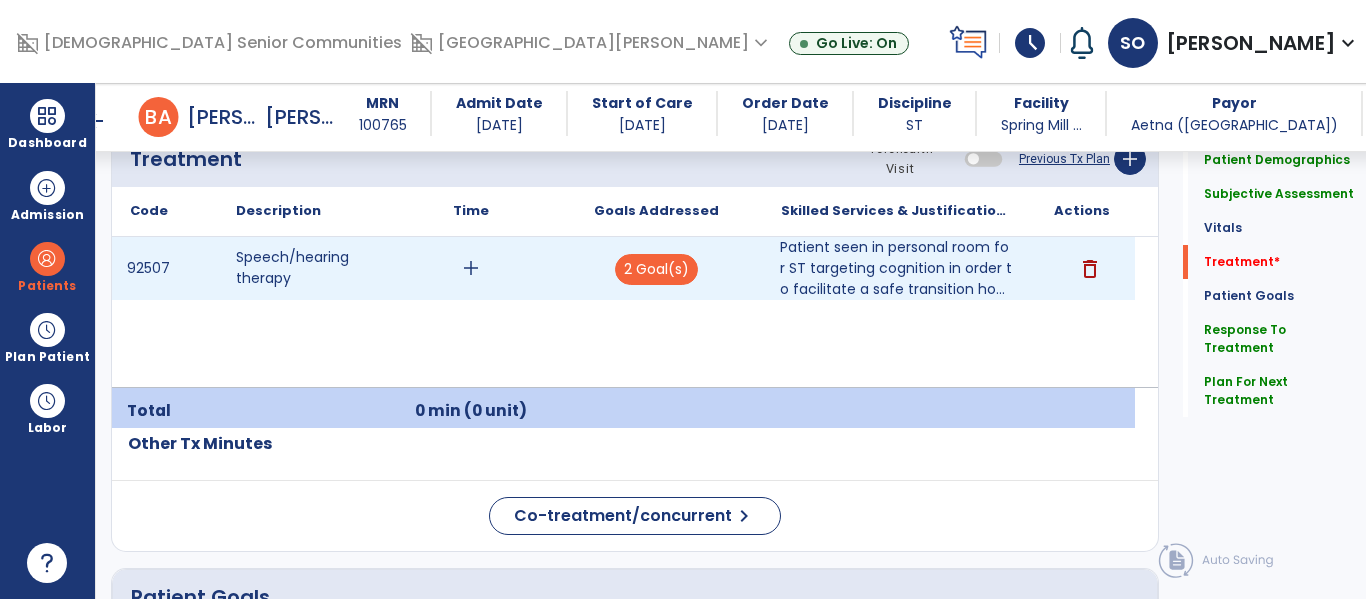 click on "add" at bounding box center (471, 268) 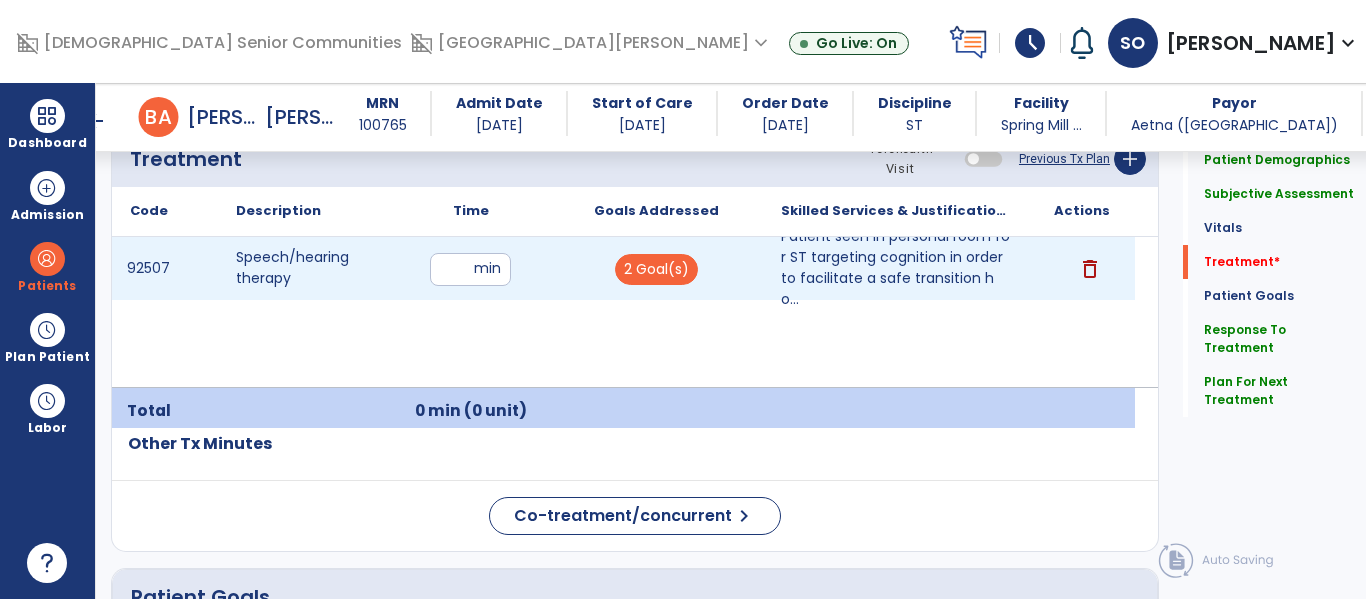 type on "**" 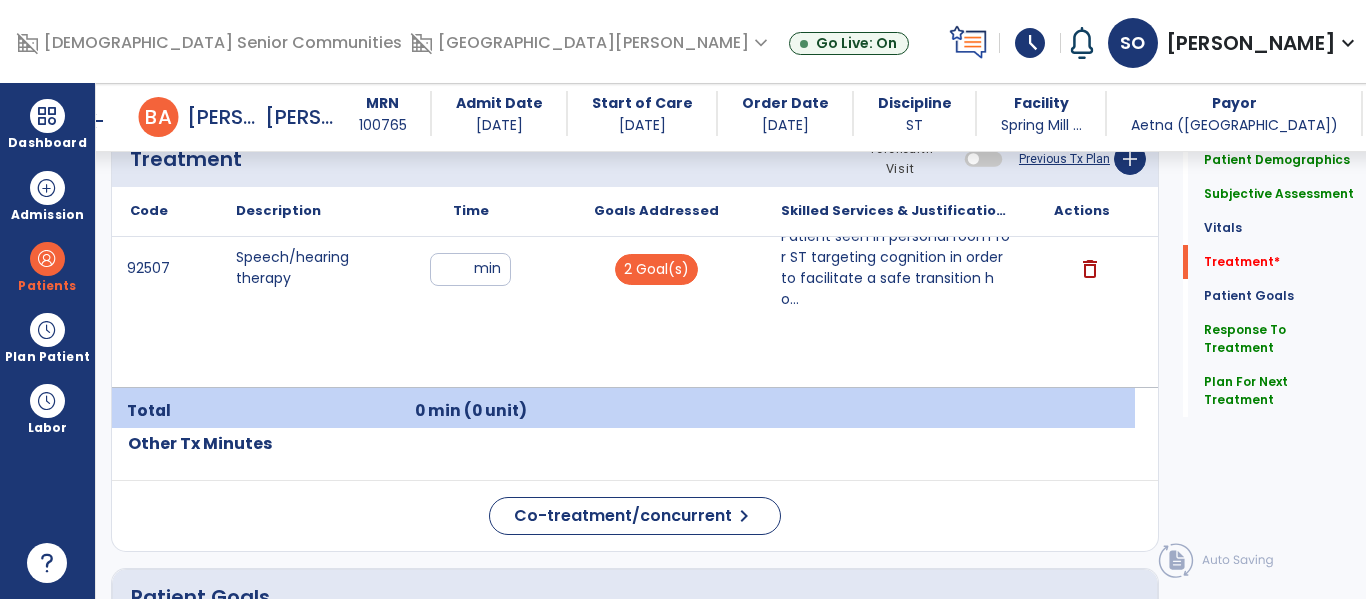 click on "92507  Speech/hearing therapy  ** min  2 Goal(s)  Patient seen in personal room for ST targeting cognition in order to facilitate a safe transition ho...   Patient seen in personal room for ST targeting cognition in order to facilitate a safe transition home. Problem solving tasks with embedded concepts of organization with 86% accuracy independently. Accuracy increased to 100% given min-mod cues.   delete" at bounding box center [623, 312] 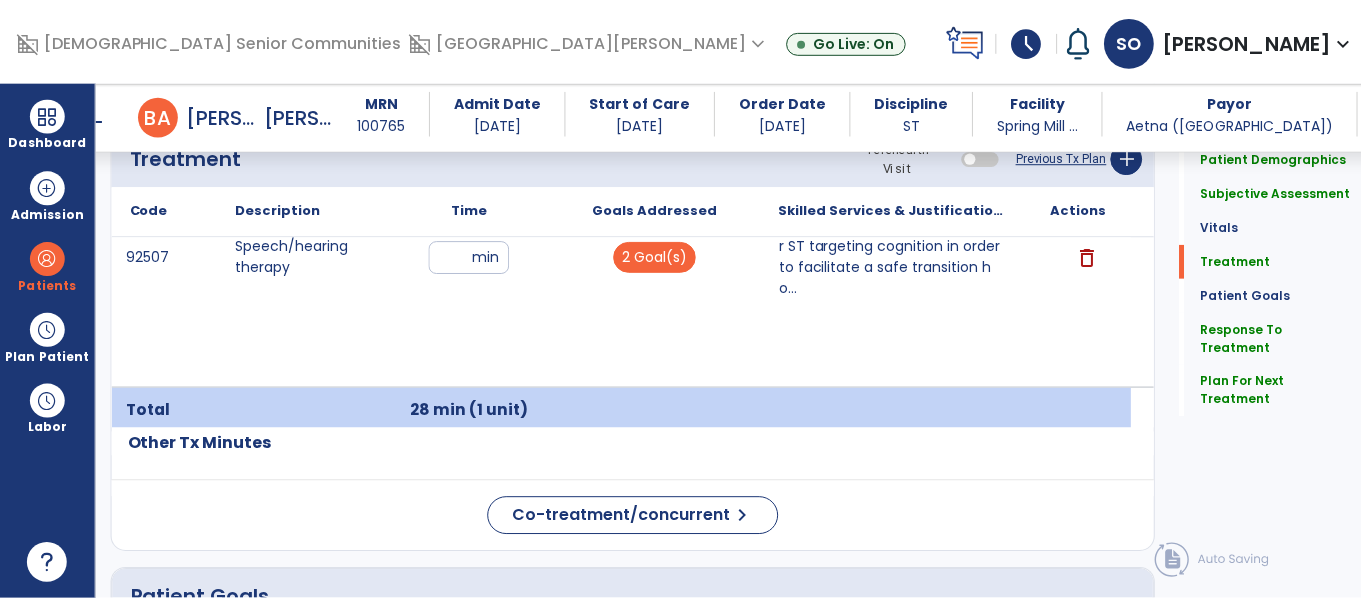 scroll, scrollTop: 3149, scrollLeft: 0, axis: vertical 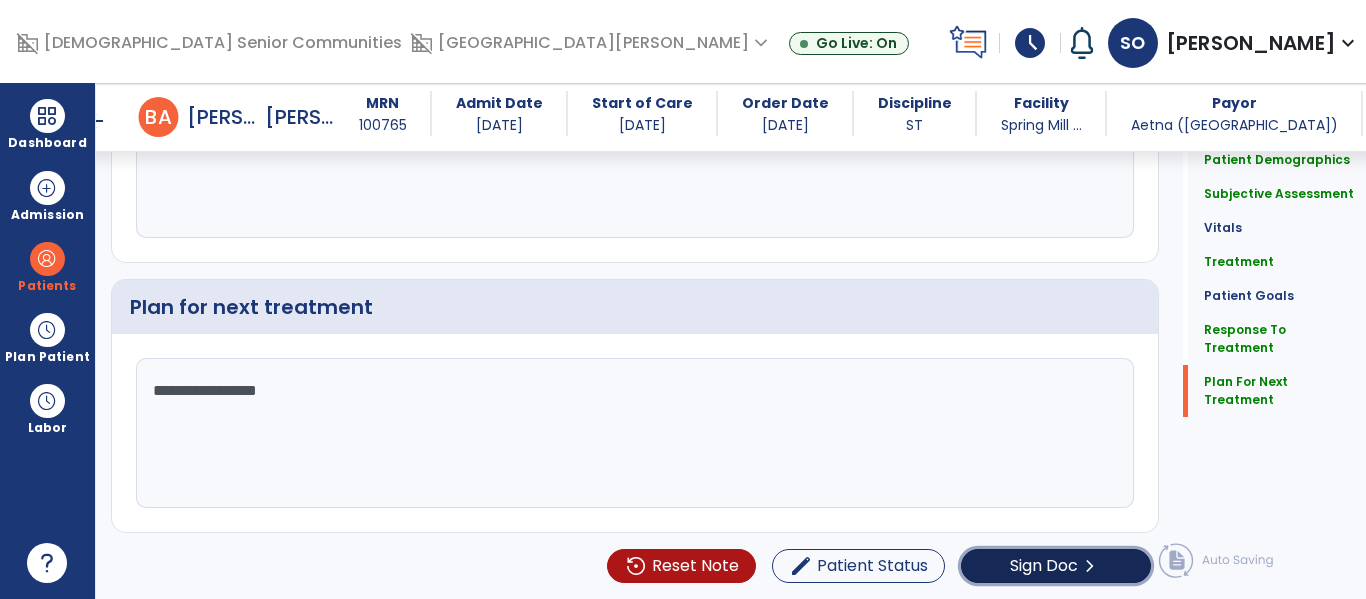 click on "Sign Doc  chevron_right" 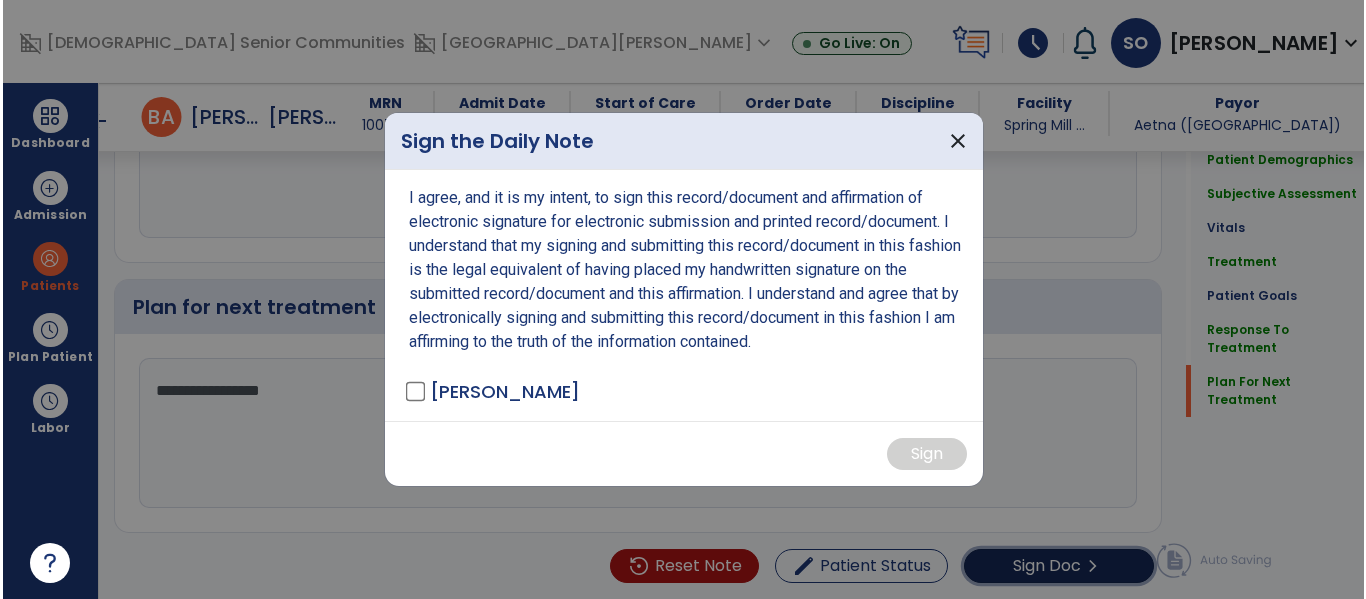 scroll, scrollTop: 3149, scrollLeft: 0, axis: vertical 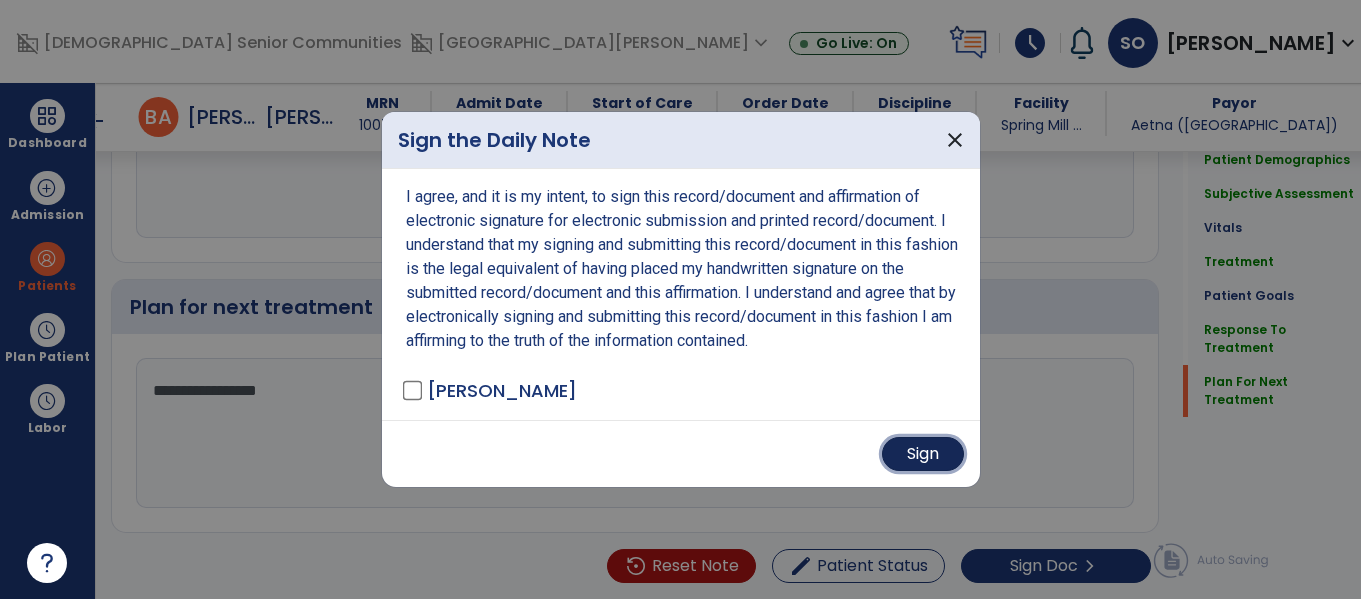 click on "Sign" at bounding box center (923, 454) 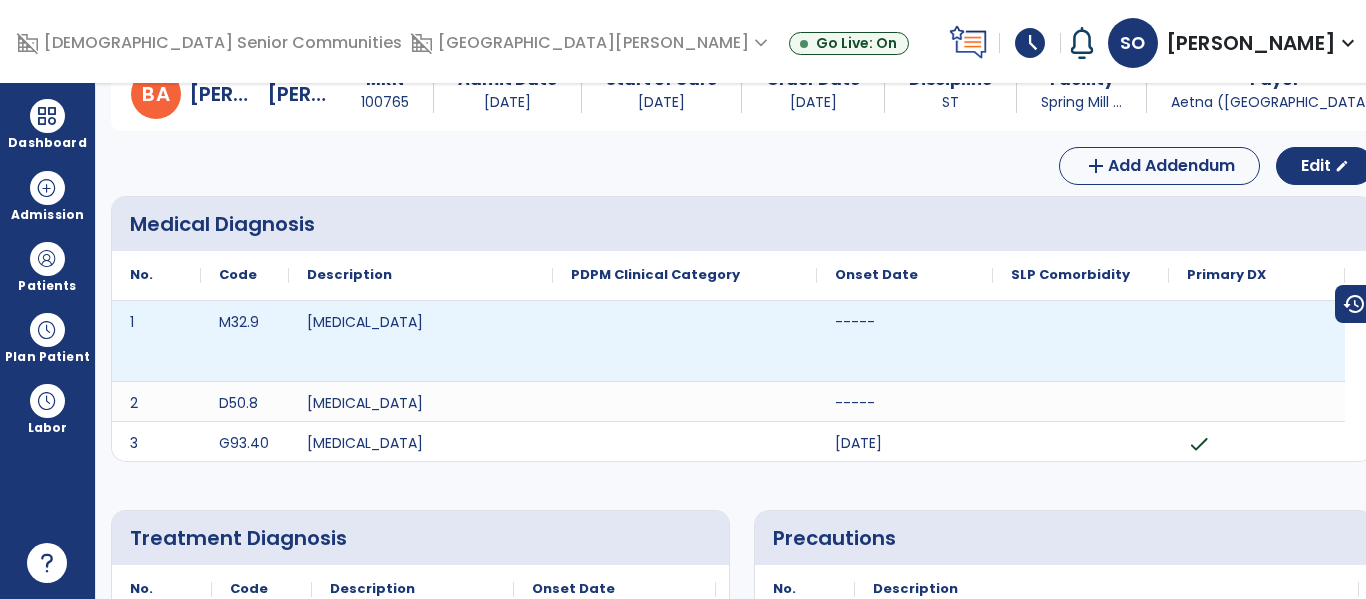 scroll, scrollTop: 0, scrollLeft: 0, axis: both 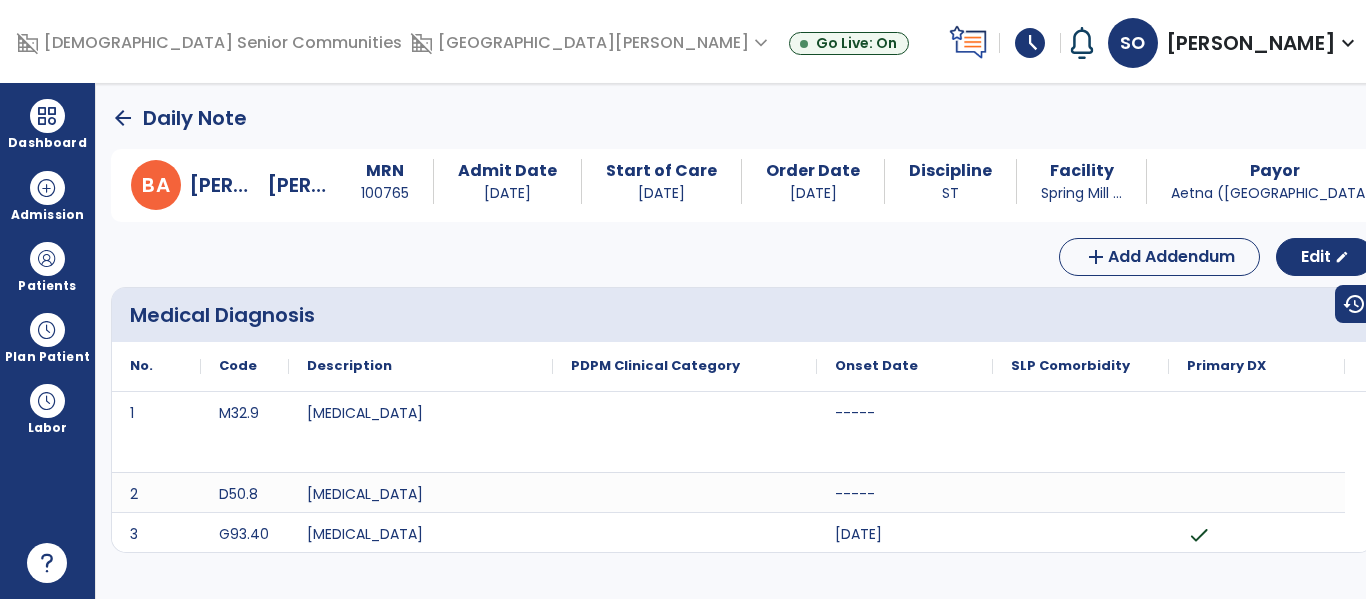 click on "arrow_back" 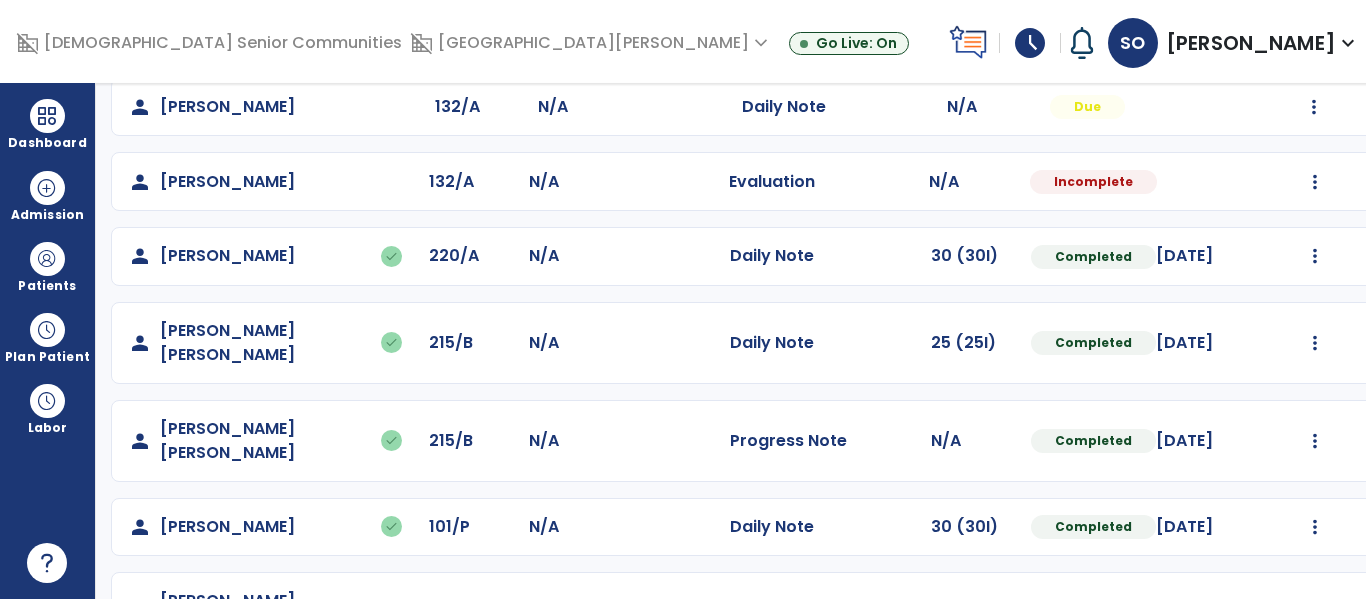 scroll, scrollTop: 409, scrollLeft: 0, axis: vertical 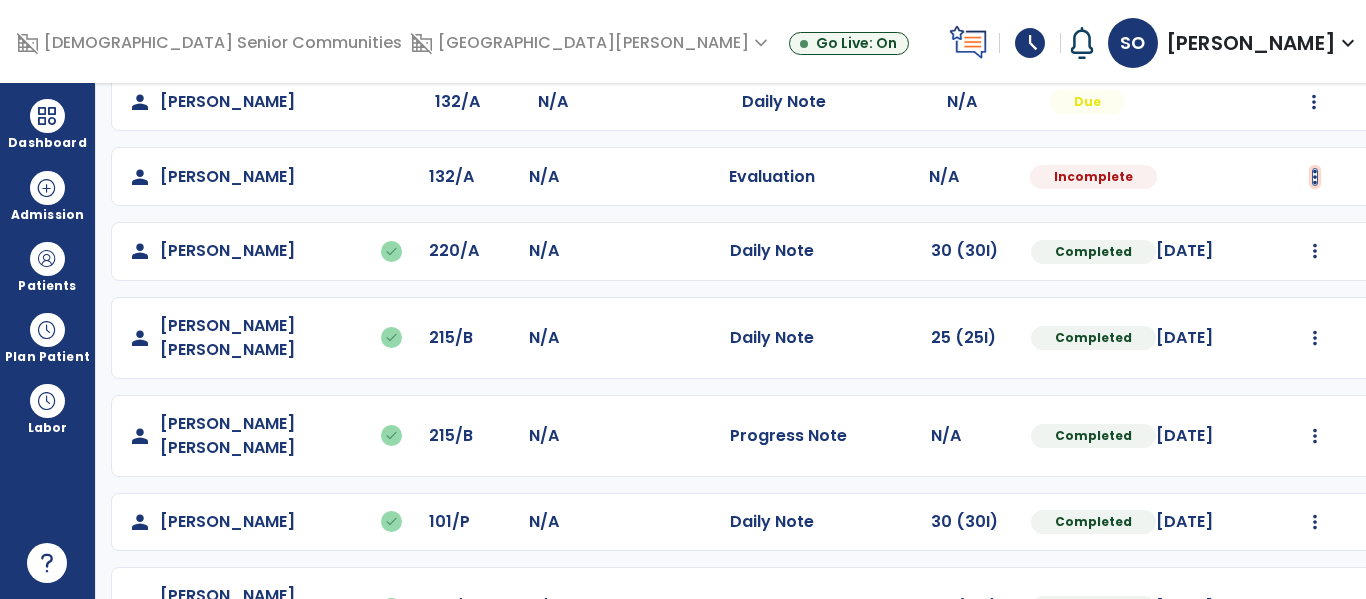 click at bounding box center [1315, -121] 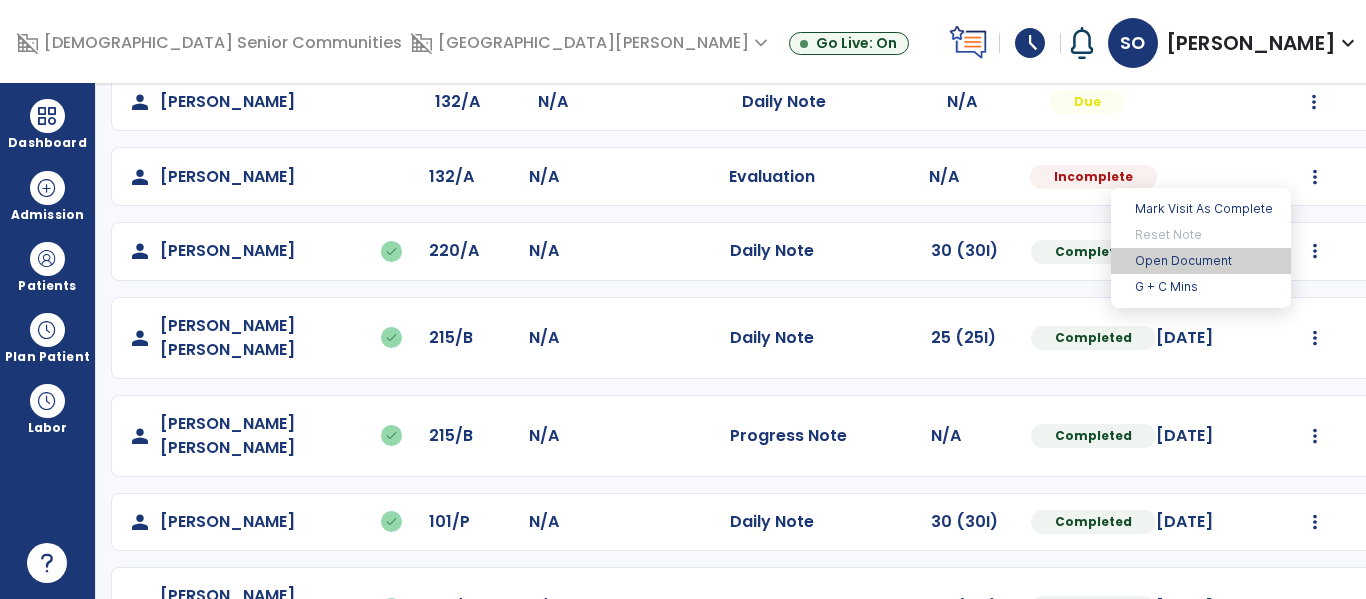 click on "Open Document" at bounding box center (1201, 261) 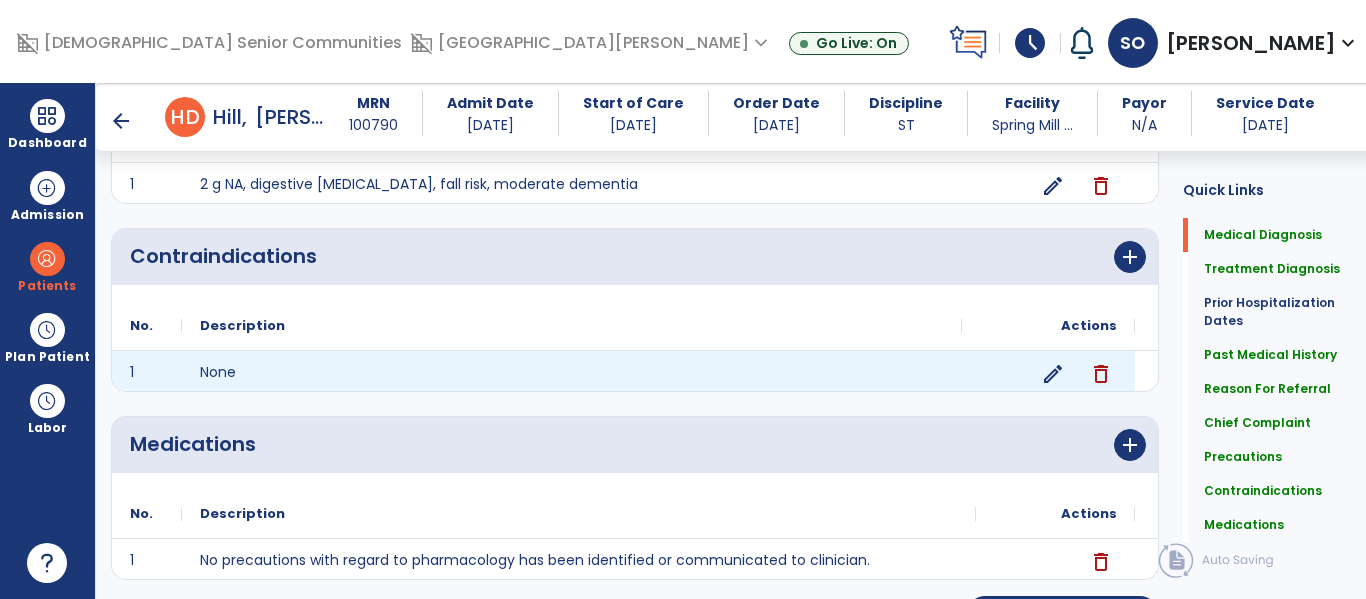scroll, scrollTop: 1899, scrollLeft: 0, axis: vertical 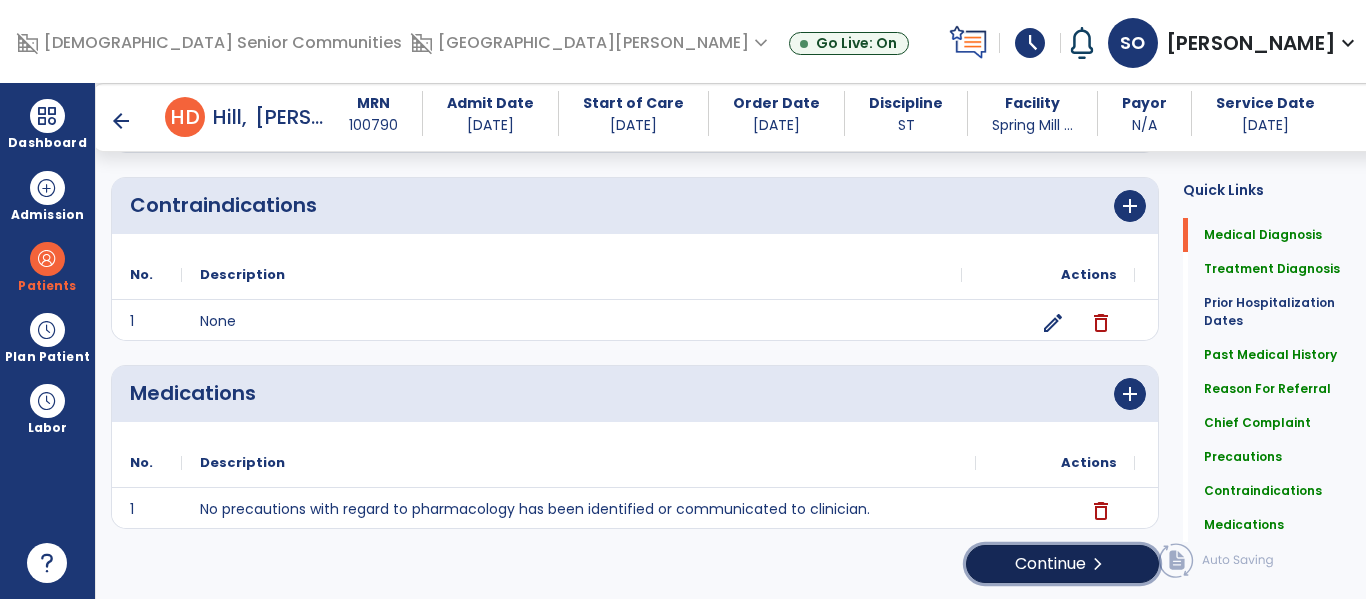 click on "Continue  chevron_right" 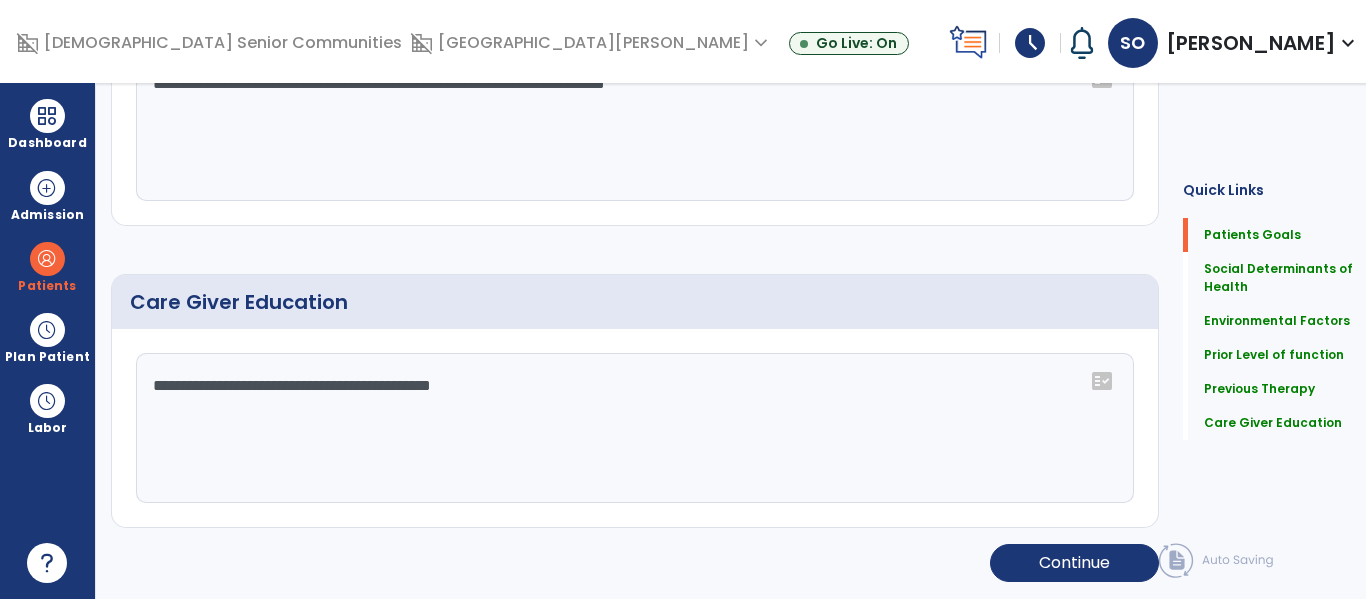 scroll, scrollTop: 0, scrollLeft: 0, axis: both 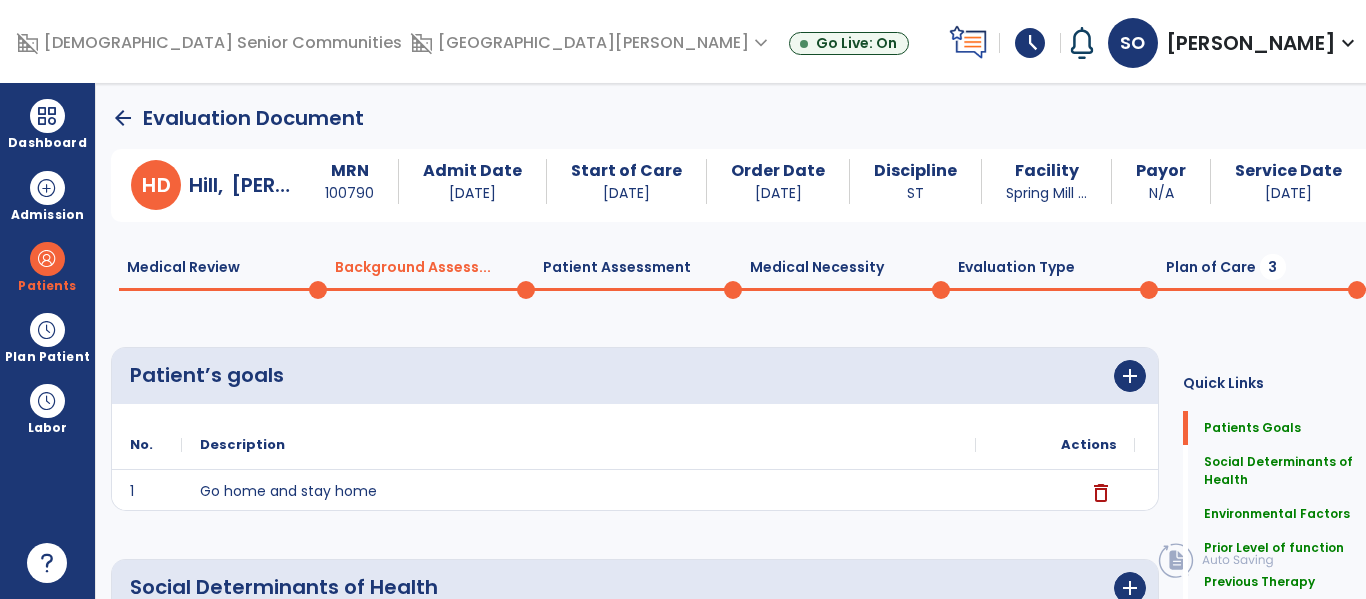 click on "Plan of Care  3" 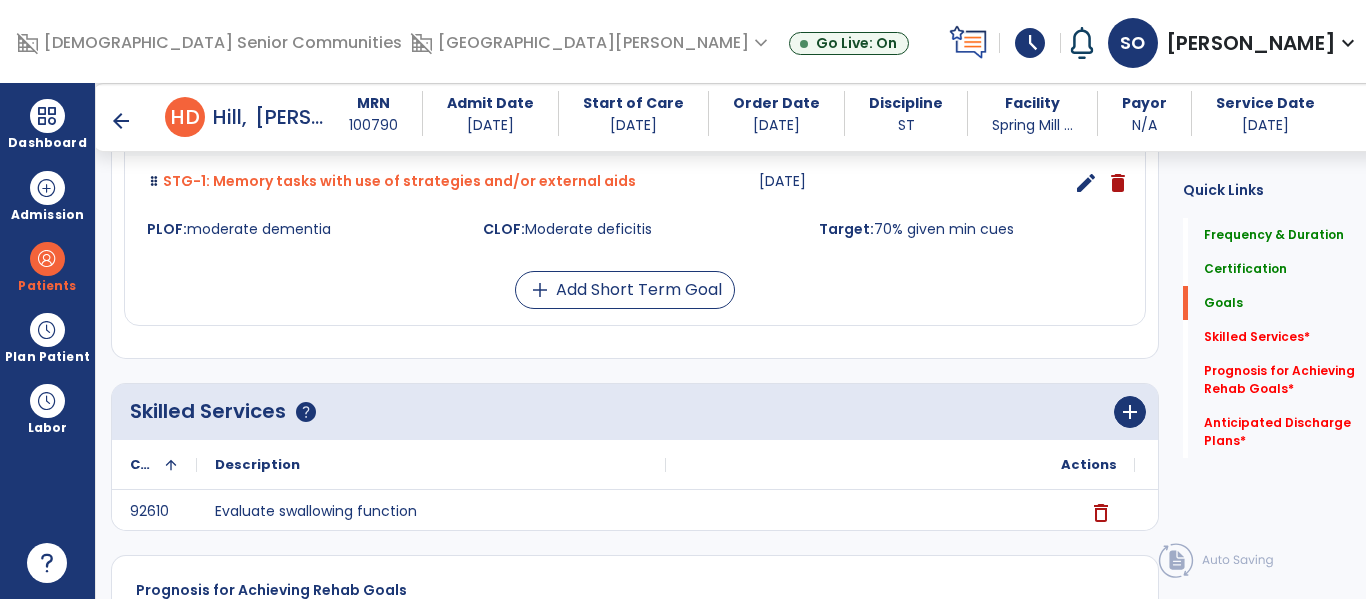 scroll, scrollTop: 643, scrollLeft: 0, axis: vertical 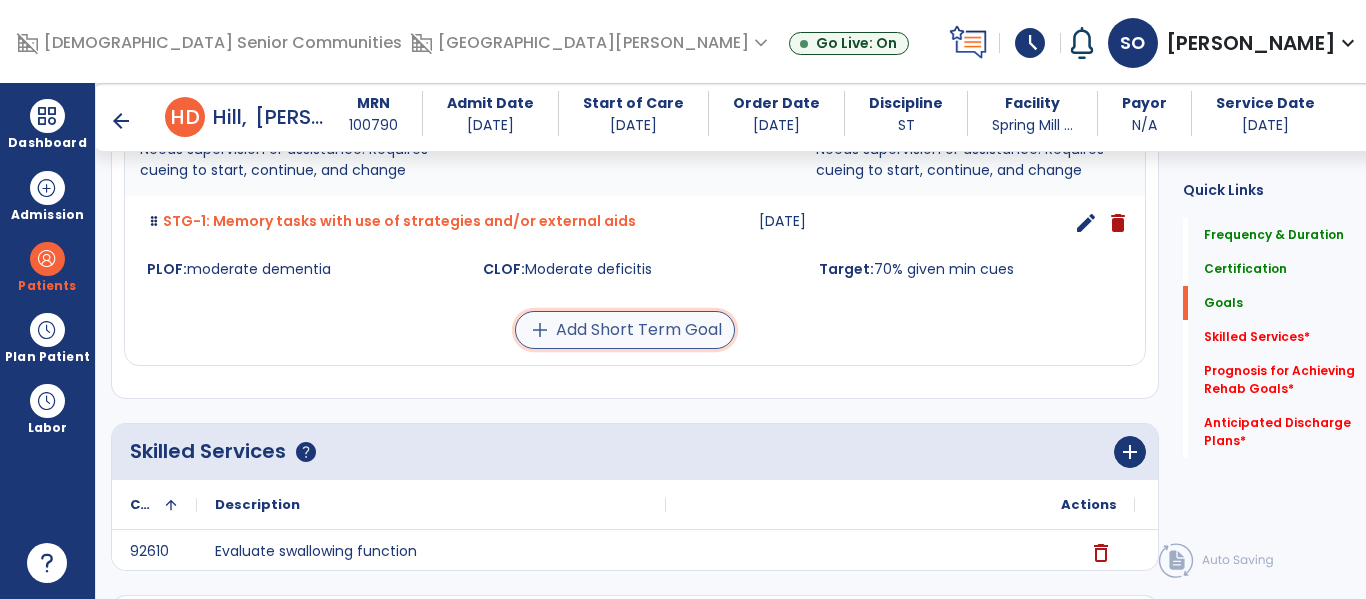 click on "add  Add Short Term Goal" at bounding box center (625, 330) 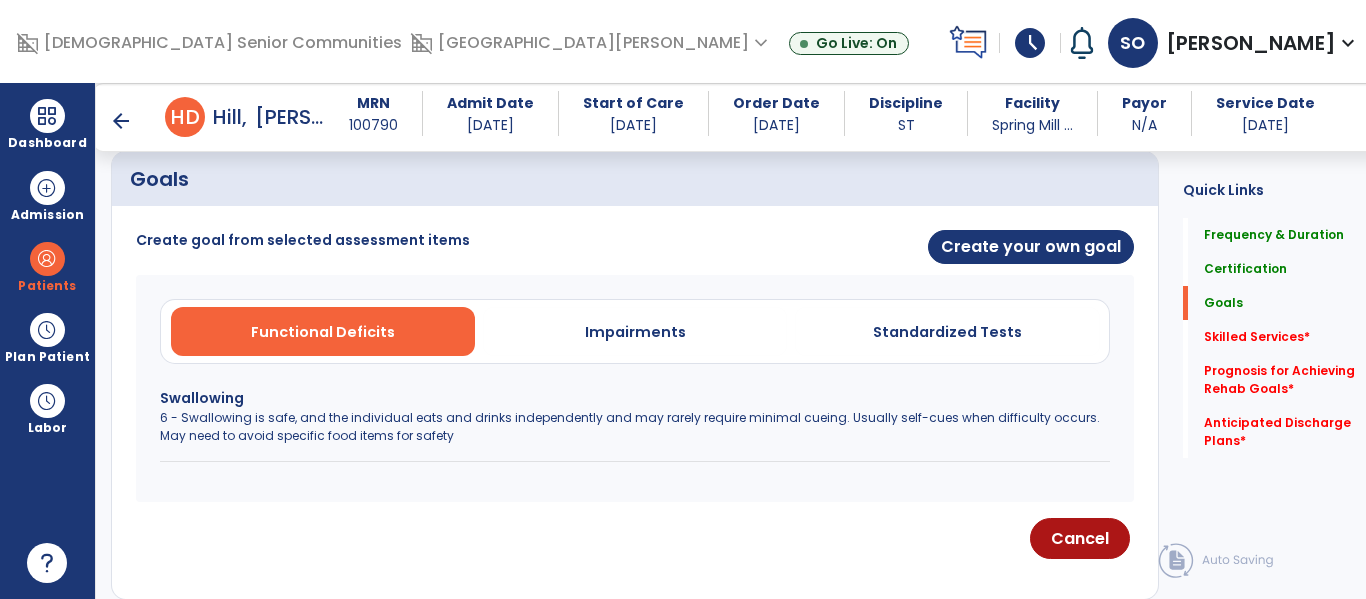 scroll, scrollTop: 463, scrollLeft: 0, axis: vertical 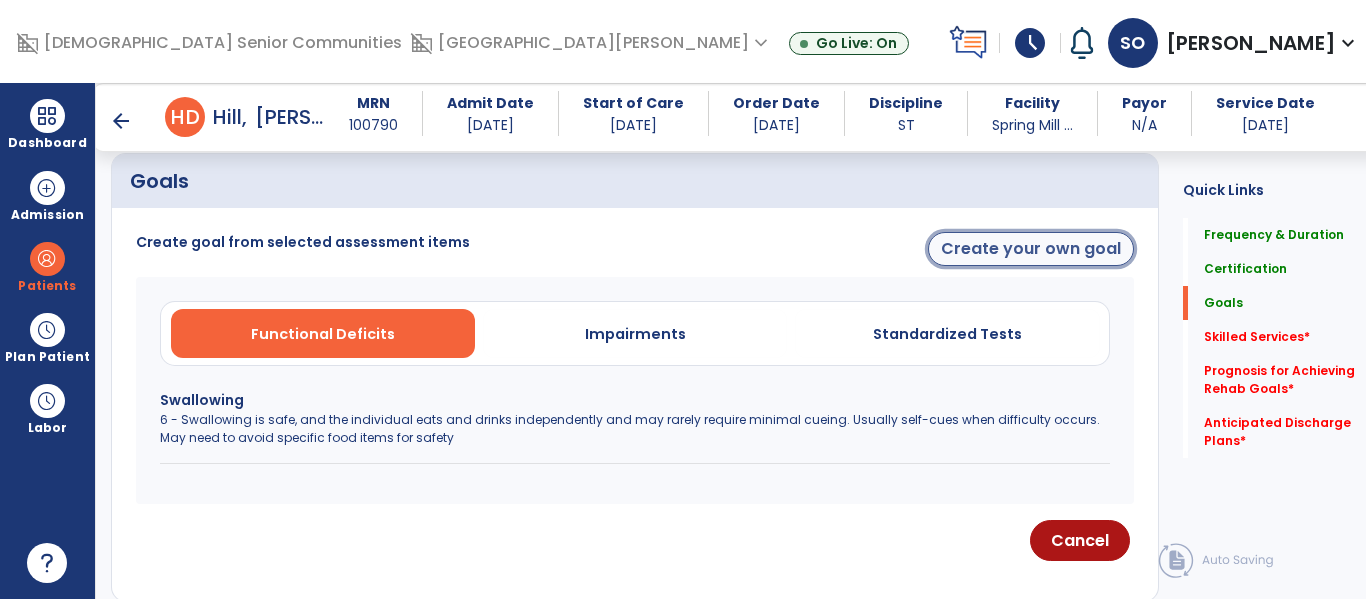 click on "Create your own goal" at bounding box center (1031, 249) 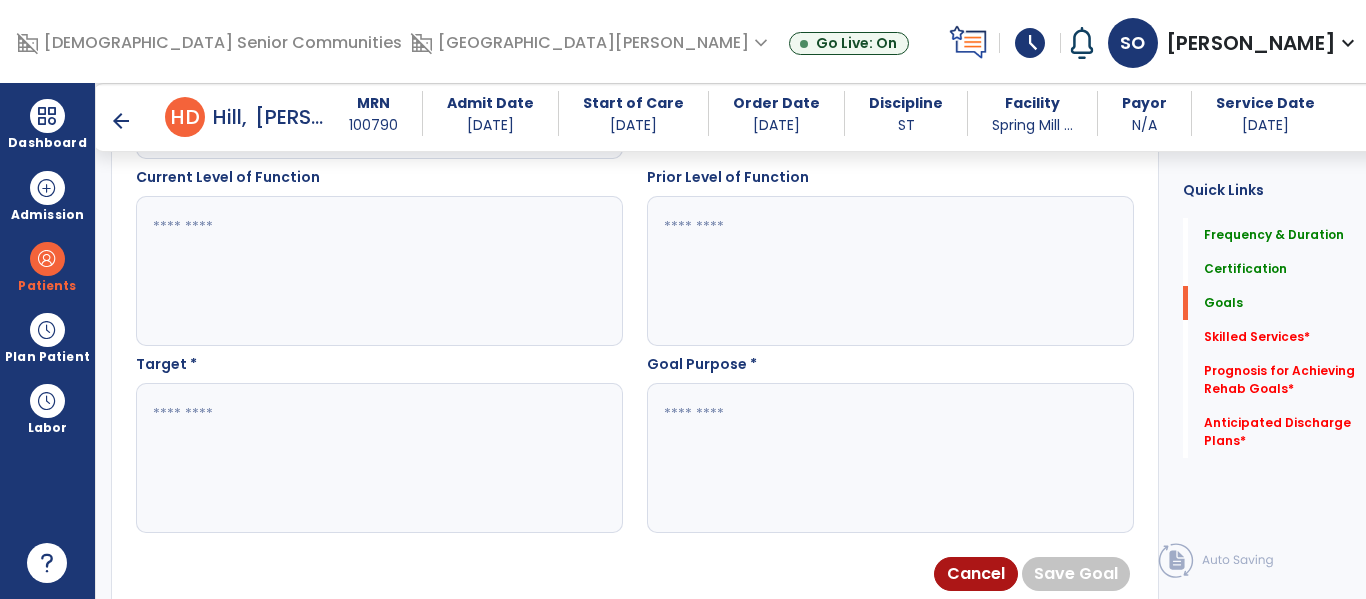 scroll, scrollTop: 749, scrollLeft: 0, axis: vertical 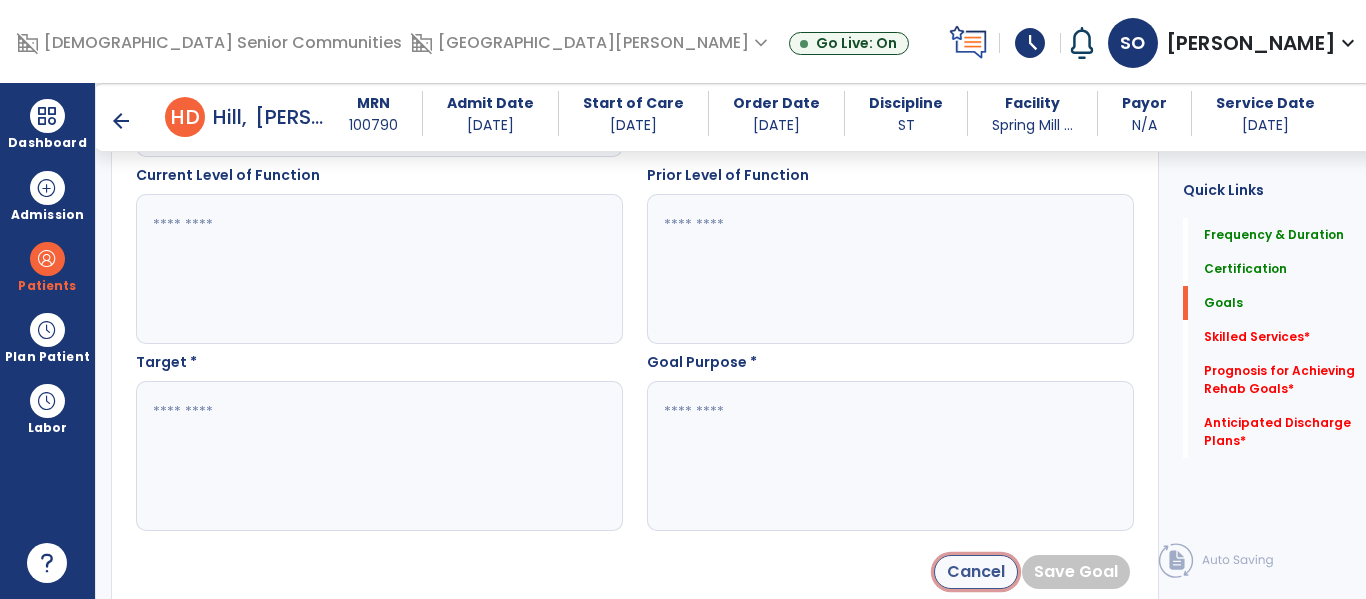 click on "Cancel" at bounding box center (976, 572) 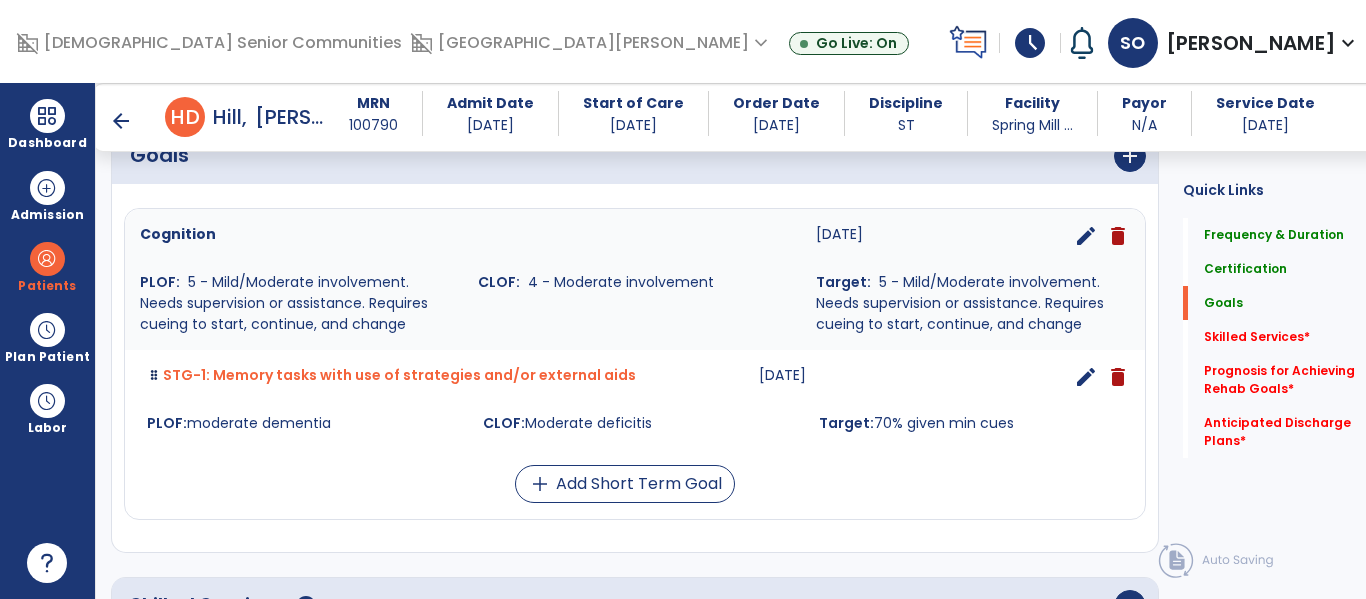 scroll, scrollTop: 492, scrollLeft: 0, axis: vertical 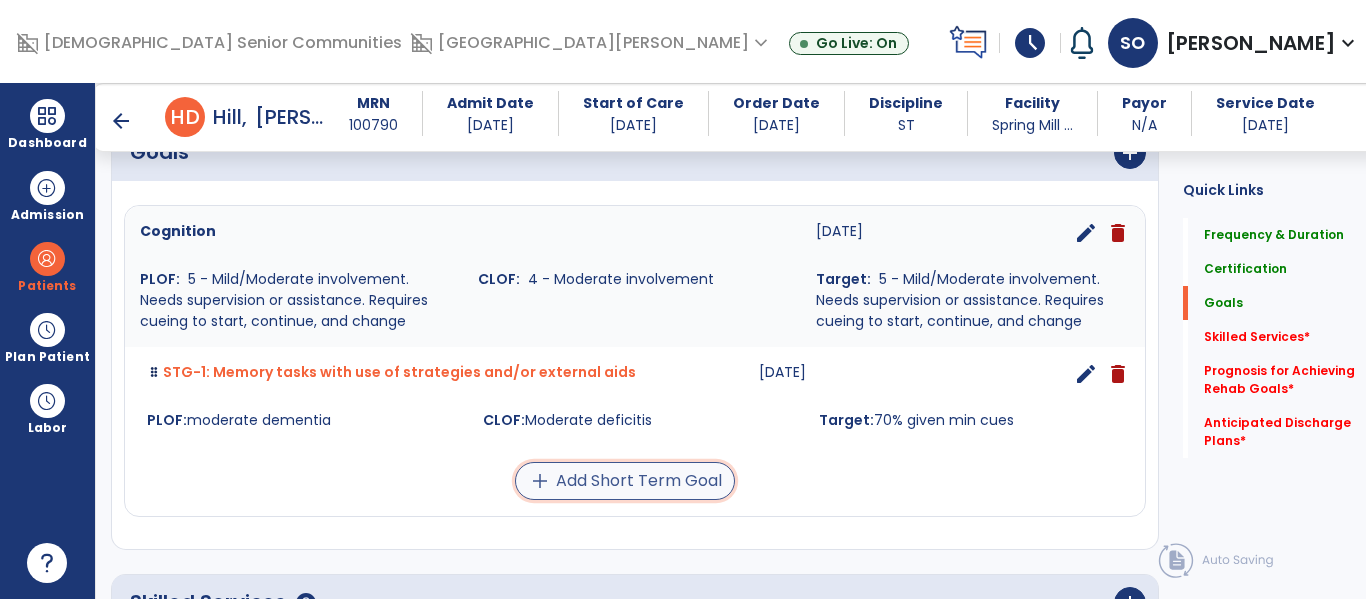click on "add  Add Short Term Goal" at bounding box center [625, 481] 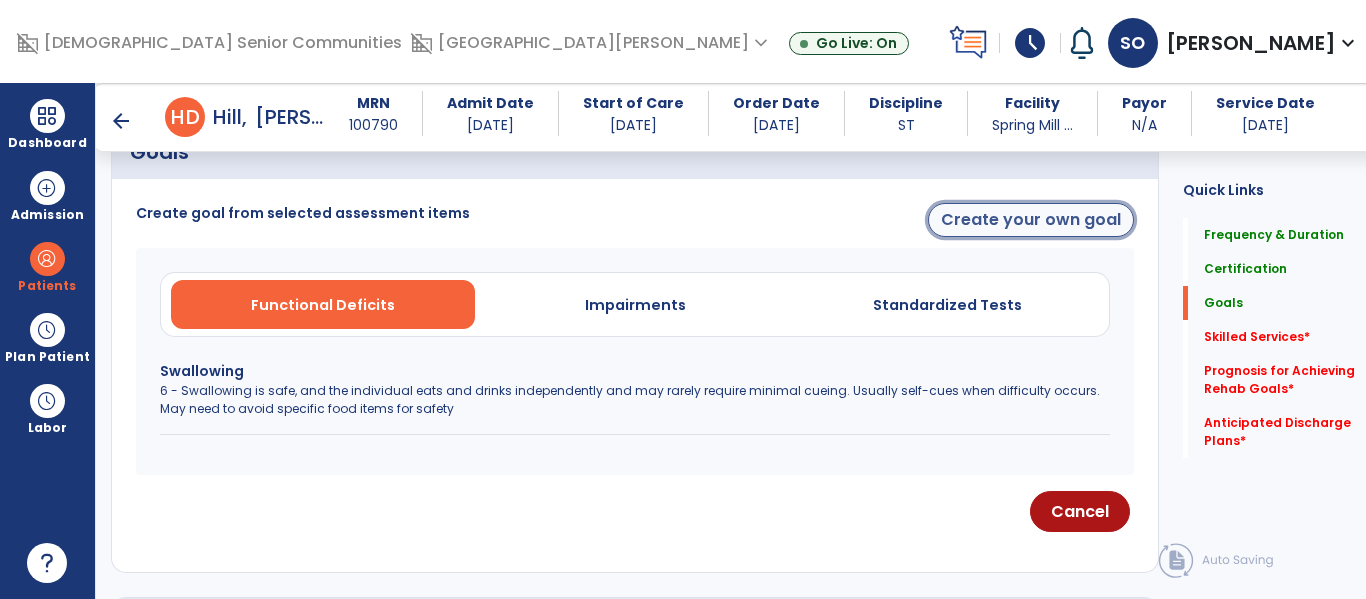 click on "Create your own goal" at bounding box center (1031, 220) 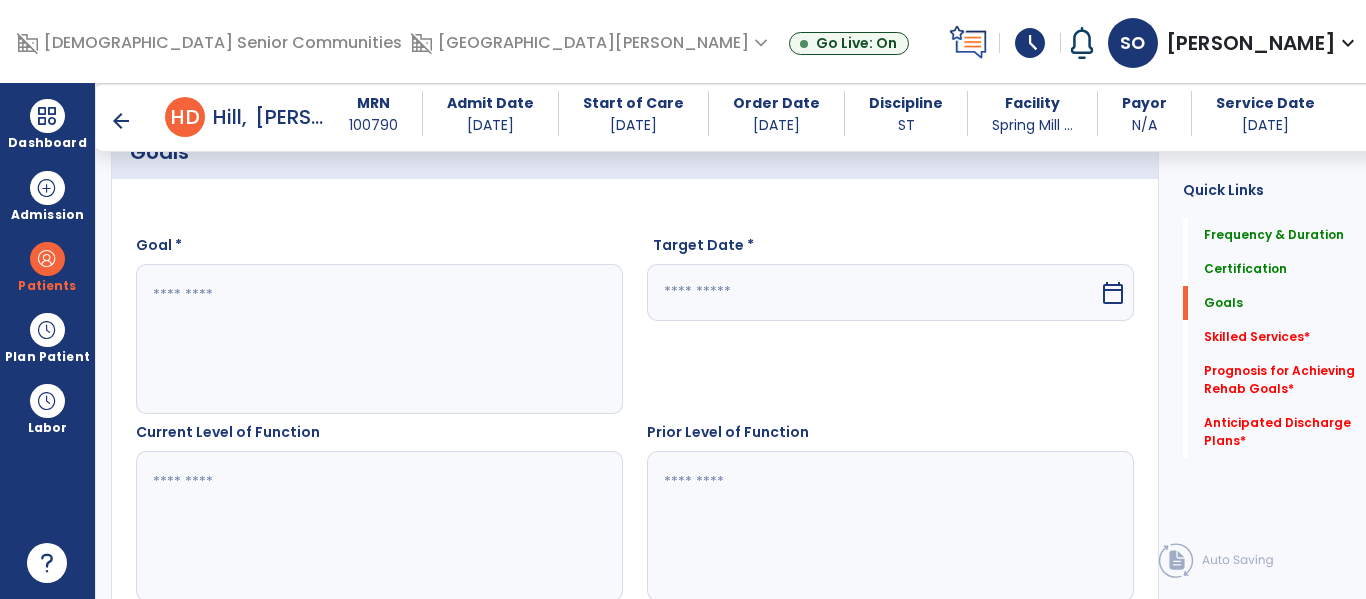 click at bounding box center (374, 339) 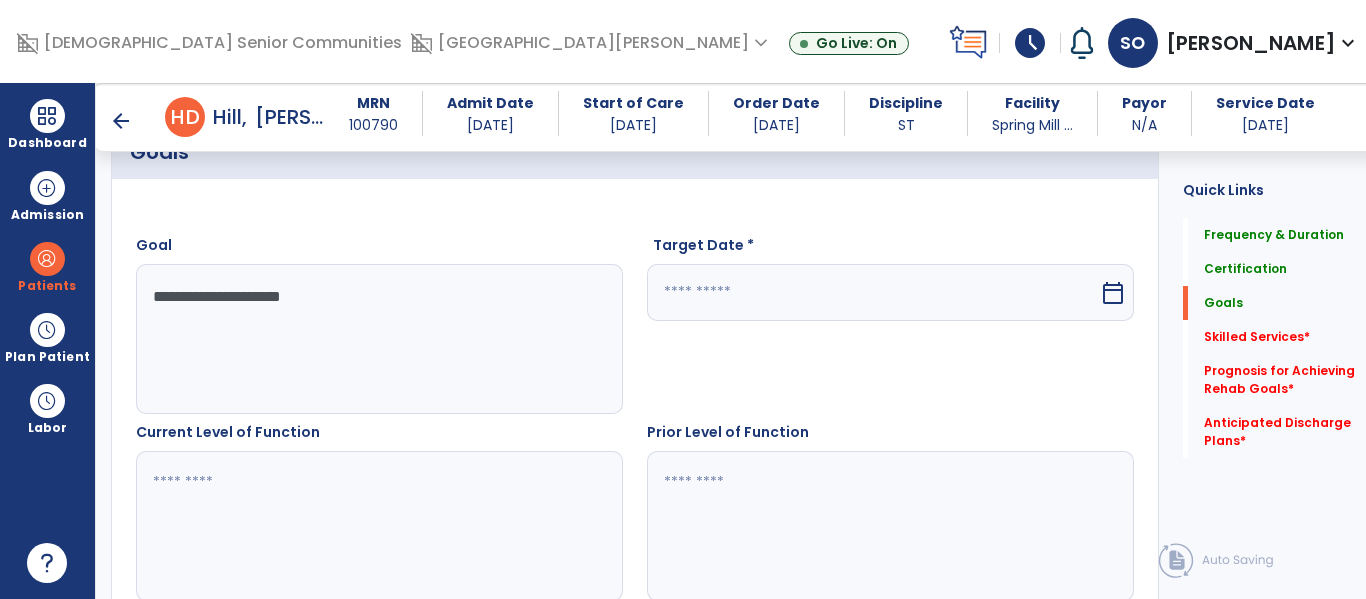 type on "**********" 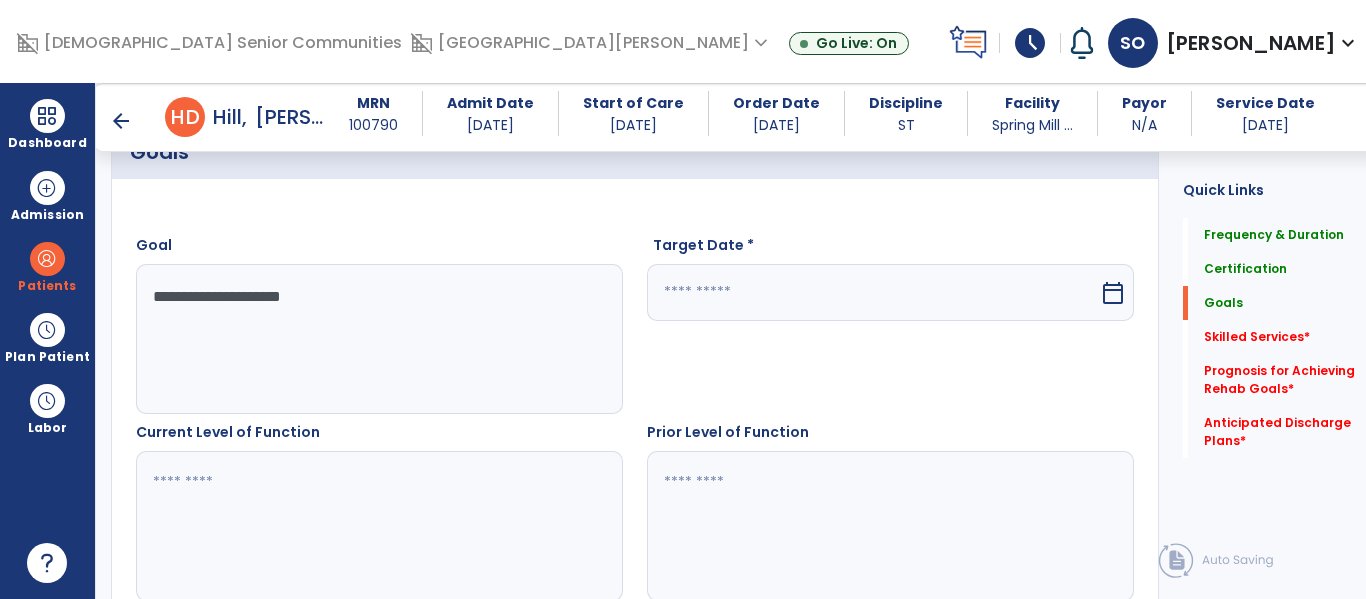 click at bounding box center (873, 292) 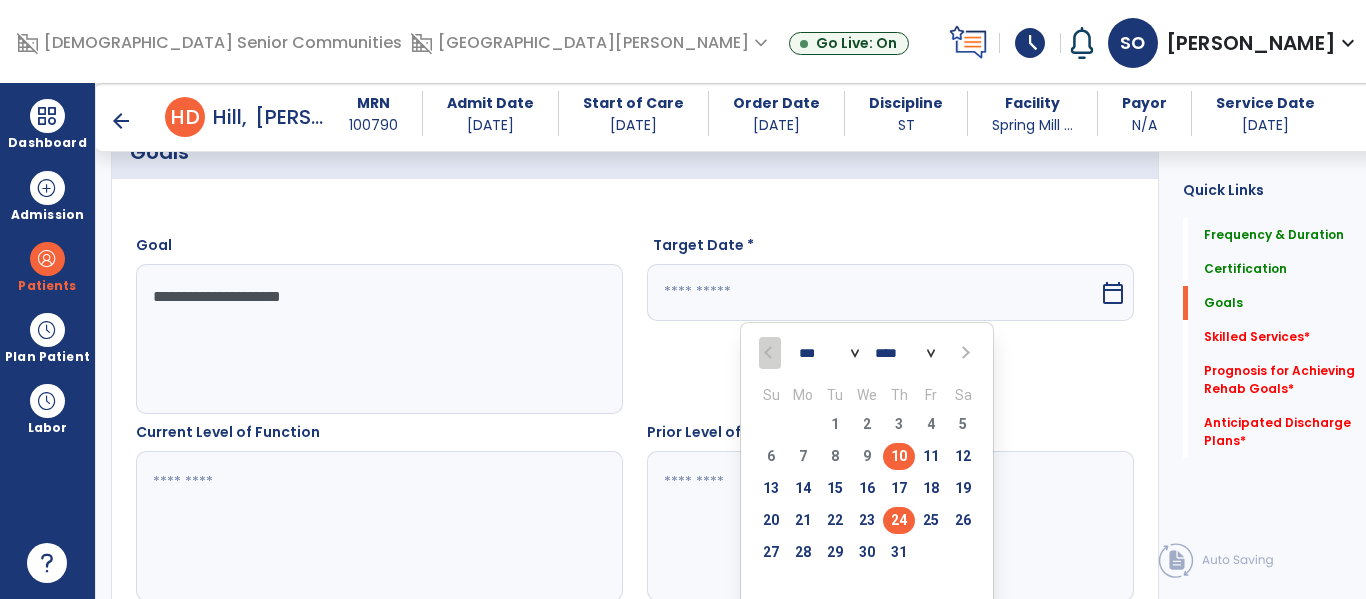 click on "24" at bounding box center [899, 520] 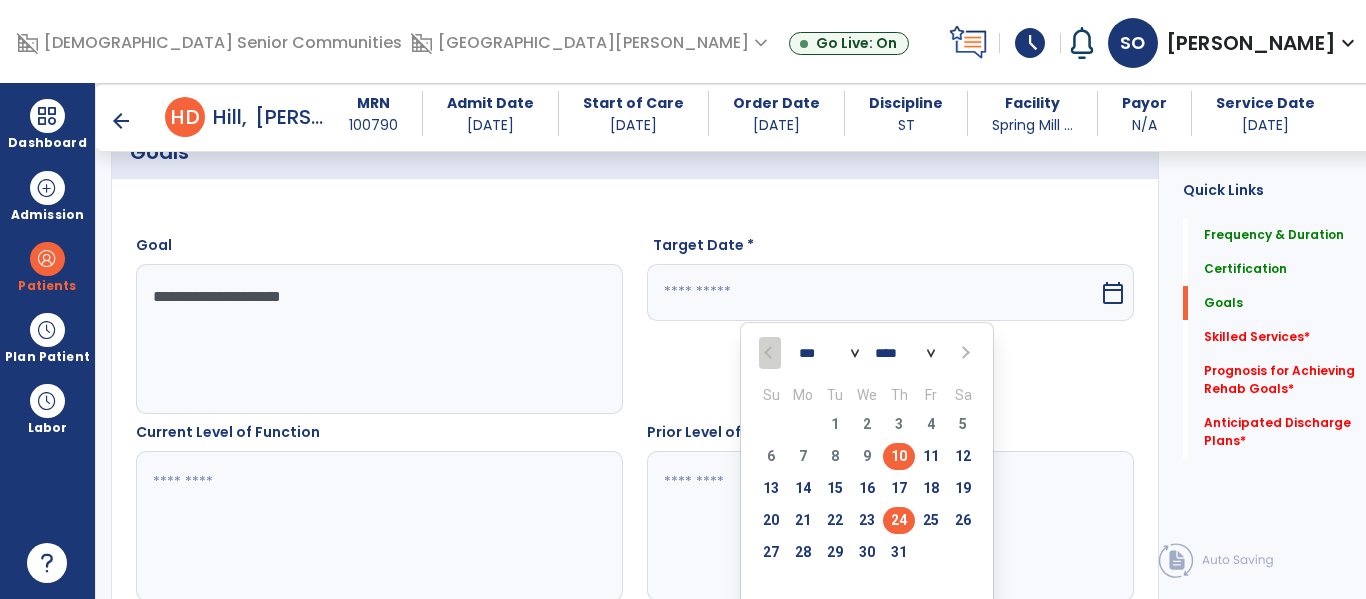 type on "*********" 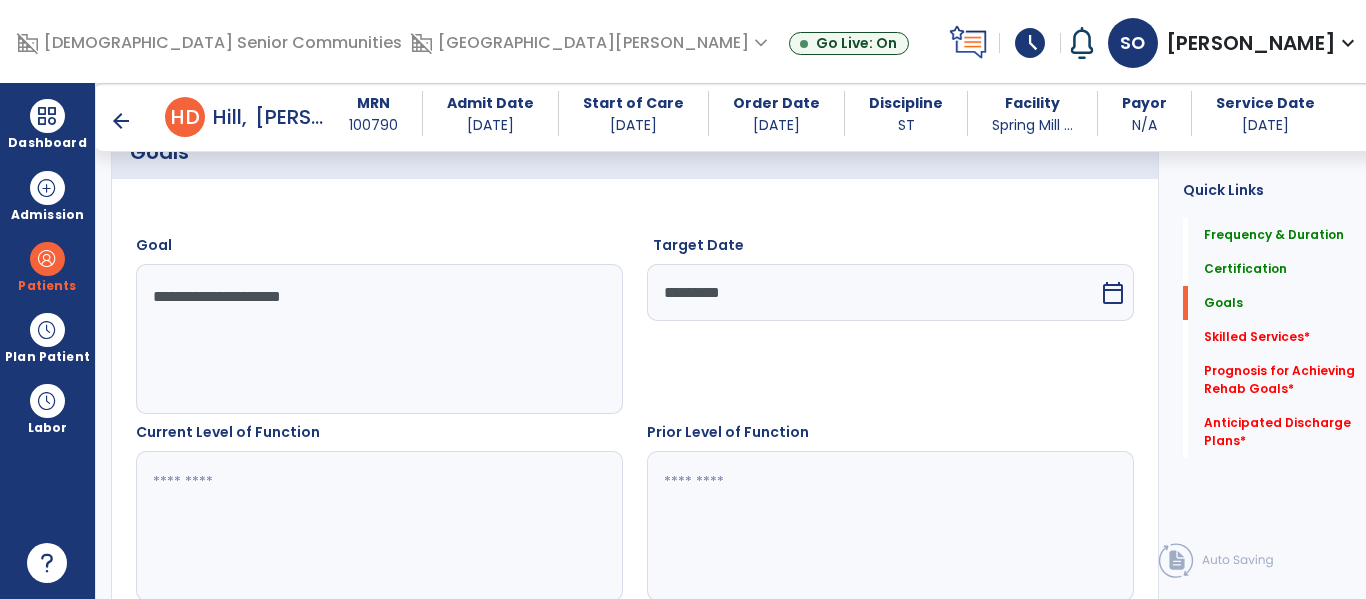 click at bounding box center [374, 526] 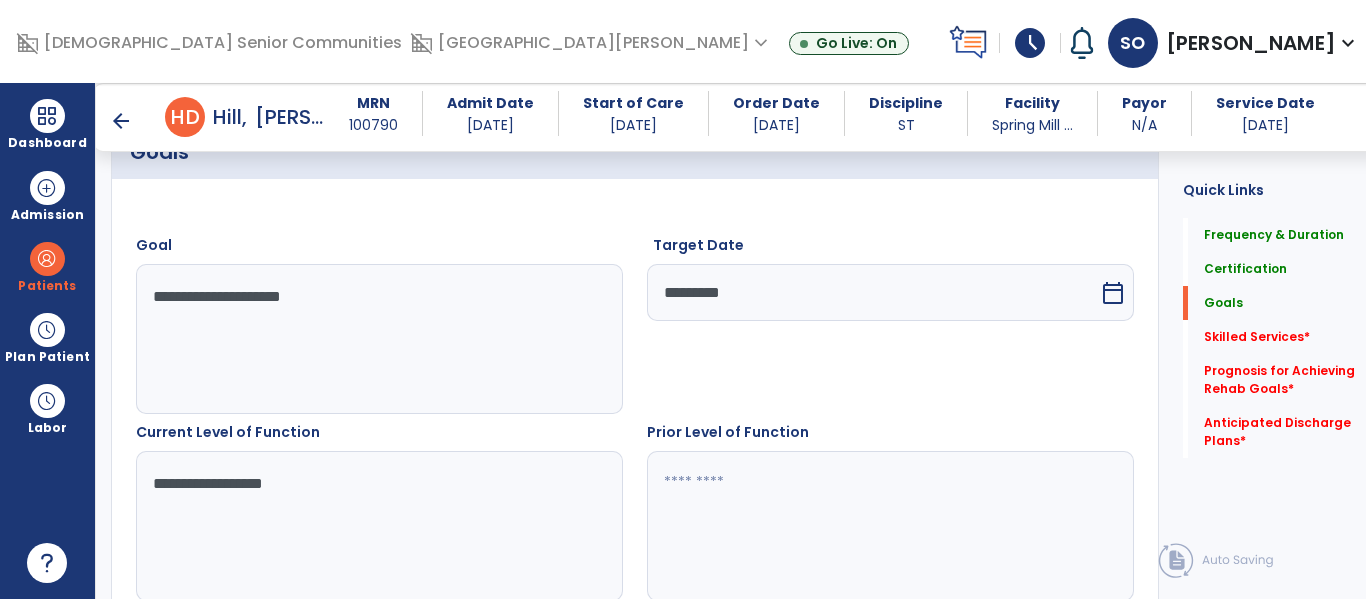 type on "**********" 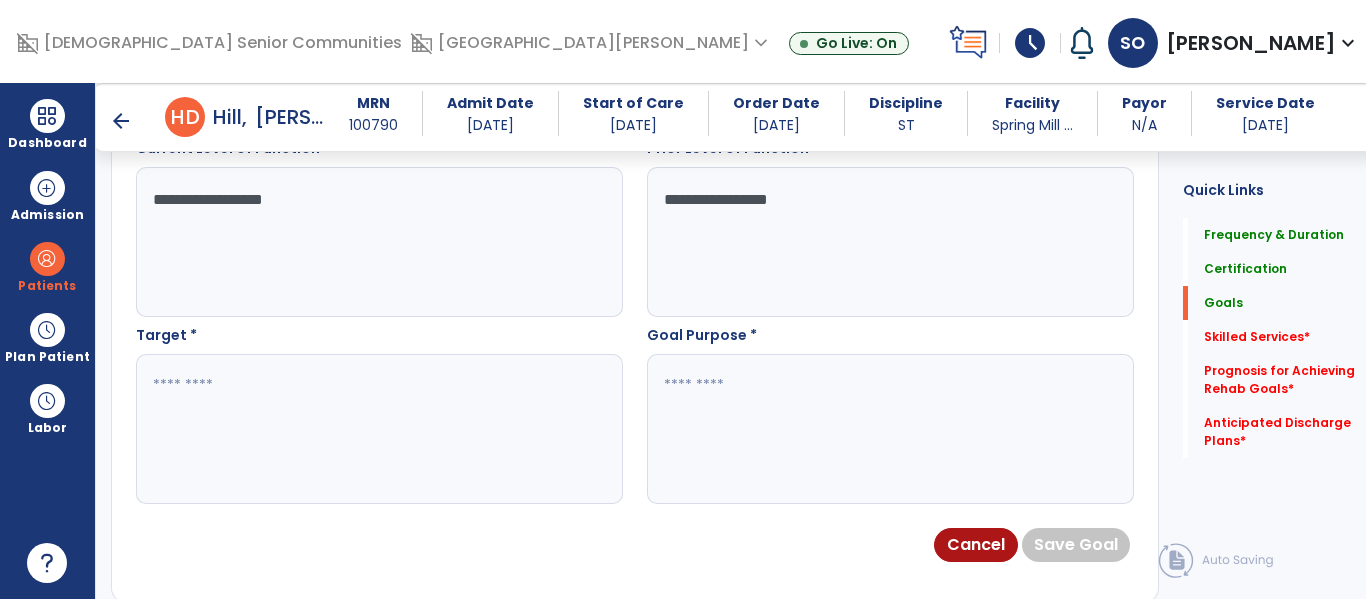 scroll, scrollTop: 781, scrollLeft: 0, axis: vertical 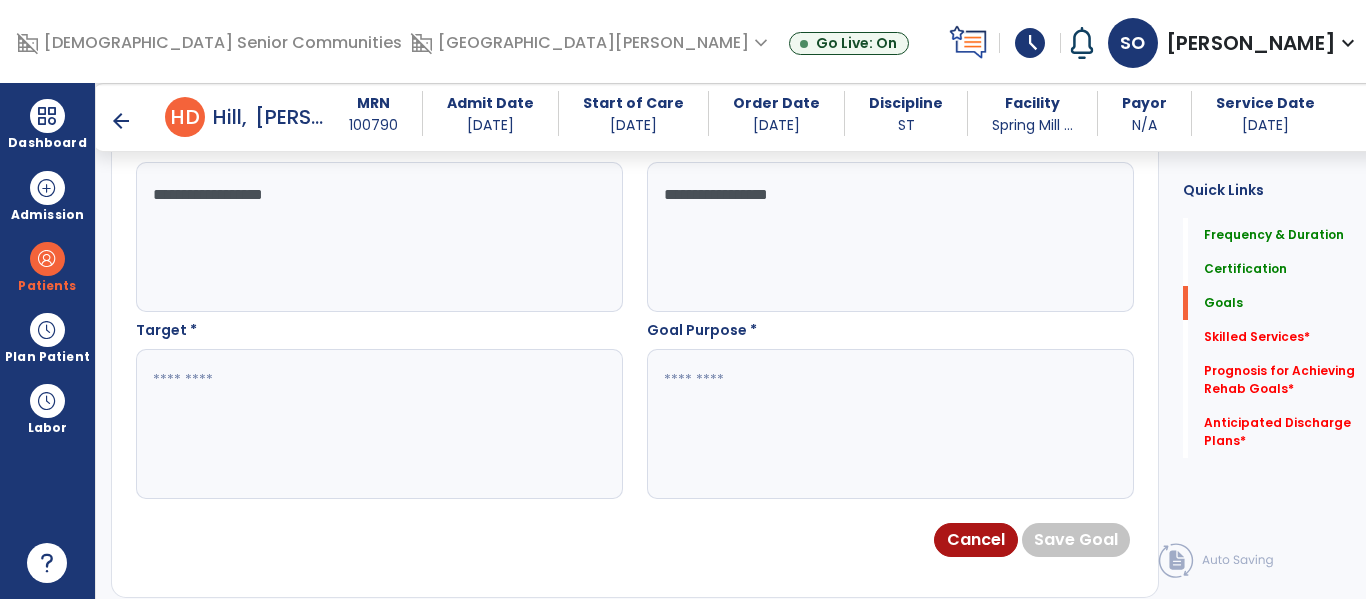 type on "**********" 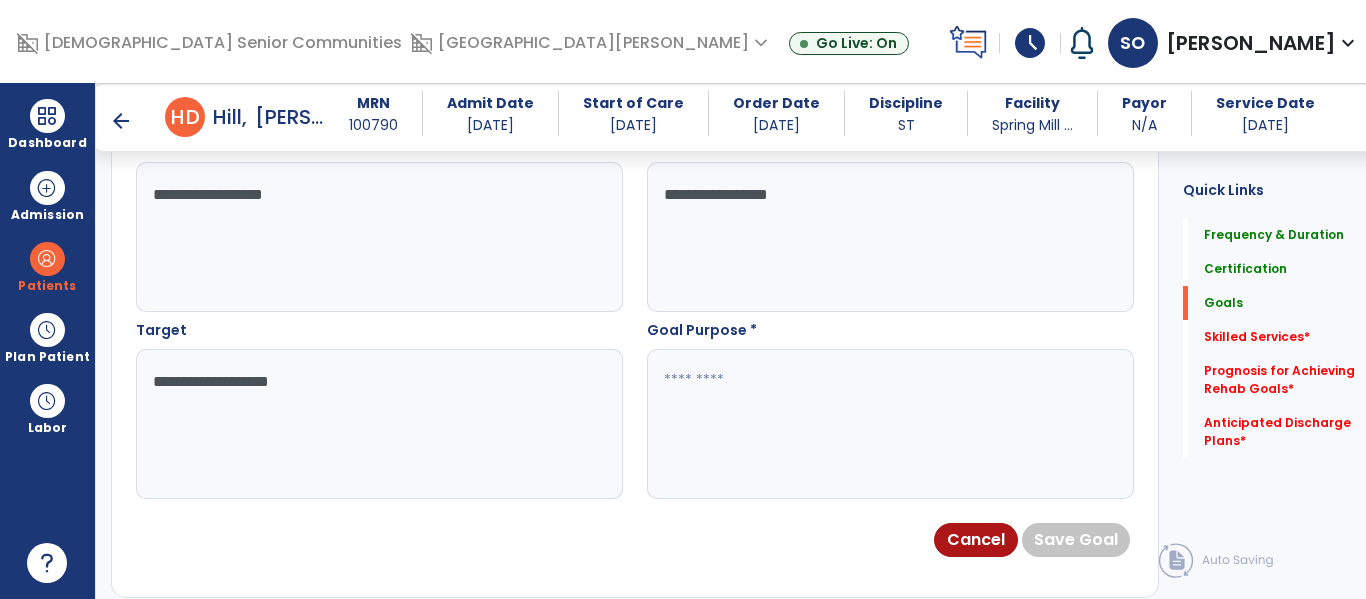type on "**********" 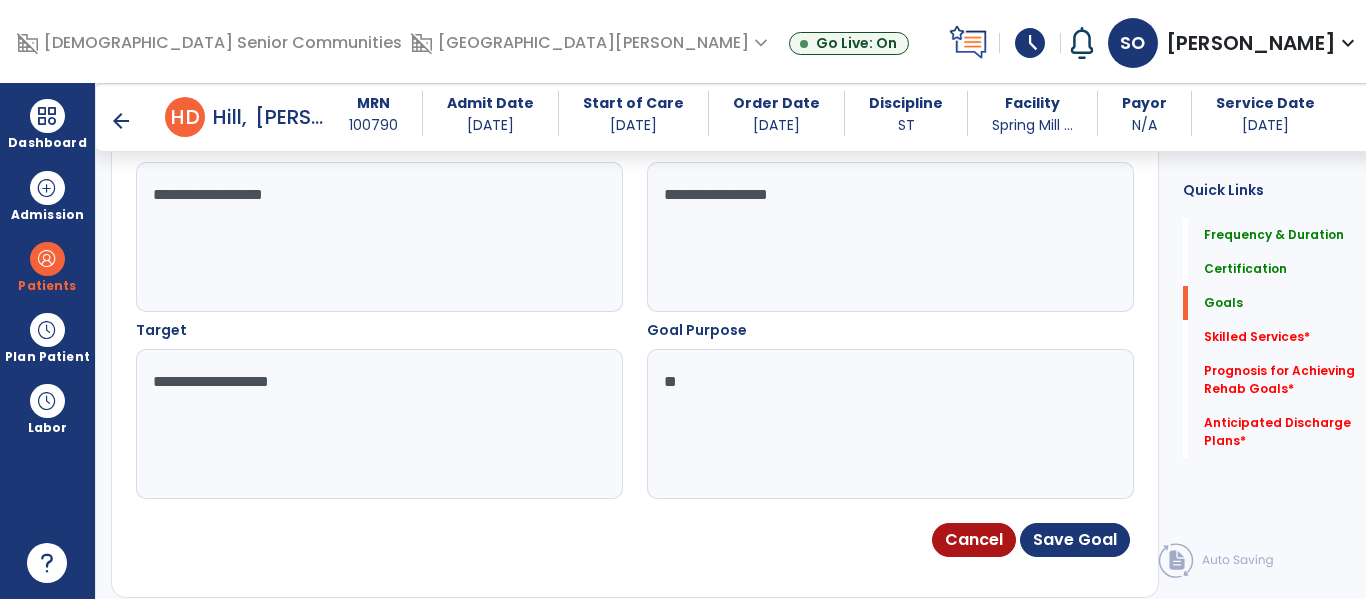 type on "*" 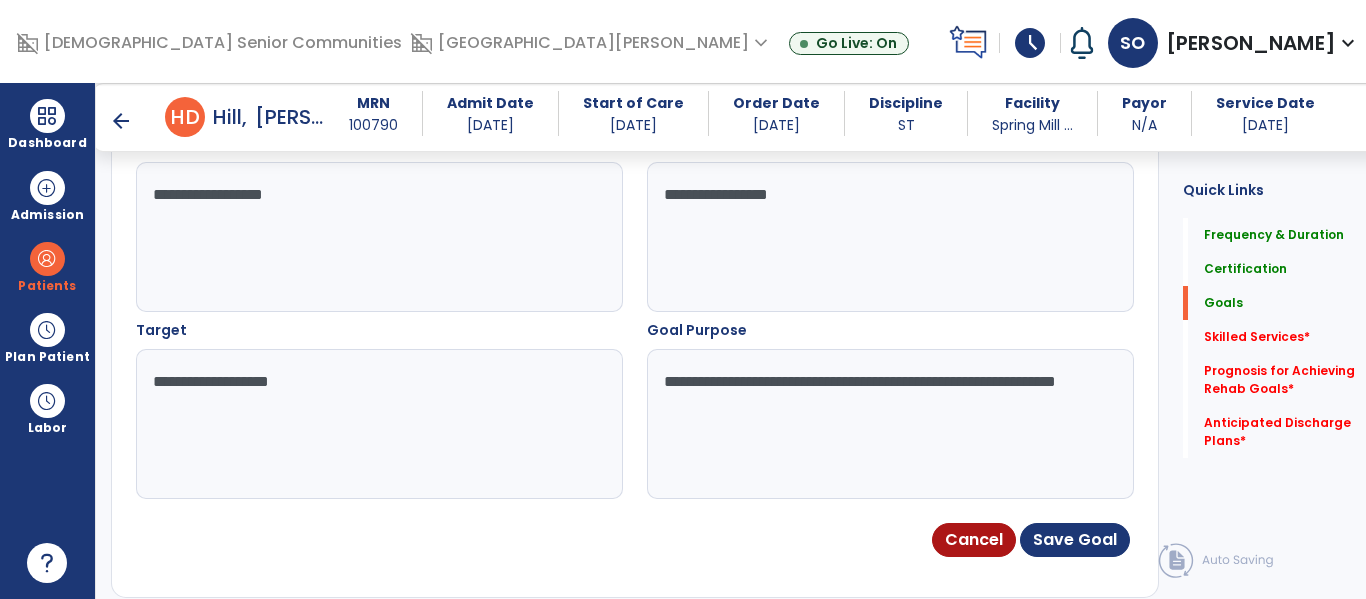 type on "**********" 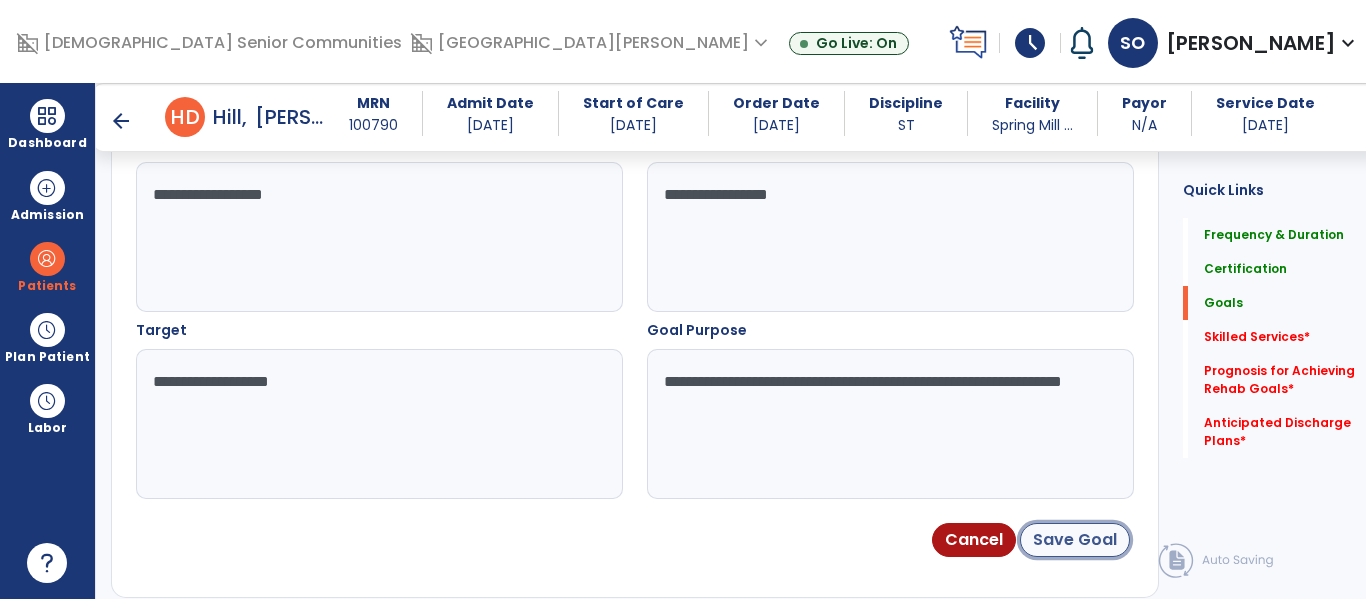 click on "Save Goal" at bounding box center (1075, 540) 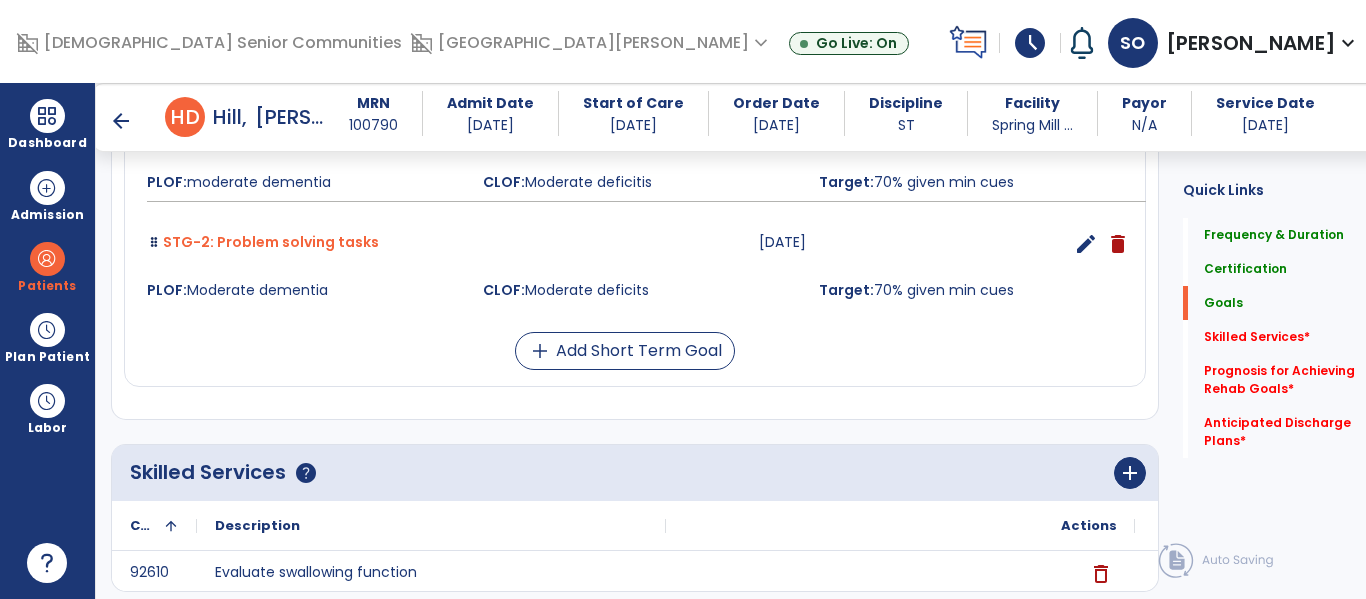 scroll, scrollTop: 728, scrollLeft: 0, axis: vertical 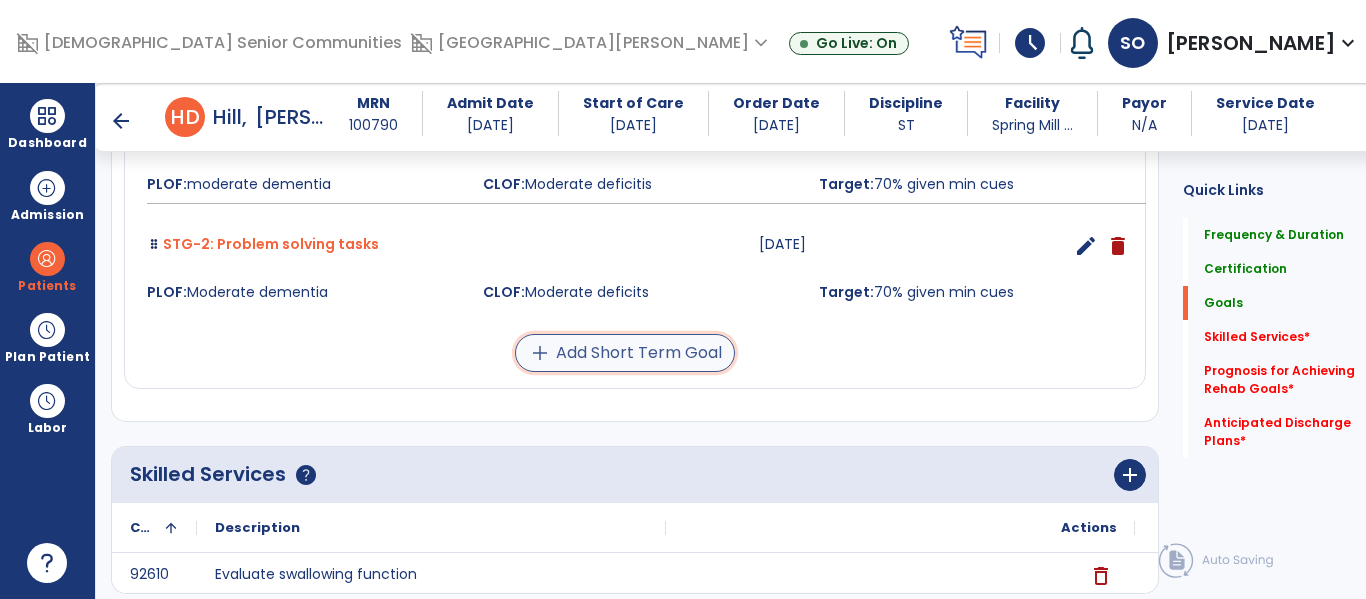 click on "add  Add Short Term Goal" at bounding box center (625, 353) 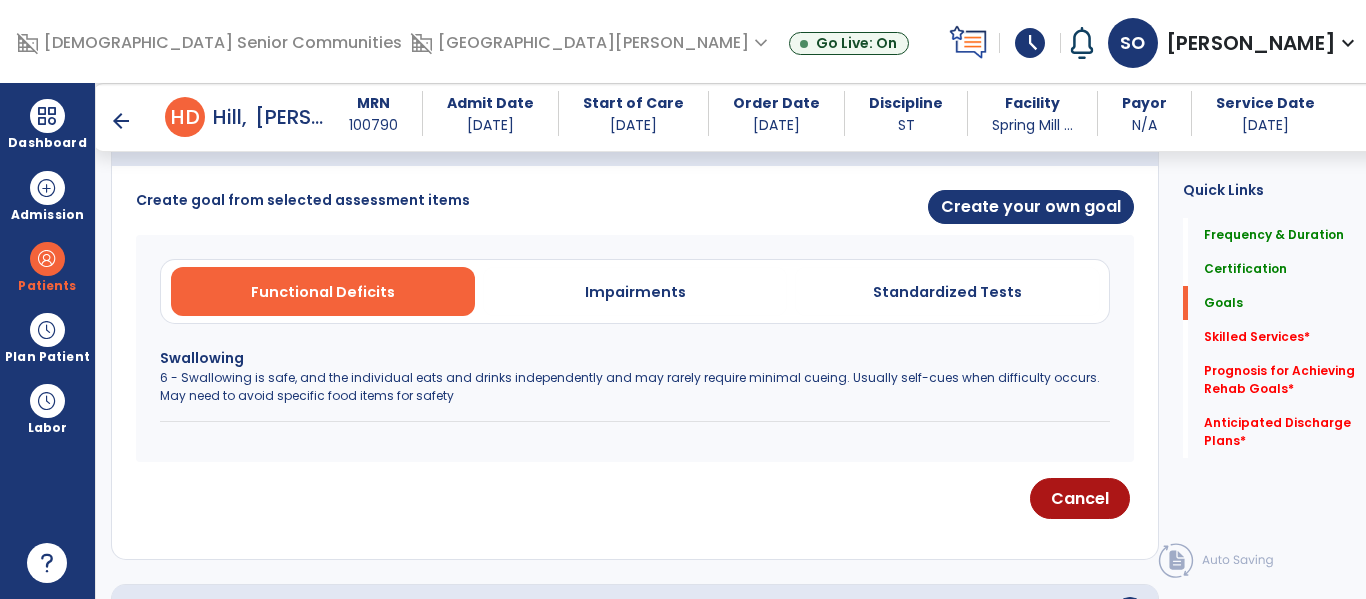 scroll, scrollTop: 508, scrollLeft: 0, axis: vertical 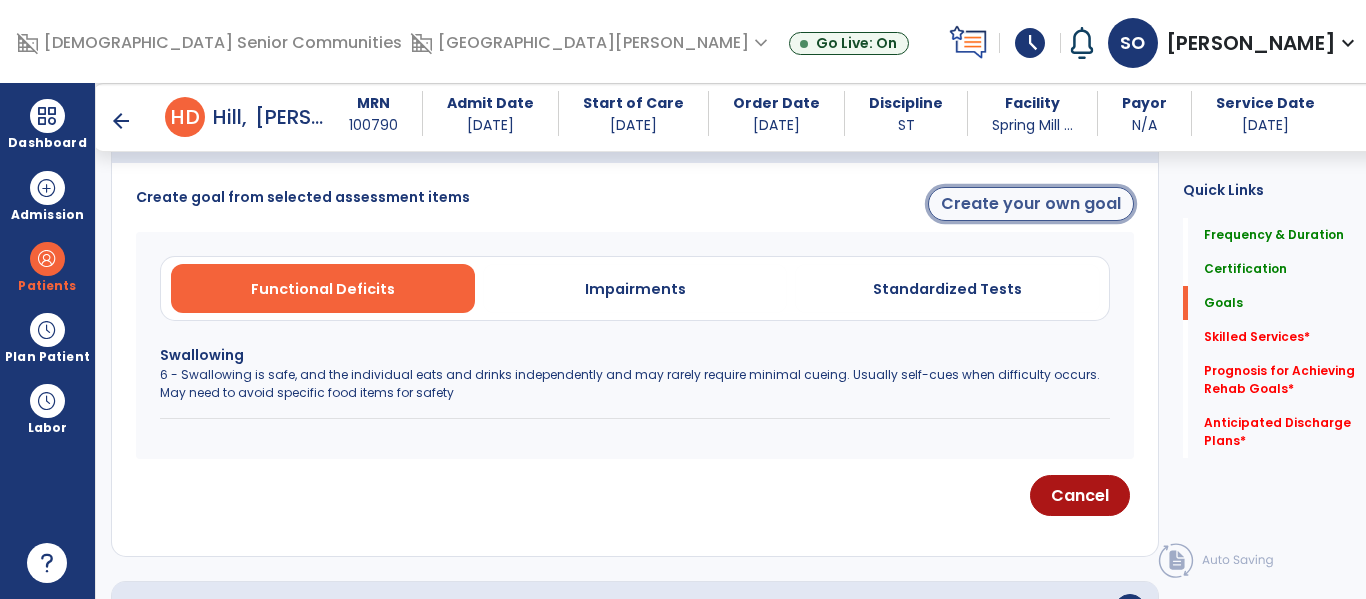 click on "Create your own goal" at bounding box center (1031, 204) 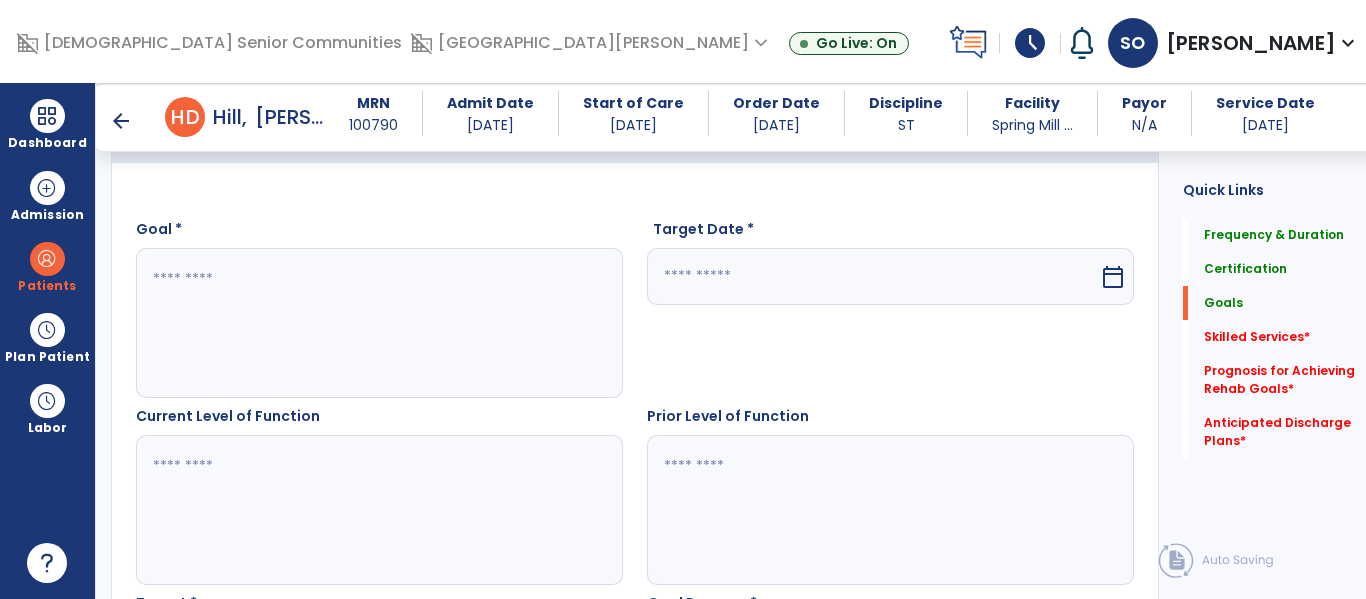 click at bounding box center (374, 323) 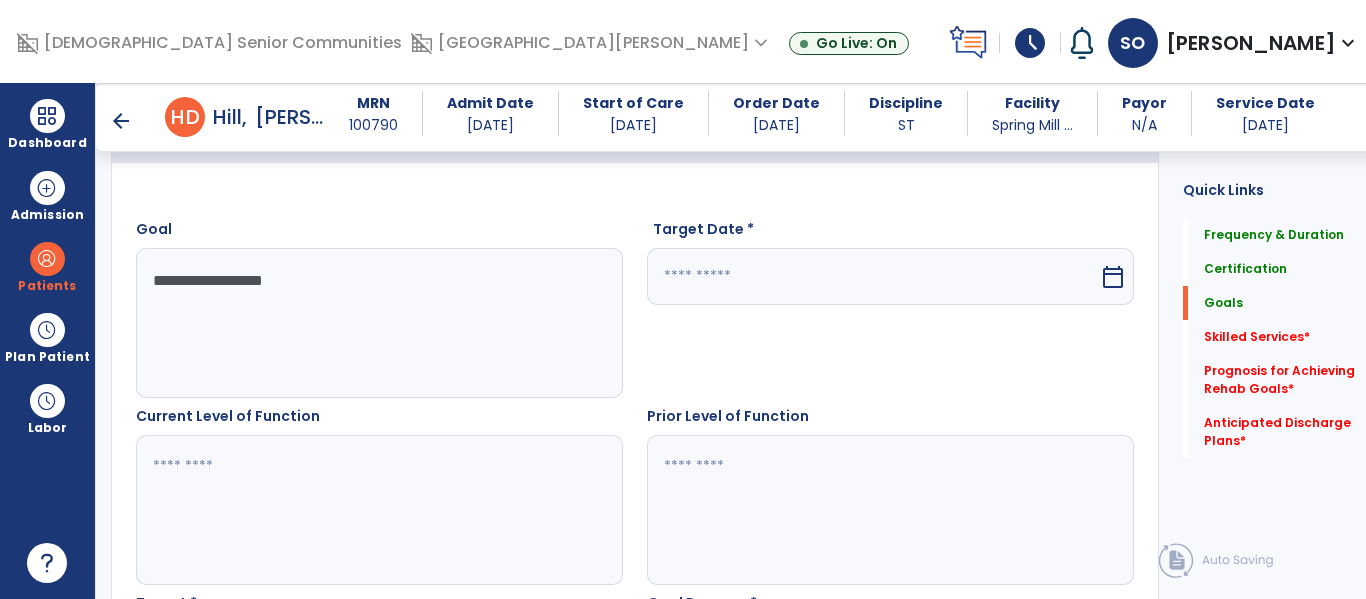 type on "**********" 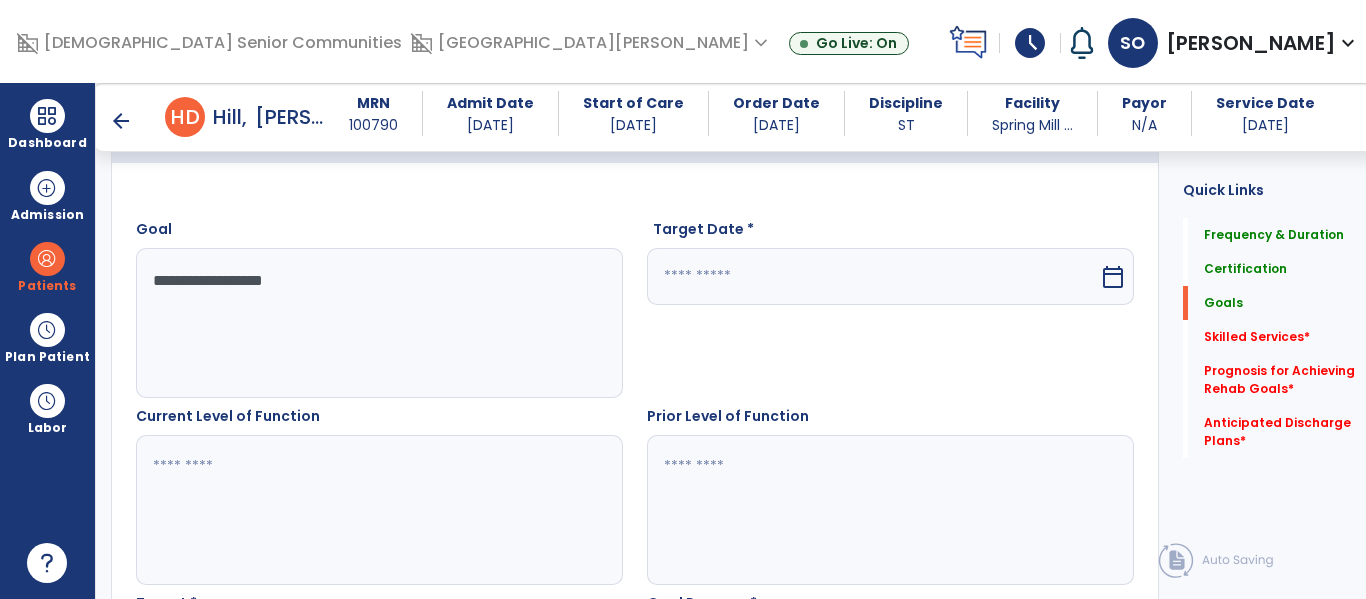 click at bounding box center [873, 276] 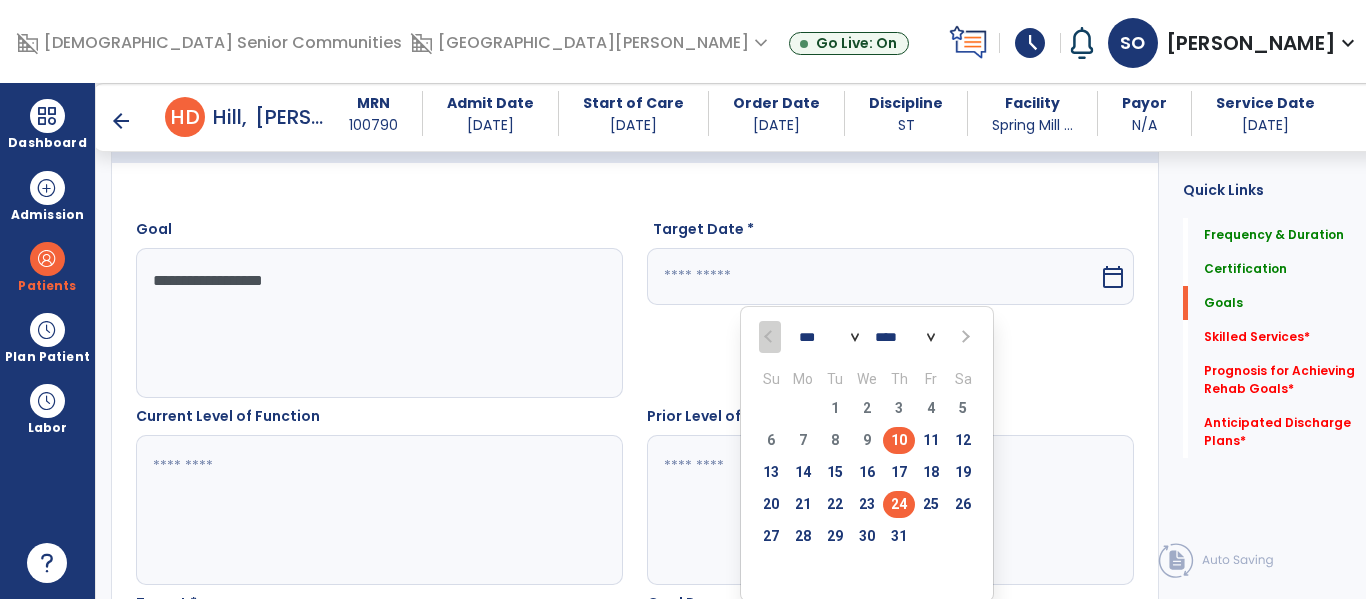 click on "24" at bounding box center (899, 504) 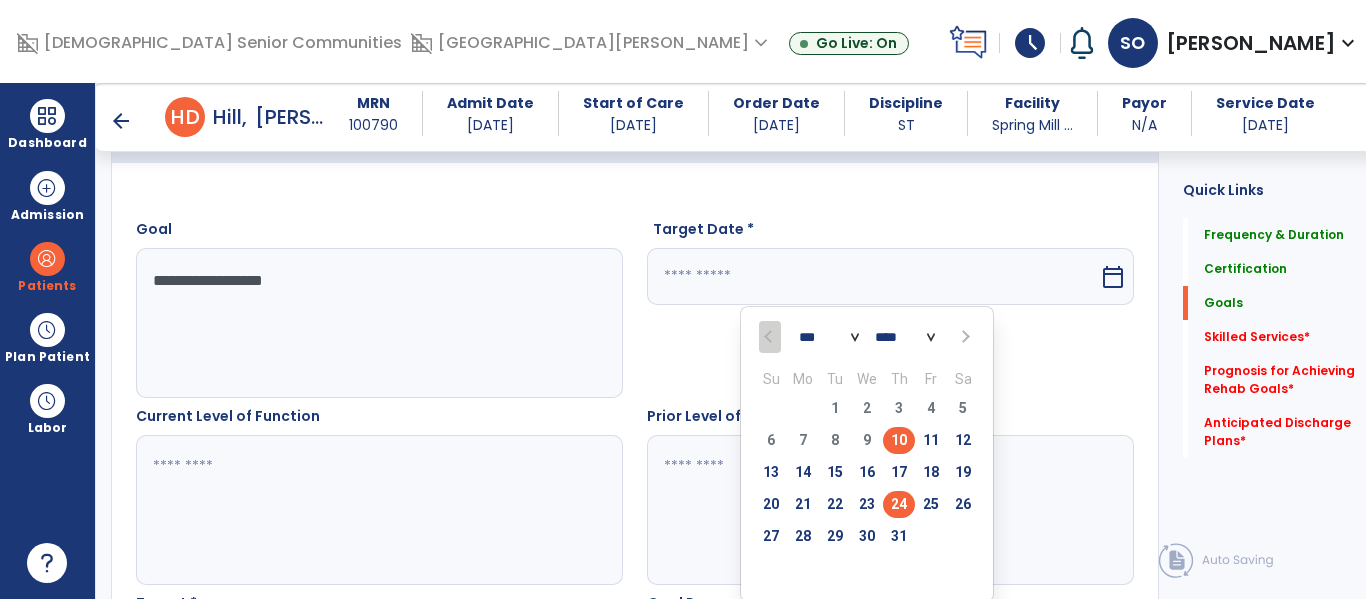 type on "*********" 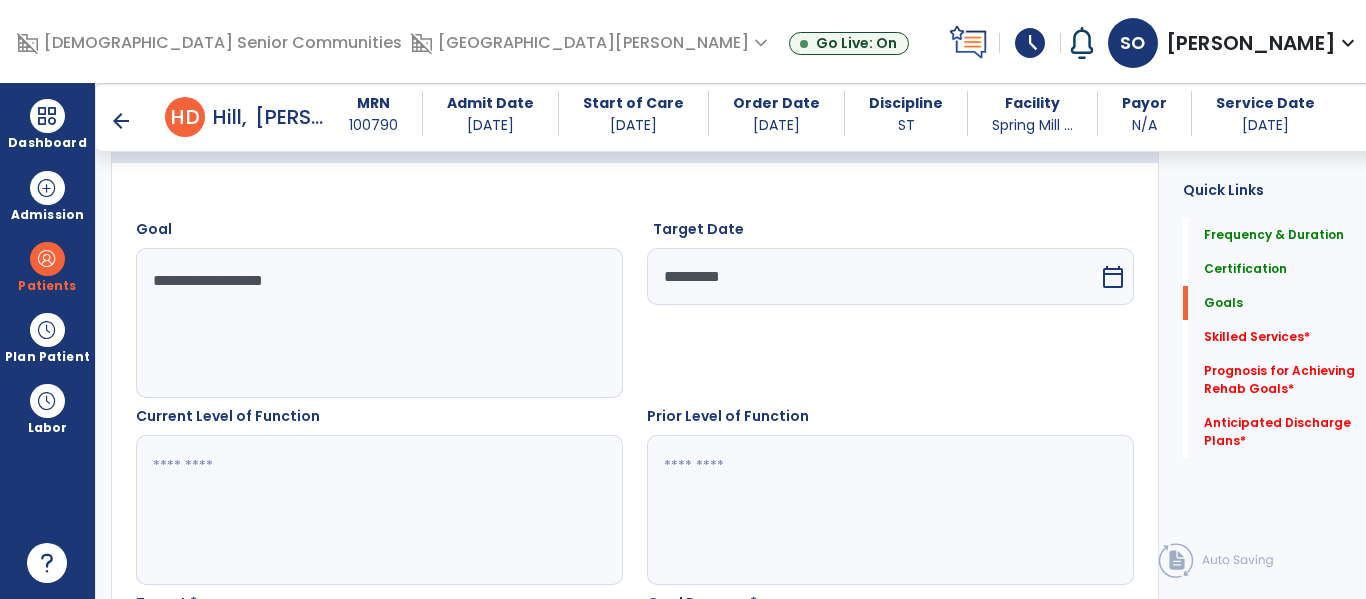 click at bounding box center (374, 510) 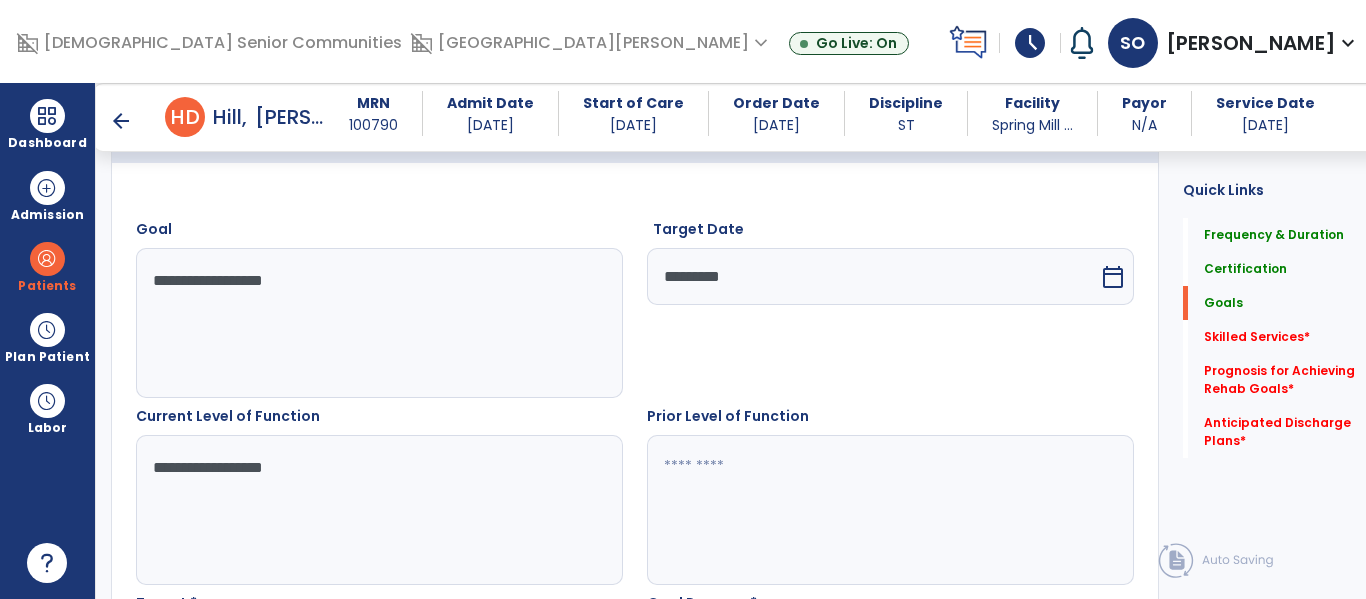 type on "**********" 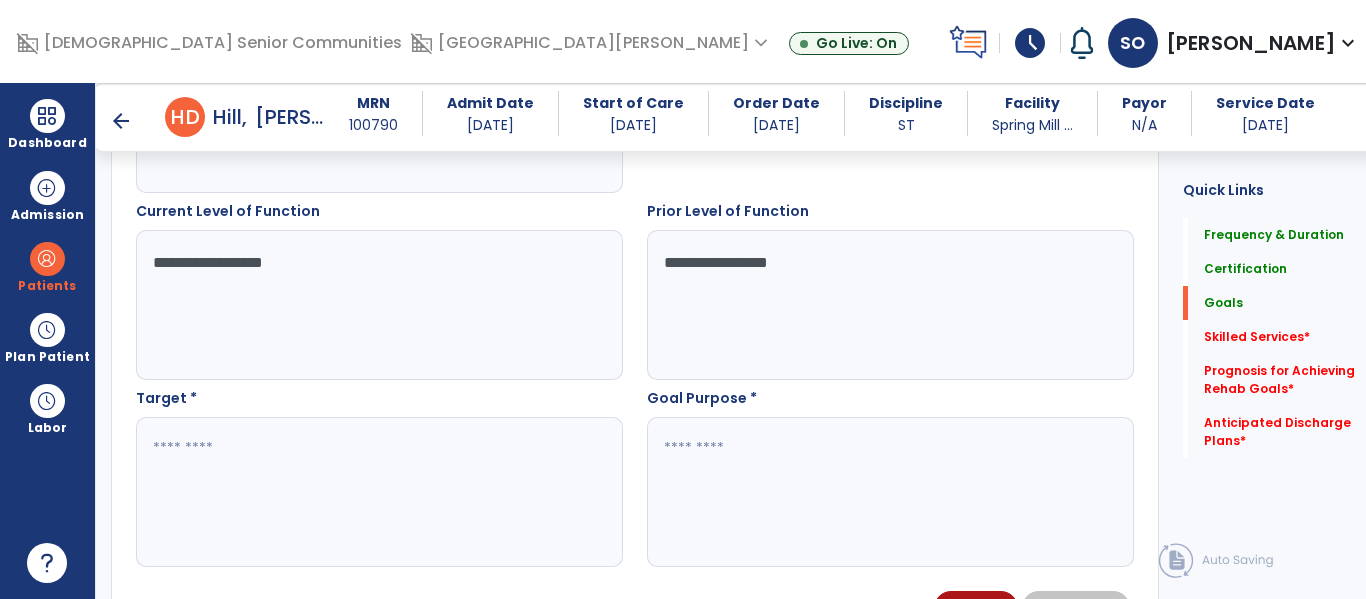 scroll, scrollTop: 743, scrollLeft: 0, axis: vertical 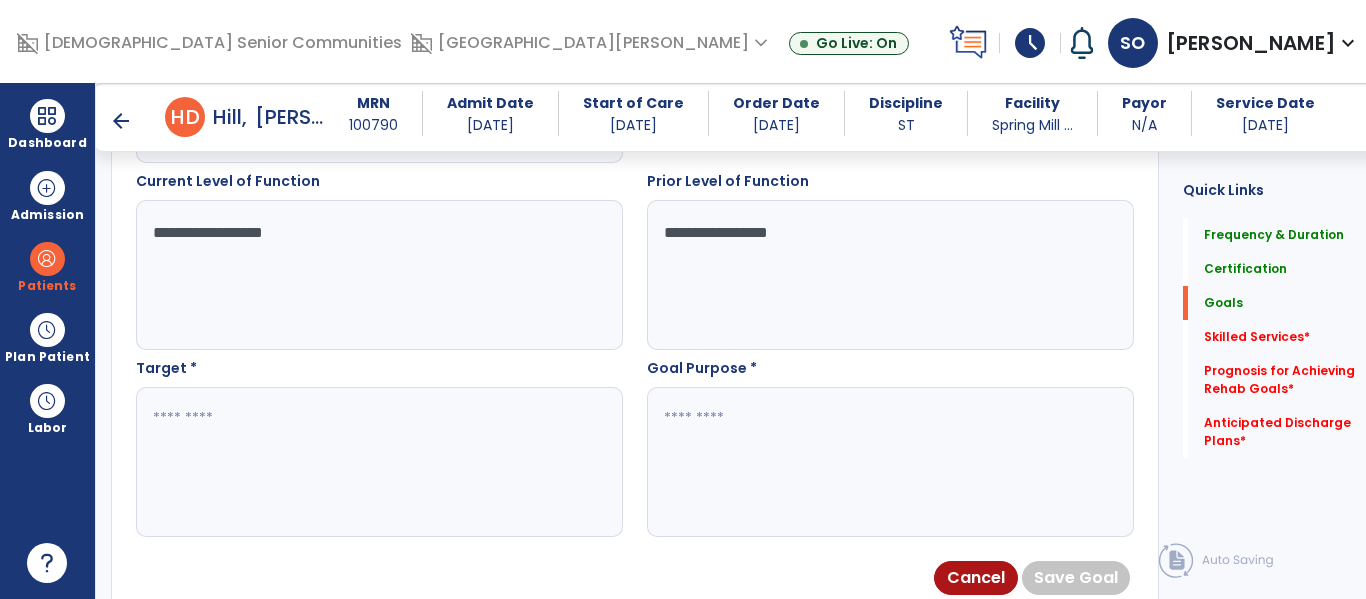 type on "**********" 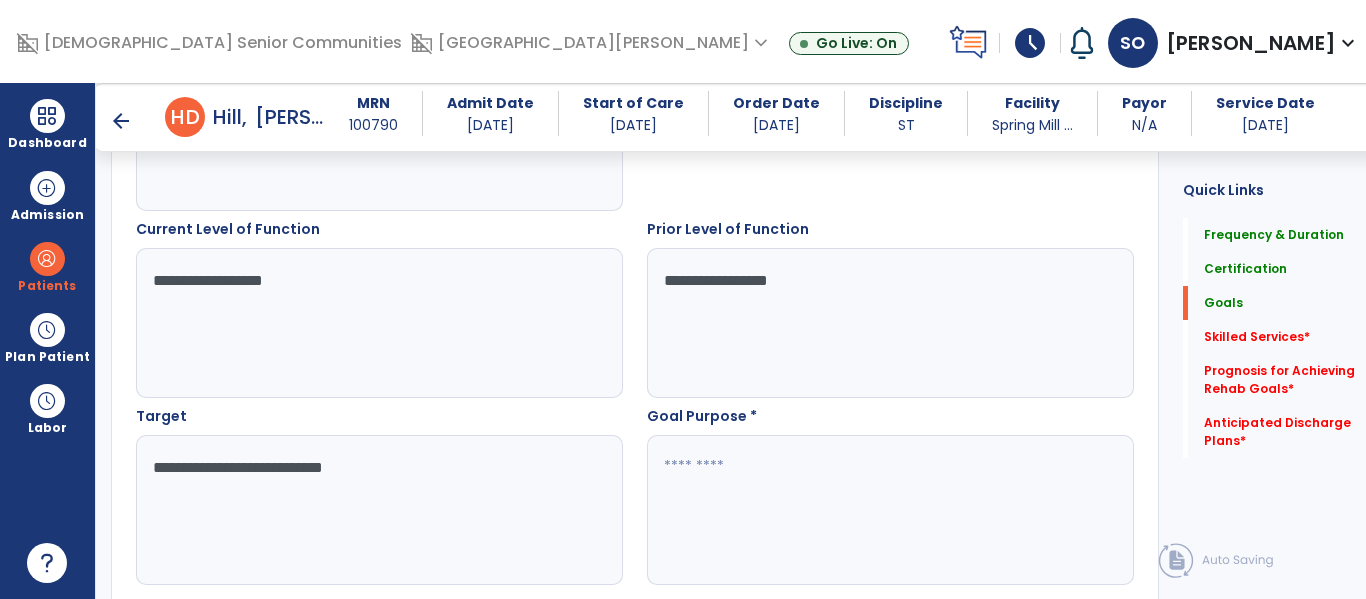 scroll, scrollTop: 698, scrollLeft: 0, axis: vertical 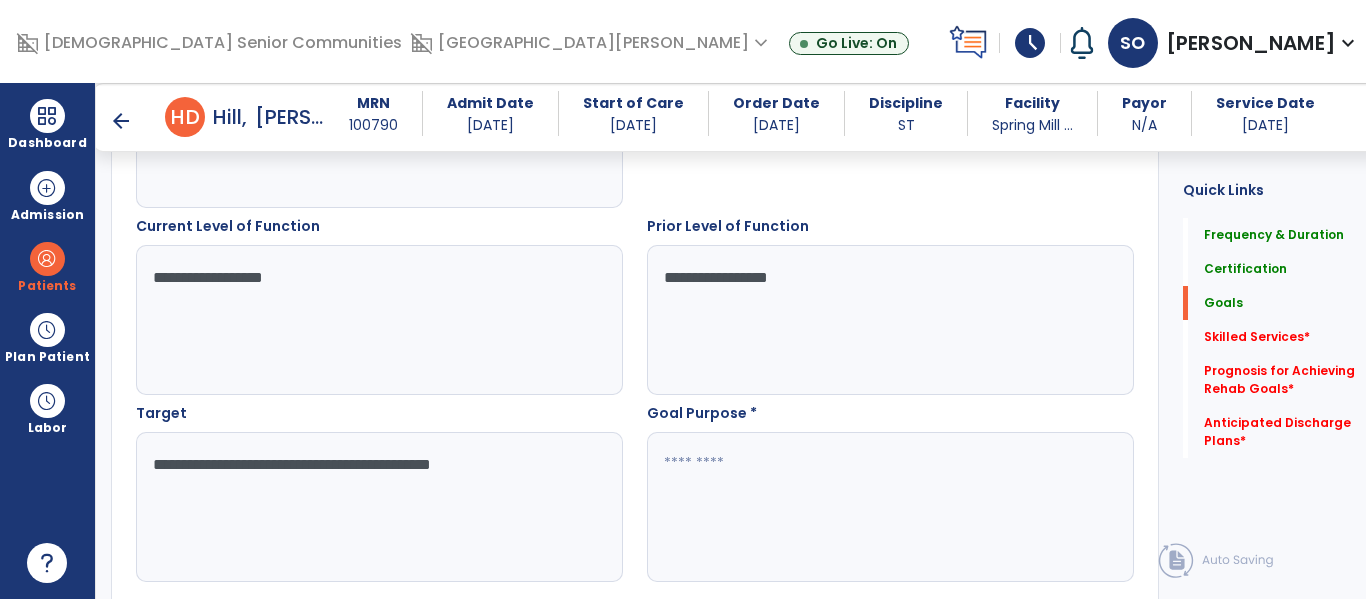 type on "**********" 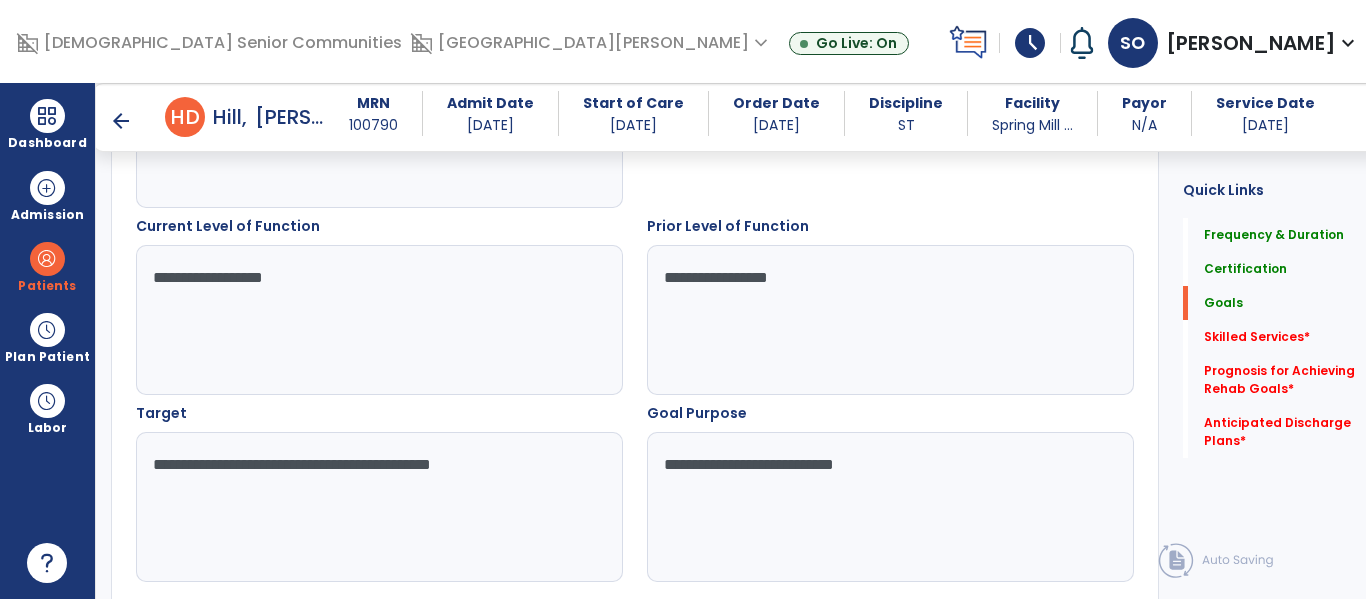 type on "**********" 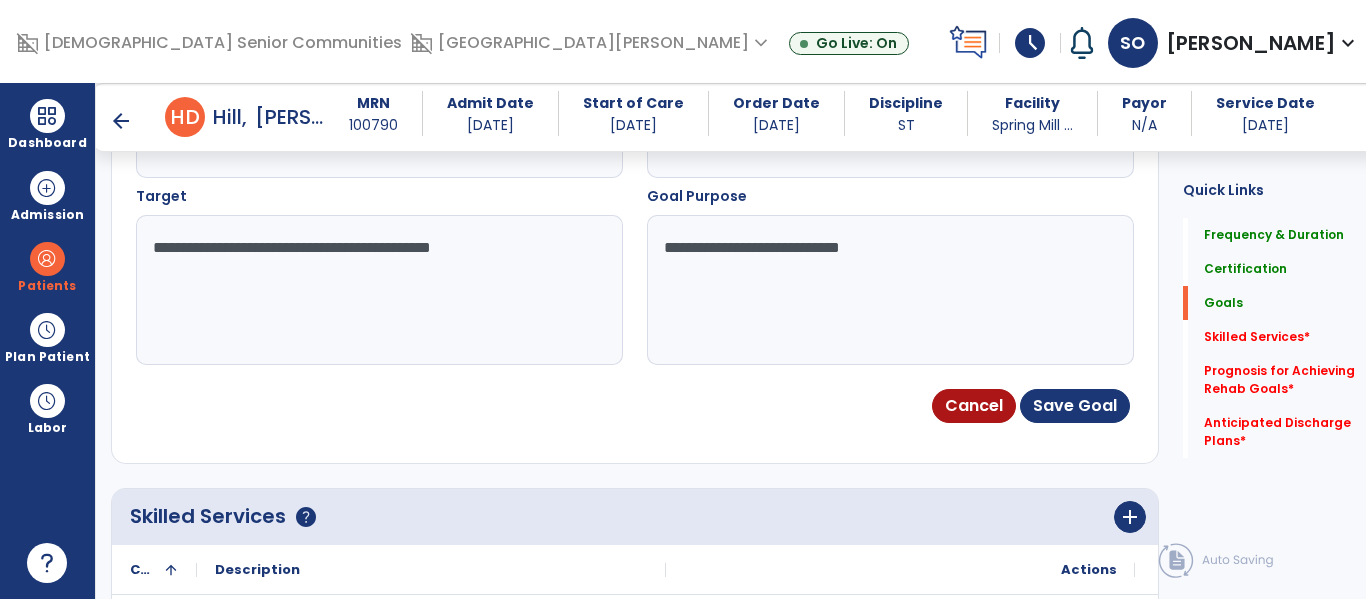 scroll, scrollTop: 936, scrollLeft: 0, axis: vertical 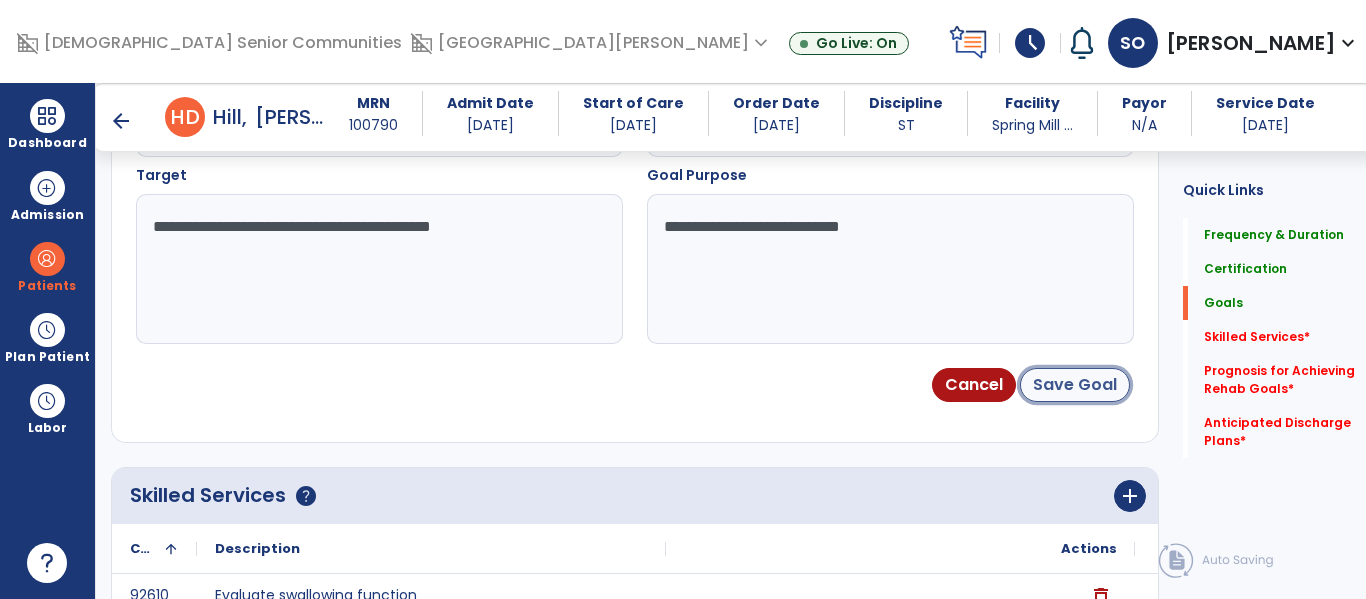 click on "Save Goal" at bounding box center [1075, 385] 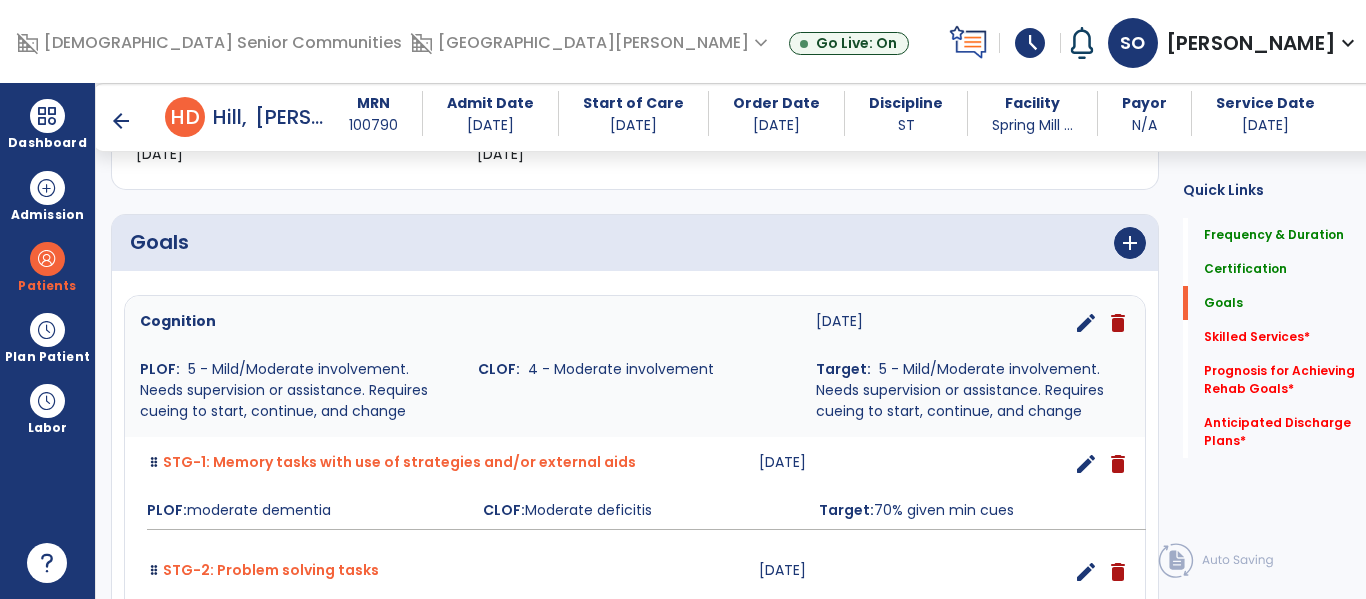 scroll, scrollTop: 400, scrollLeft: 0, axis: vertical 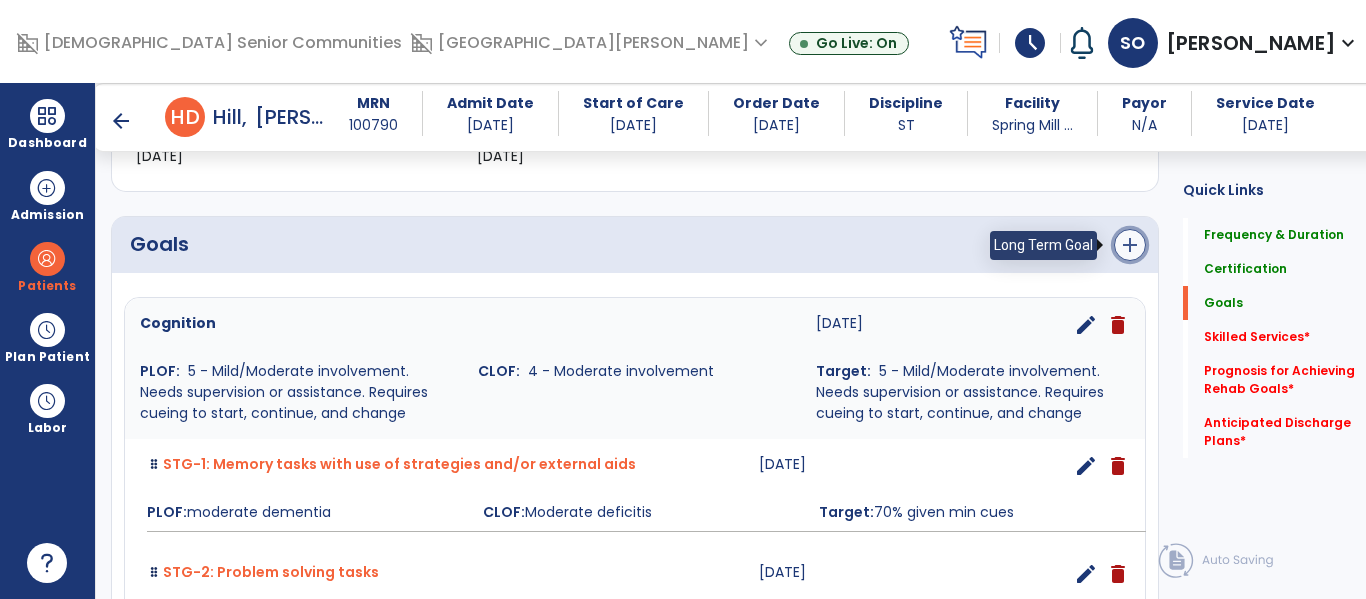 click on "add" at bounding box center [1130, 245] 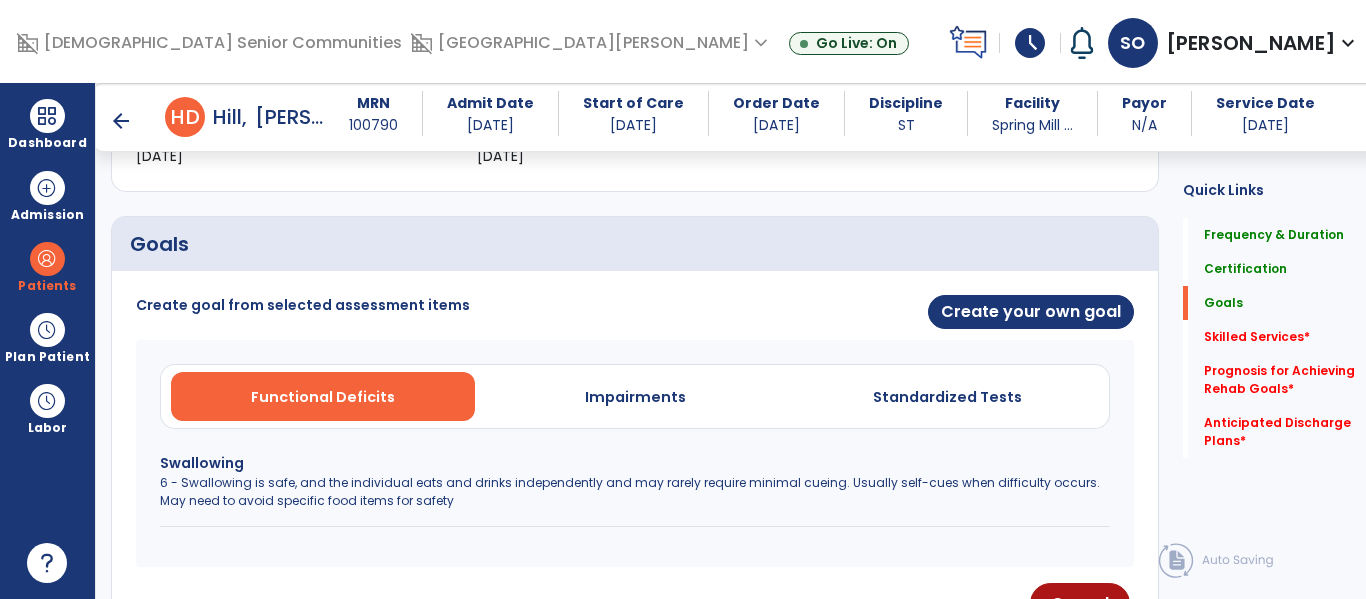 click on "6 - Swallowing is safe, and the individual eats and drinks independently and may rarely require minimal cueing. Usually self-cues when difficulty occurs. May need to avoid specific food items for safety" at bounding box center (635, 492) 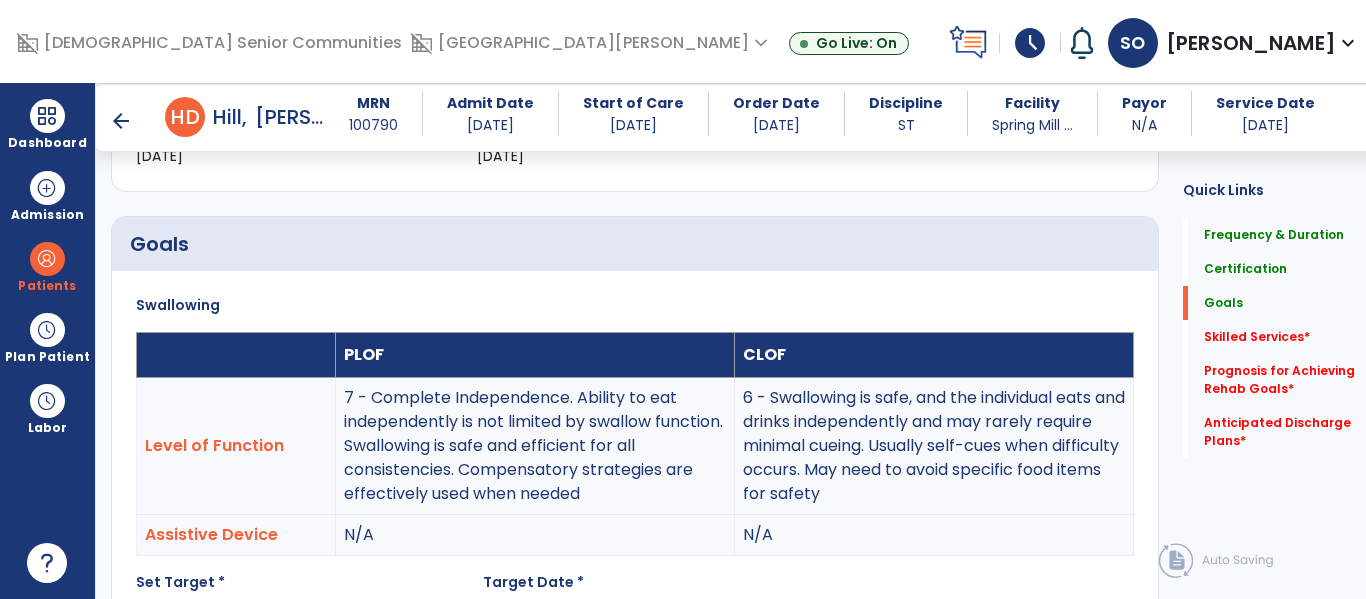 click on "7 - Complete Independence. Ability to eat independently is not limited by swallow function. Swallowing is safe and efficient for all consistencies. Compensatory strategies are effectively used when needed" at bounding box center [535, 446] 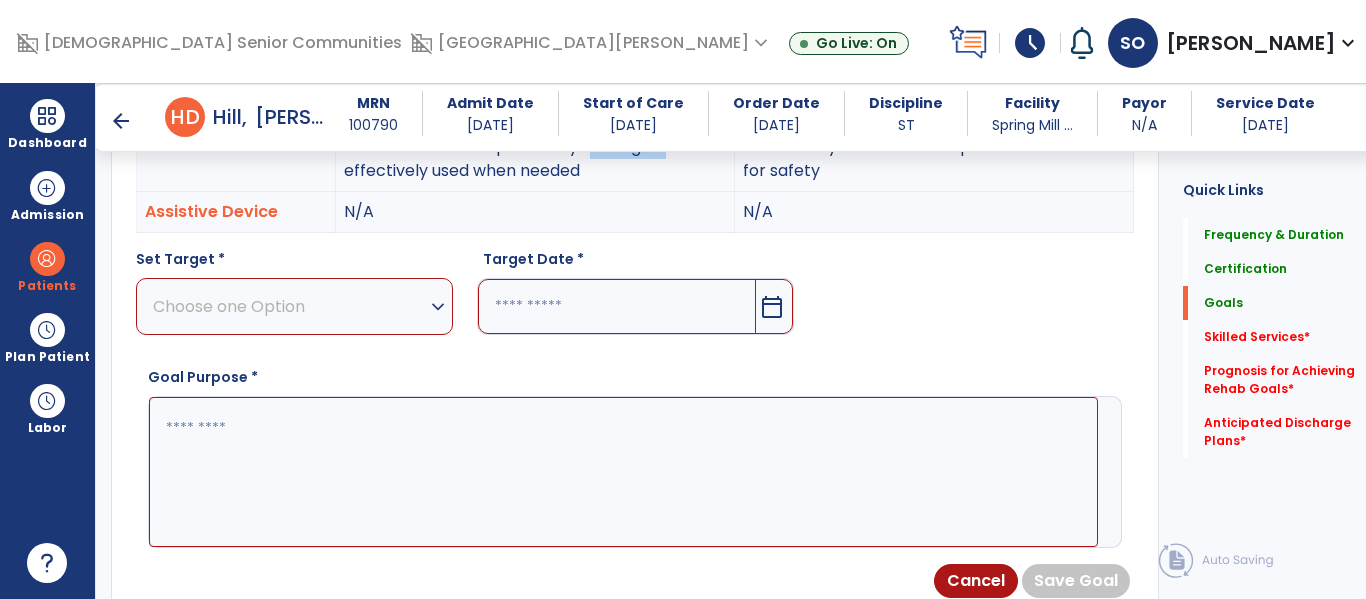 scroll, scrollTop: 741, scrollLeft: 0, axis: vertical 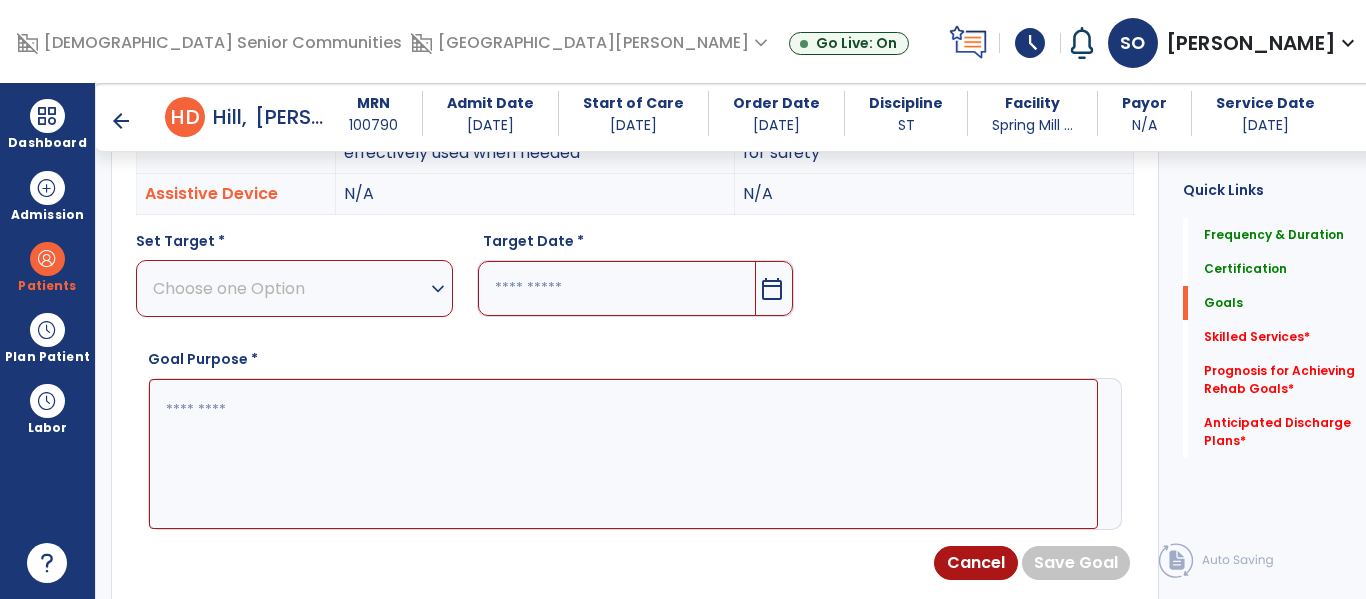 click on "Choose one Option   expand_more" at bounding box center (294, 288) 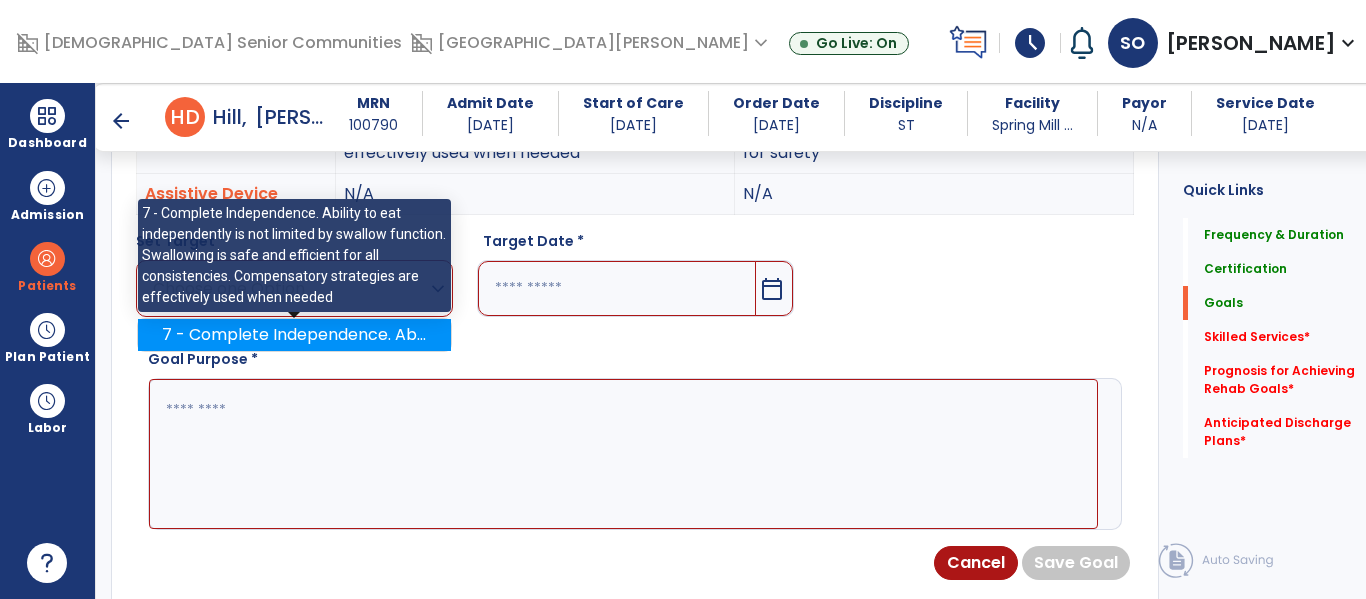 click on "7 - Complete Independence. Ability to eat independently is not limited by swallow function. Swallowing is safe and efficient for all consistencies. Compensatory strategies are effectively used when needed" at bounding box center (294, 335) 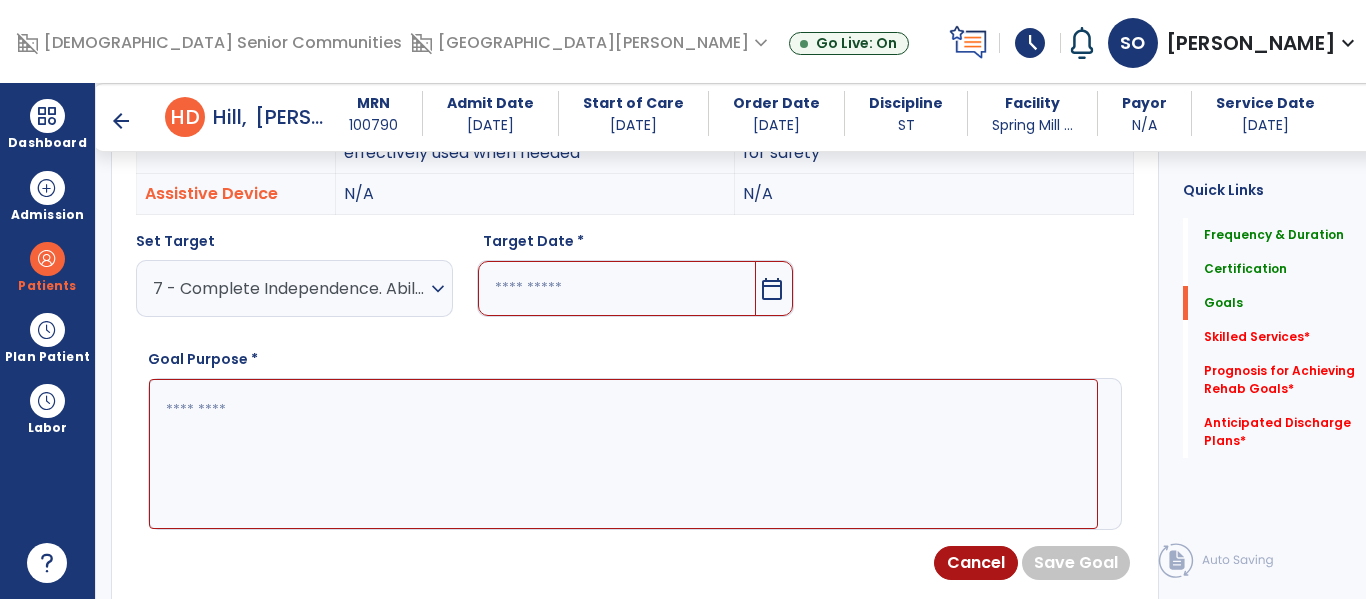 click at bounding box center (617, 288) 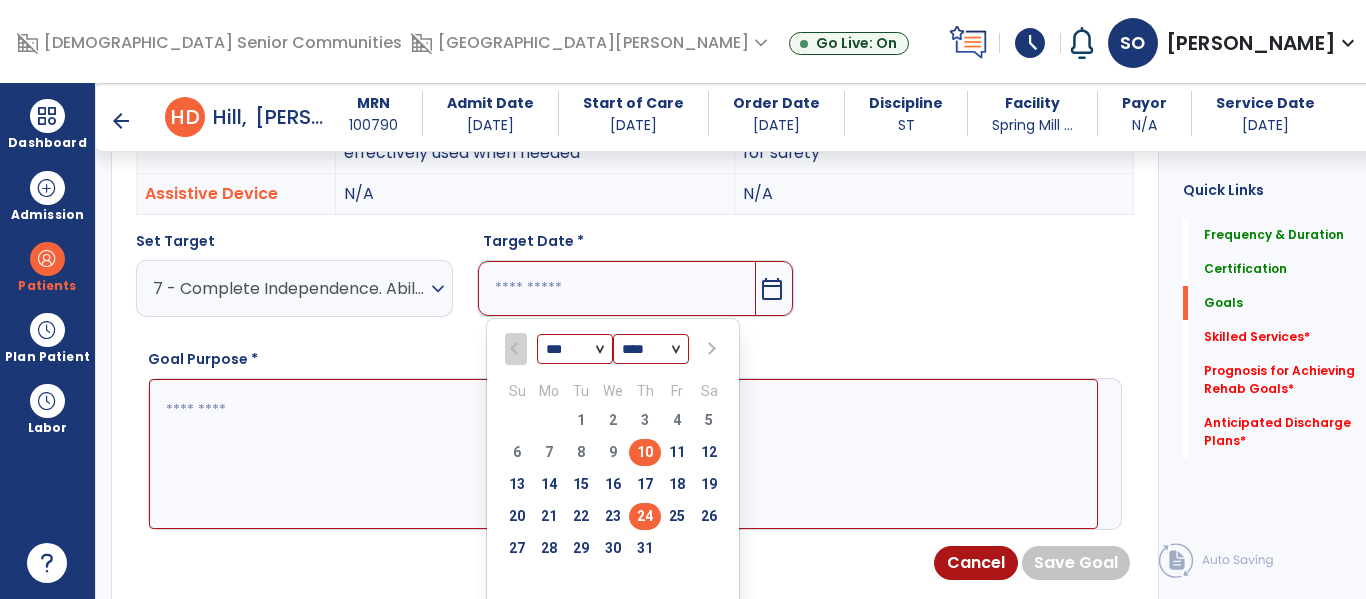click on "24" at bounding box center [645, 516] 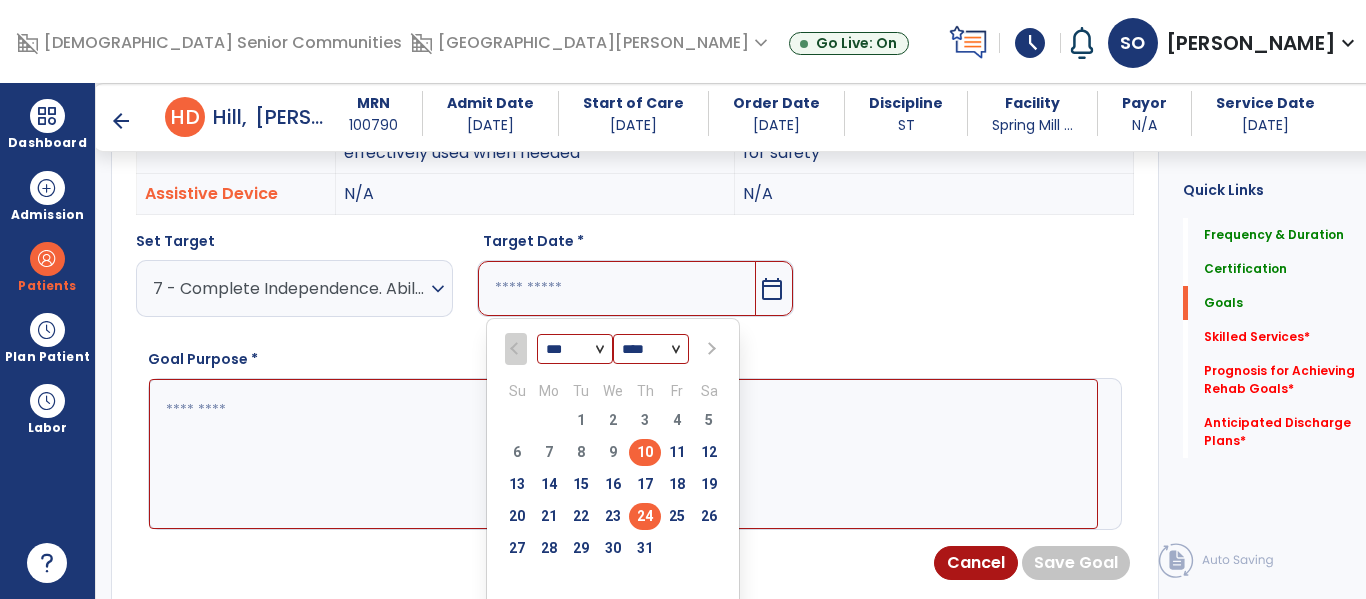 type on "*********" 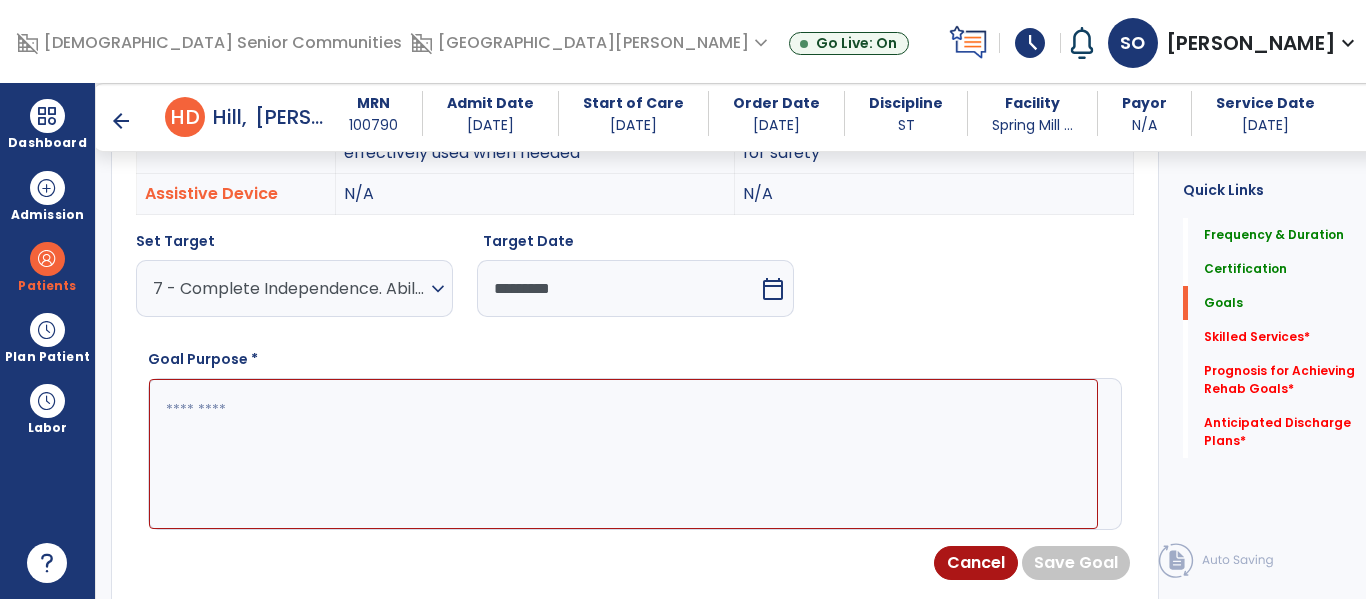 click at bounding box center [623, 454] 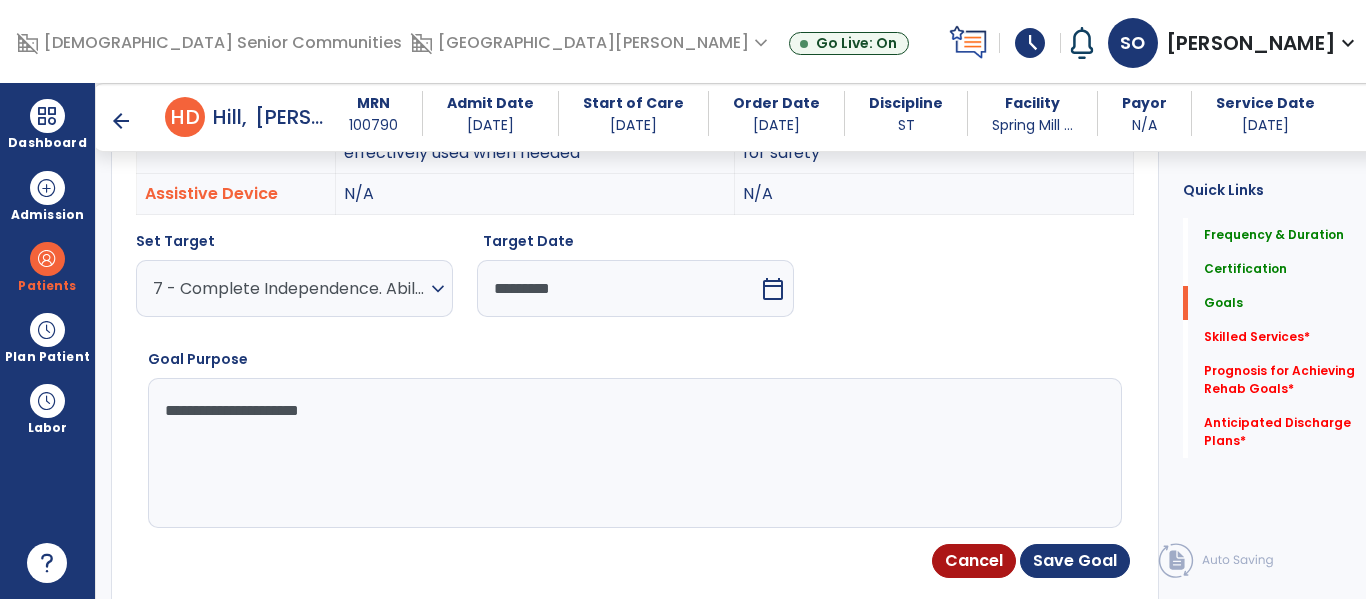 type on "**********" 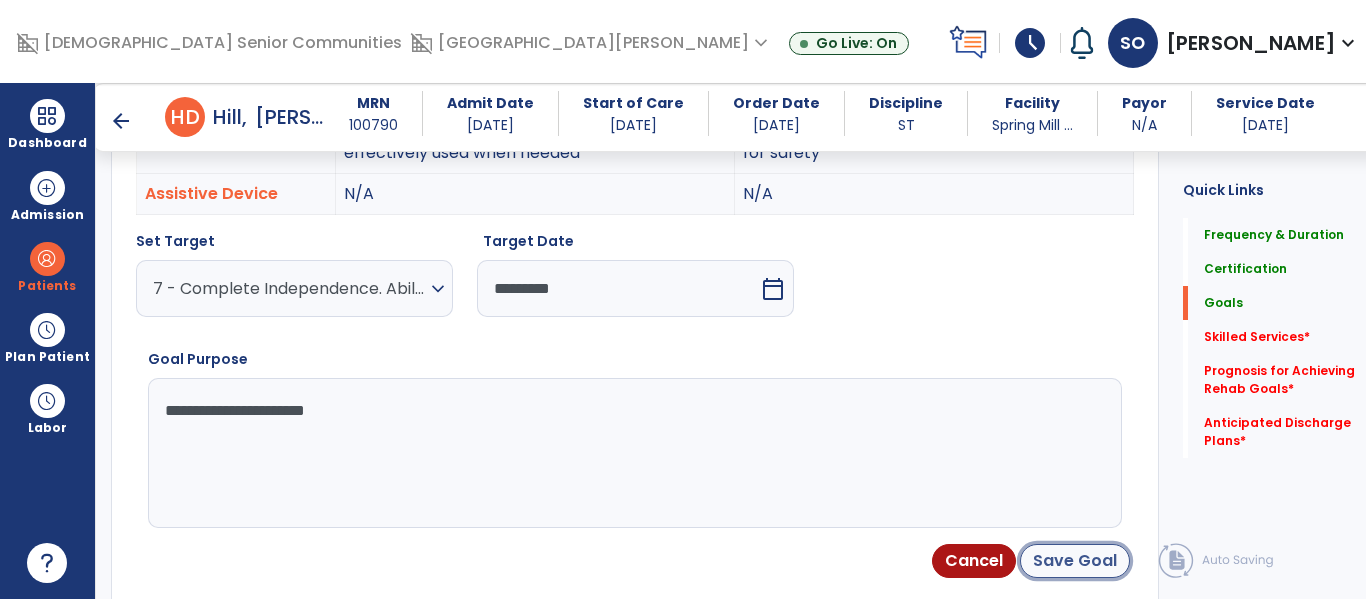 click on "Save Goal" at bounding box center [1075, 561] 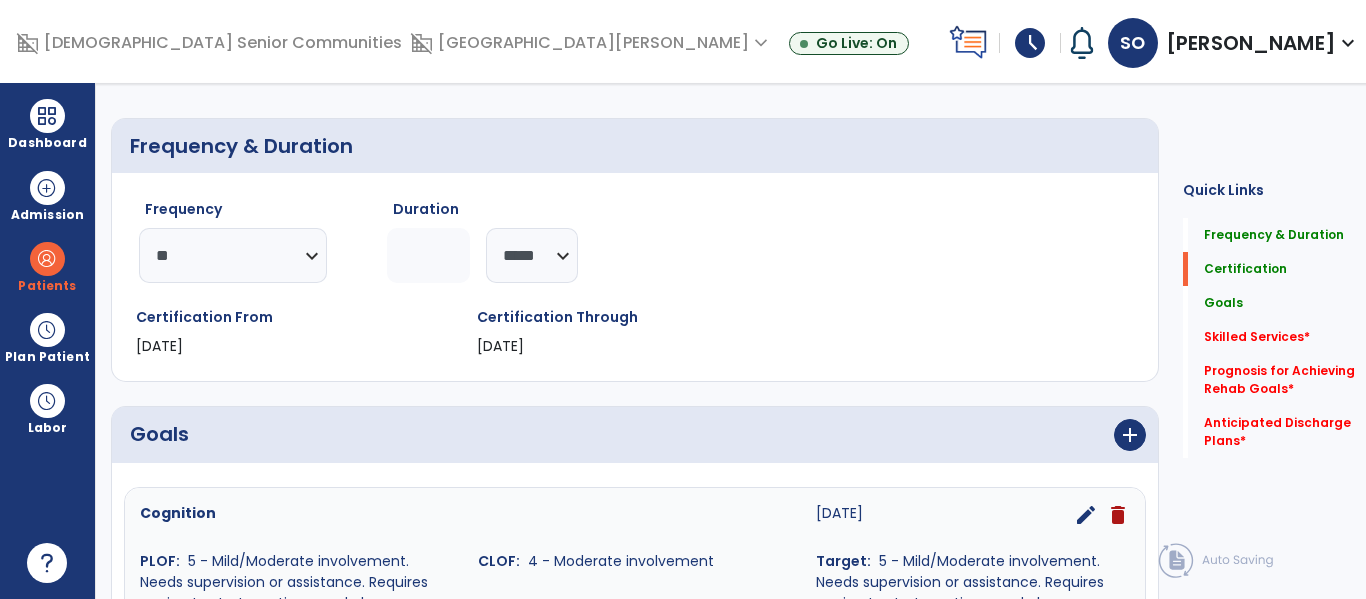 scroll, scrollTop: 0, scrollLeft: 0, axis: both 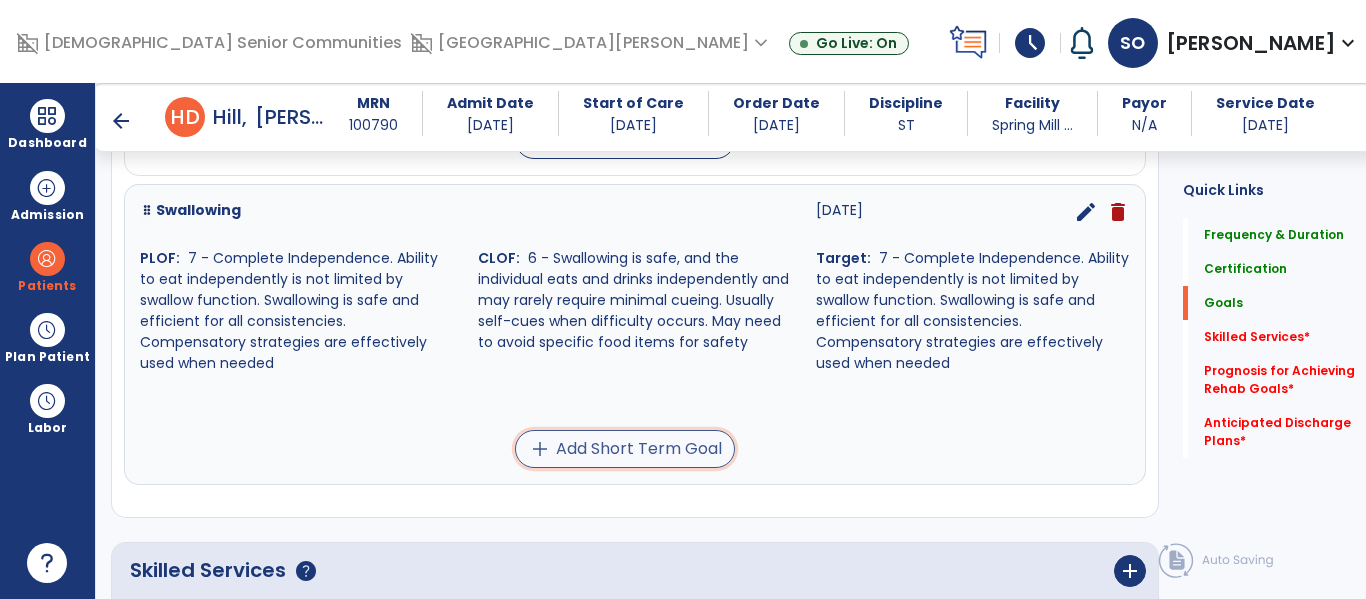 click on "add  Add Short Term Goal" at bounding box center (625, 449) 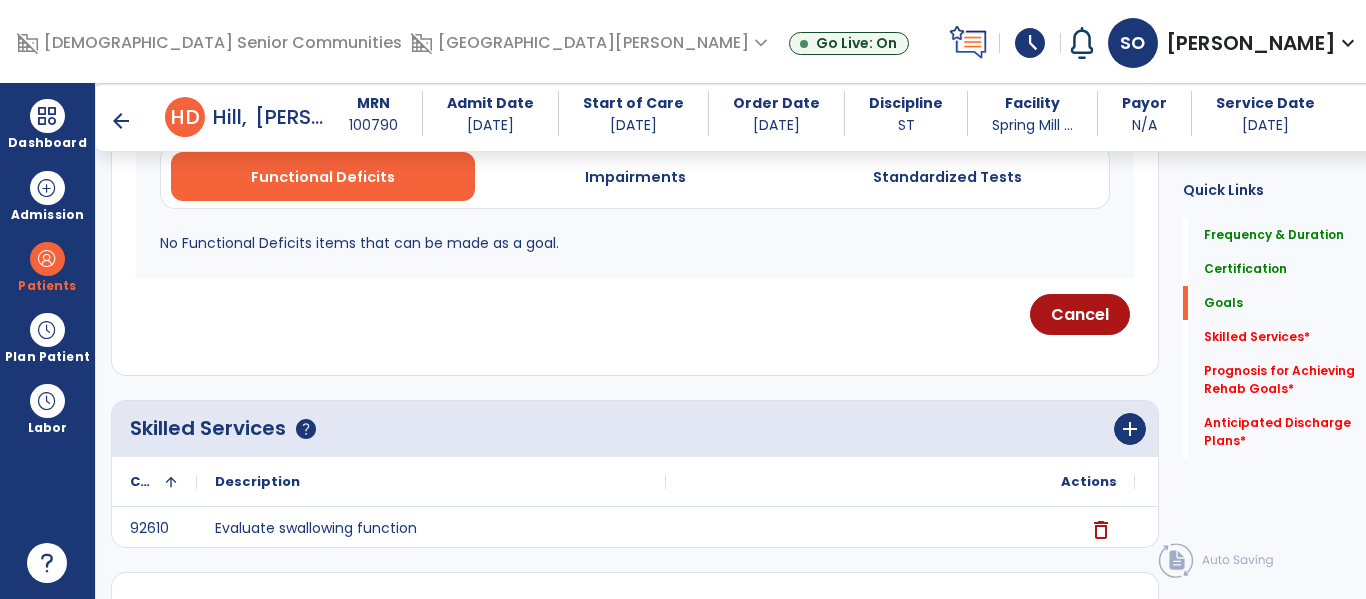 scroll, scrollTop: 395, scrollLeft: 0, axis: vertical 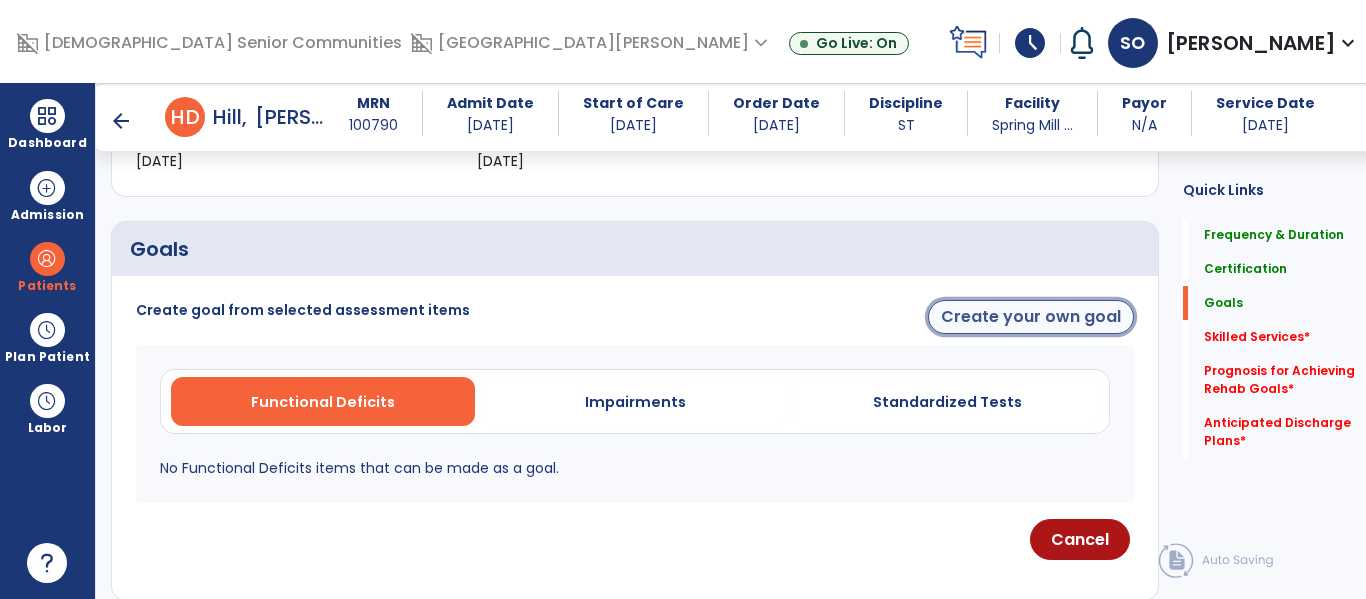click on "Create your own goal" at bounding box center (1031, 317) 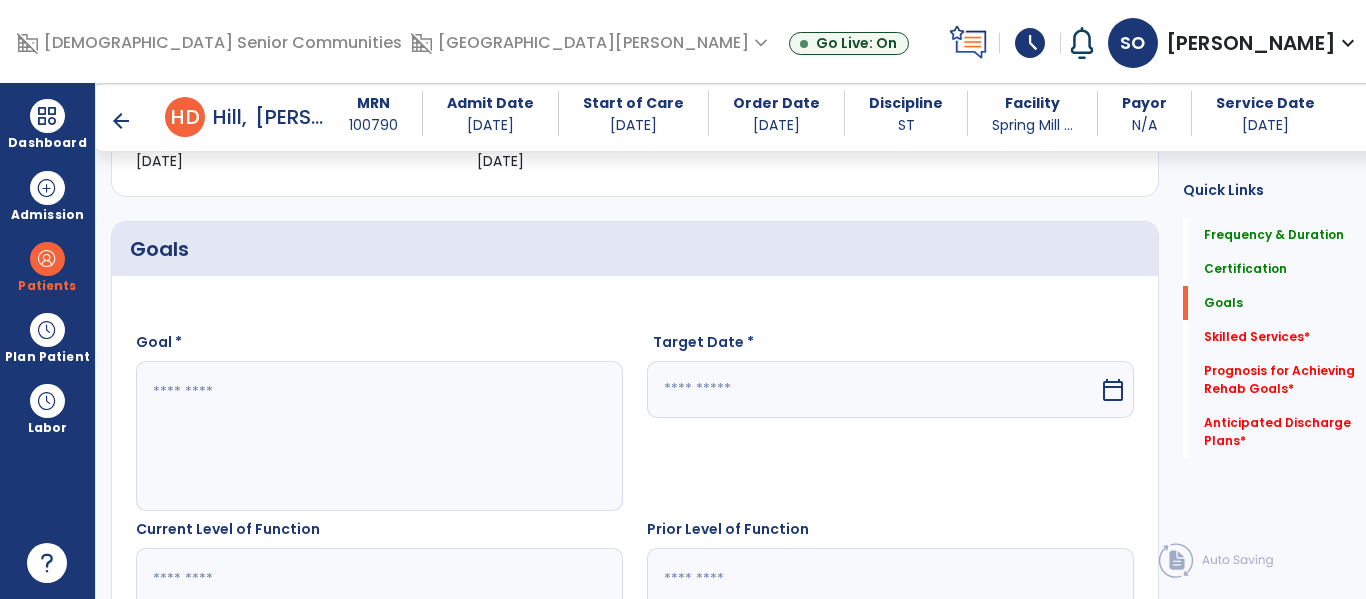 click at bounding box center [374, 436] 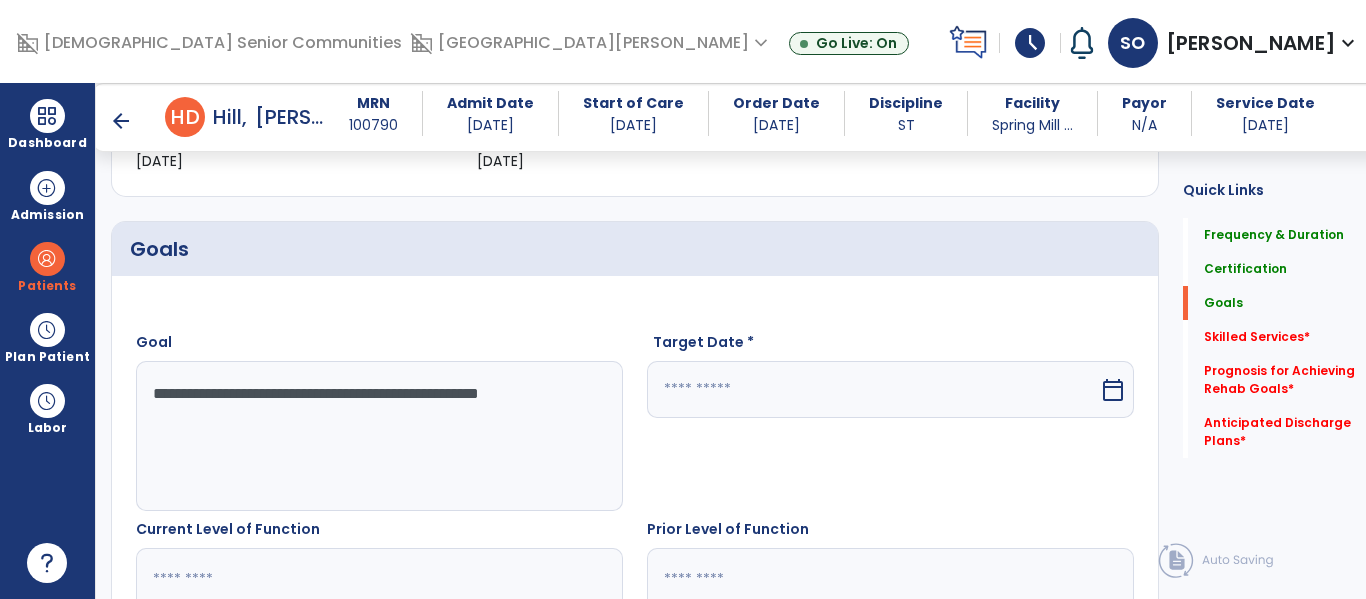 type on "**********" 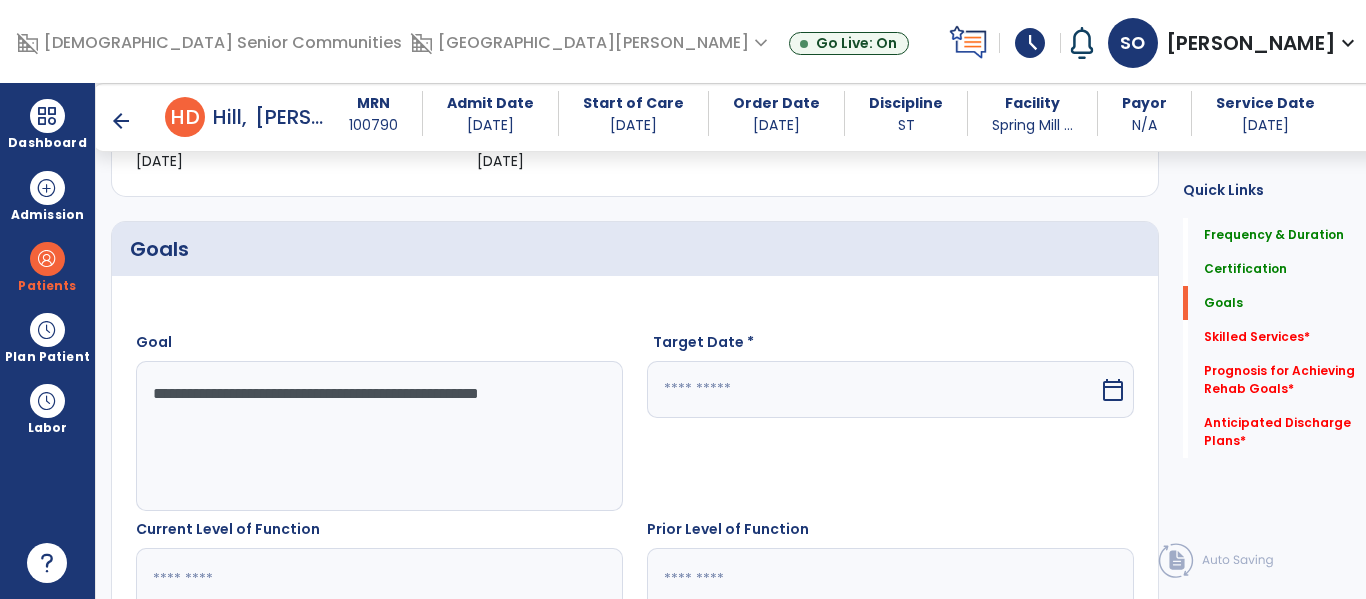 click at bounding box center [873, 389] 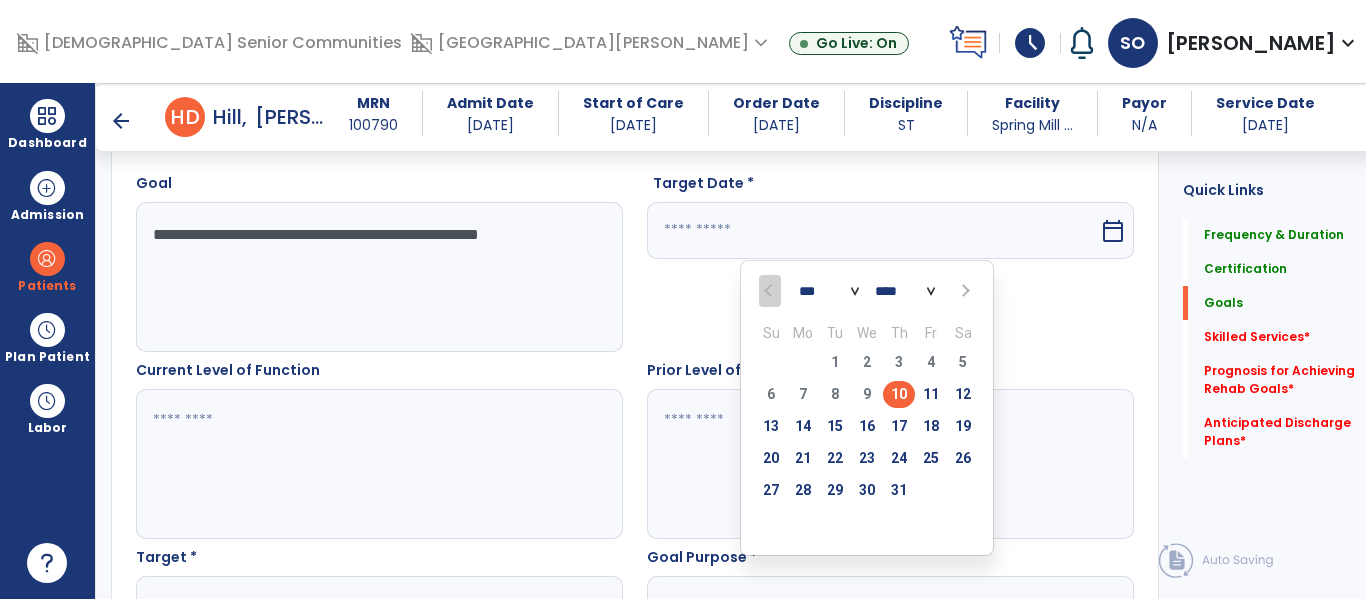 scroll, scrollTop: 563, scrollLeft: 0, axis: vertical 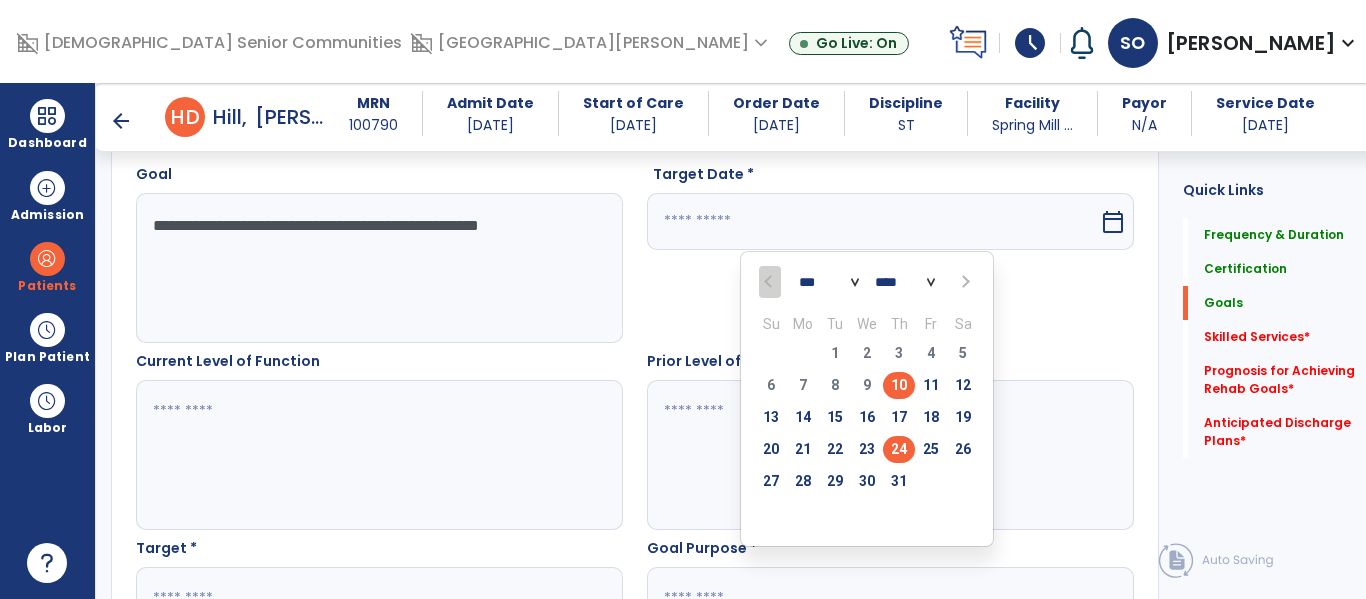 click on "24" at bounding box center [899, 449] 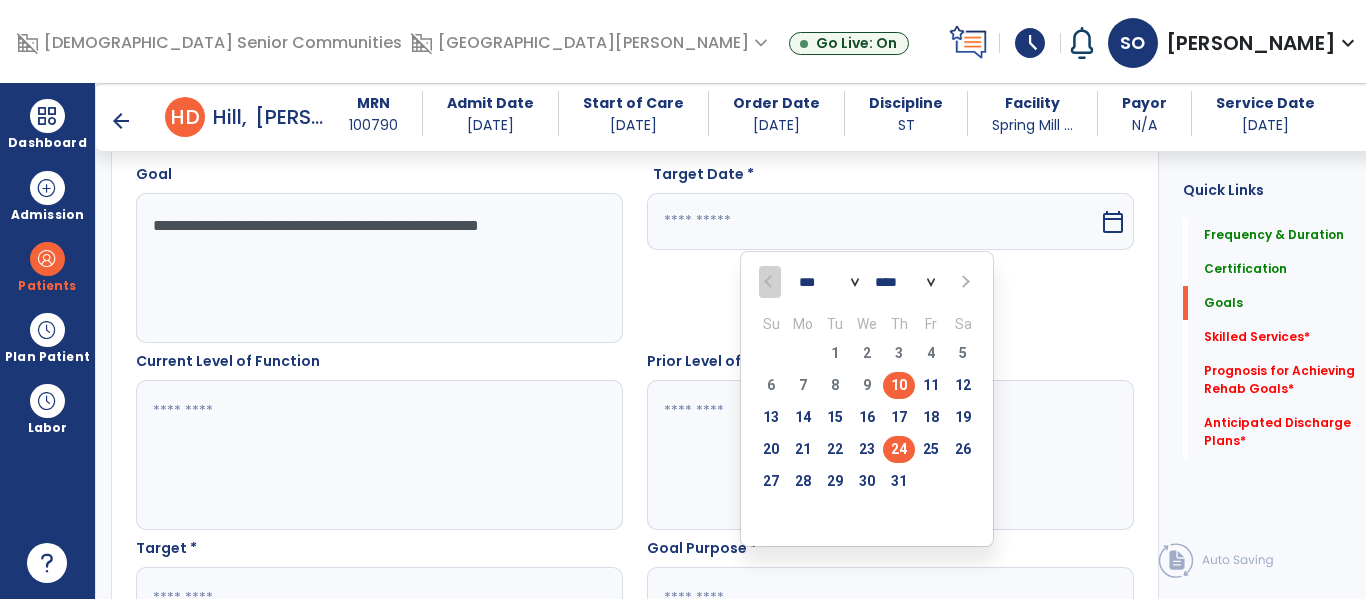 type on "*********" 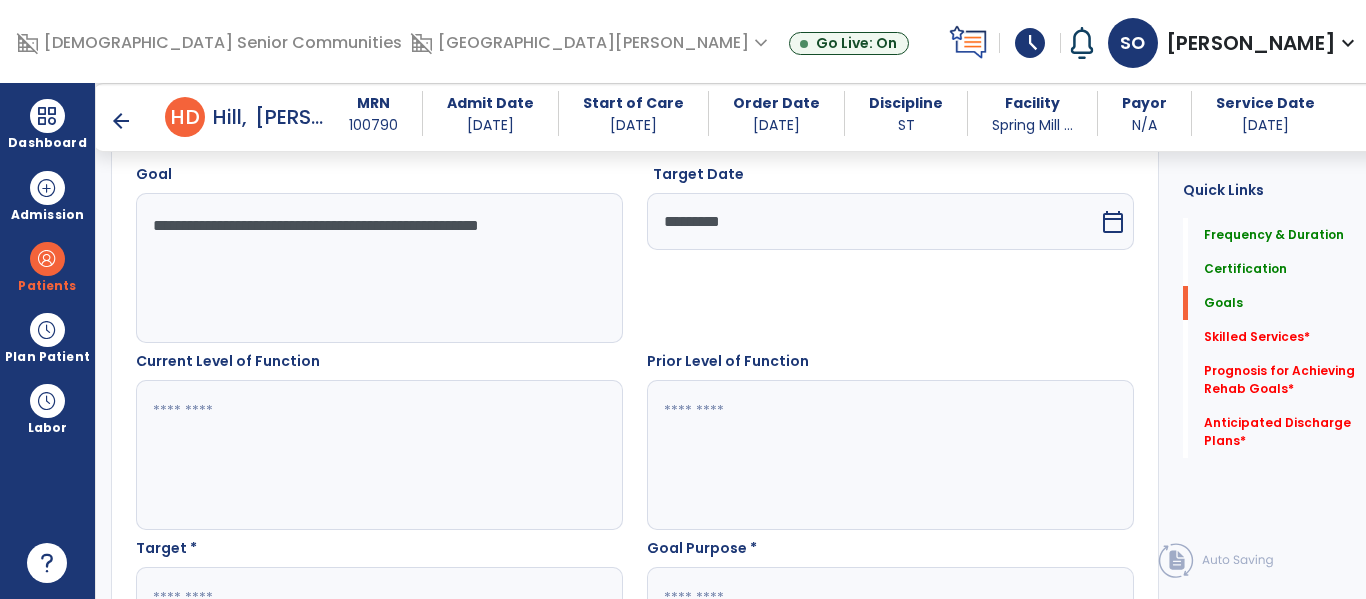 click at bounding box center (374, 455) 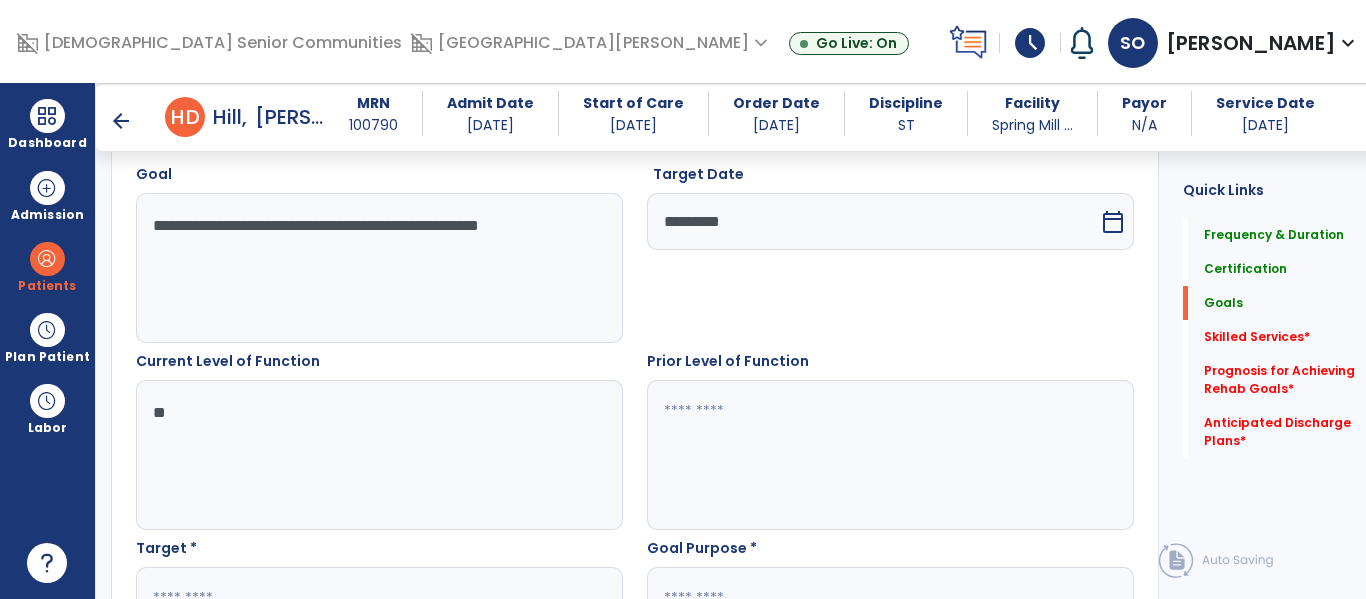 type on "*" 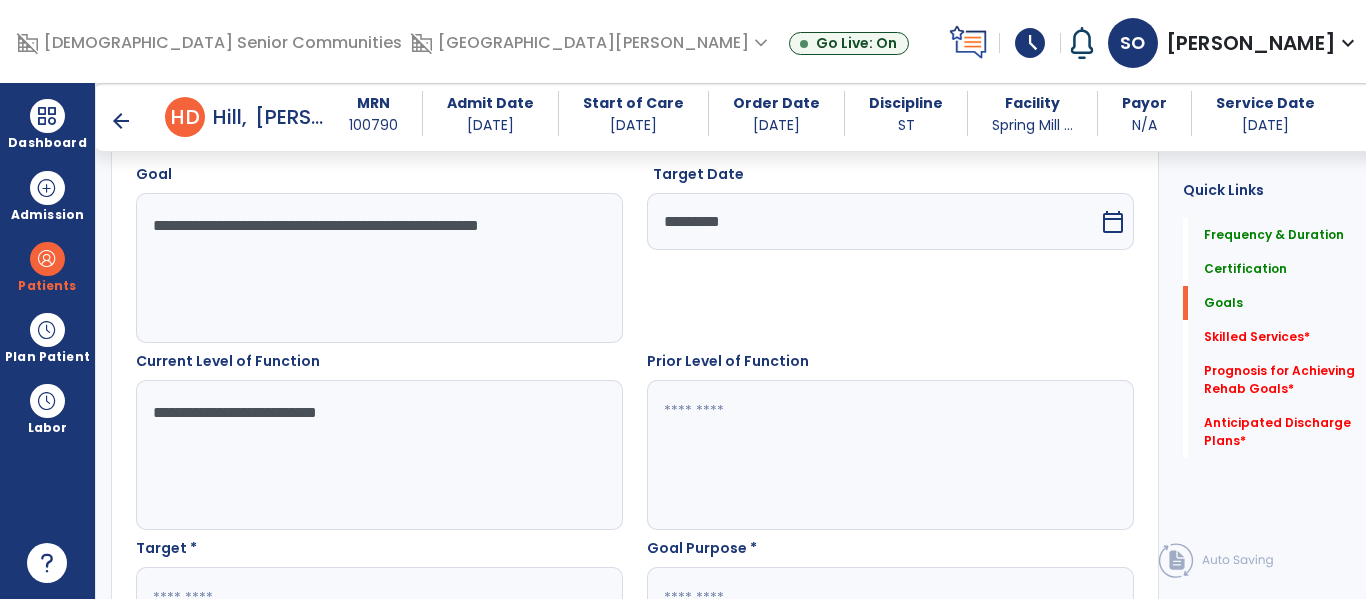 type on "**********" 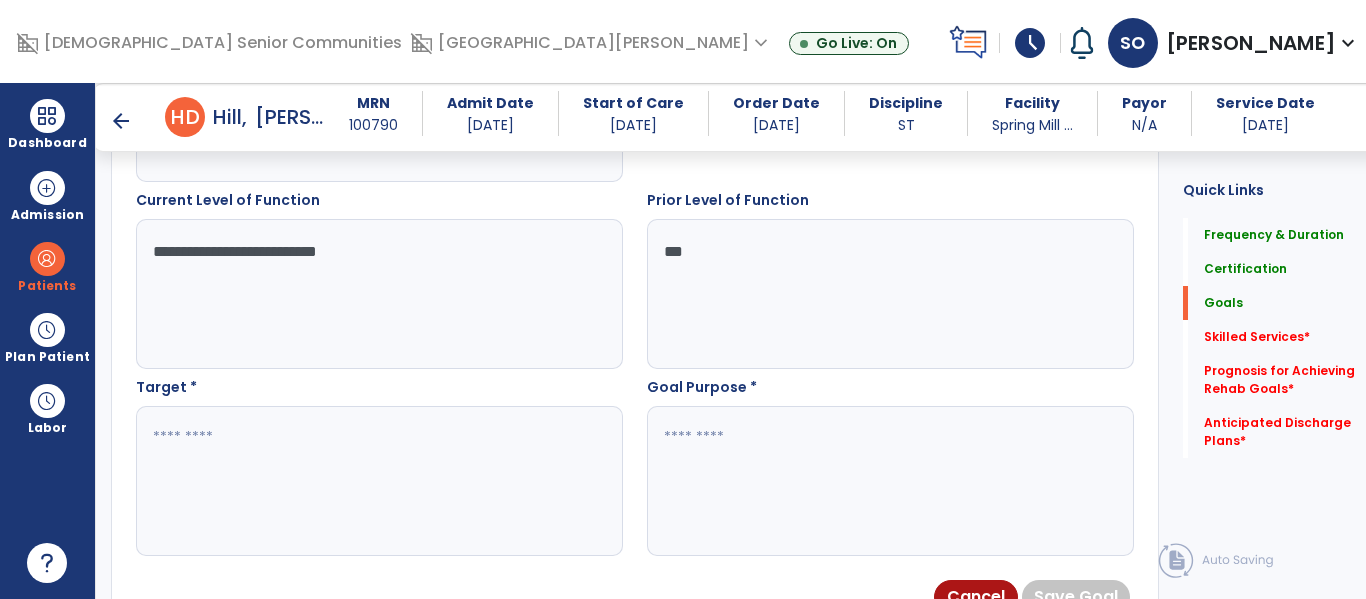scroll, scrollTop: 732, scrollLeft: 0, axis: vertical 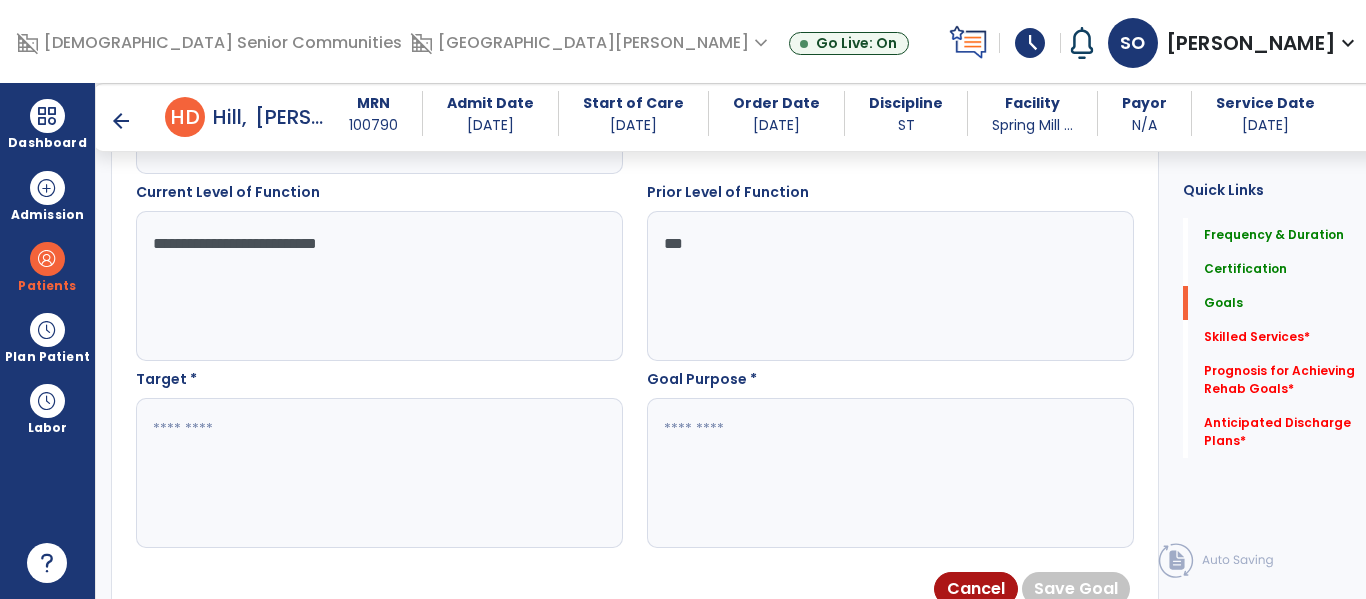 type on "***" 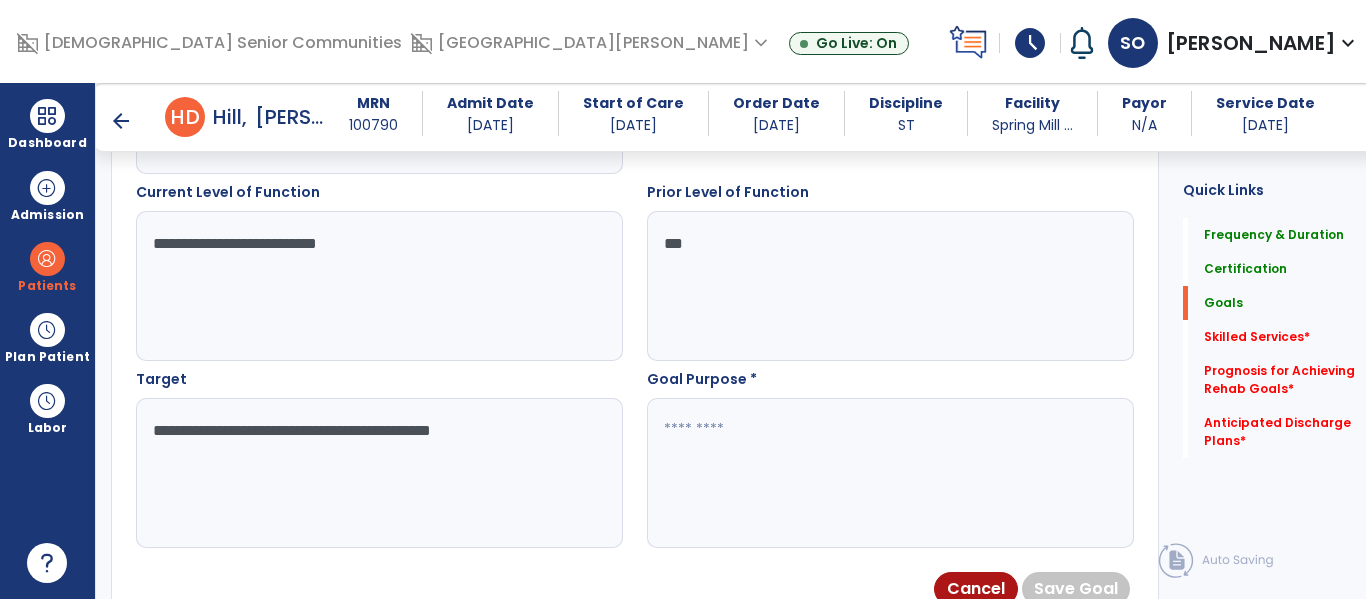 type on "**********" 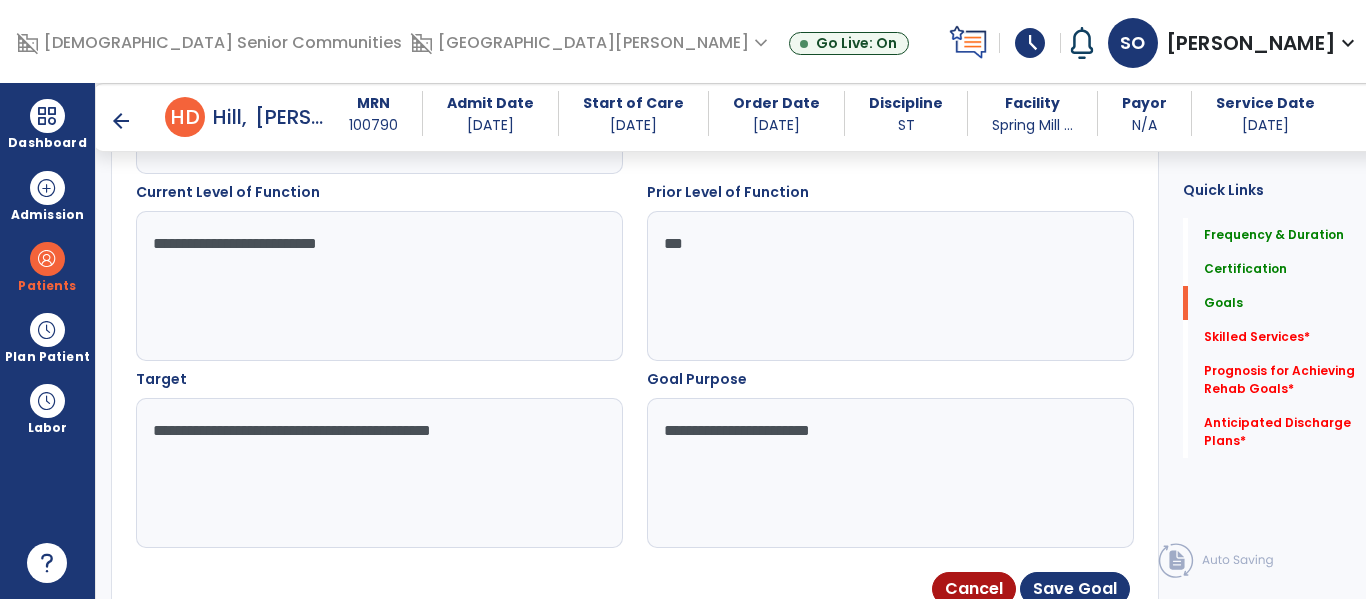 type on "**********" 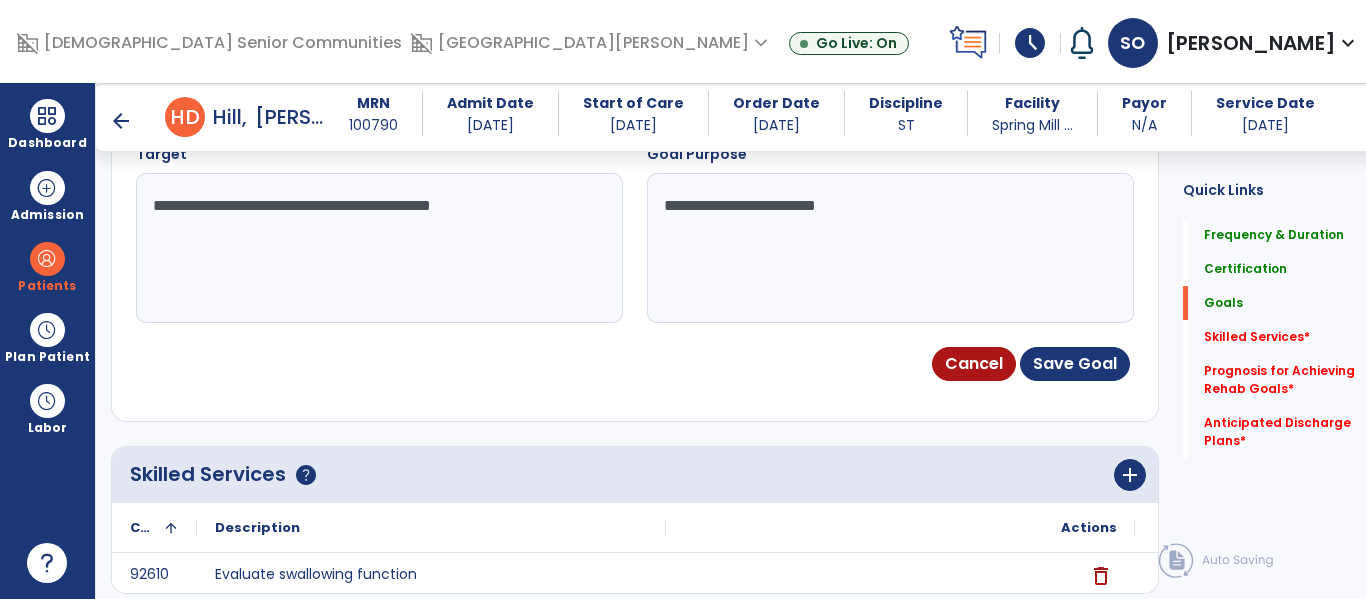 scroll, scrollTop: 975, scrollLeft: 0, axis: vertical 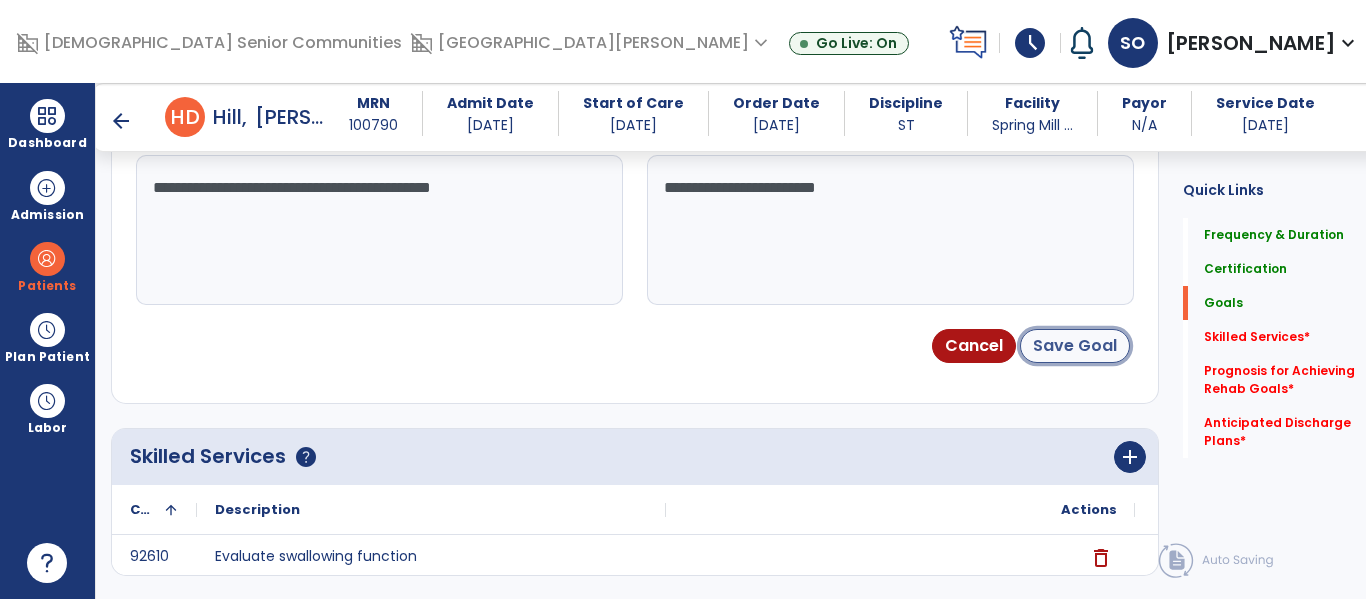 click on "Save Goal" at bounding box center (1075, 346) 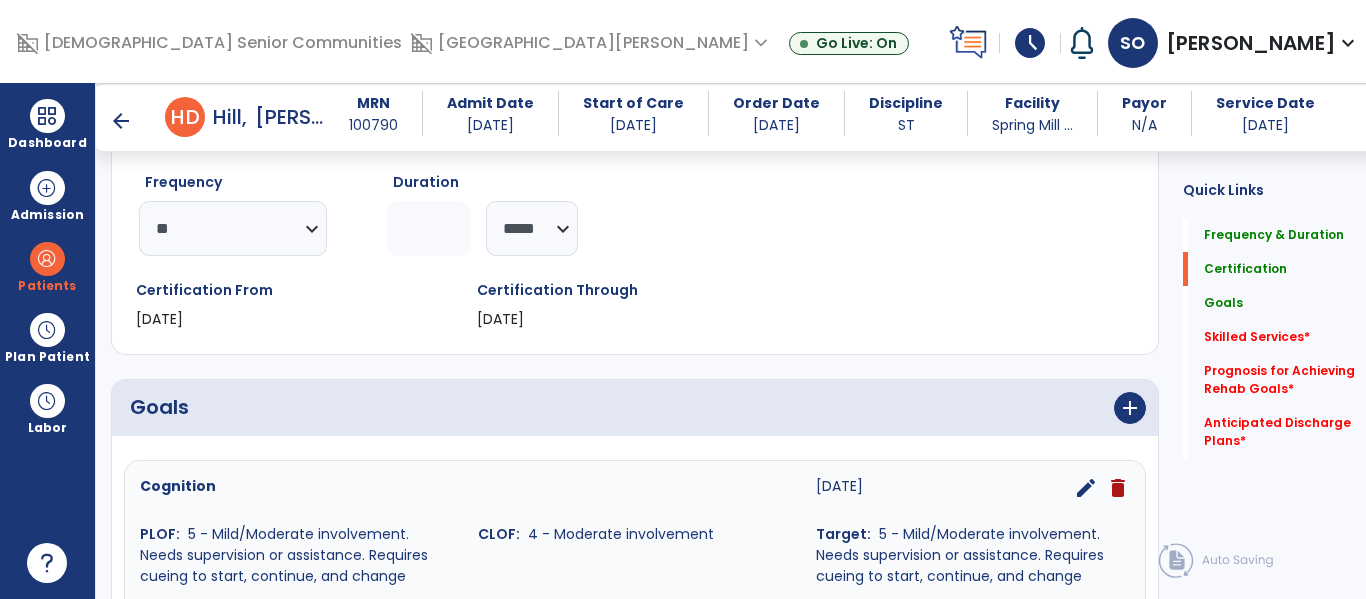 click on "add" at bounding box center [898, 408] 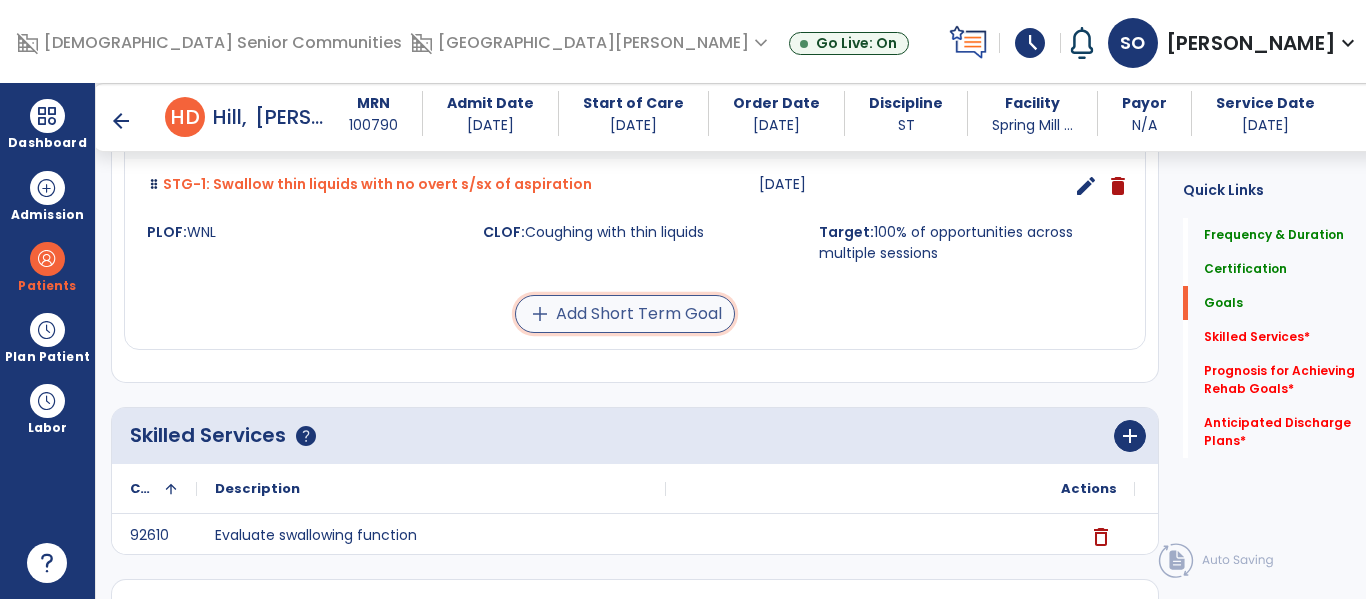 click on "add  Add Short Term Goal" at bounding box center (625, 314) 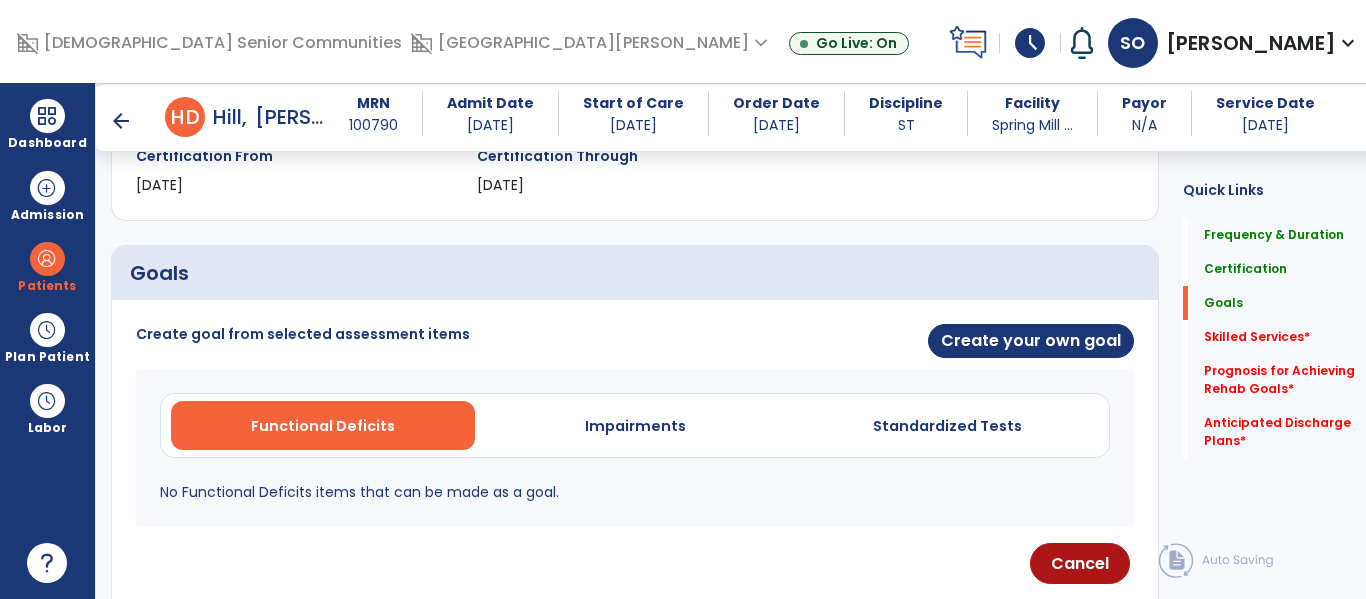 scroll, scrollTop: 341, scrollLeft: 0, axis: vertical 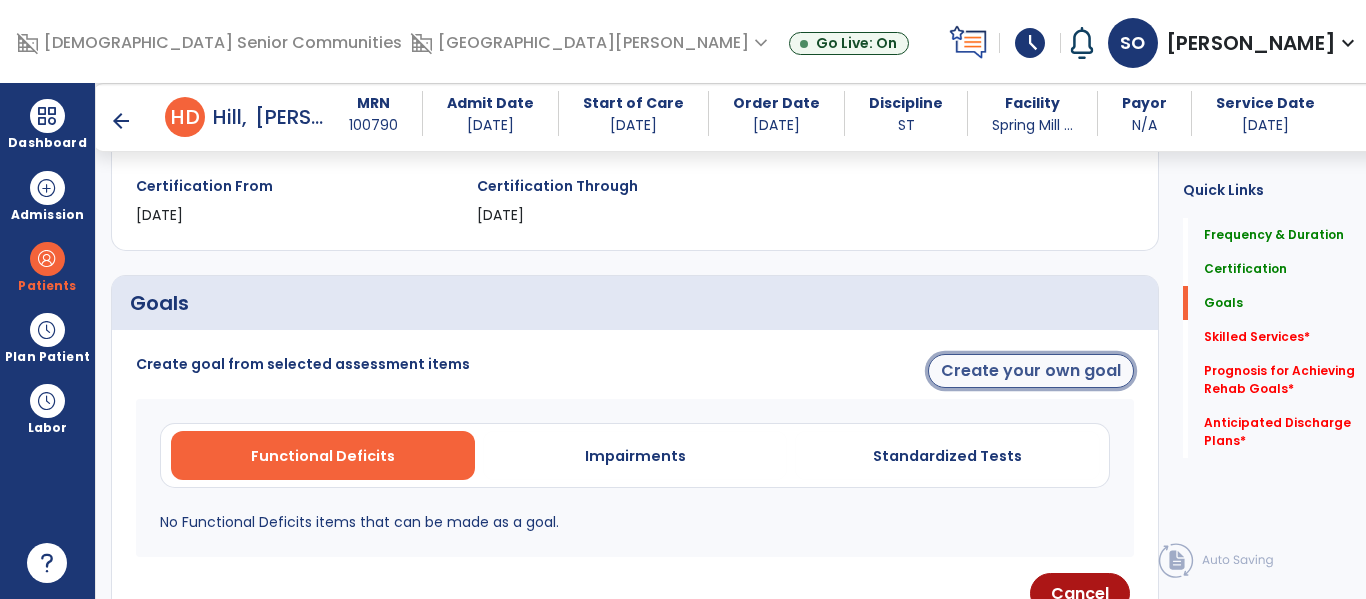 click on "Create your own goal" at bounding box center [1031, 371] 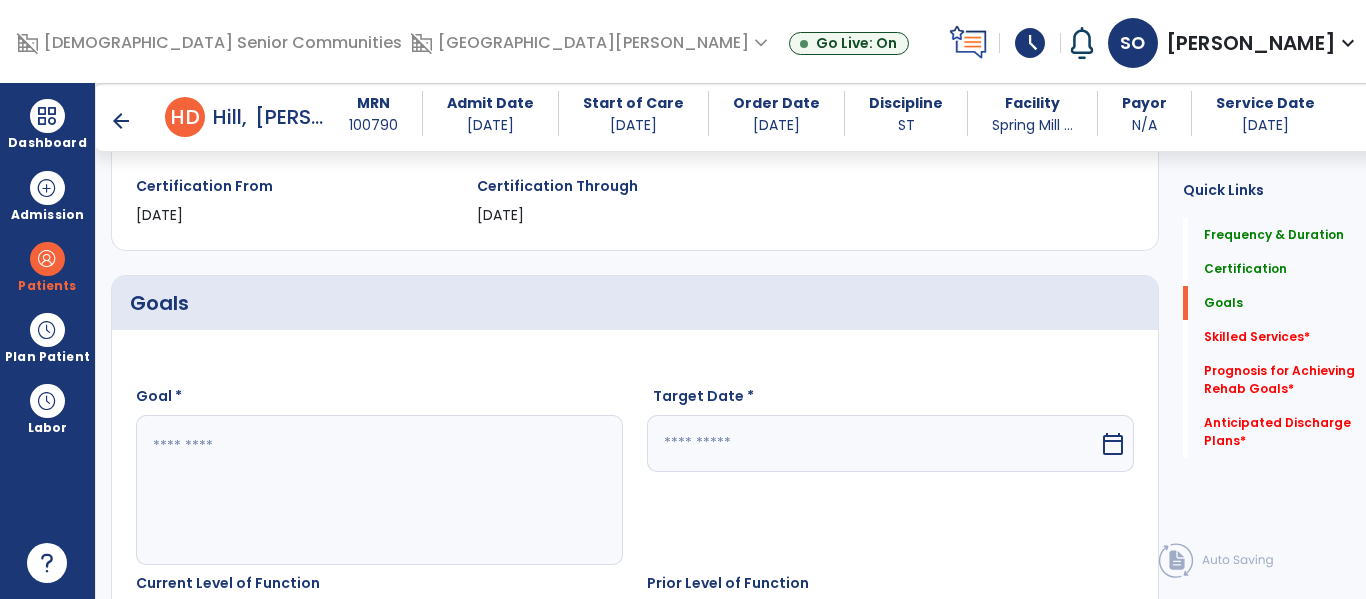 click at bounding box center (374, 490) 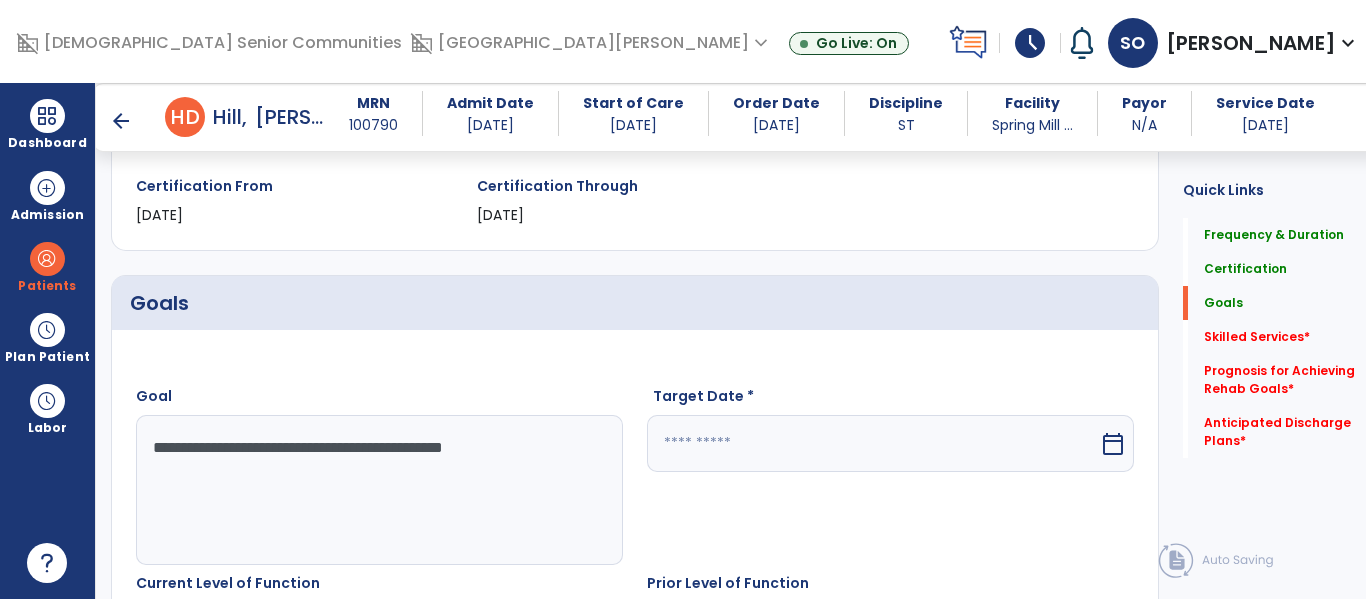 type on "**********" 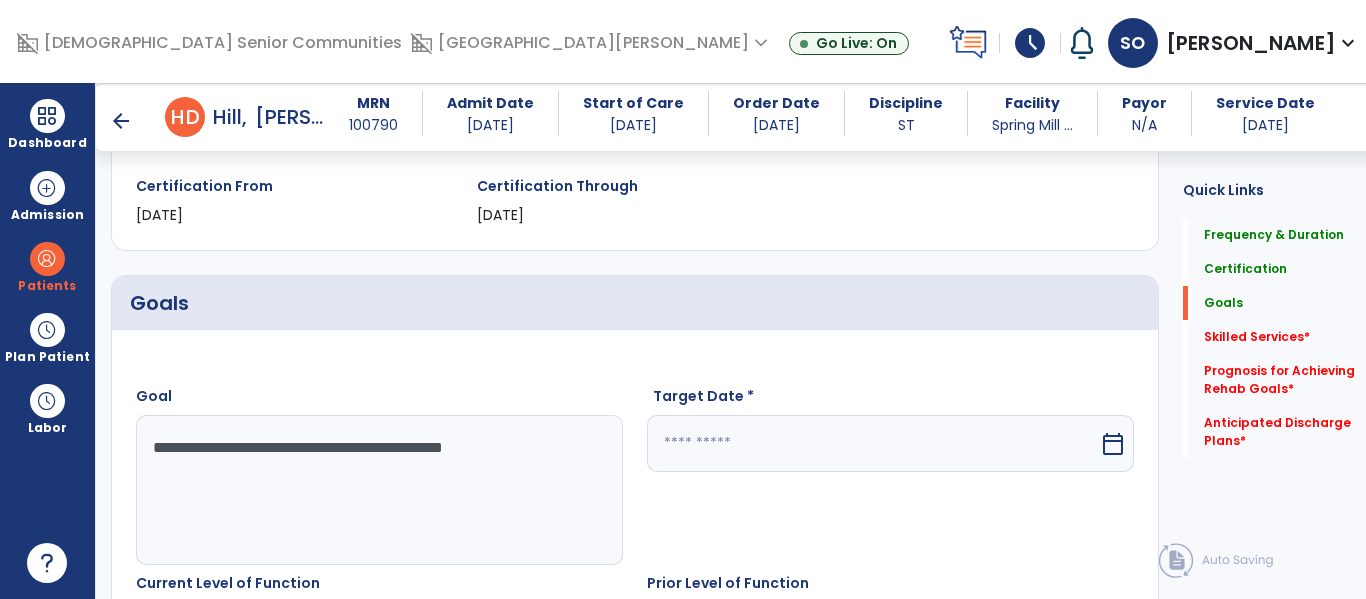 click at bounding box center (873, 443) 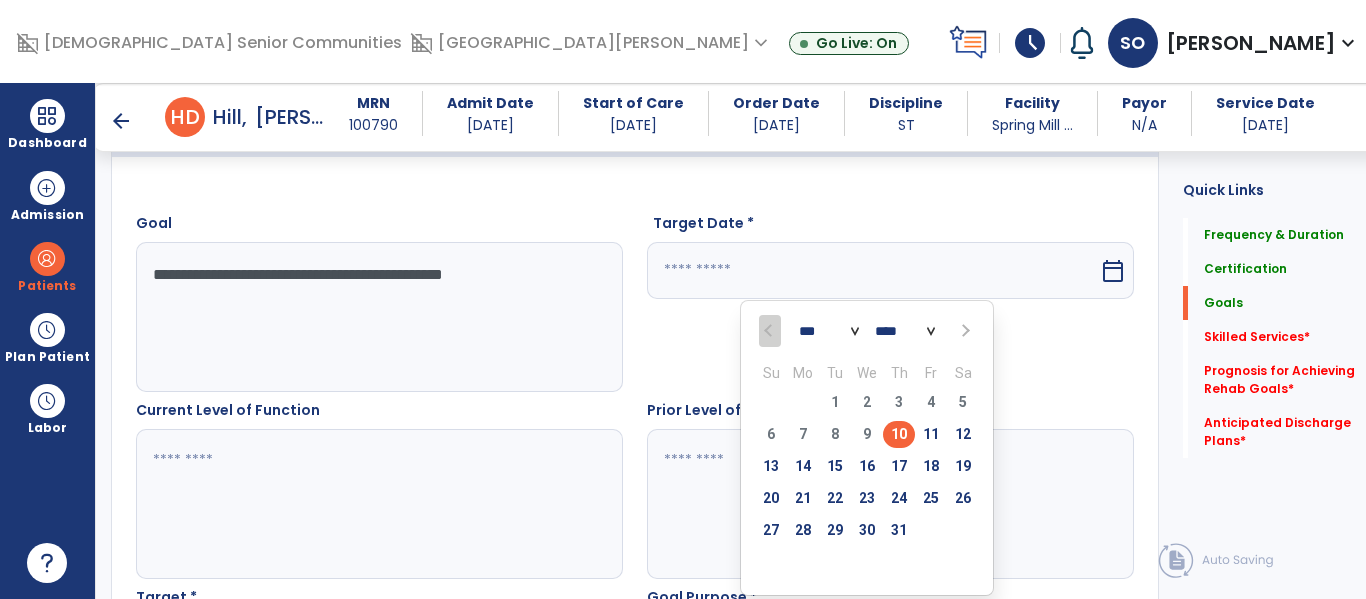 scroll, scrollTop: 523, scrollLeft: 0, axis: vertical 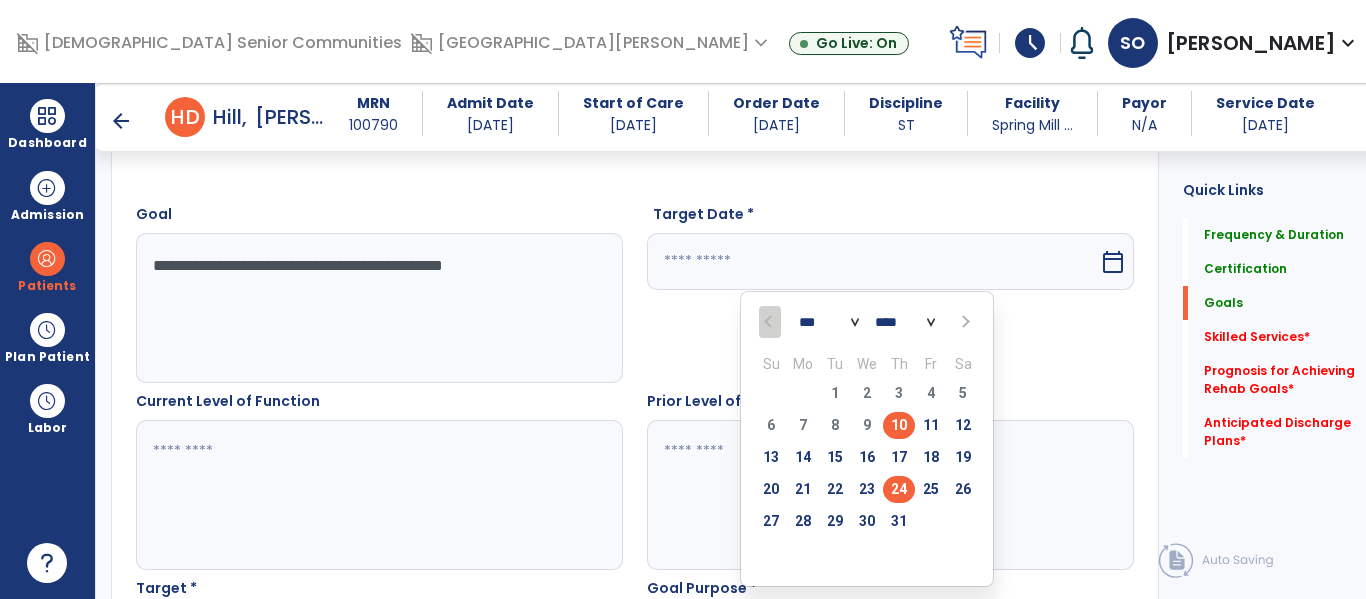 click on "24" at bounding box center (899, 489) 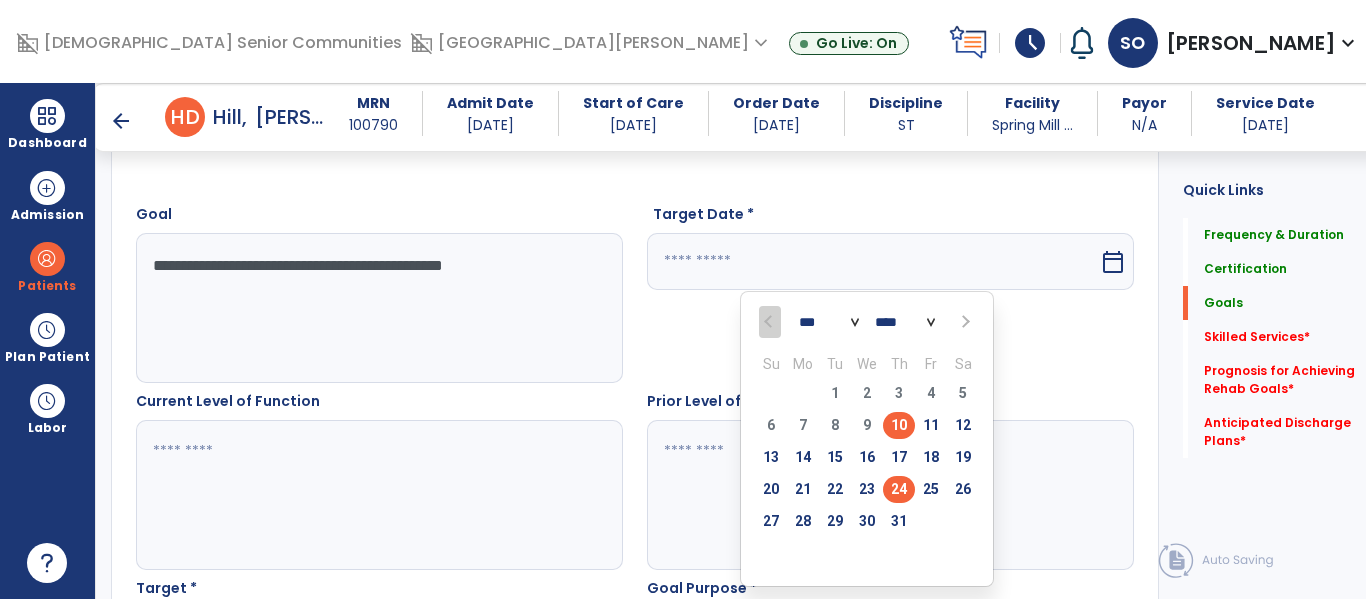 type on "*********" 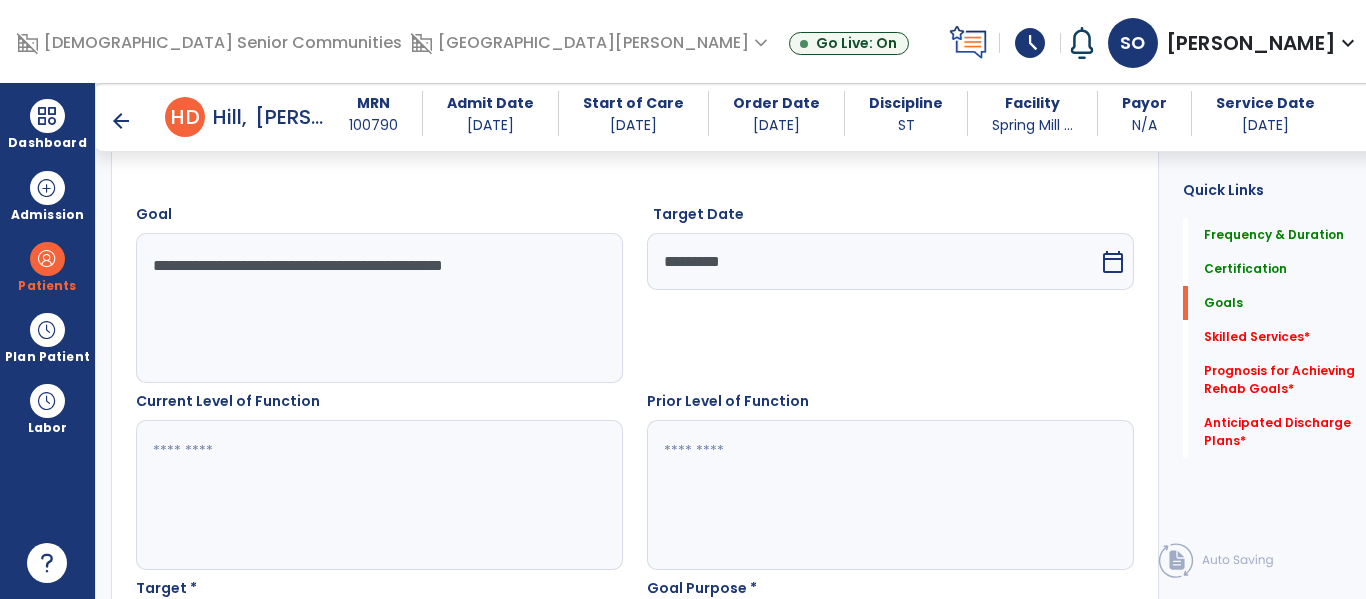 click at bounding box center [374, 495] 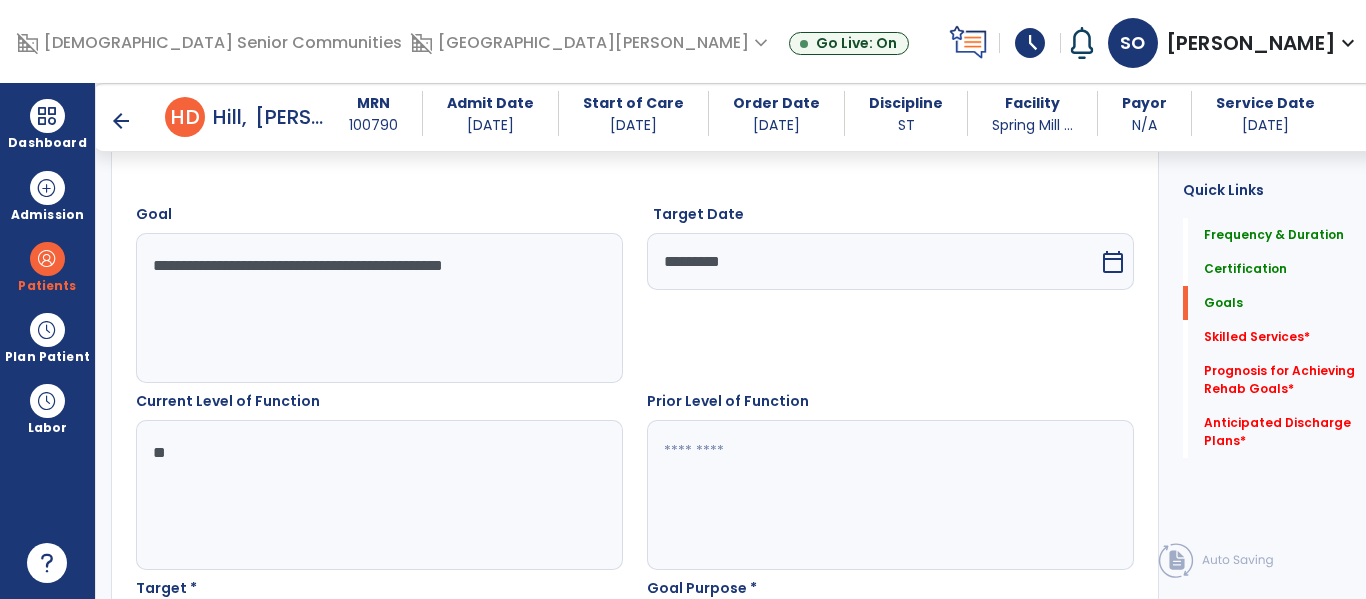 type on "*" 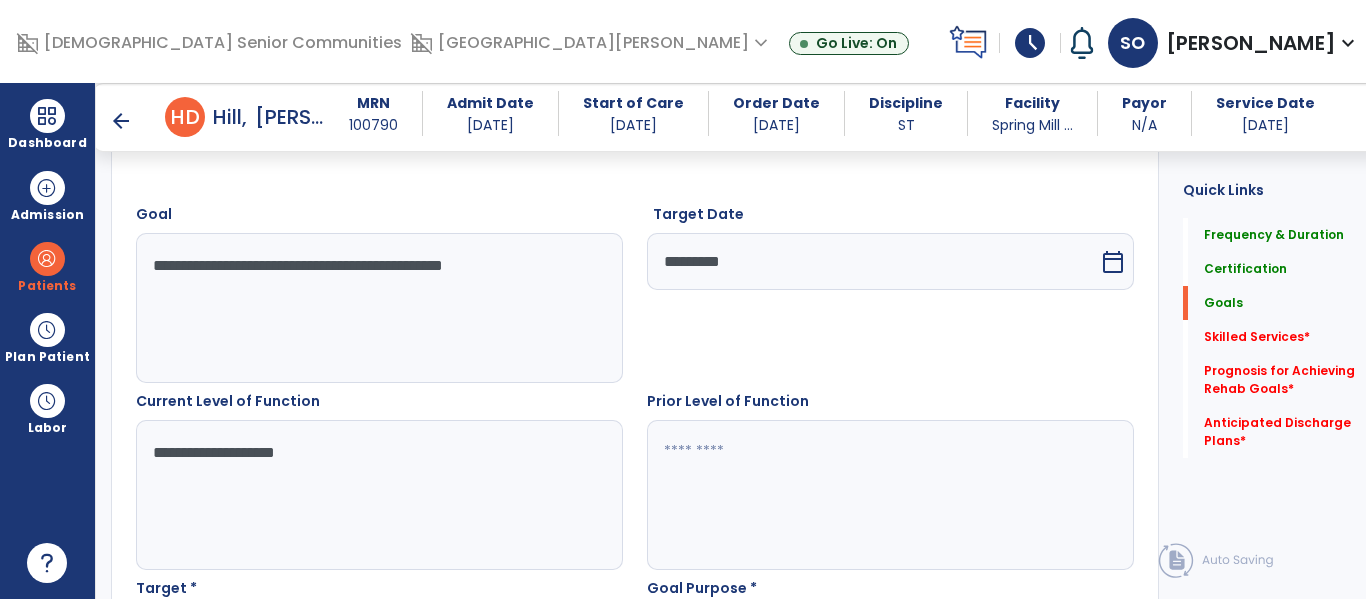 type on "**********" 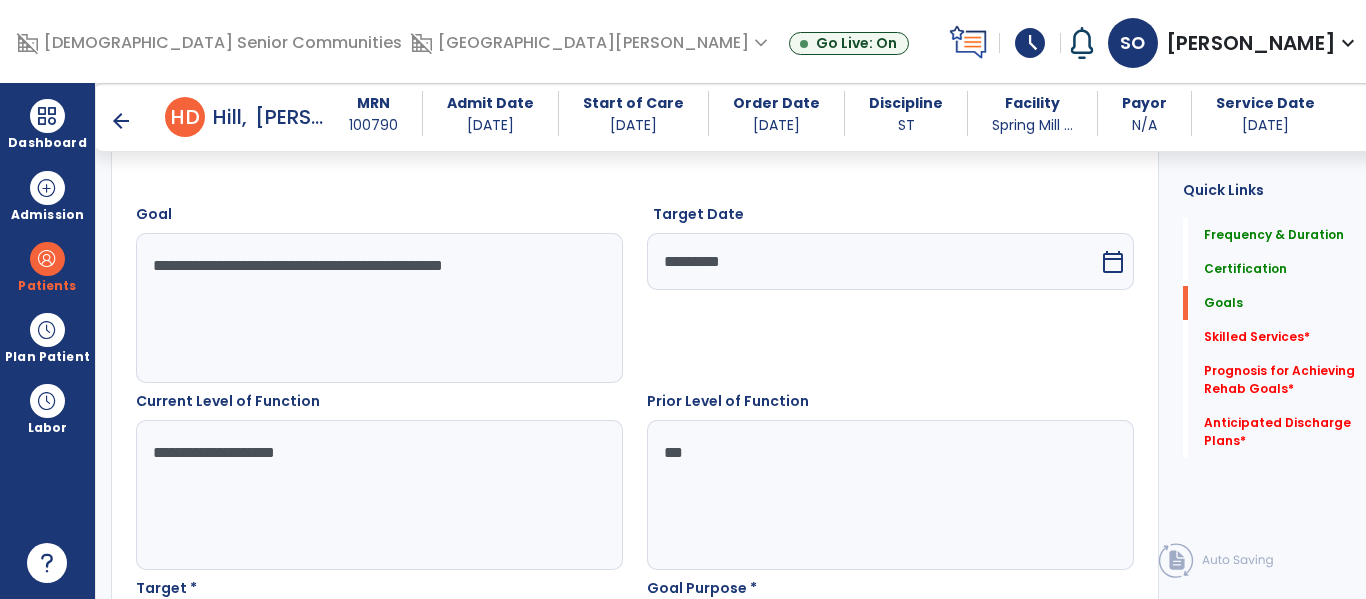 scroll, scrollTop: 779, scrollLeft: 0, axis: vertical 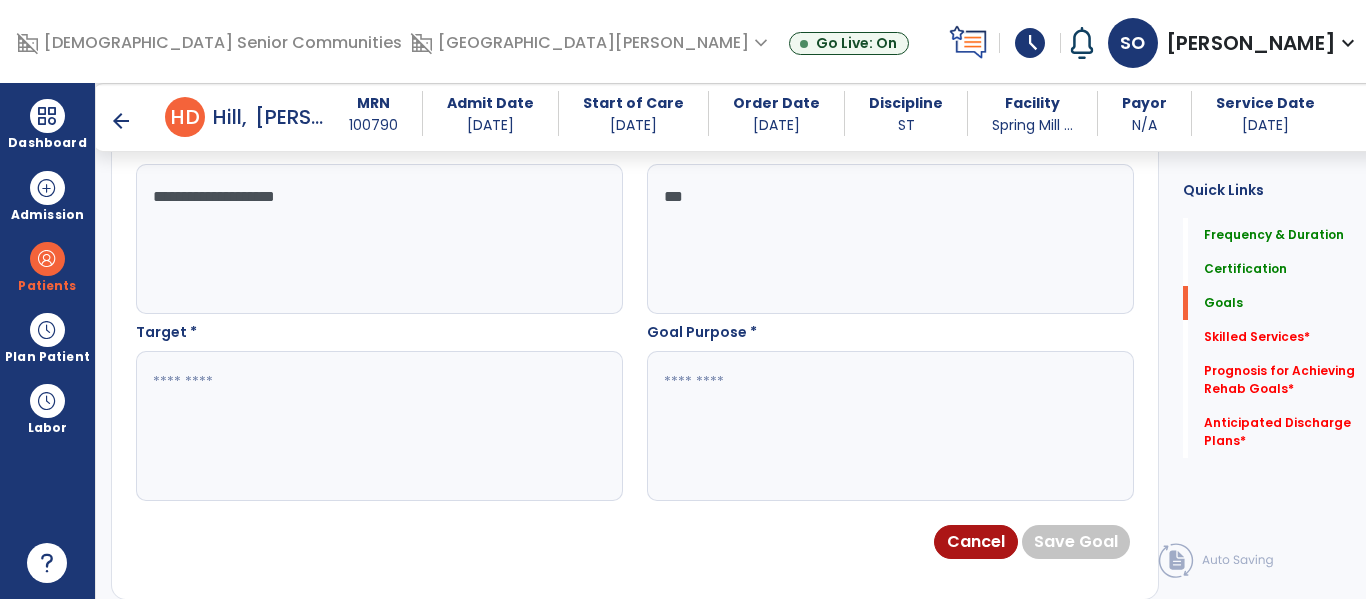 type on "***" 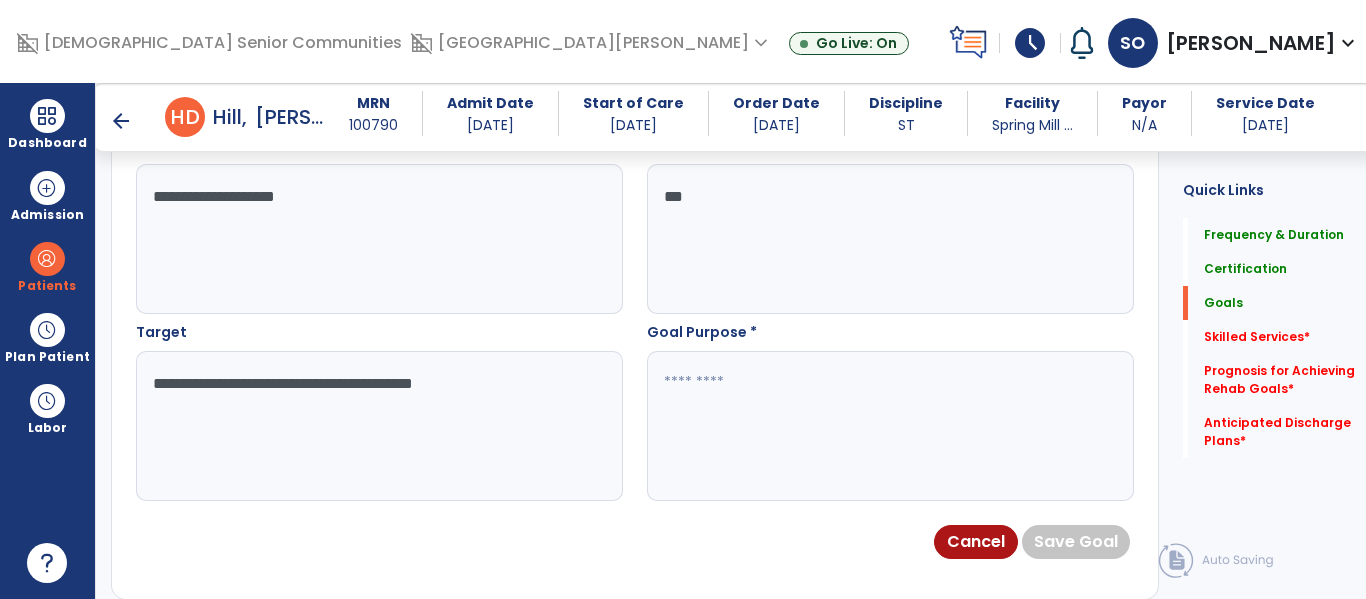 type on "**********" 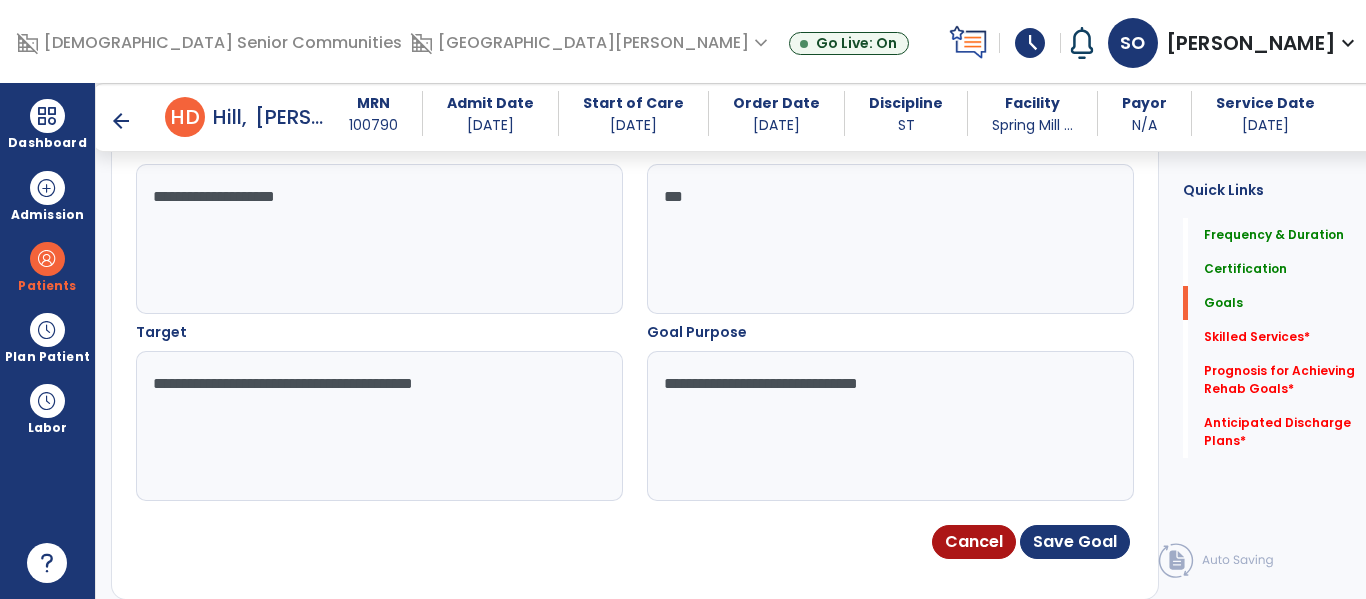 click on "**********" at bounding box center [885, 426] 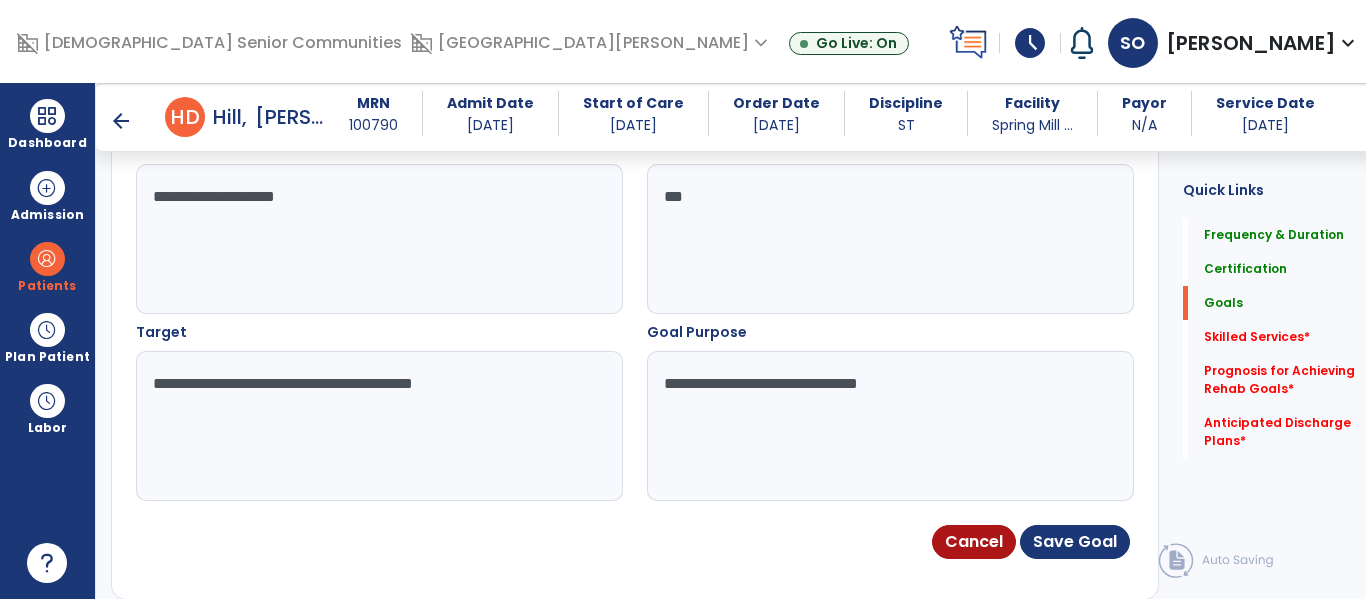 click on "**********" at bounding box center (885, 426) 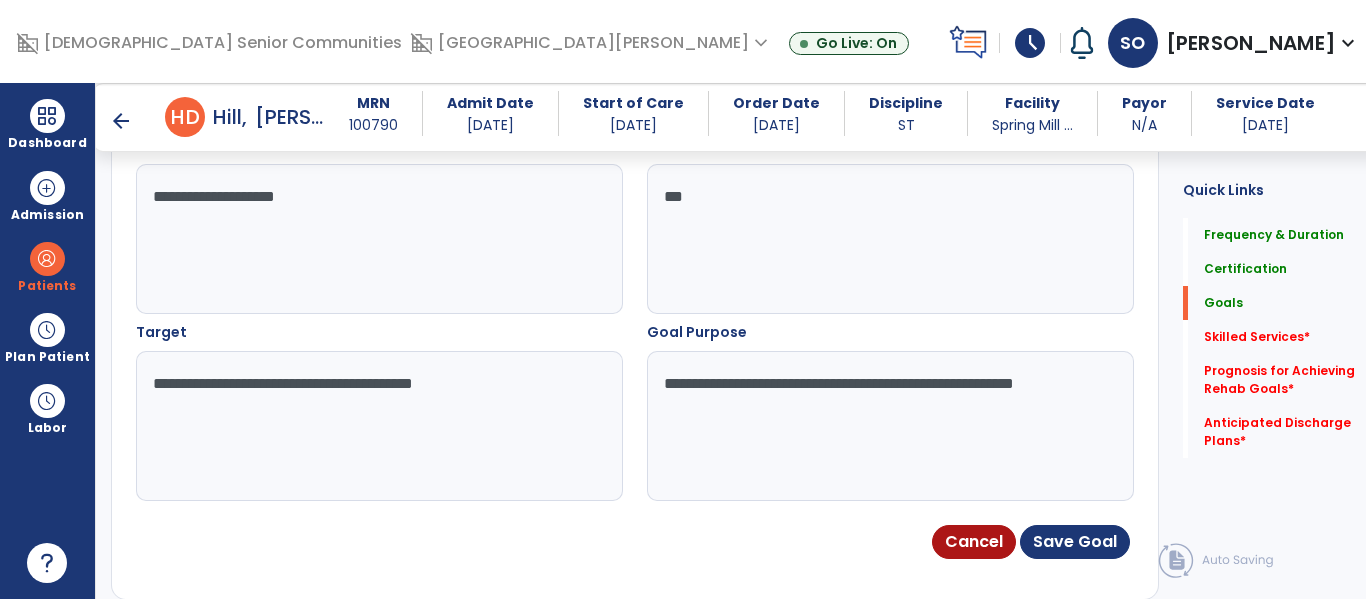 type on "**********" 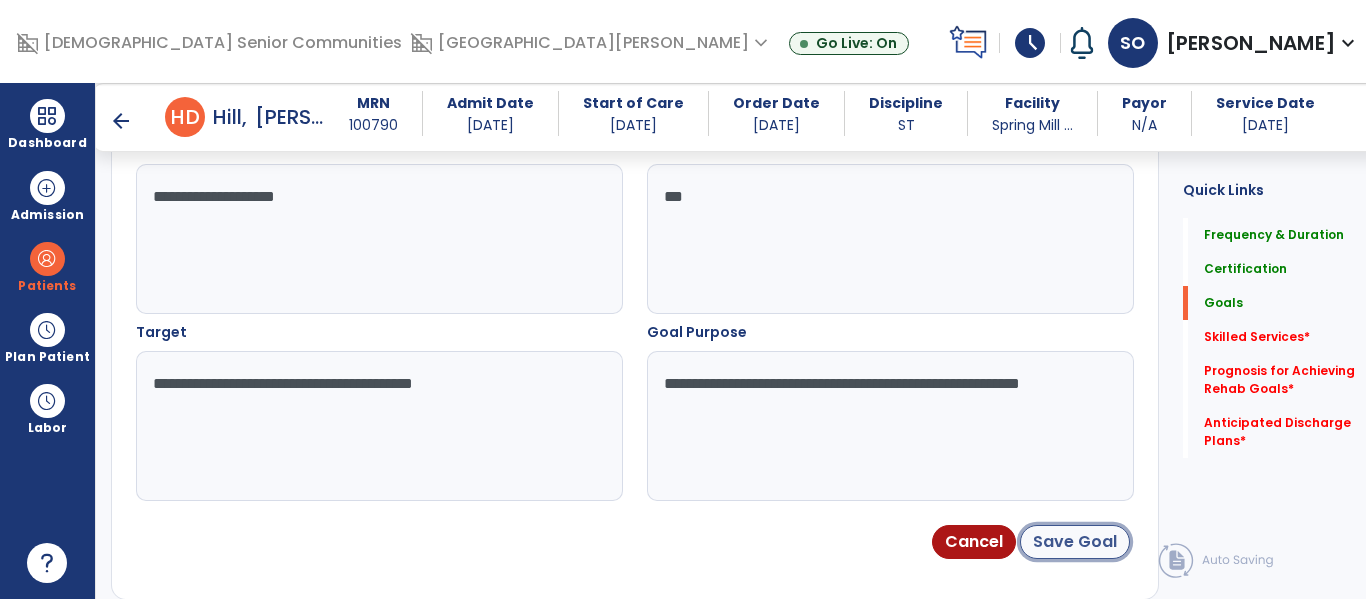 click on "Save Goal" at bounding box center [1075, 542] 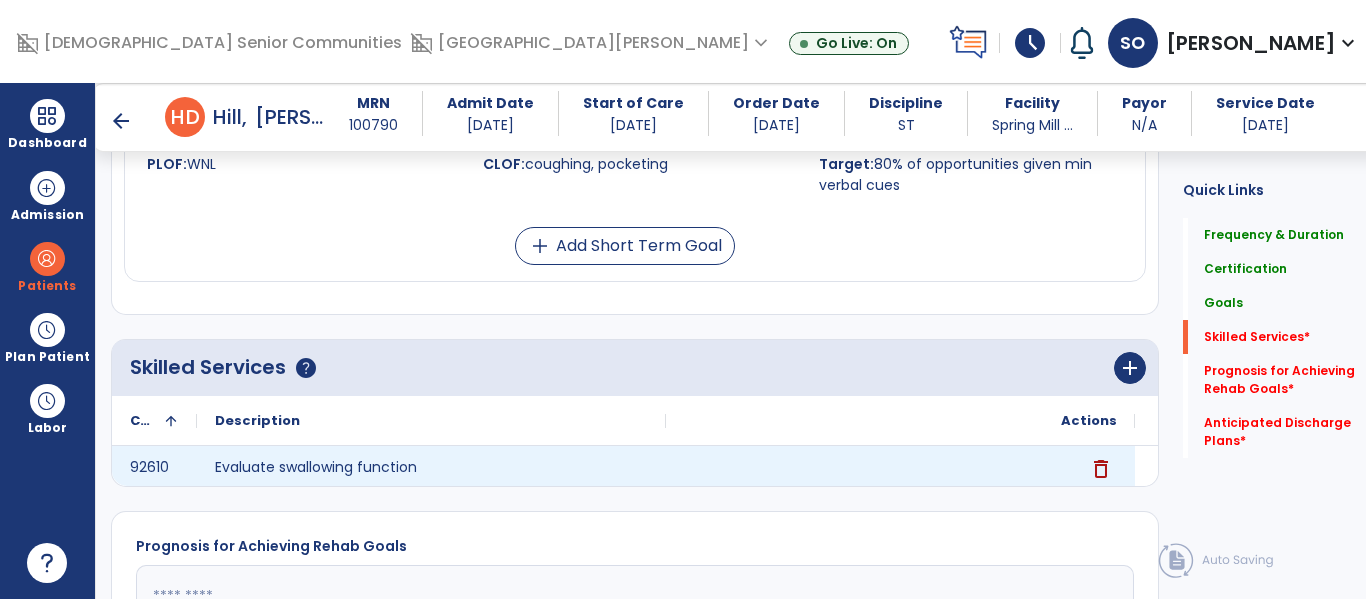 scroll, scrollTop: 1634, scrollLeft: 0, axis: vertical 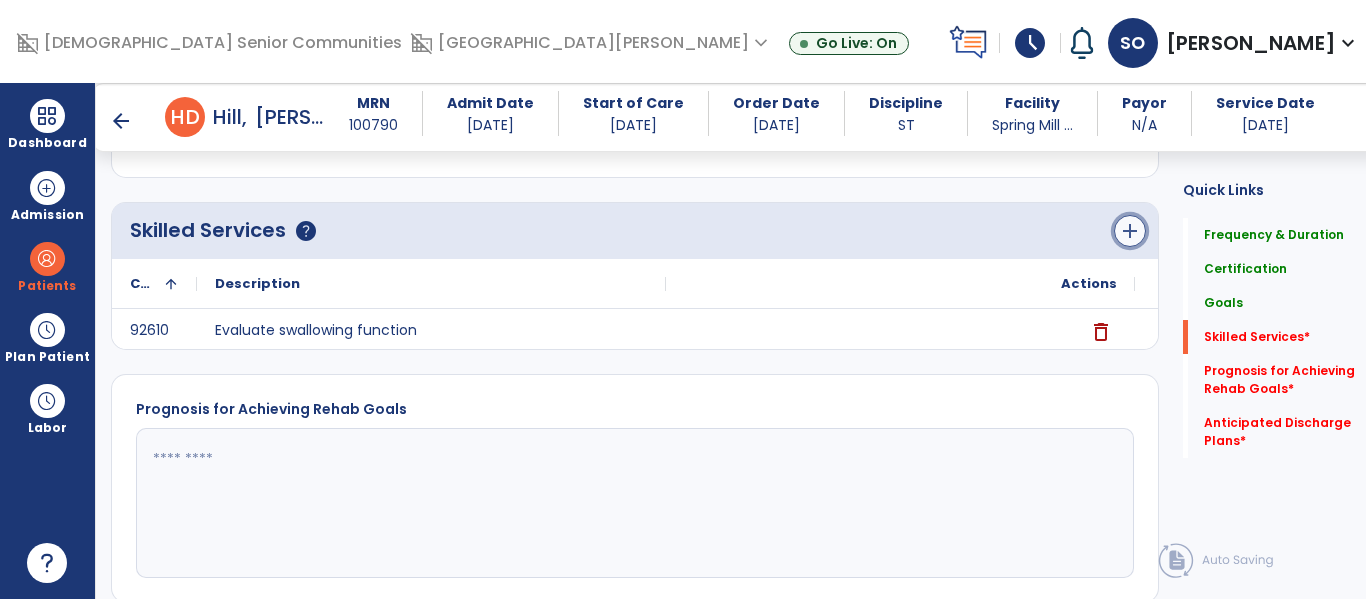 click on "add" 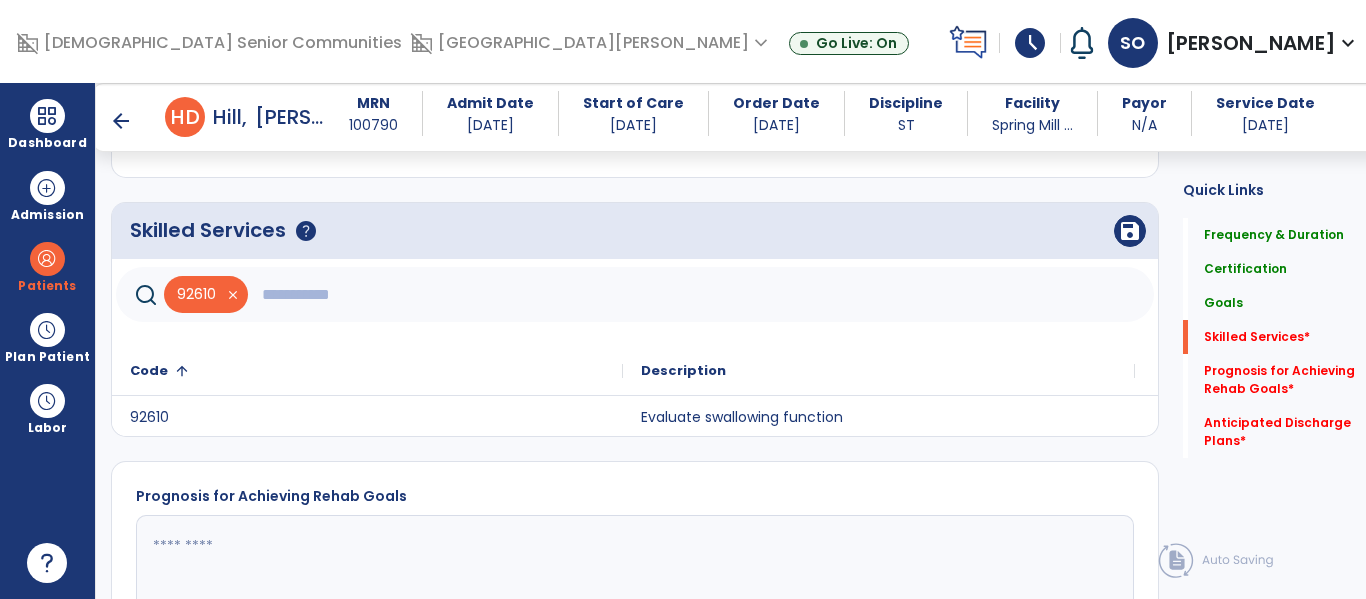 click 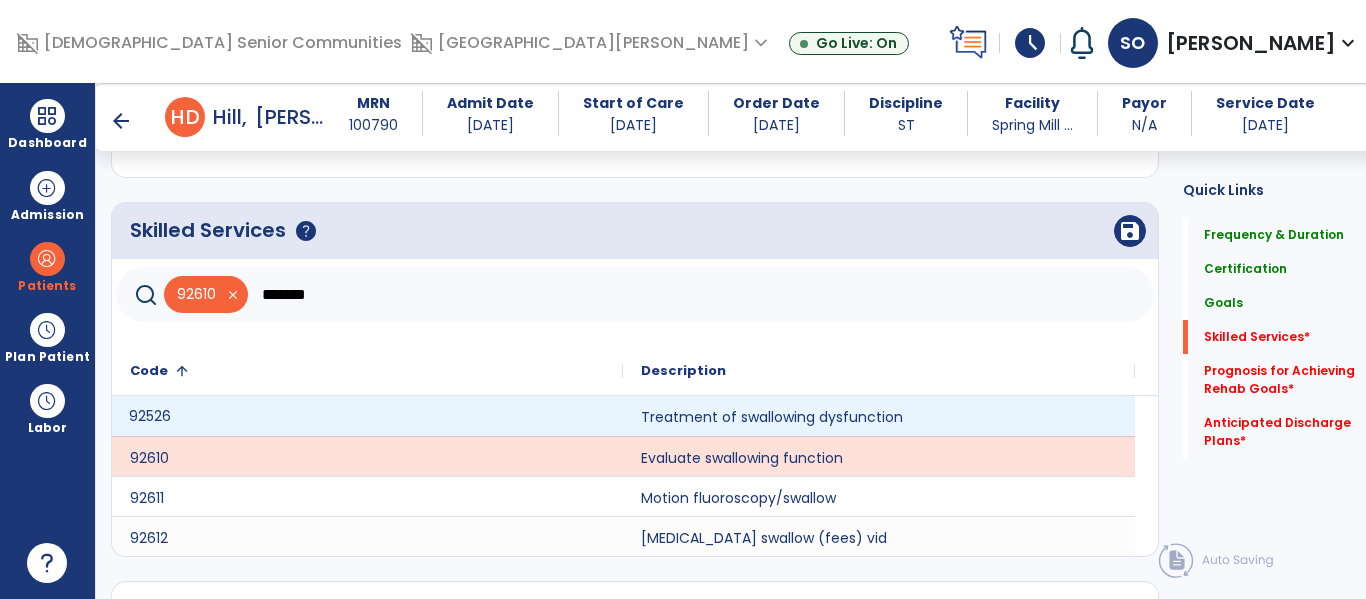 click on "92526" 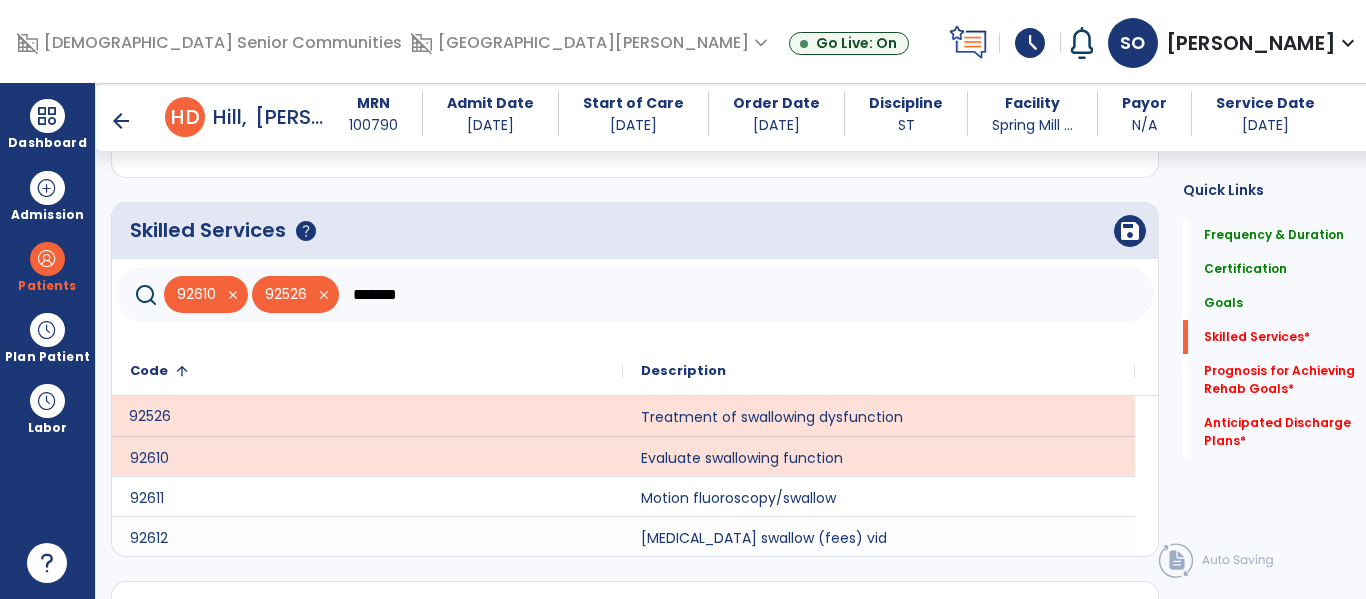 click on "*******" 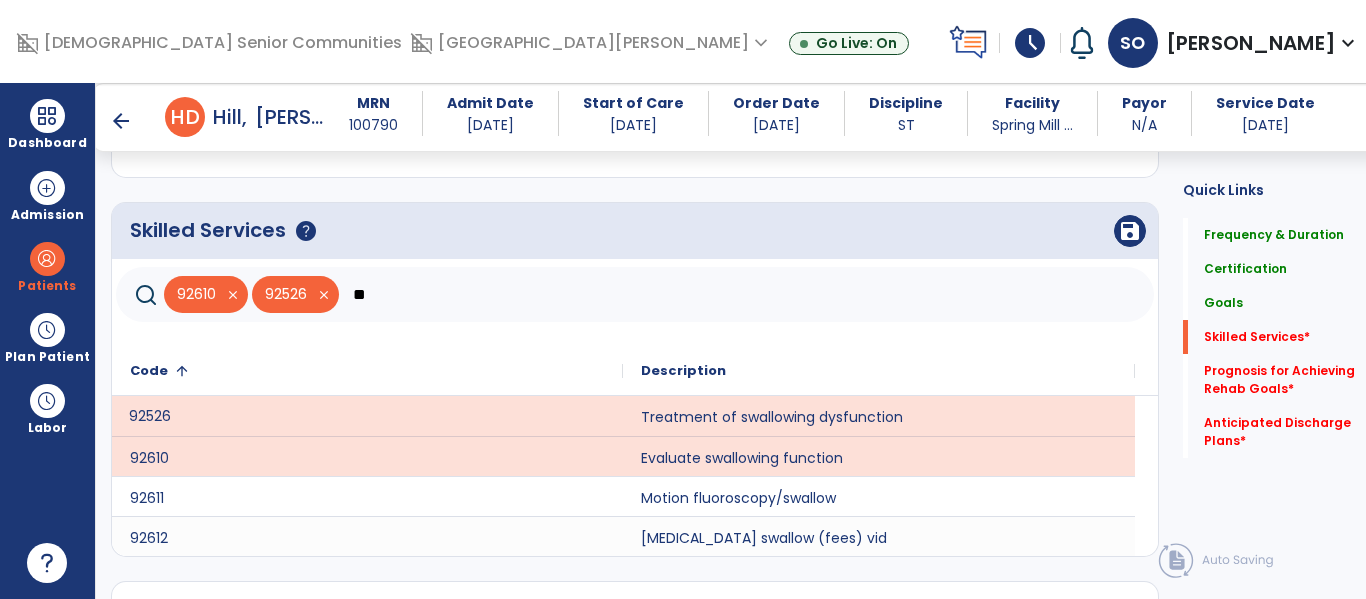 type on "*" 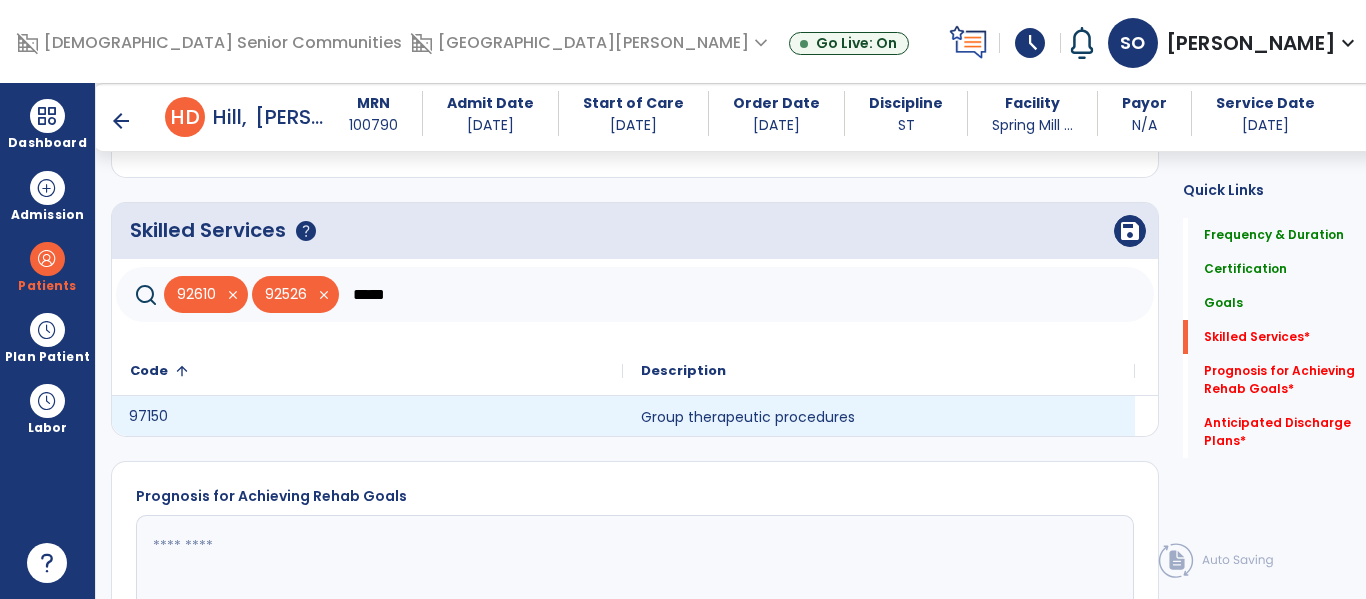 type on "*****" 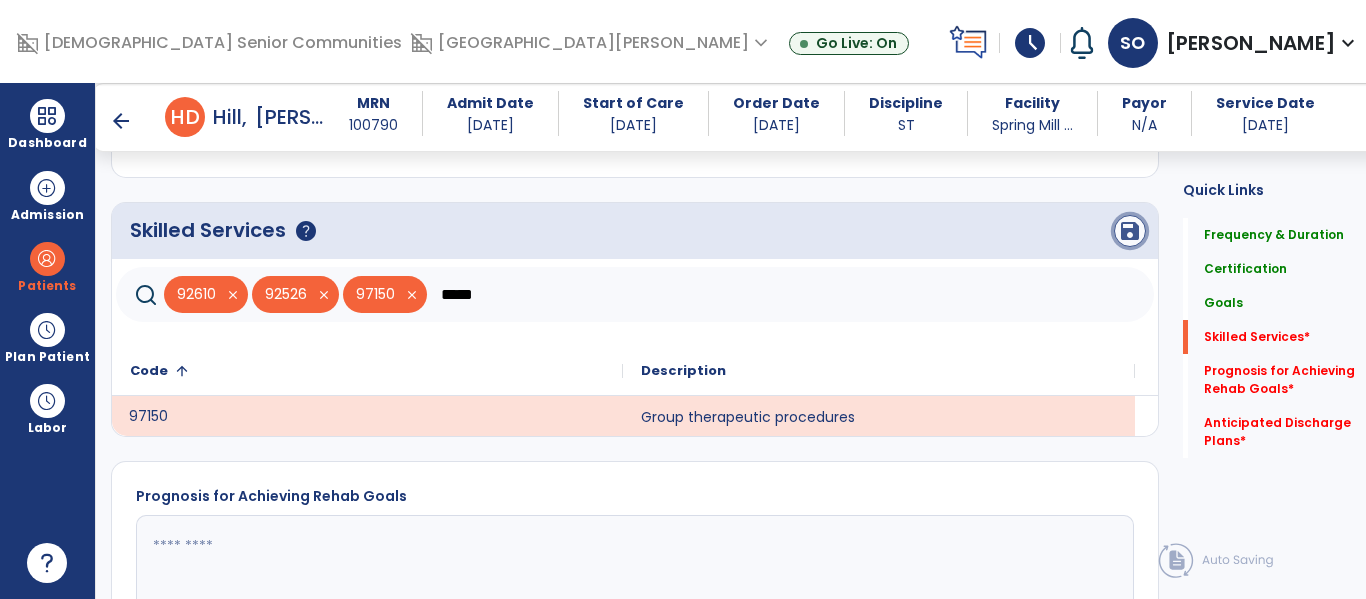 click on "save" 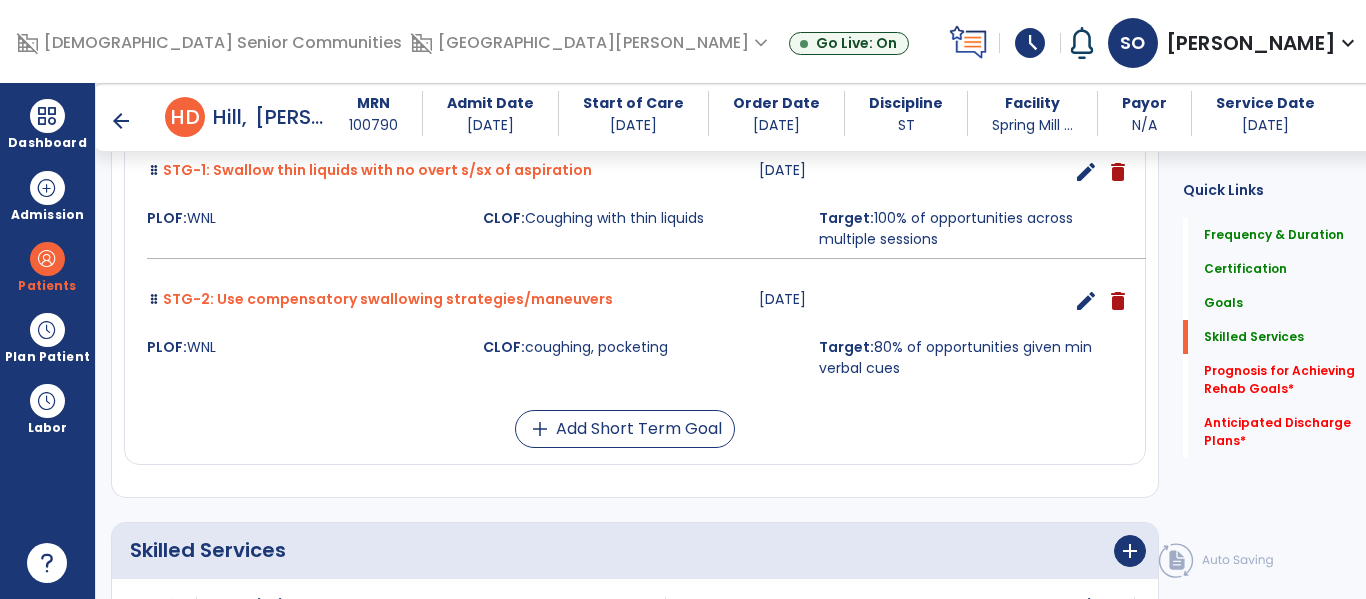 scroll, scrollTop: 1653, scrollLeft: 0, axis: vertical 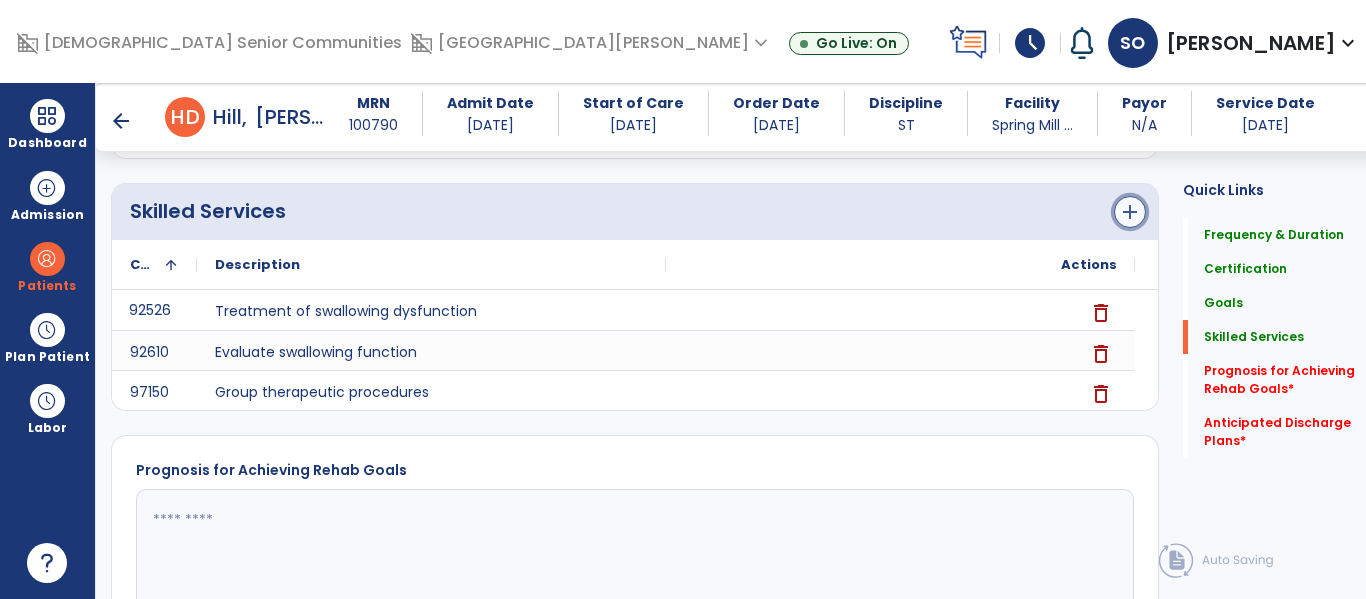 click on "add" 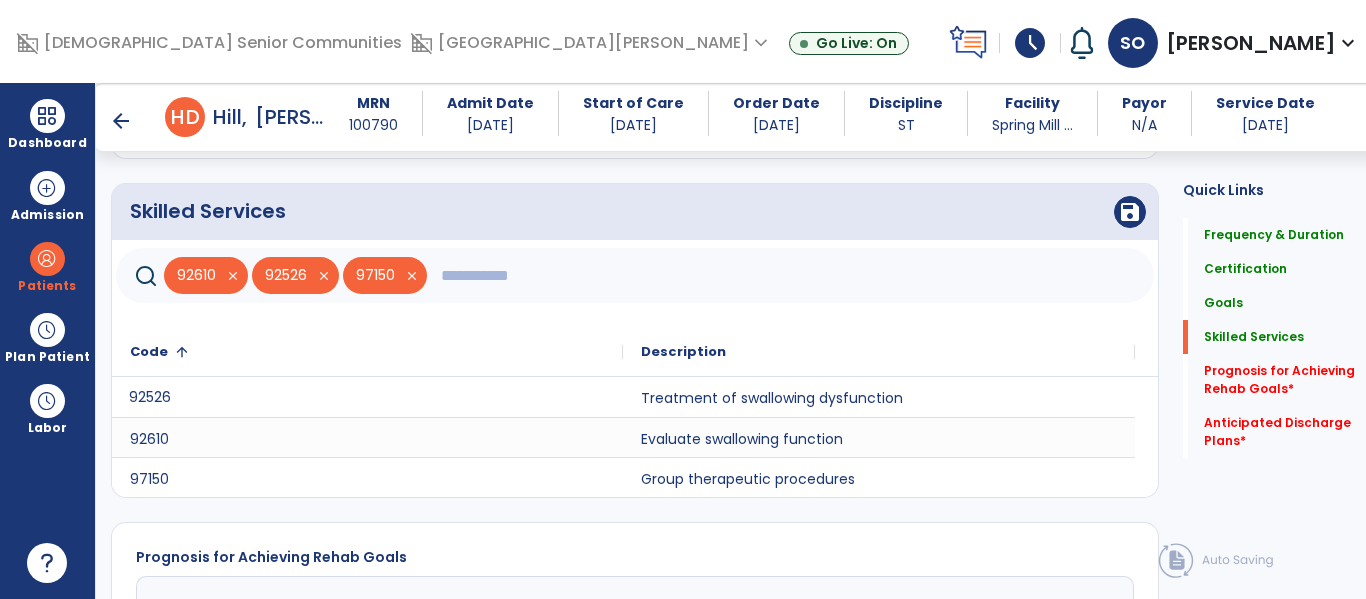 click 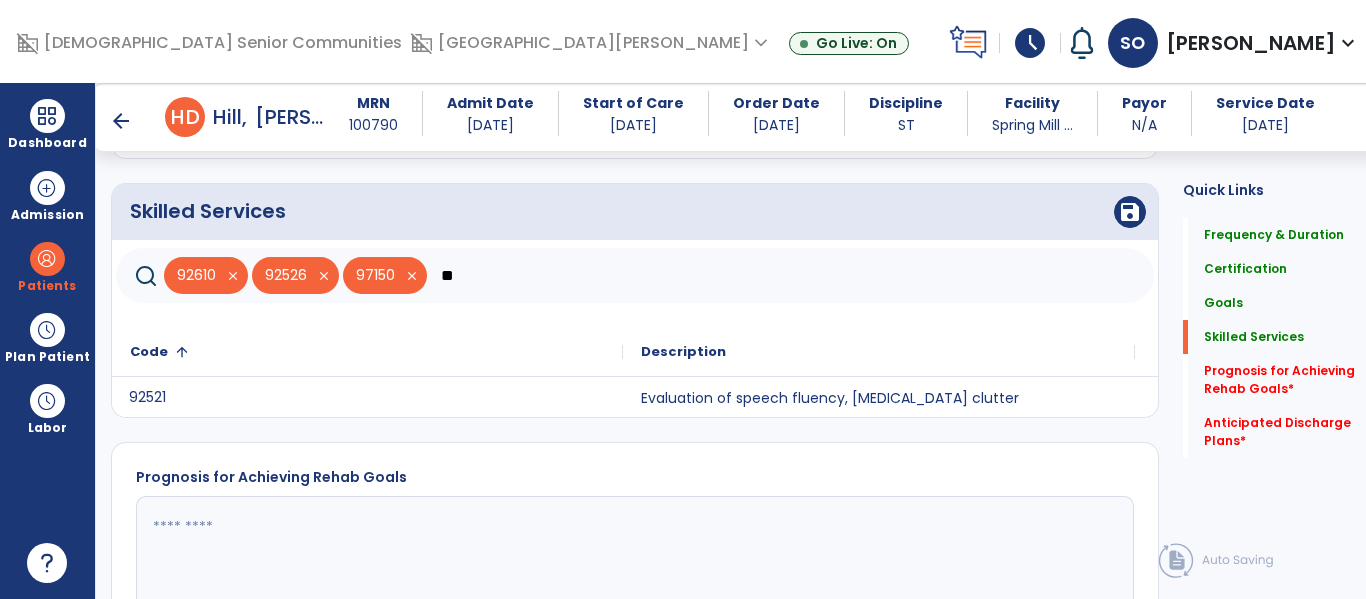 type on "*" 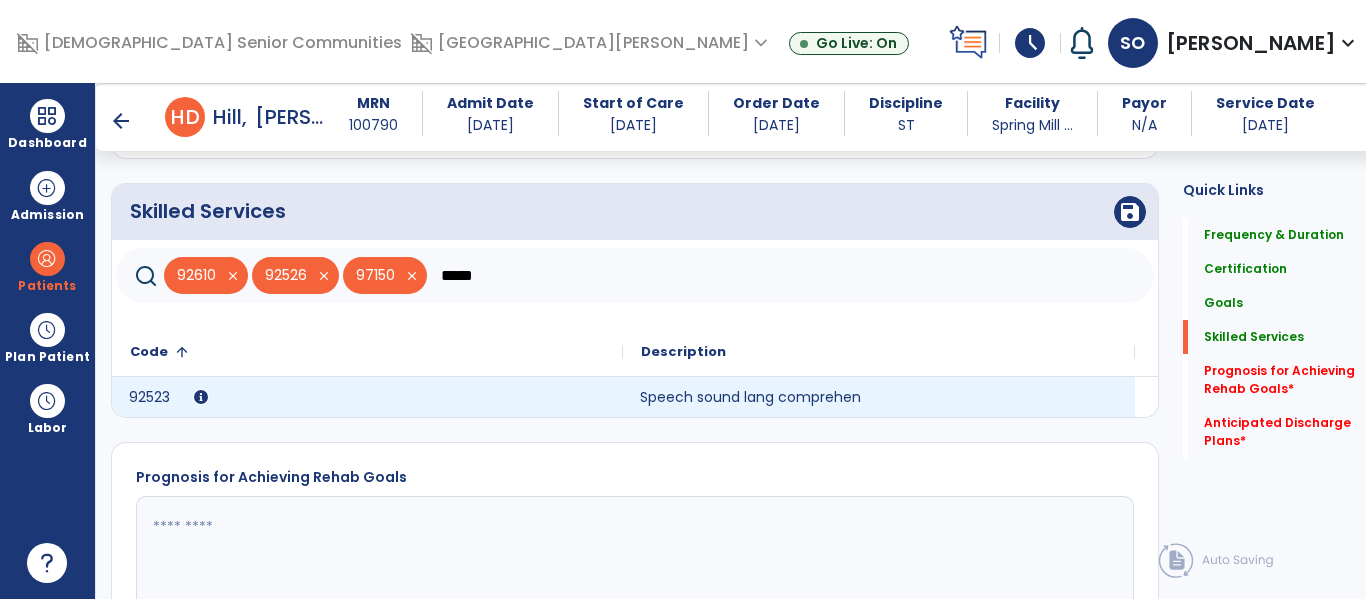 click on "Speech sound lang comprehen" 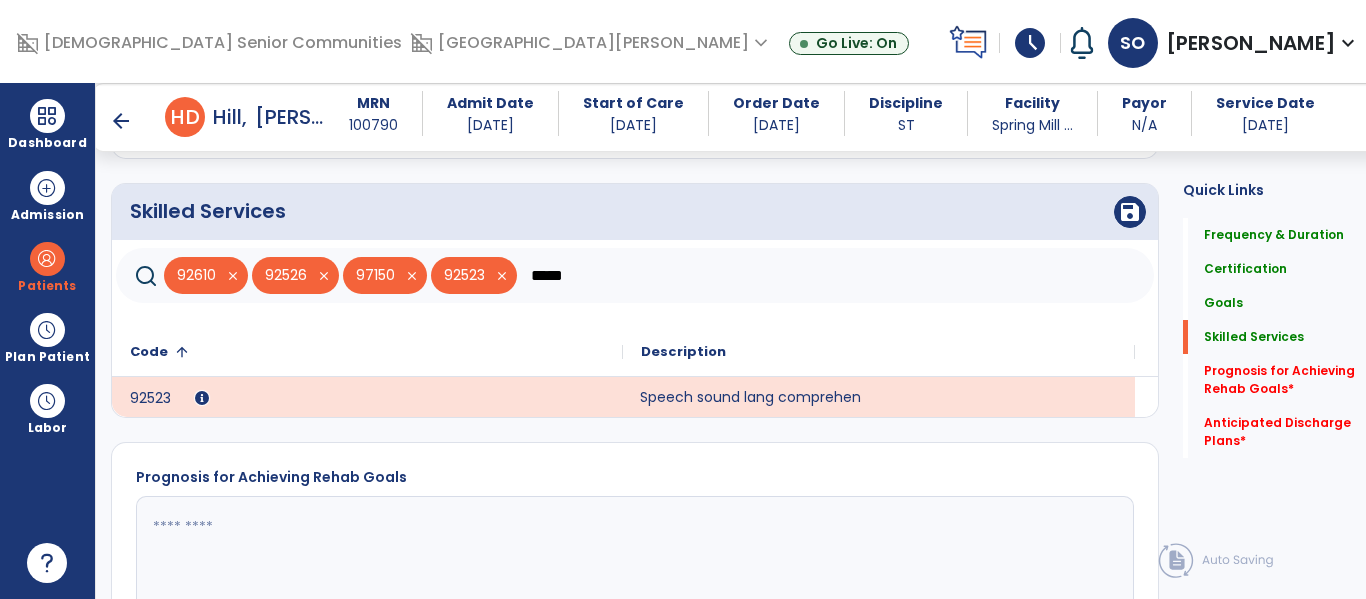 click at bounding box center (202, 398) 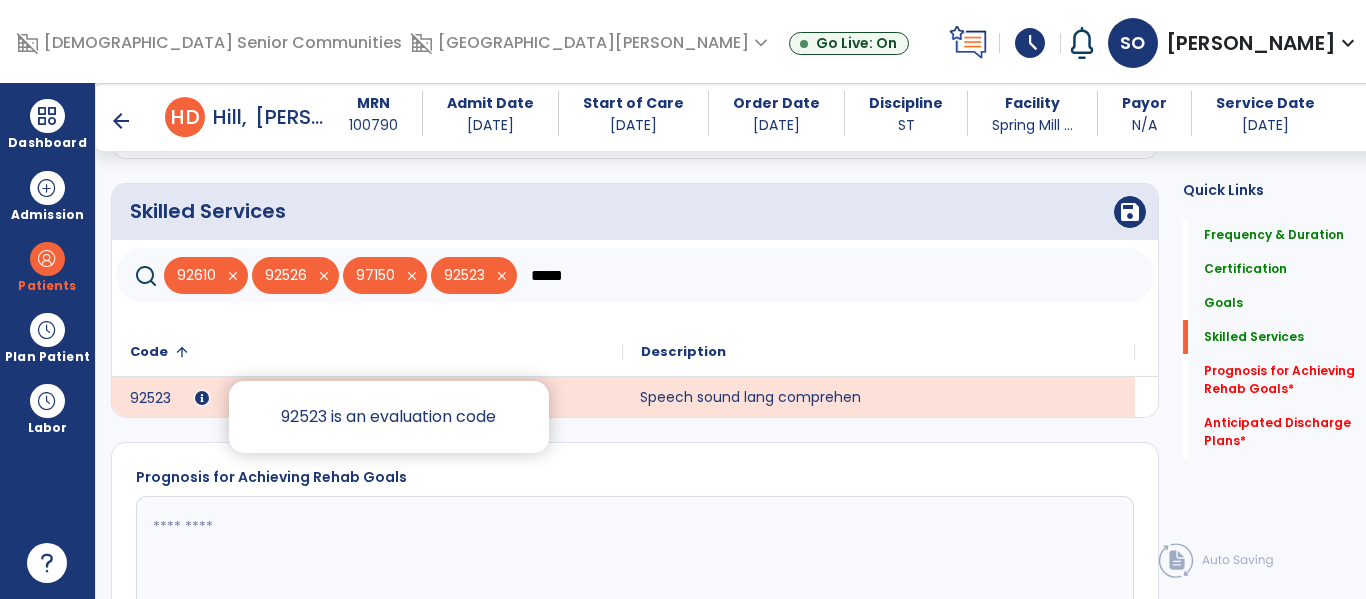 click at bounding box center (202, 398) 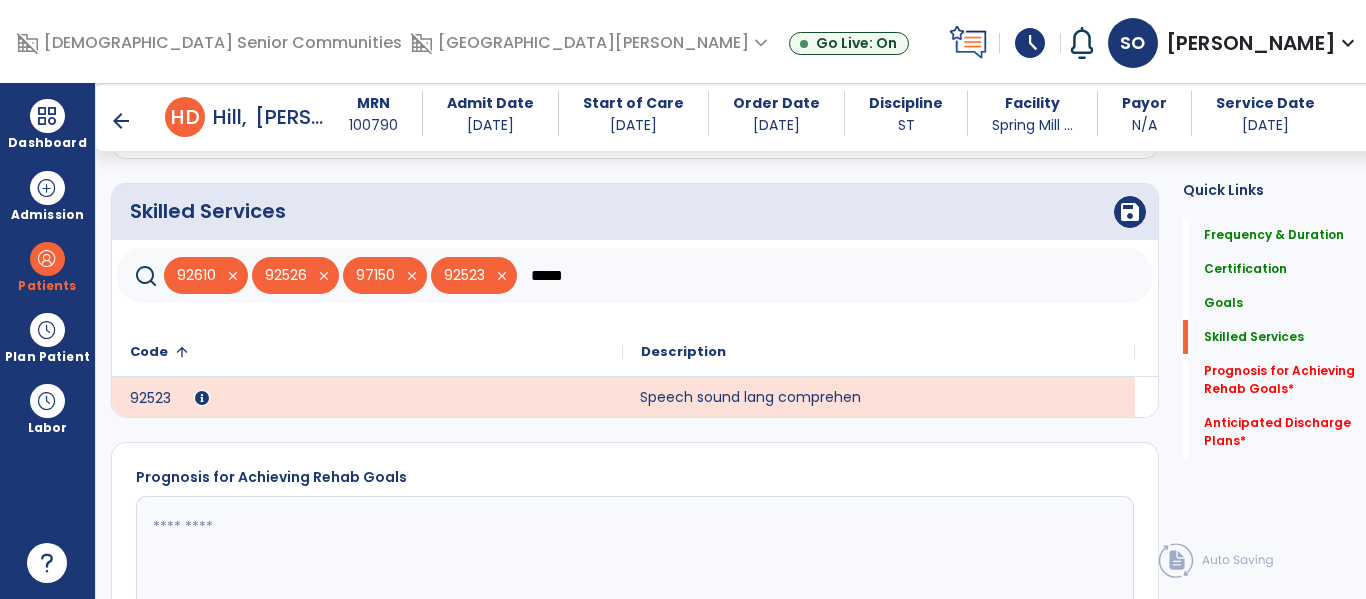 click on "*****" 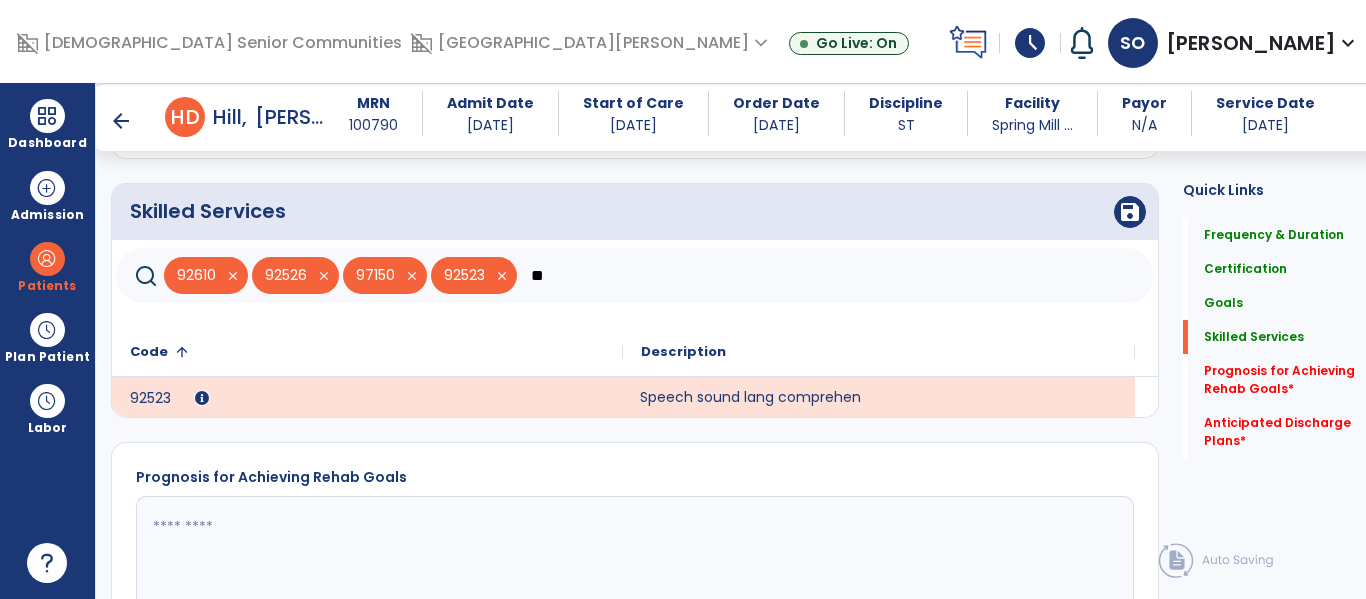 type on "*" 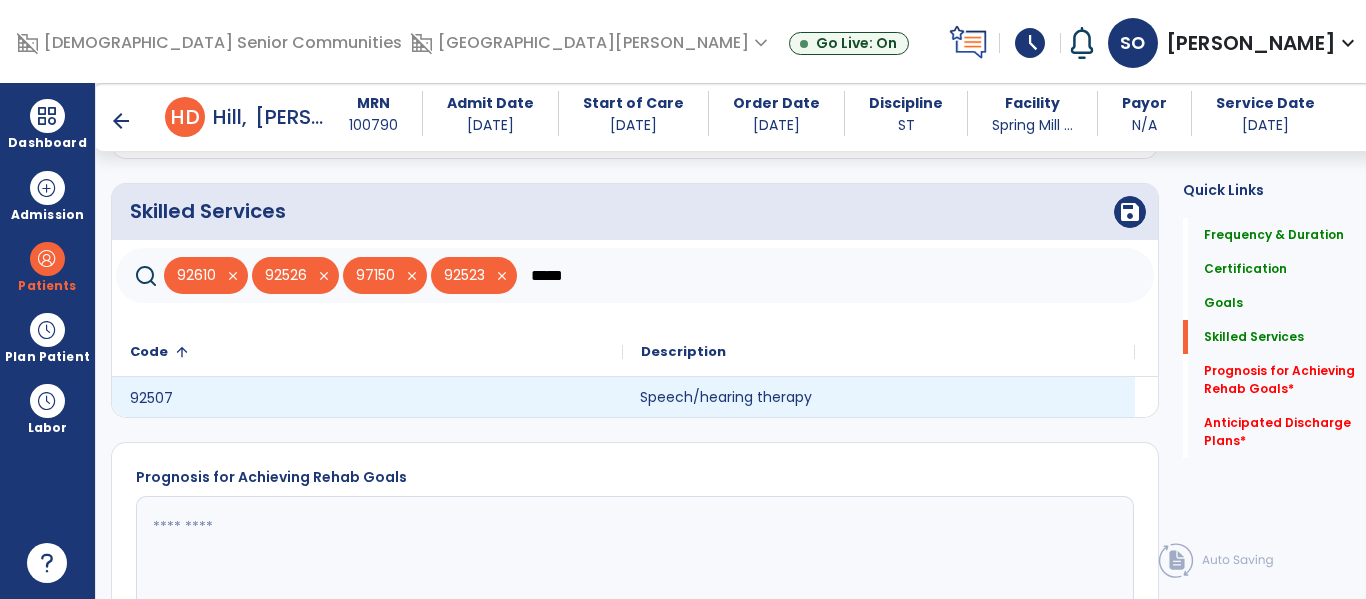 click on "Speech/hearing therapy" 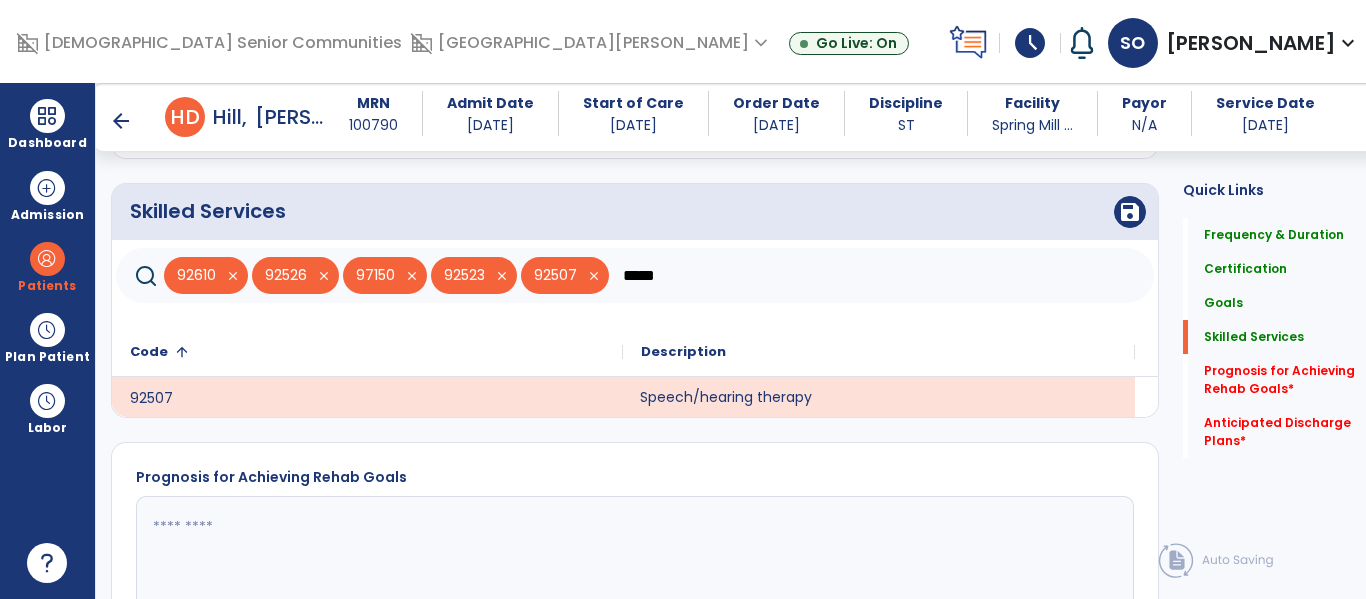 click on "*****" 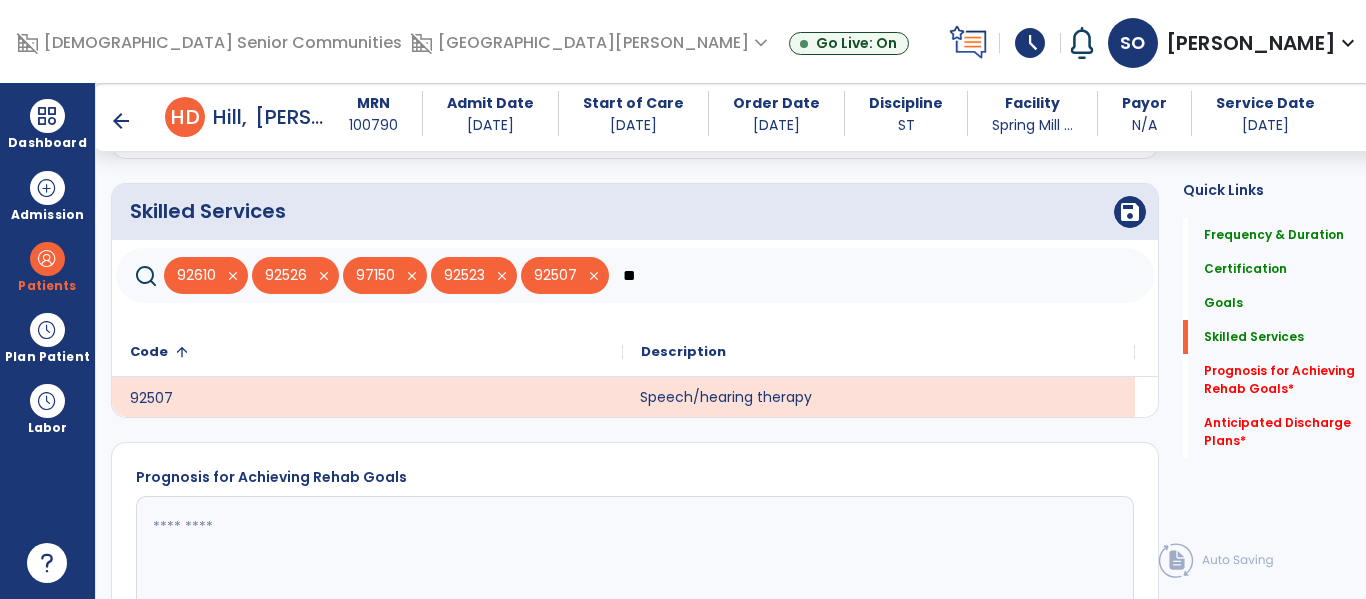 type on "*" 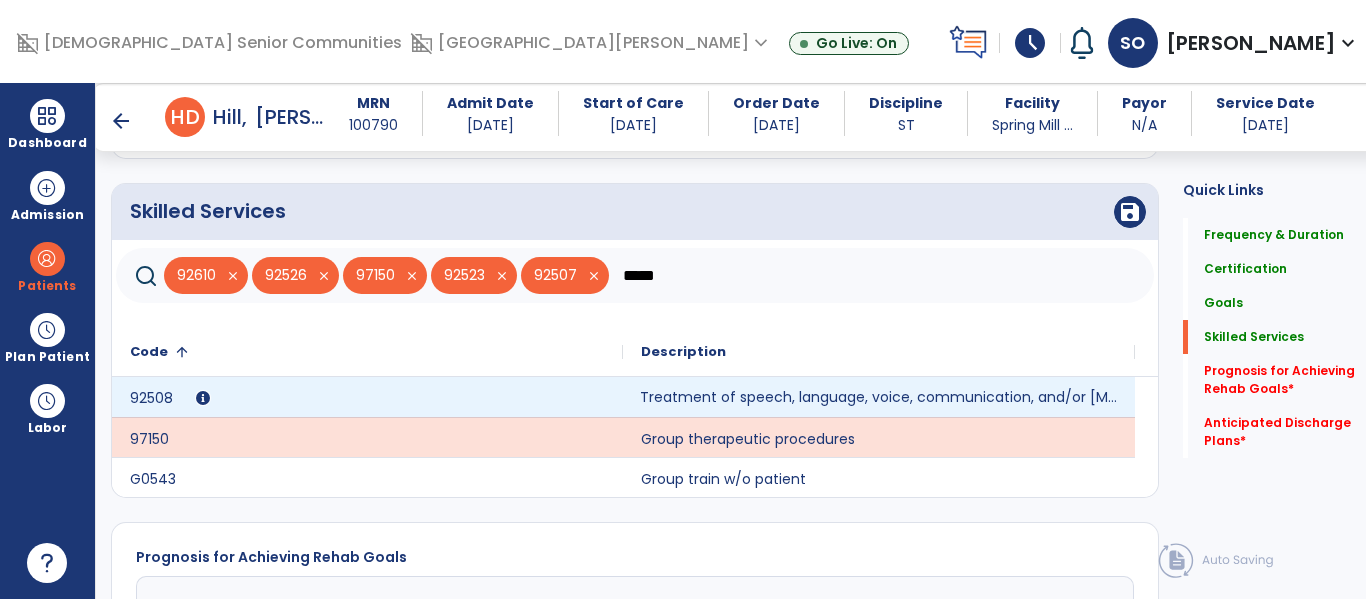 type on "*****" 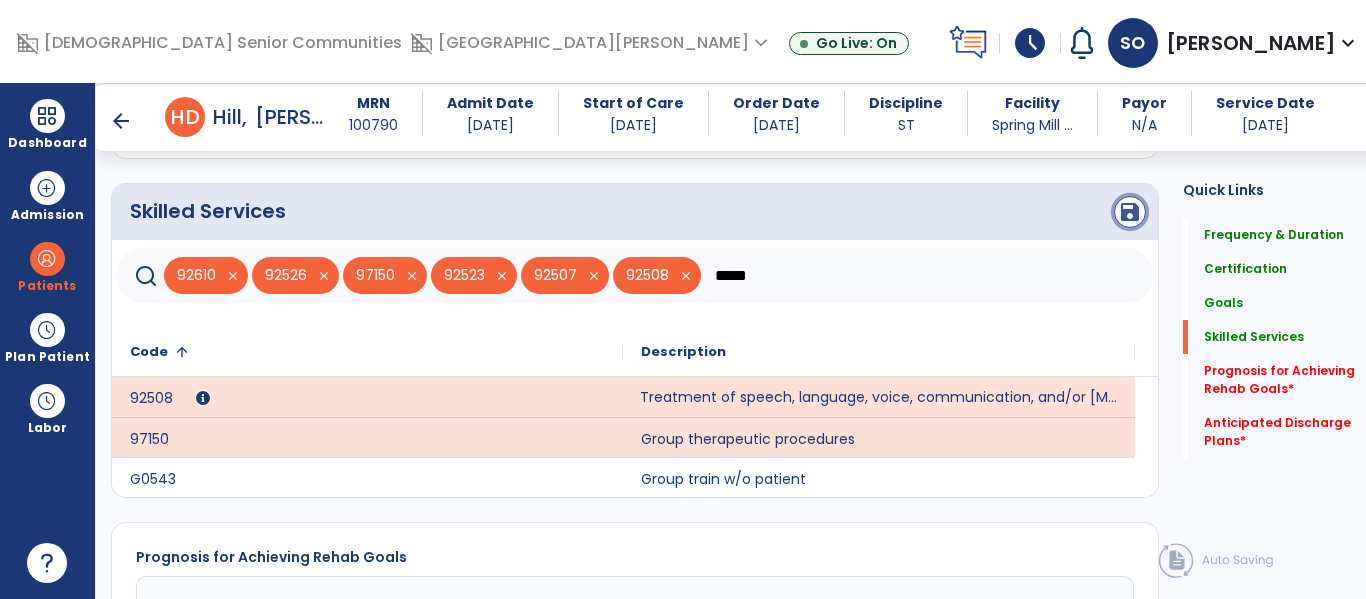 click on "save" 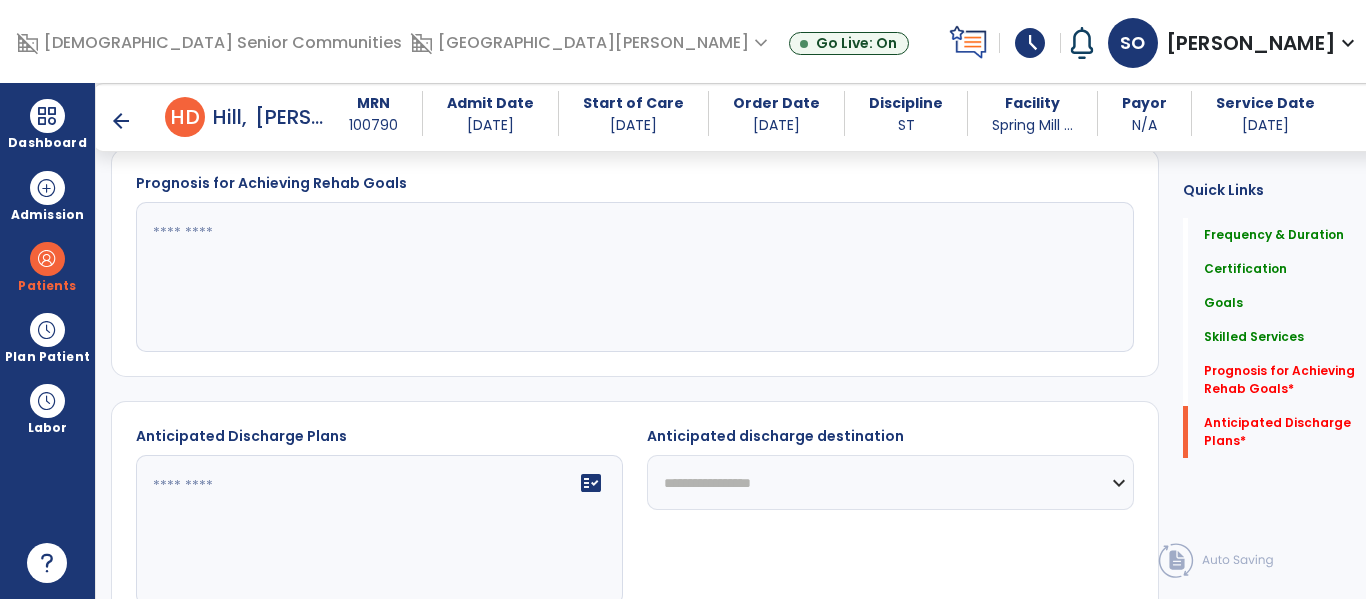 scroll, scrollTop: 2061, scrollLeft: 0, axis: vertical 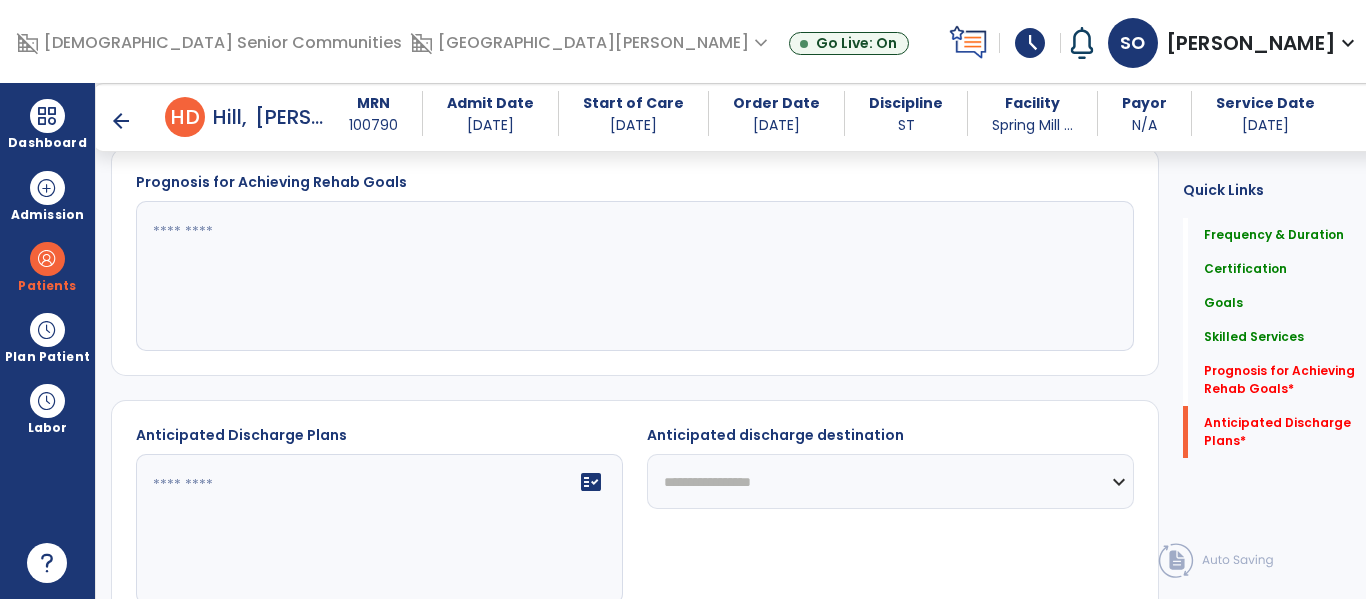click 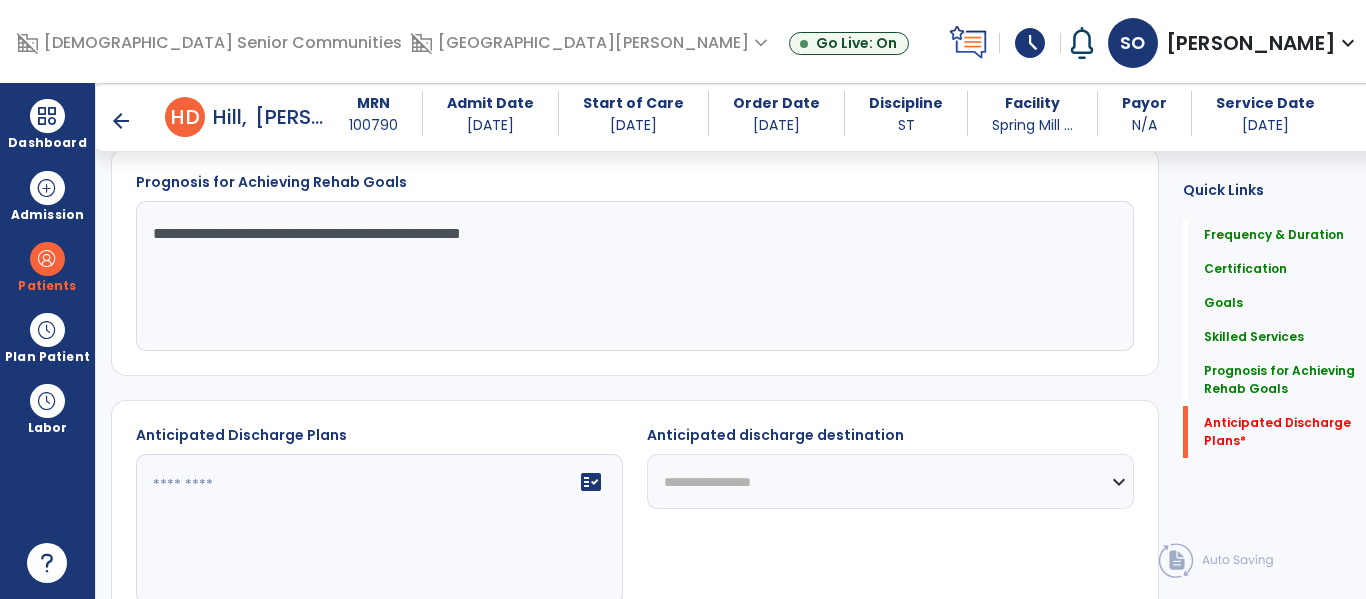 type on "**********" 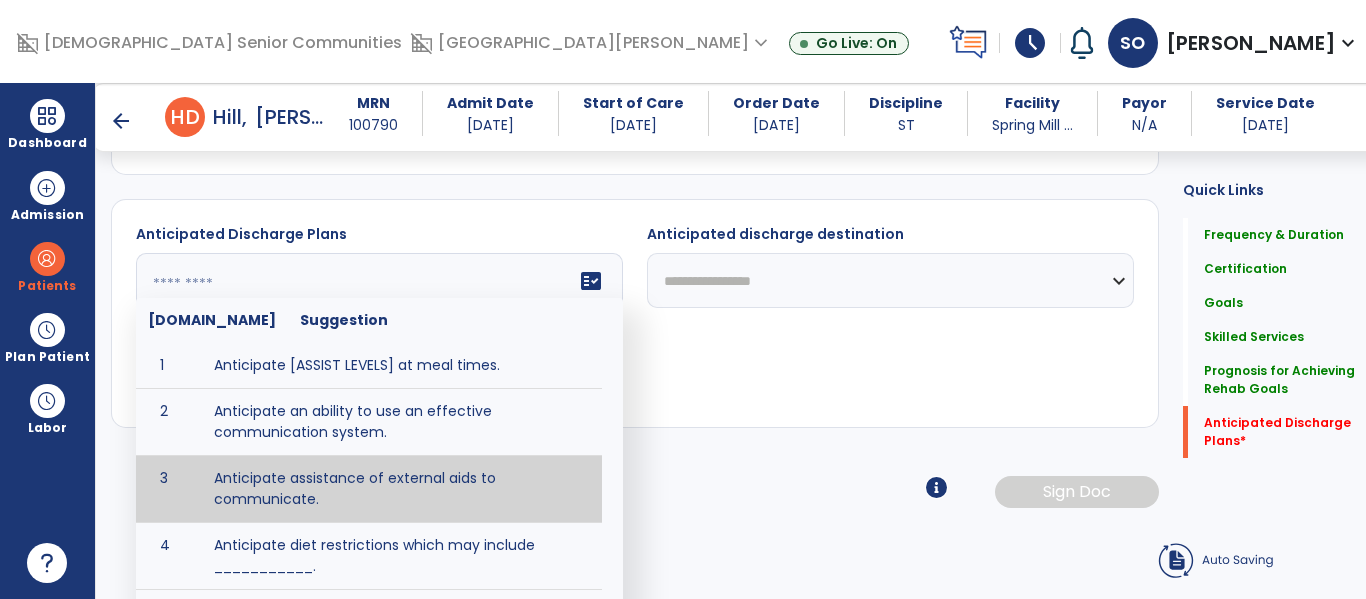 scroll, scrollTop: 2272, scrollLeft: 0, axis: vertical 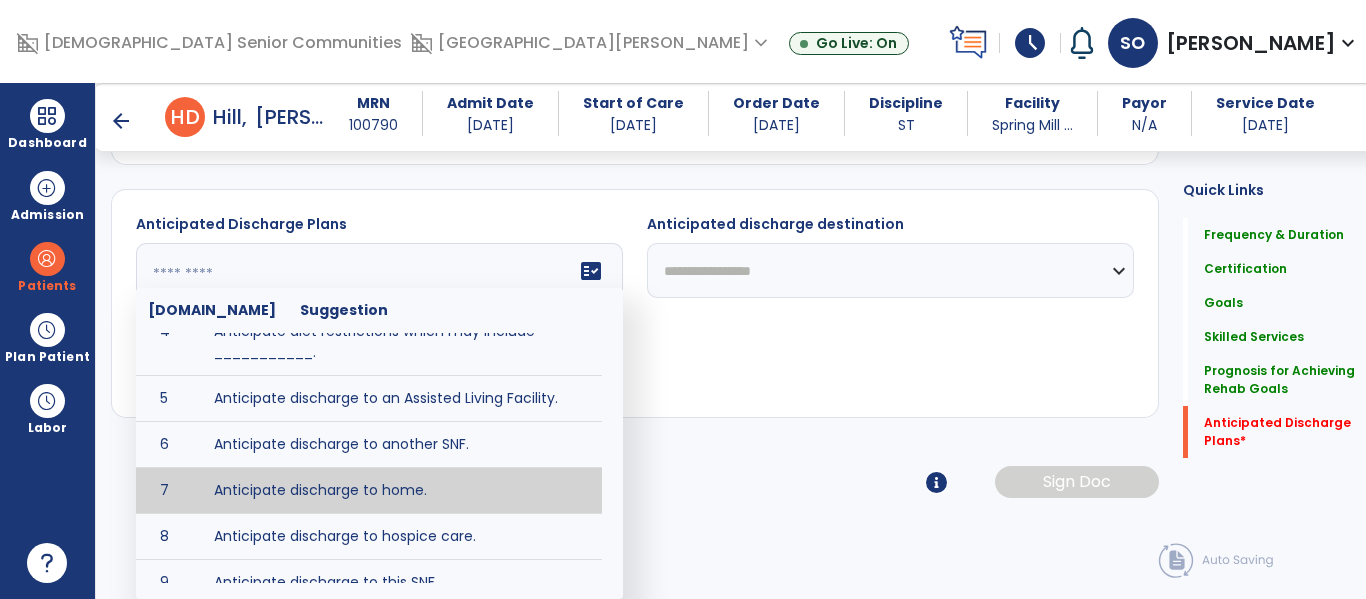 type on "**********" 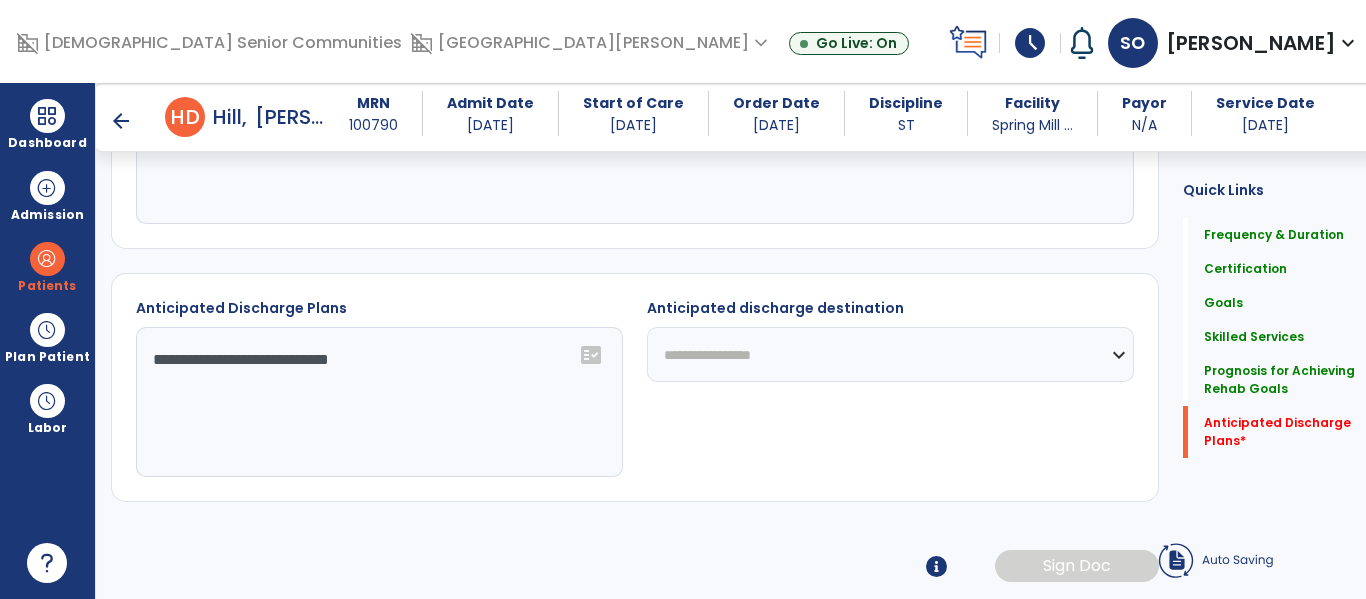 scroll, scrollTop: 2188, scrollLeft: 0, axis: vertical 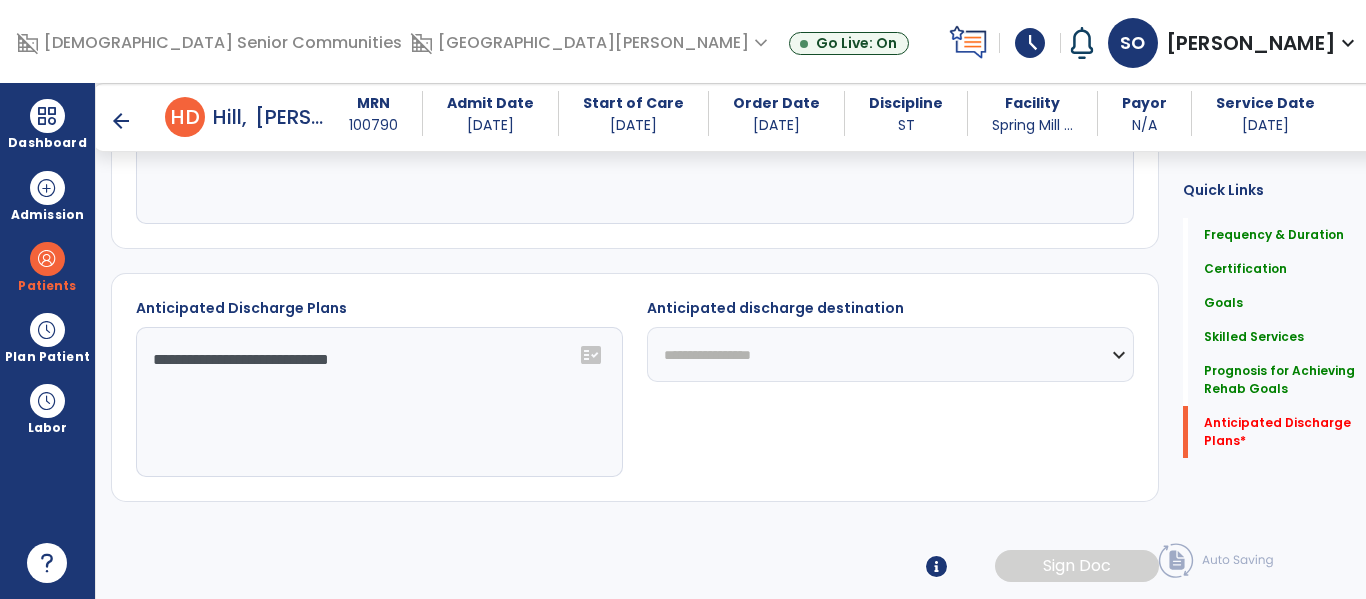 click on "**********" 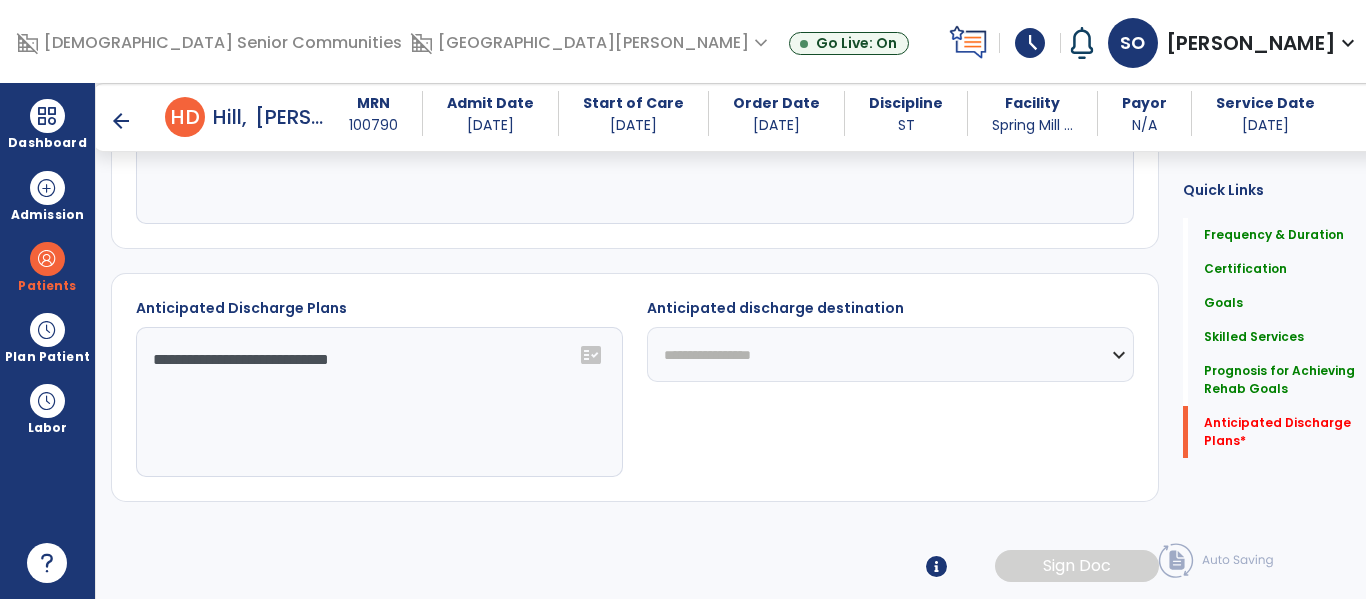 select on "****" 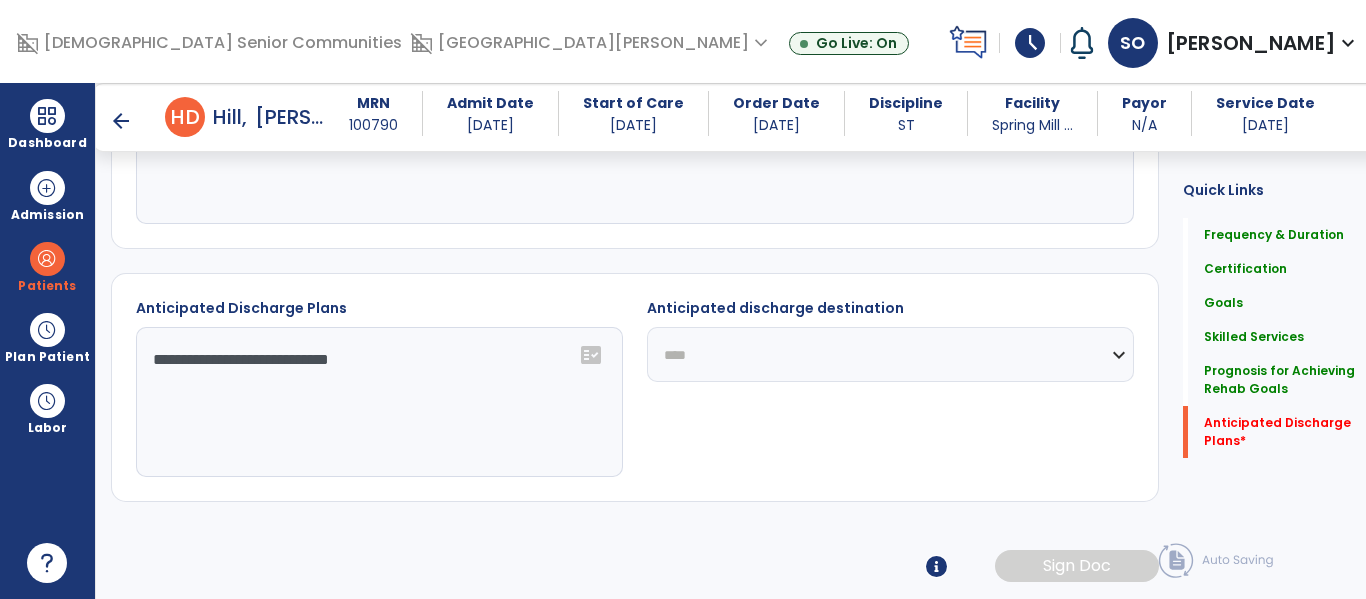 click on "**********" 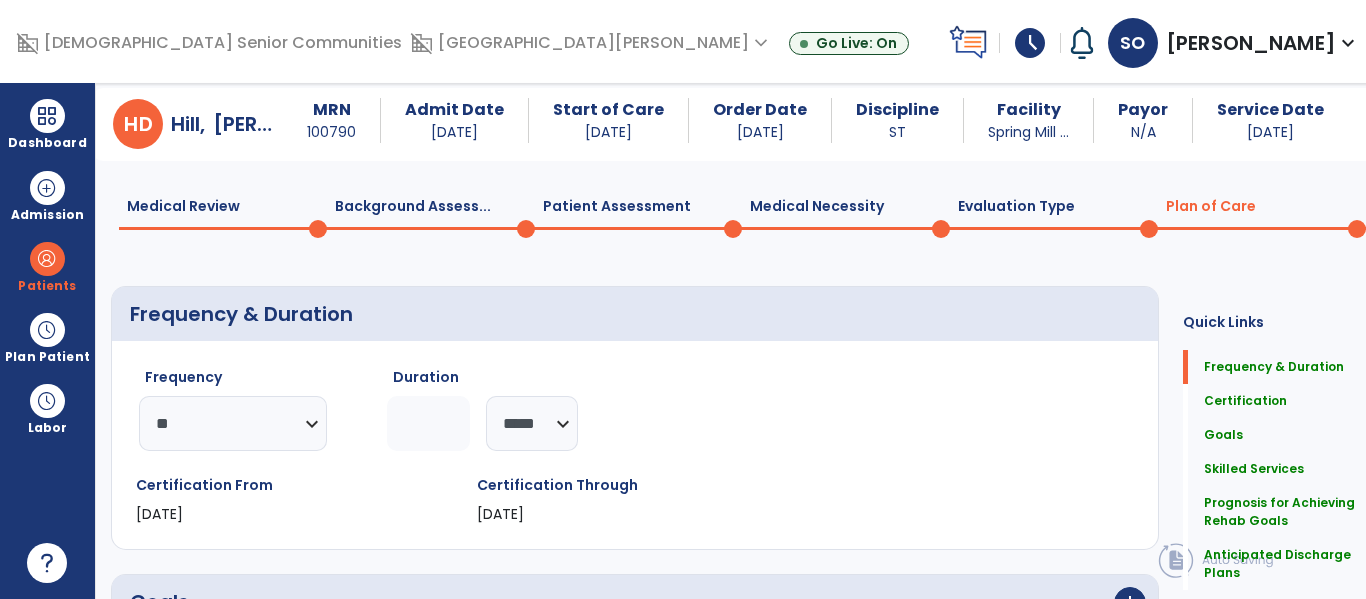 scroll, scrollTop: 33, scrollLeft: 0, axis: vertical 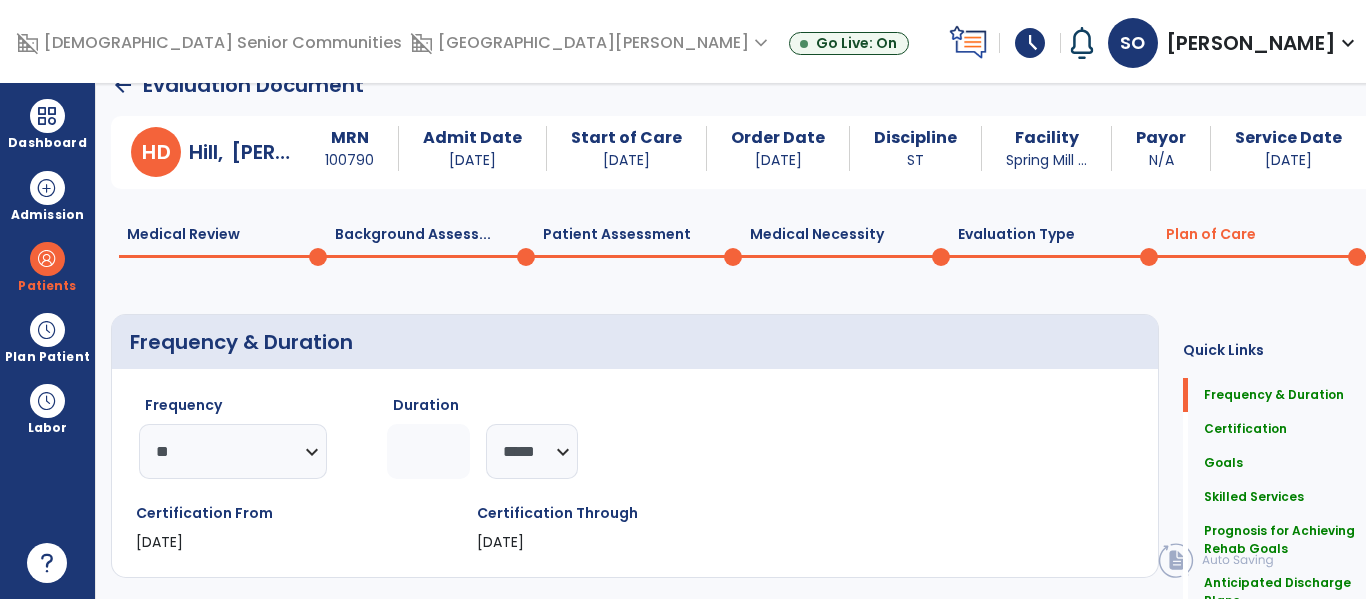 click on "Medical Review  0" 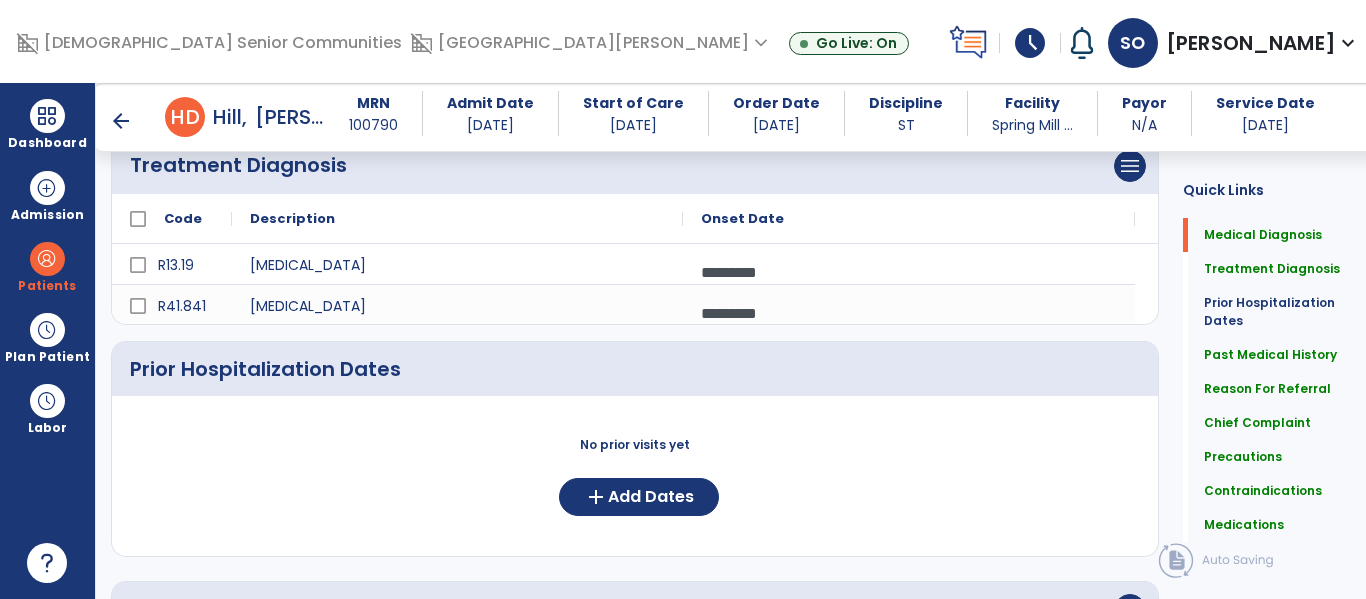 scroll, scrollTop: 245, scrollLeft: 0, axis: vertical 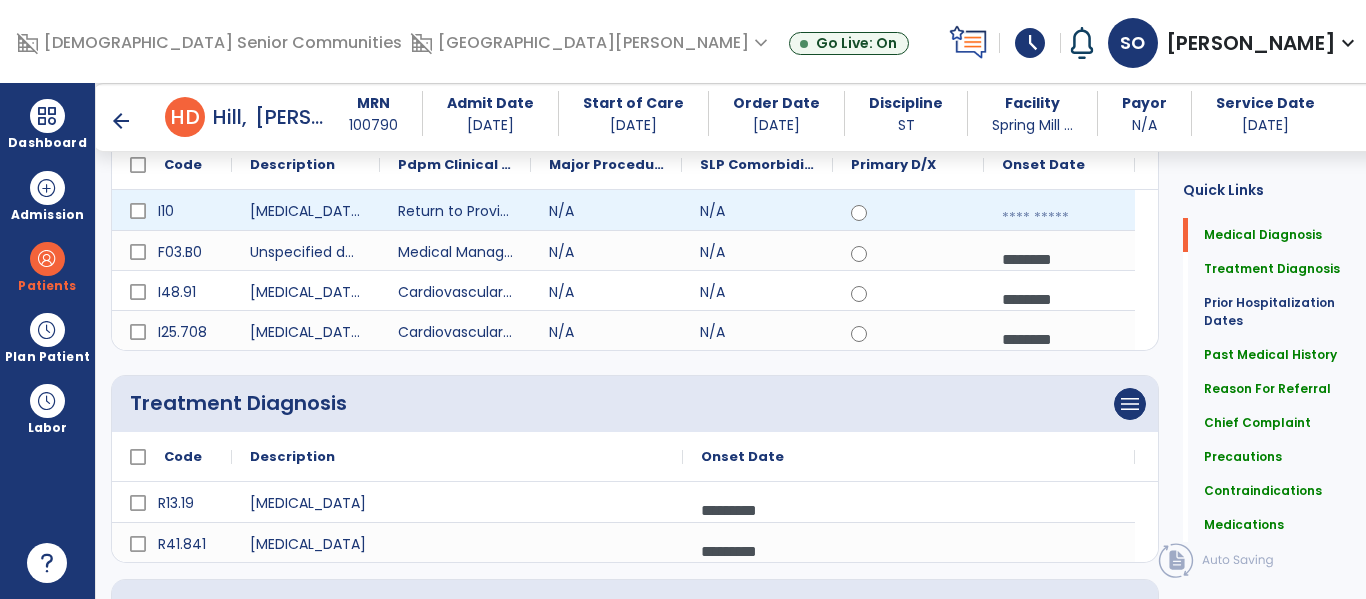 click at bounding box center [1059, 218] 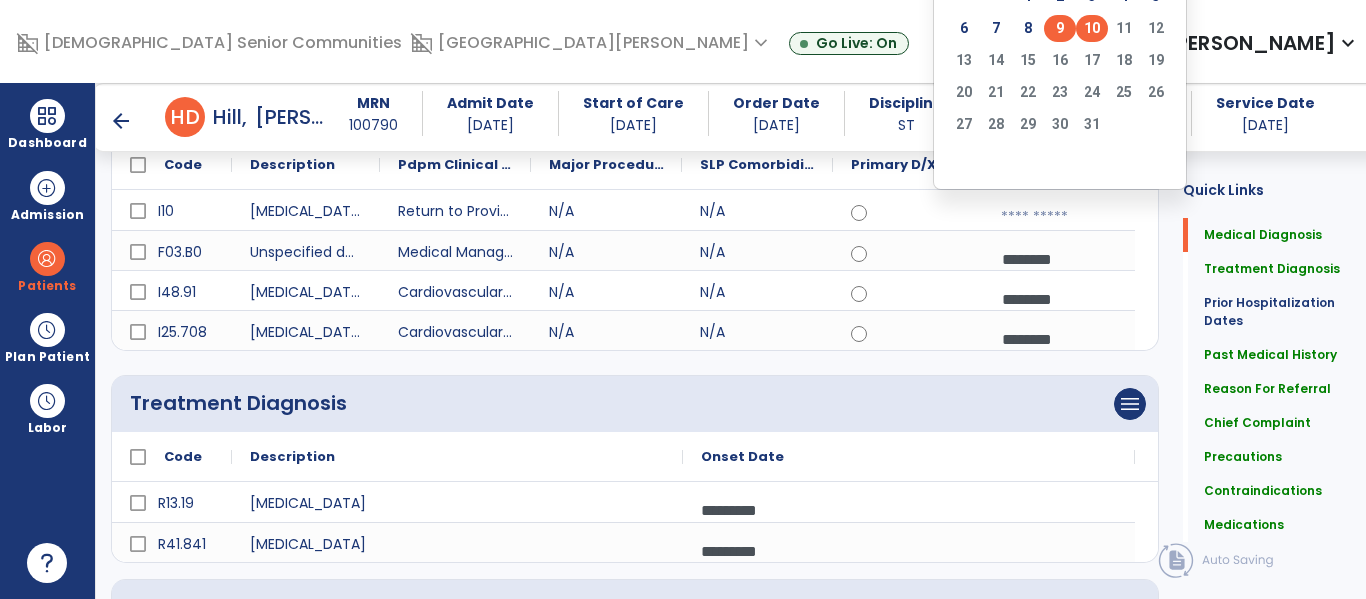 click on "9" 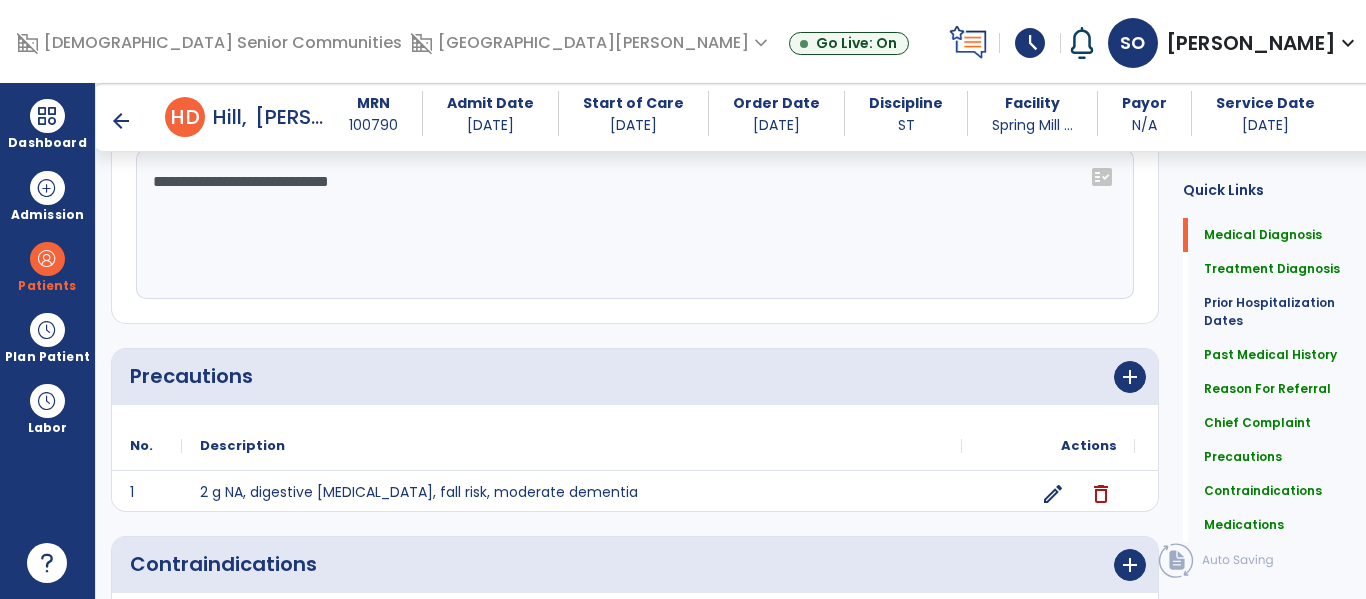 scroll, scrollTop: 1899, scrollLeft: 0, axis: vertical 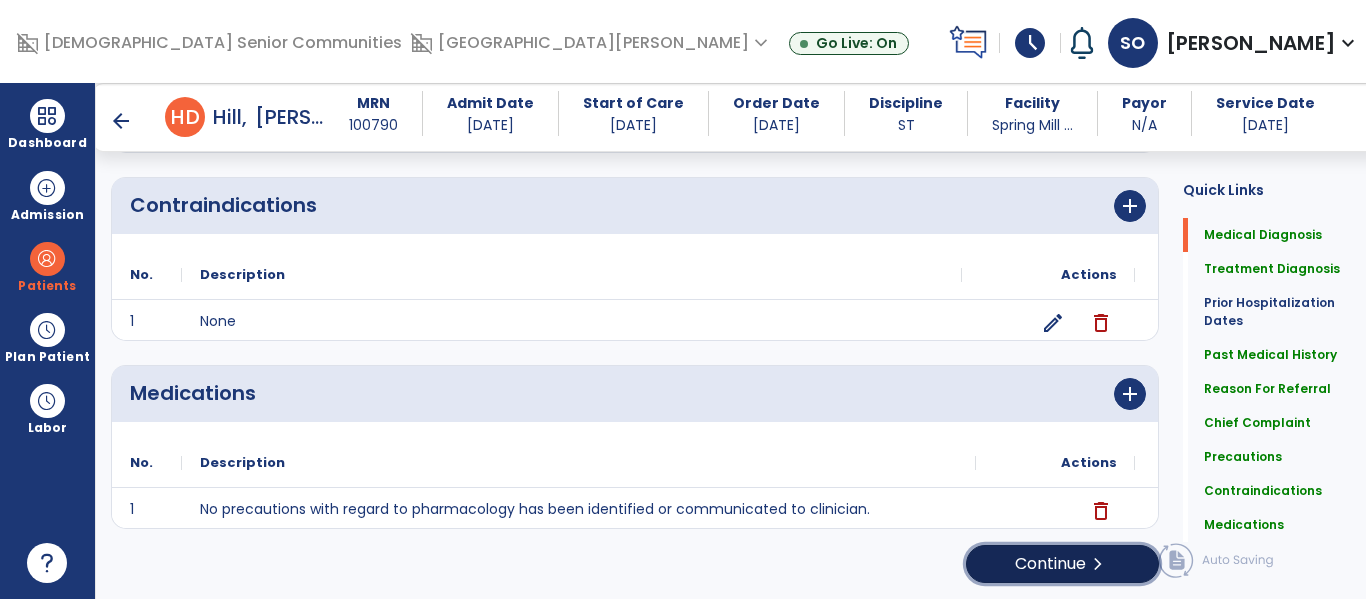 click on "Continue  chevron_right" 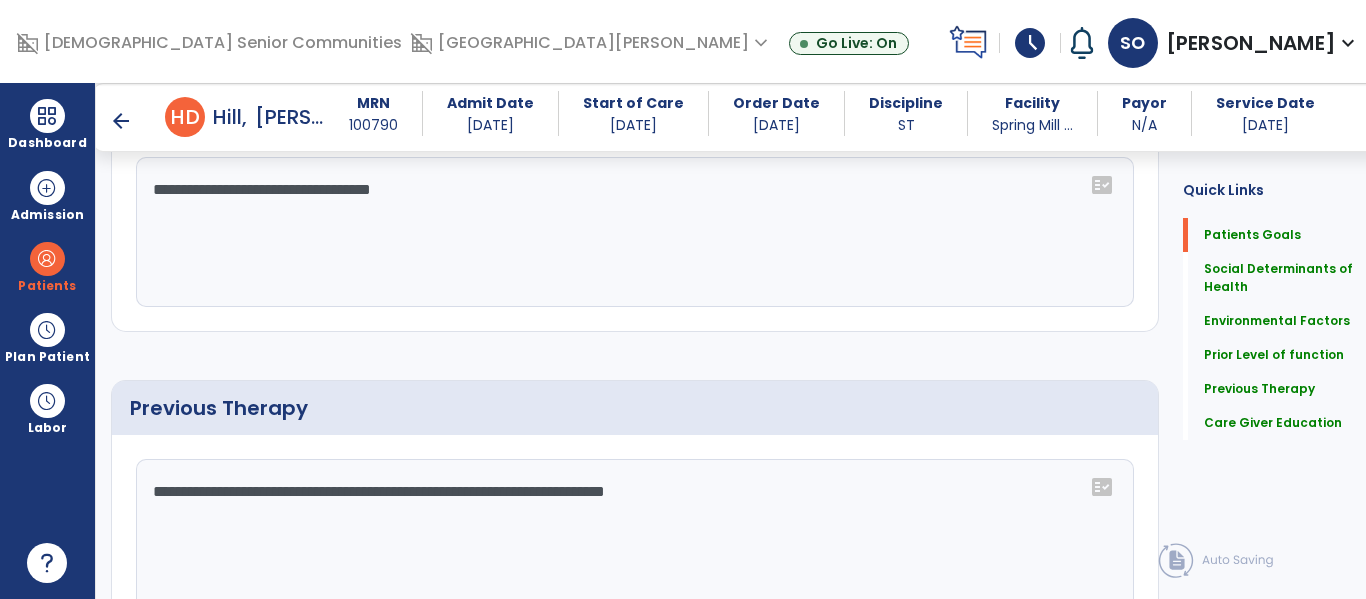 scroll, scrollTop: 1293, scrollLeft: 0, axis: vertical 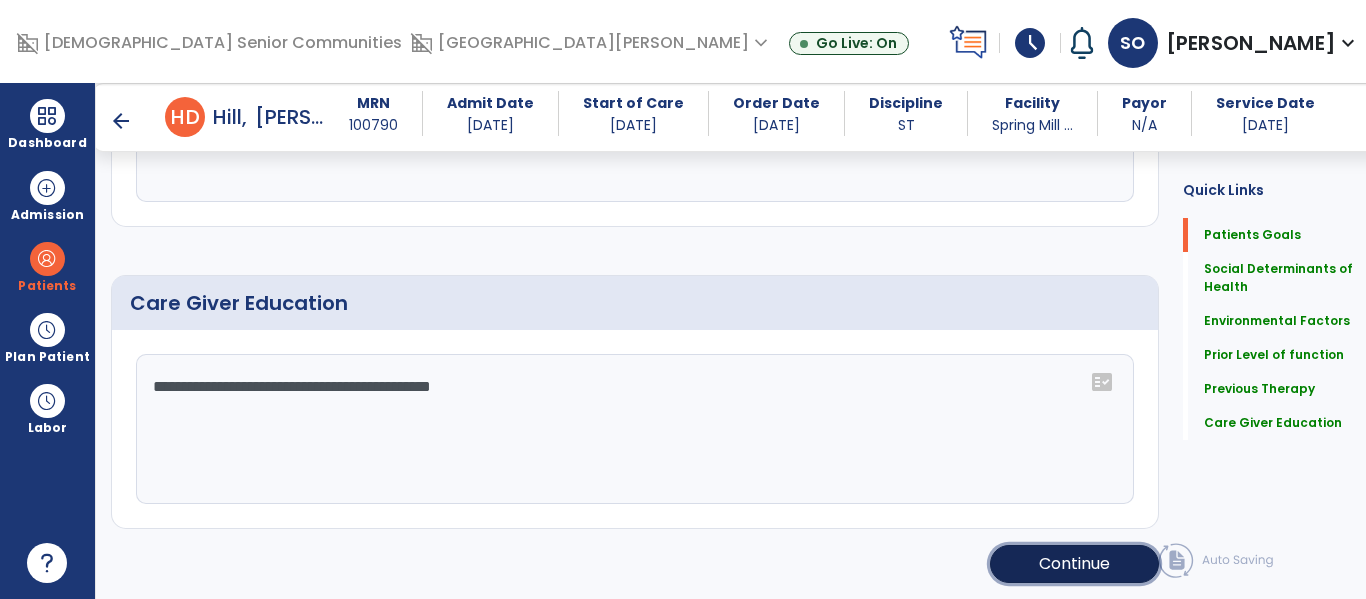 click on "Continue" 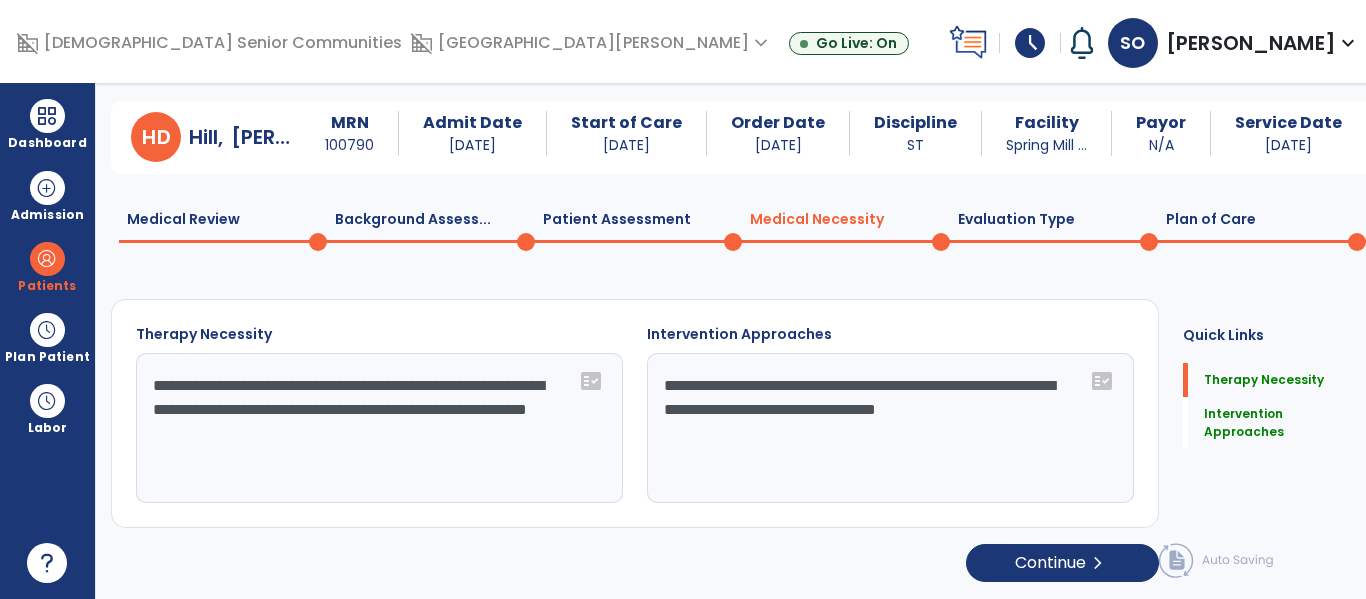 scroll, scrollTop: 29, scrollLeft: 0, axis: vertical 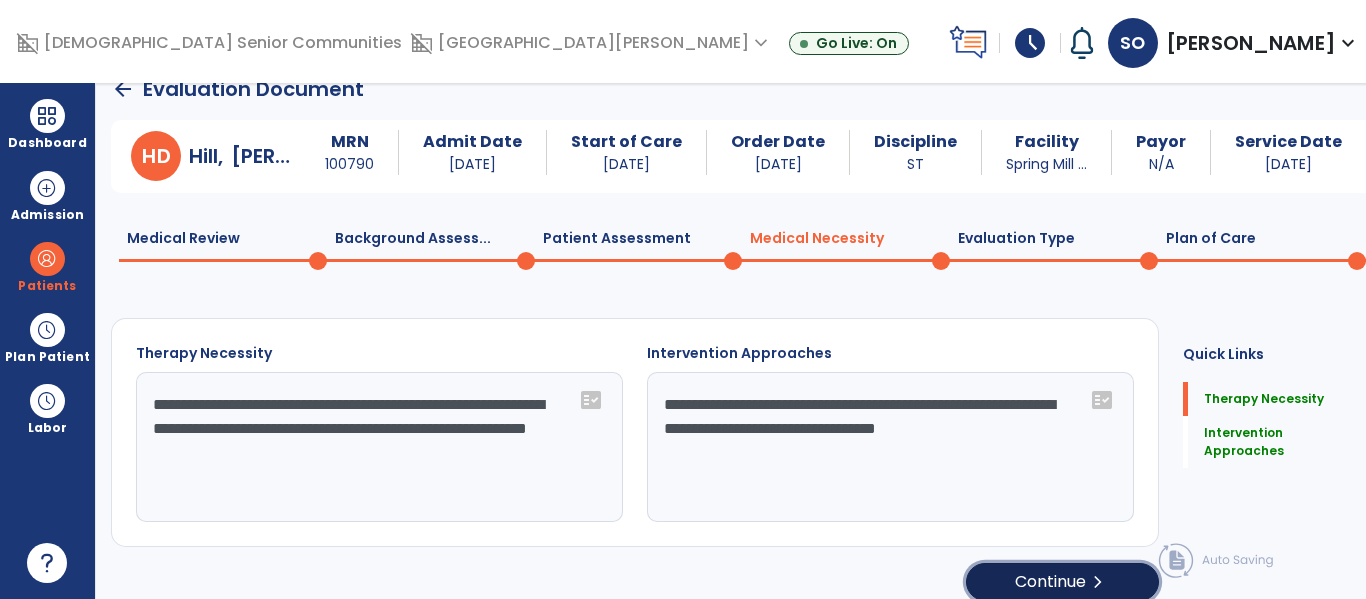 click on "Continue  chevron_right" 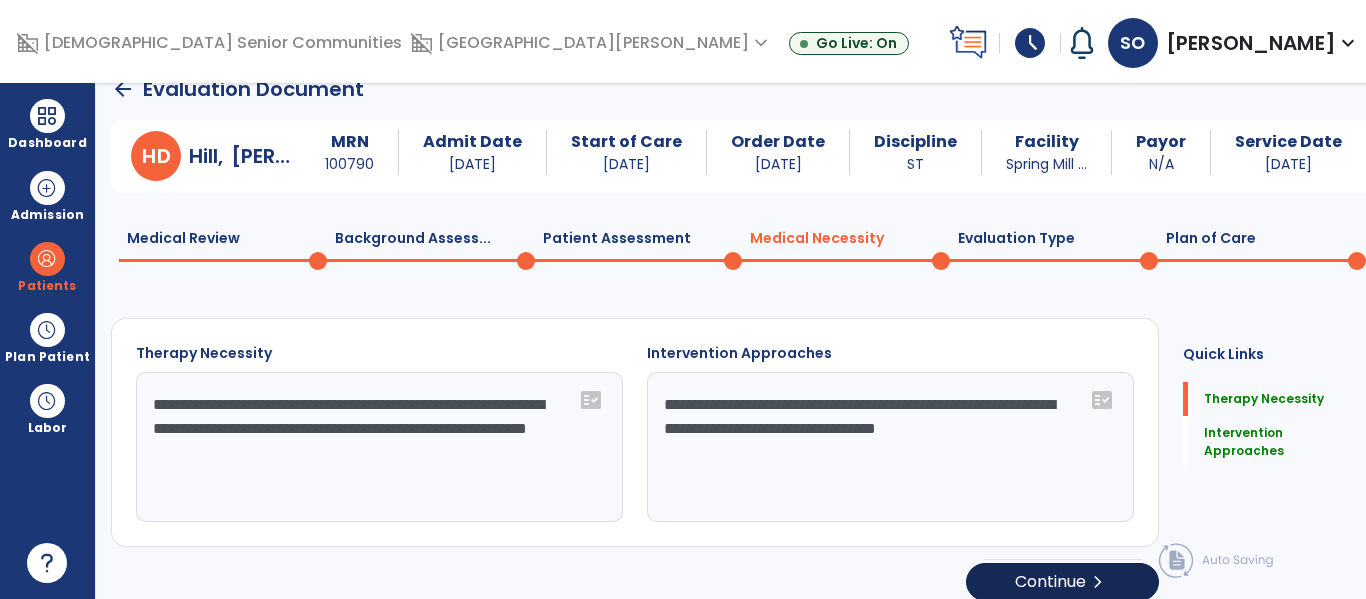 select on "**********" 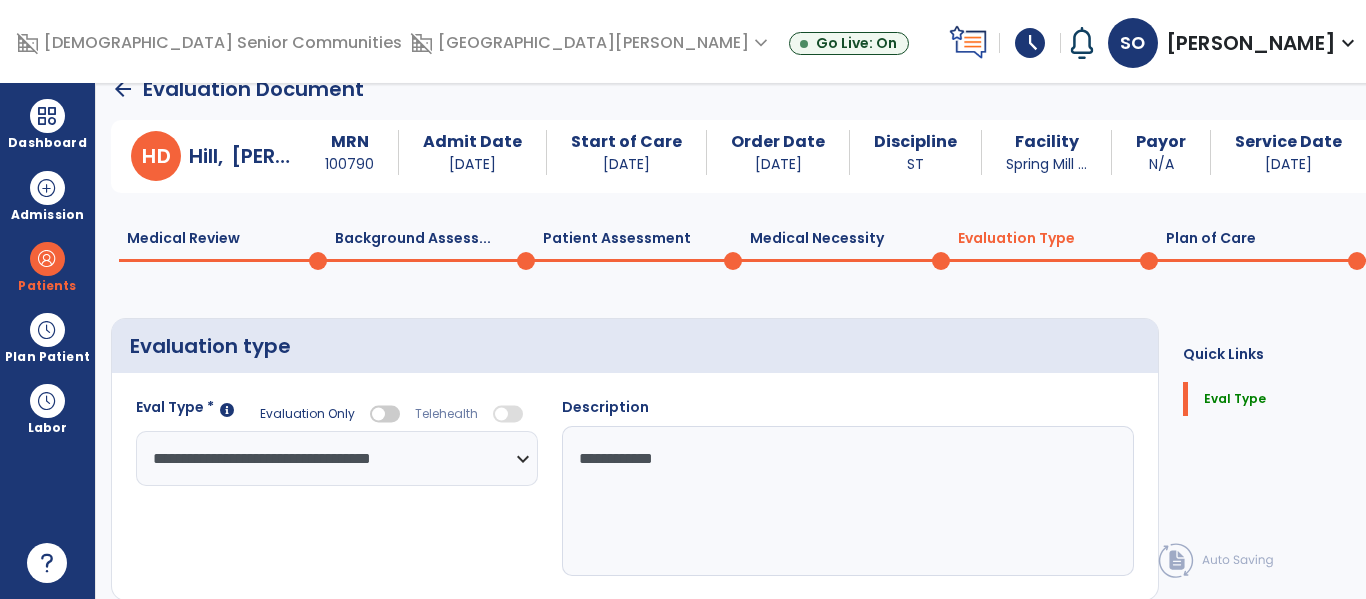 click on "Plan of Care  0" 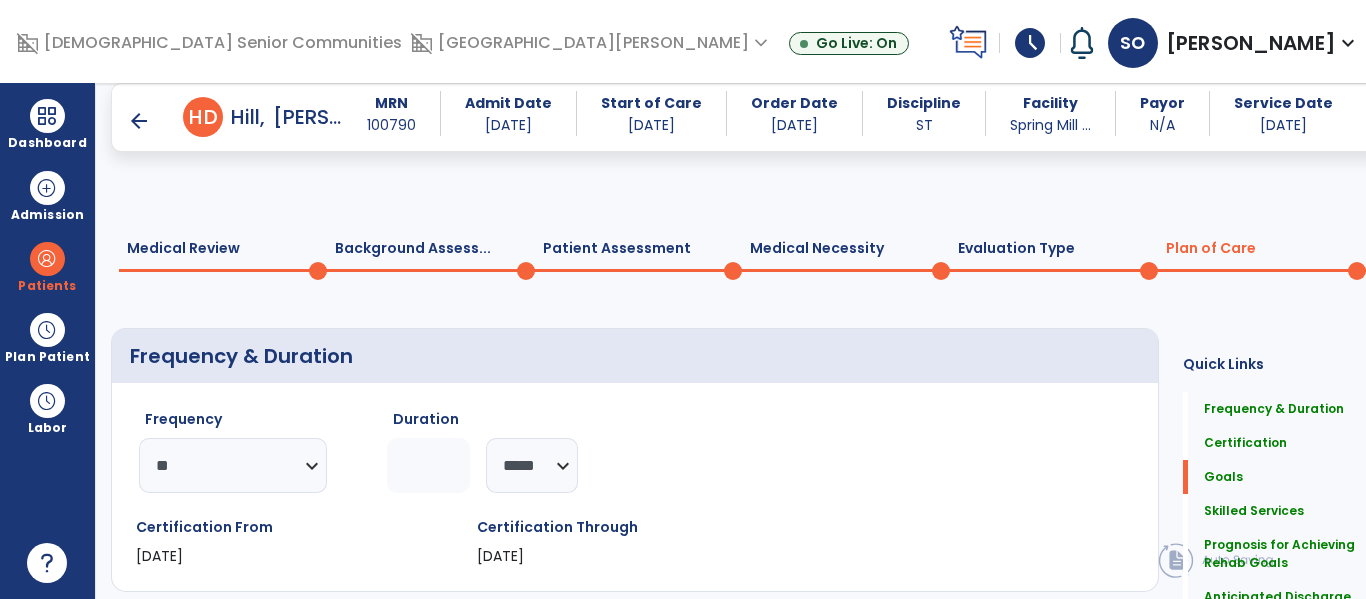 scroll, scrollTop: 2189, scrollLeft: 0, axis: vertical 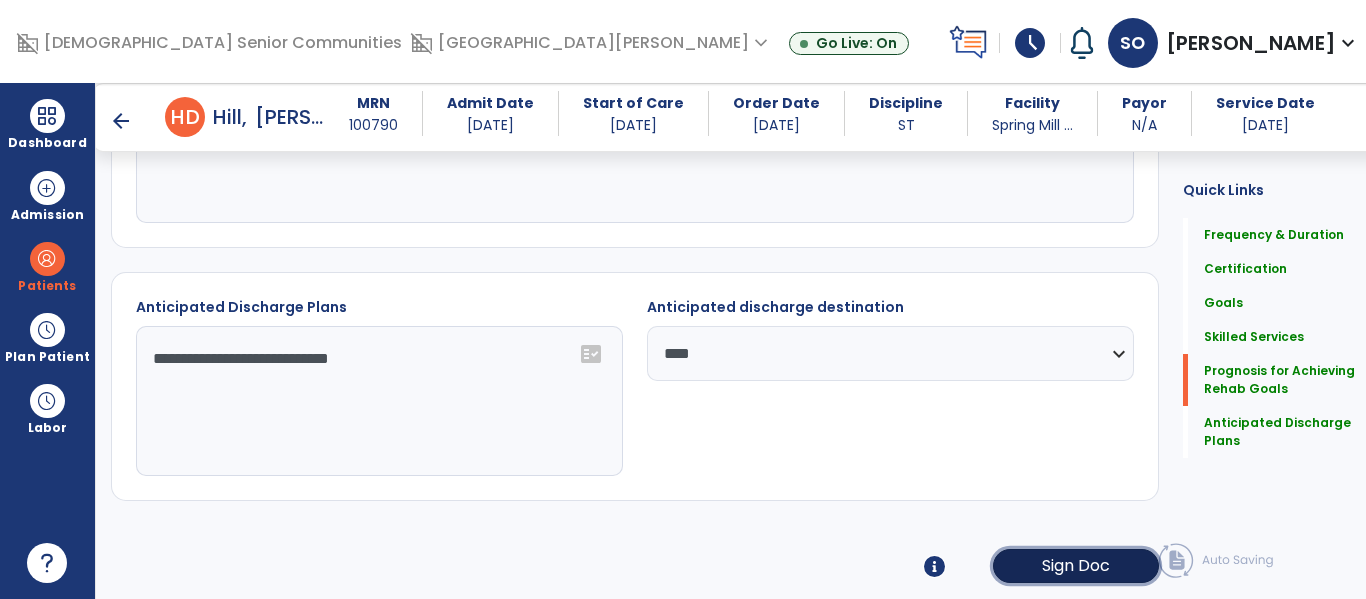 click on "Sign Doc" 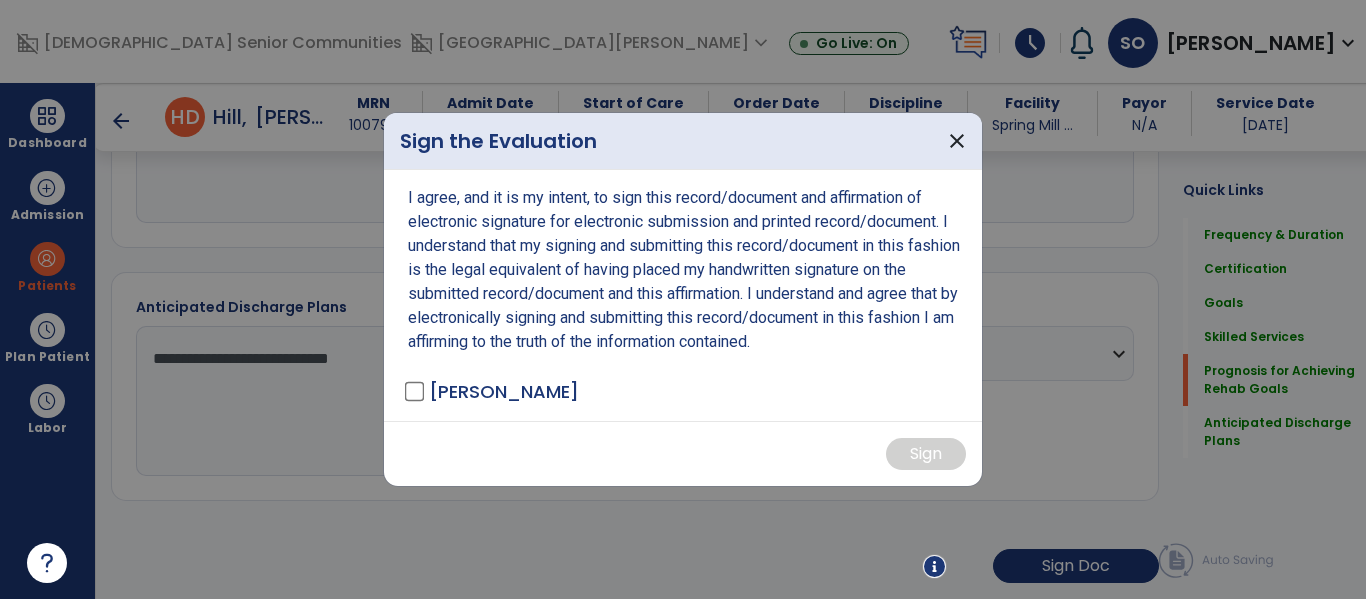 click on "[PERSON_NAME]" at bounding box center (504, 391) 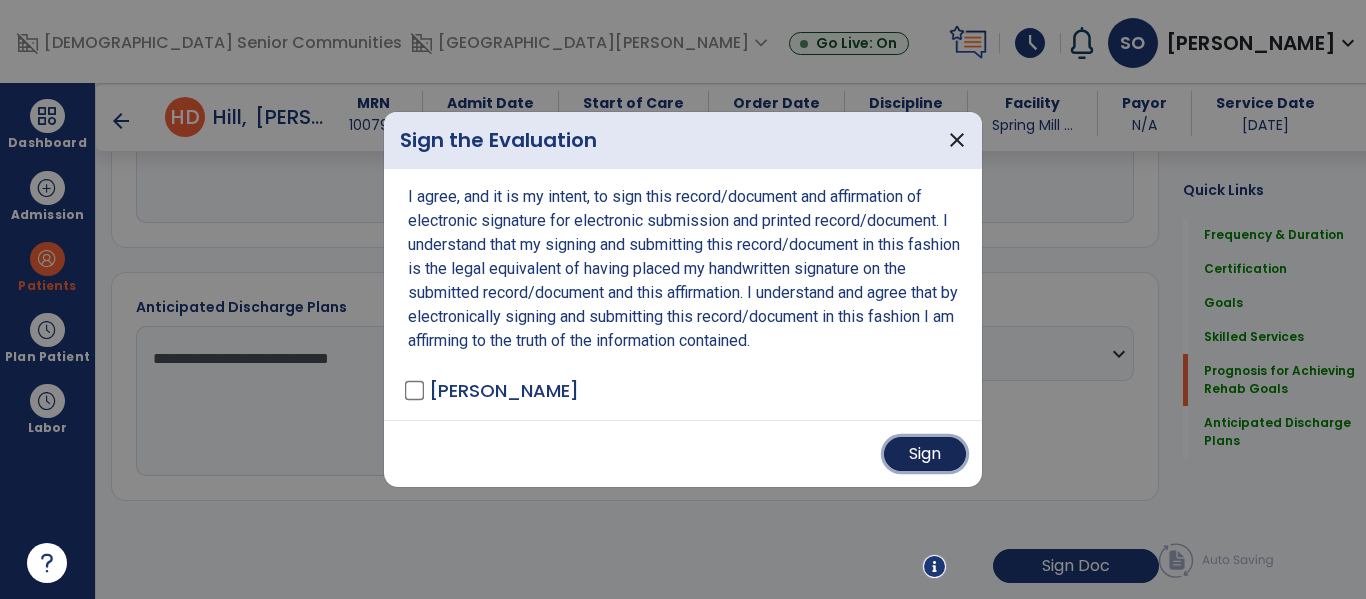 click on "Sign" at bounding box center [925, 454] 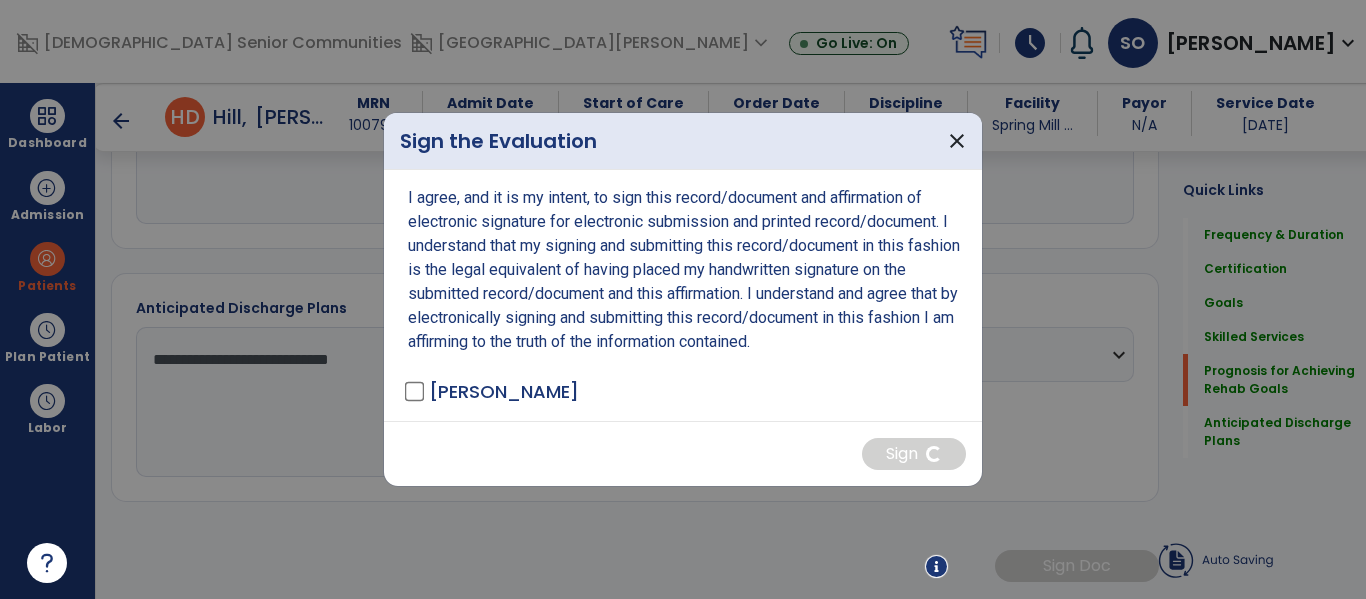 scroll, scrollTop: 2188, scrollLeft: 0, axis: vertical 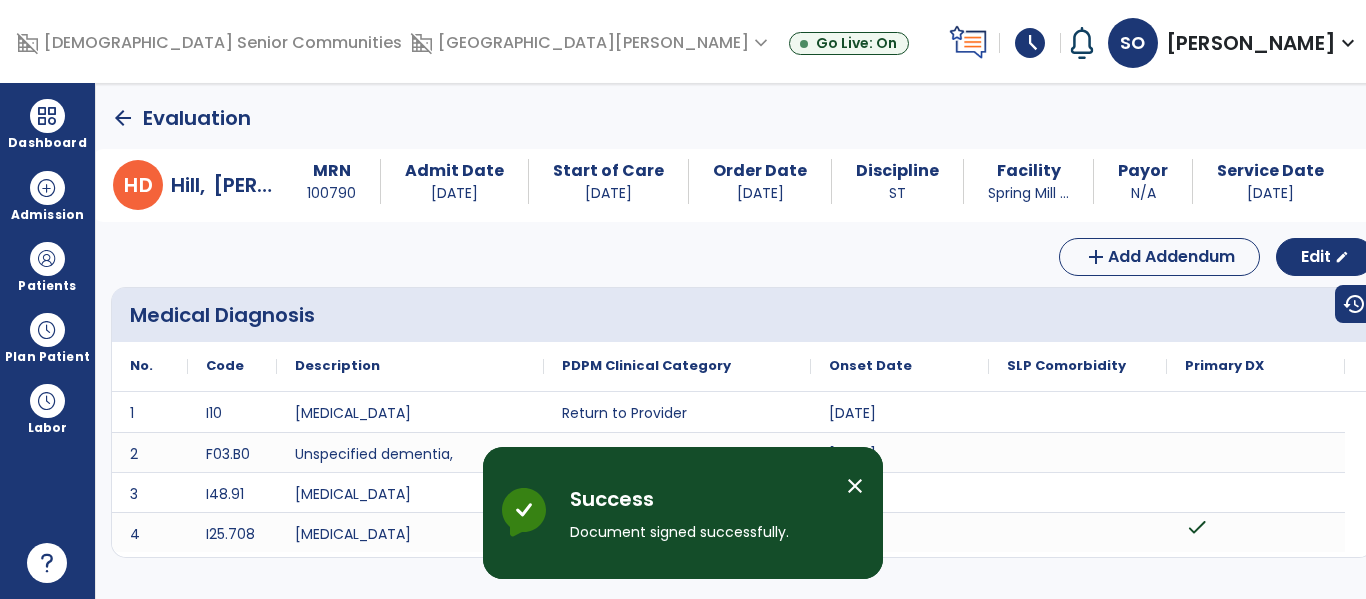click on "arrow_back" 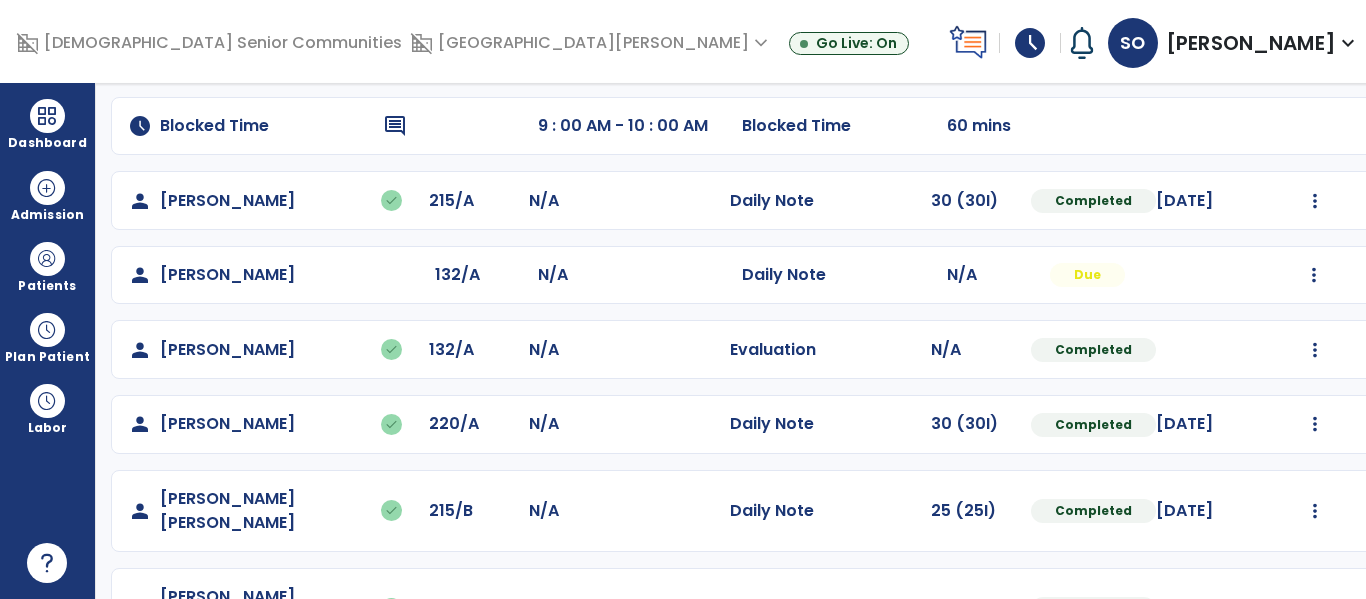 scroll, scrollTop: 238, scrollLeft: 0, axis: vertical 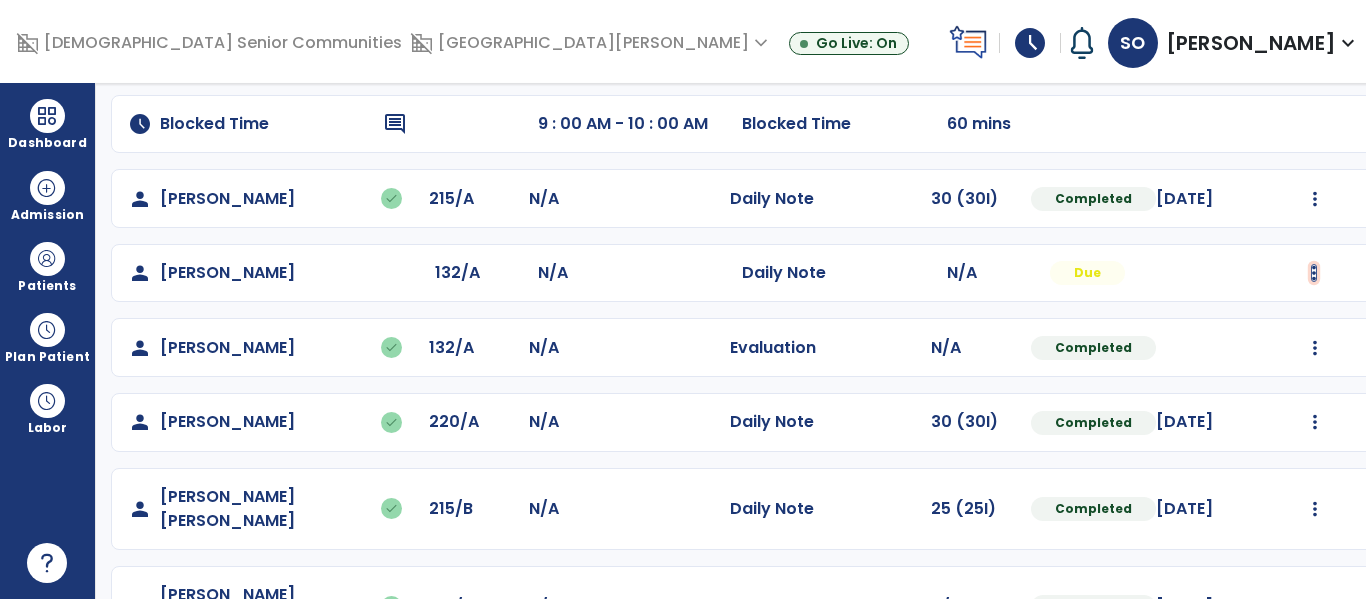 click at bounding box center (1315, 50) 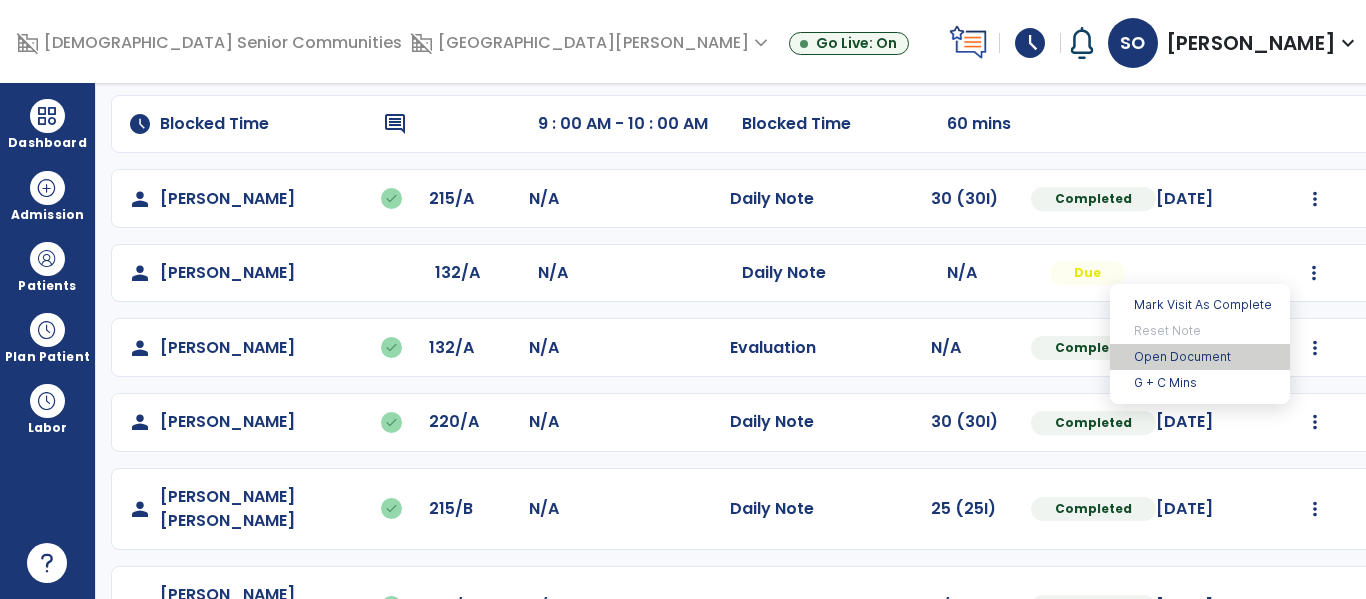click on "Open Document" at bounding box center [1200, 357] 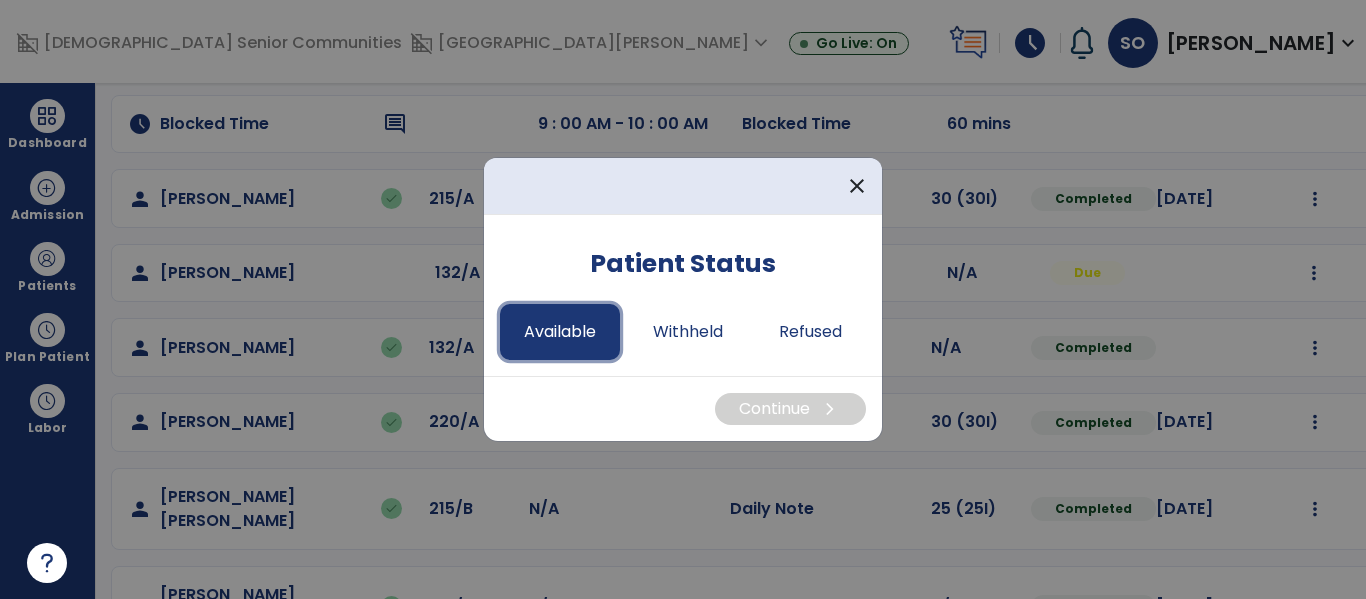 click on "Available" at bounding box center [560, 332] 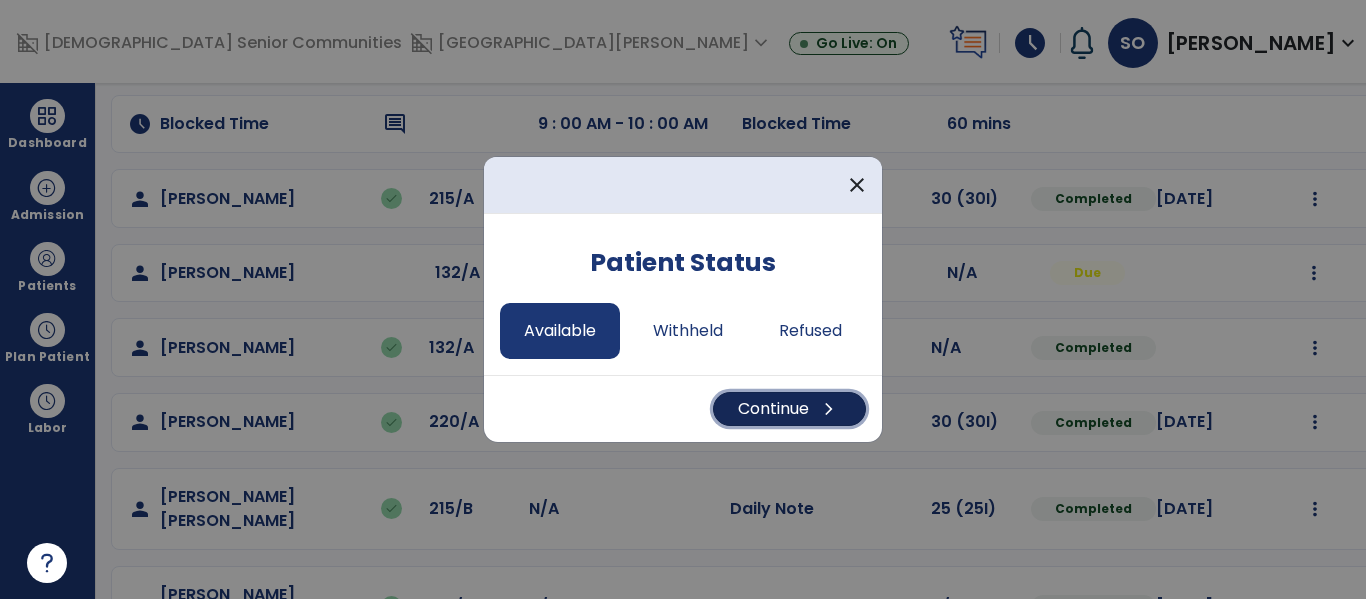 click on "chevron_right" at bounding box center (829, 409) 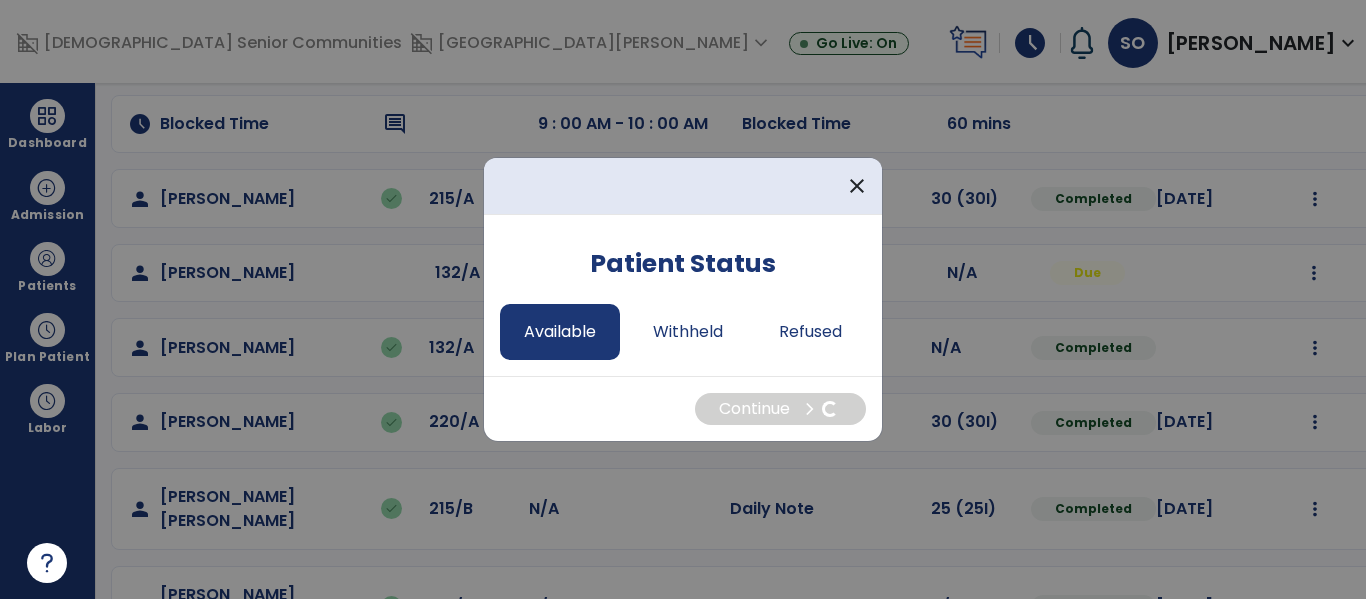 select on "*" 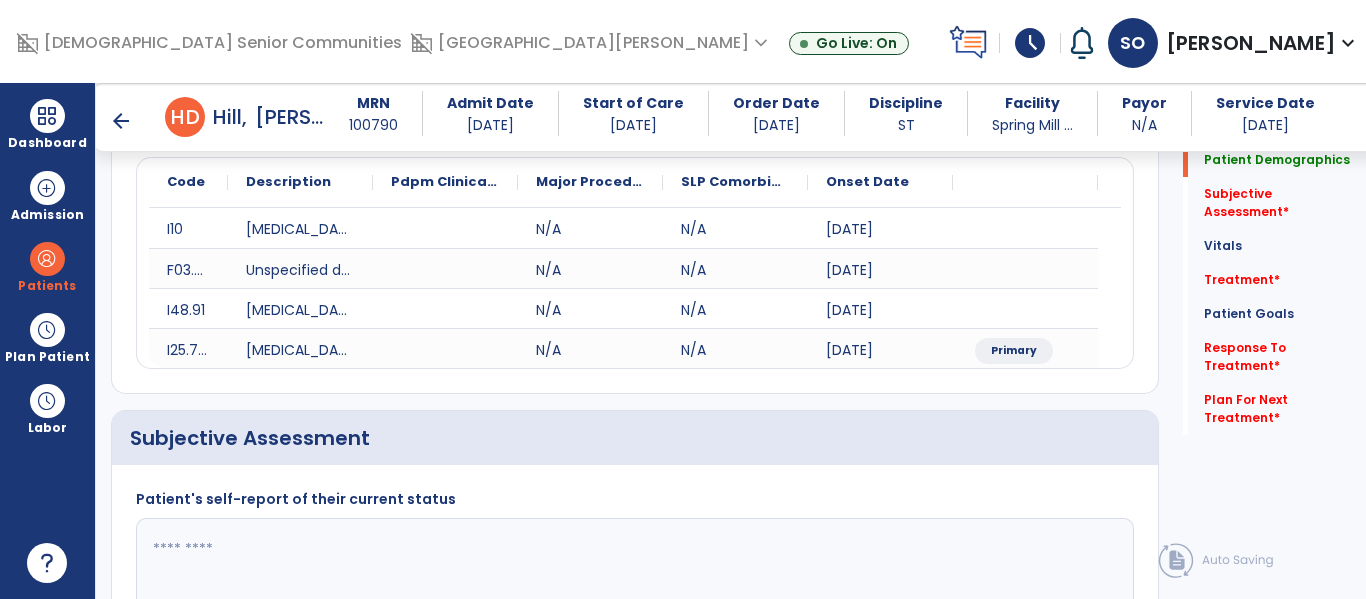 scroll, scrollTop: 498, scrollLeft: 0, axis: vertical 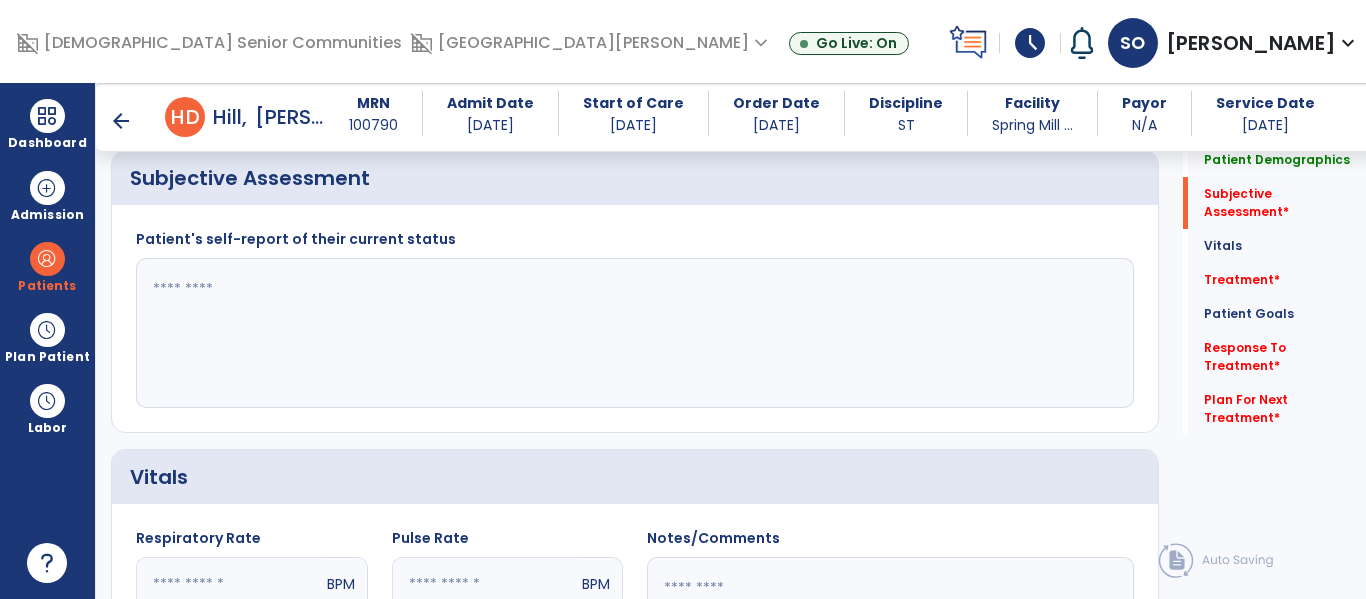 click 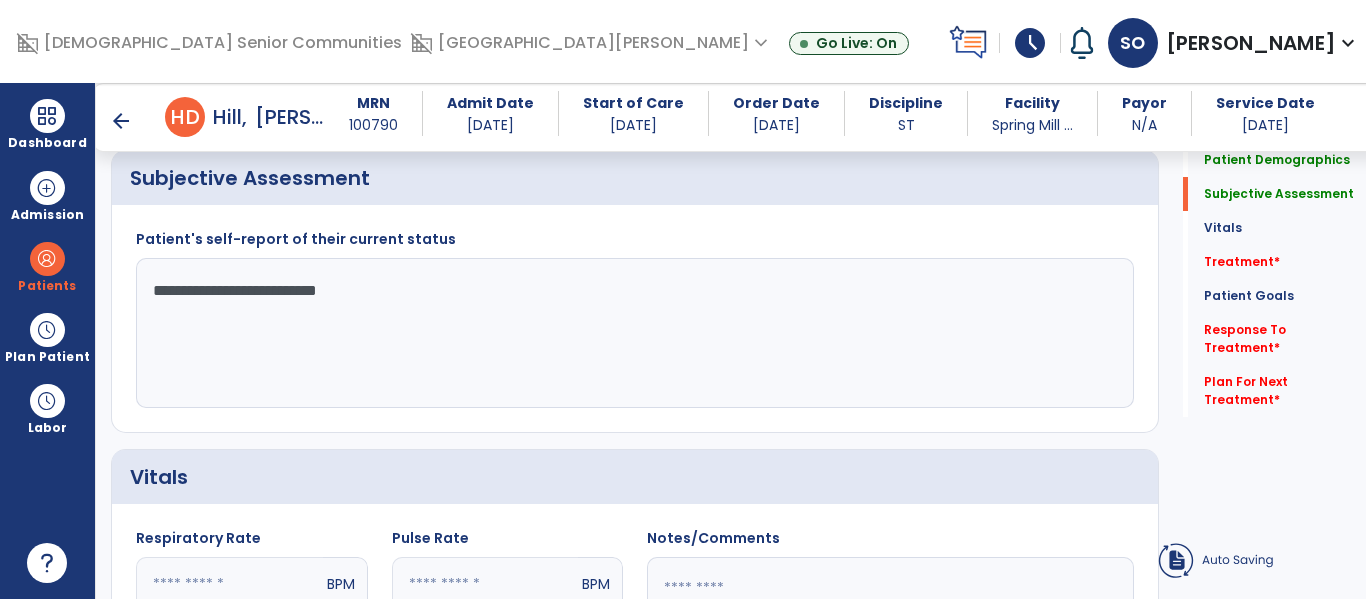 type on "**********" 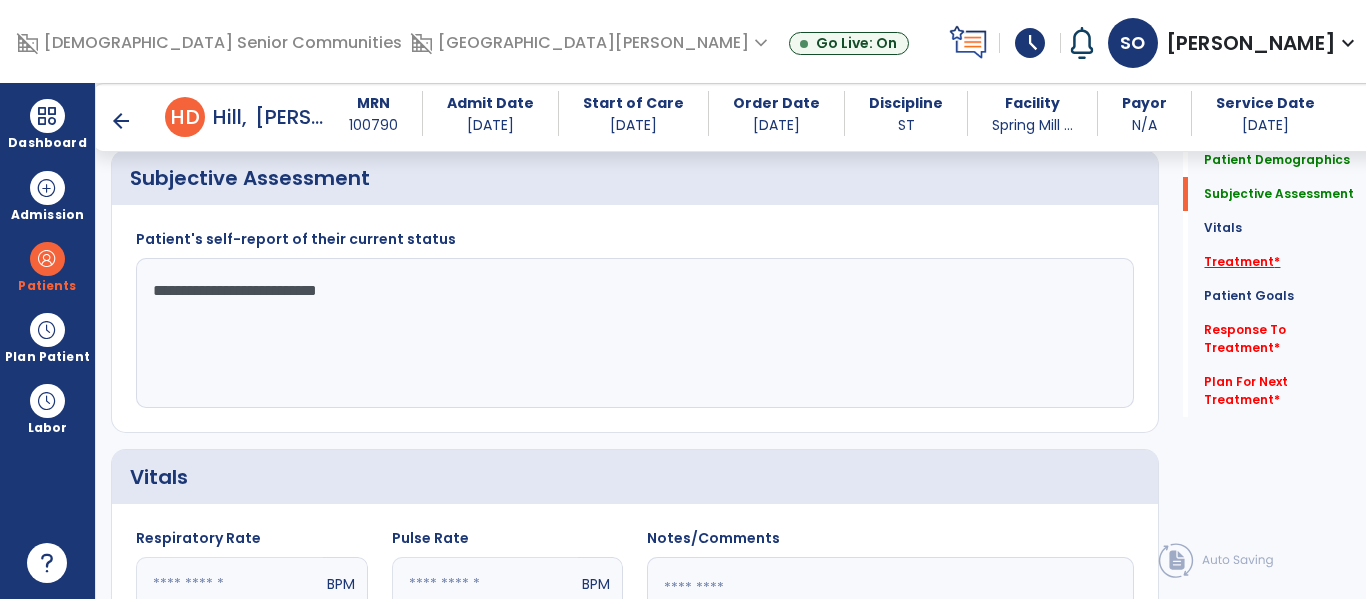 click on "Treatment   *" 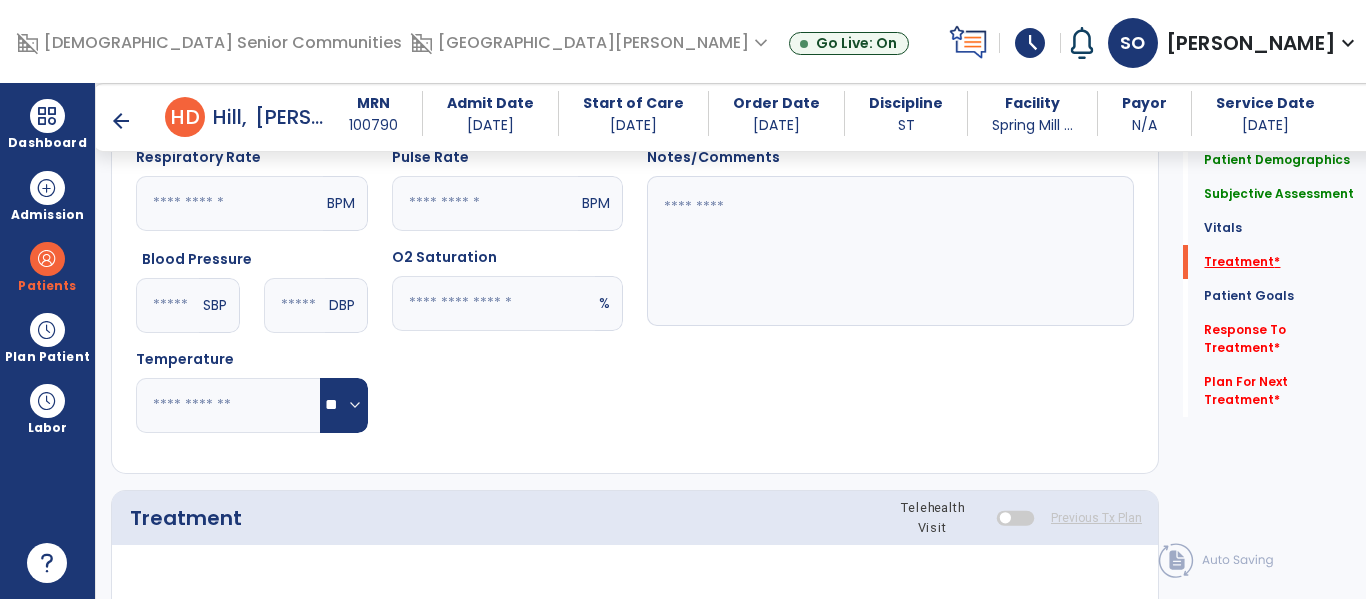 scroll, scrollTop: 1156, scrollLeft: 0, axis: vertical 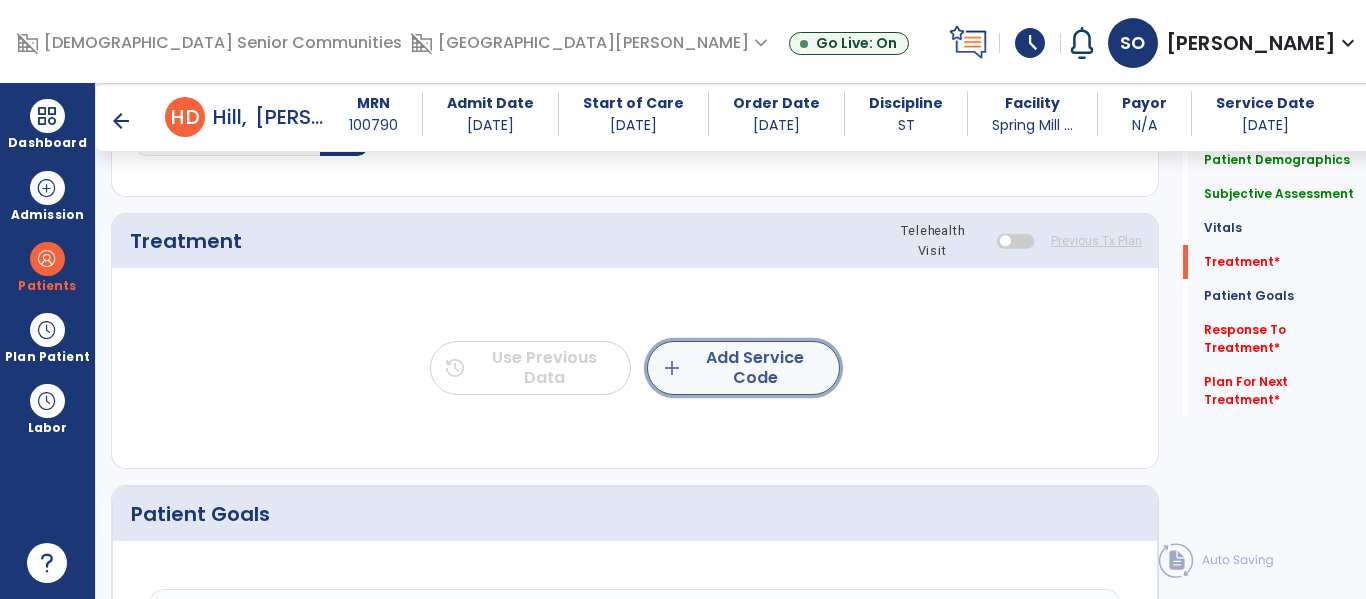 click on "add  Add Service Code" 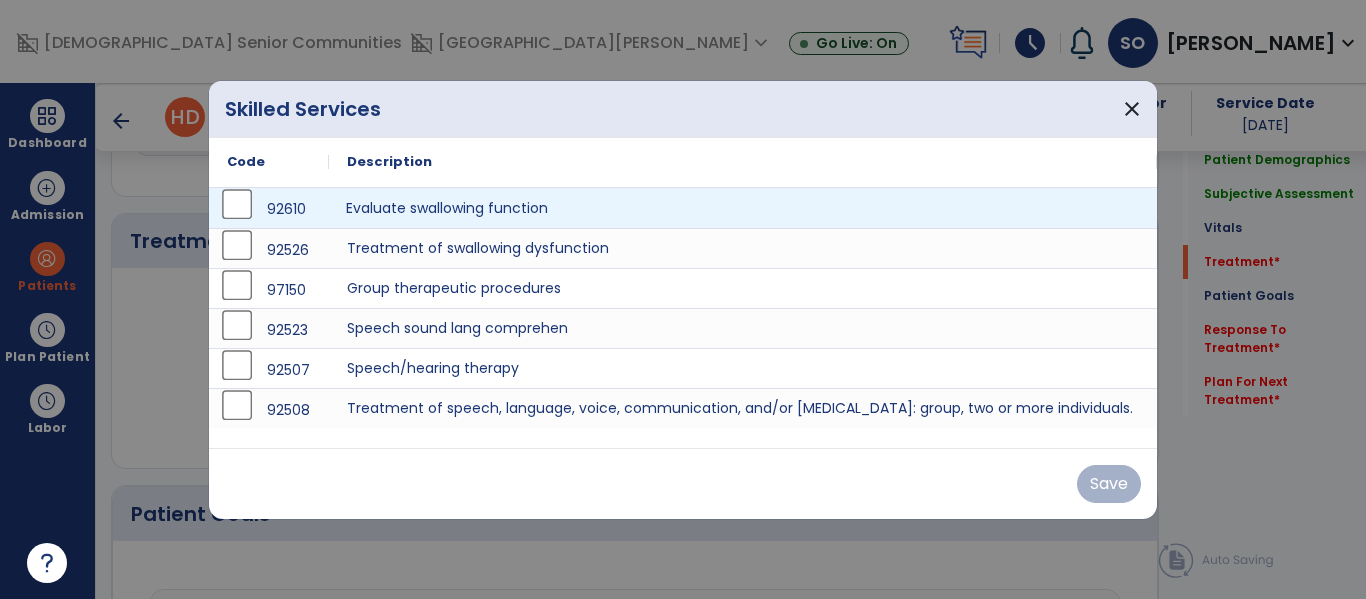 click on "Evaluate swallowing function" at bounding box center (743, 208) 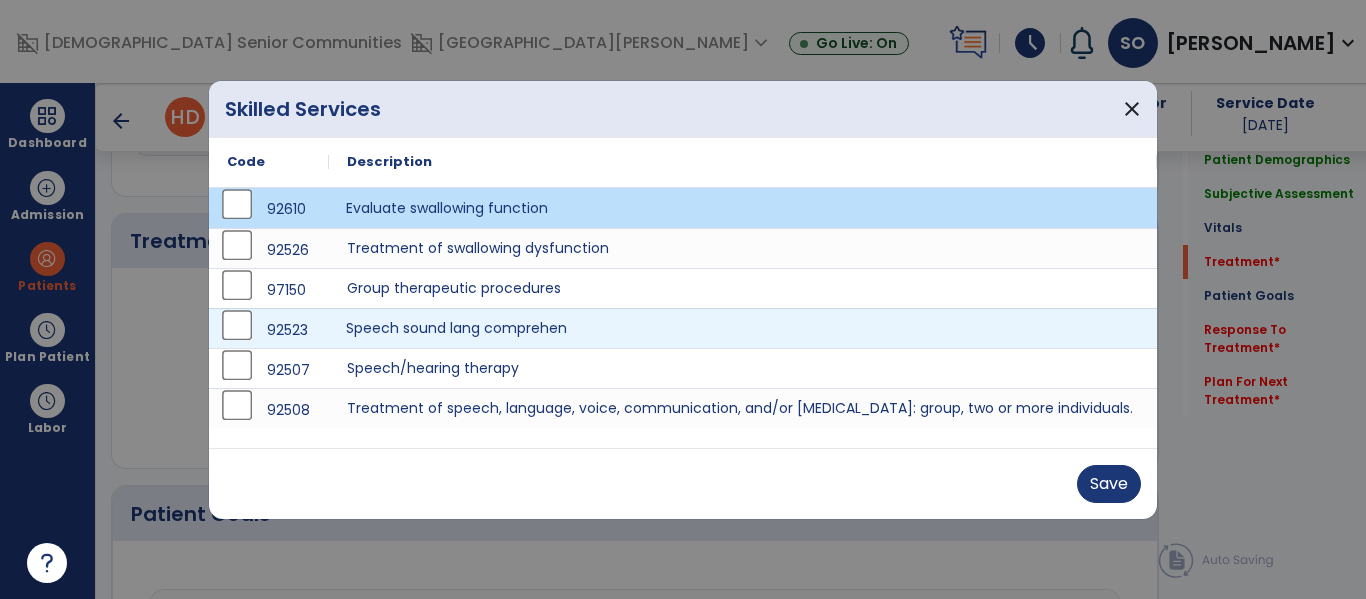 click on "Speech sound lang comprehen" at bounding box center [743, 328] 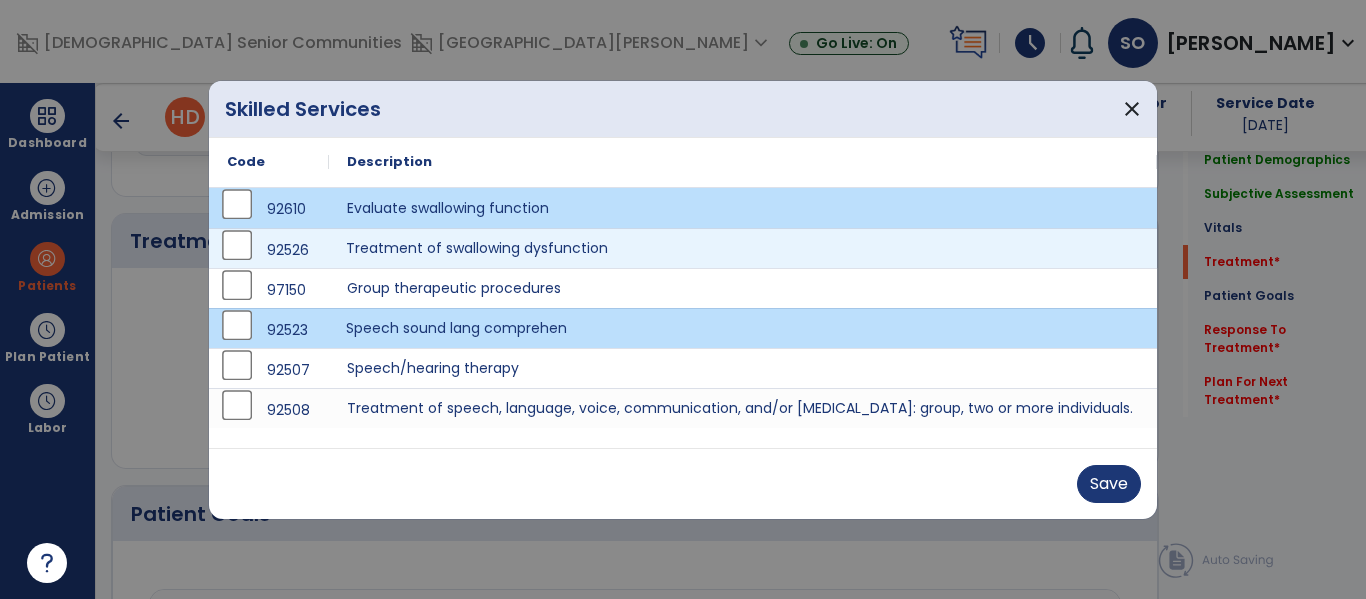 click on "Treatment of swallowing dysfunction" at bounding box center (743, 248) 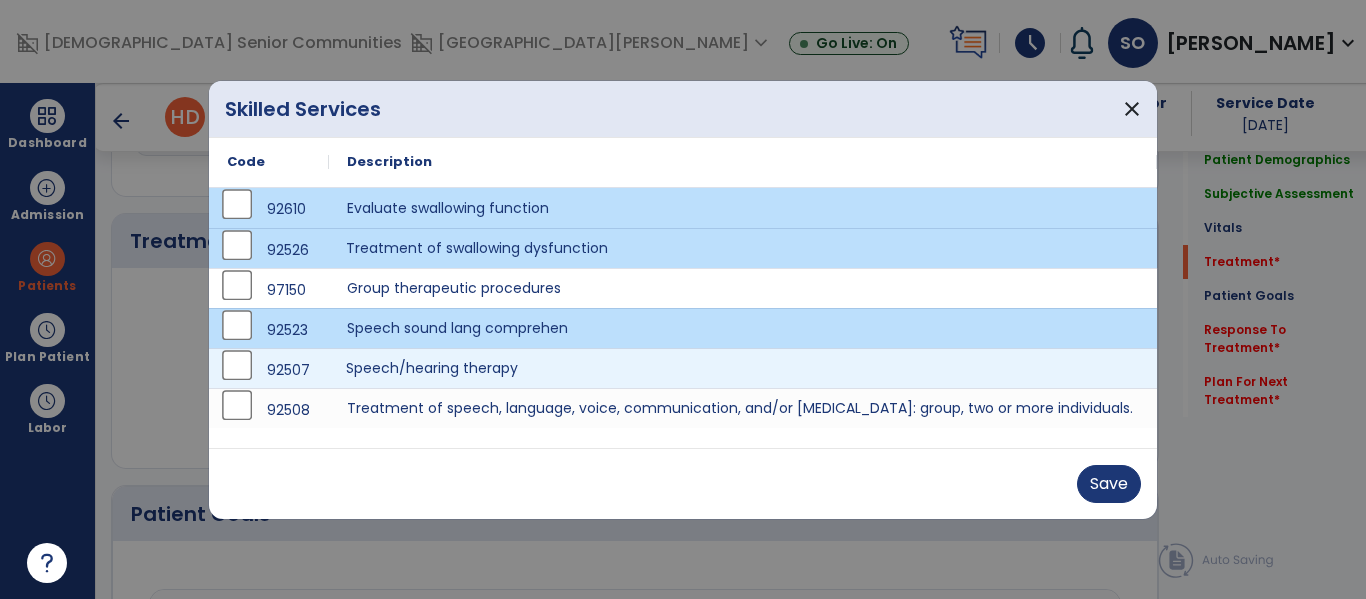click on "Speech/hearing therapy" at bounding box center [743, 368] 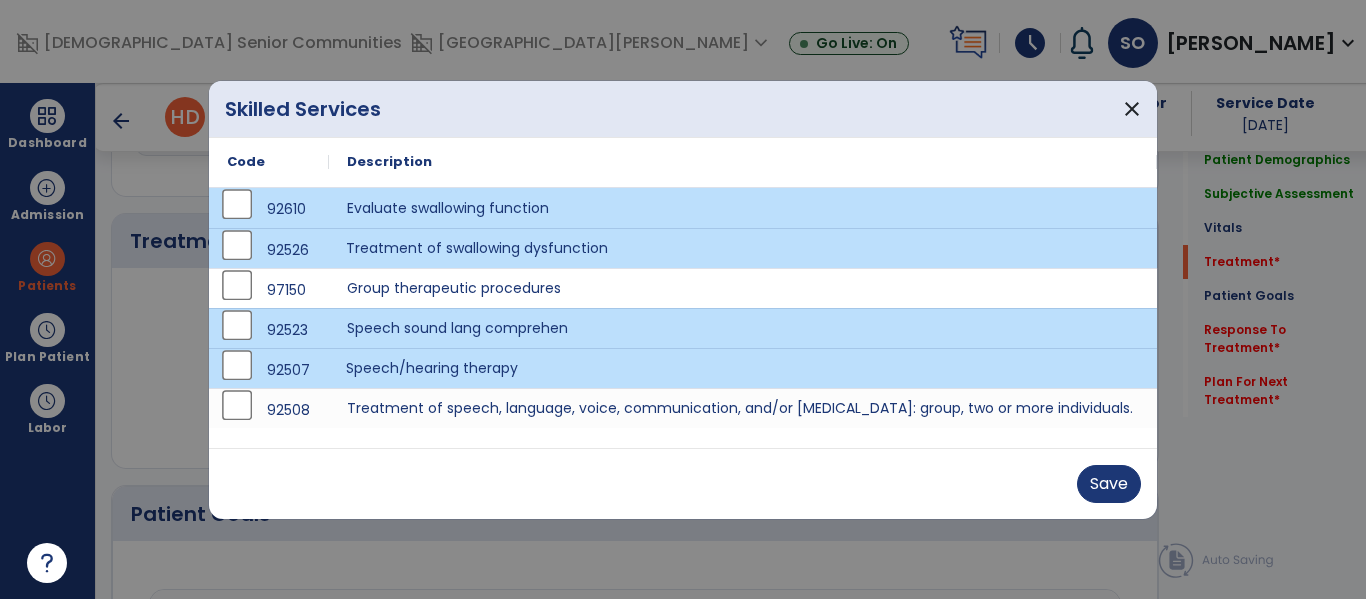 click on "Treatment of swallowing dysfunction" at bounding box center (743, 248) 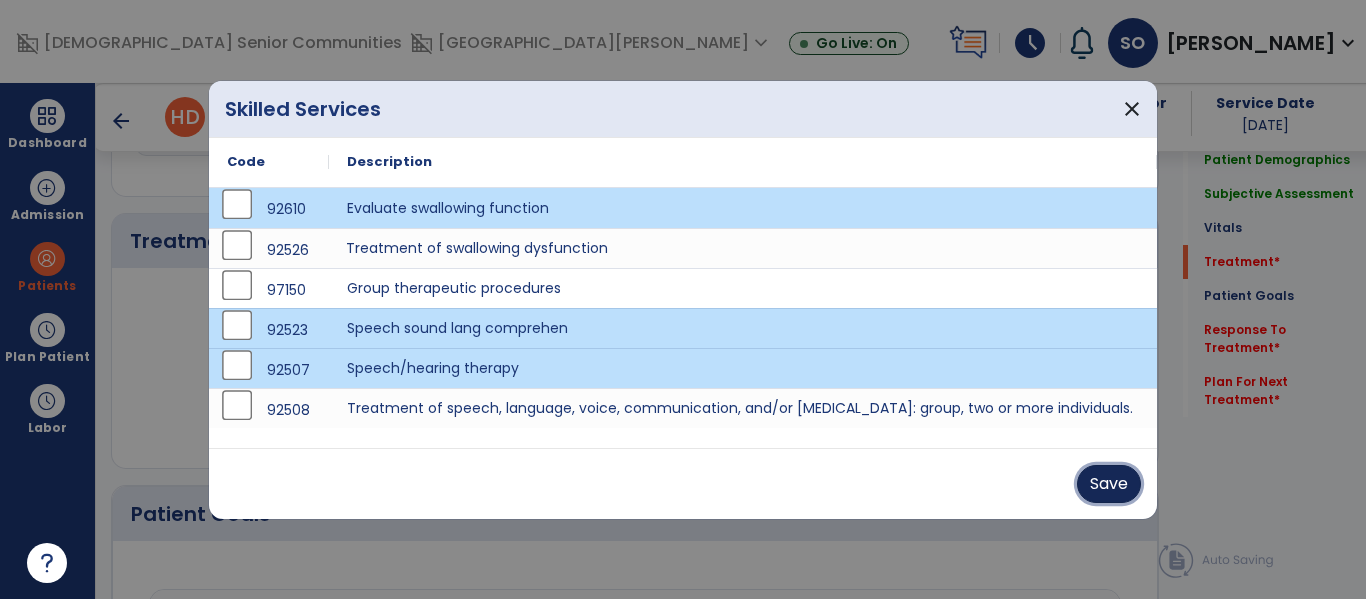 click on "Save" at bounding box center [1109, 484] 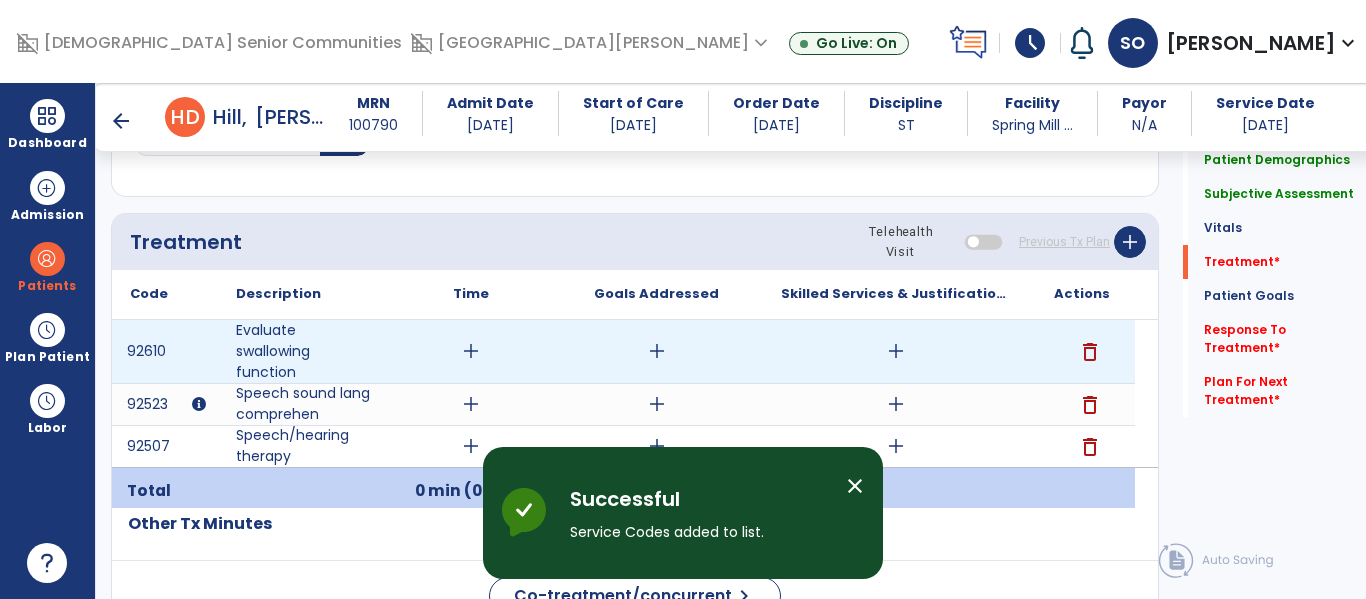 click on "add" at bounding box center (656, 351) 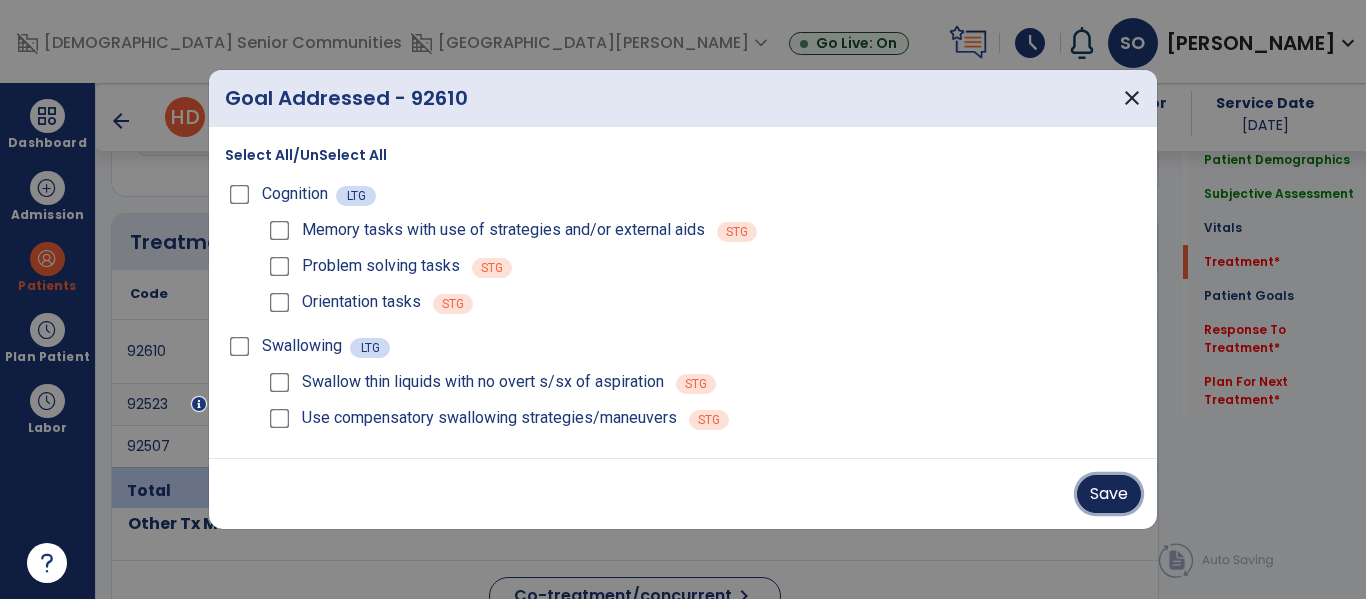 click on "Save" at bounding box center [1109, 494] 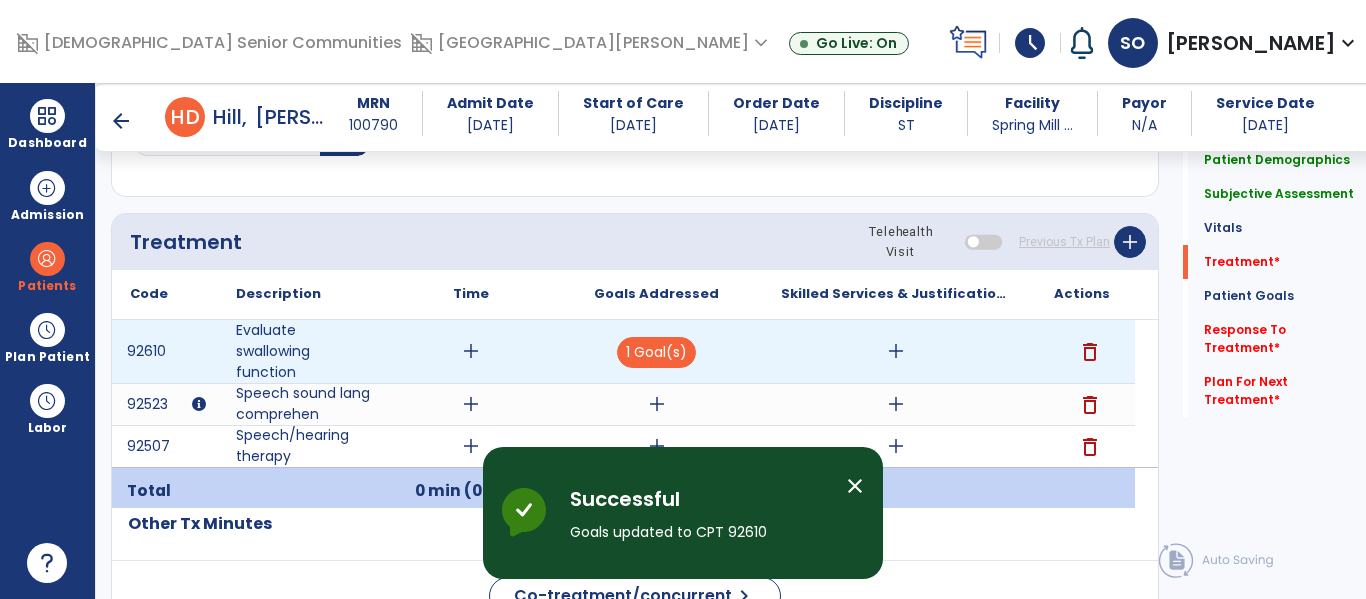 click on "add" at bounding box center (896, 351) 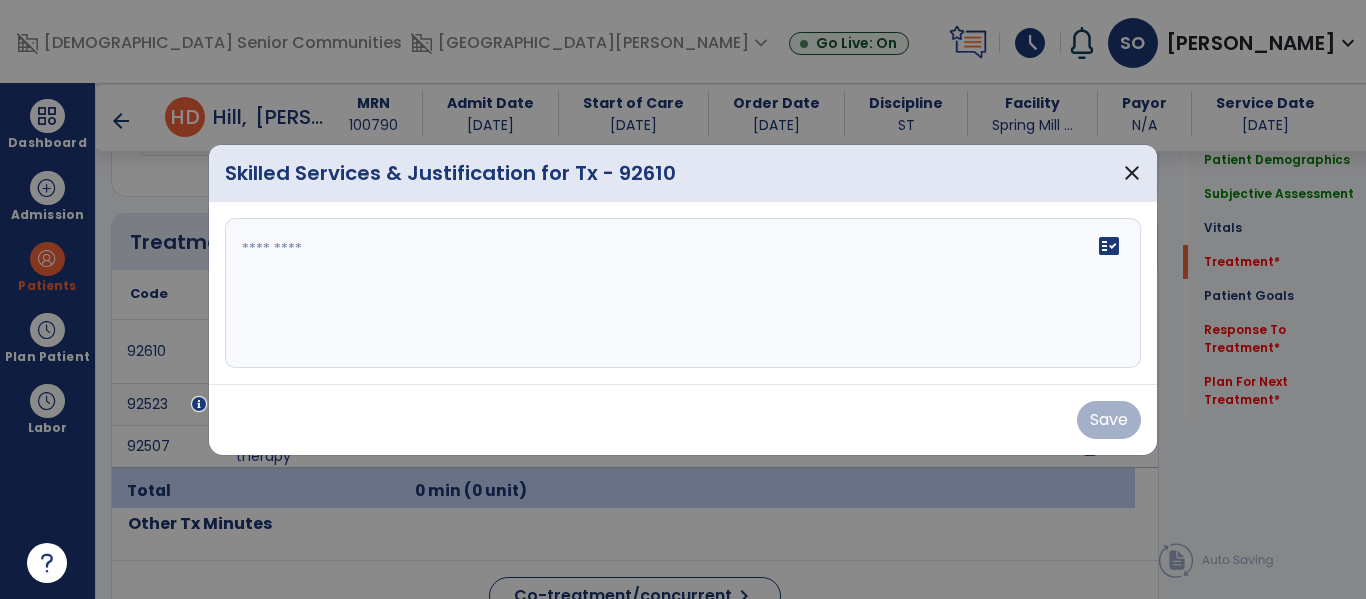 click on "fact_check" at bounding box center [683, 293] 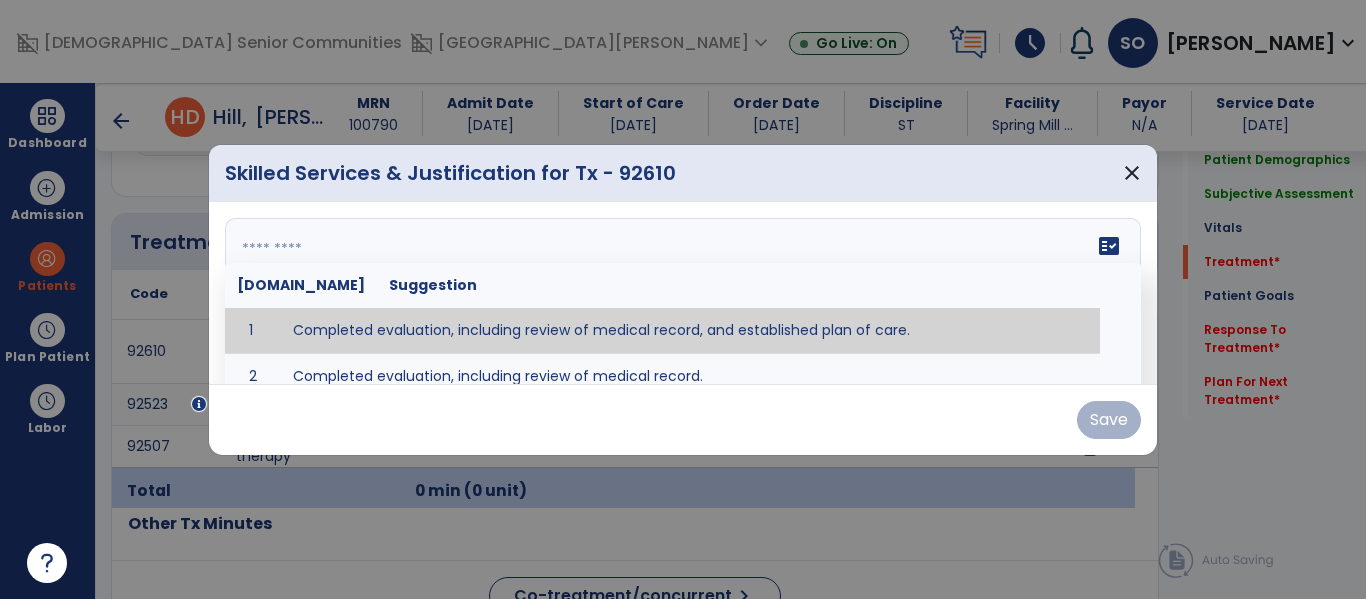 type on "**********" 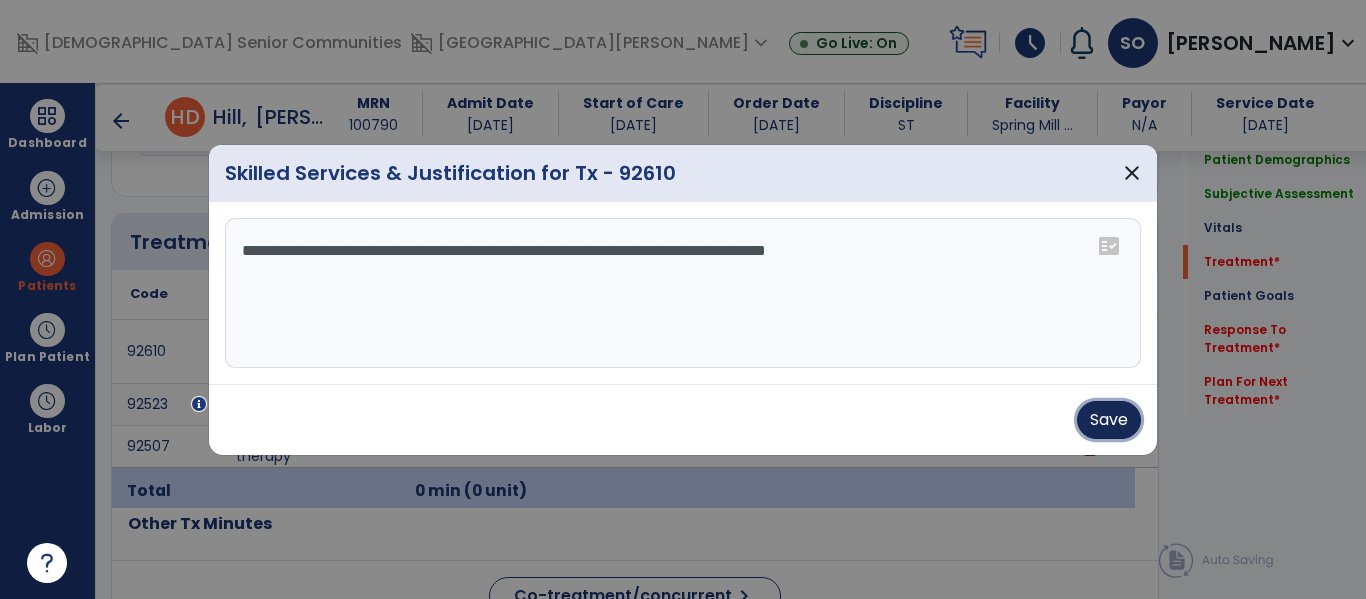 click on "Save" at bounding box center [1109, 420] 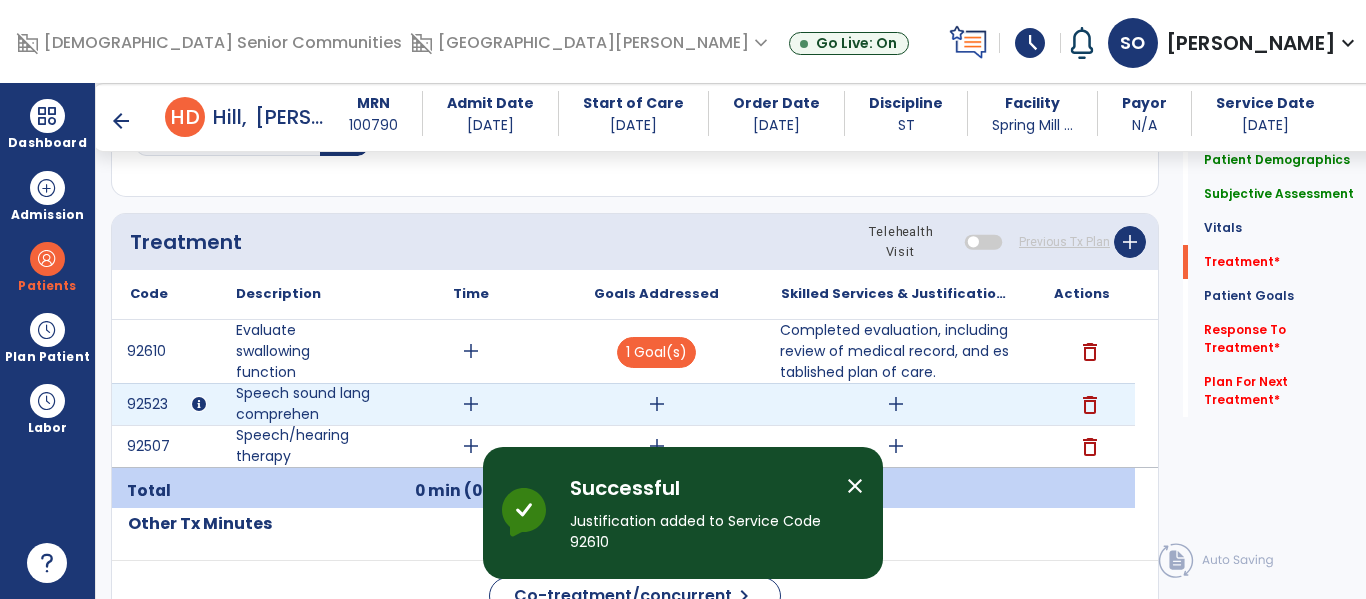 click on "add" at bounding box center [657, 404] 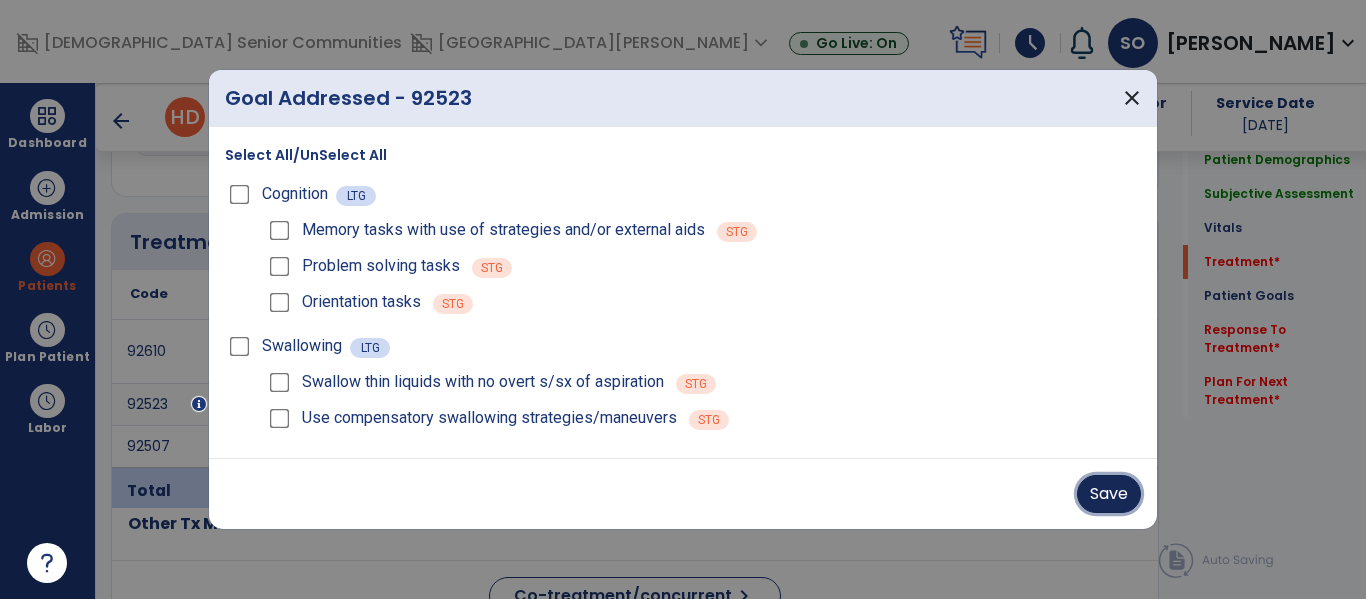 click on "Save" at bounding box center [1109, 494] 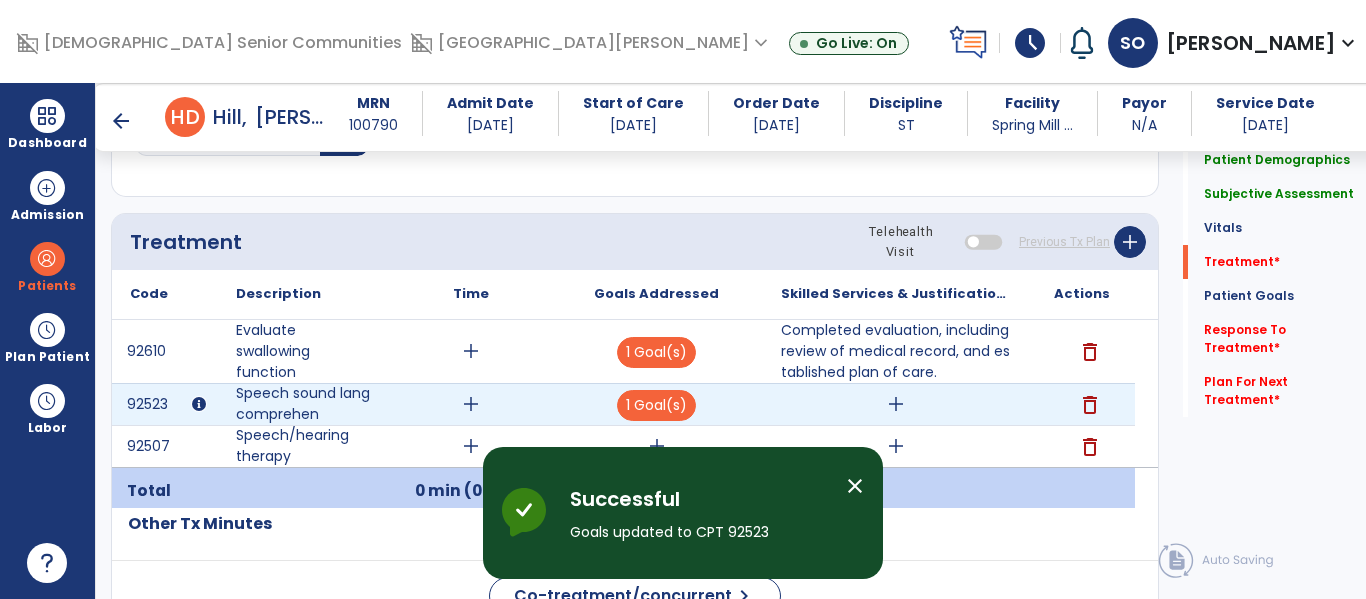 click on "add" at bounding box center [896, 404] 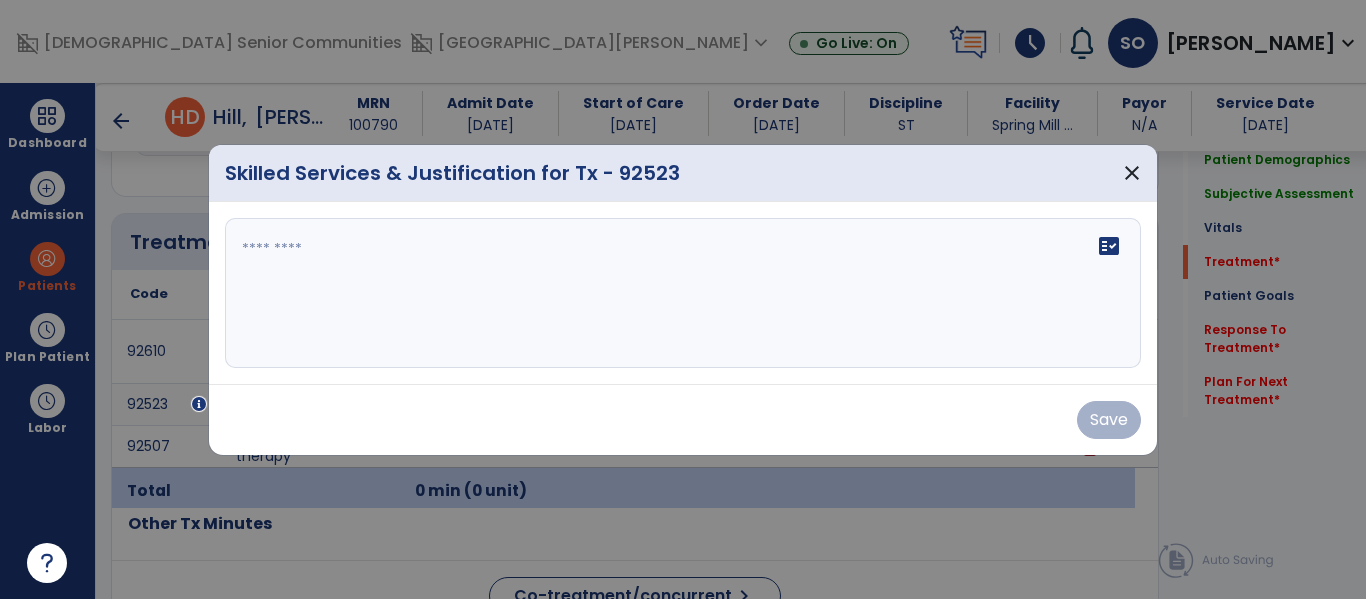 click on "fact_check" at bounding box center (683, 293) 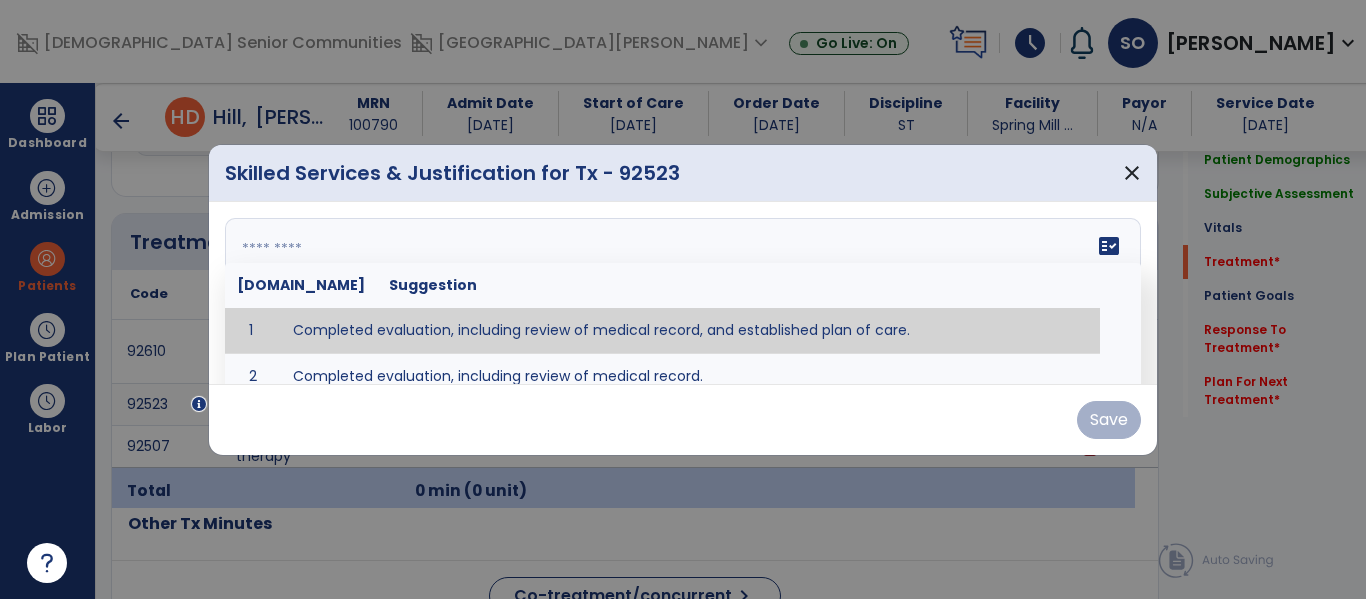 type on "**********" 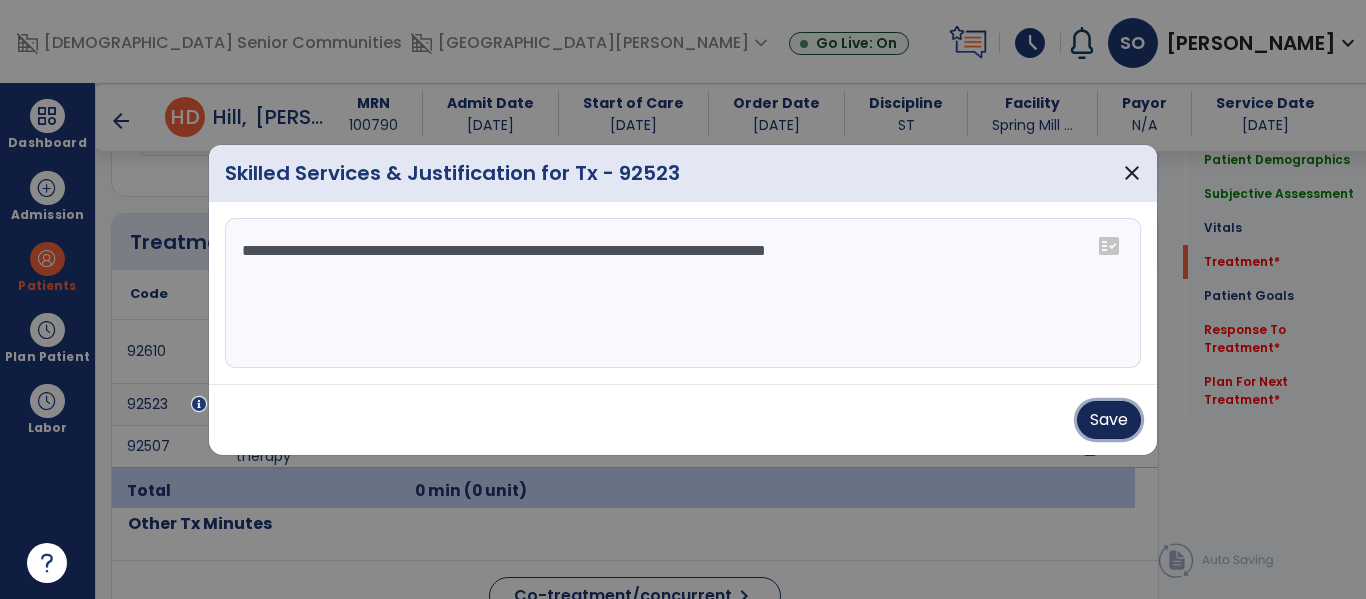 click on "Save" at bounding box center [1109, 420] 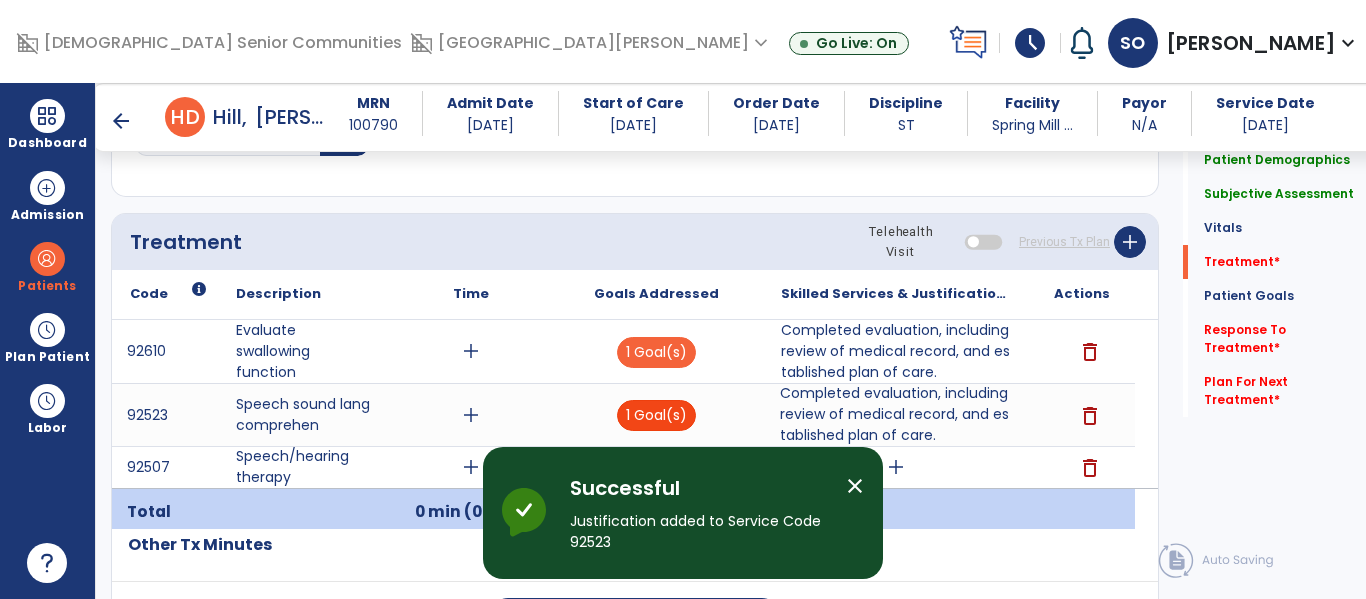 scroll, scrollTop: 1286, scrollLeft: 0, axis: vertical 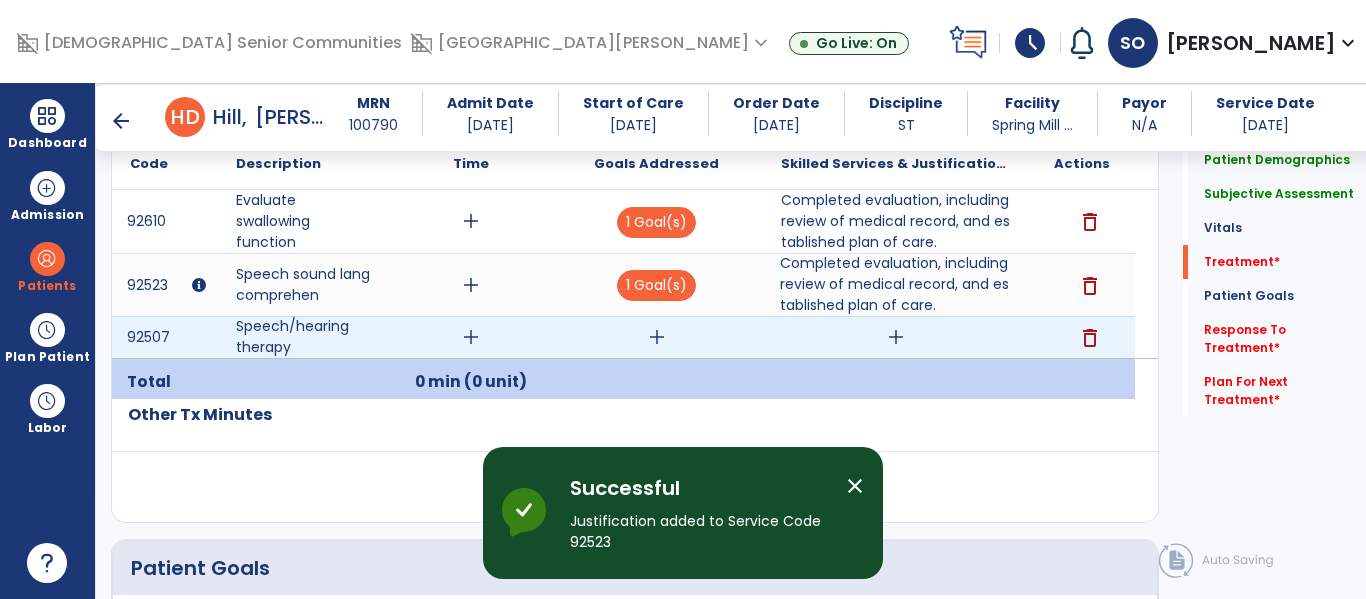click on "add" at bounding box center [657, 337] 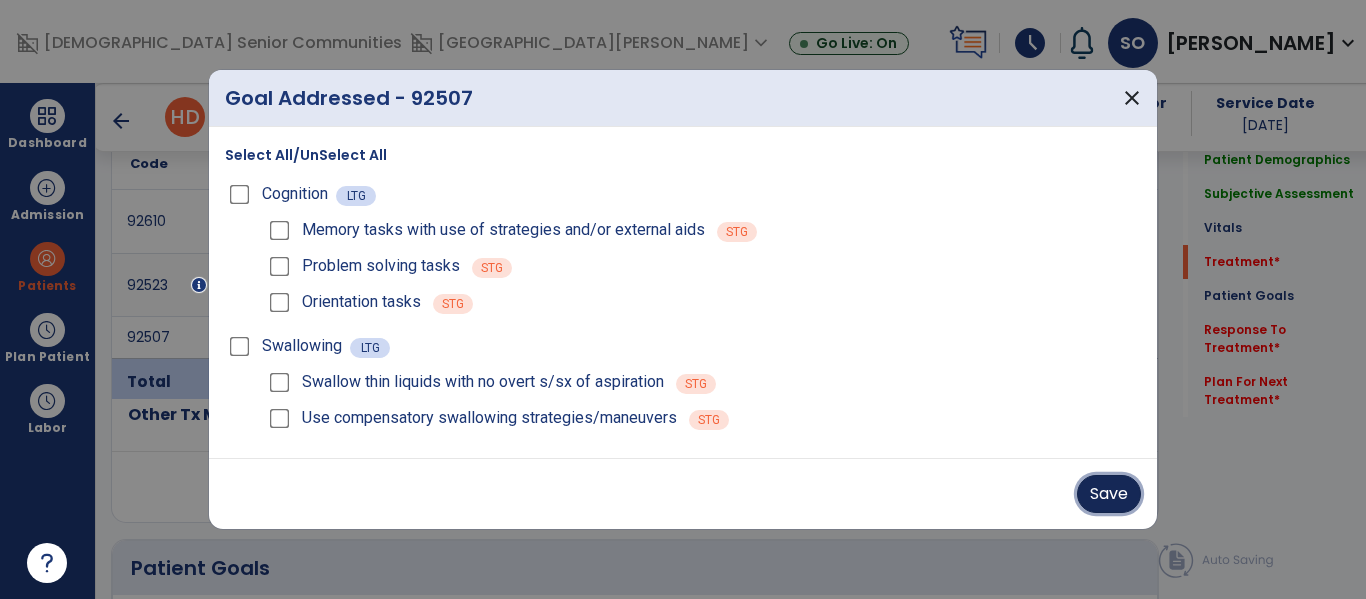 click on "Save" at bounding box center (1109, 494) 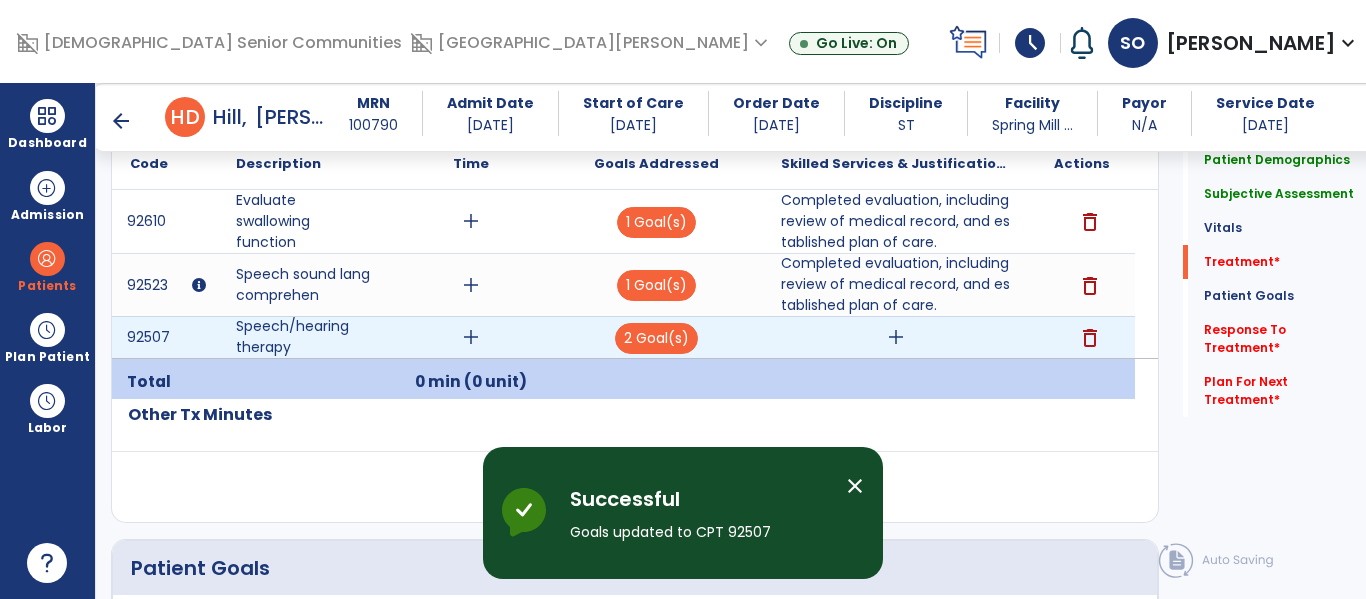 click on "add" at bounding box center [896, 337] 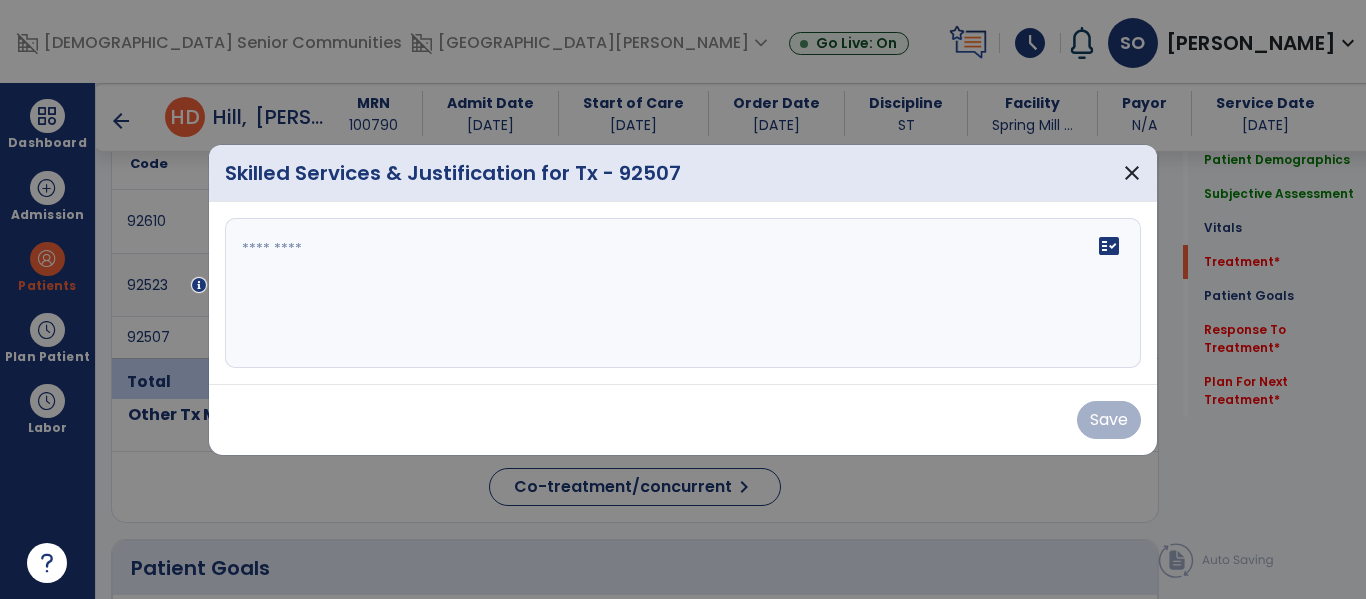 click on "fact_check" at bounding box center [683, 293] 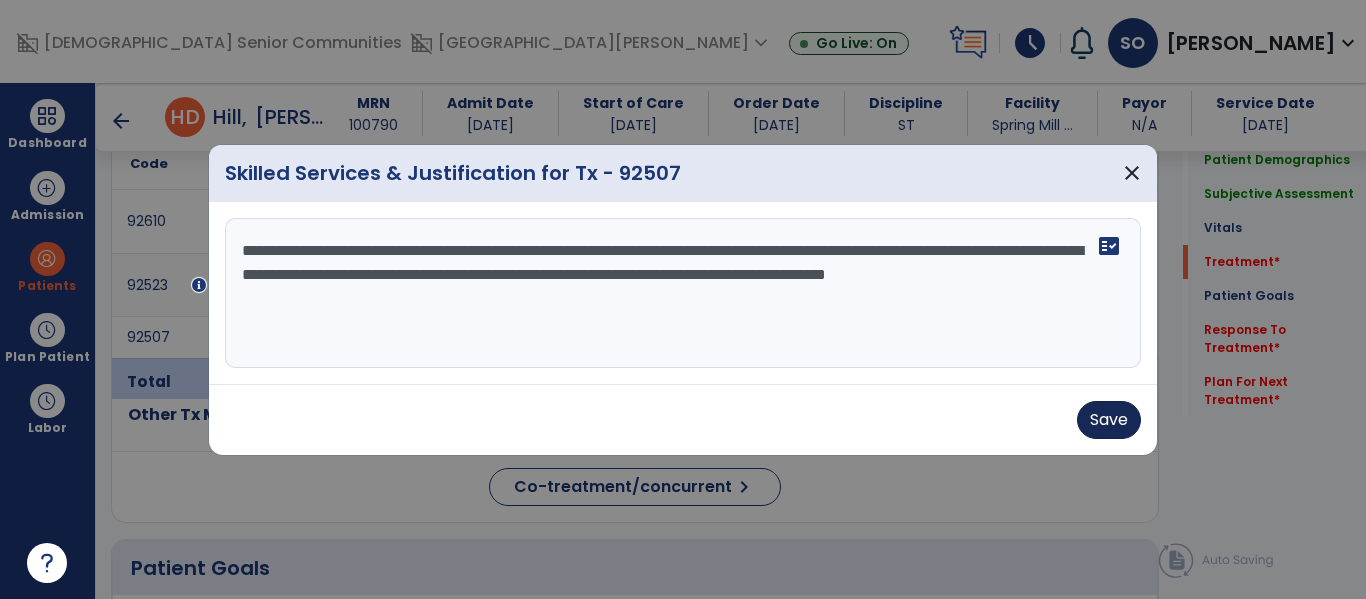 type on "**********" 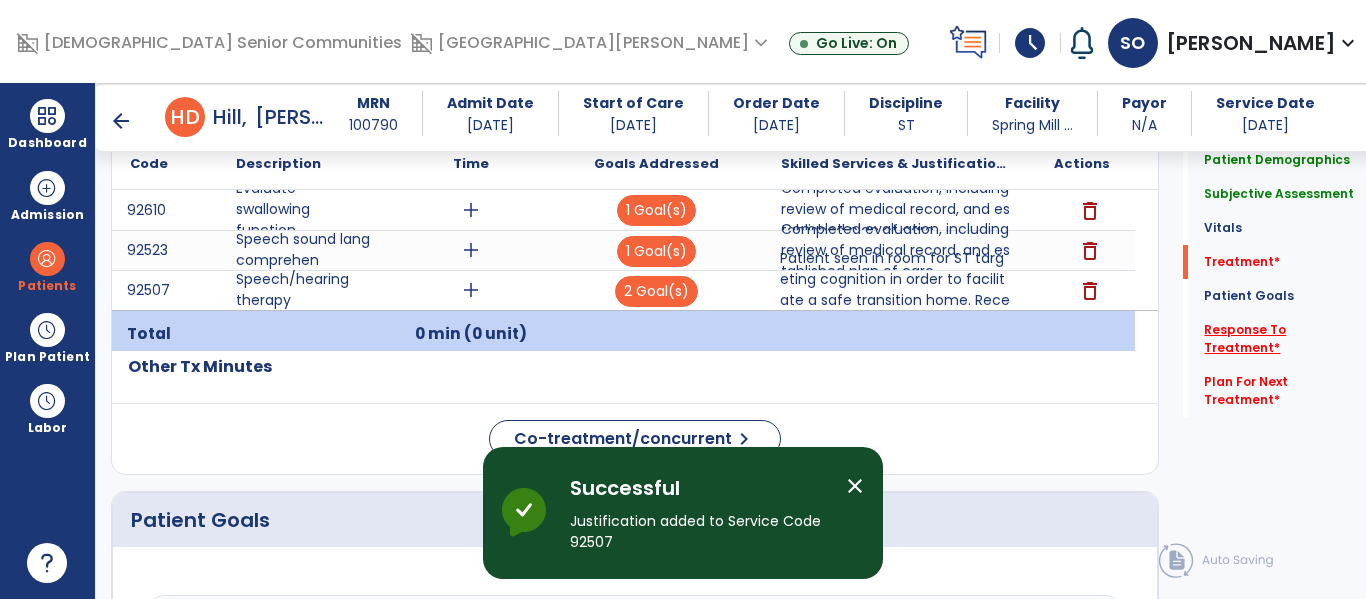 click on "Response To Treatment   *" 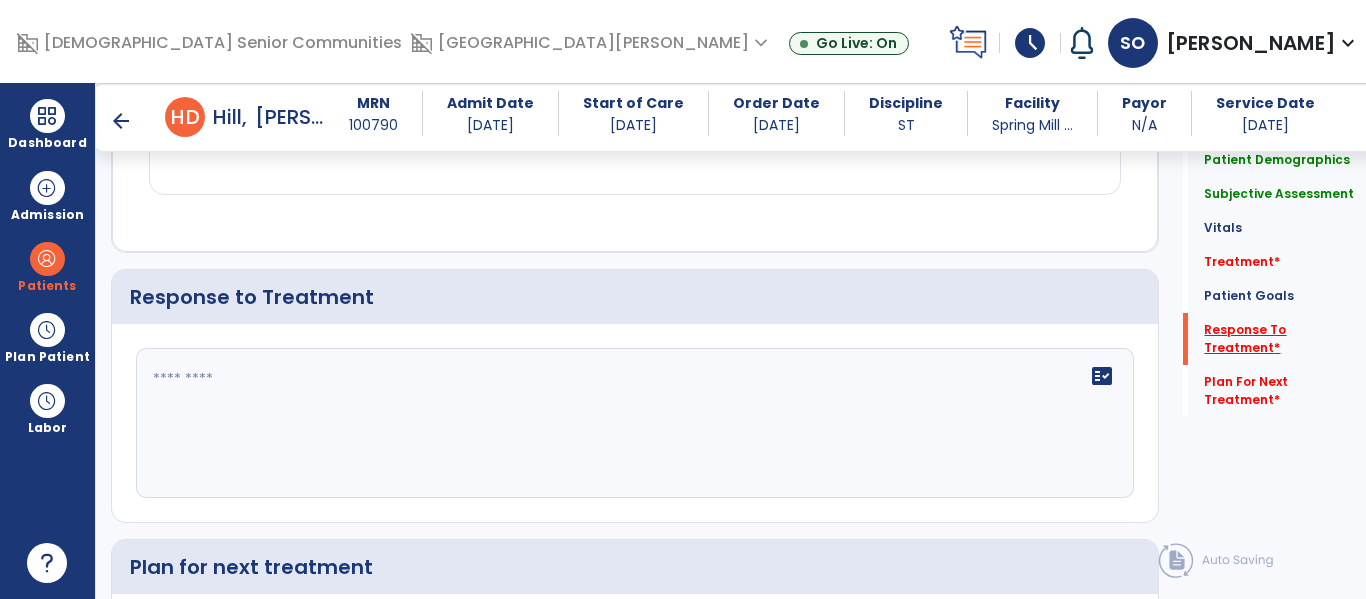 scroll, scrollTop: 2880, scrollLeft: 0, axis: vertical 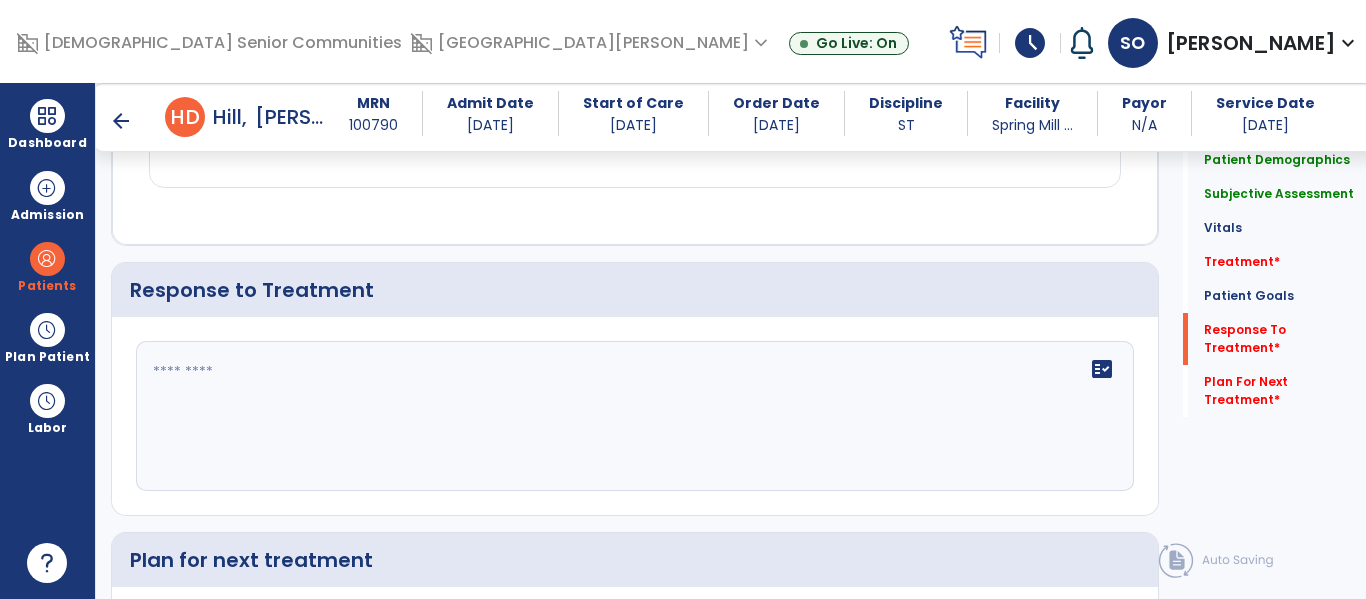 click on "fact_check" 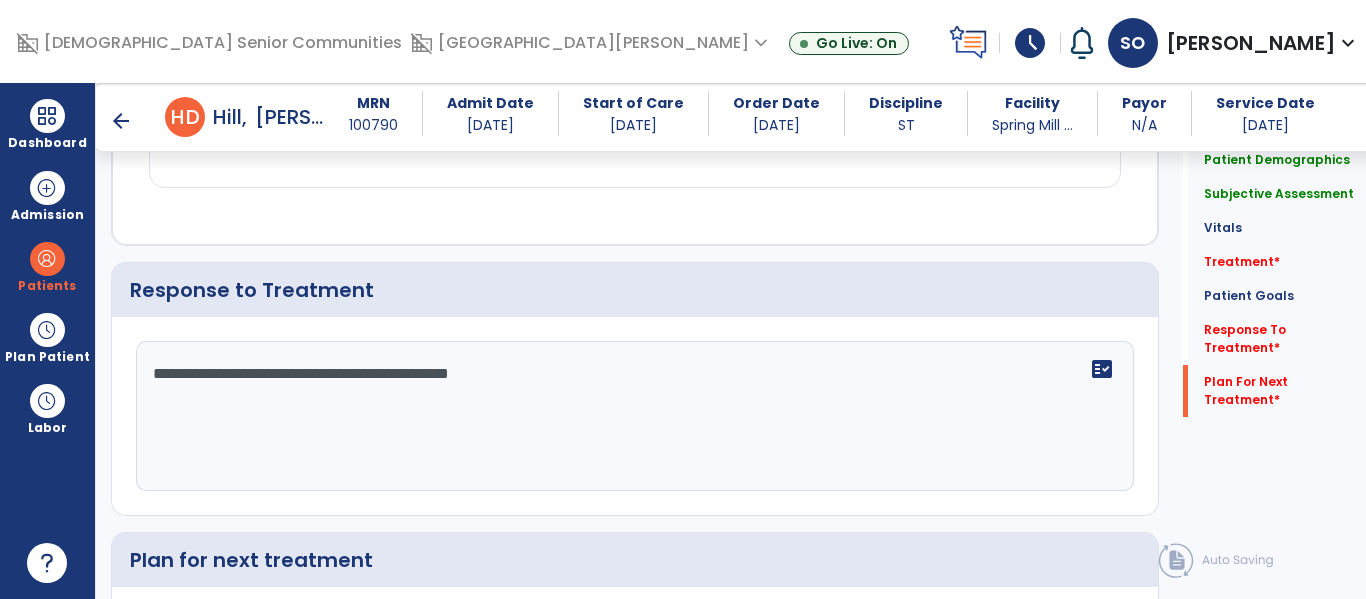 scroll, scrollTop: 3154, scrollLeft: 0, axis: vertical 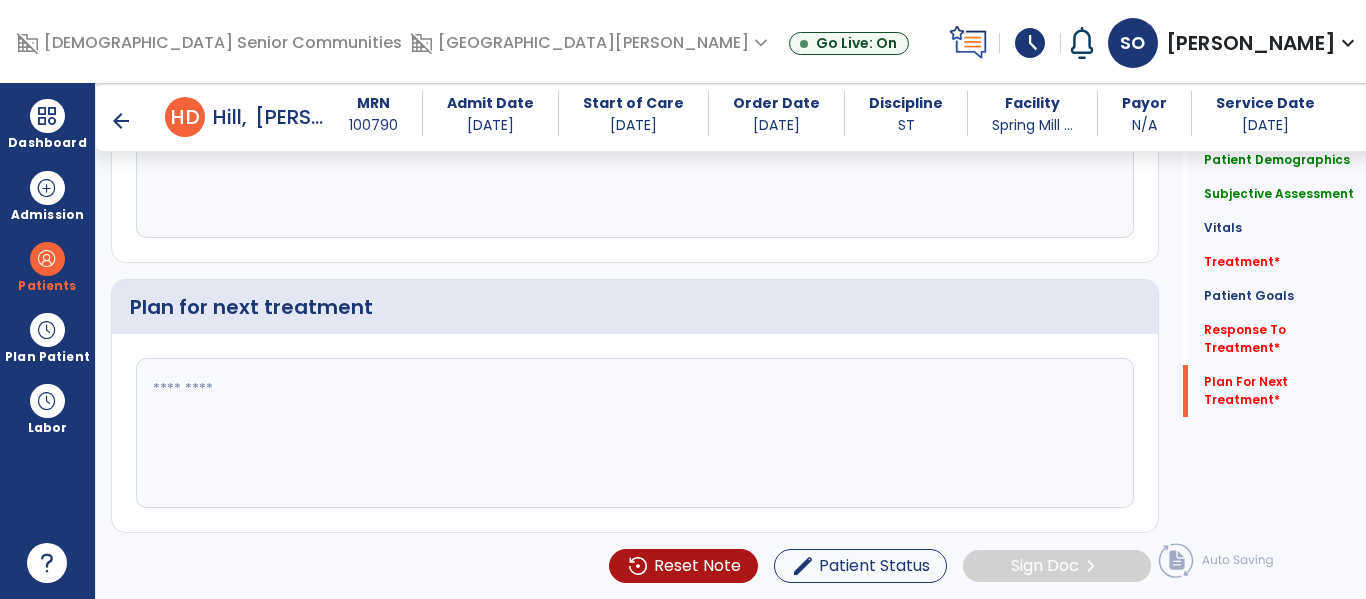 type on "**********" 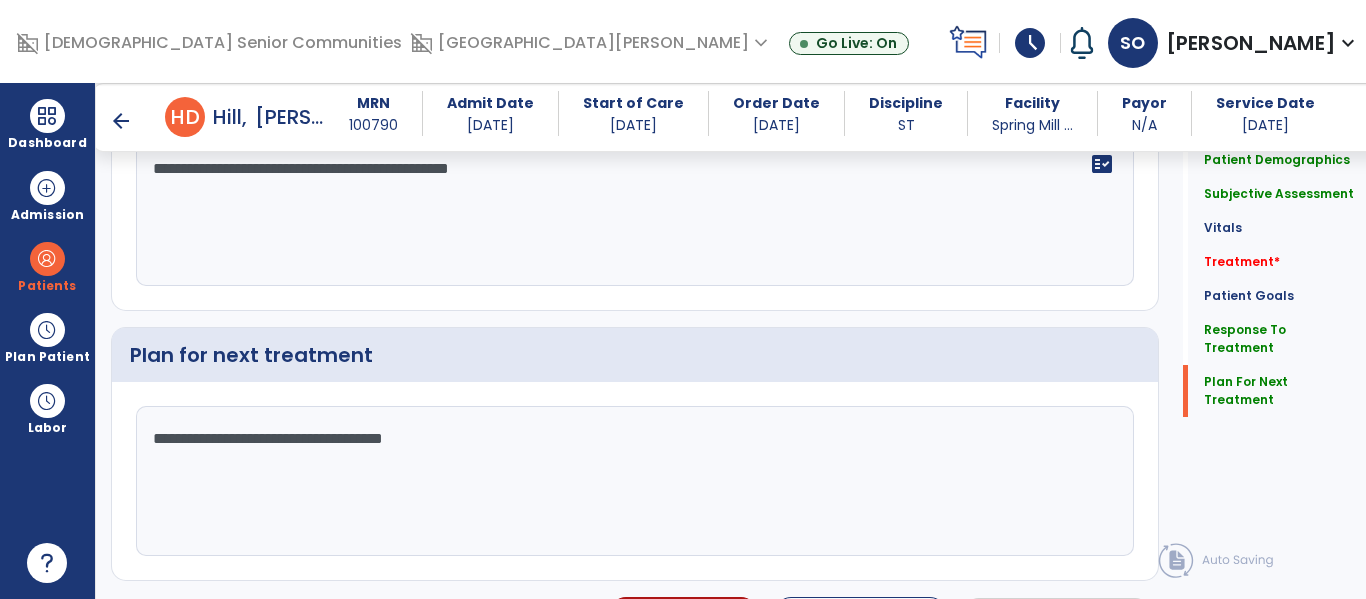 scroll, scrollTop: 3154, scrollLeft: 0, axis: vertical 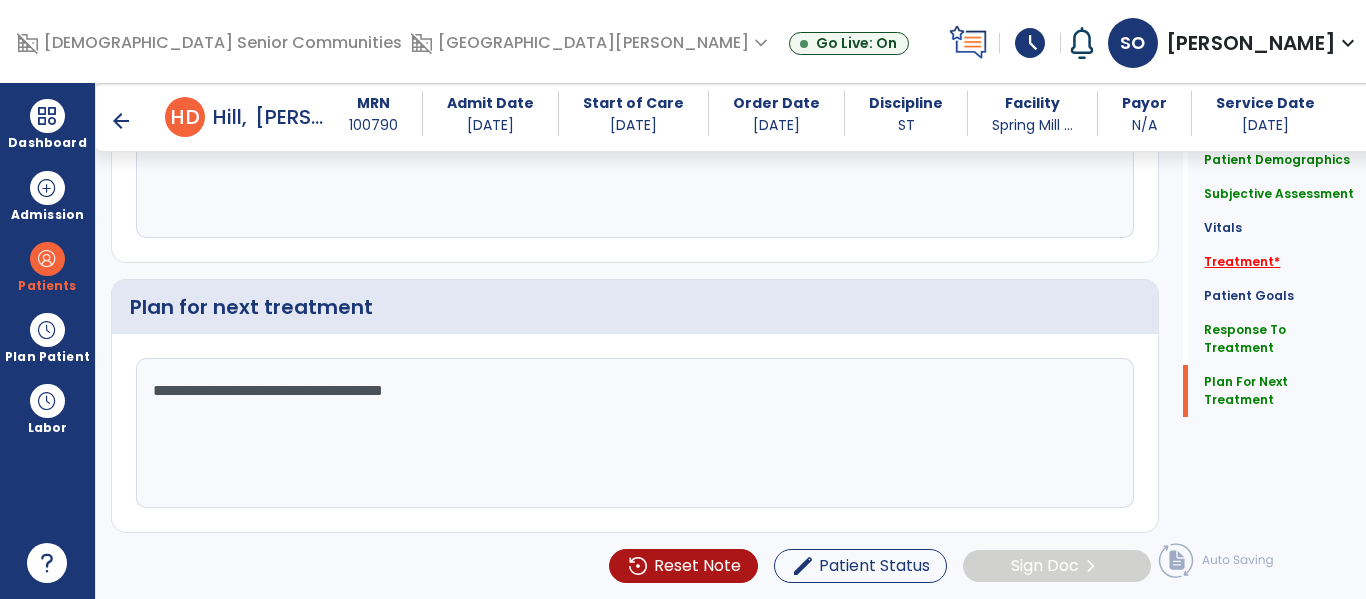 type on "**********" 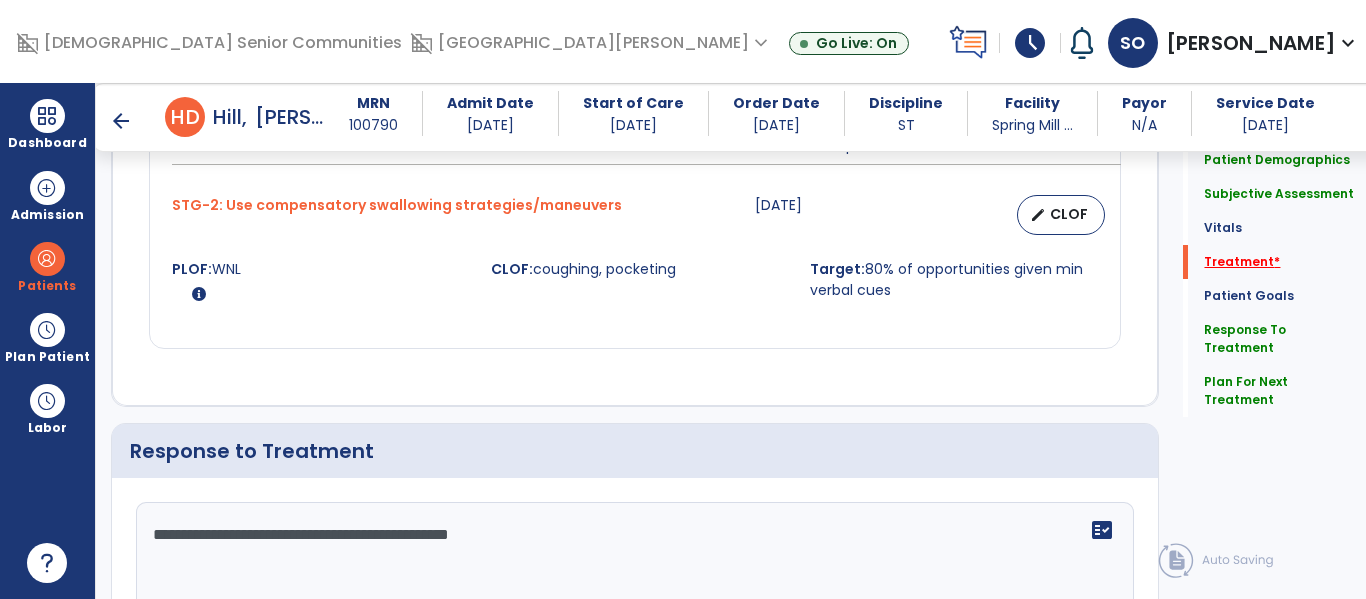 scroll, scrollTop: 1258, scrollLeft: 0, axis: vertical 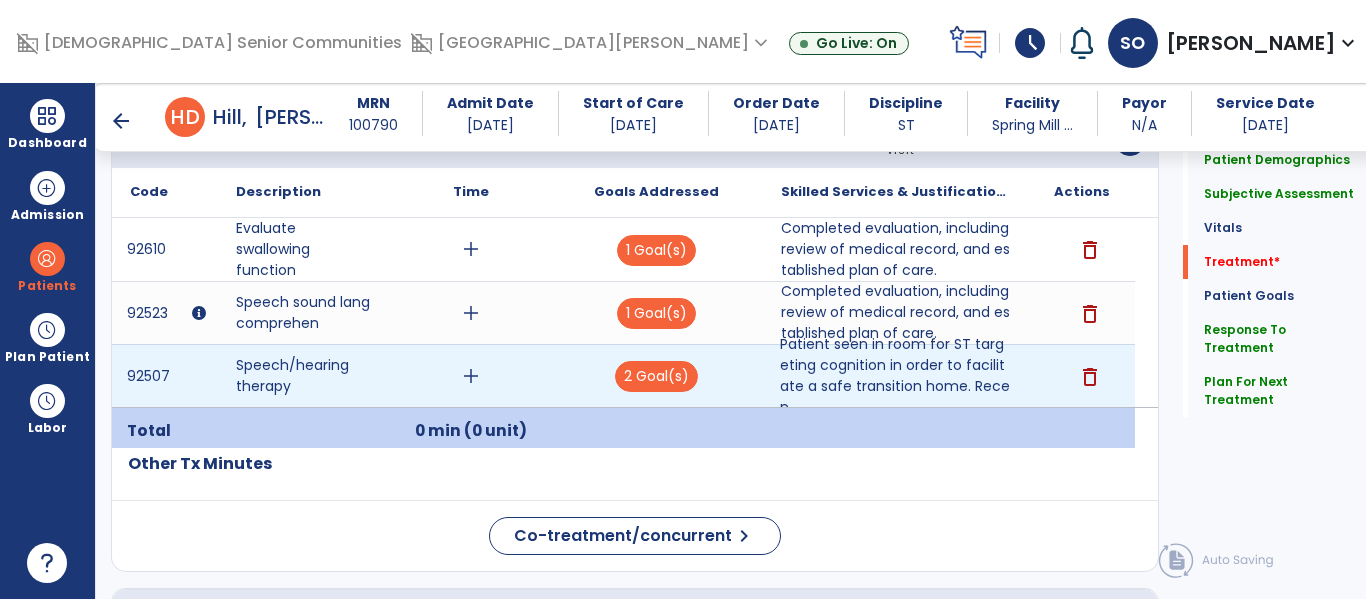 click on "add" at bounding box center [471, 376] 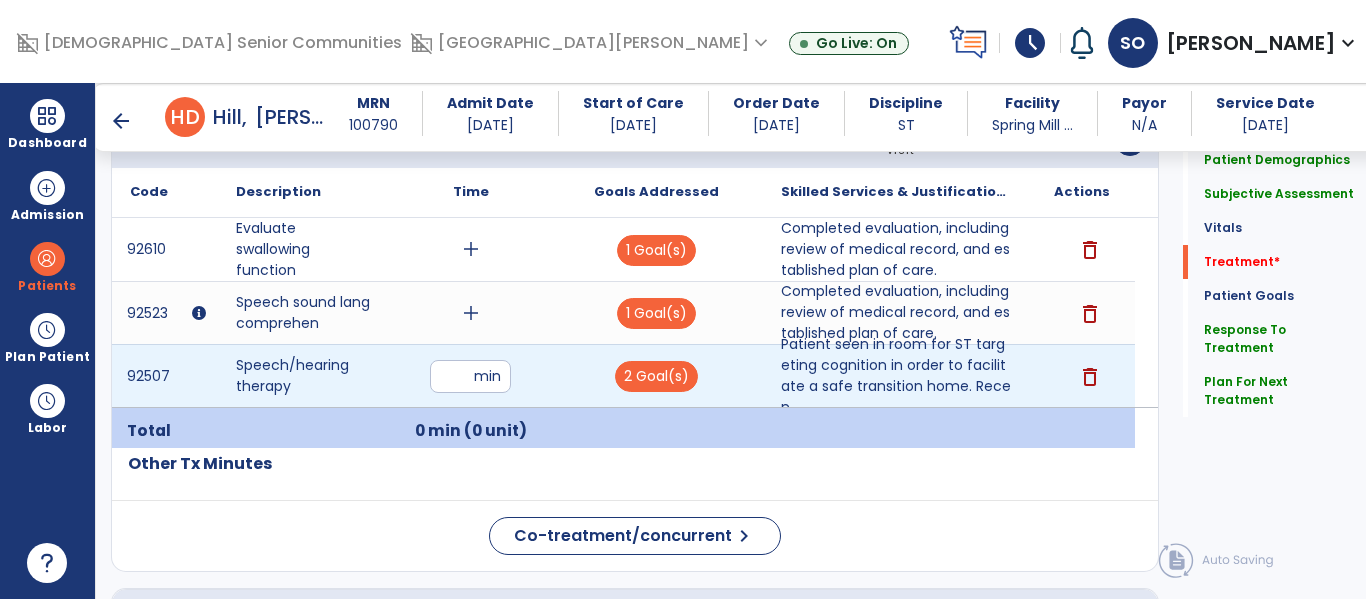 type on "**" 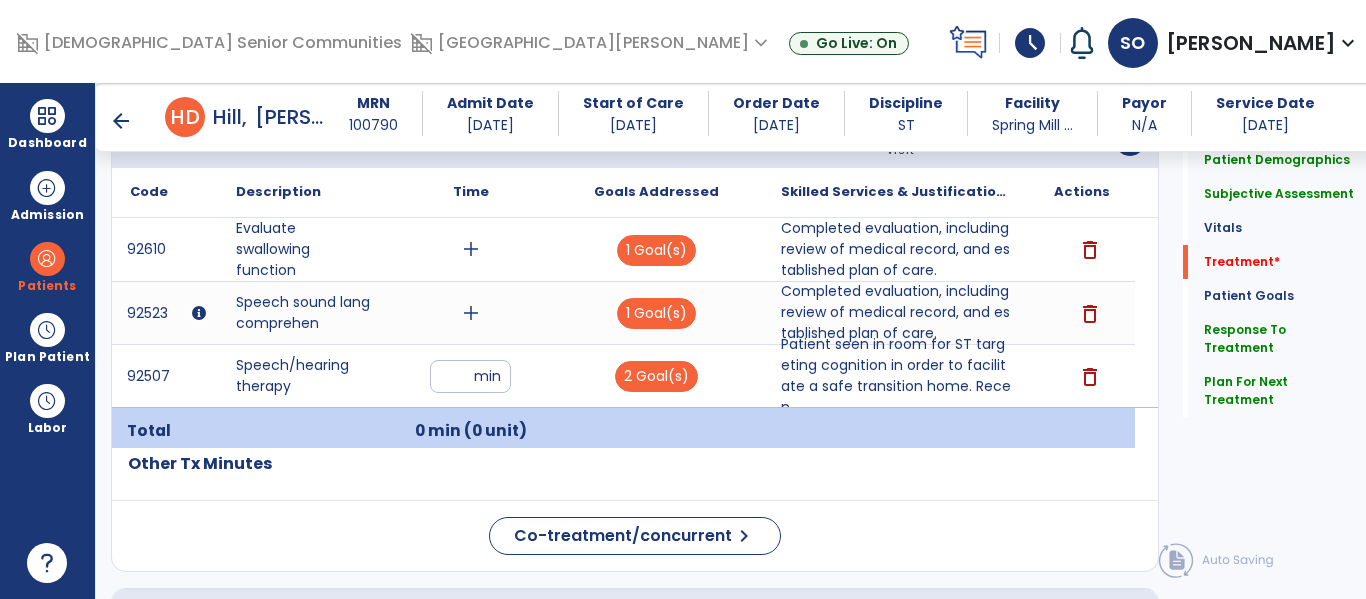 click on "Code
Description
Time" 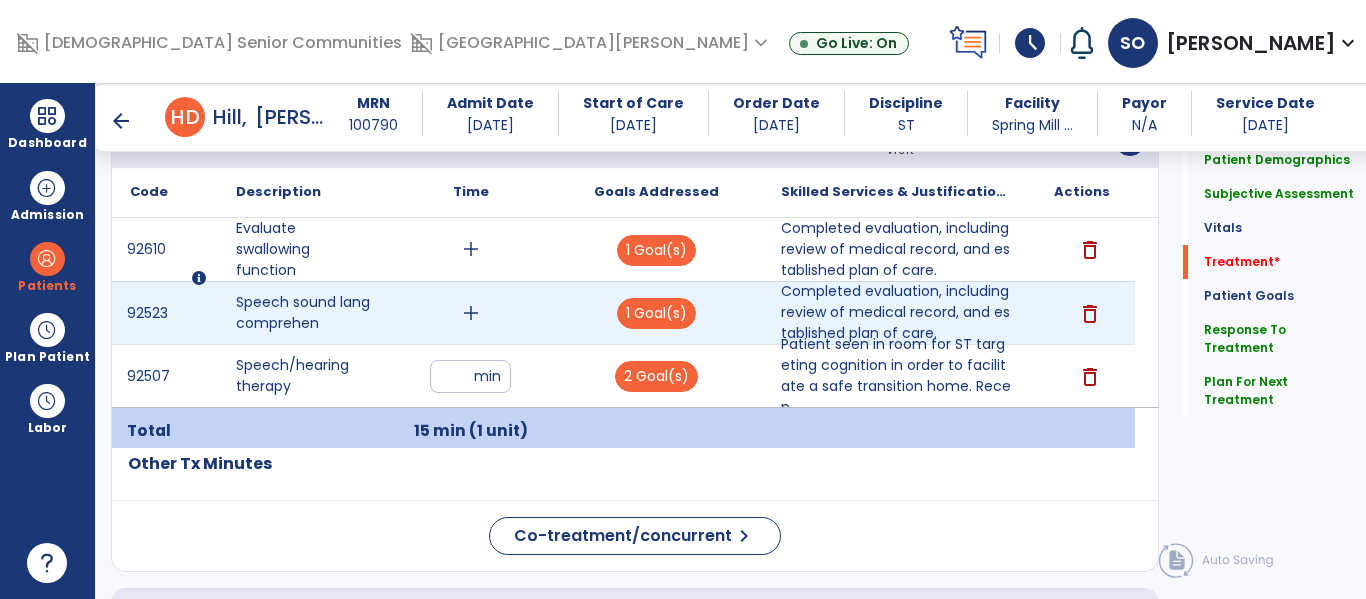 click on "add" at bounding box center (471, 313) 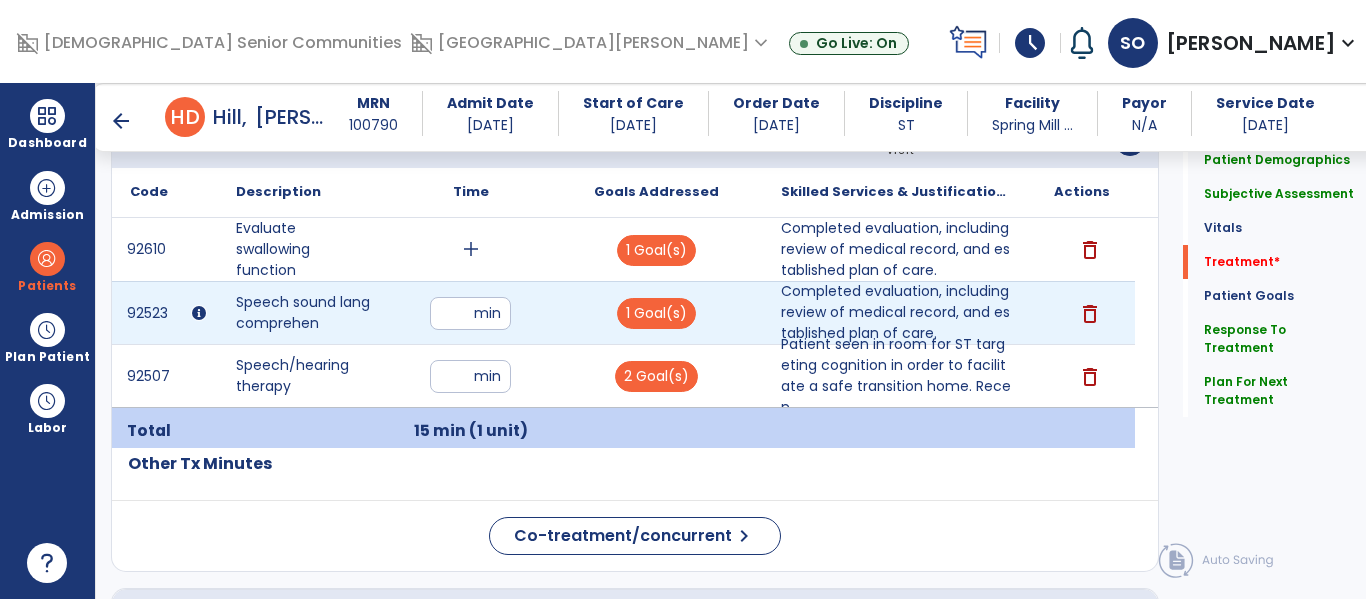 type on "**" 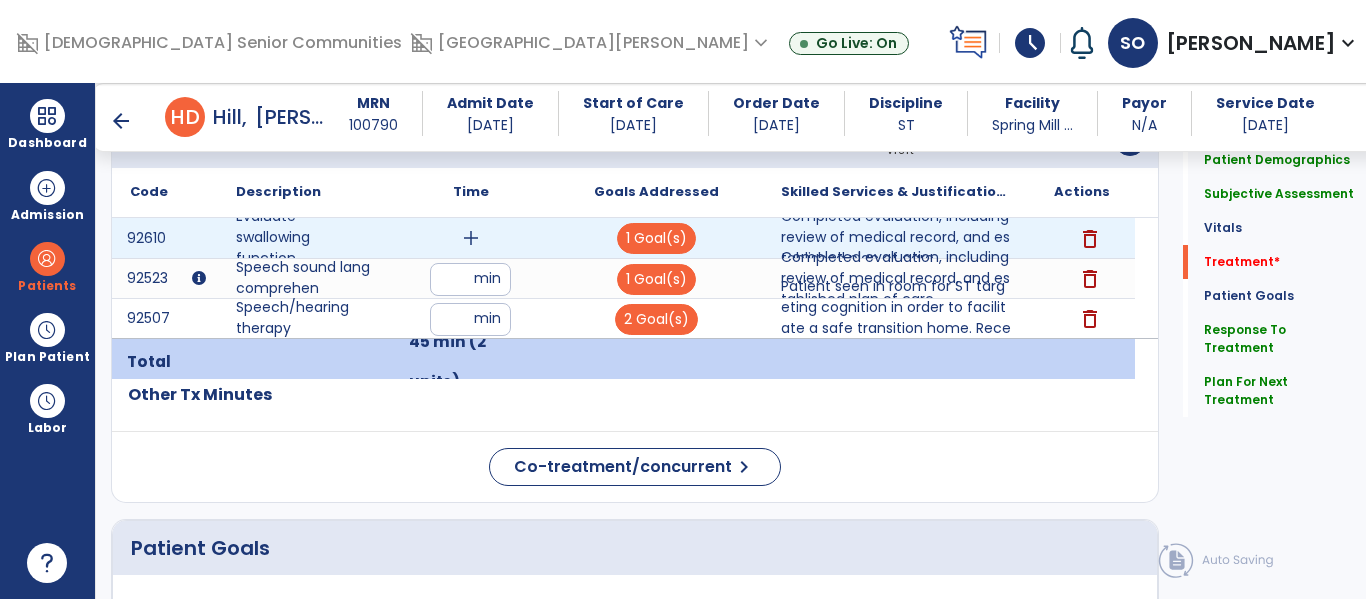 click on "add" at bounding box center [471, 238] 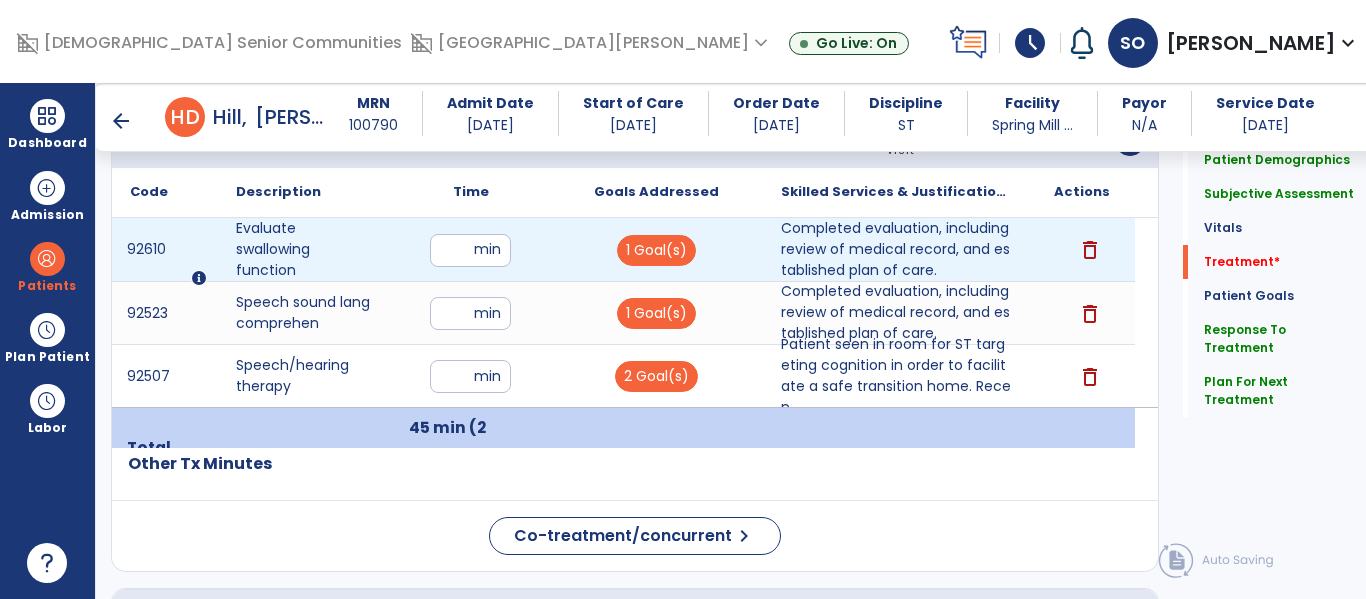 type on "**" 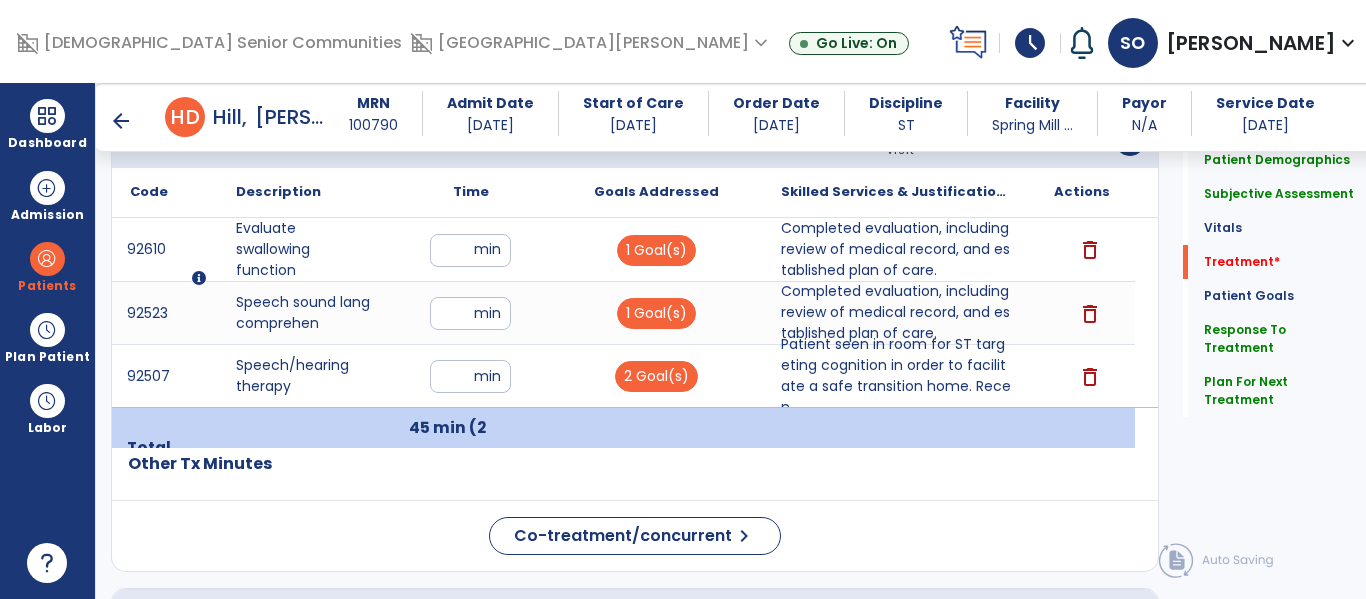 click on "Code
Description
Time" 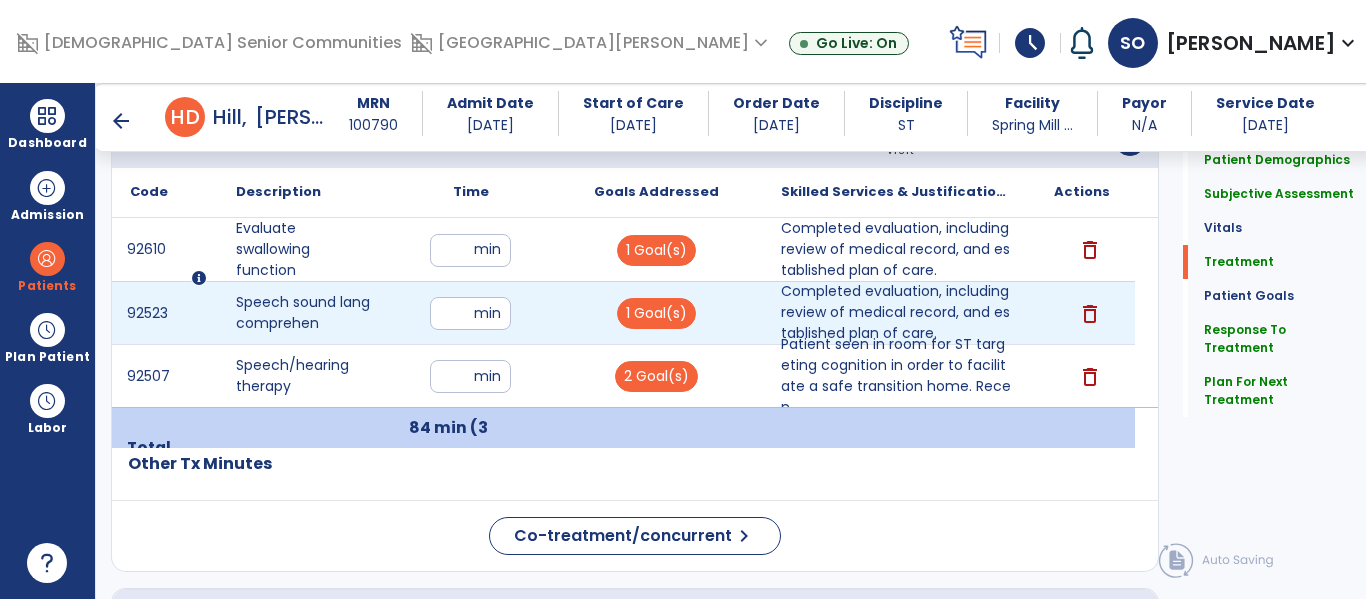 click on "**" at bounding box center [470, 313] 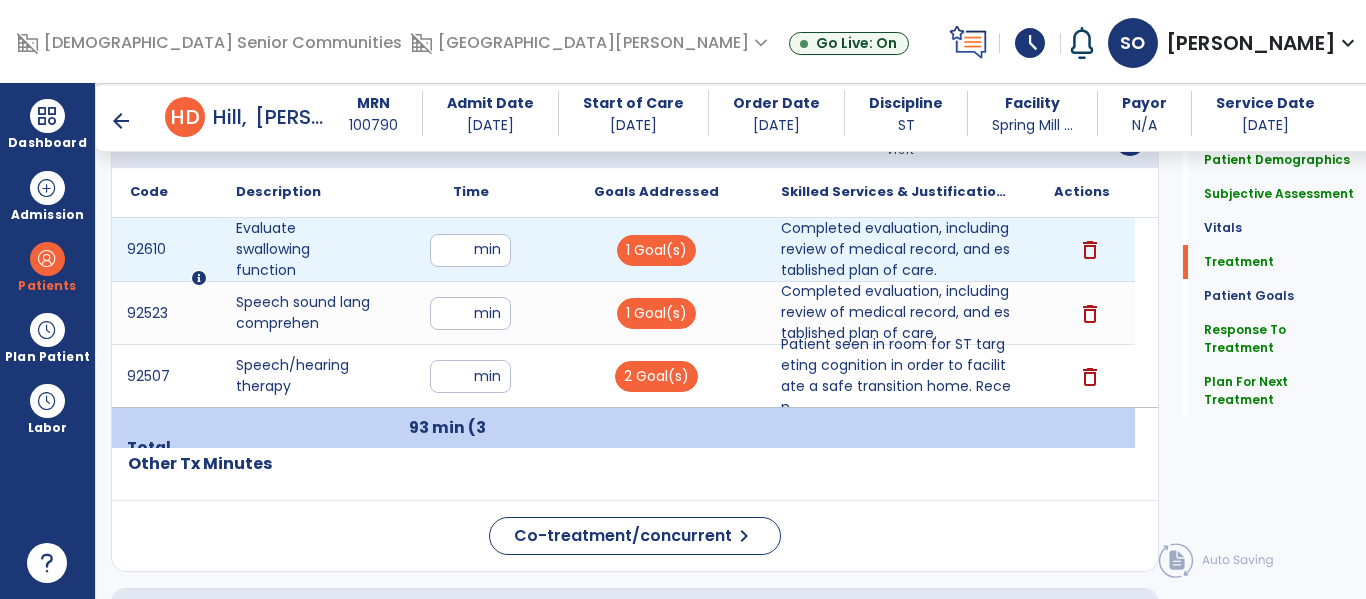 click on "**" at bounding box center [470, 250] 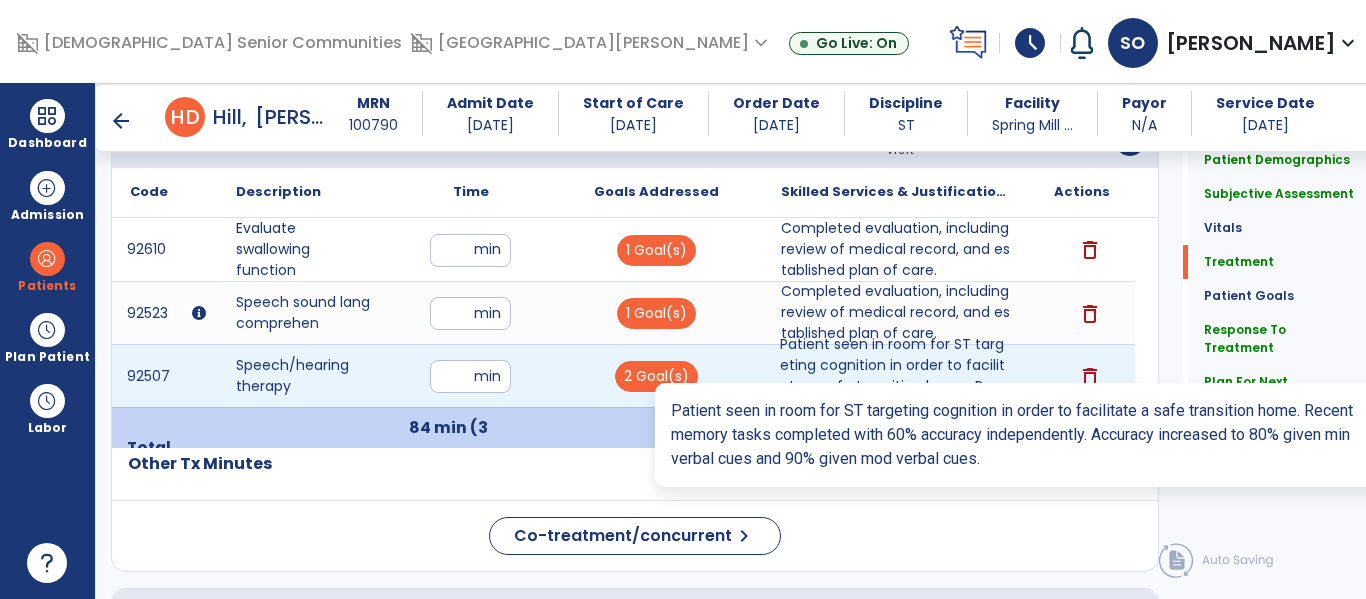 click on "Patient seen in room for ST targeting cognition in order to facilitate a safe transition home. Recen..." at bounding box center (896, 376) 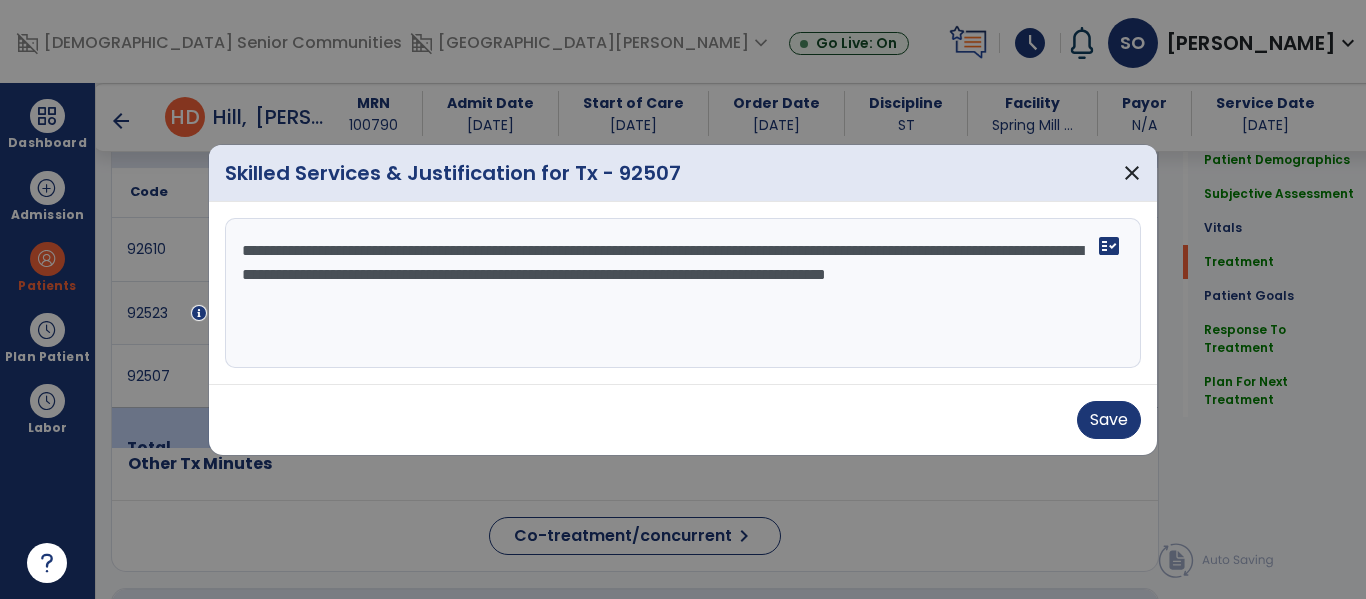 click on "**********" at bounding box center [683, 293] 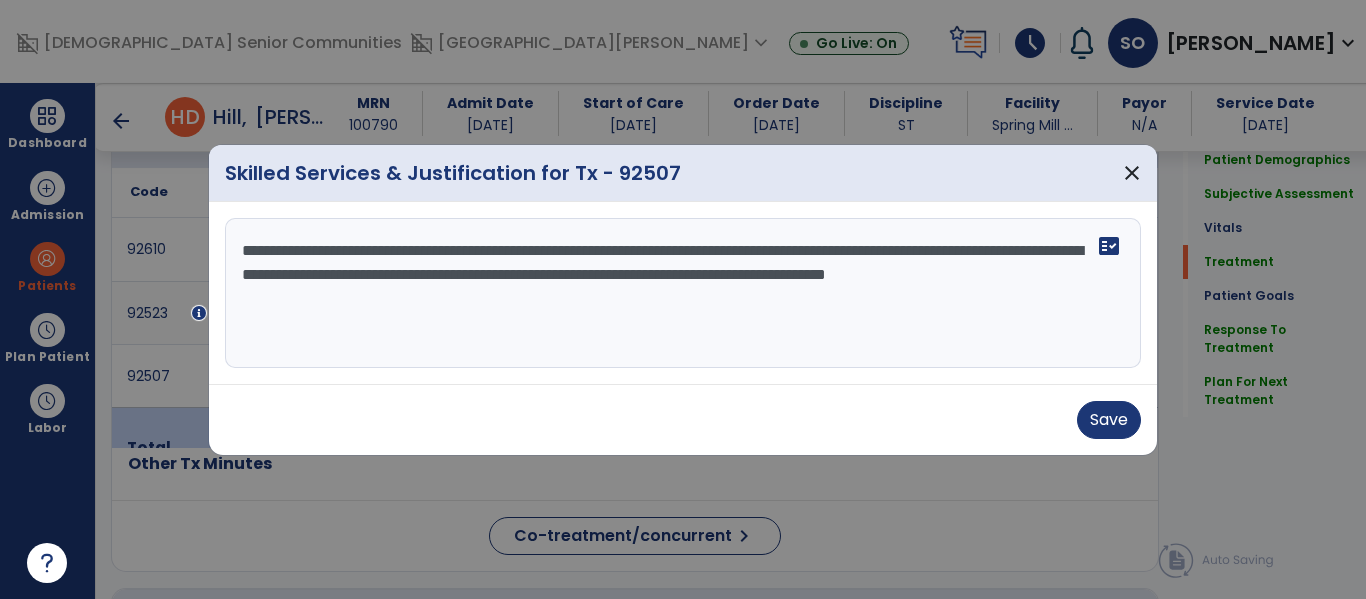 click on "**********" at bounding box center (683, 293) 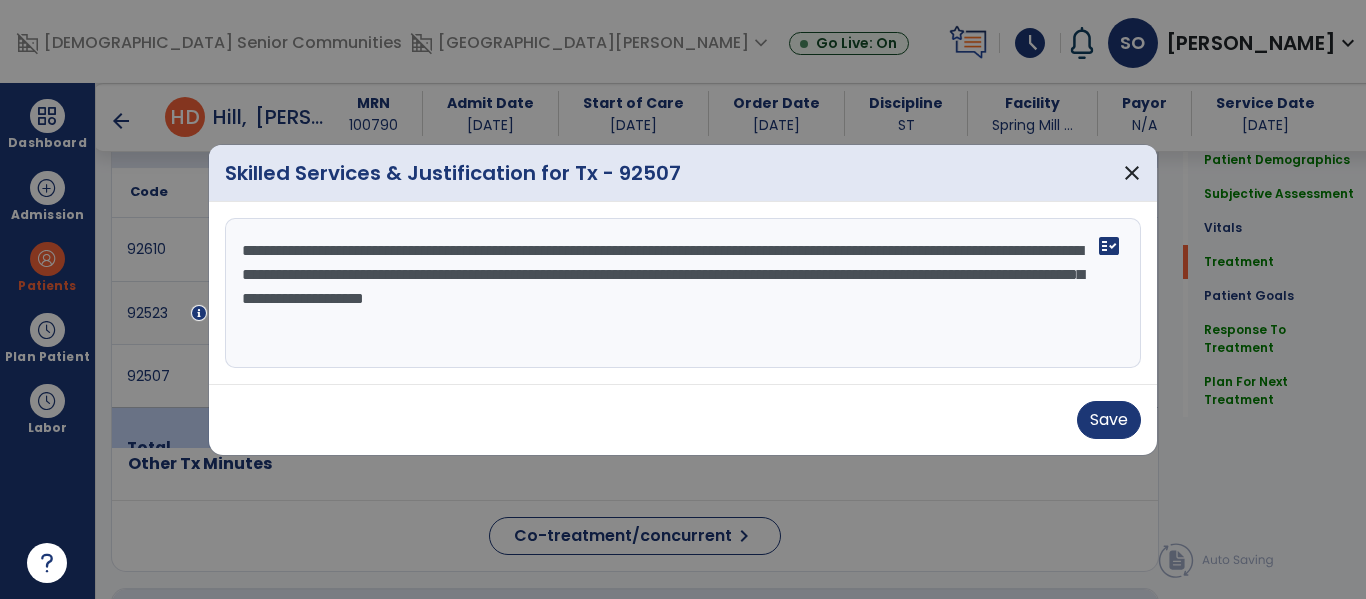 type on "**********" 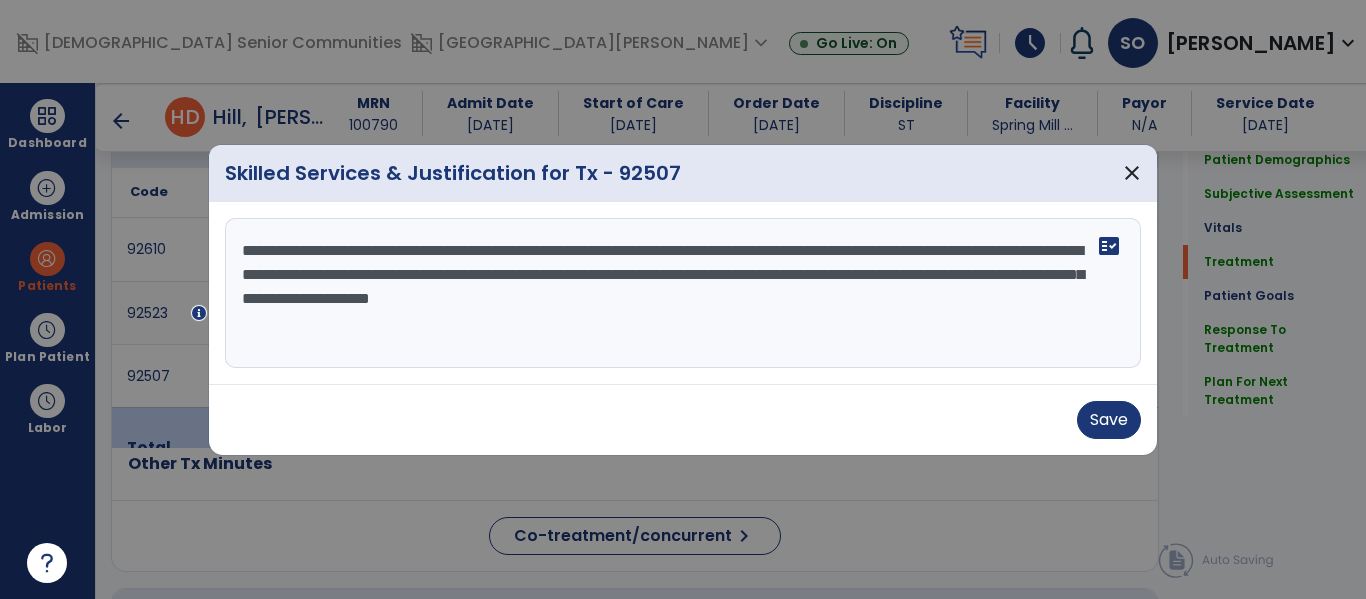 click on "**********" at bounding box center (683, 293) 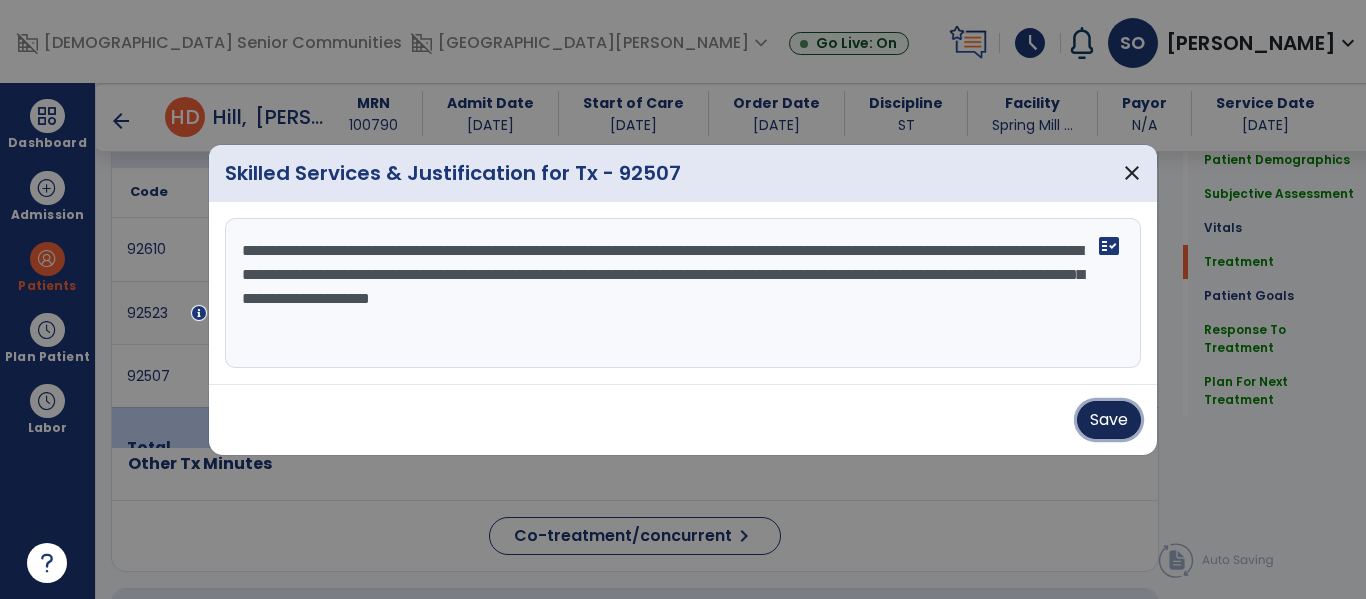 click on "Save" at bounding box center [1109, 420] 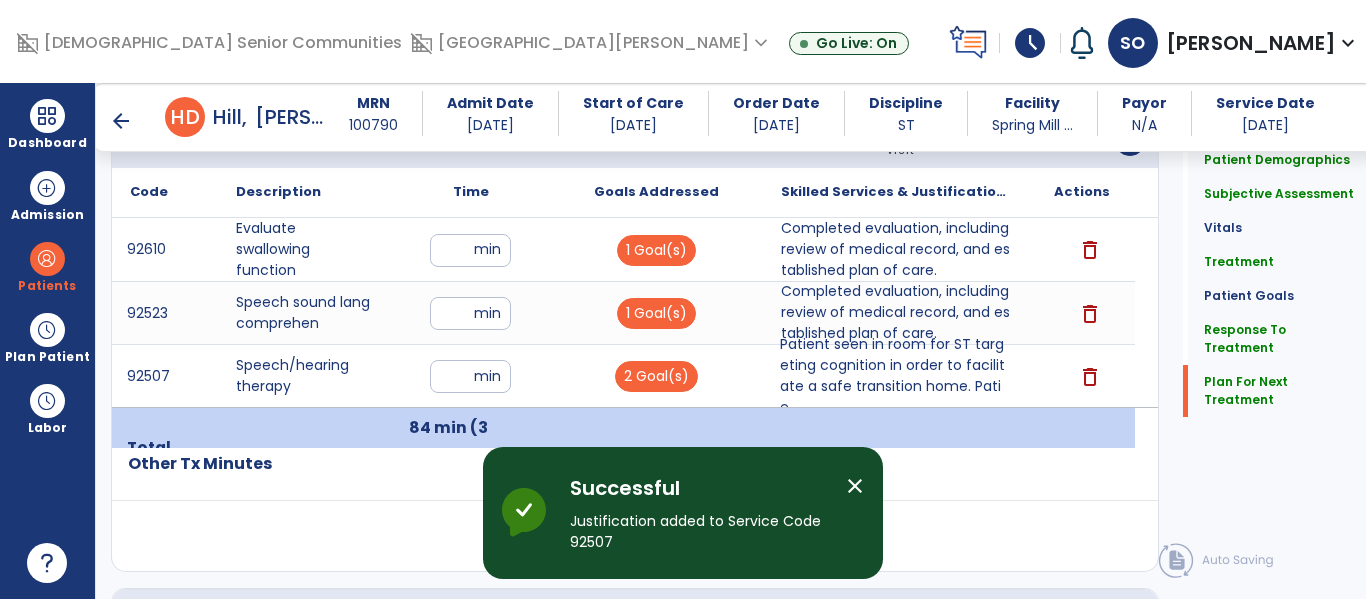 scroll, scrollTop: 3154, scrollLeft: 0, axis: vertical 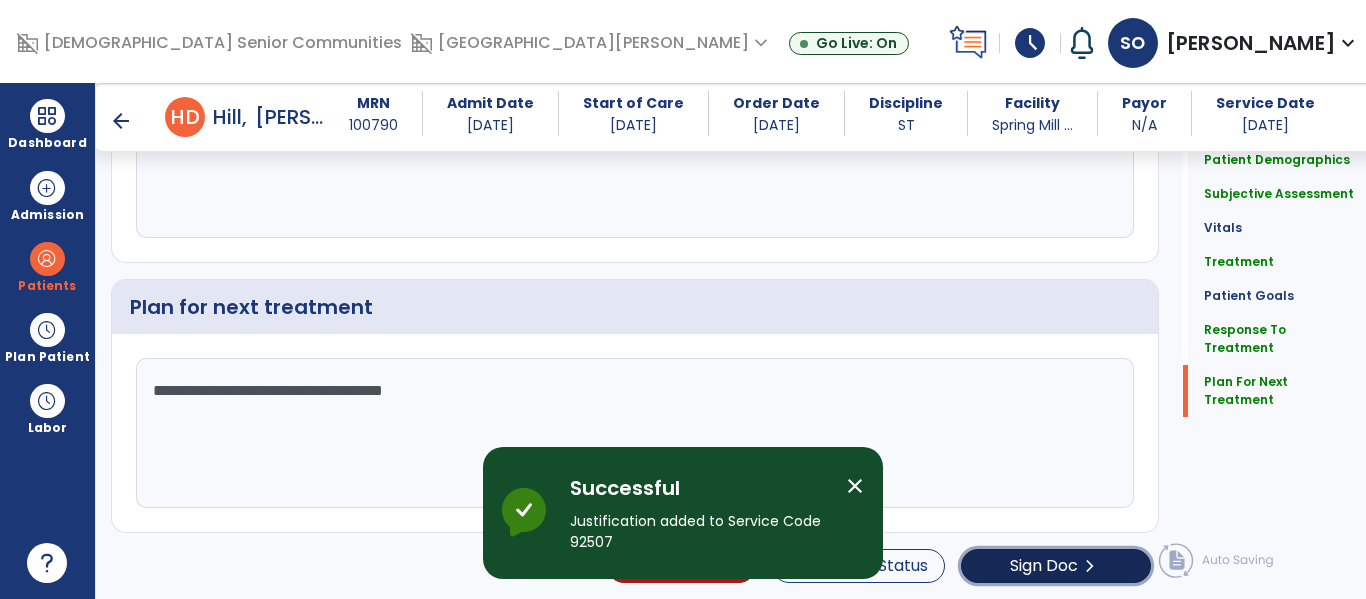 click on "Sign Doc  chevron_right" 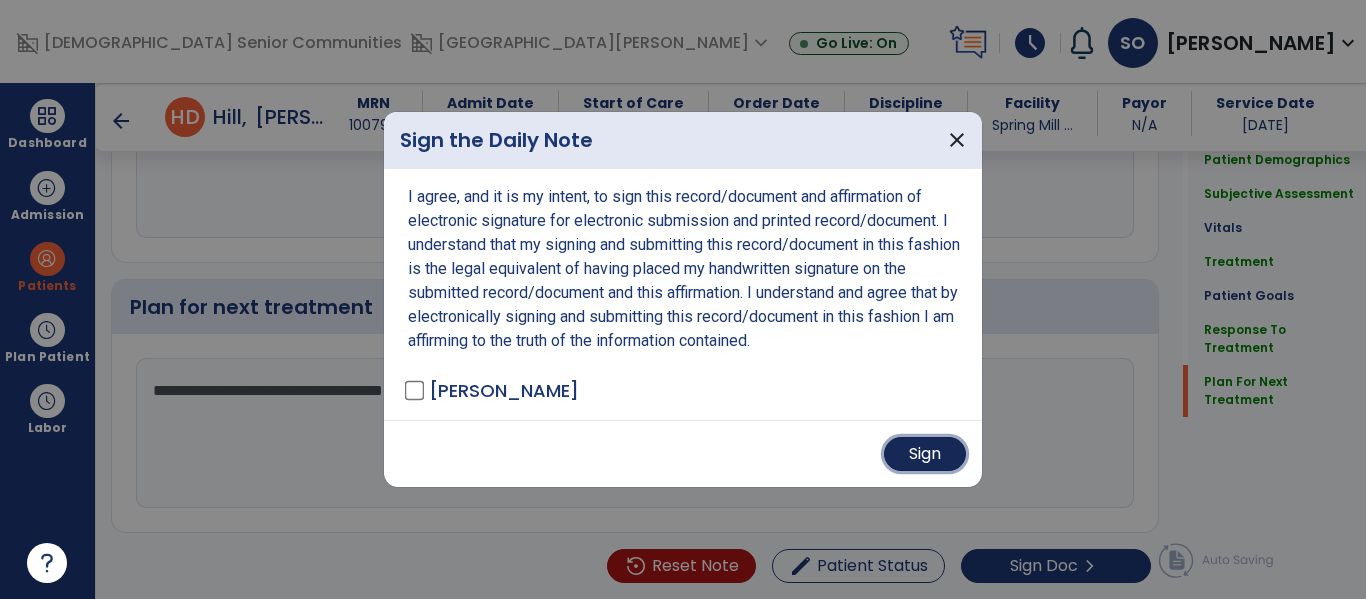 click on "Sign" at bounding box center (925, 454) 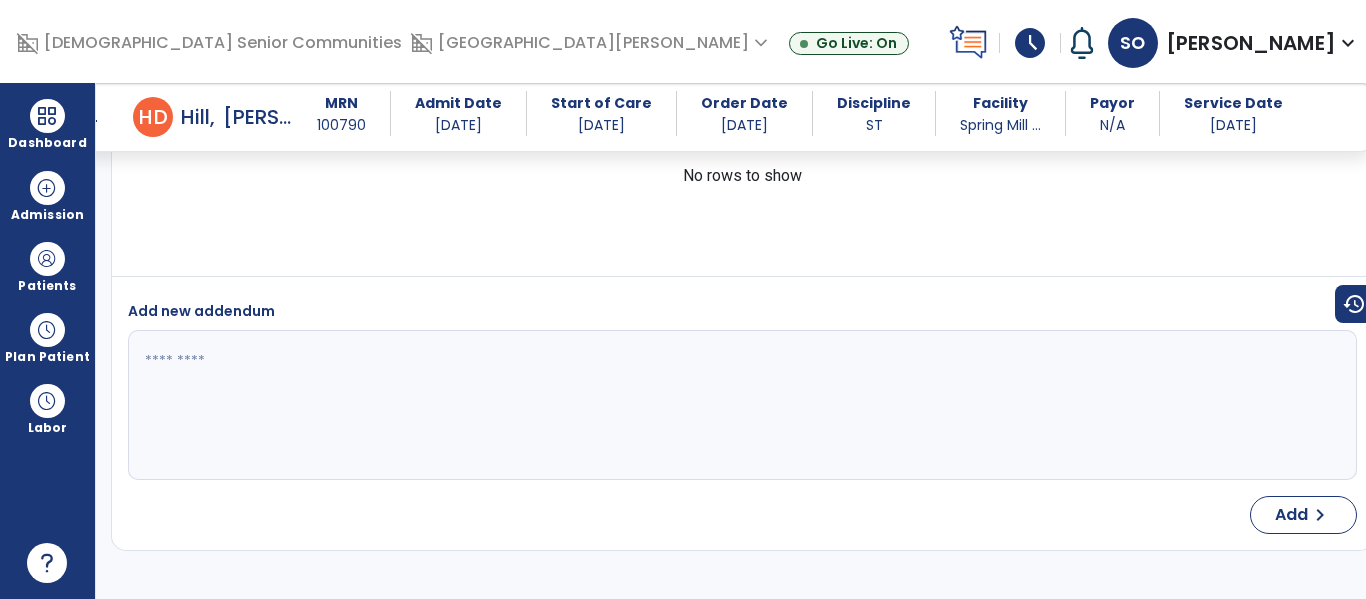 scroll, scrollTop: 0, scrollLeft: 0, axis: both 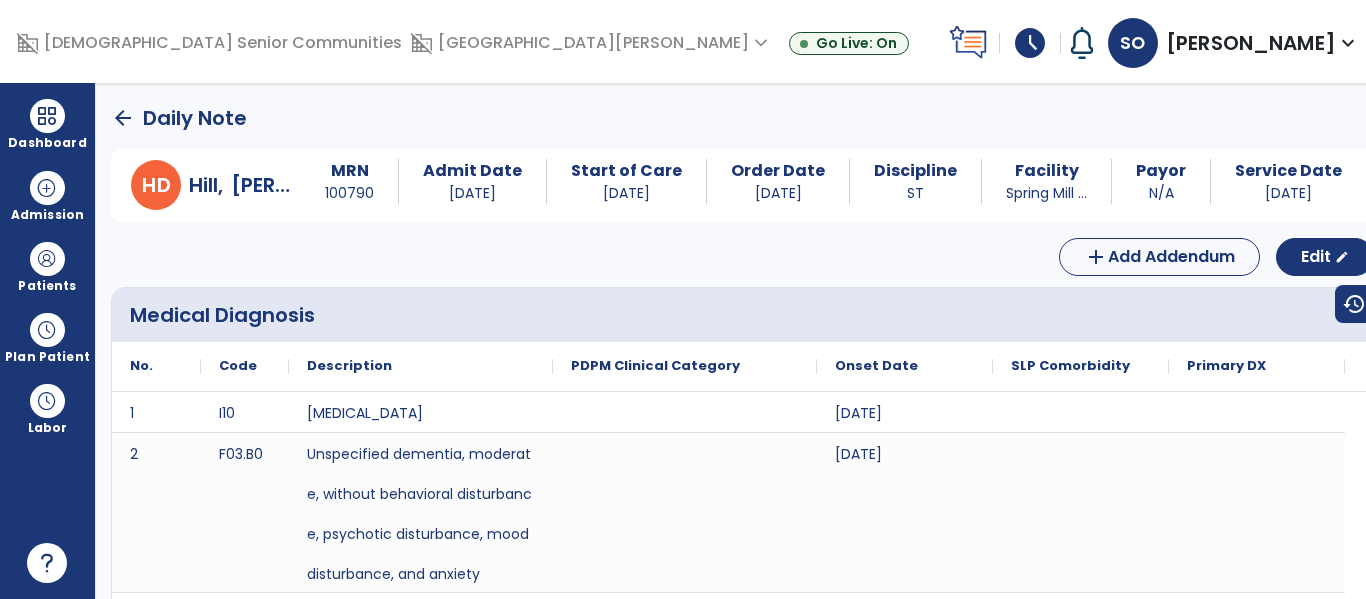 click on "arrow_back" 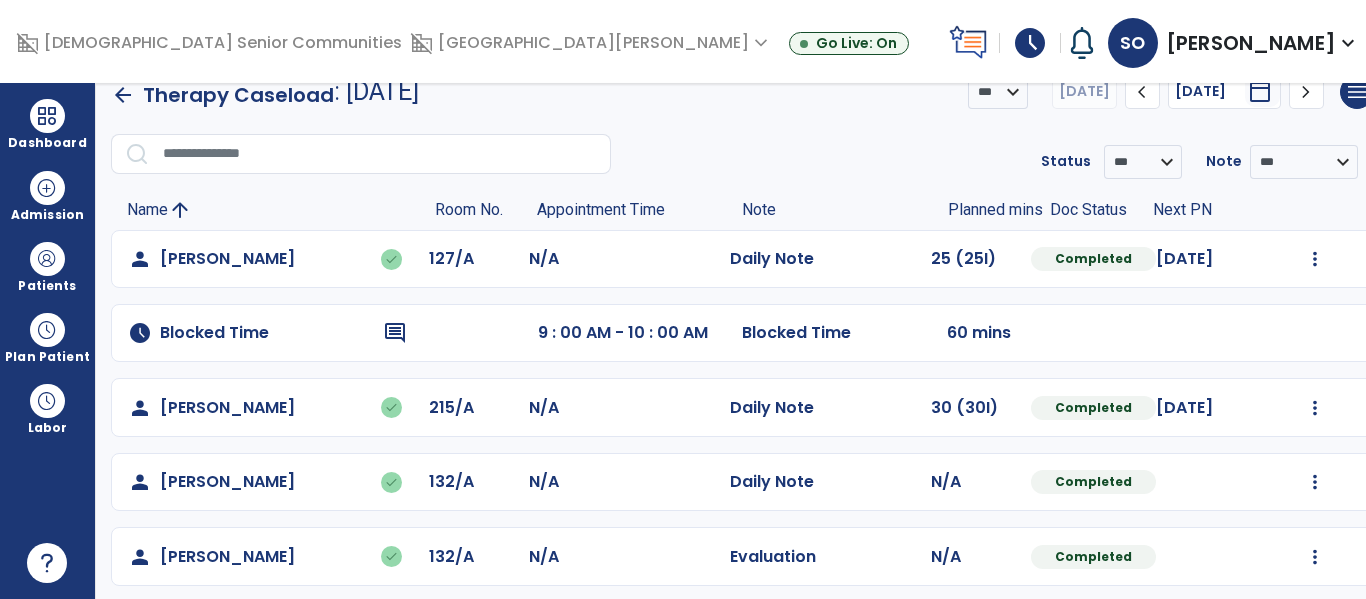 scroll, scrollTop: 0, scrollLeft: 0, axis: both 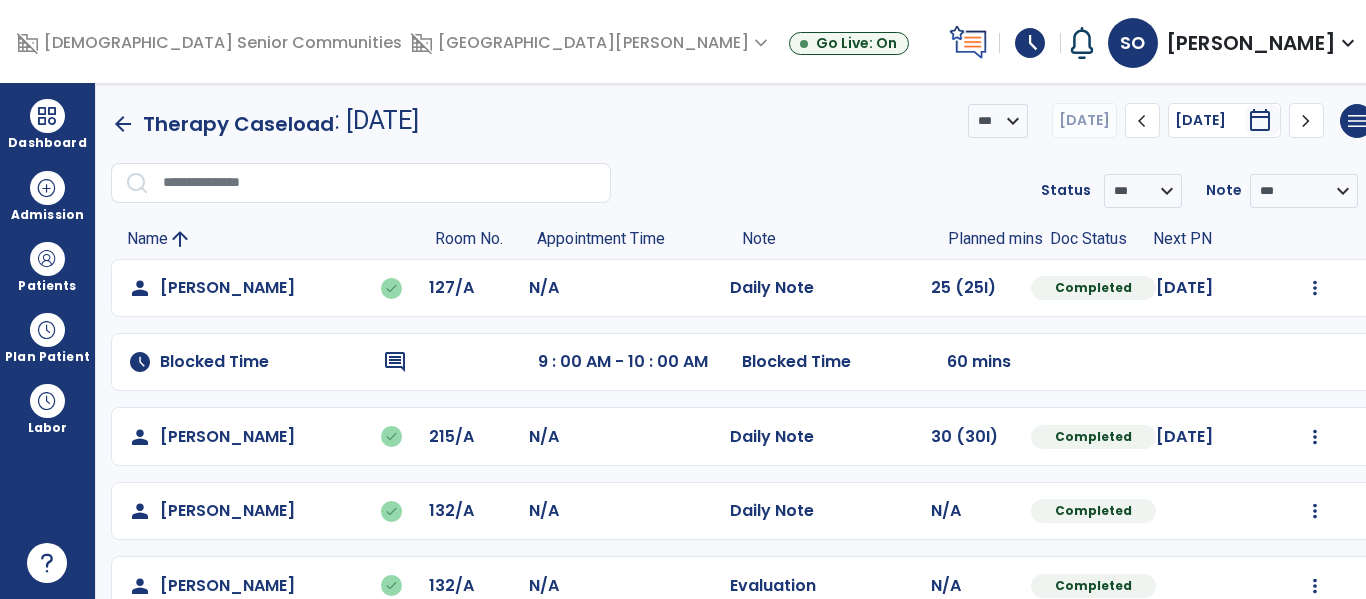 click on "arrow_back" 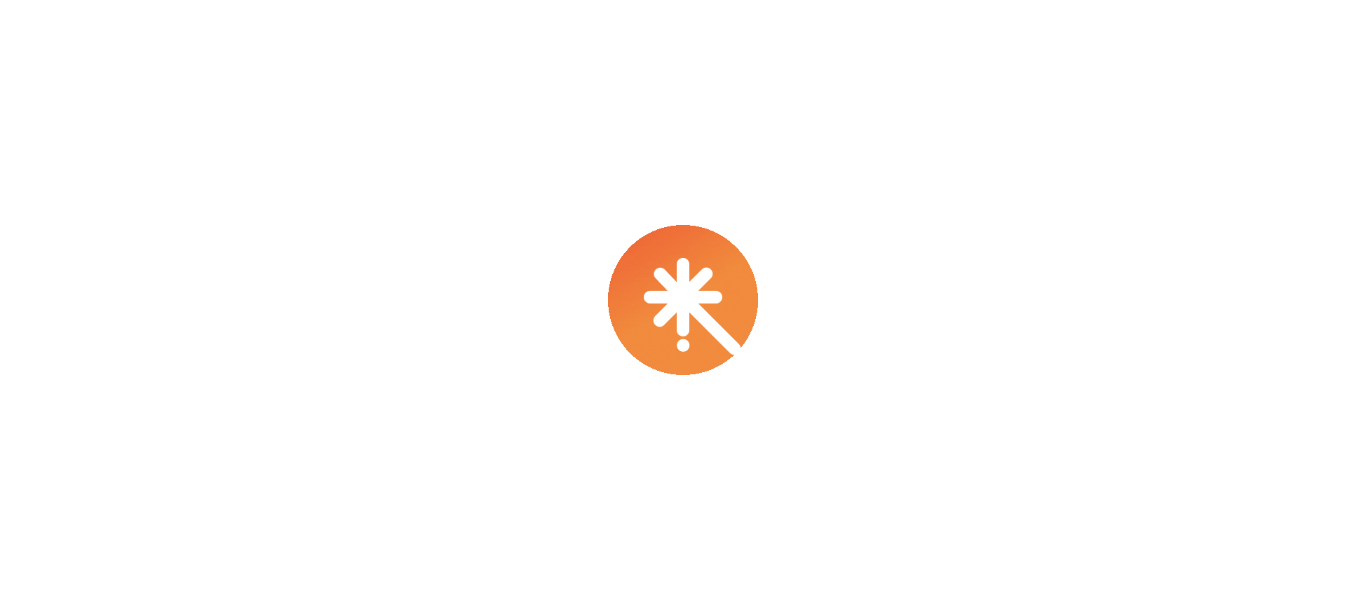 scroll, scrollTop: 0, scrollLeft: 0, axis: both 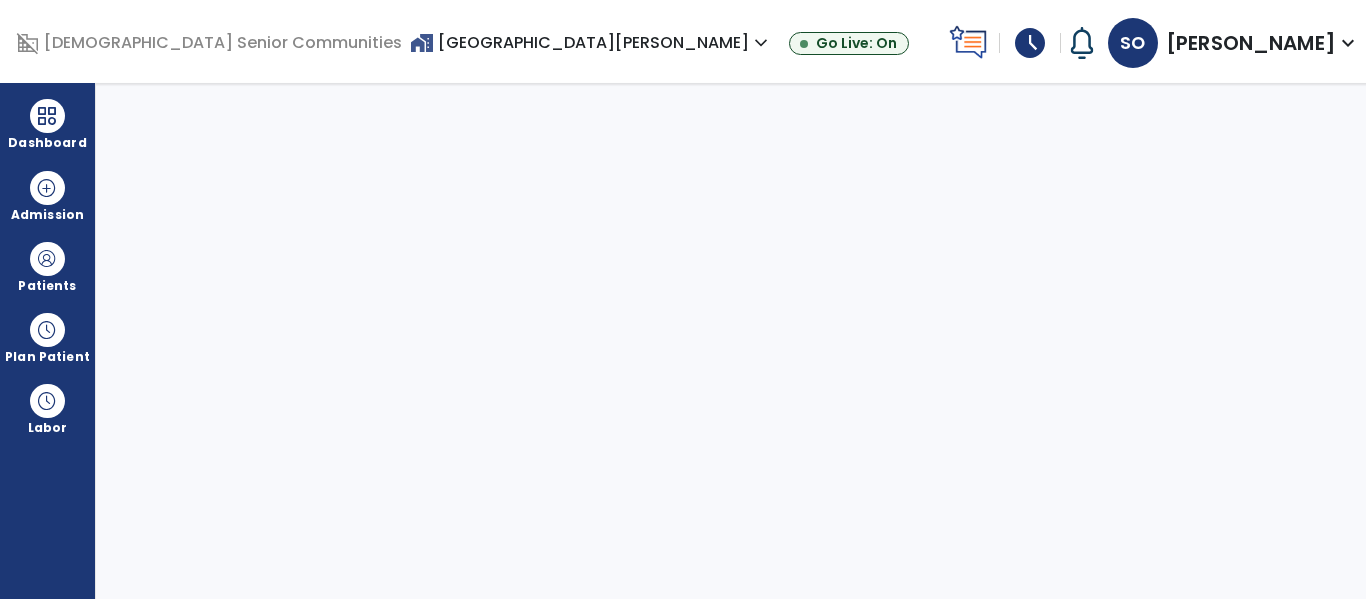 select on "****" 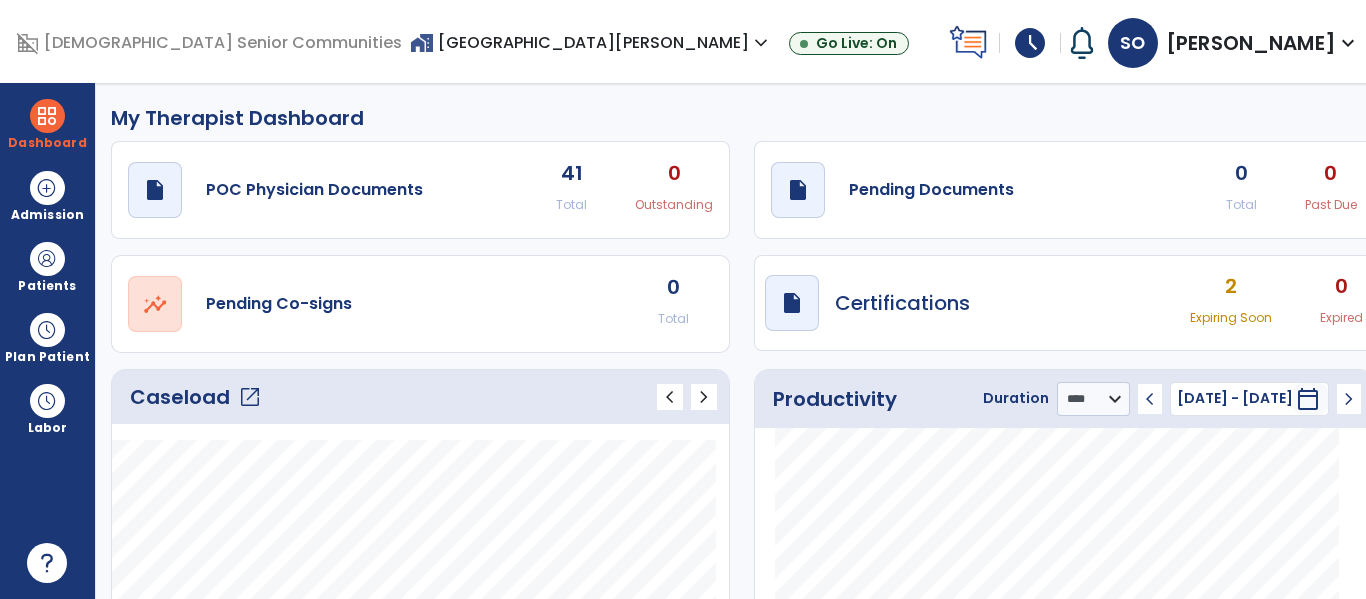 click on "home_work   [GEOGRAPHIC_DATA][PERSON_NAME]   expand_more" at bounding box center (591, 42) 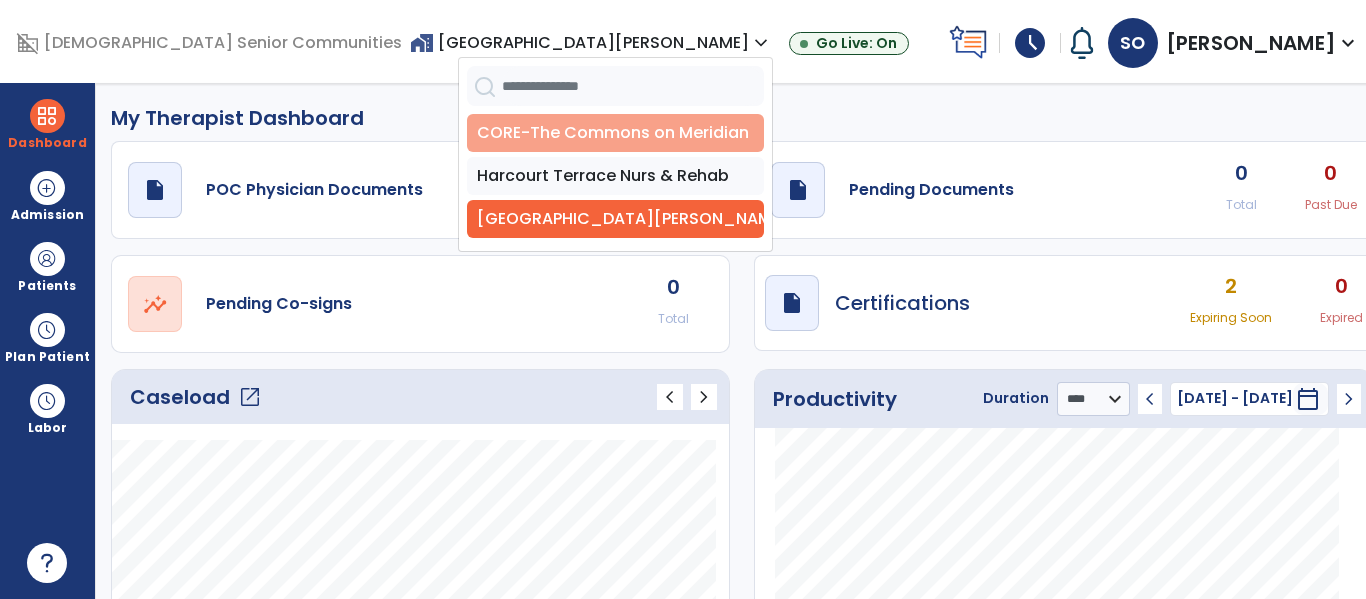 click on "CORE-The Commons on Meridian" at bounding box center (615, 133) 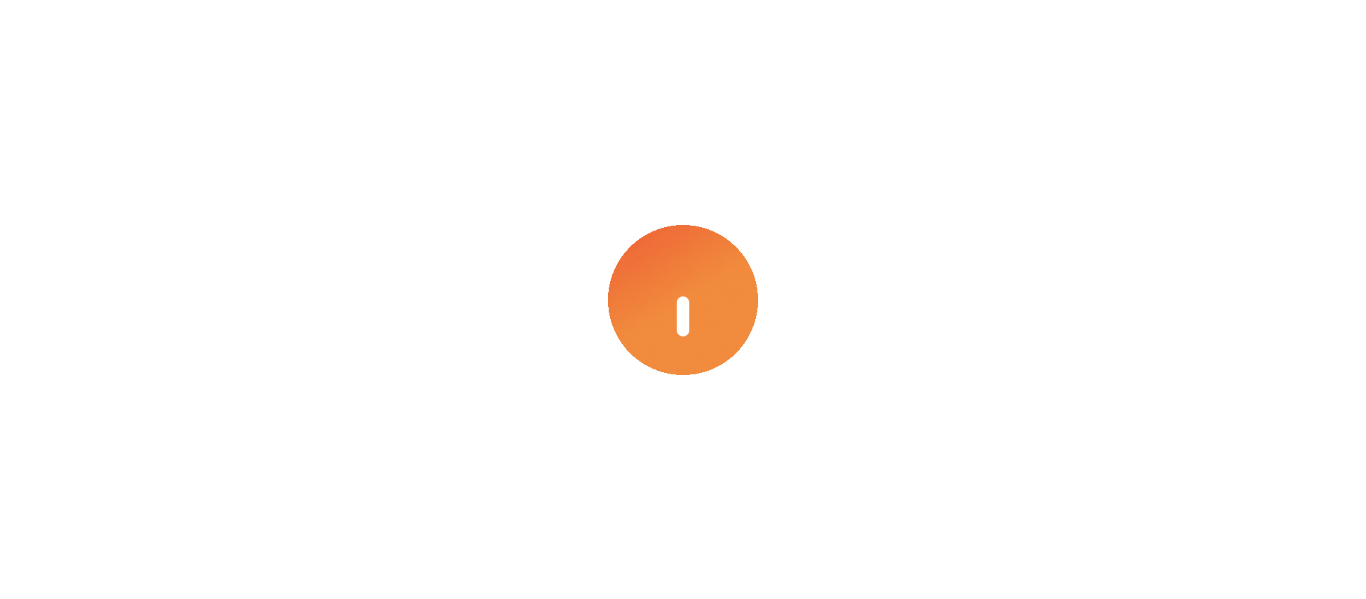 scroll, scrollTop: 0, scrollLeft: 0, axis: both 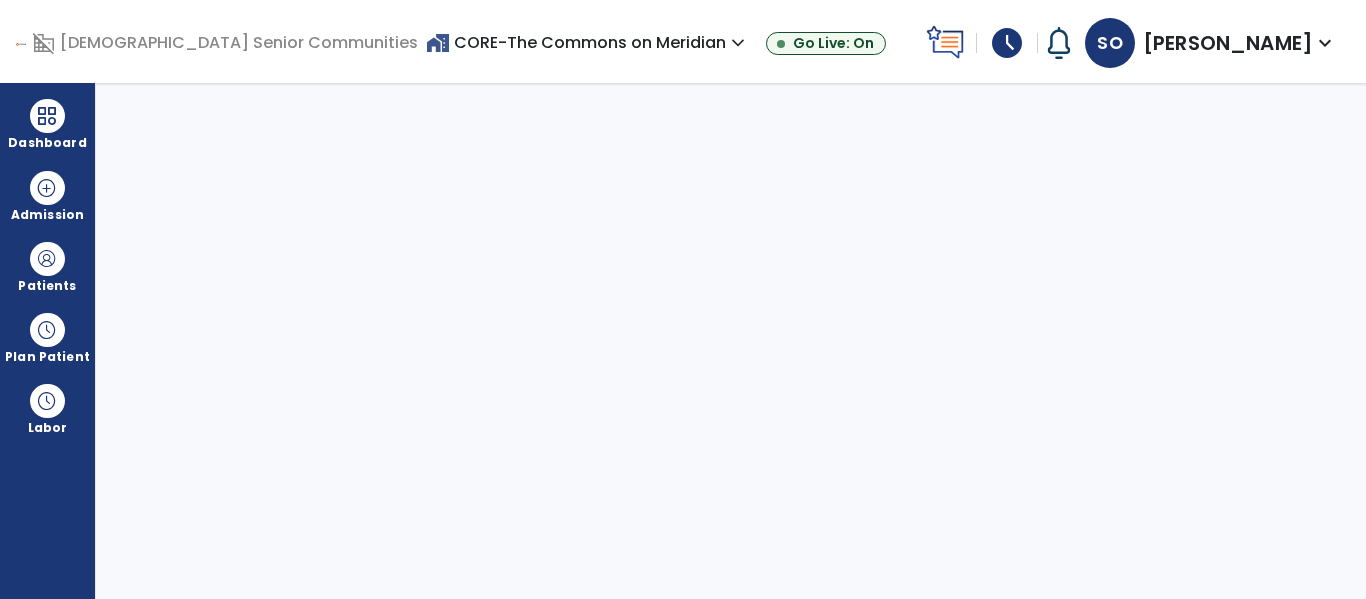select on "****" 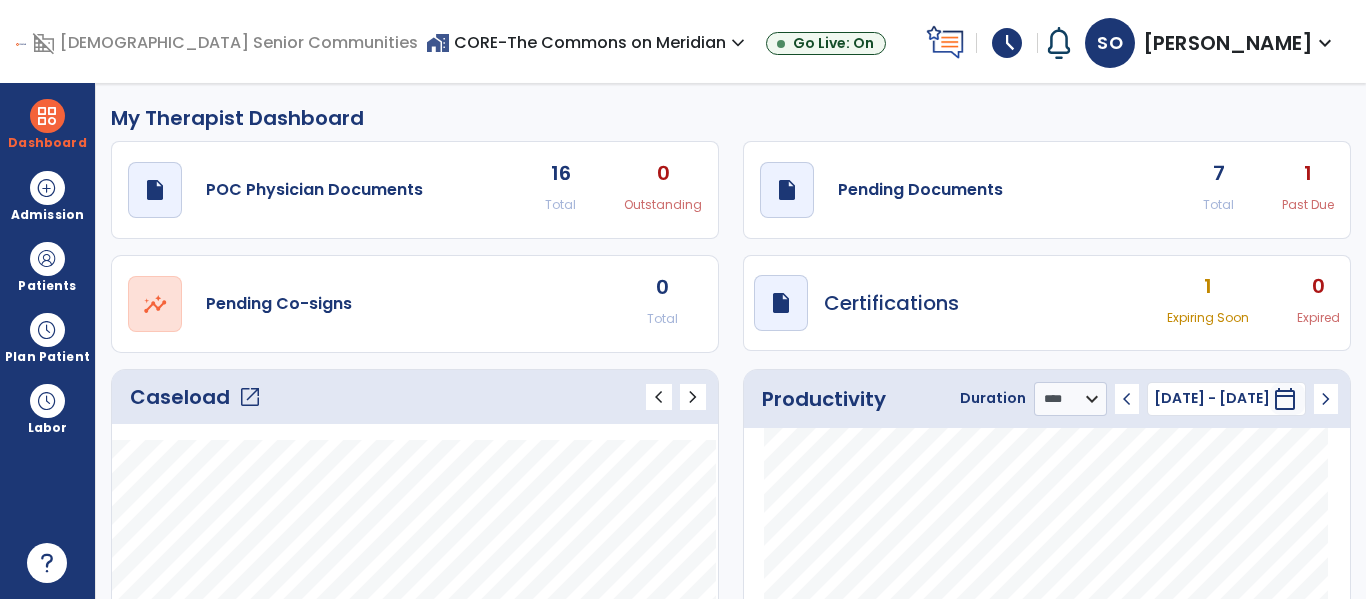 click on "1 Expiring Soon" at bounding box center [1208, 303] 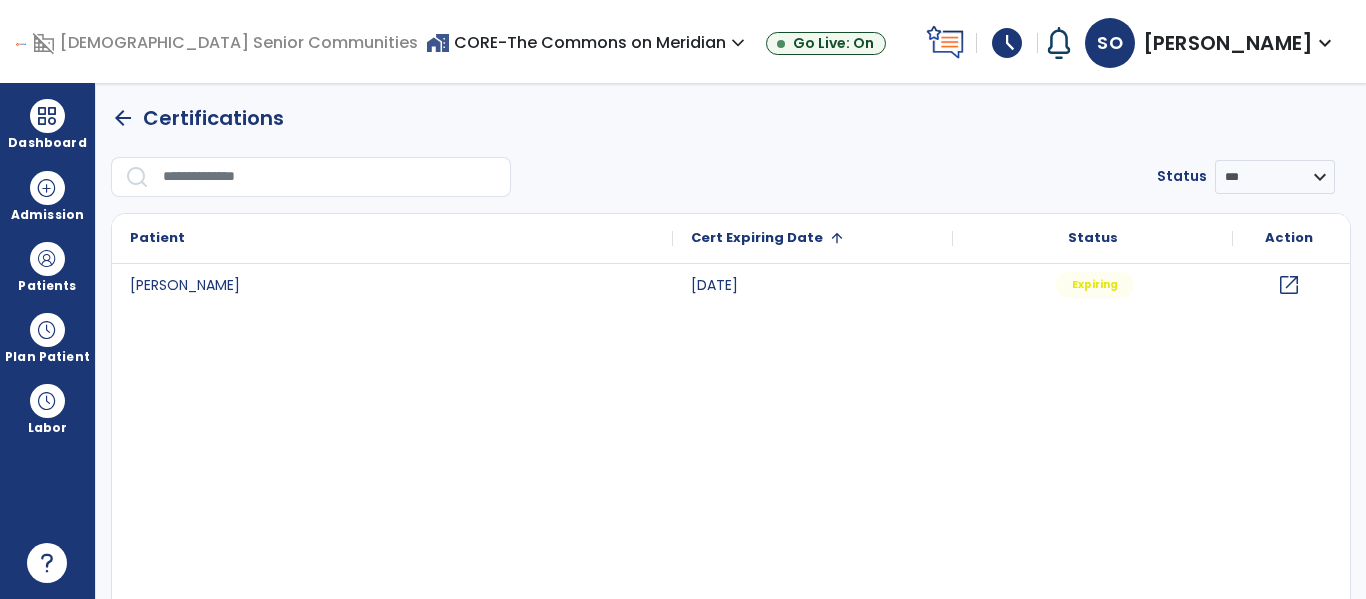 click on "arrow_back" 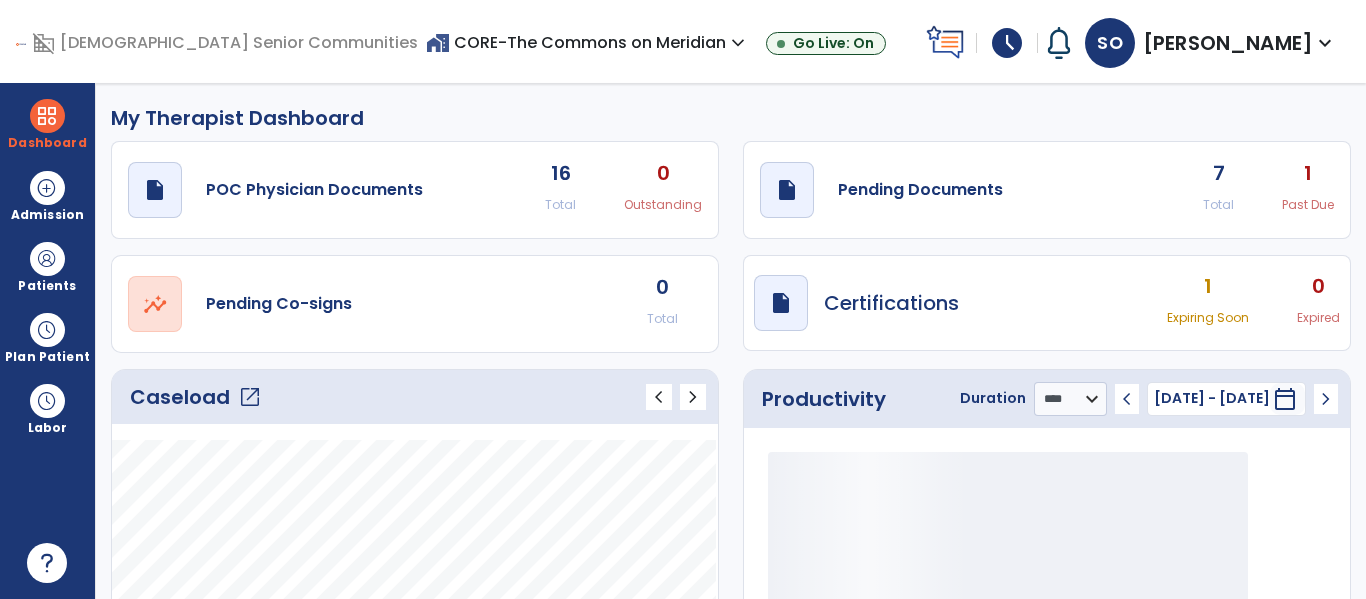 click on "schedule" at bounding box center [1007, 43] 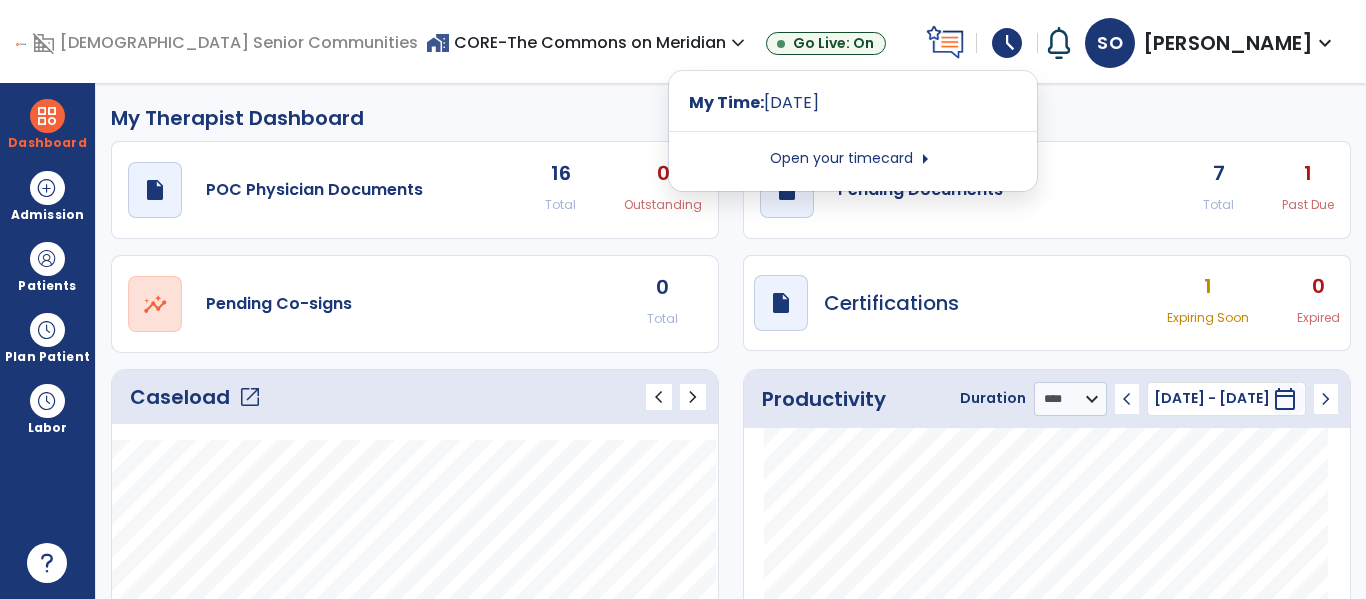 click on "Open your timecard  arrow_right" at bounding box center [853, 159] 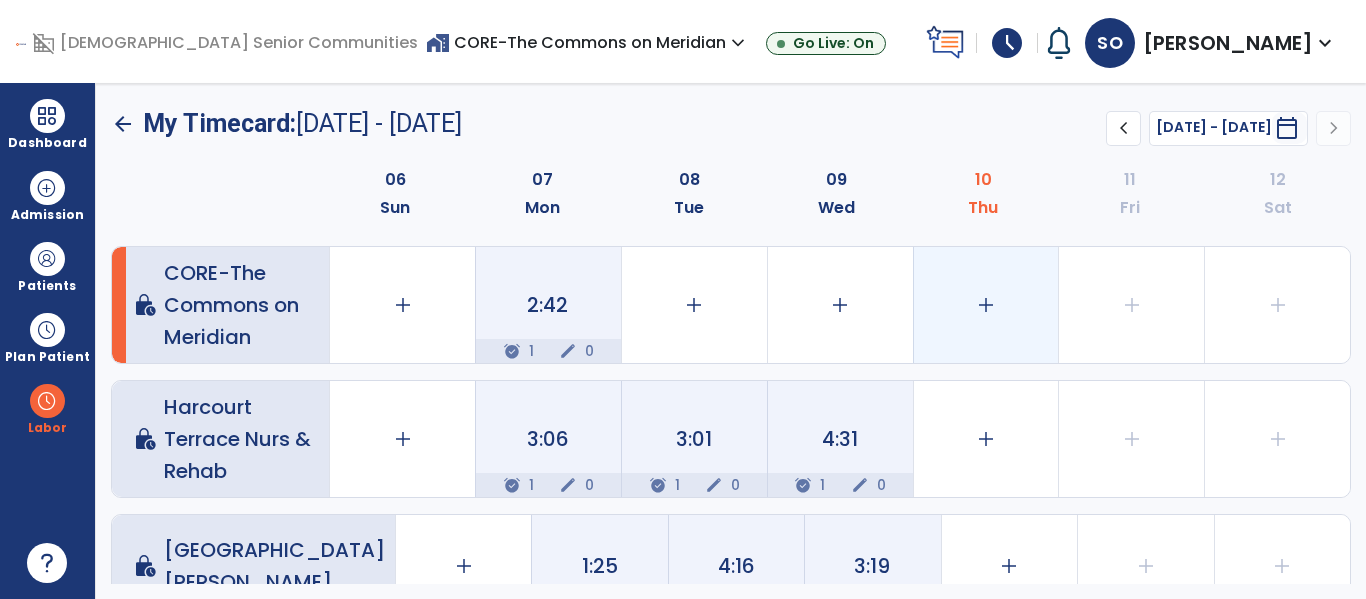 click on "add" 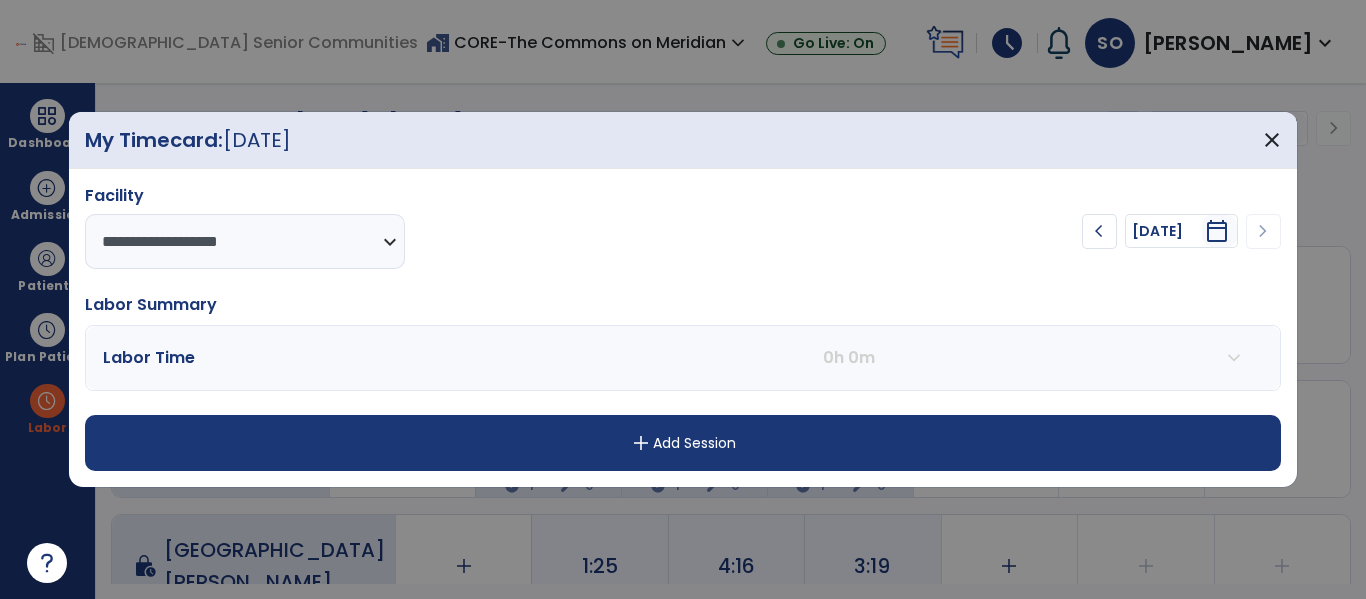 click on "add  Add Session" at bounding box center (682, 443) 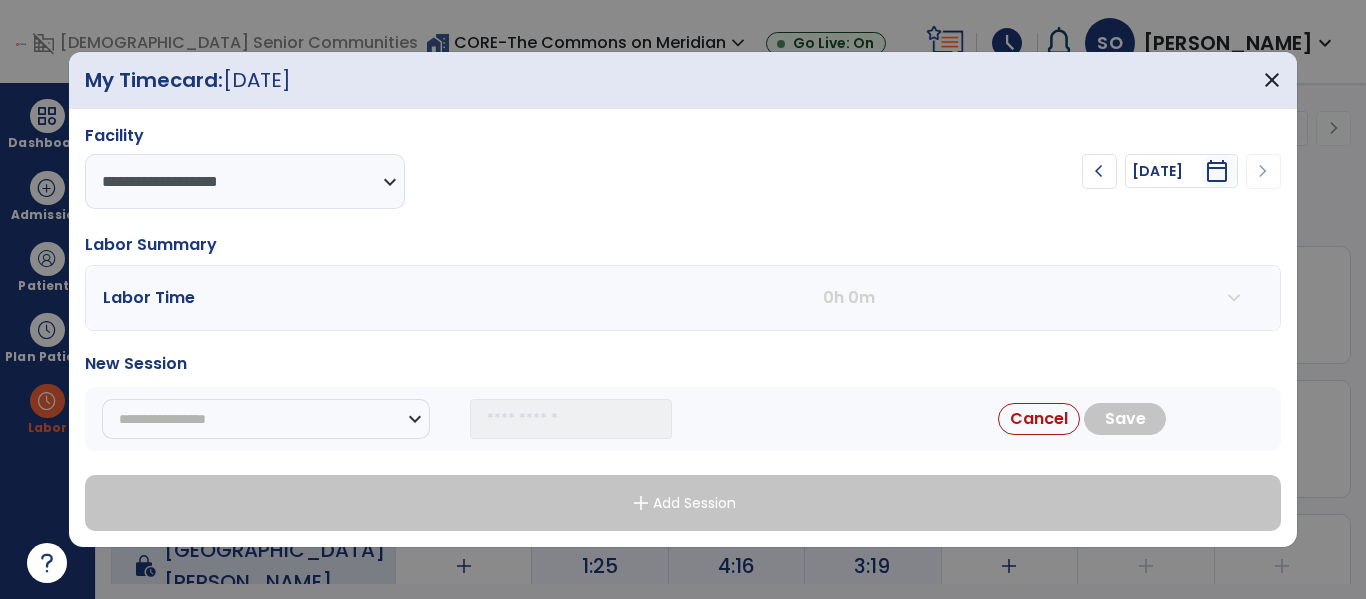 click on "**********" at bounding box center [262, 419] 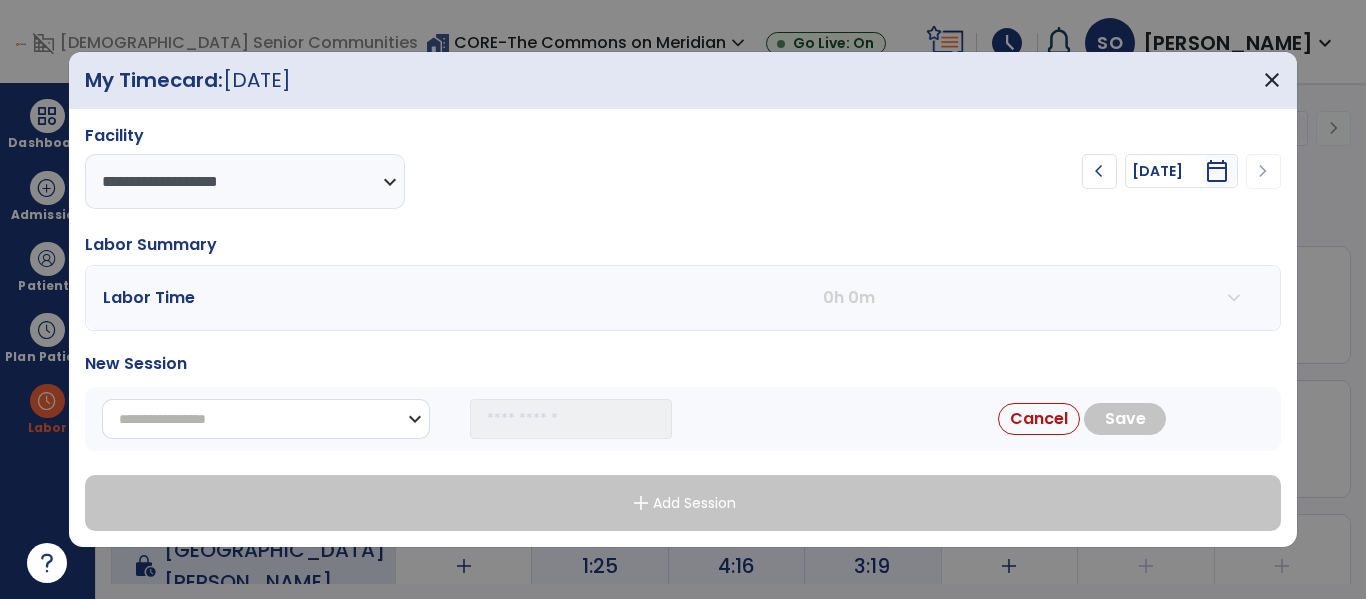 click on "**********" at bounding box center [266, 419] 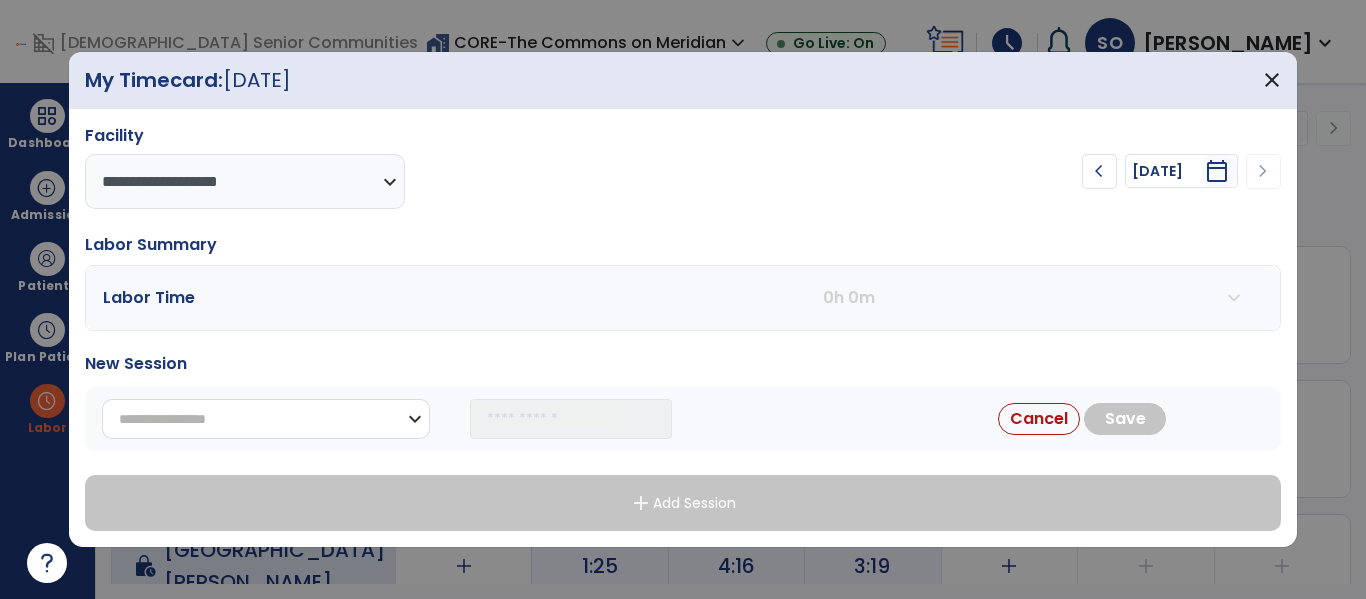 select on "**********" 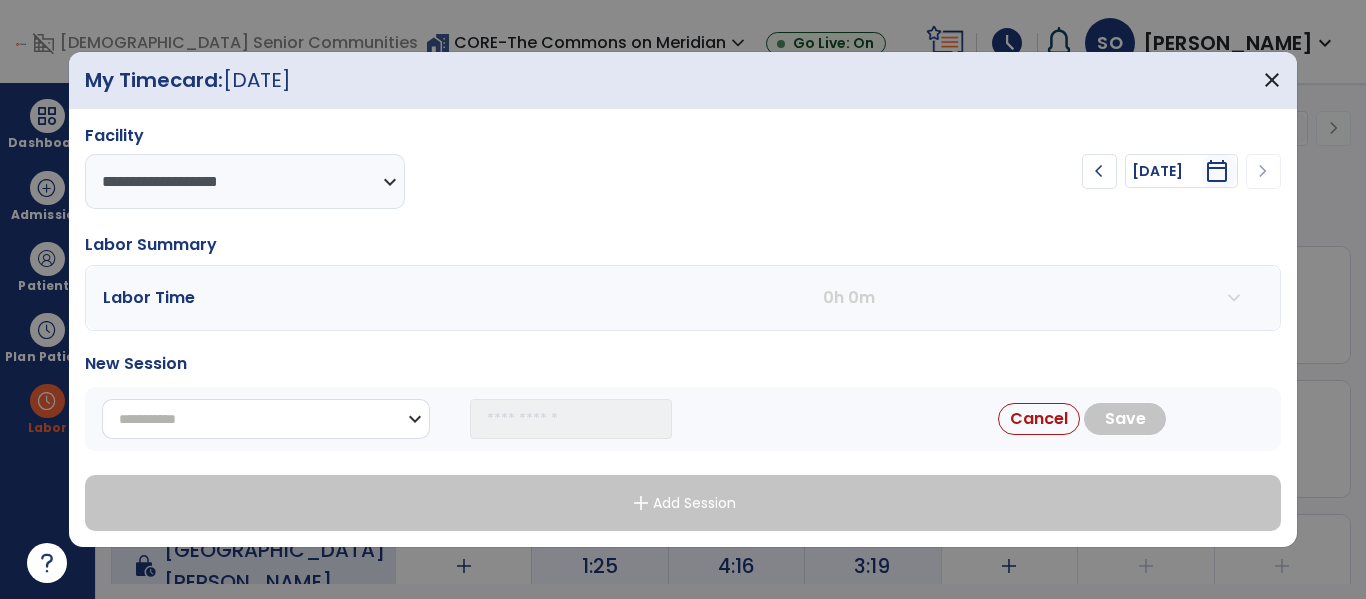 click on "**********" at bounding box center [266, 419] 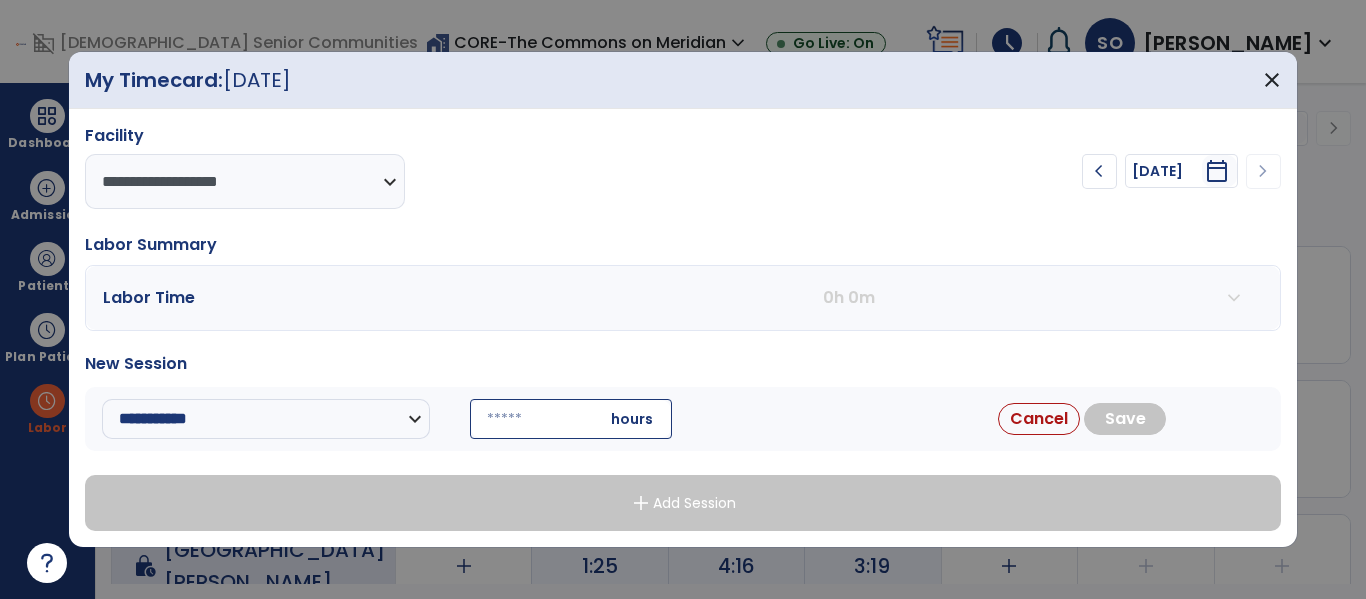 click at bounding box center (571, 419) 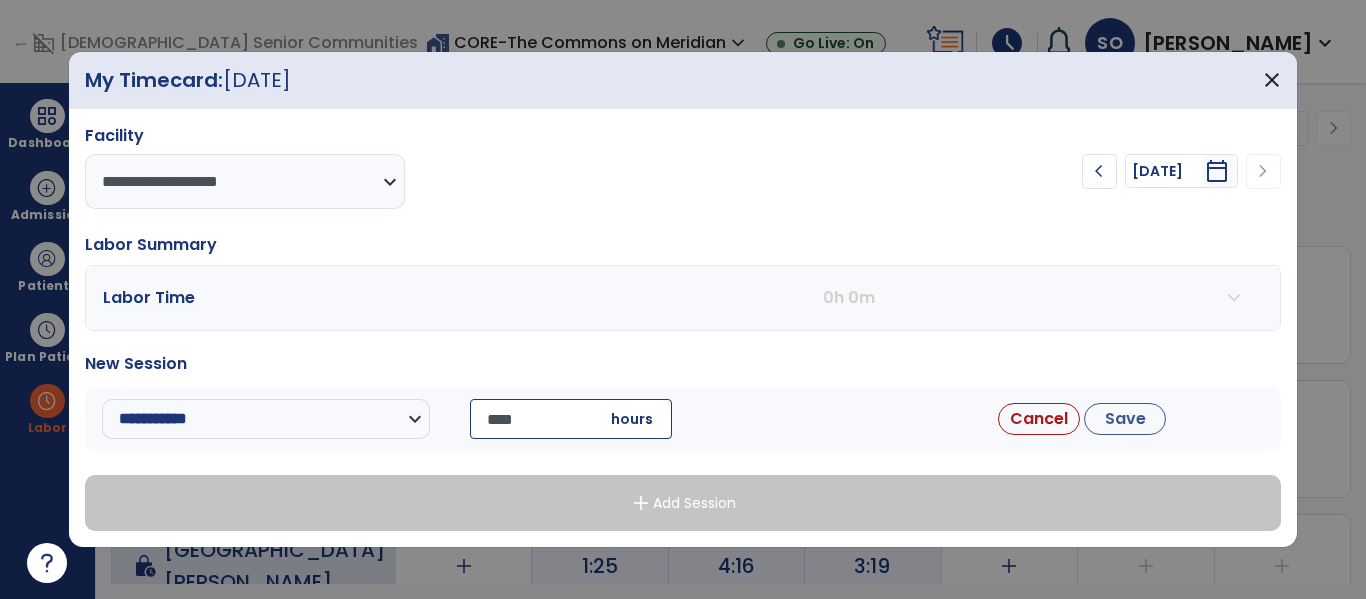 type on "*****" 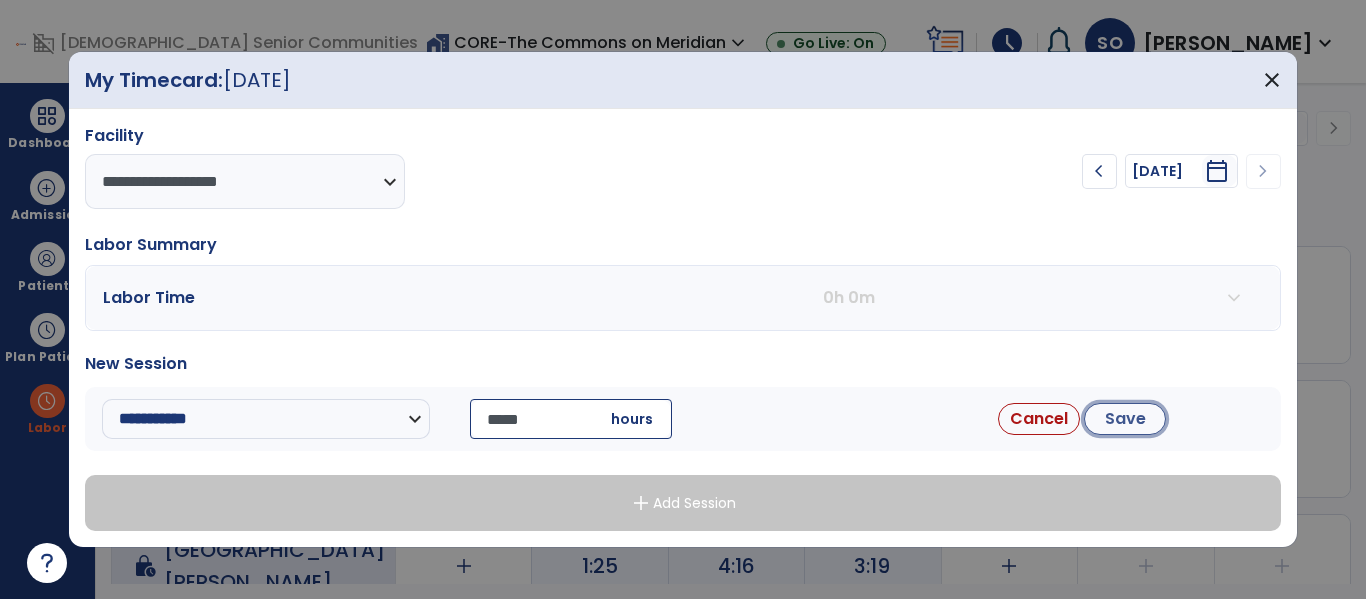 click on "Save" at bounding box center (1125, 419) 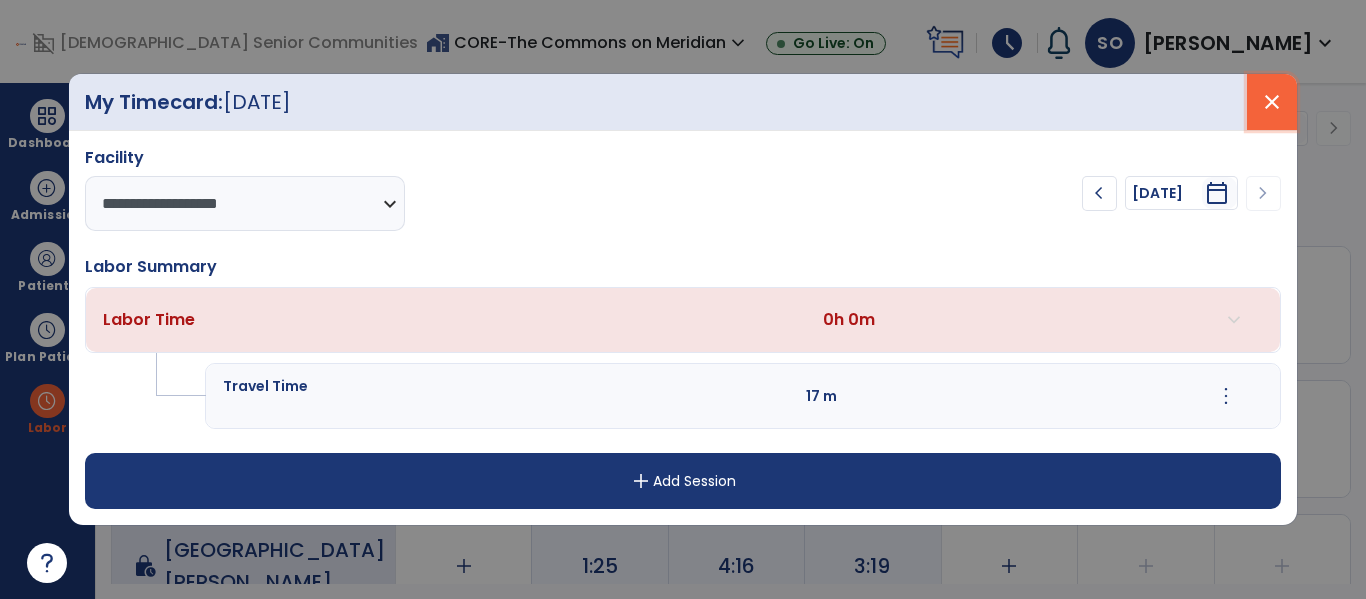 click on "close" at bounding box center (1272, 102) 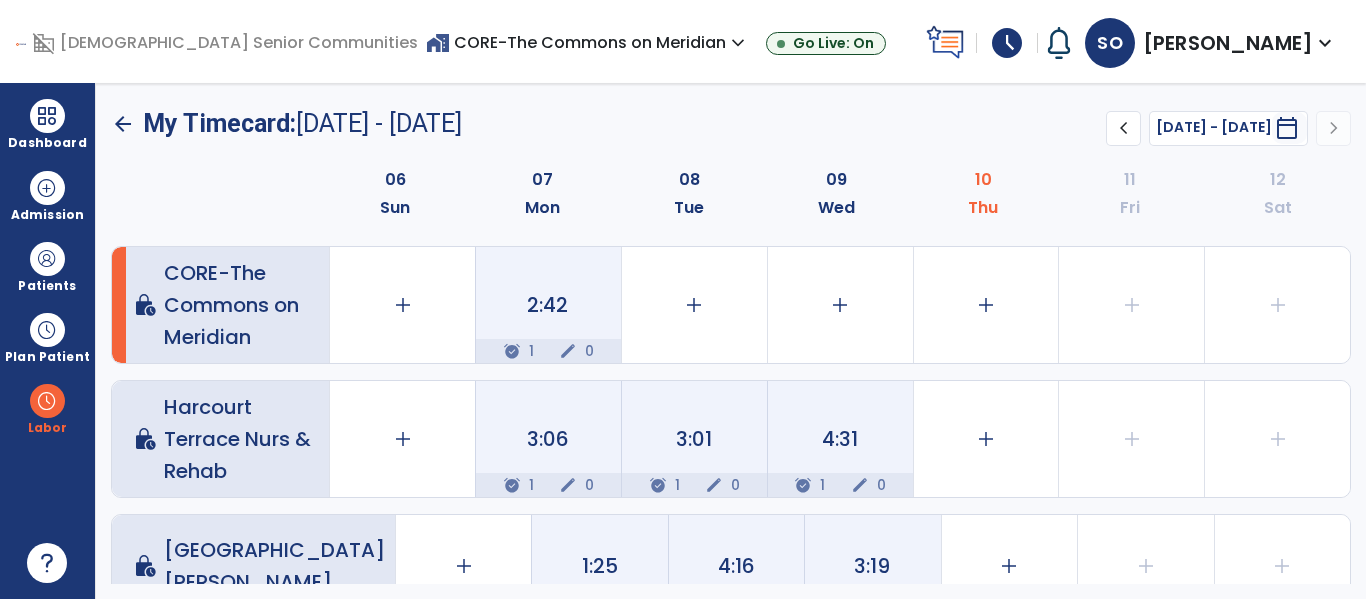 click on "arrow_back" 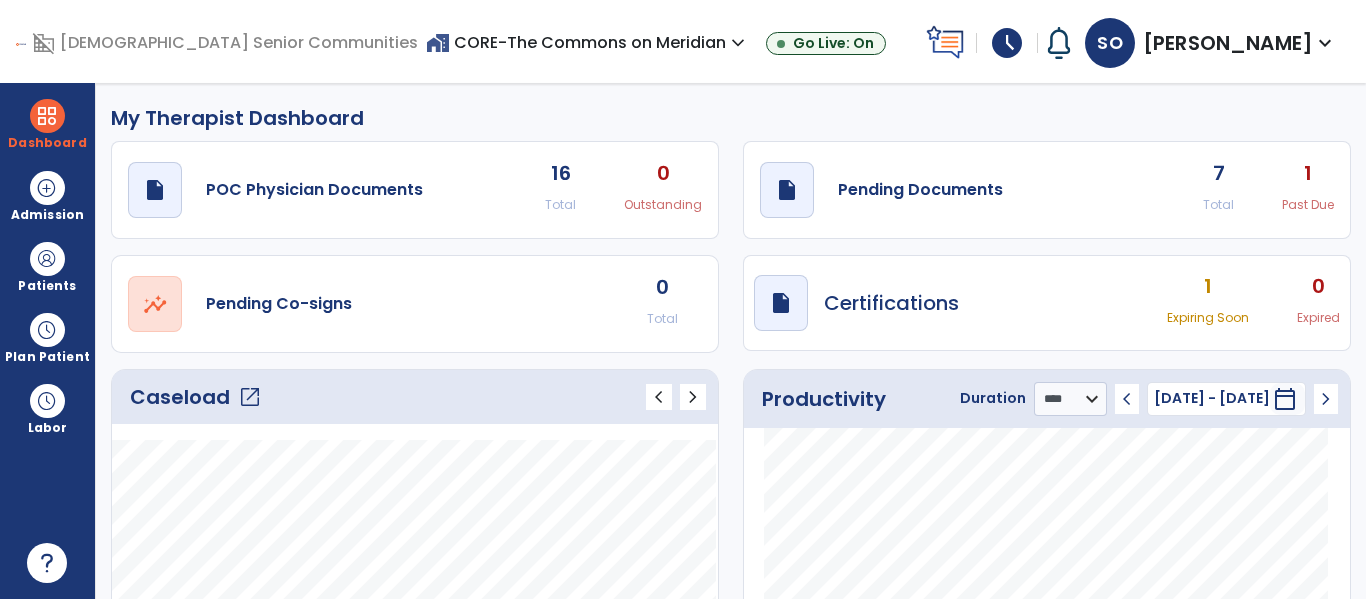 click on "open_in_new" 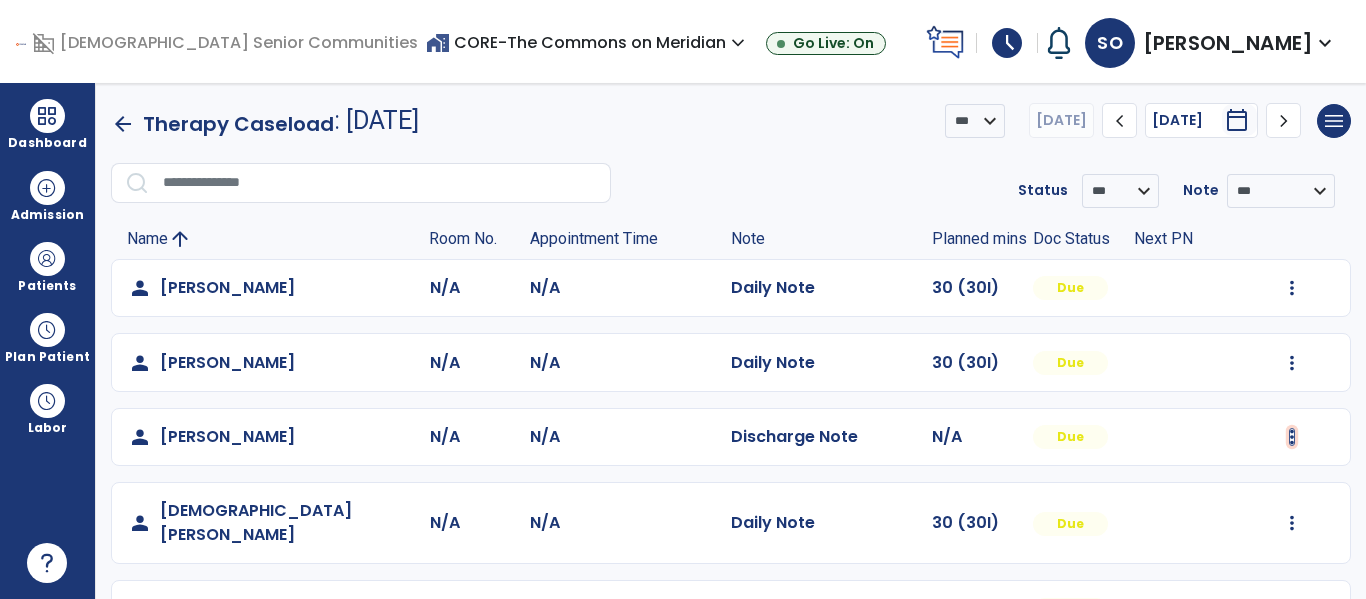 click at bounding box center (1292, 288) 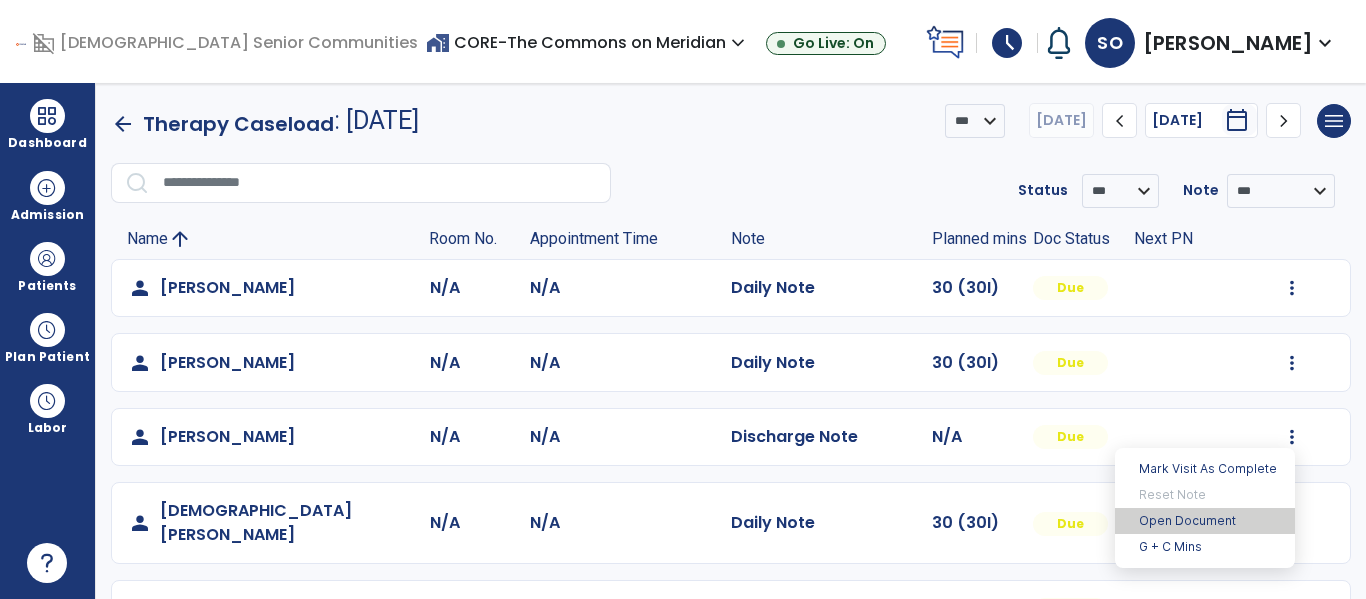 click on "Open Document" at bounding box center [1205, 521] 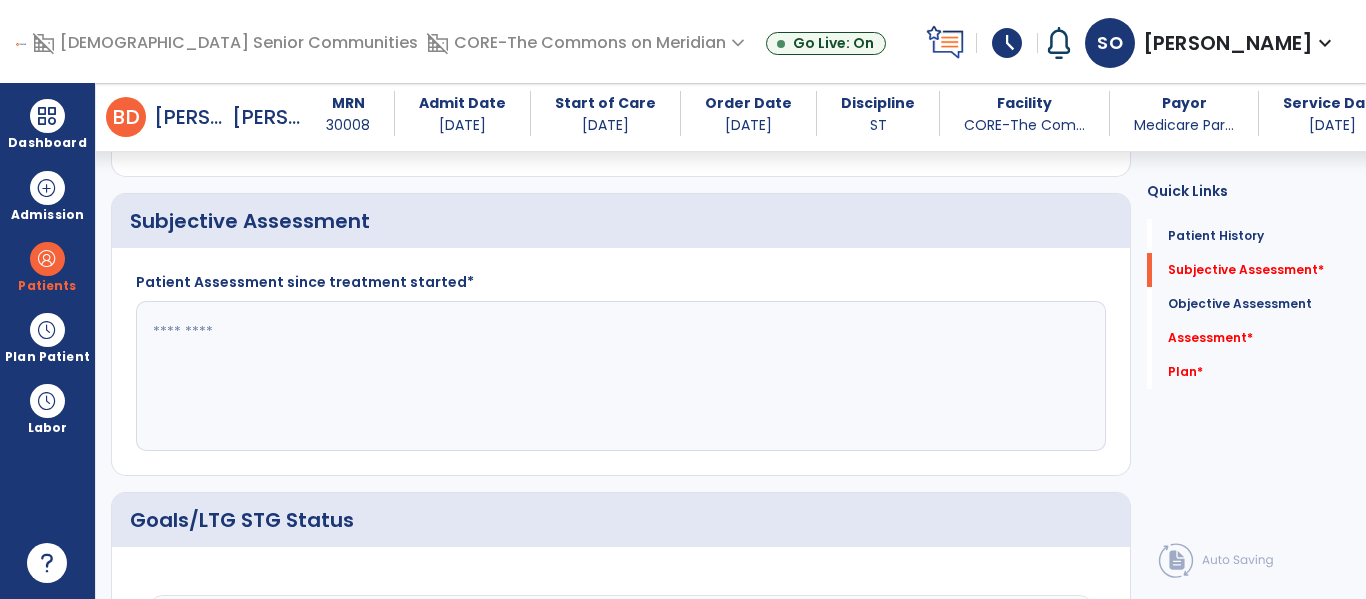 scroll, scrollTop: 440, scrollLeft: 0, axis: vertical 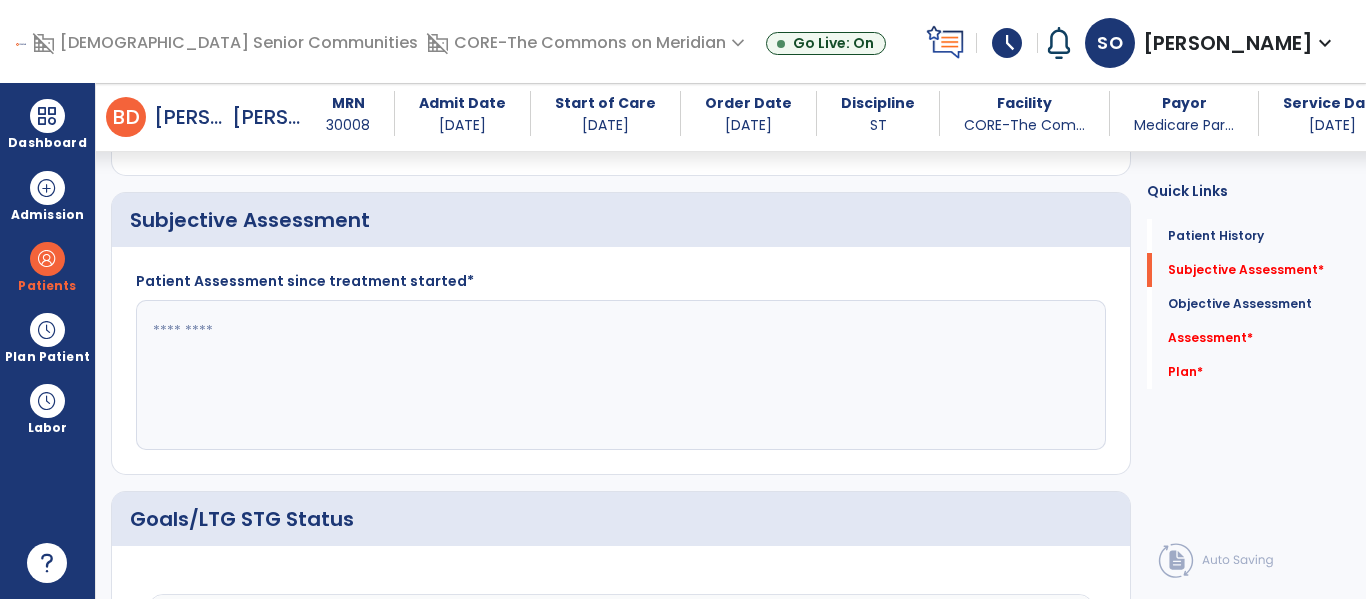click 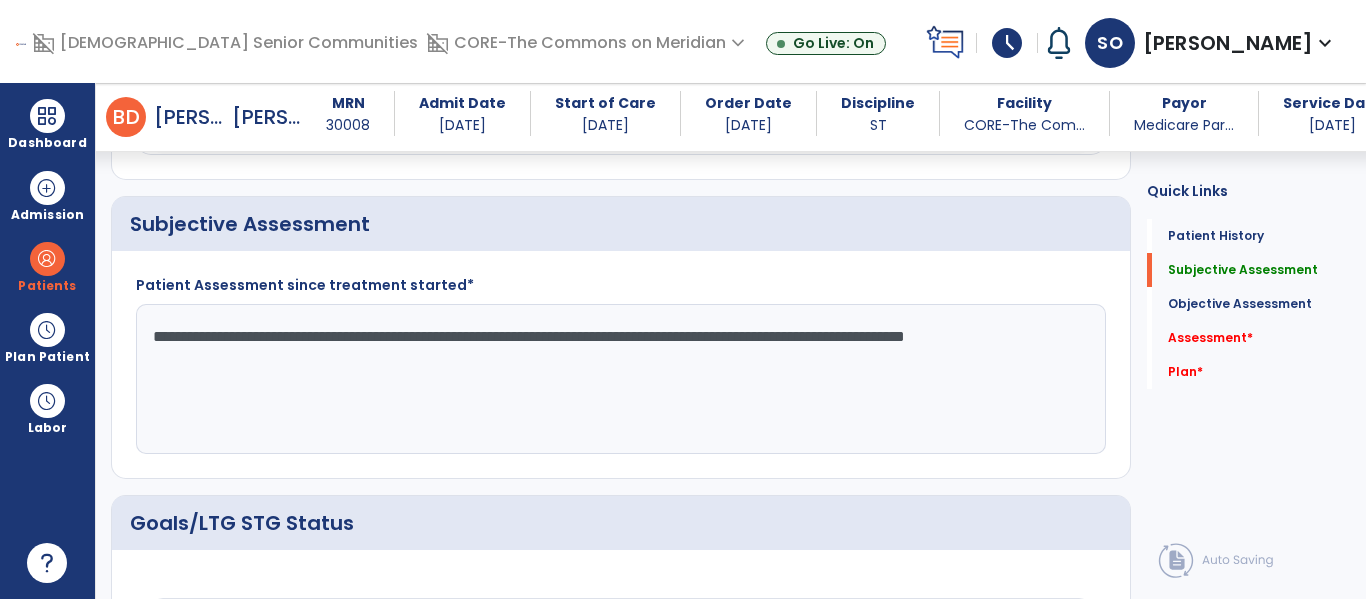 scroll, scrollTop: 443, scrollLeft: 0, axis: vertical 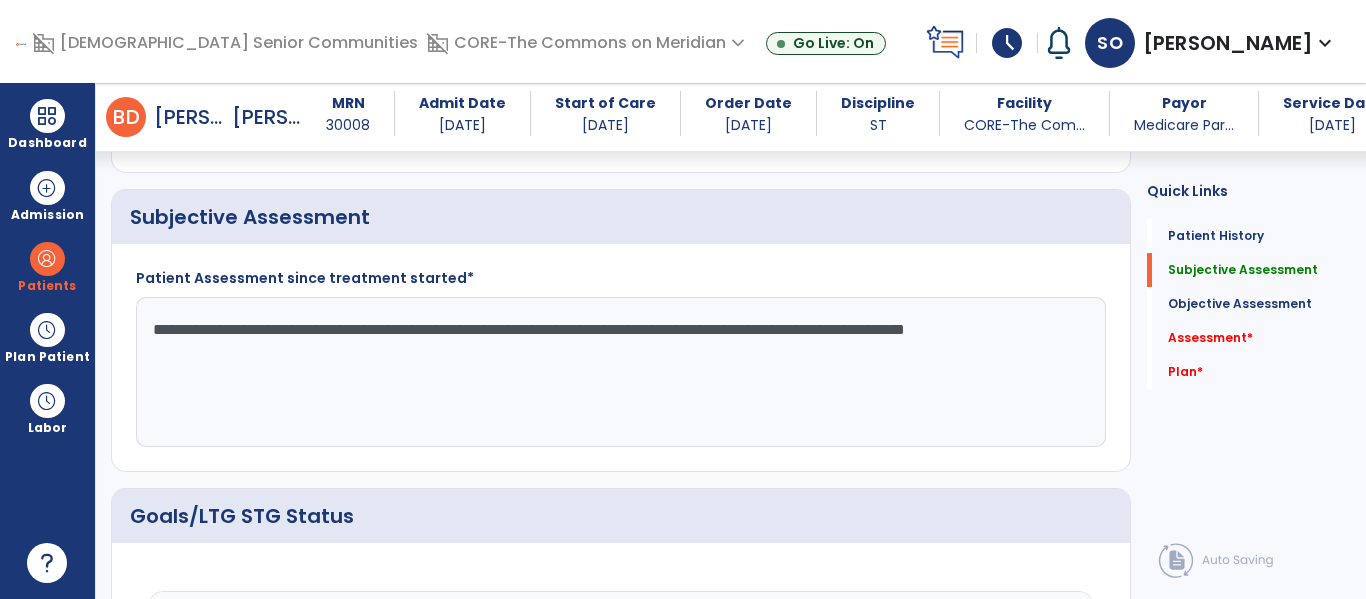 type on "**********" 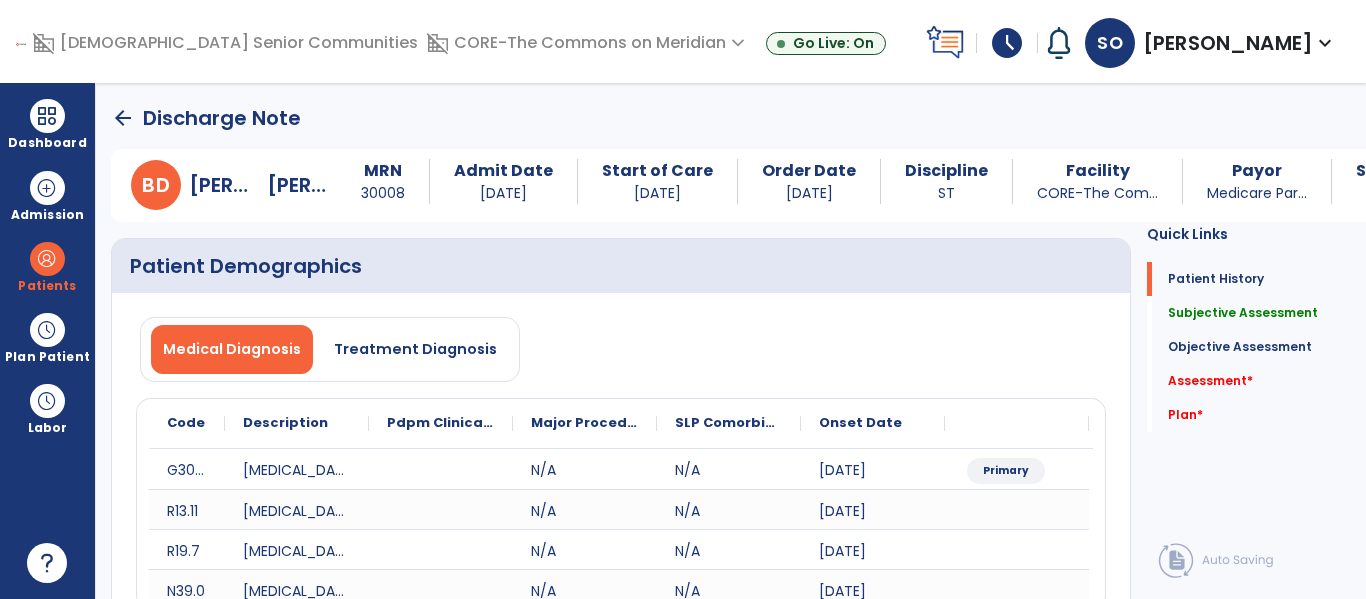click on "arrow_back" 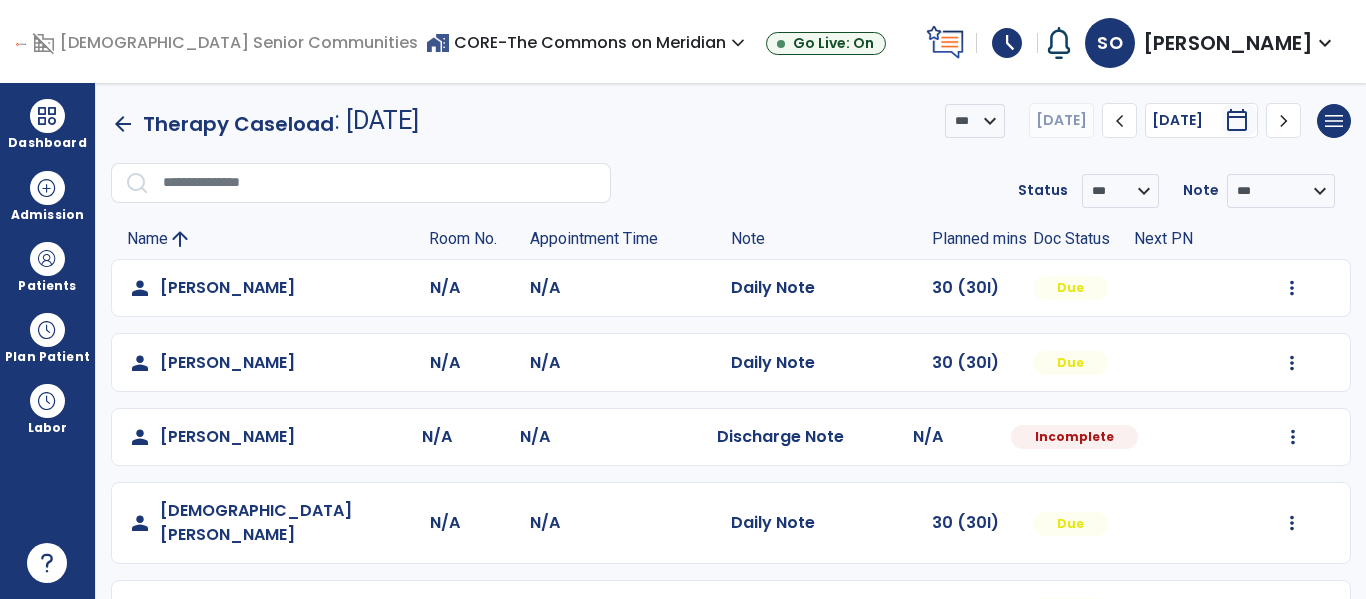 click on "Dashboard  dashboard  Therapist Dashboard Admission Patients  format_list_bulleted  Patient List  space_dashboard  Patient Board  insert_chart  PDPM Board Plan Patient  event_note  Planner  content_paste_go  Scheduler  content_paste_go  Whiteboard Labor  content_paste_go  Timecards" at bounding box center (48, 341) 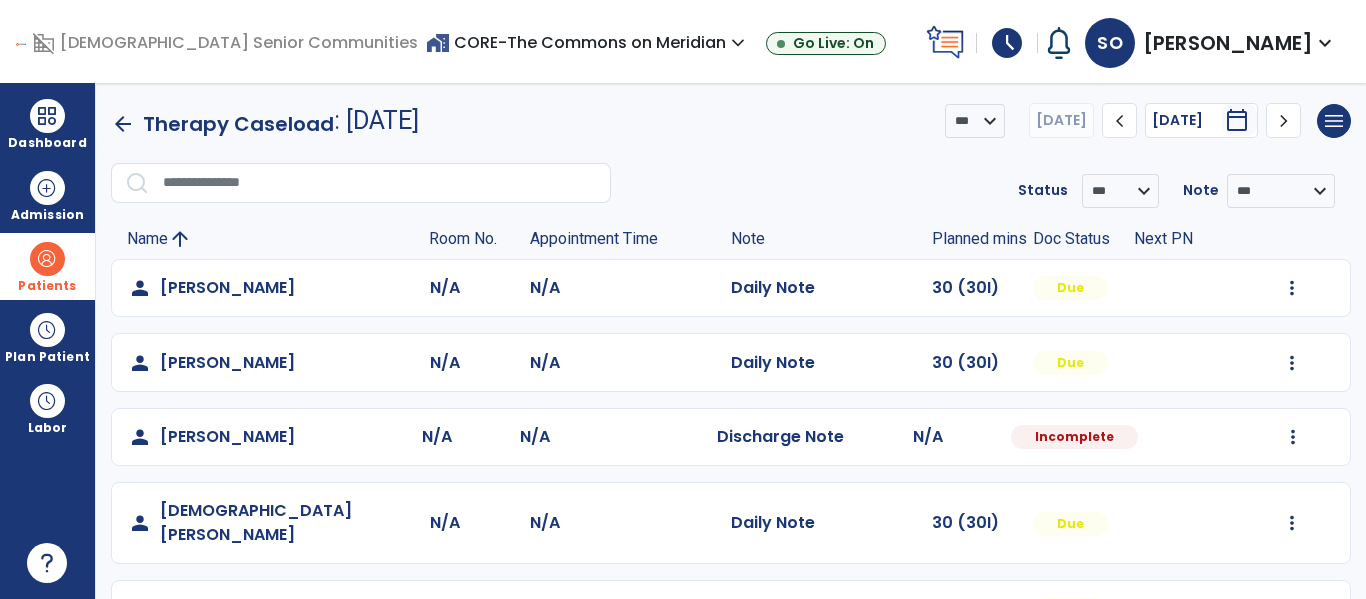click on "Patients" at bounding box center (47, 286) 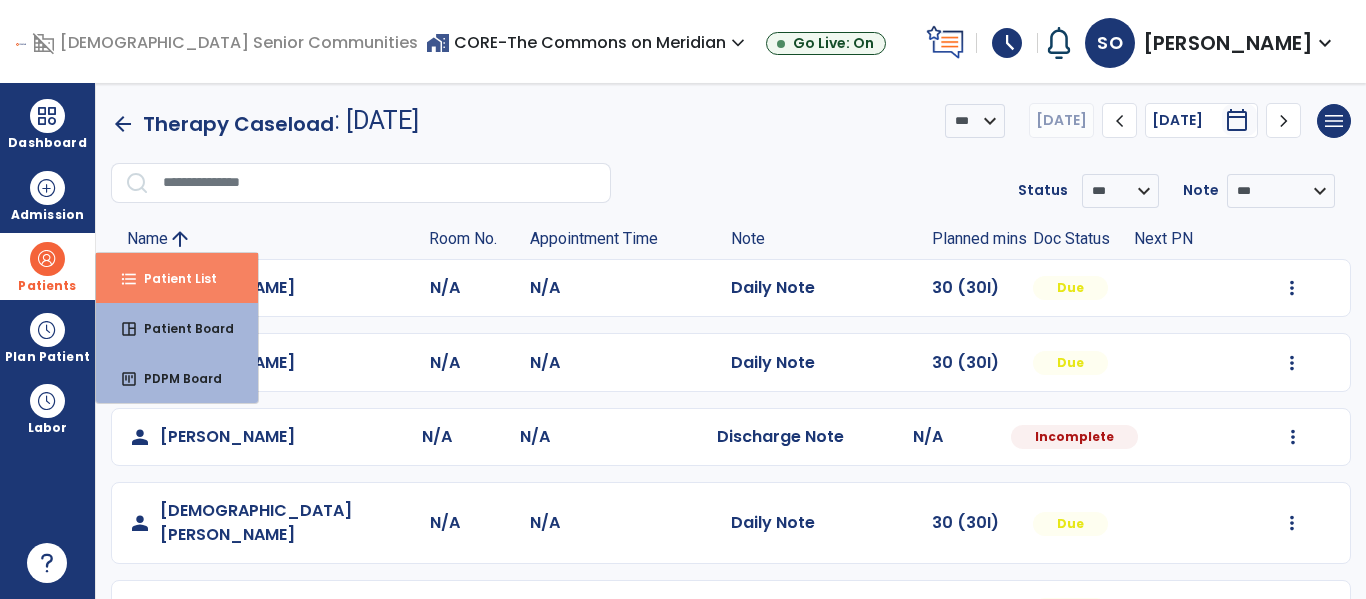 click on "format_list_bulleted  Patient List" at bounding box center [177, 278] 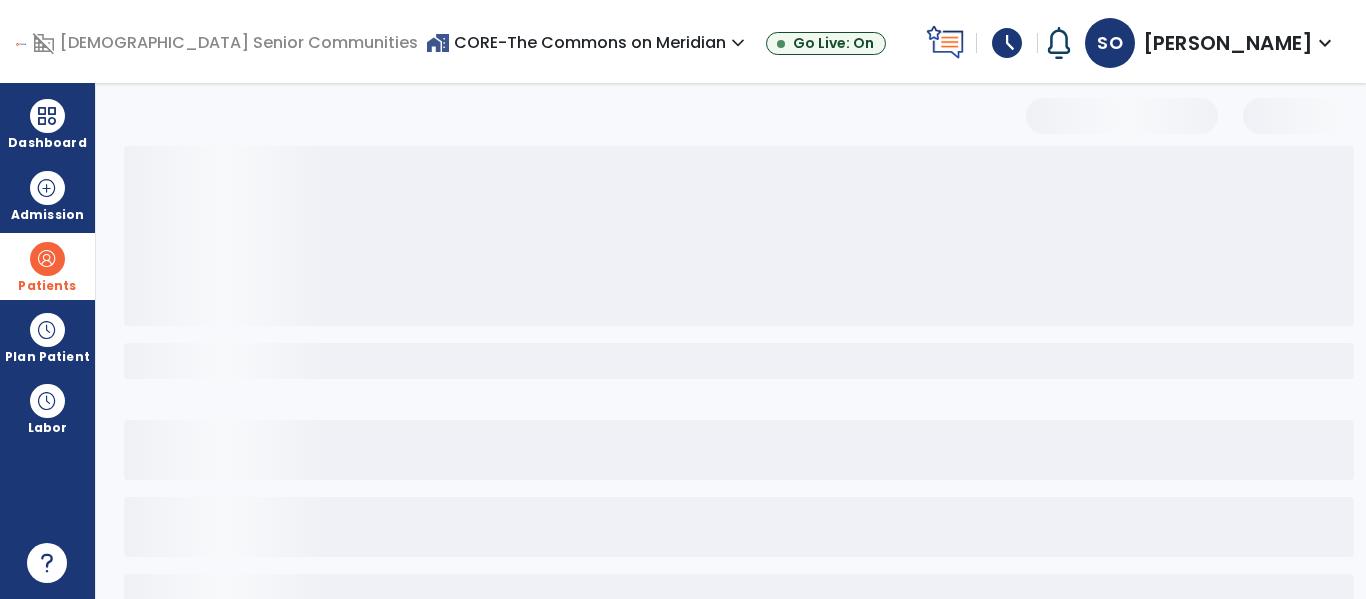 select on "***" 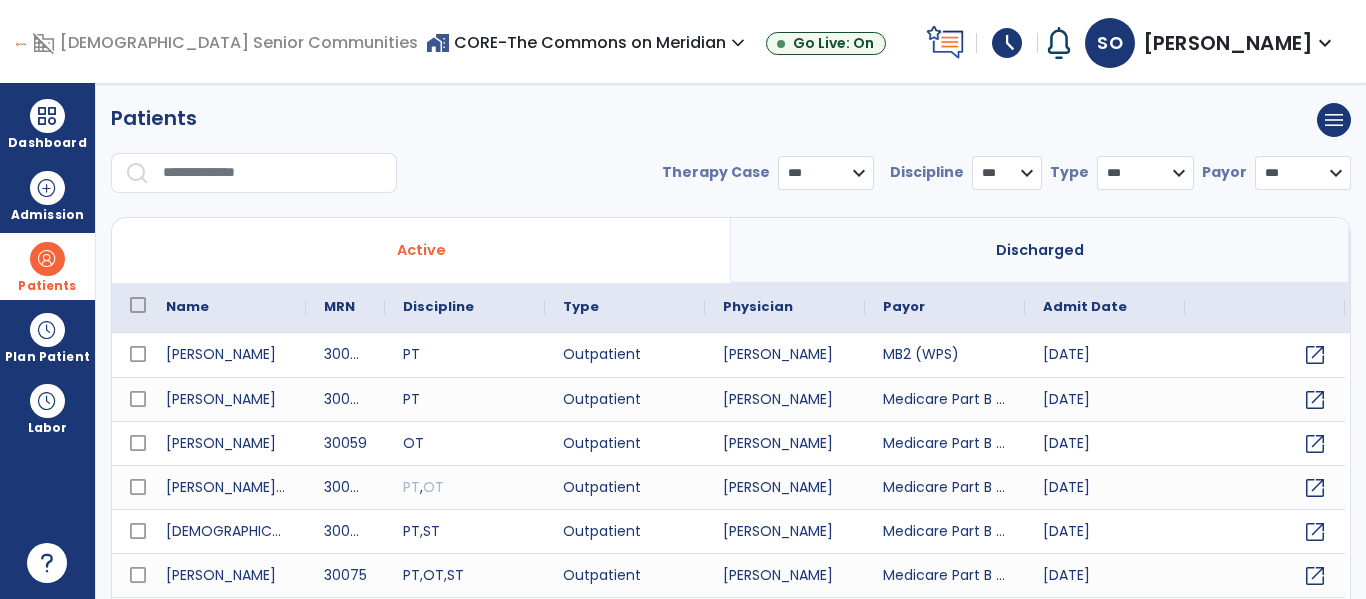 click at bounding box center (273, 173) 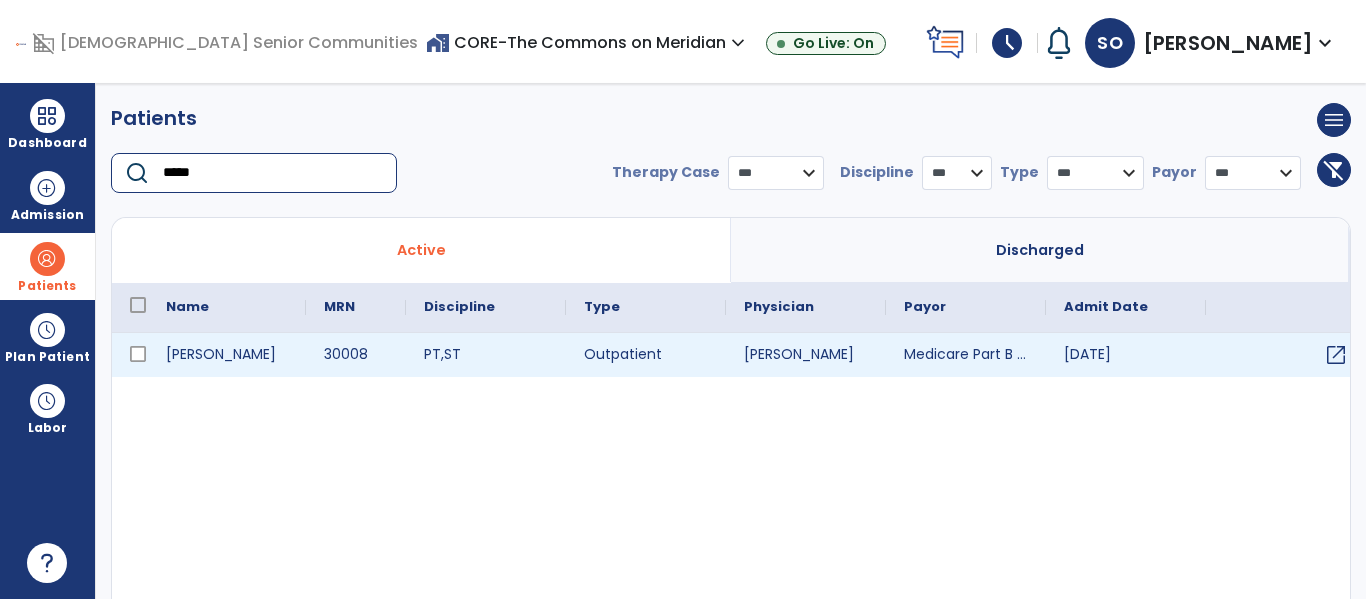 type on "*****" 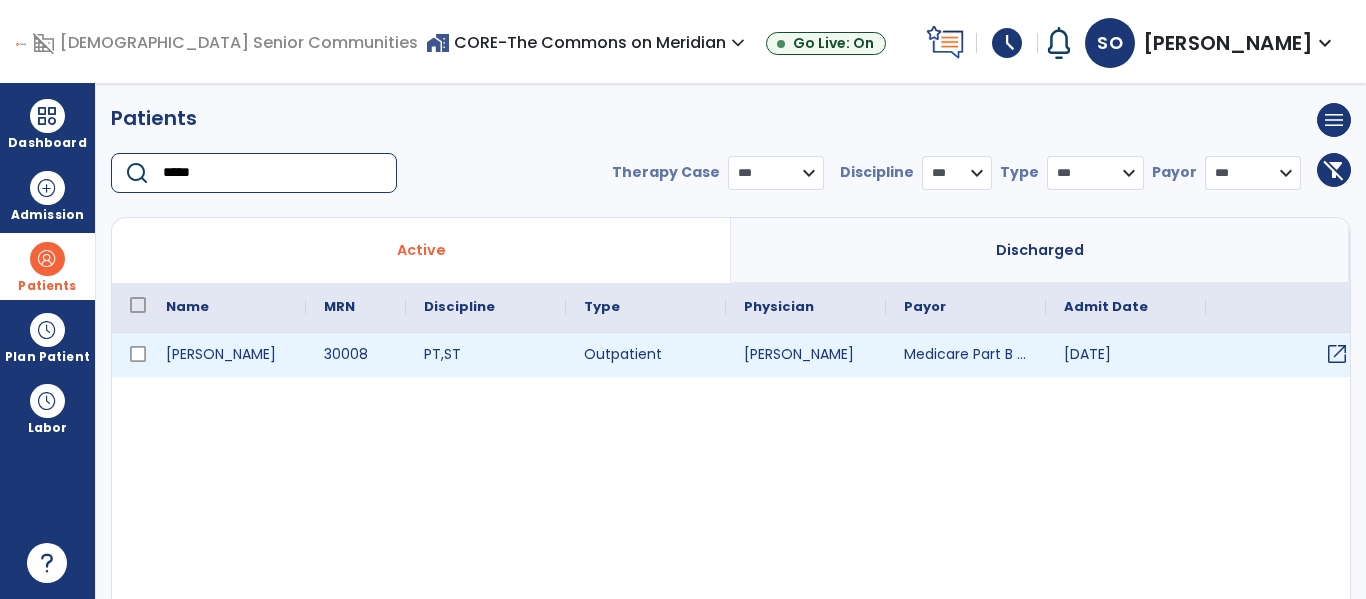 click on "open_in_new" at bounding box center [1337, 354] 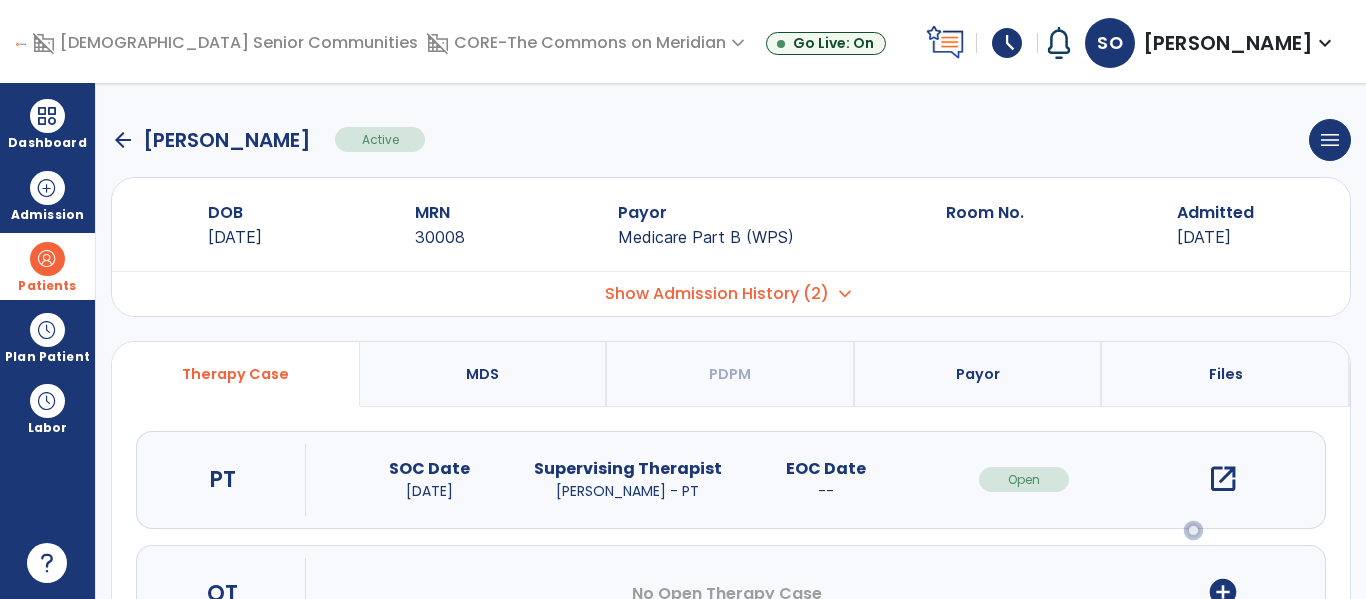 scroll, scrollTop: 108, scrollLeft: 0, axis: vertical 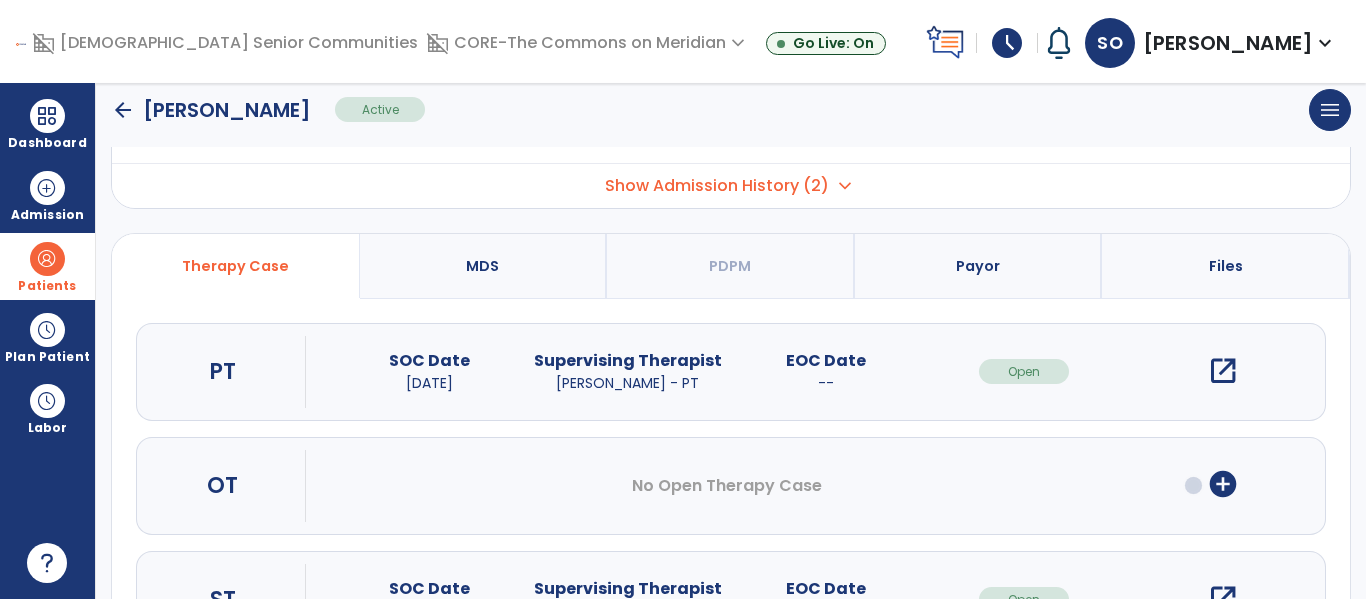 click on "open_in_new" at bounding box center (1223, 599) 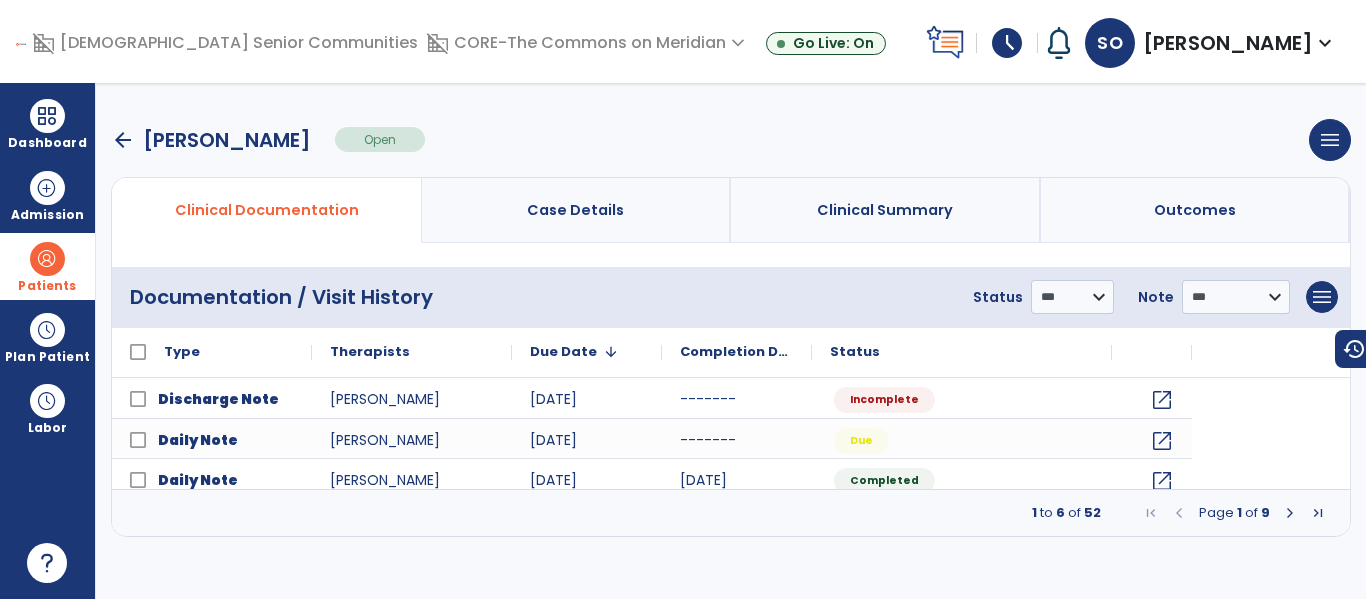 scroll, scrollTop: 0, scrollLeft: 0, axis: both 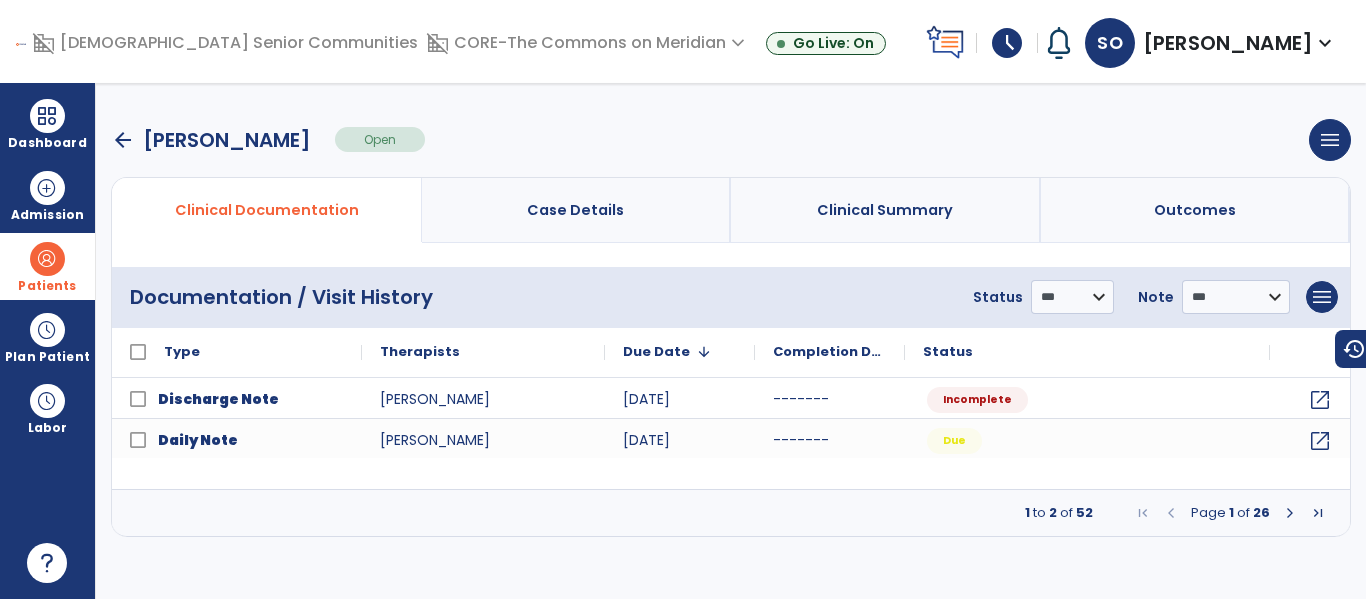 click at bounding box center [1290, 513] 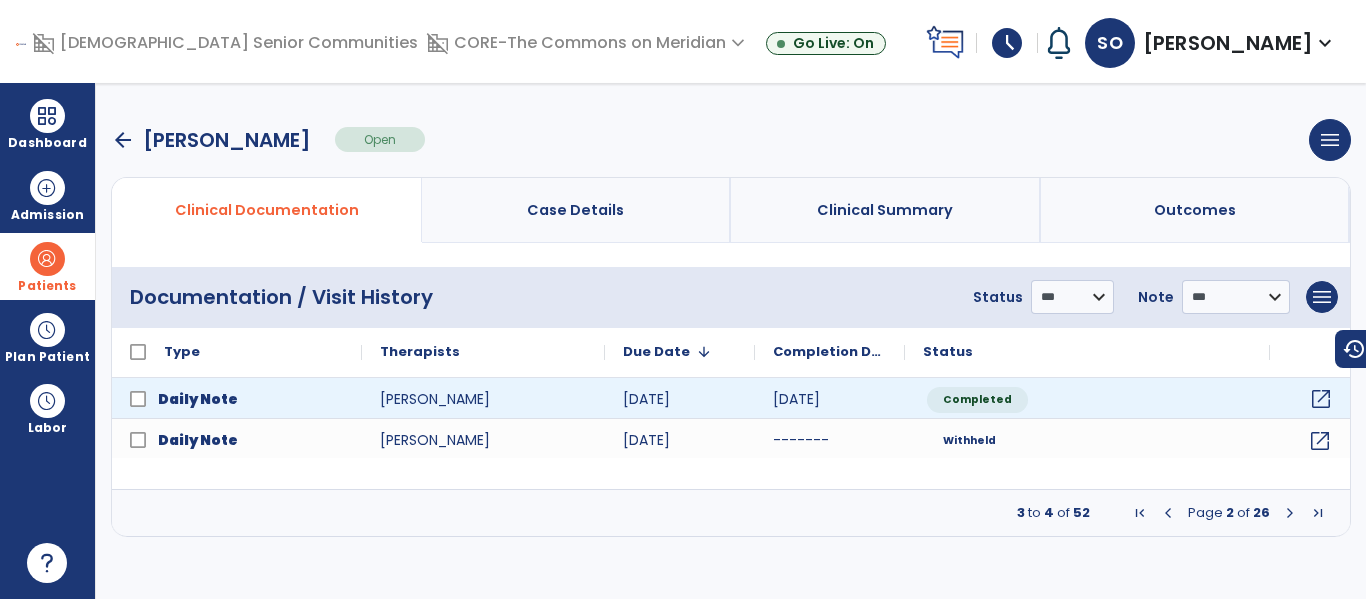 click on "open_in_new" 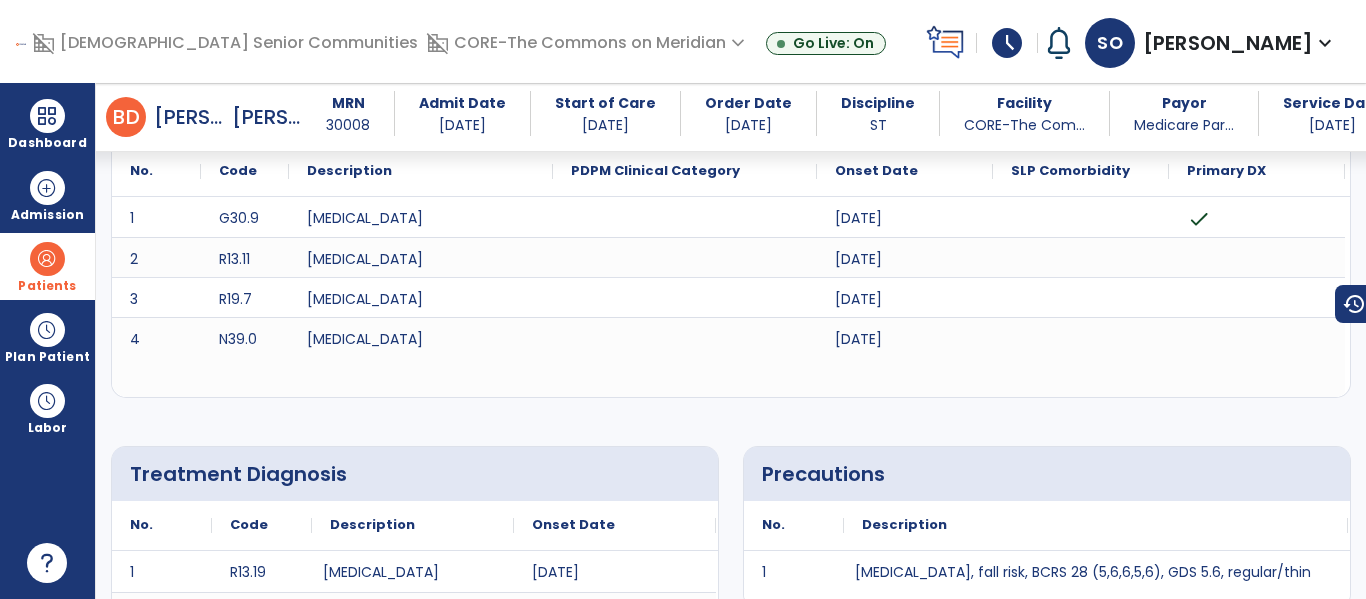scroll, scrollTop: 0, scrollLeft: 0, axis: both 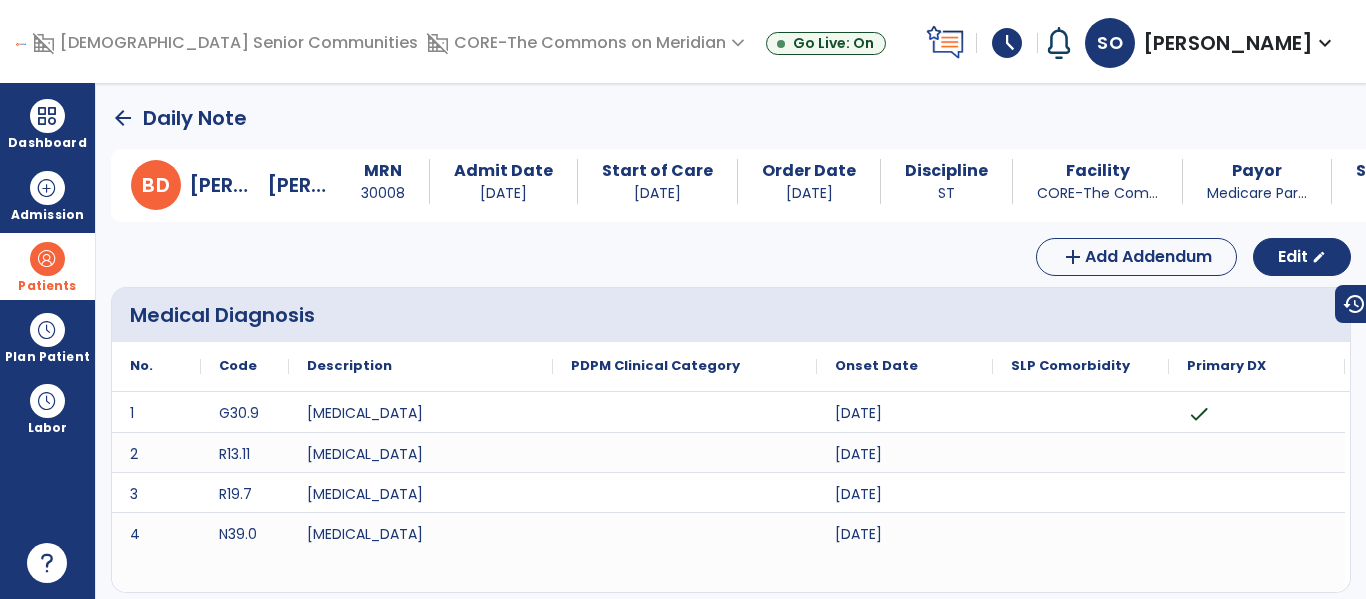 click on "arrow_back" 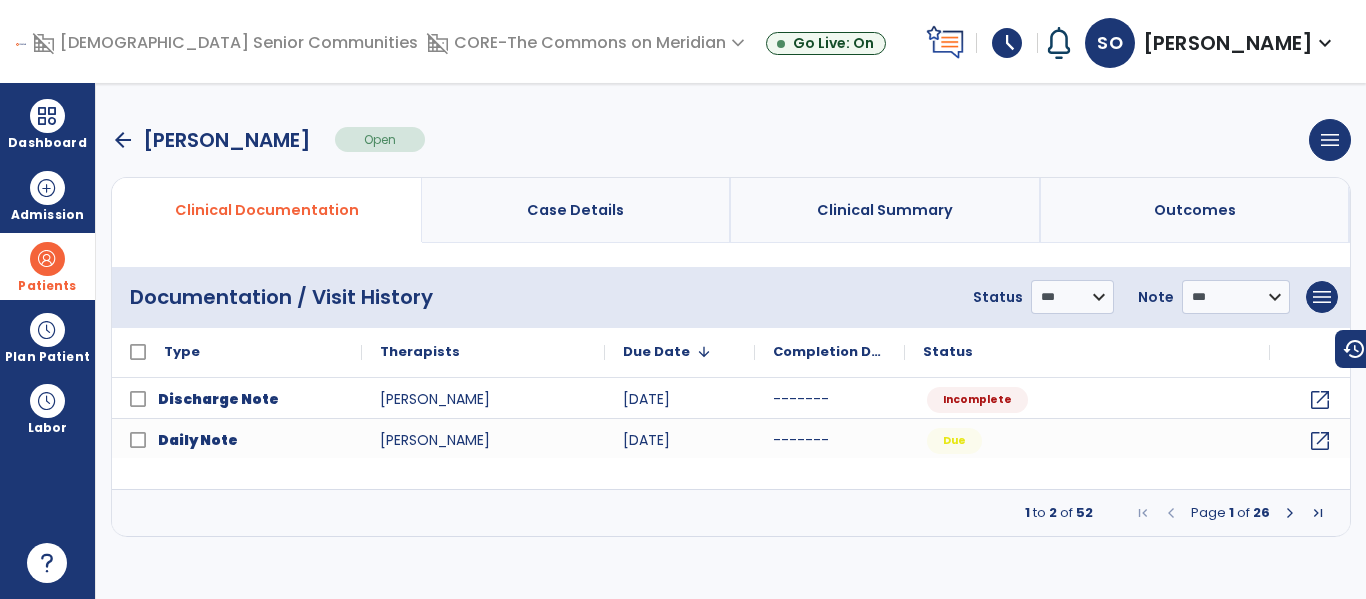 click at bounding box center [1290, 513] 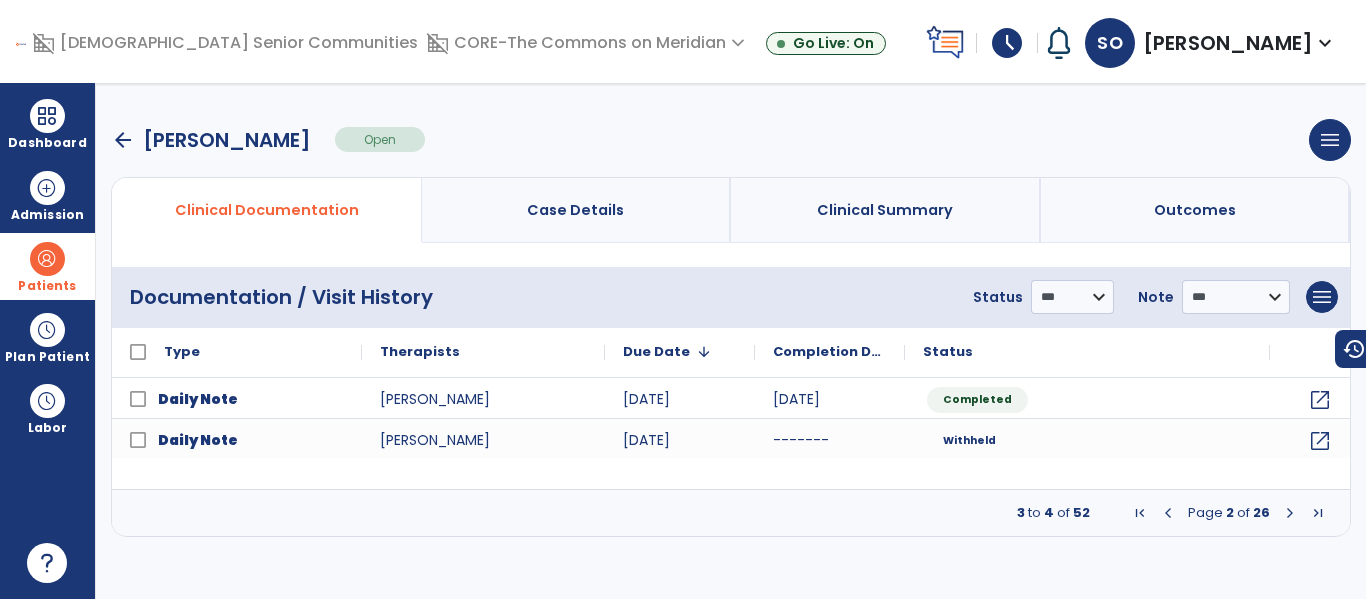 click at bounding box center [1290, 513] 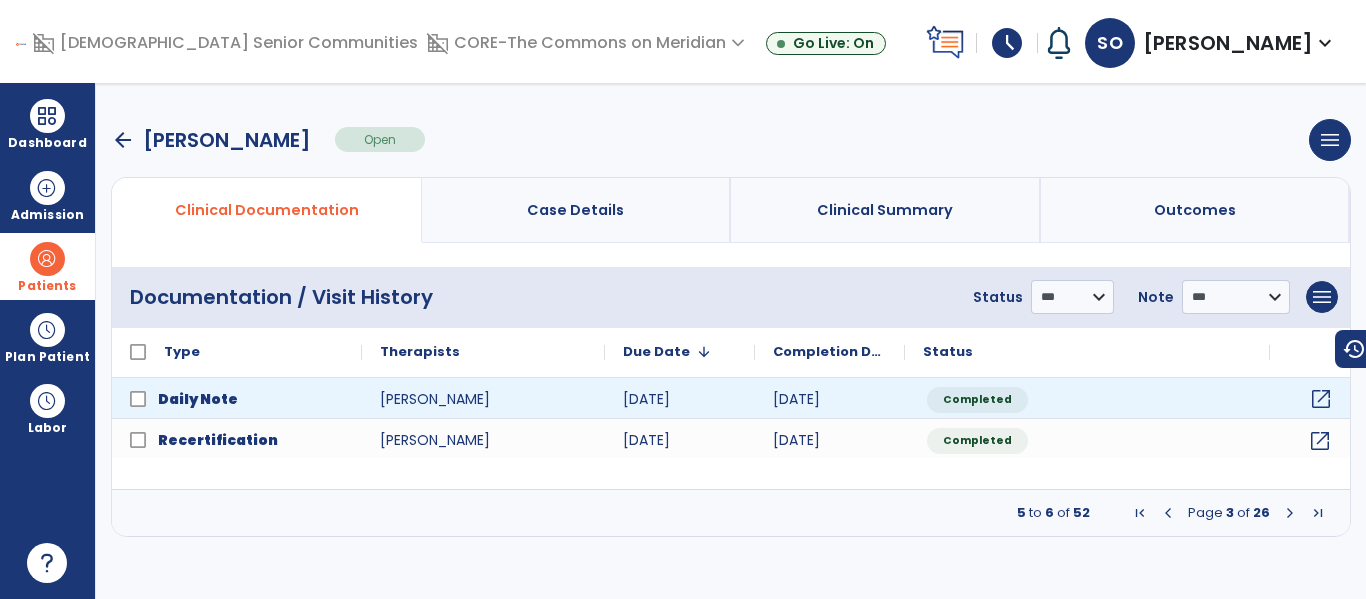 click on "open_in_new" 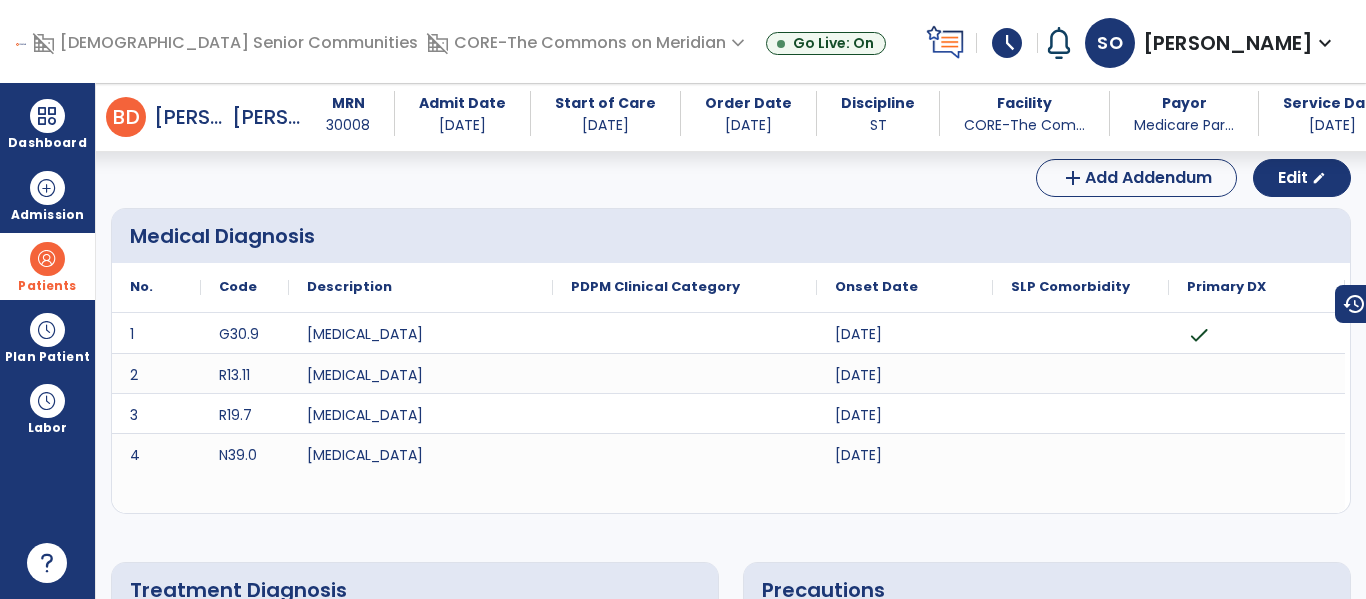 scroll, scrollTop: 0, scrollLeft: 0, axis: both 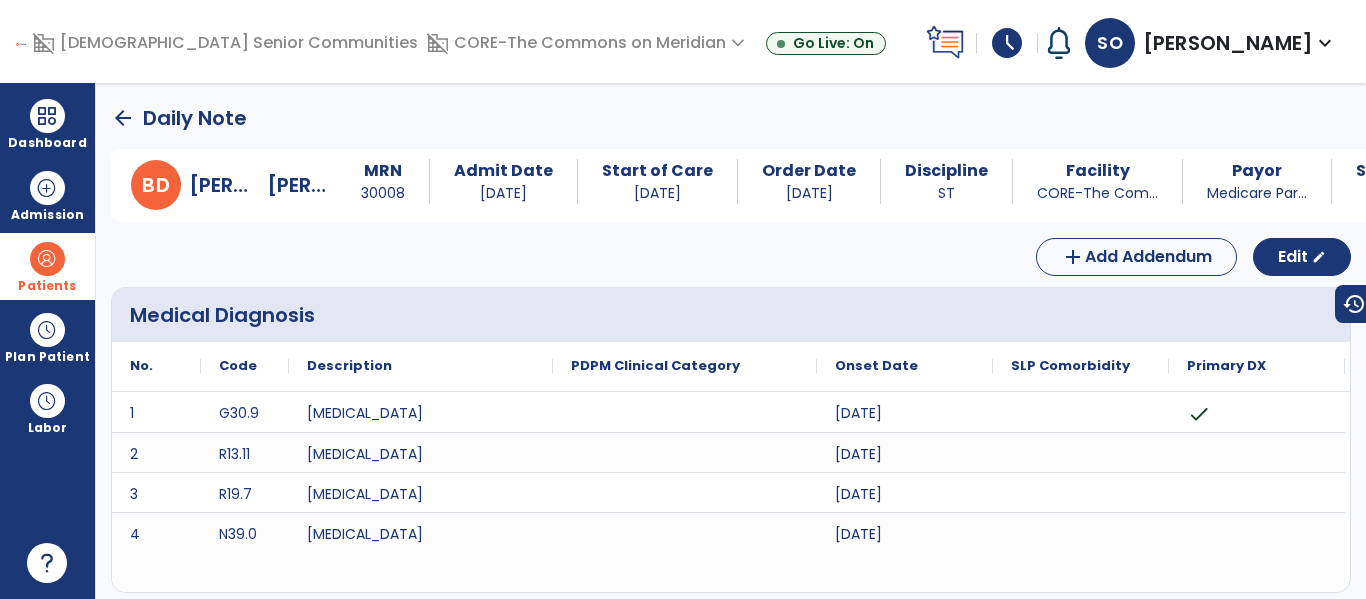 click on "arrow_back" 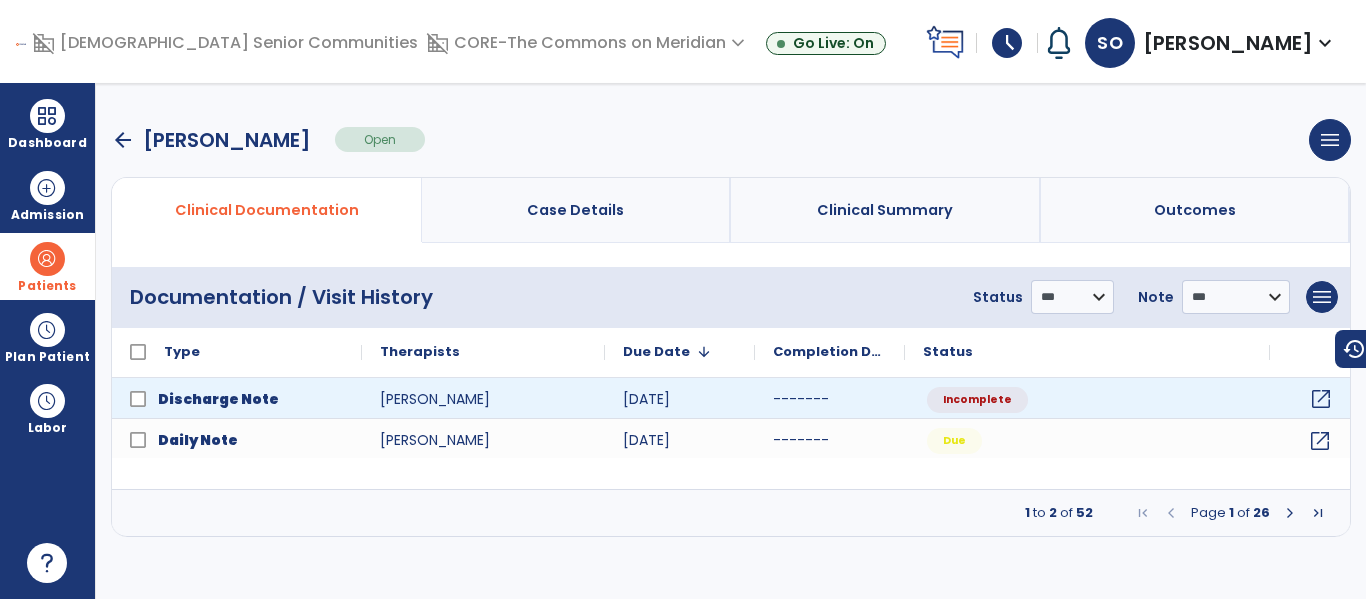 click on "open_in_new" 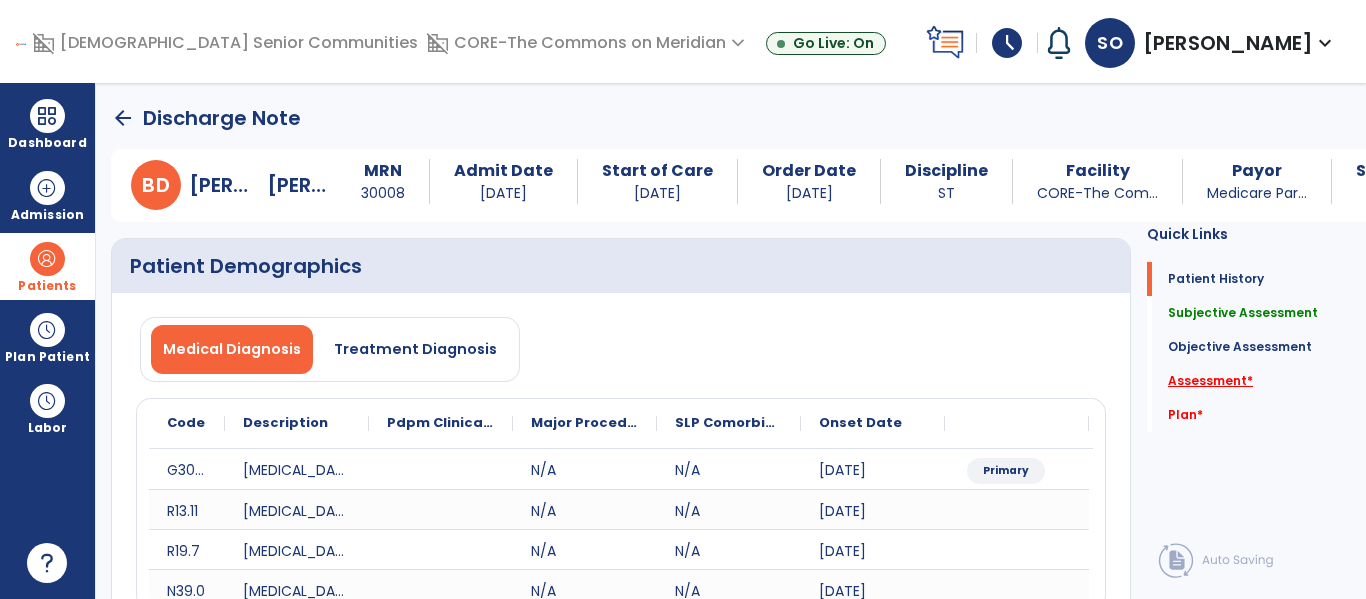 click on "Assessment   *" 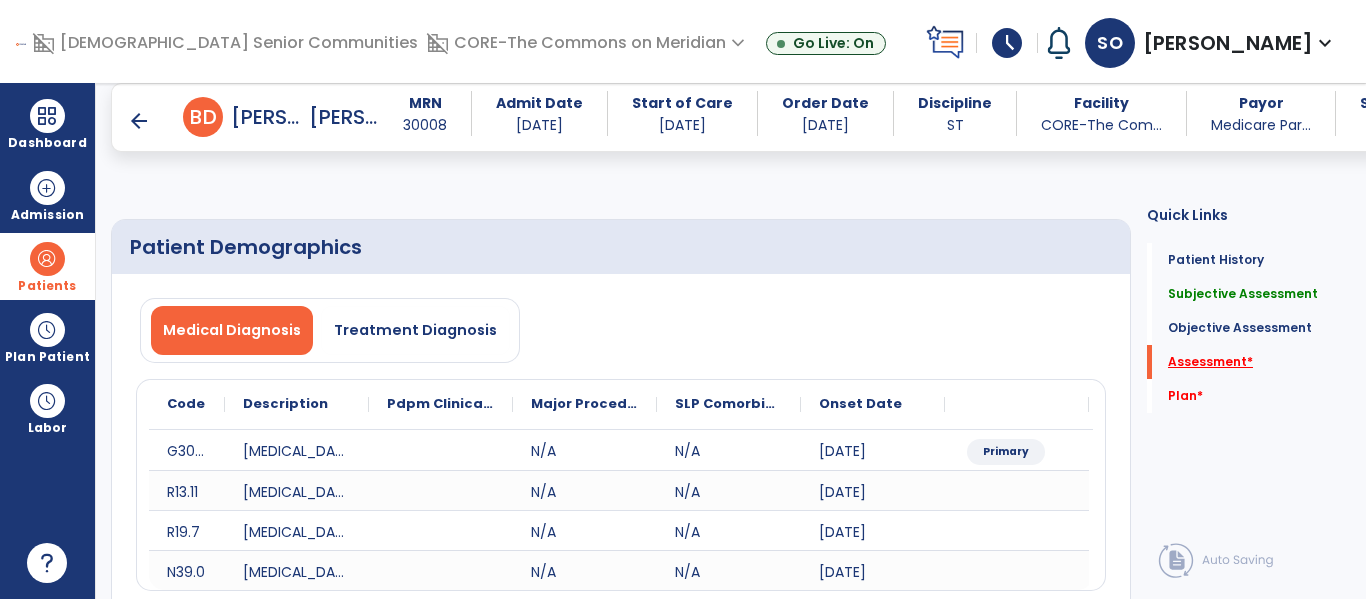 scroll, scrollTop: 441, scrollLeft: 0, axis: vertical 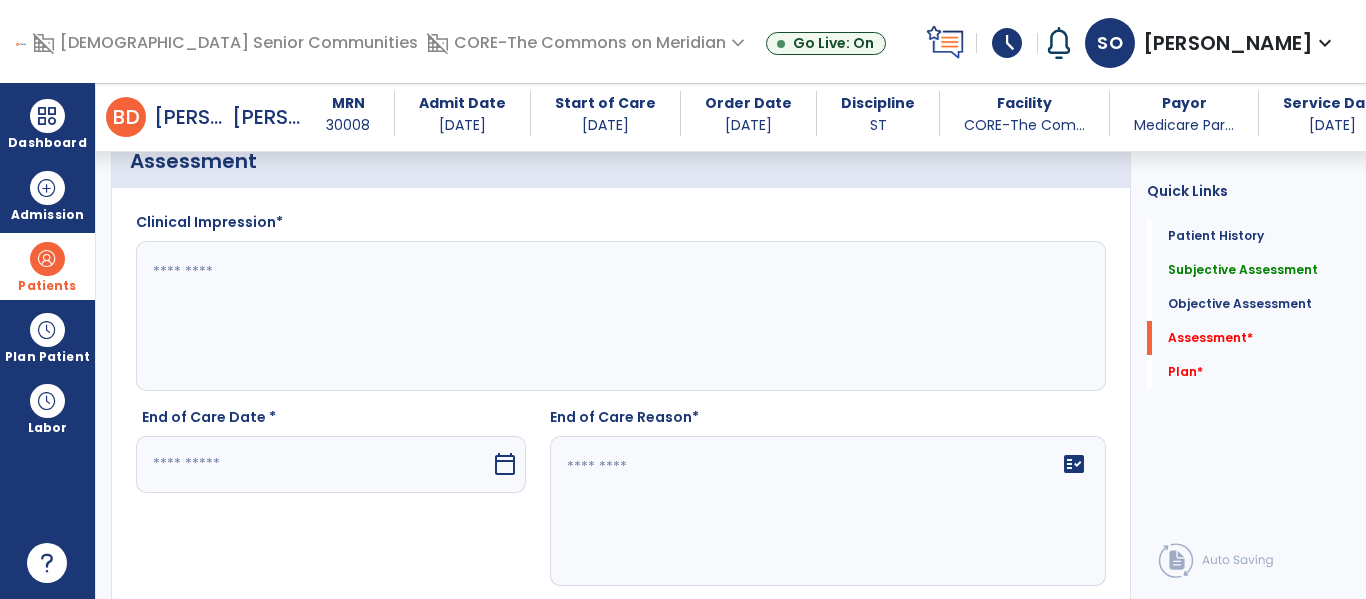 click 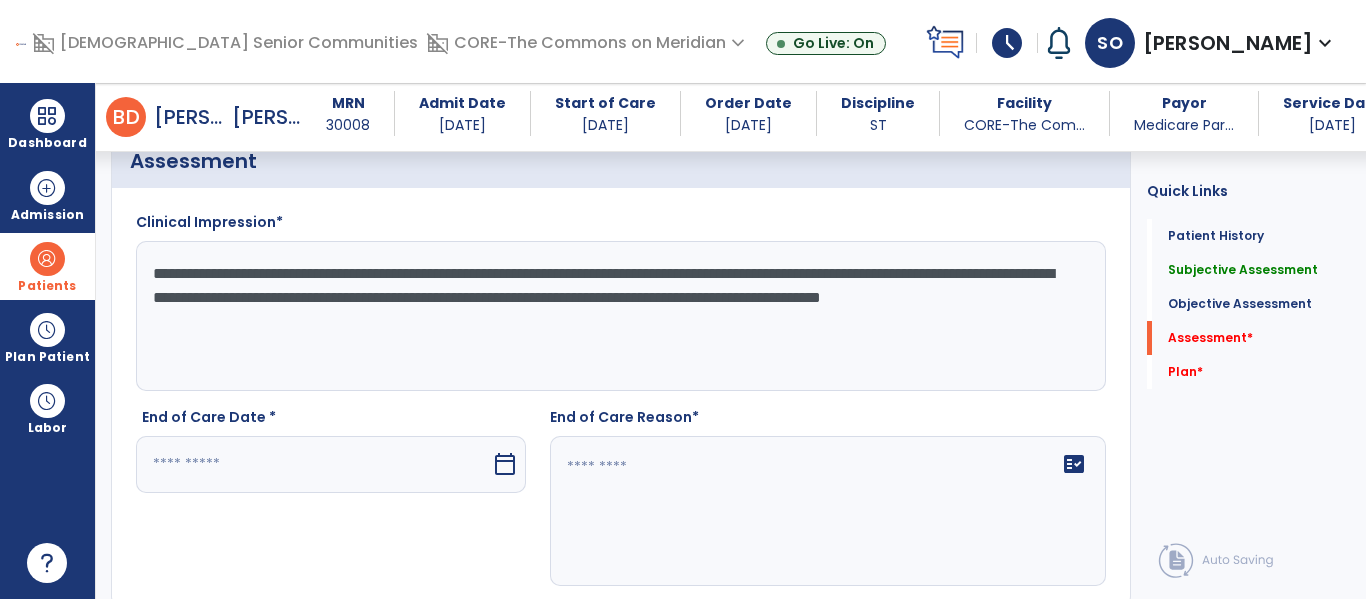 click on "**********" 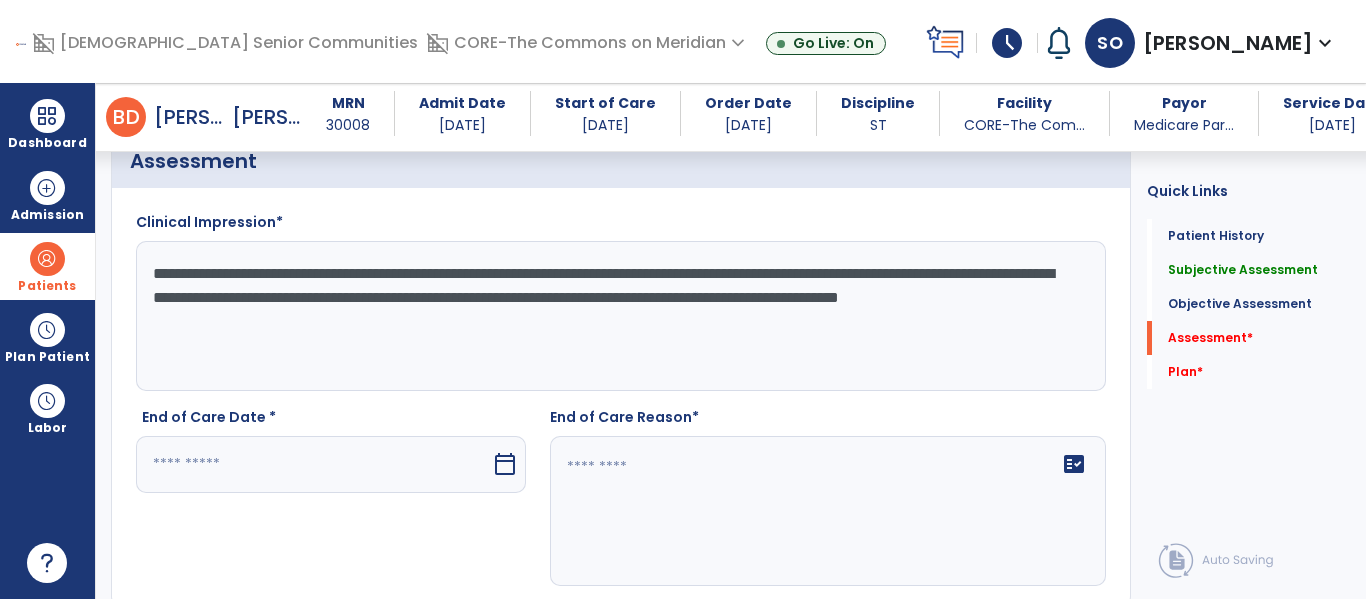 type on "**********" 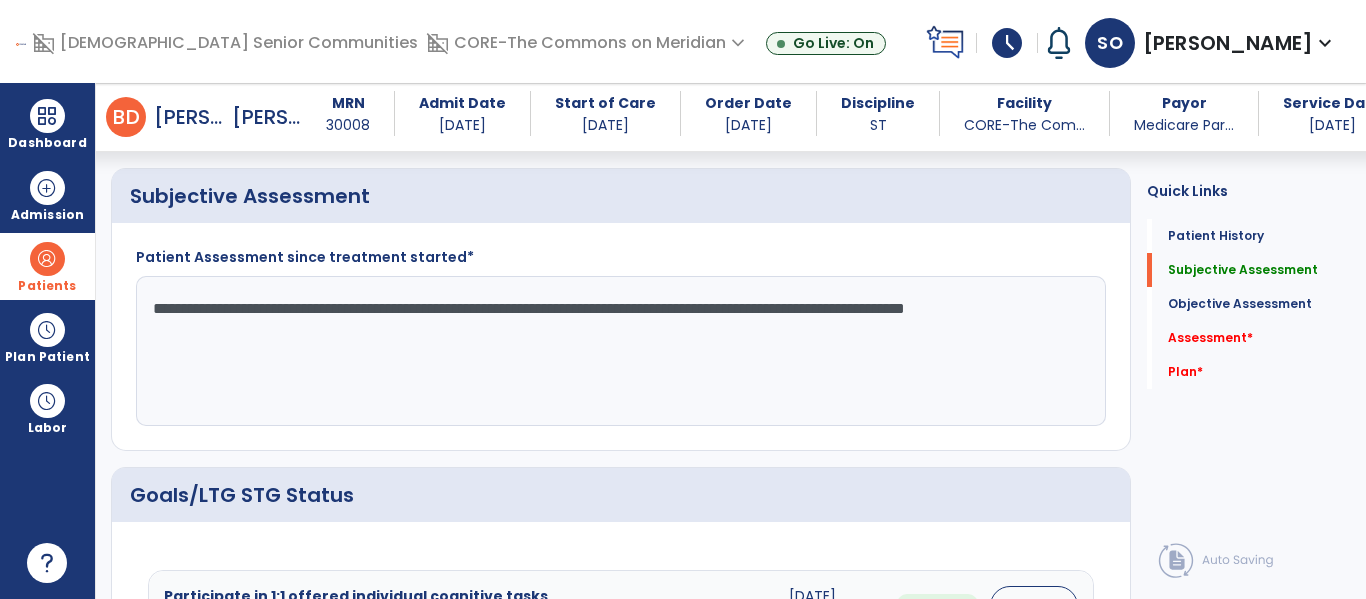 scroll, scrollTop: 0, scrollLeft: 0, axis: both 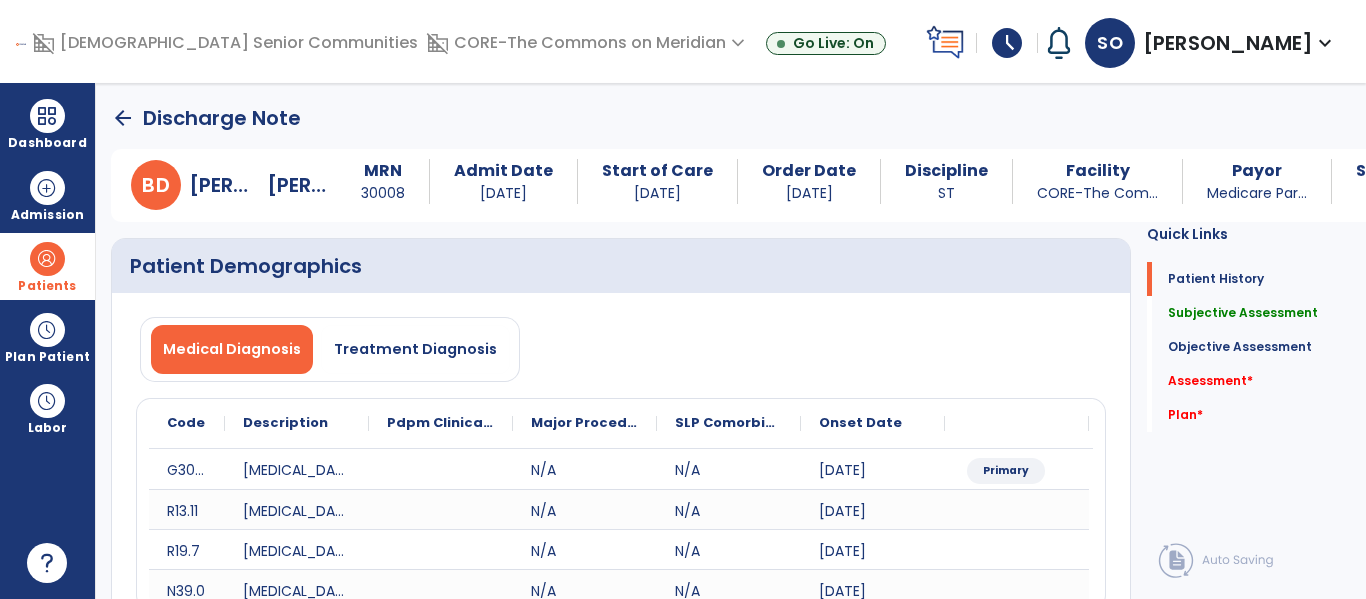 click on "arrow_back" 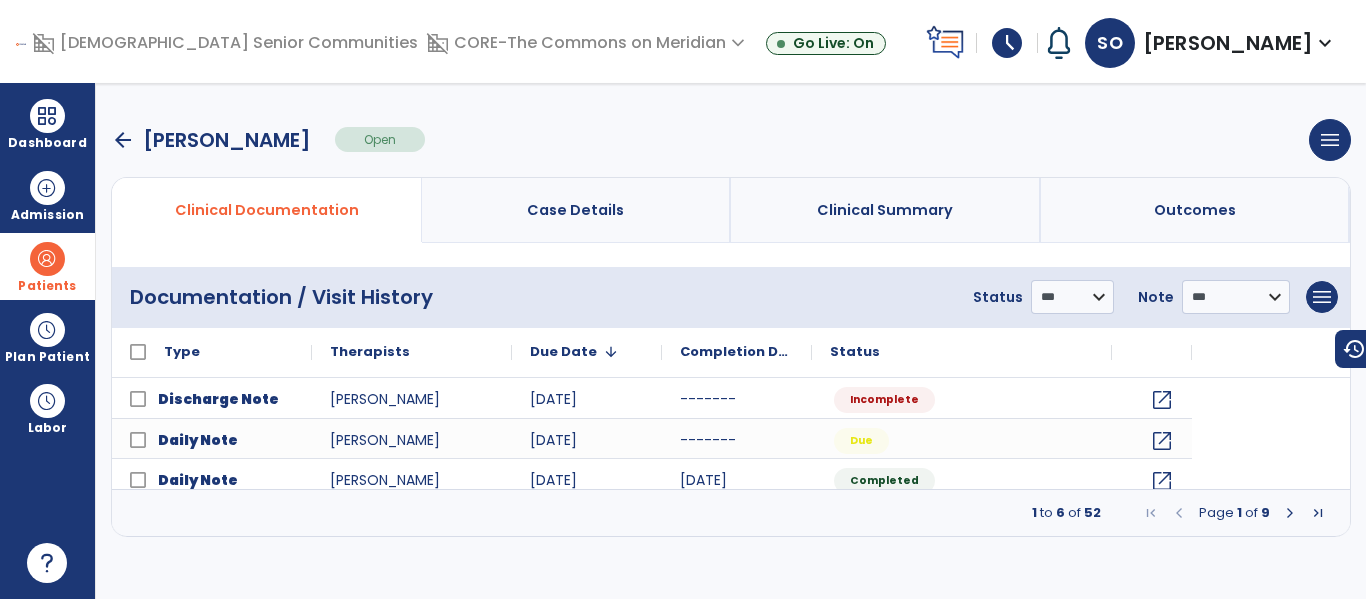 scroll, scrollTop: 0, scrollLeft: 0, axis: both 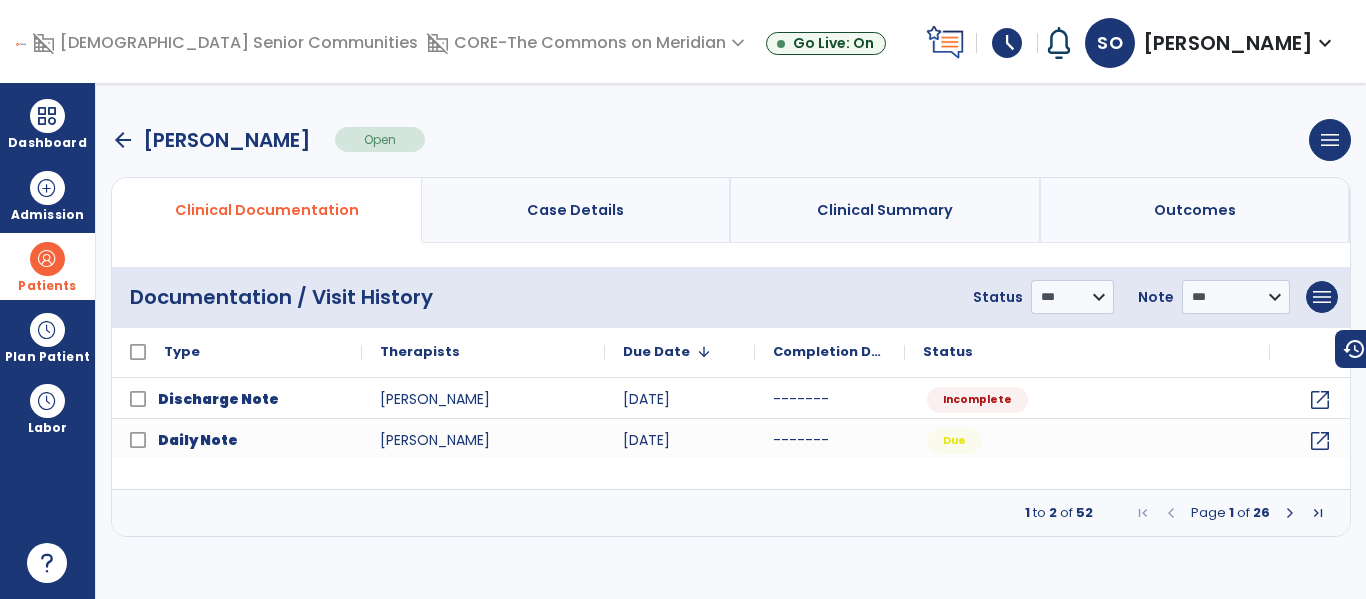 click at bounding box center [1290, 513] 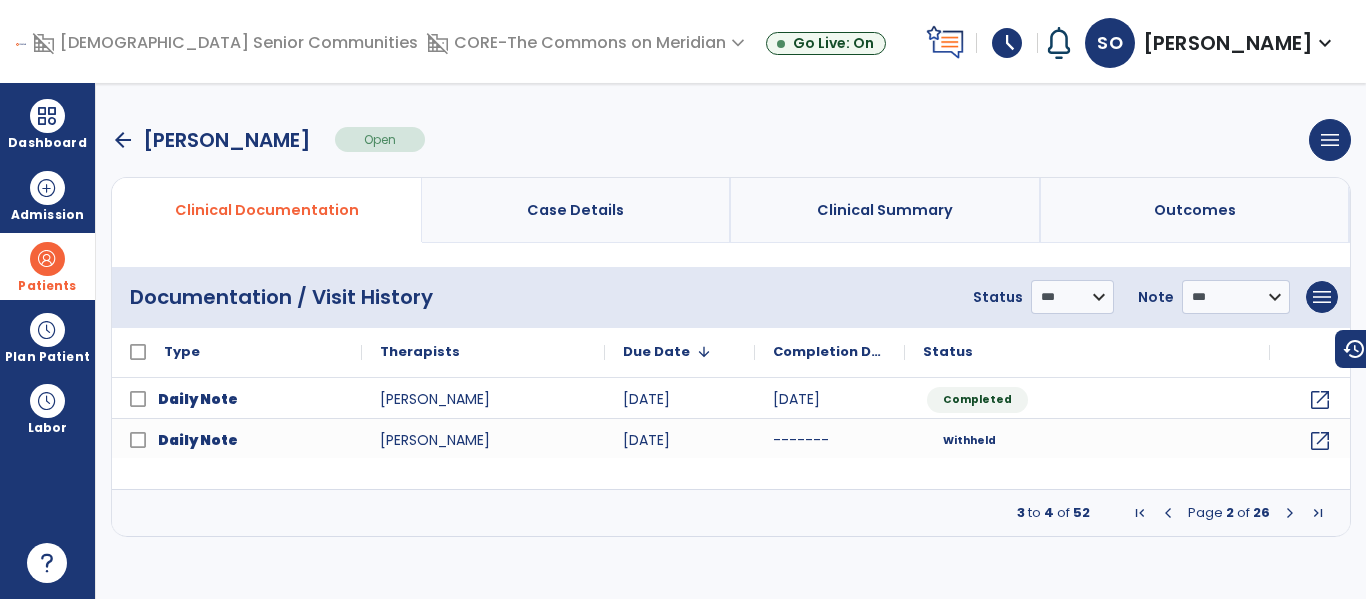 click at bounding box center [1290, 513] 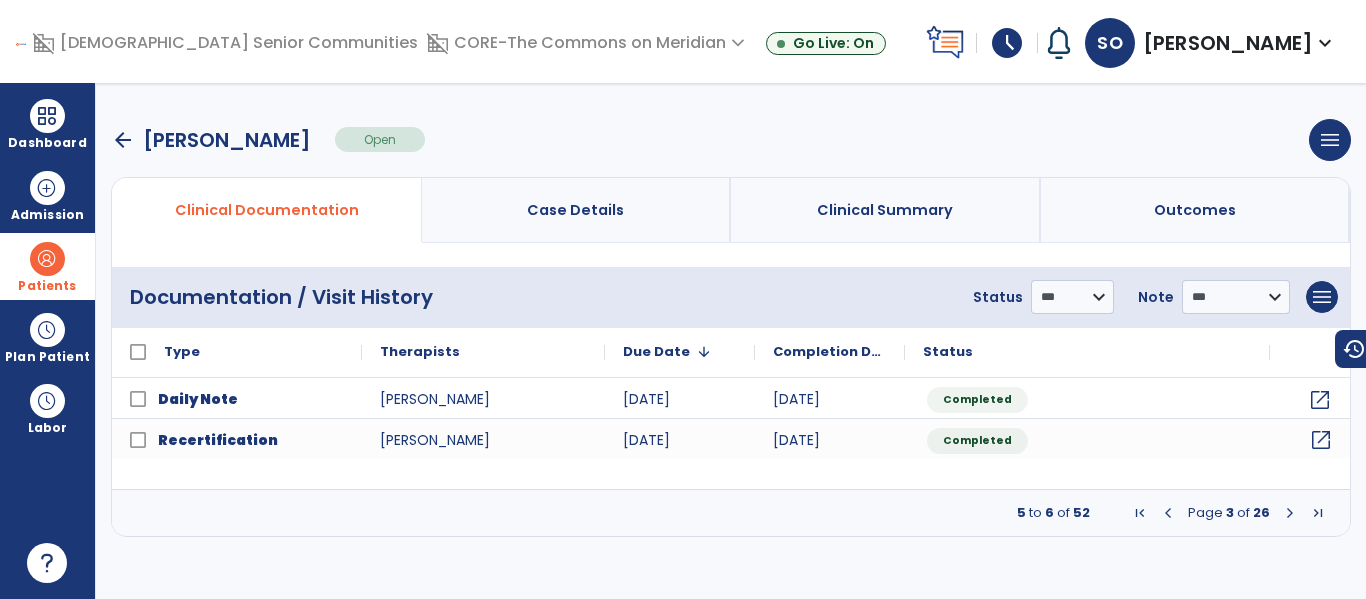 click on "open_in_new" 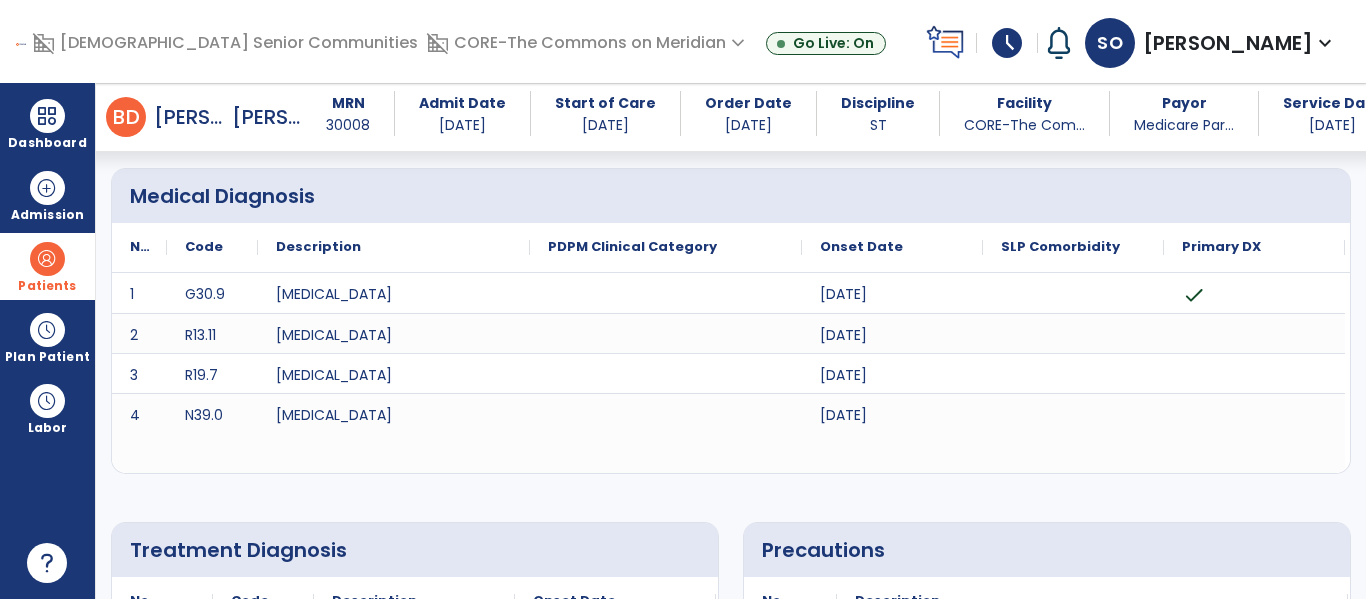 scroll, scrollTop: 0, scrollLeft: 0, axis: both 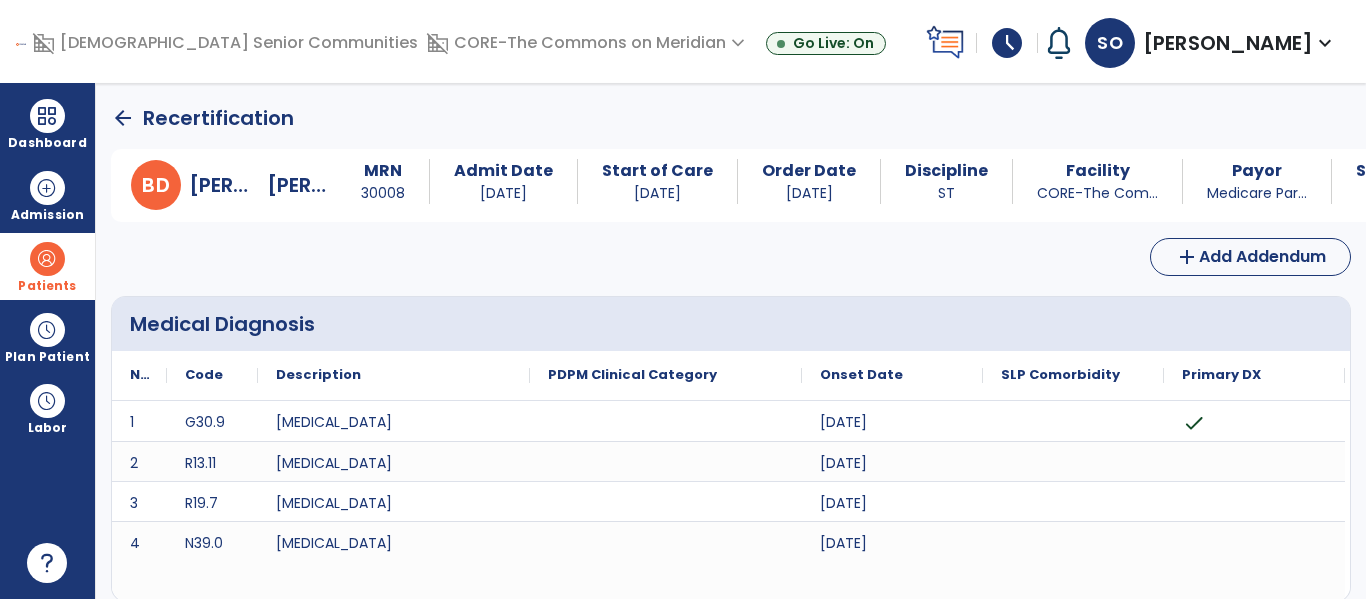click on "arrow_back" 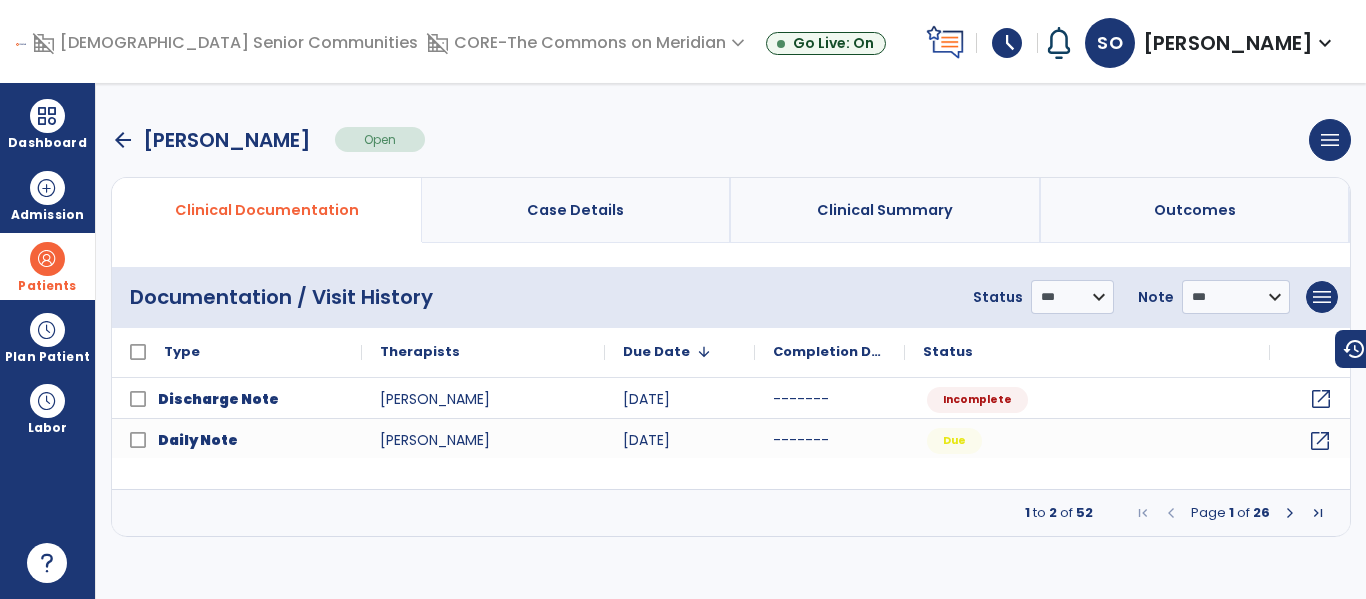 click on "open_in_new" 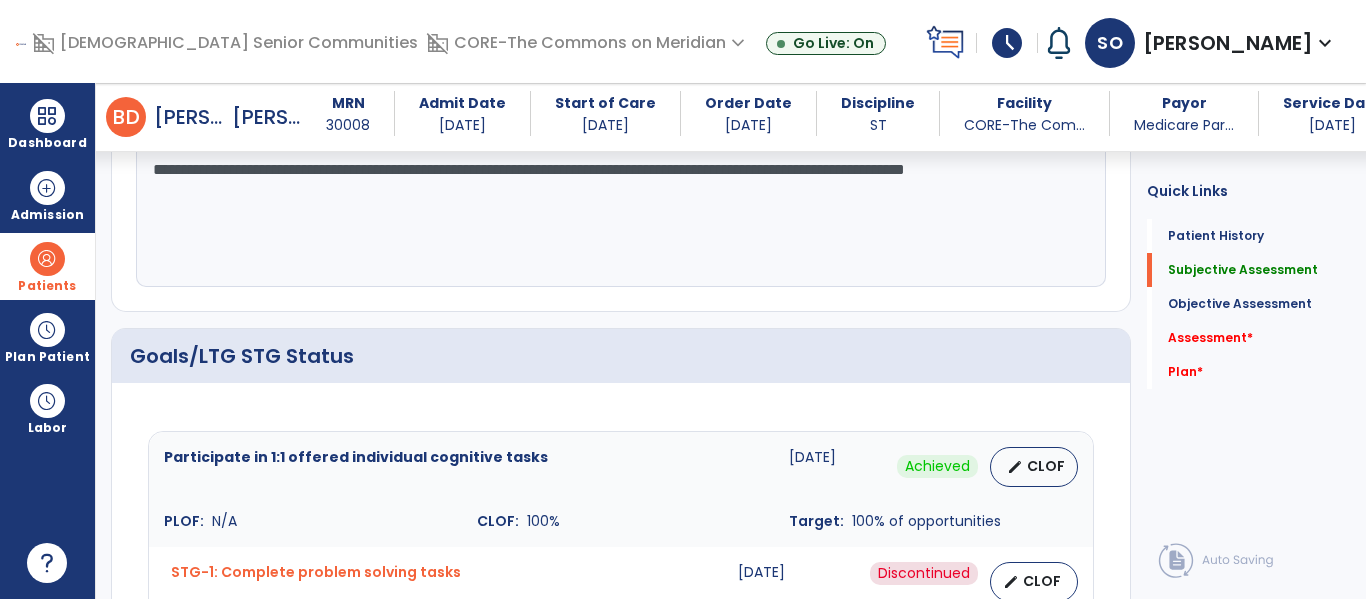 scroll, scrollTop: 602, scrollLeft: 0, axis: vertical 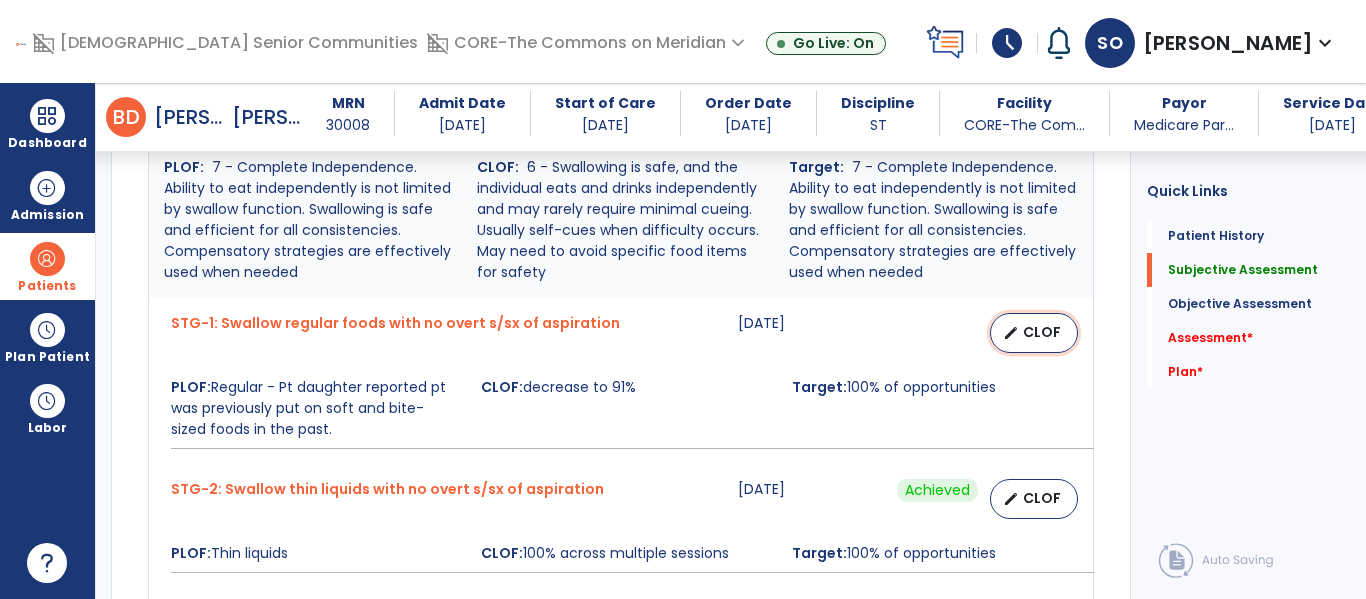 click on "CLOF" at bounding box center [1042, 332] 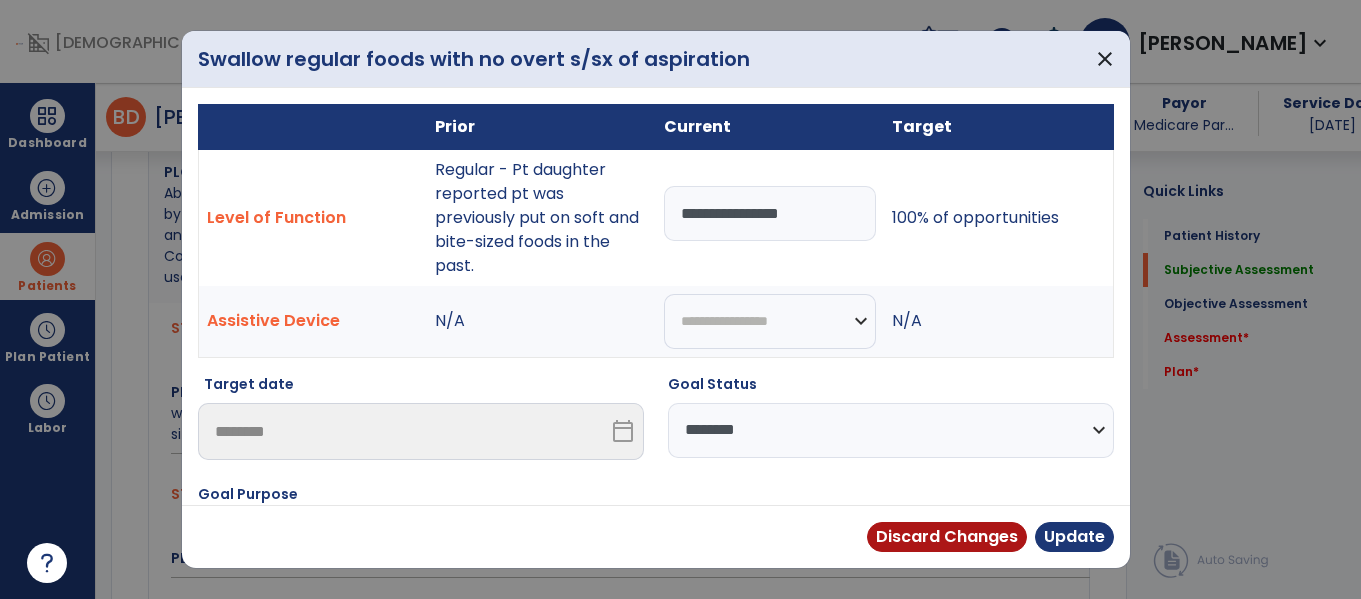 scroll, scrollTop: 1582, scrollLeft: 0, axis: vertical 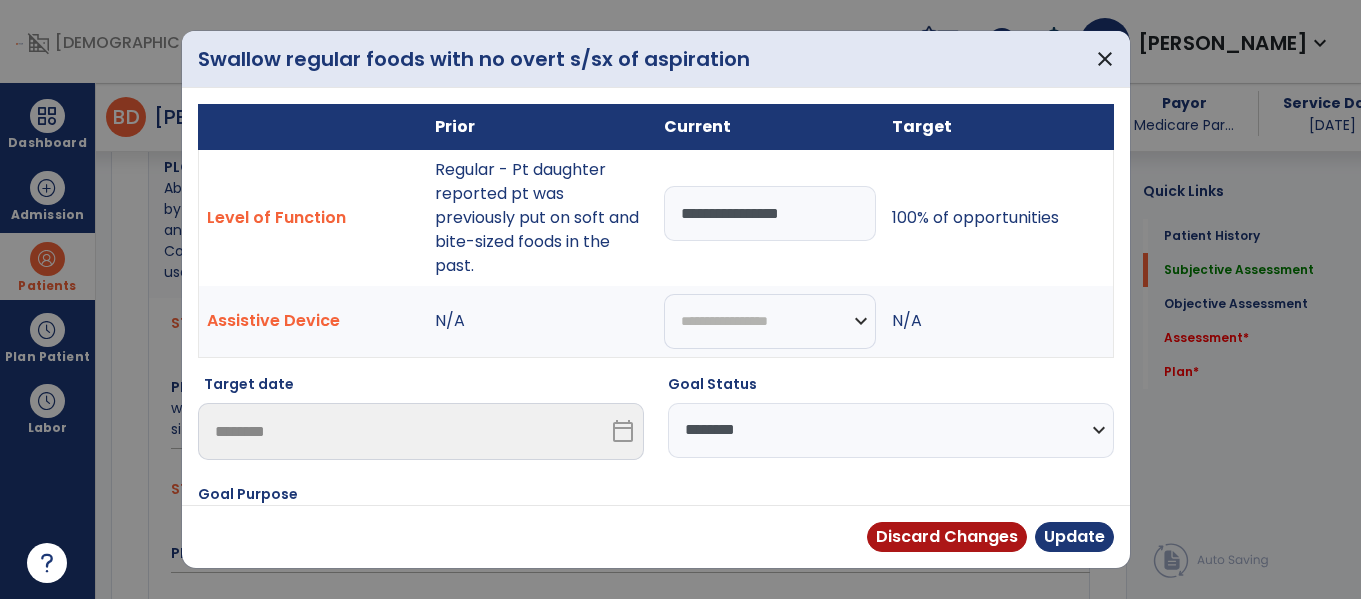 click on "**********" at bounding box center (770, 213) 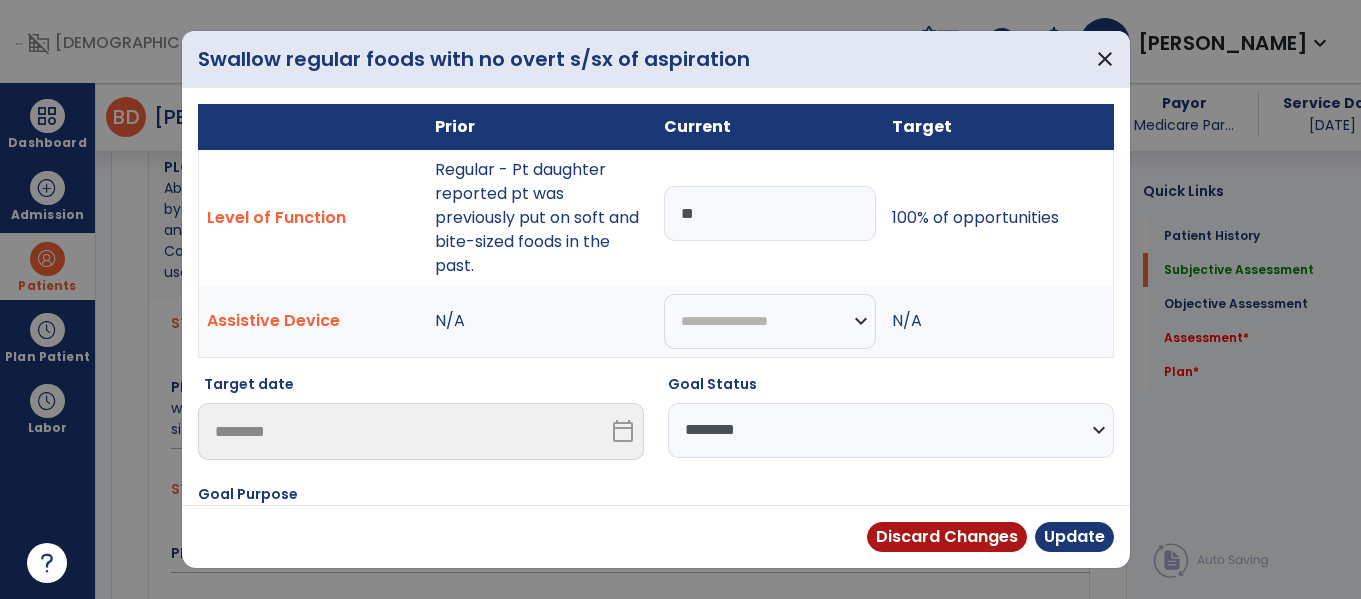 type on "*" 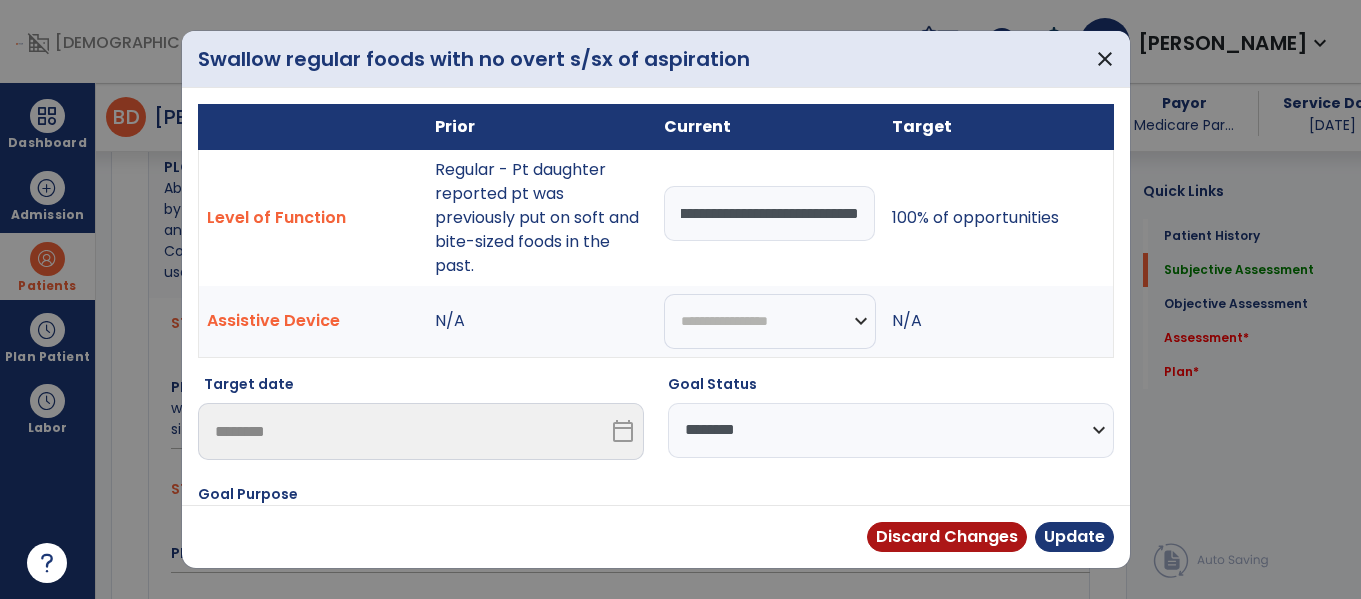scroll, scrollTop: 0, scrollLeft: 394, axis: horizontal 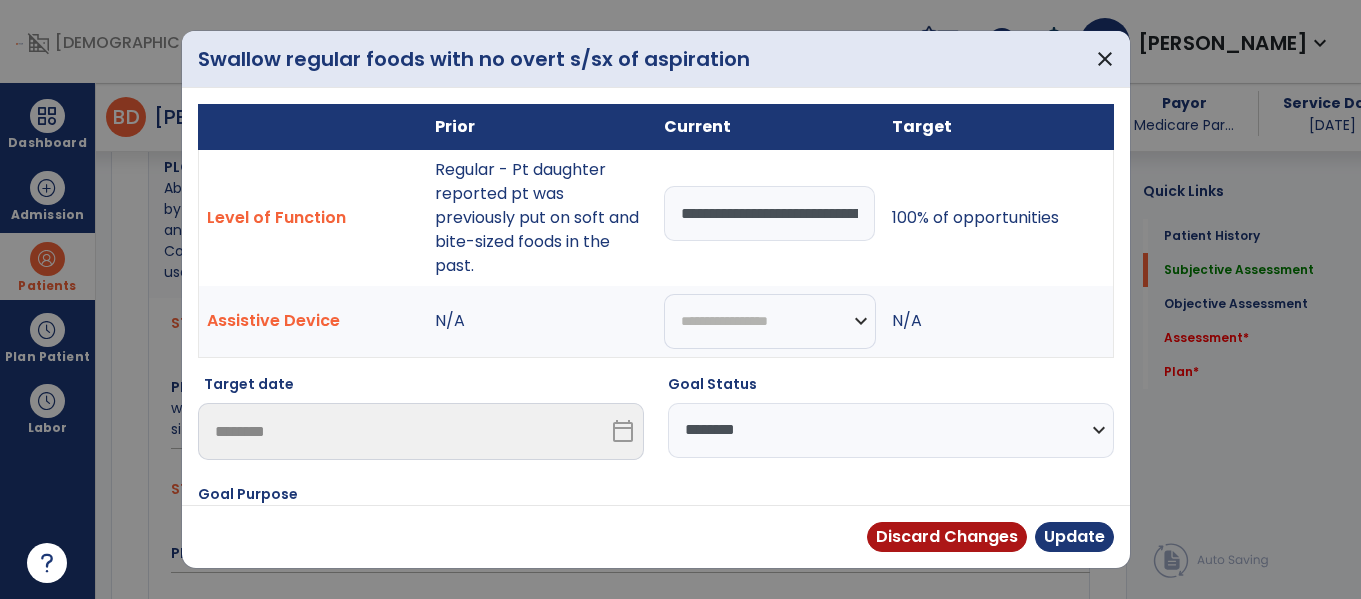 select on "********" 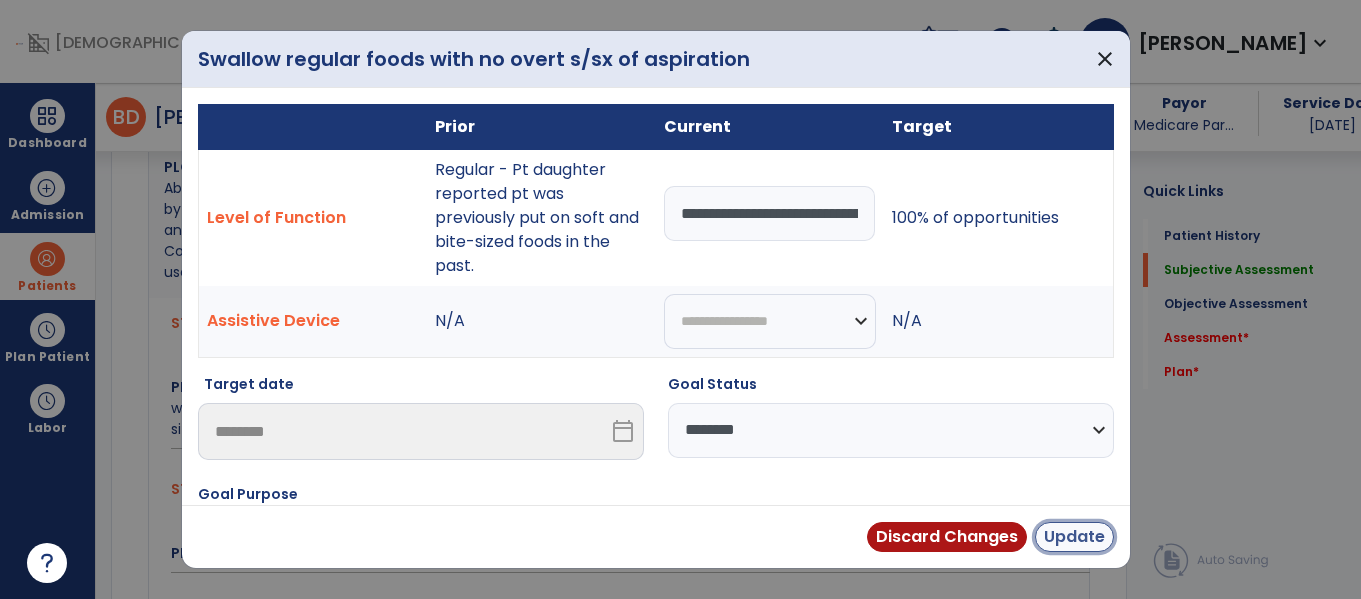 click on "Update" at bounding box center [1074, 537] 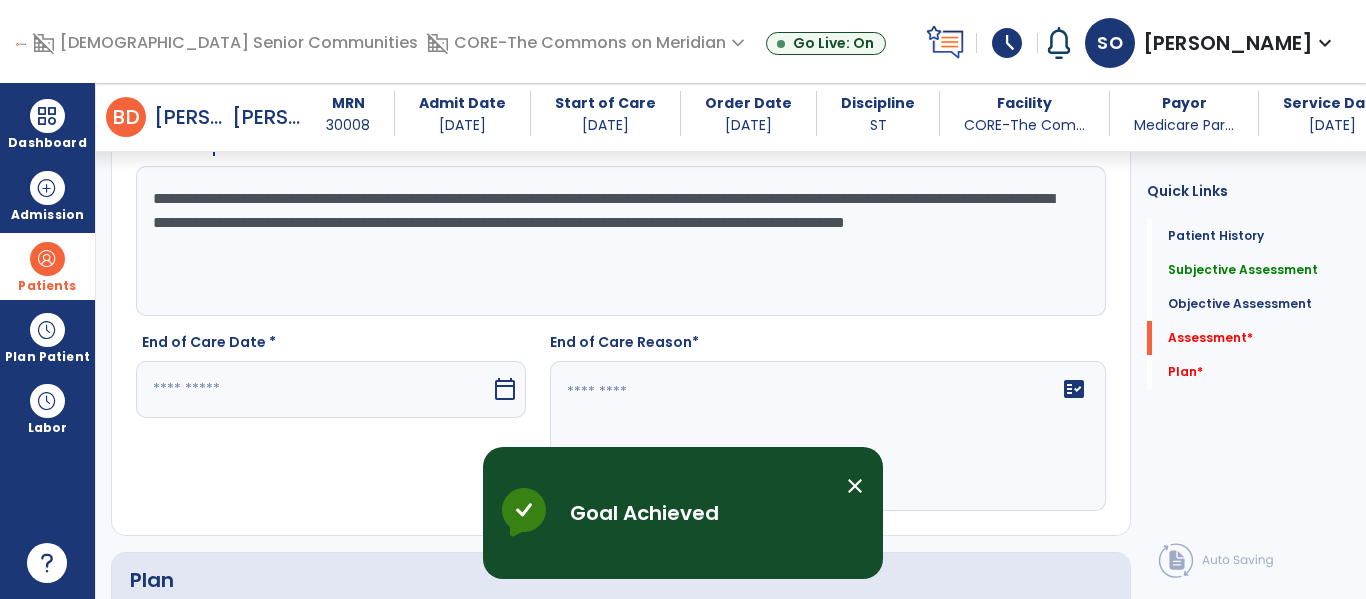 scroll, scrollTop: 2664, scrollLeft: 0, axis: vertical 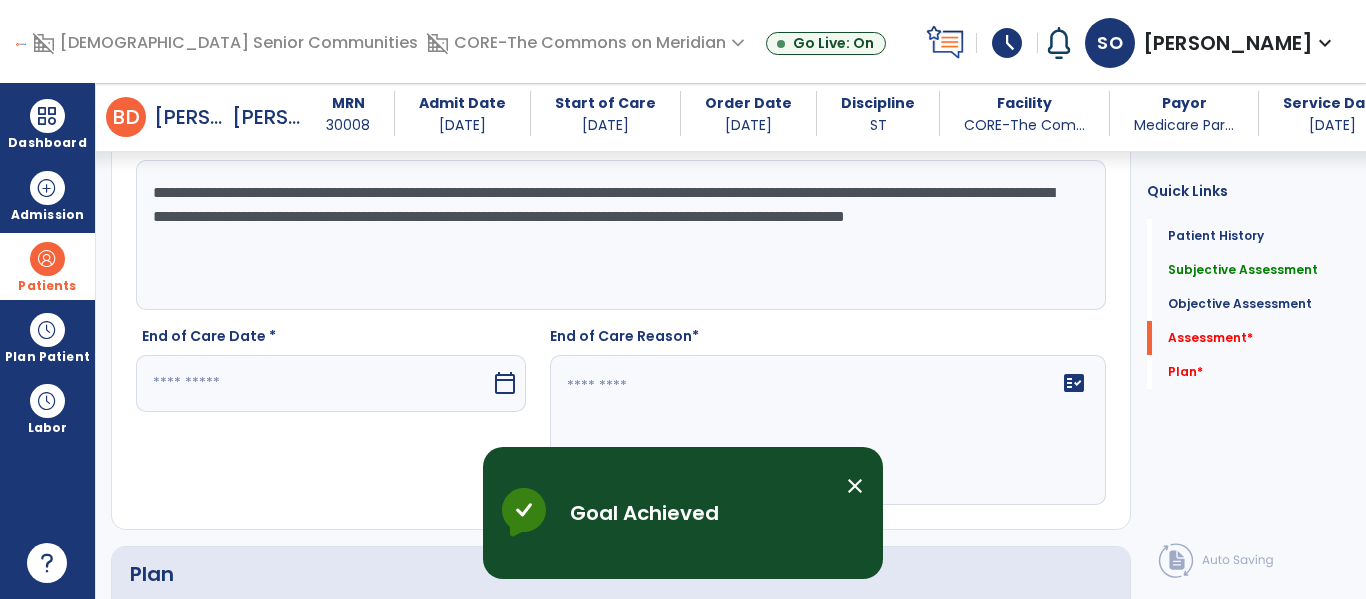 click on "**********" 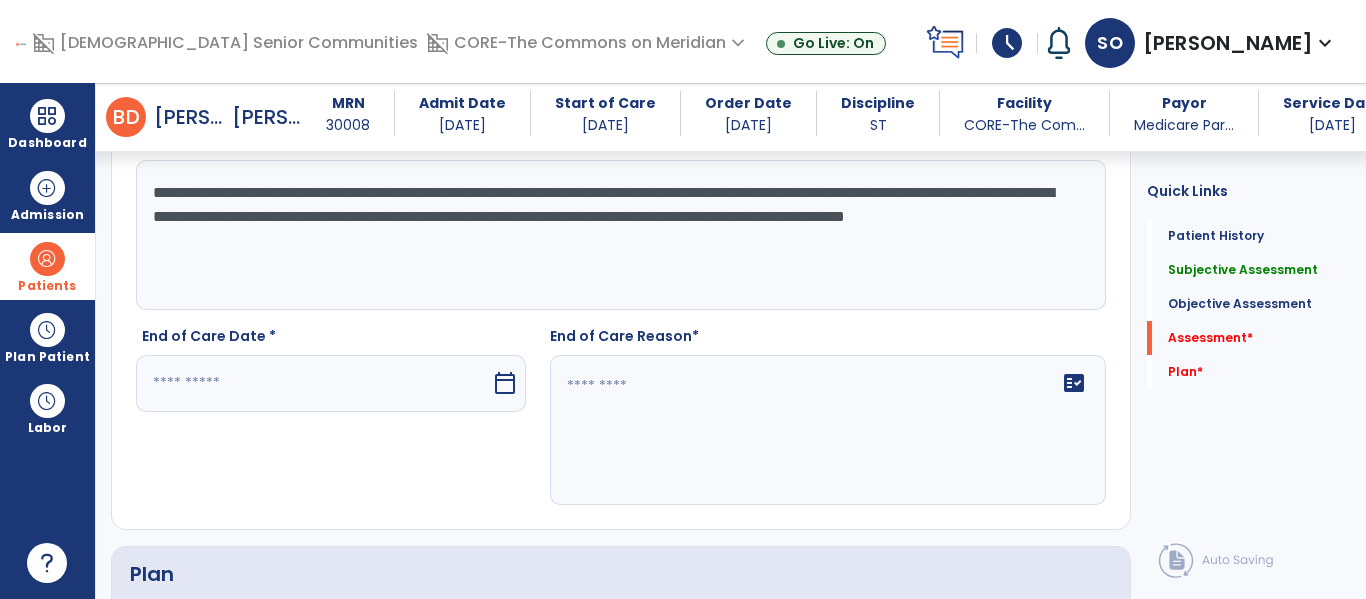 click on "**********" 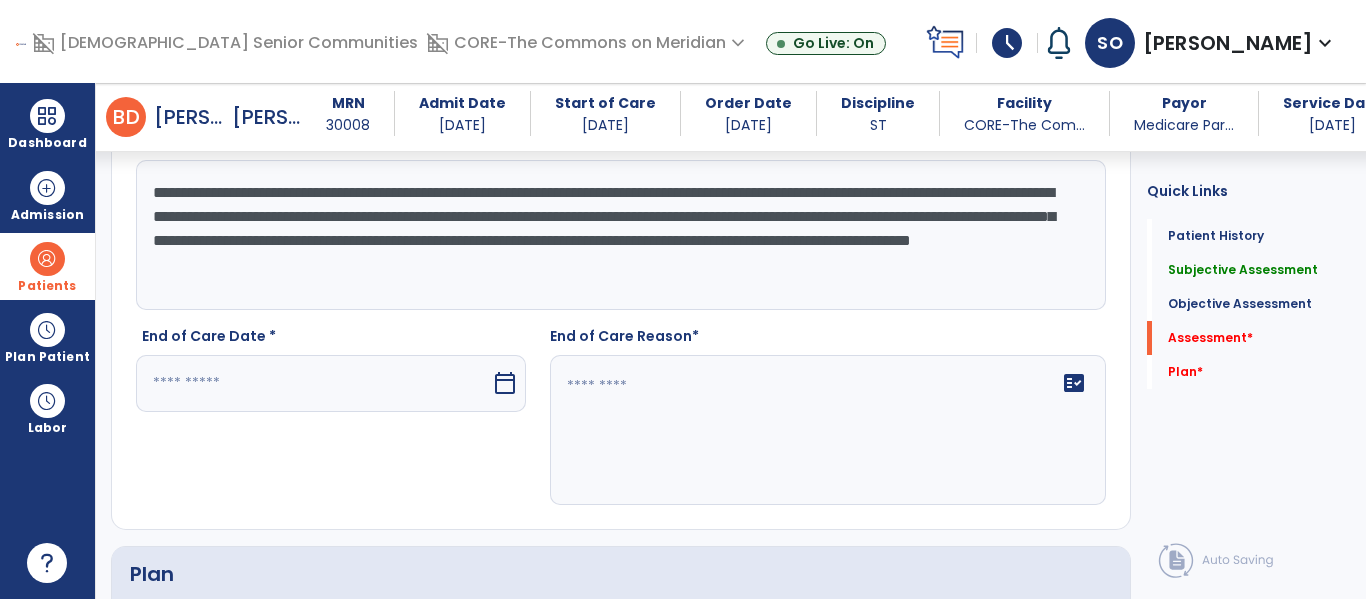 click on "**********" 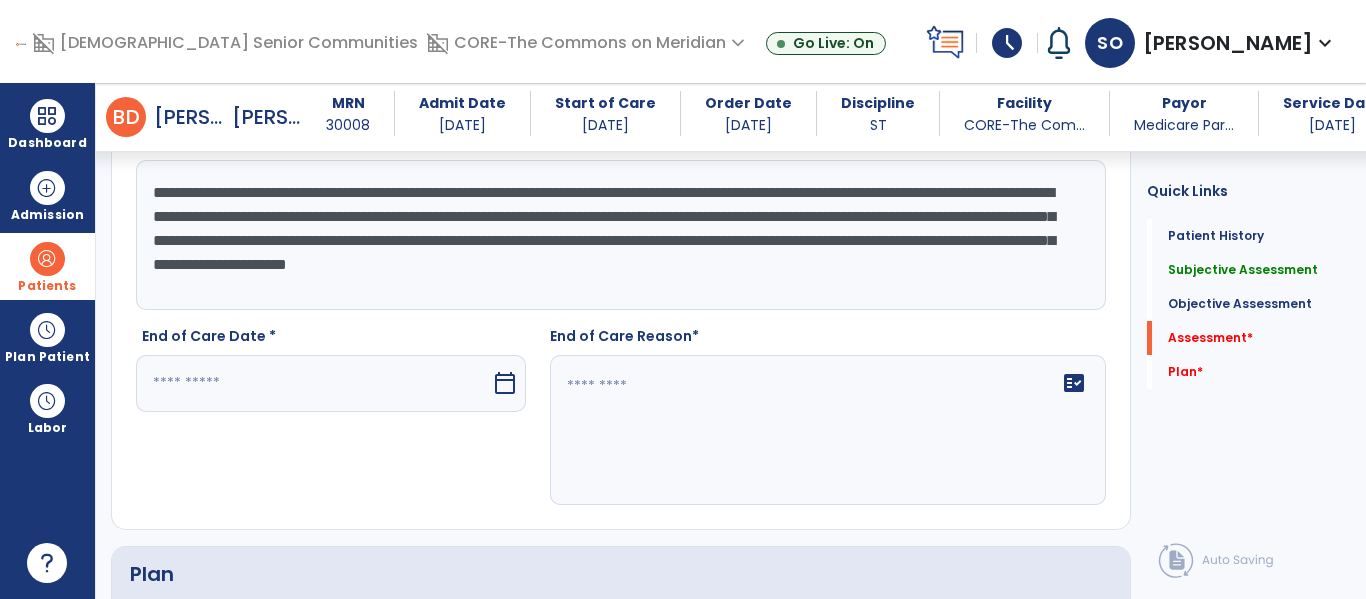 type on "**********" 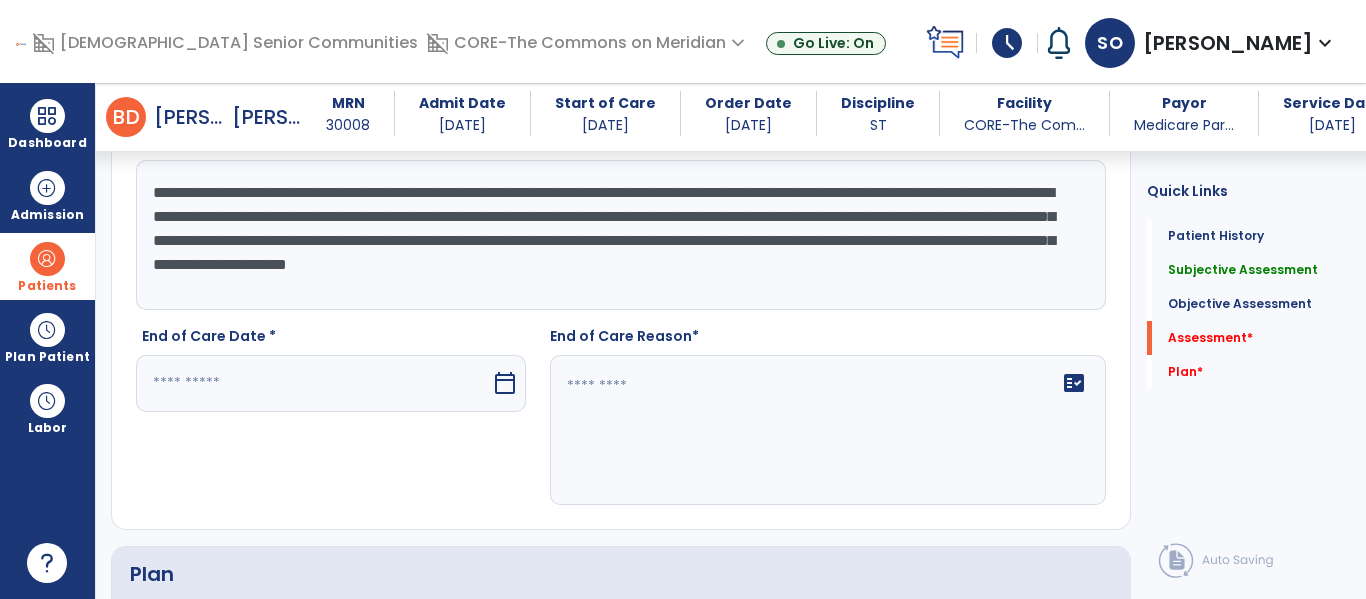 click at bounding box center (313, 383) 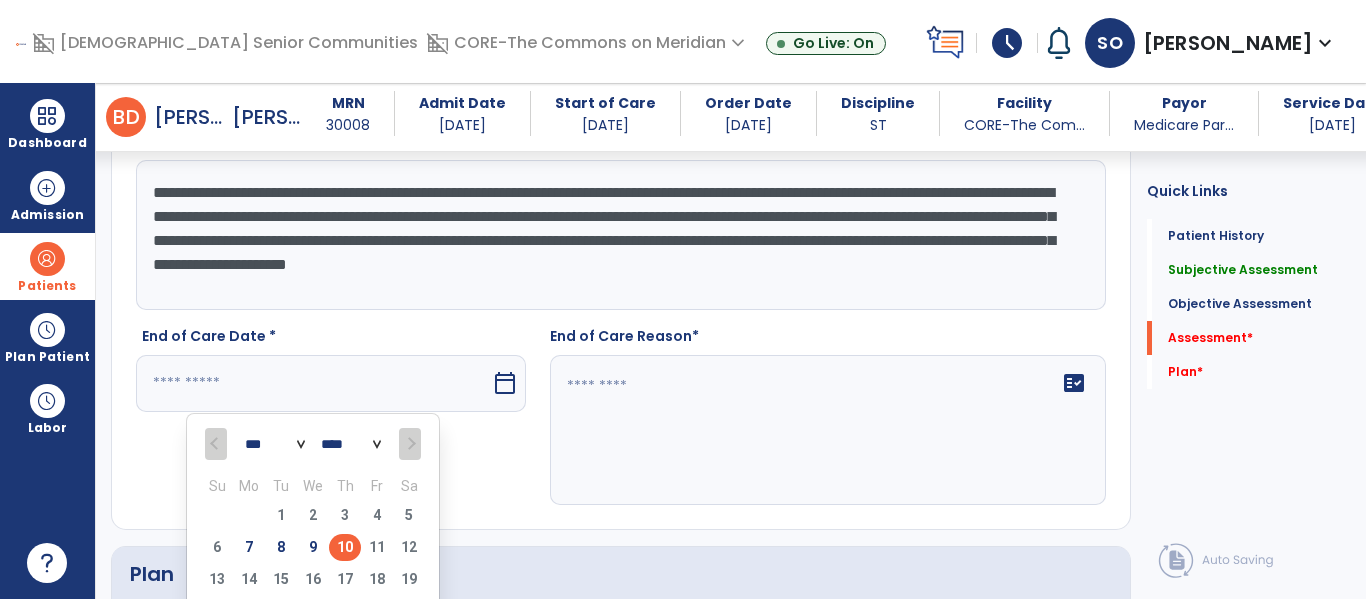 click on "10" at bounding box center [345, 547] 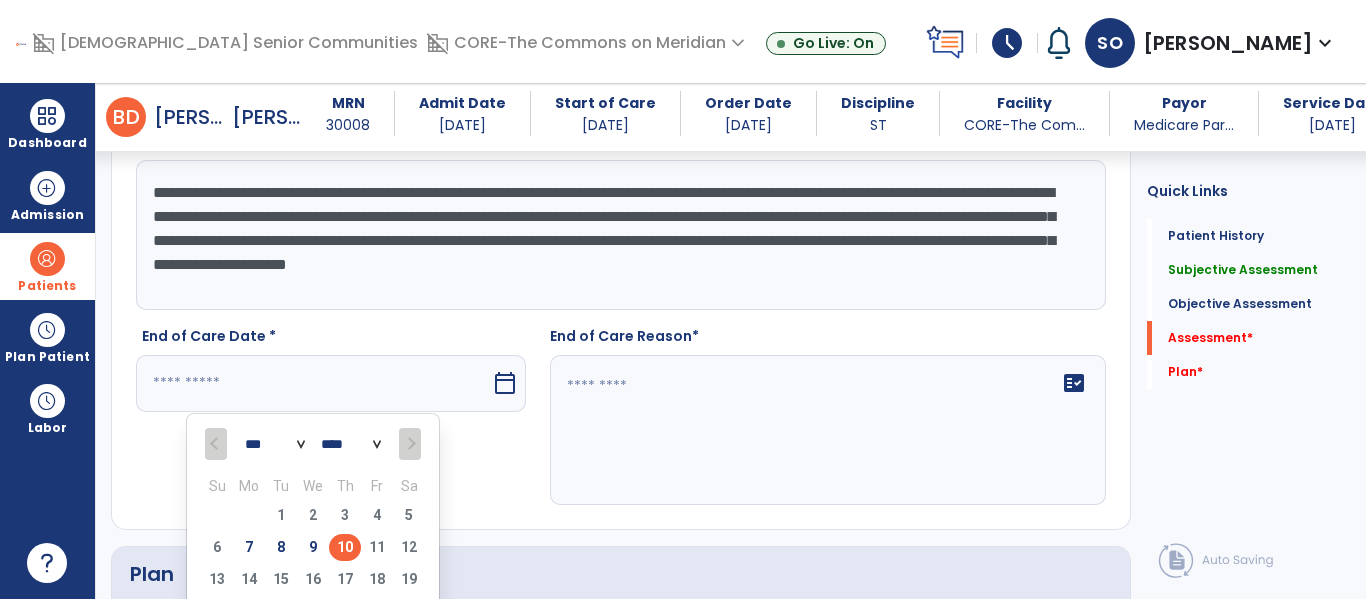 type on "*********" 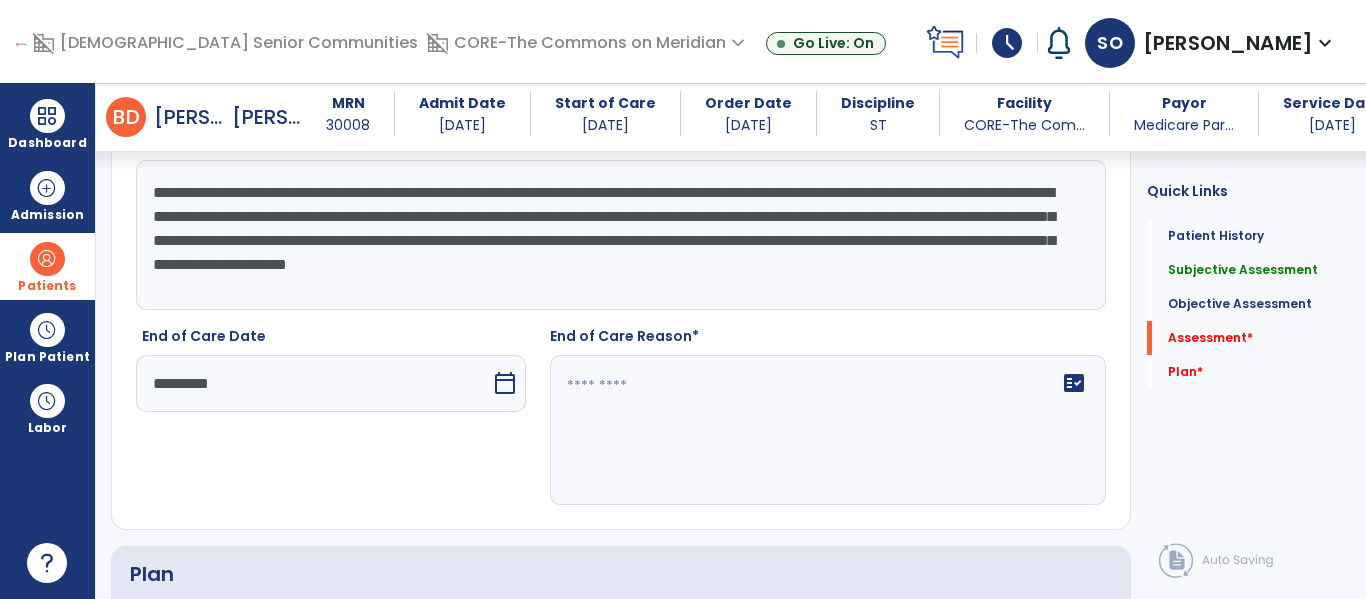 click on "fact_check" 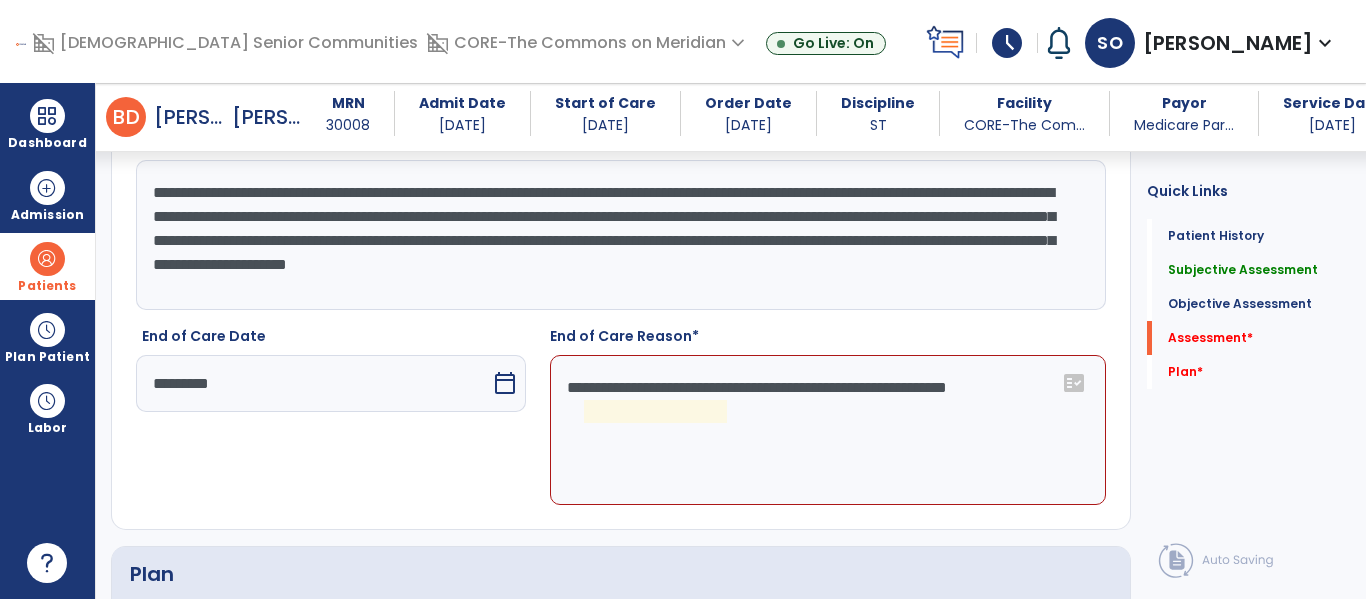 click on "**********" 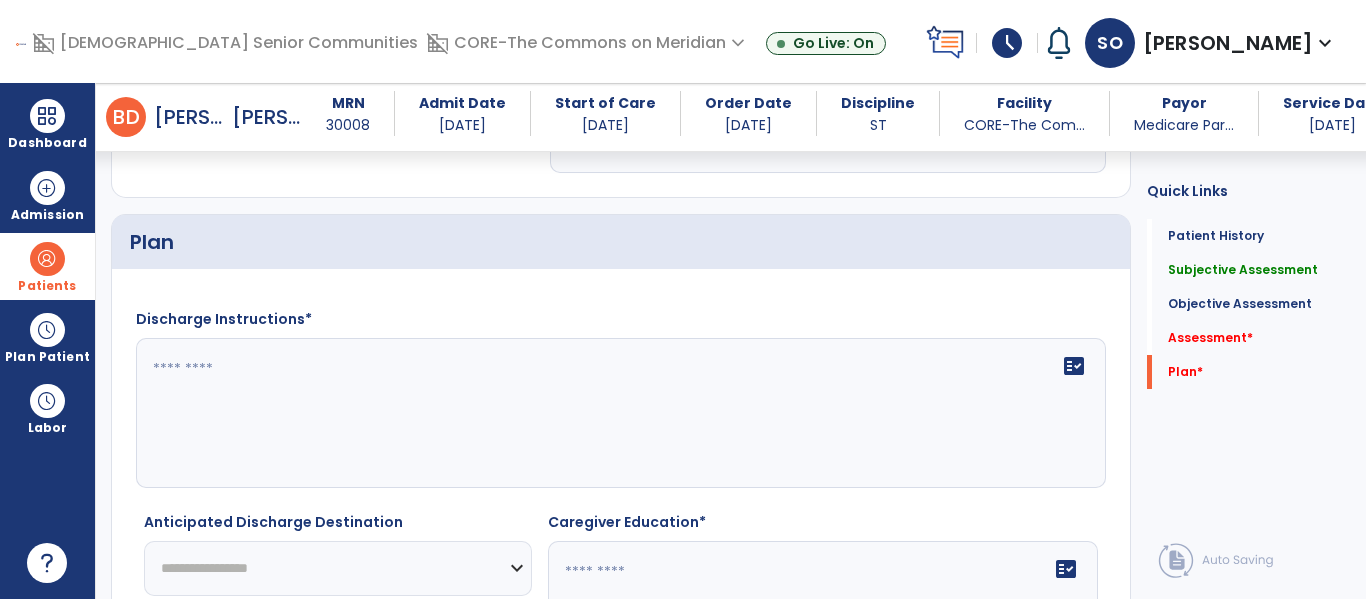 scroll, scrollTop: 3021, scrollLeft: 0, axis: vertical 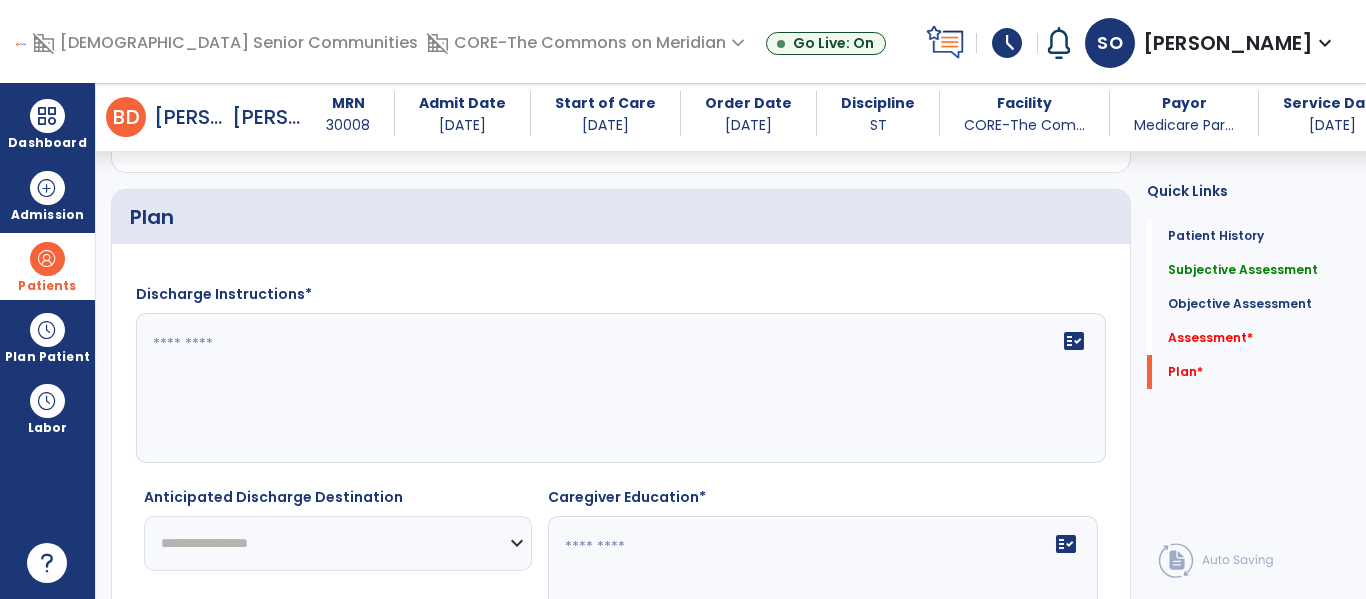 type on "**********" 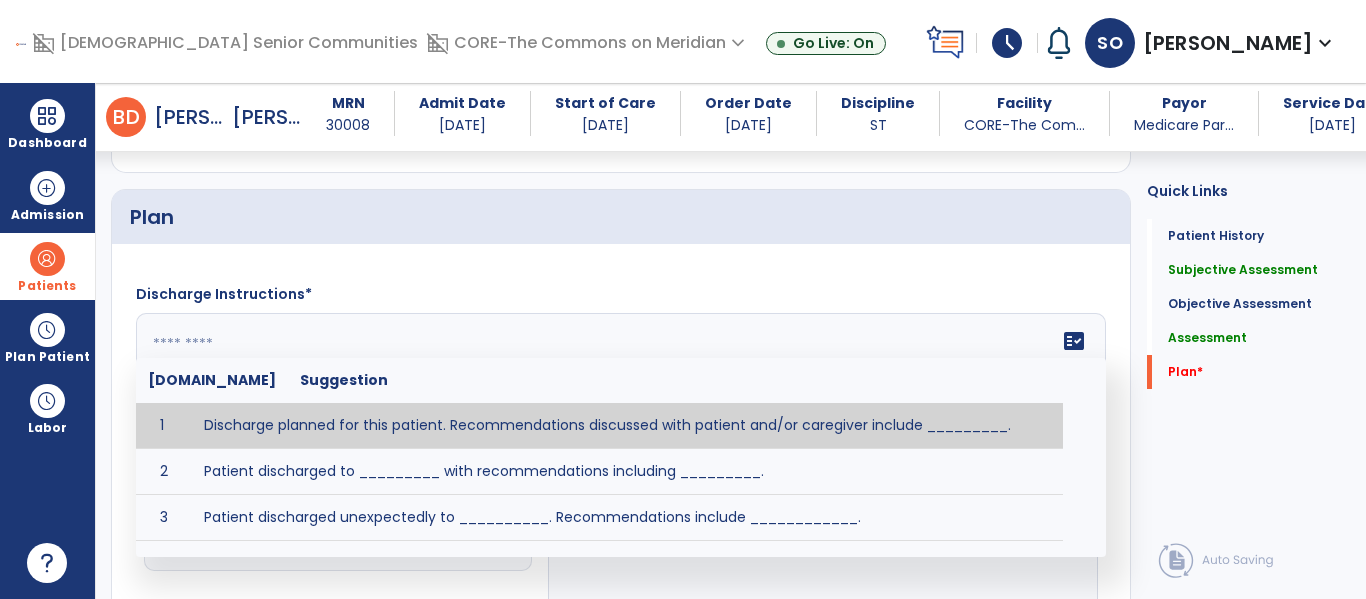 scroll, scrollTop: 3066, scrollLeft: 0, axis: vertical 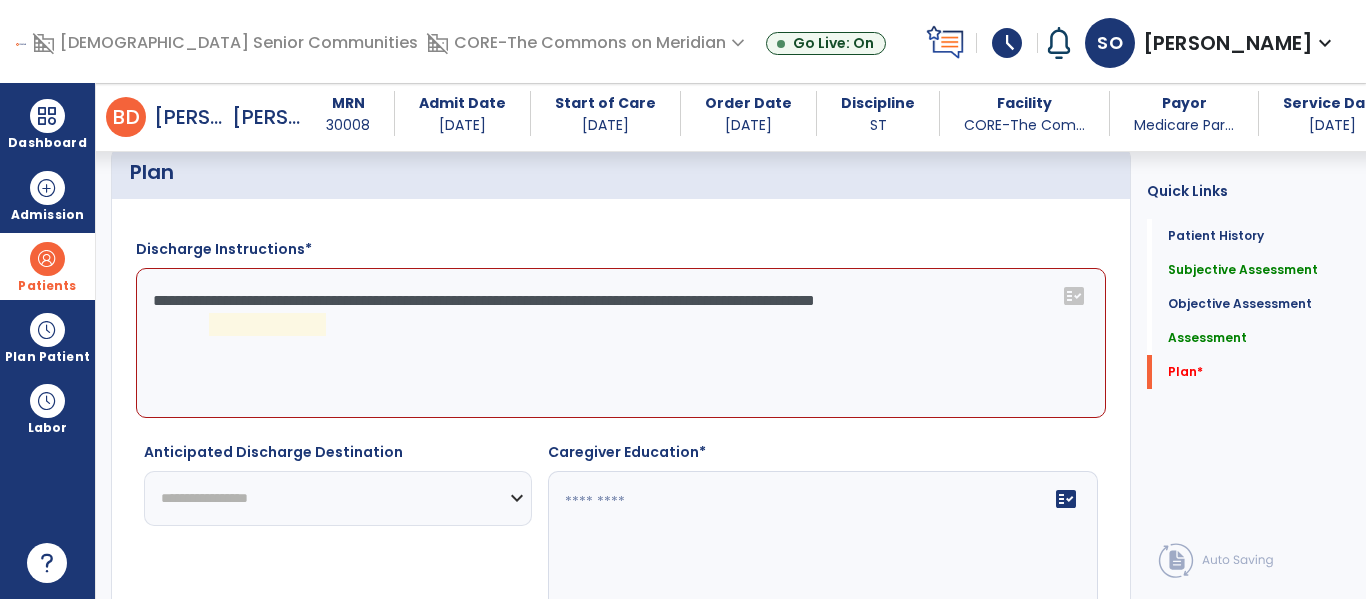 click on "**********" 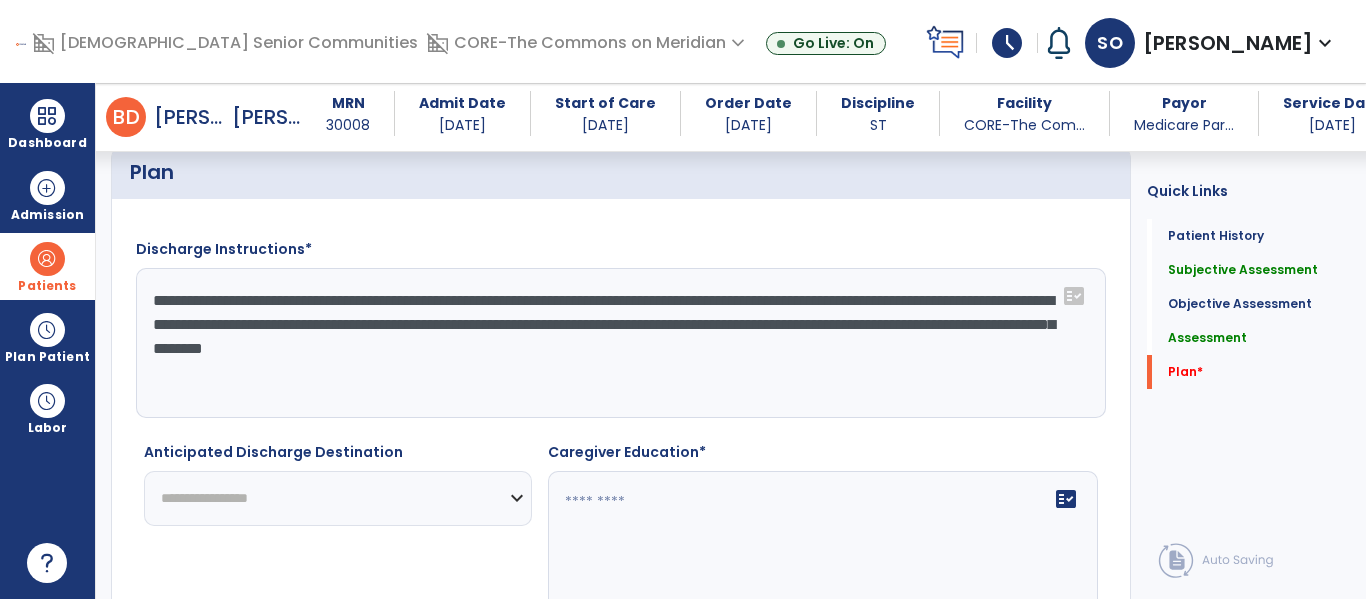 type on "**********" 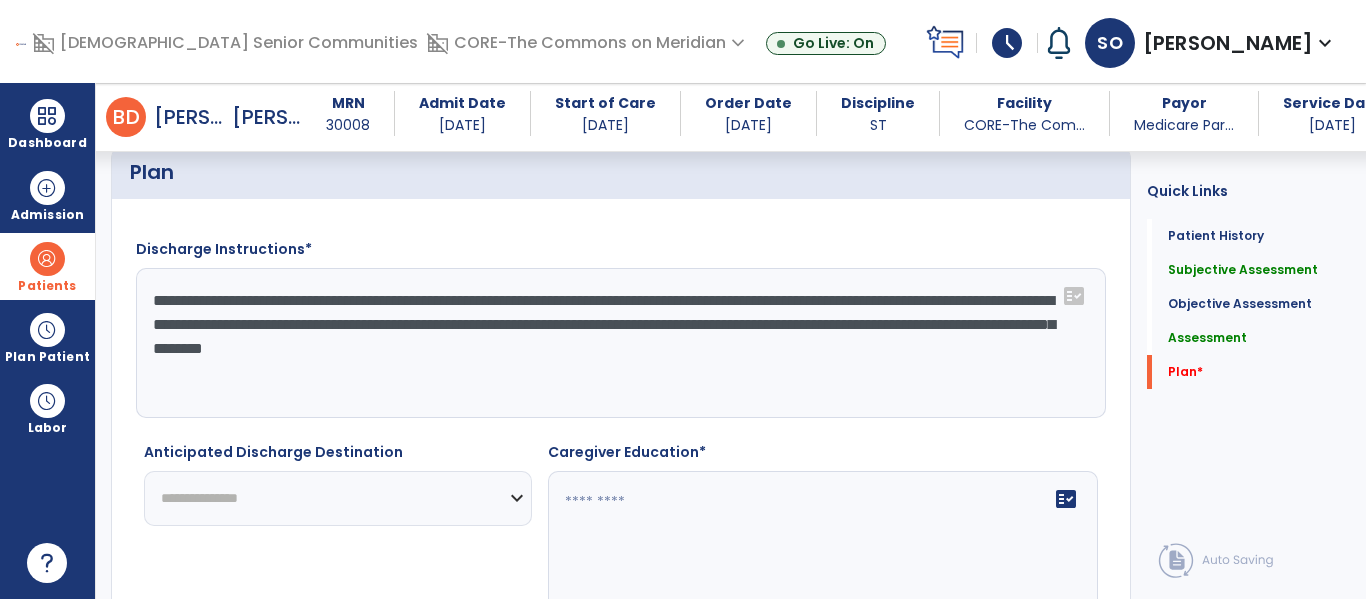click on "**********" 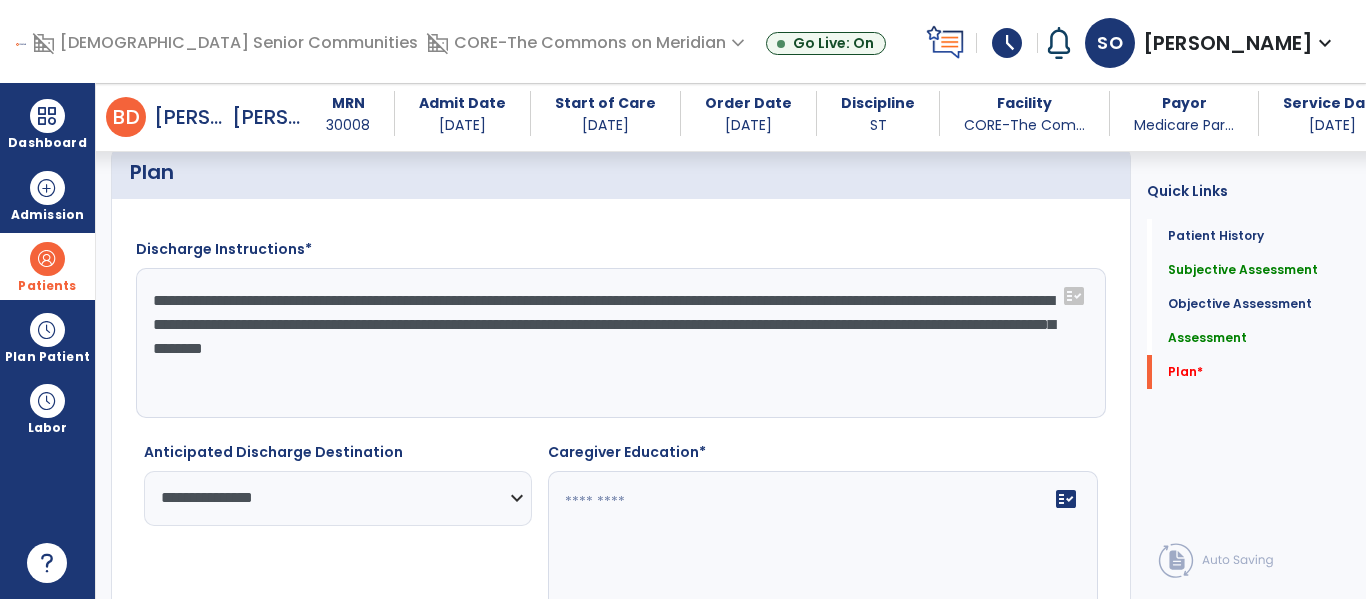 click on "**********" 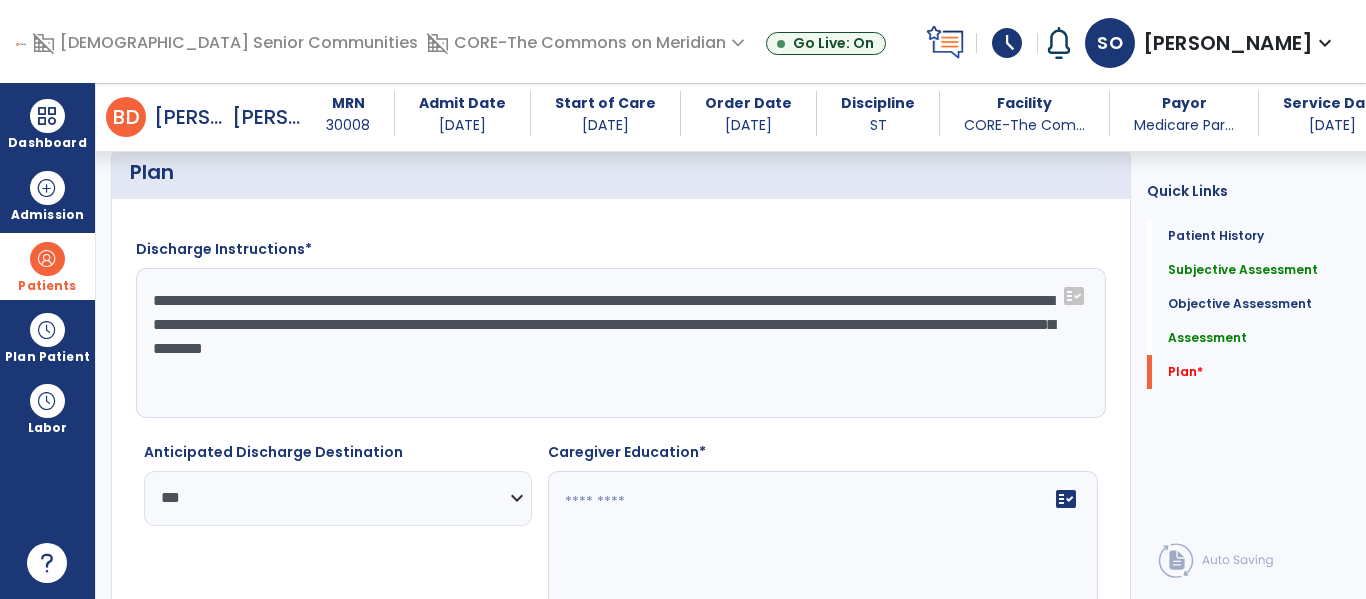 click on "**********" 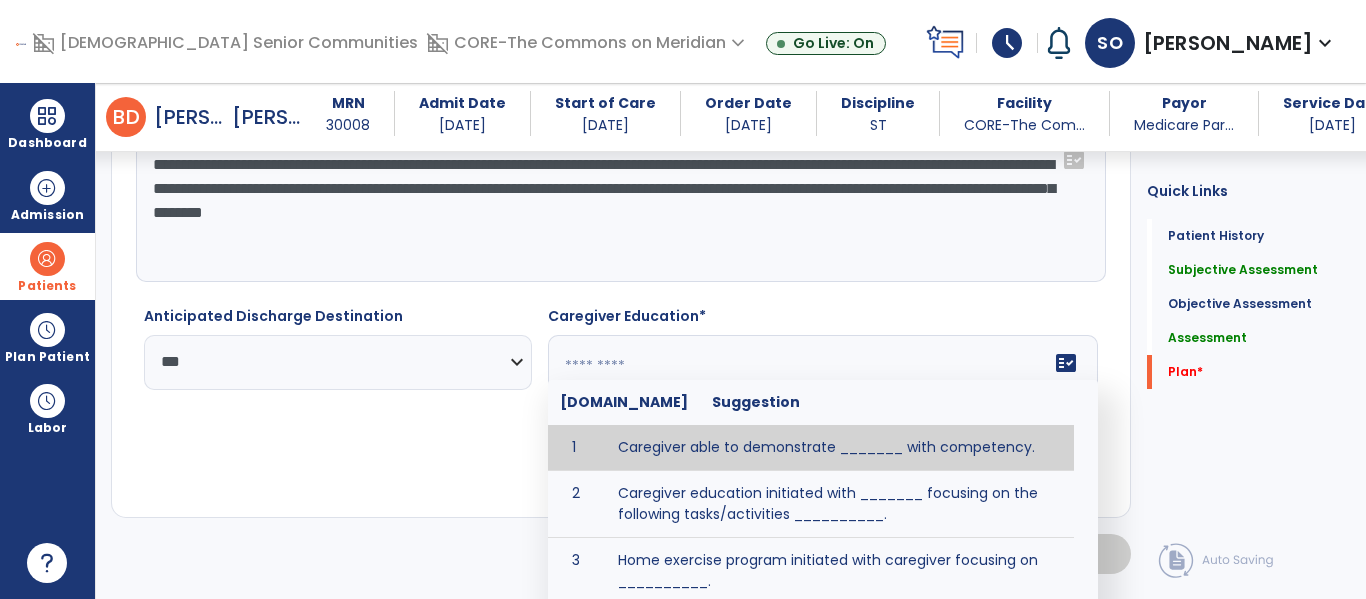 scroll, scrollTop: 3291, scrollLeft: 0, axis: vertical 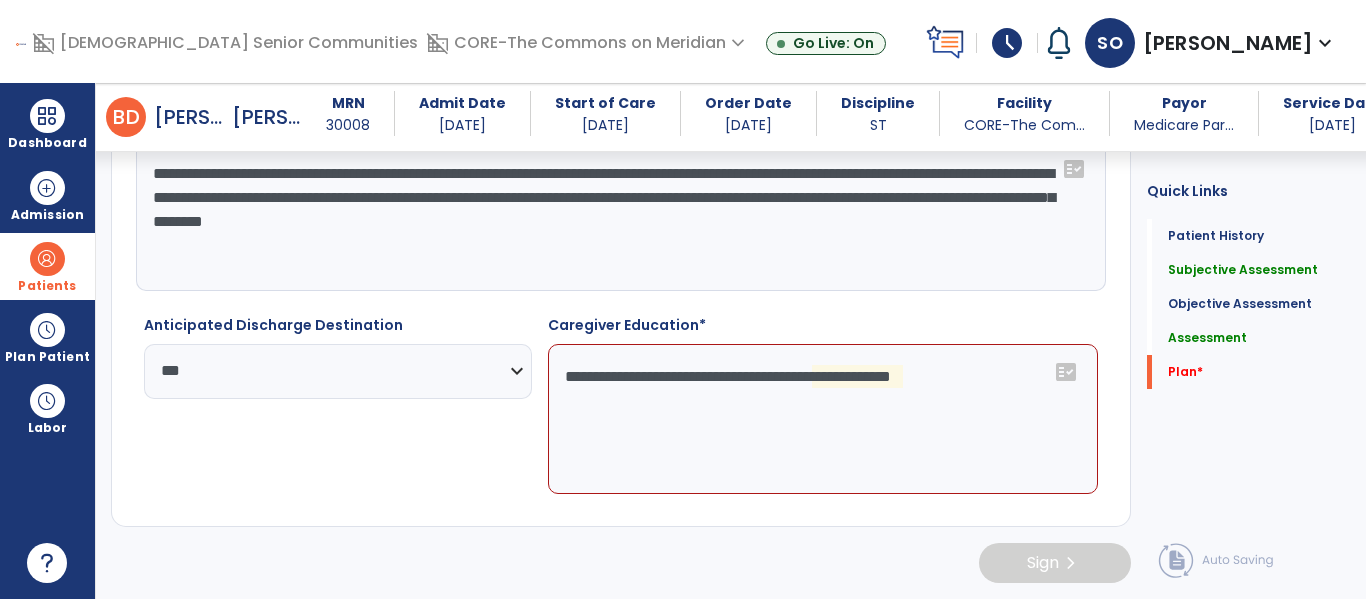 click on "**********" 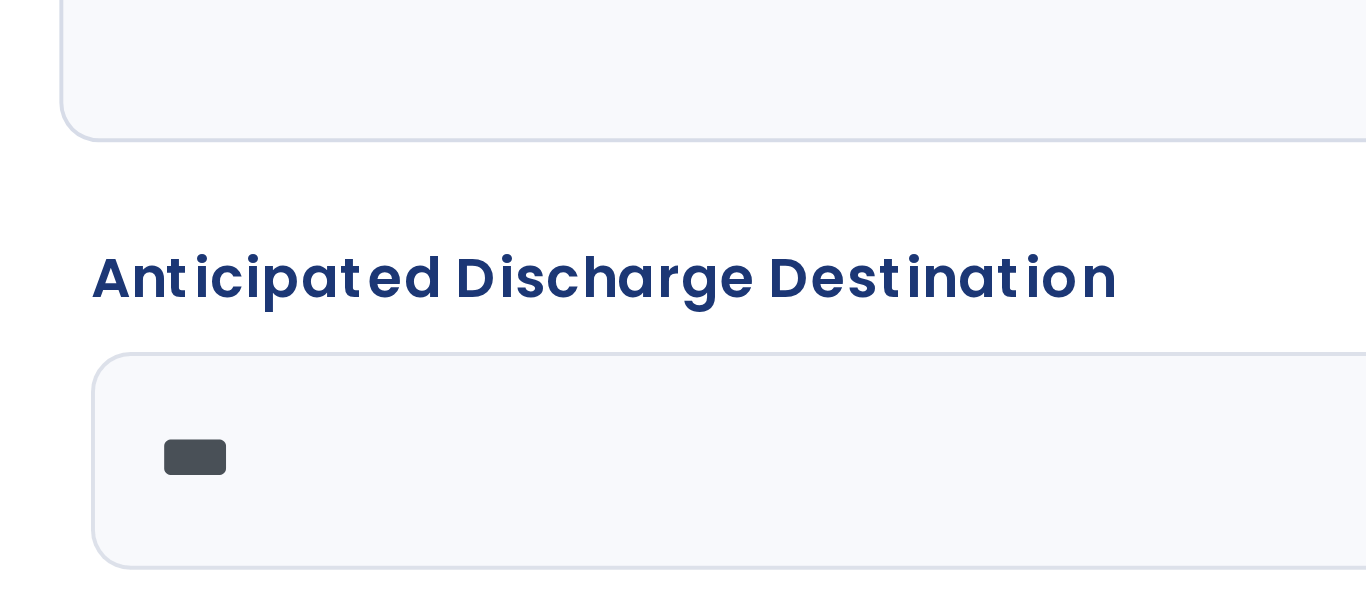 scroll, scrollTop: 3195, scrollLeft: 0, axis: vertical 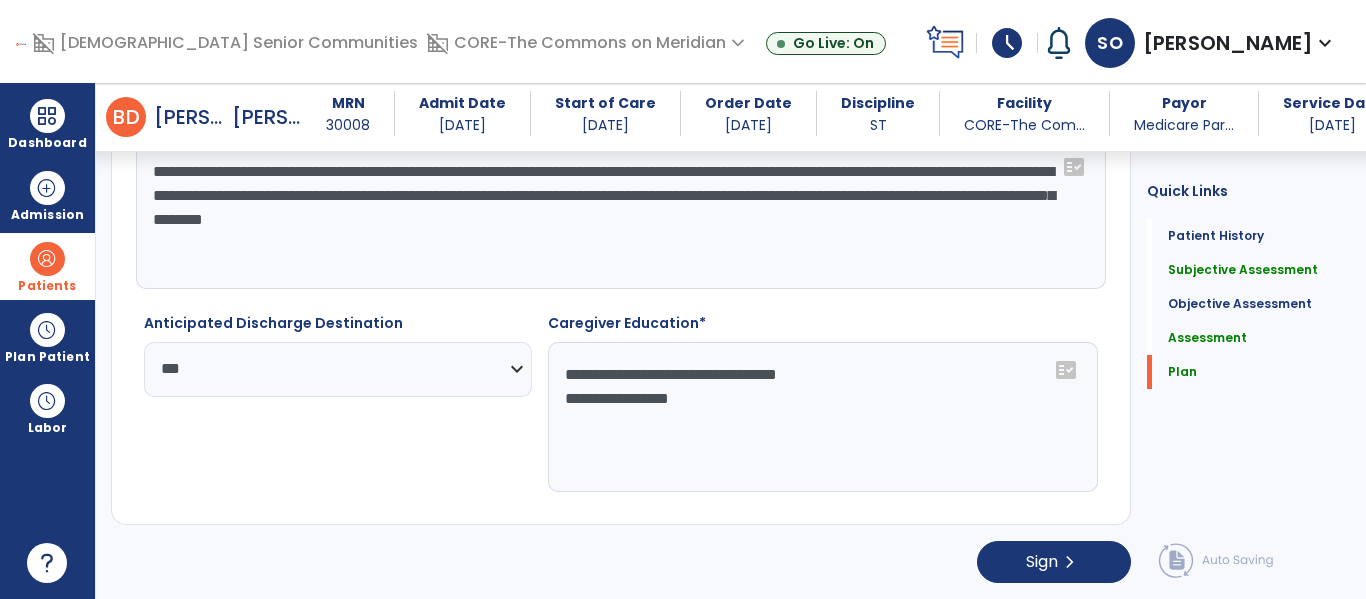 type on "**********" 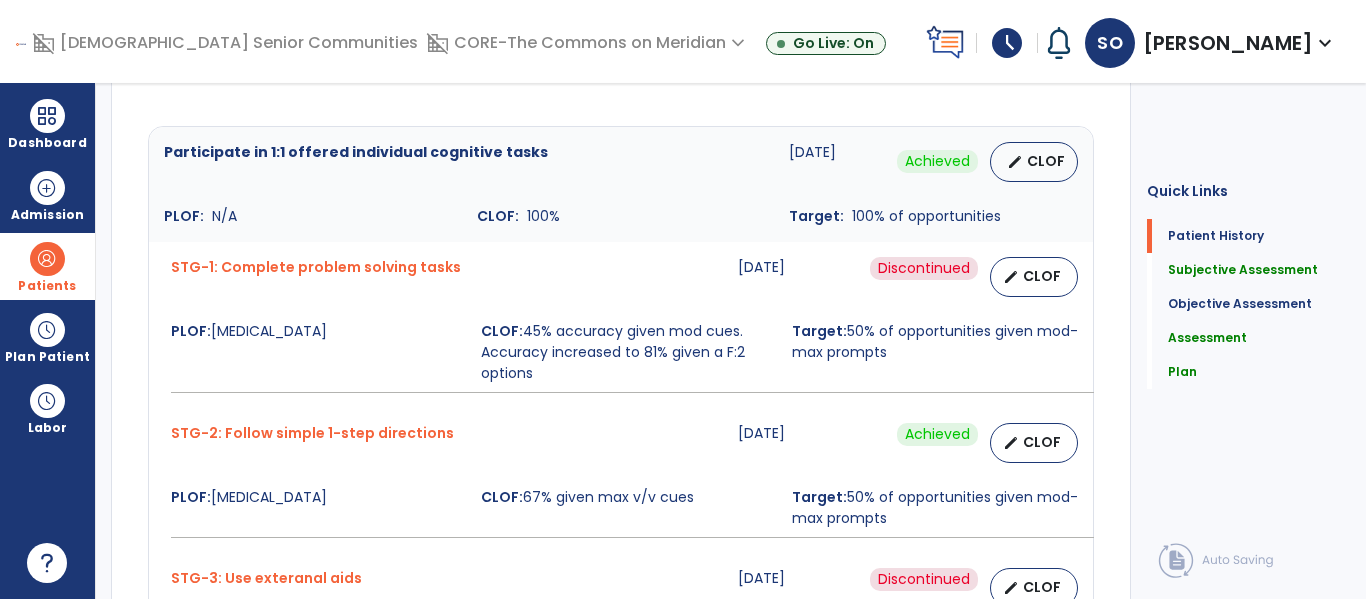 scroll, scrollTop: 0, scrollLeft: 0, axis: both 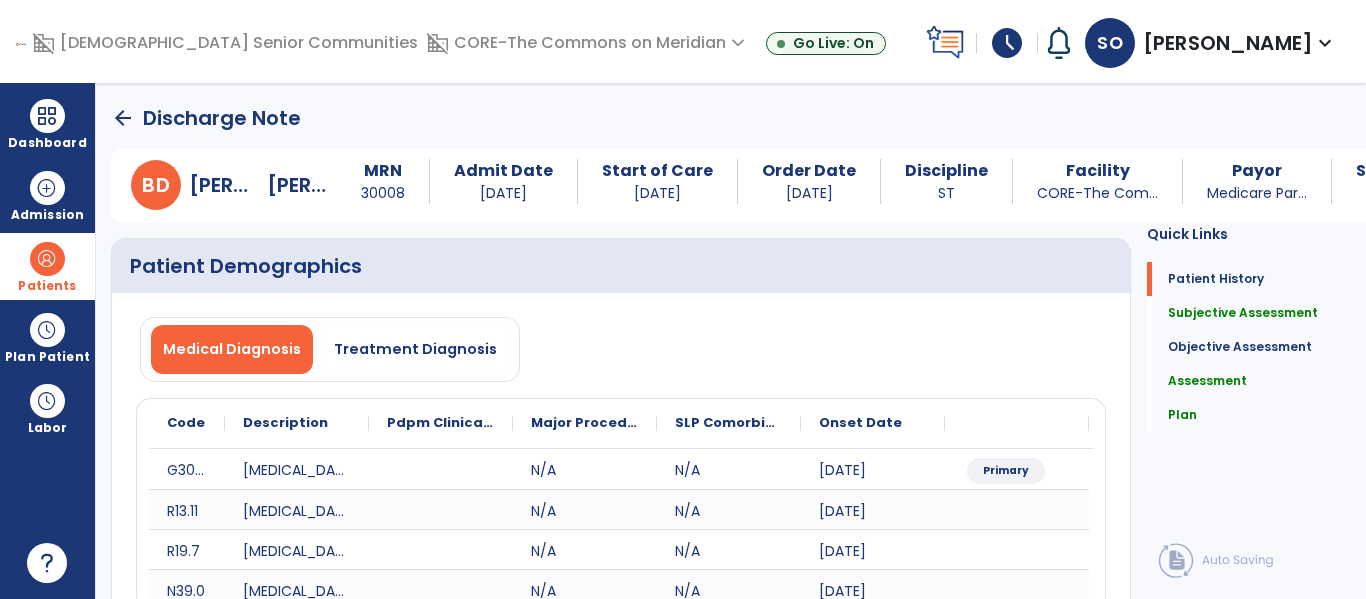 click on "arrow_back" 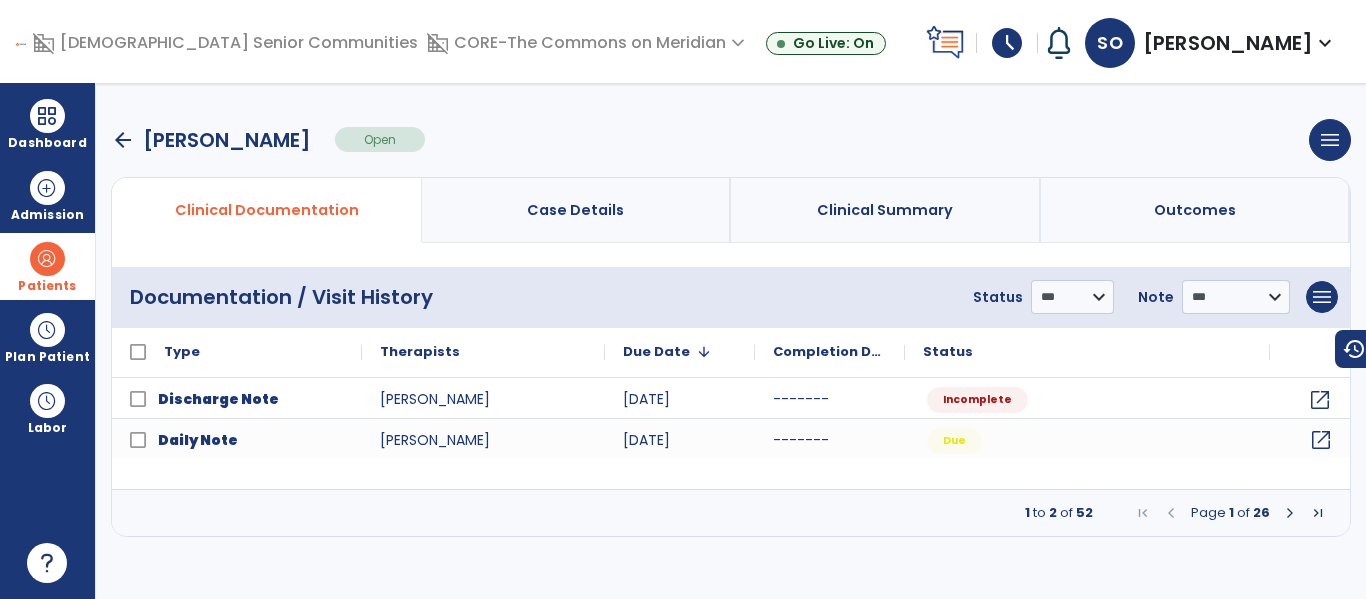 click on "open_in_new" 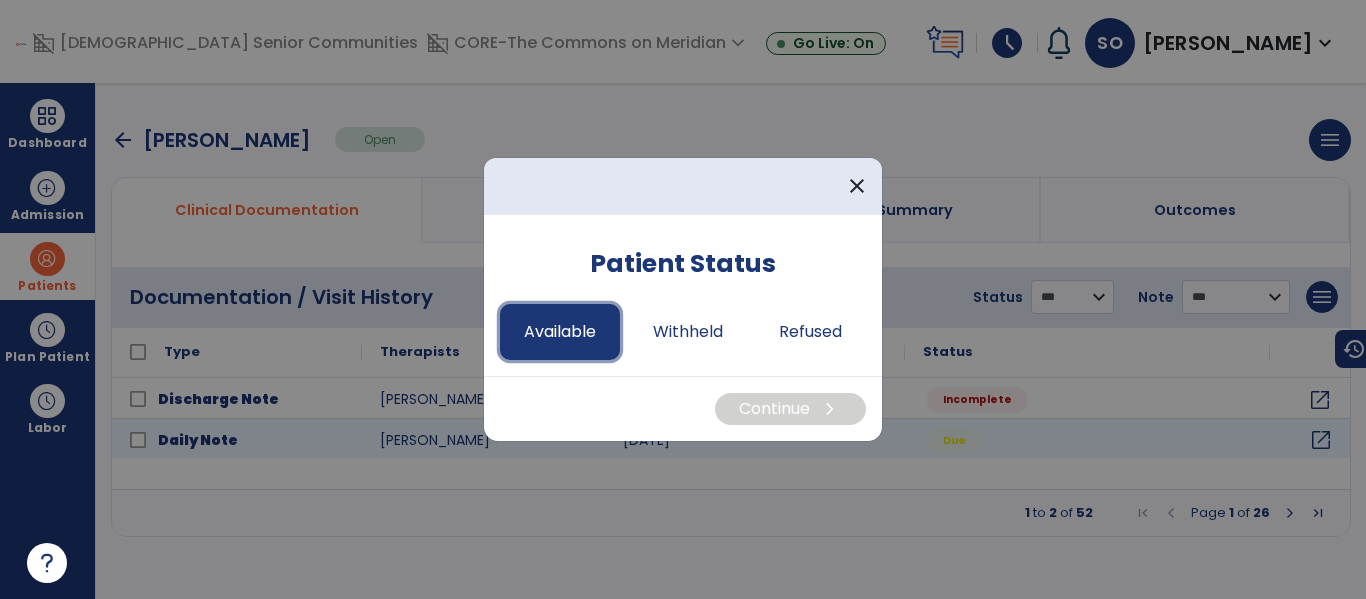click on "Available" at bounding box center (560, 332) 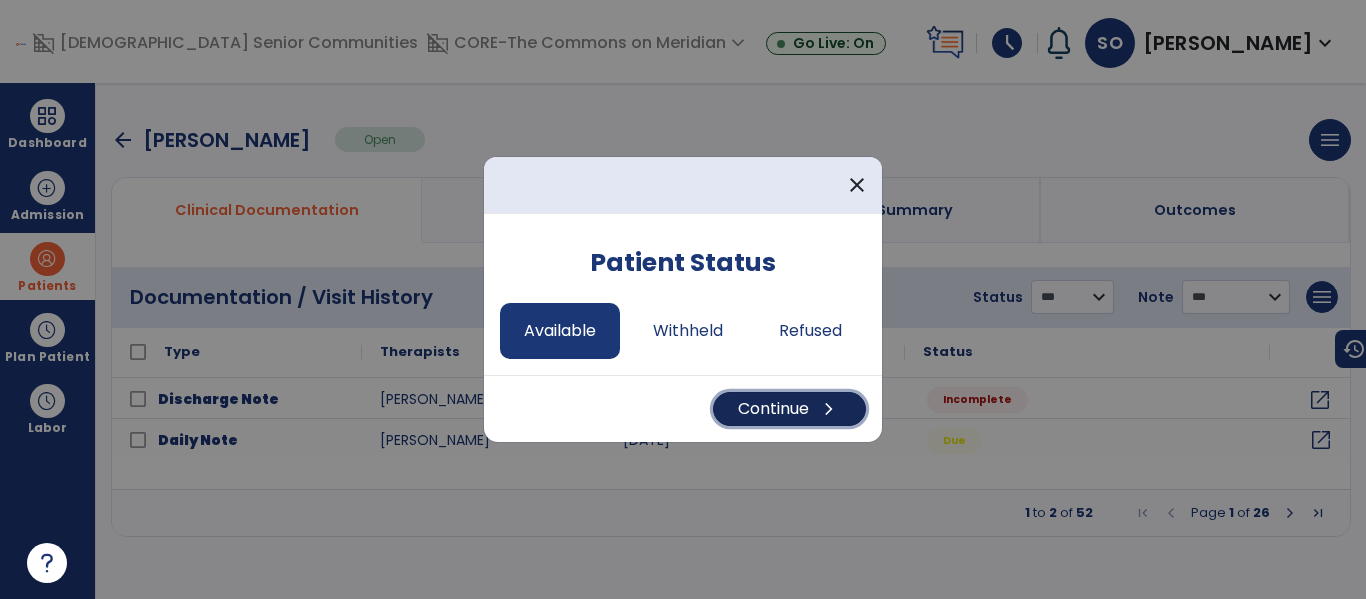 click on "Continue   chevron_right" at bounding box center (789, 409) 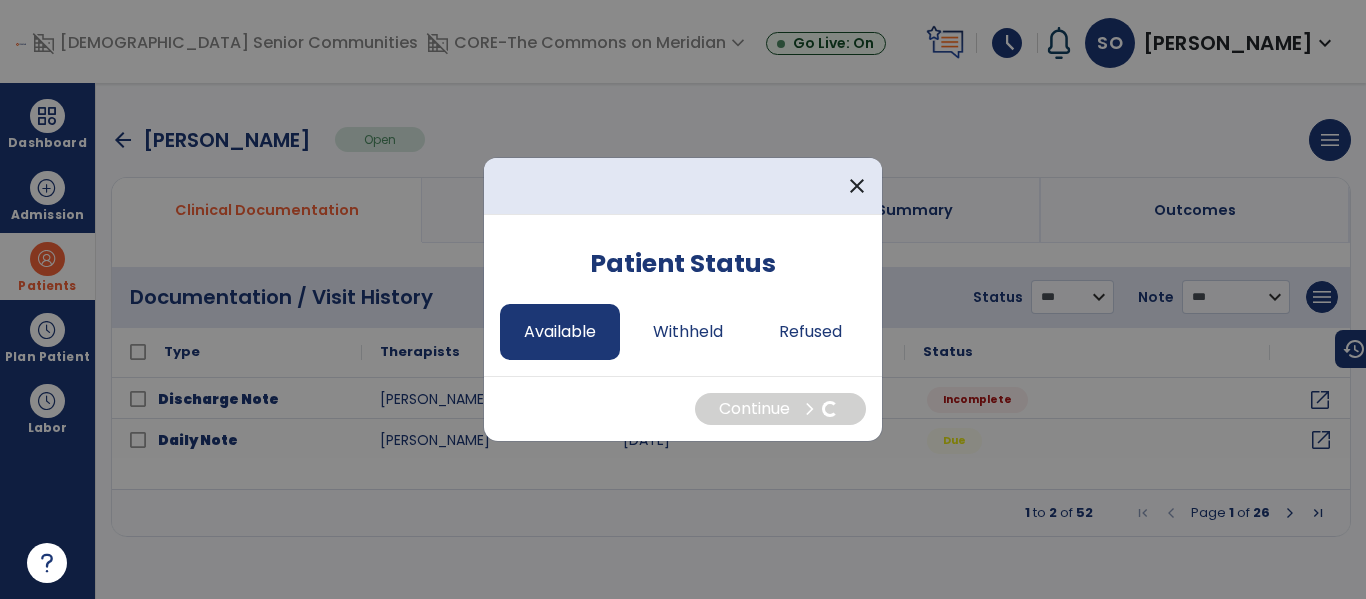 select on "*" 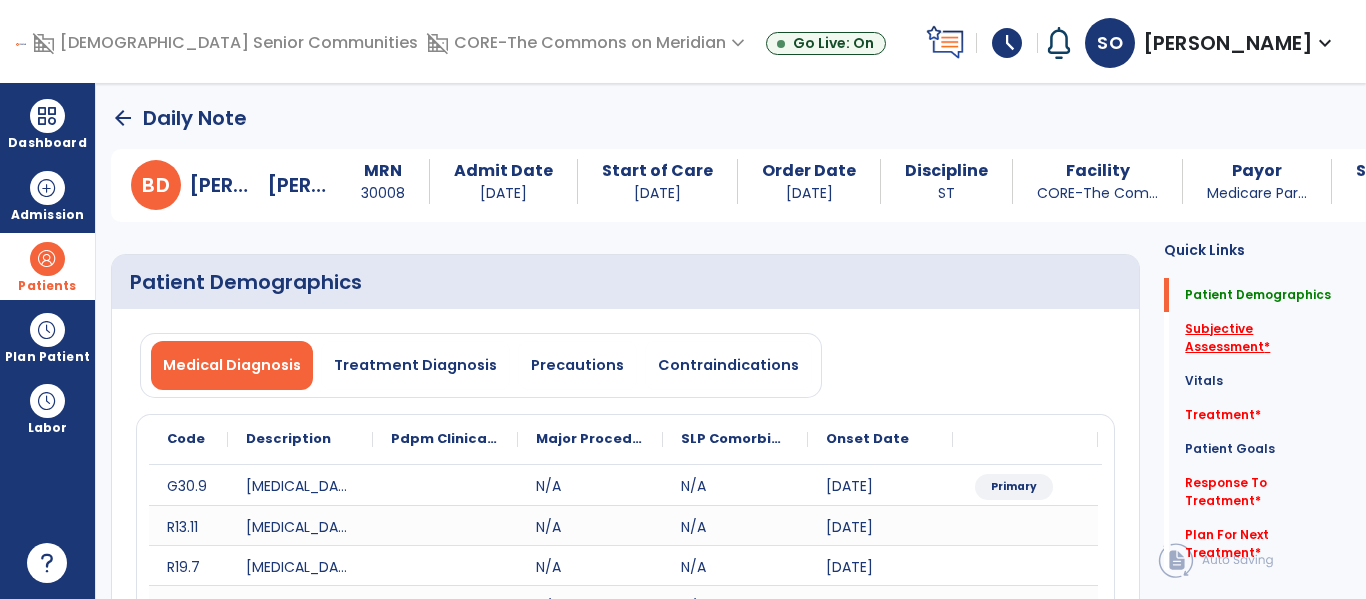 click on "Subjective Assessment   *" 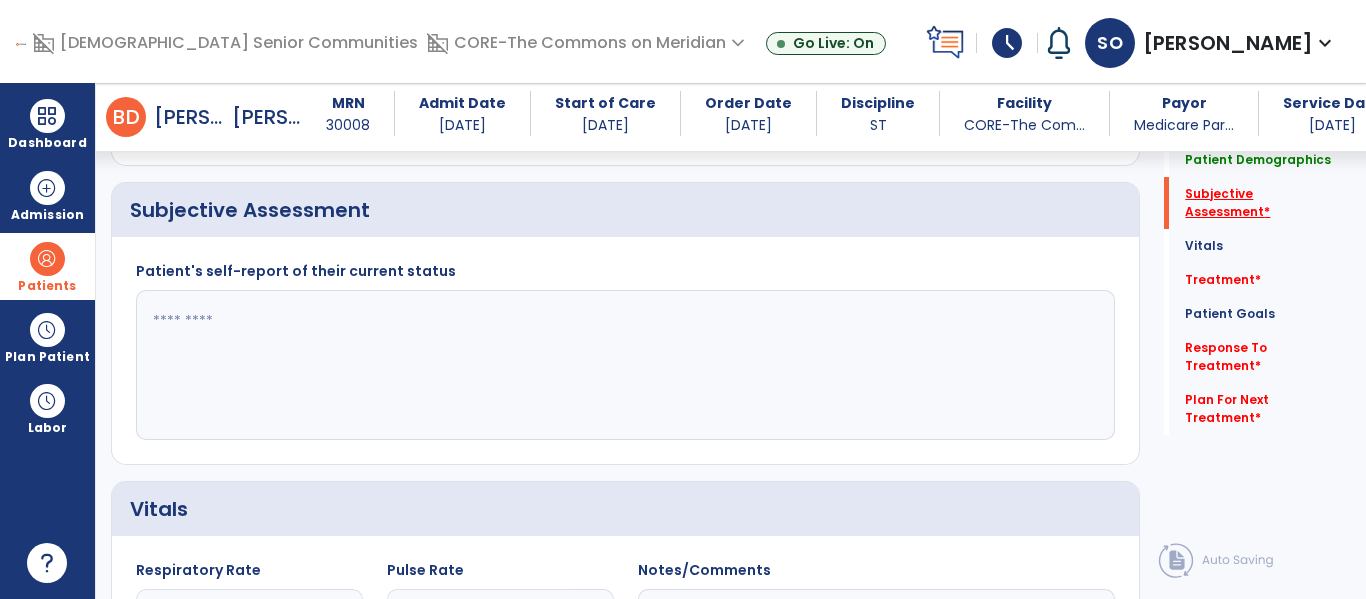scroll, scrollTop: 467, scrollLeft: 0, axis: vertical 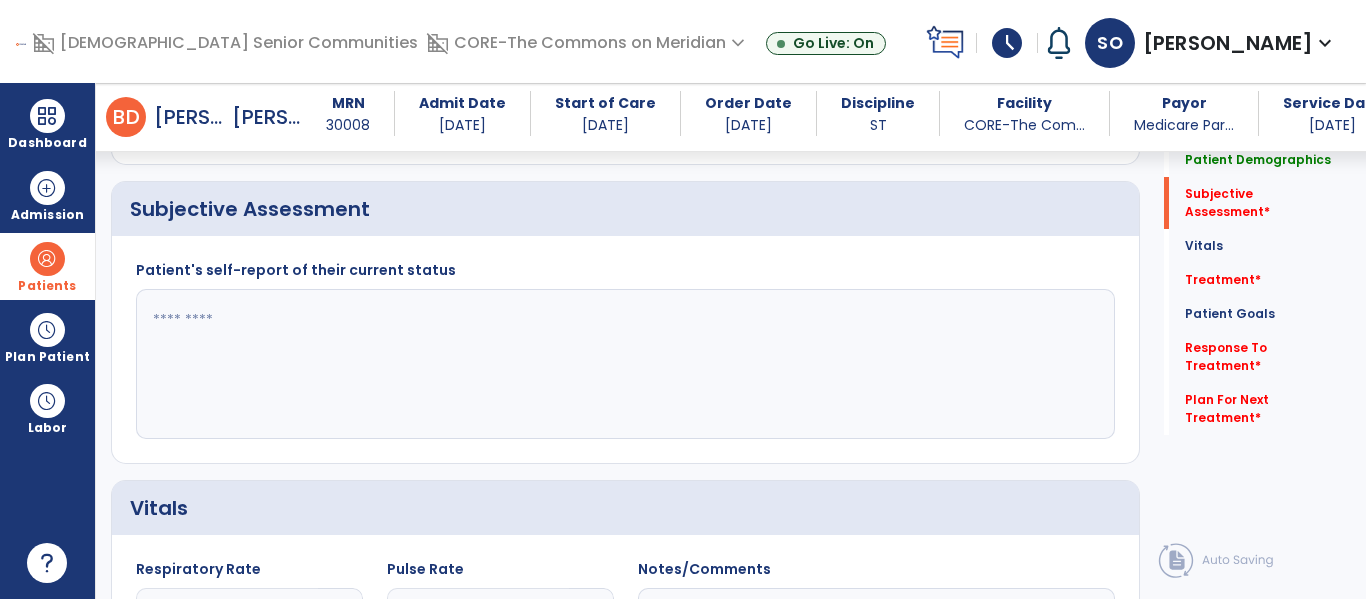 click 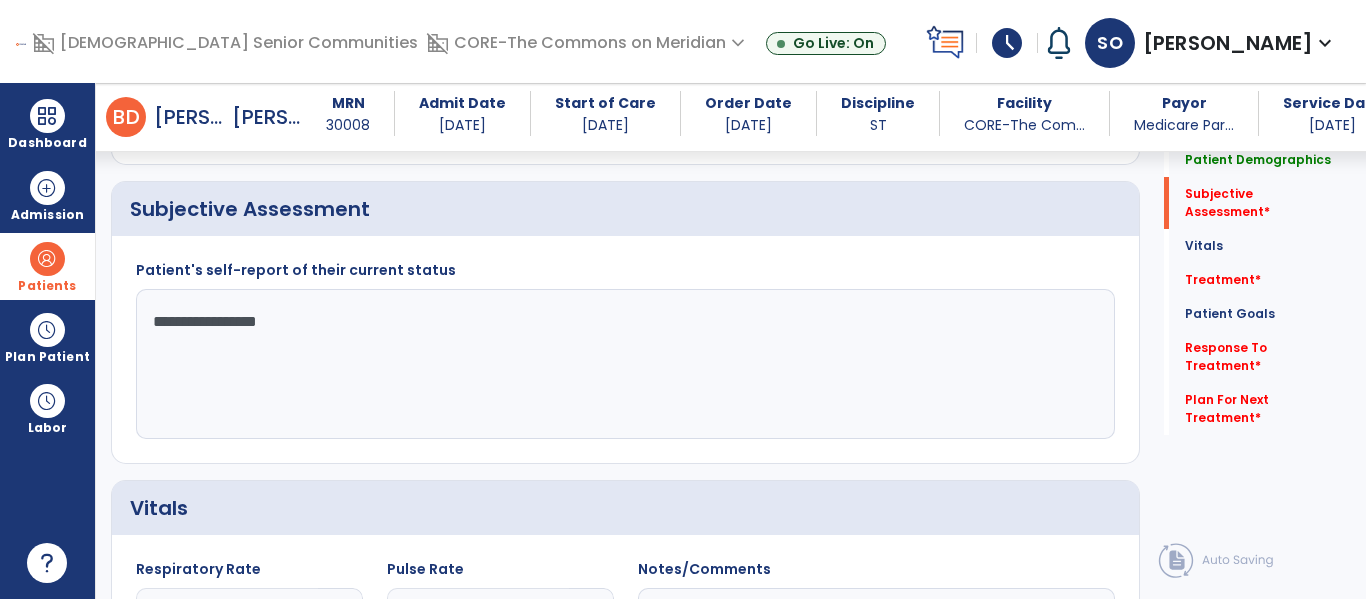 type on "**********" 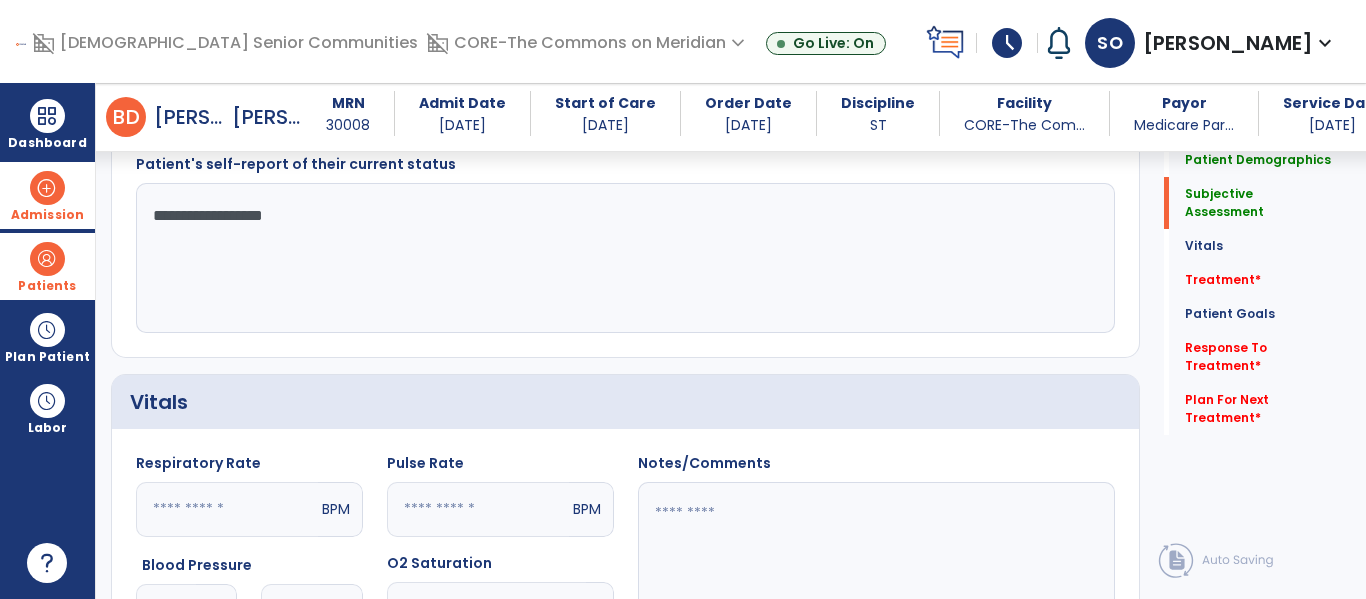 click on "Admission" at bounding box center (47, 195) 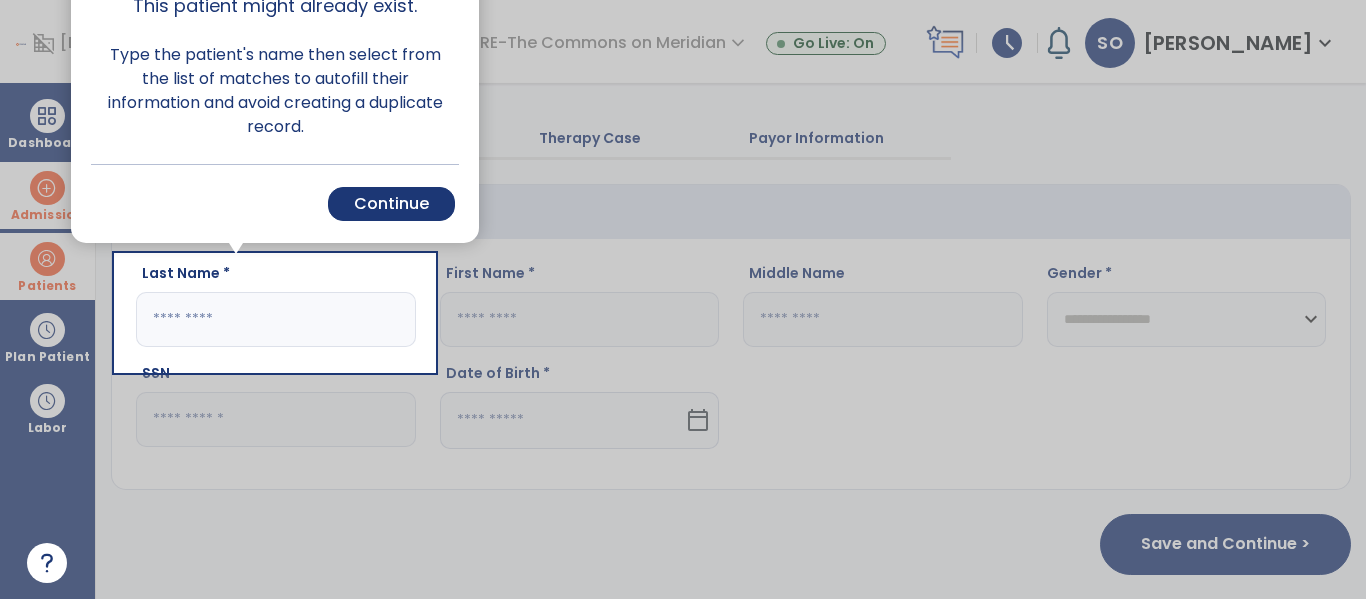scroll, scrollTop: 29, scrollLeft: 0, axis: vertical 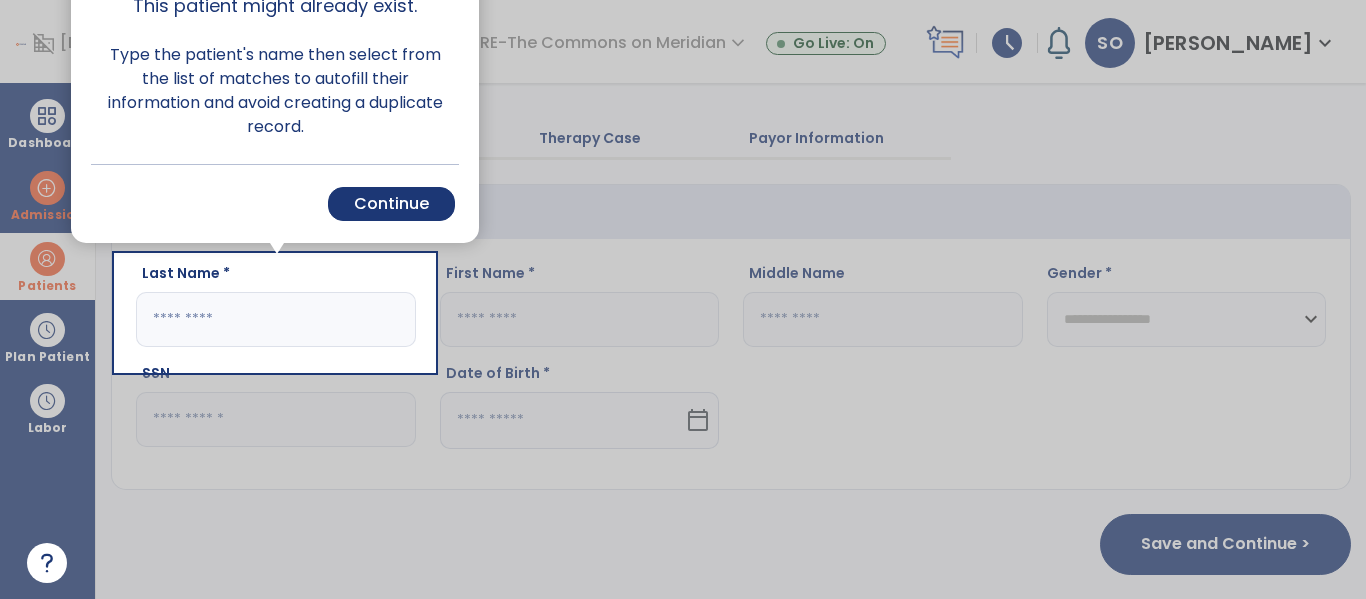 click at bounding box center (900, 299) 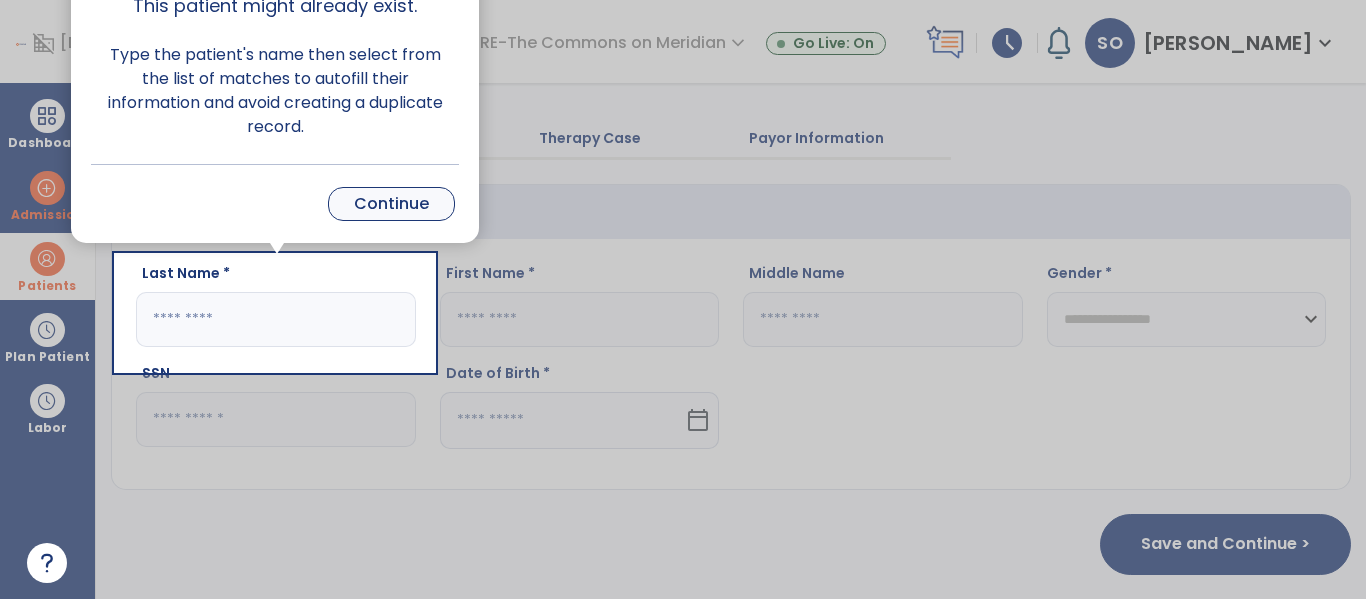 click on "Continue" at bounding box center (391, 204) 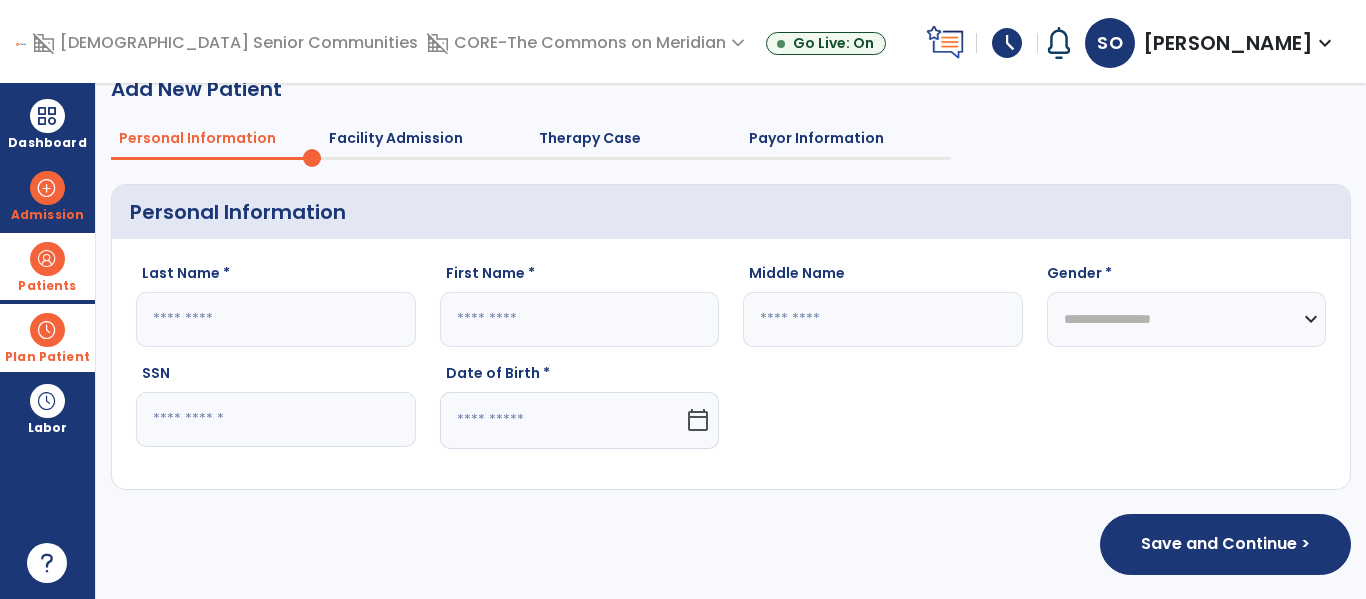 click on "Plan Patient" at bounding box center (47, 266) 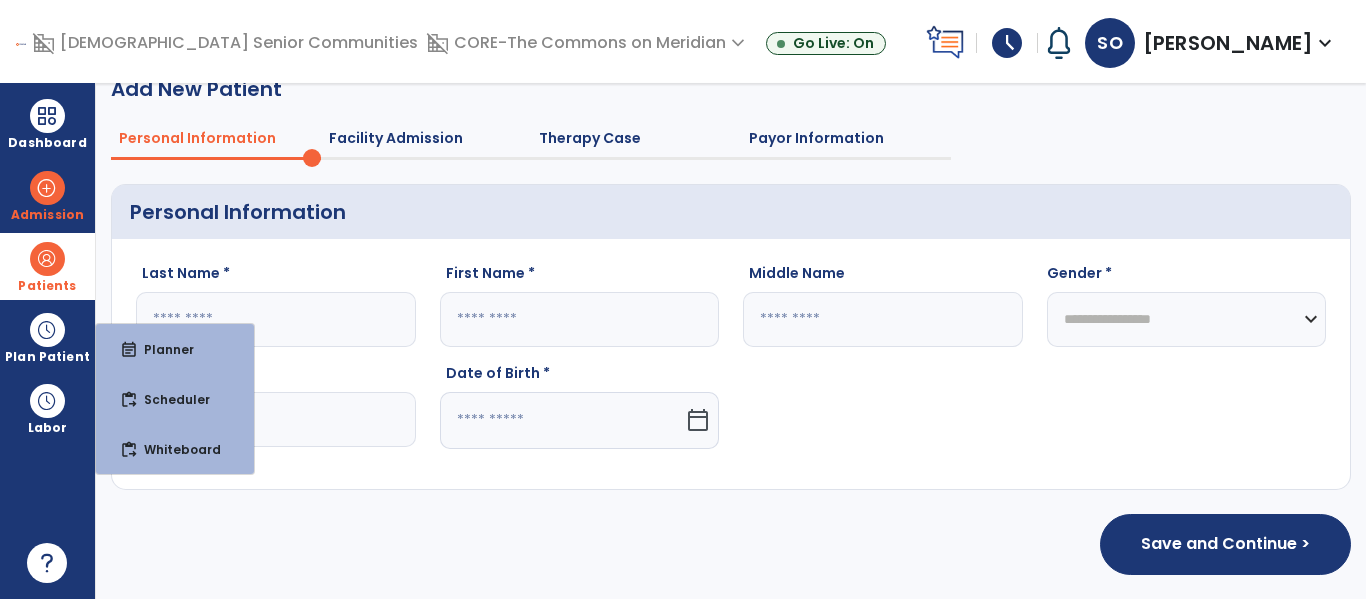 click at bounding box center [47, 259] 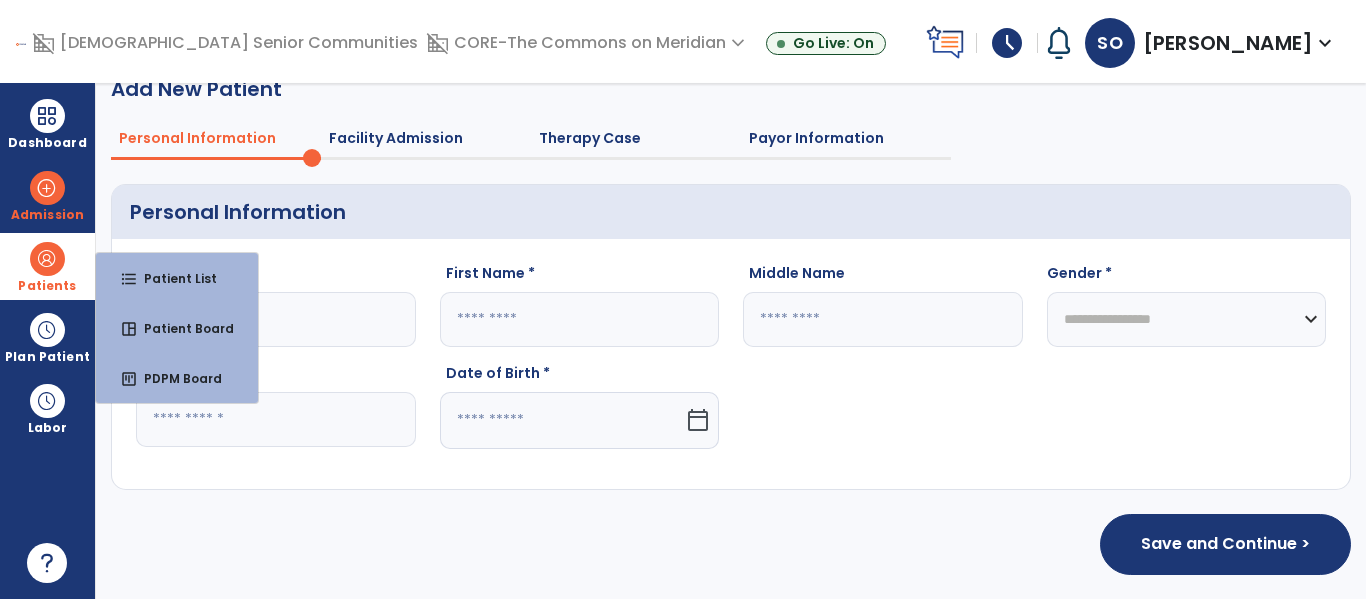 click at bounding box center (47, 259) 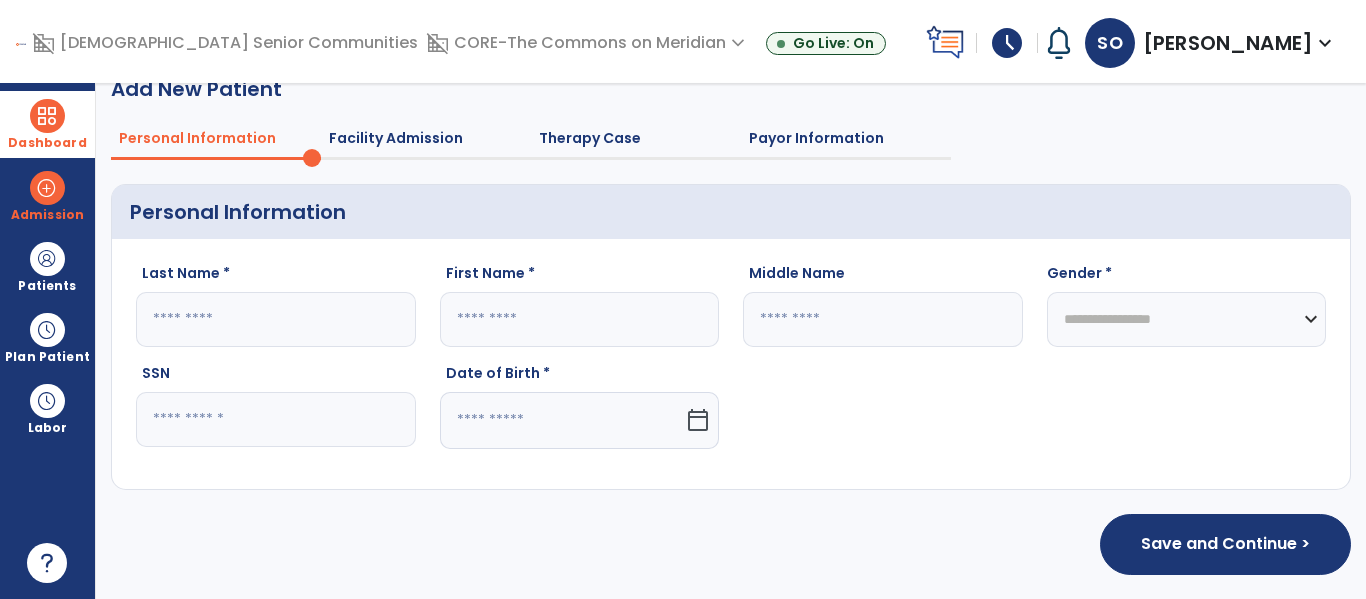 click at bounding box center [47, 116] 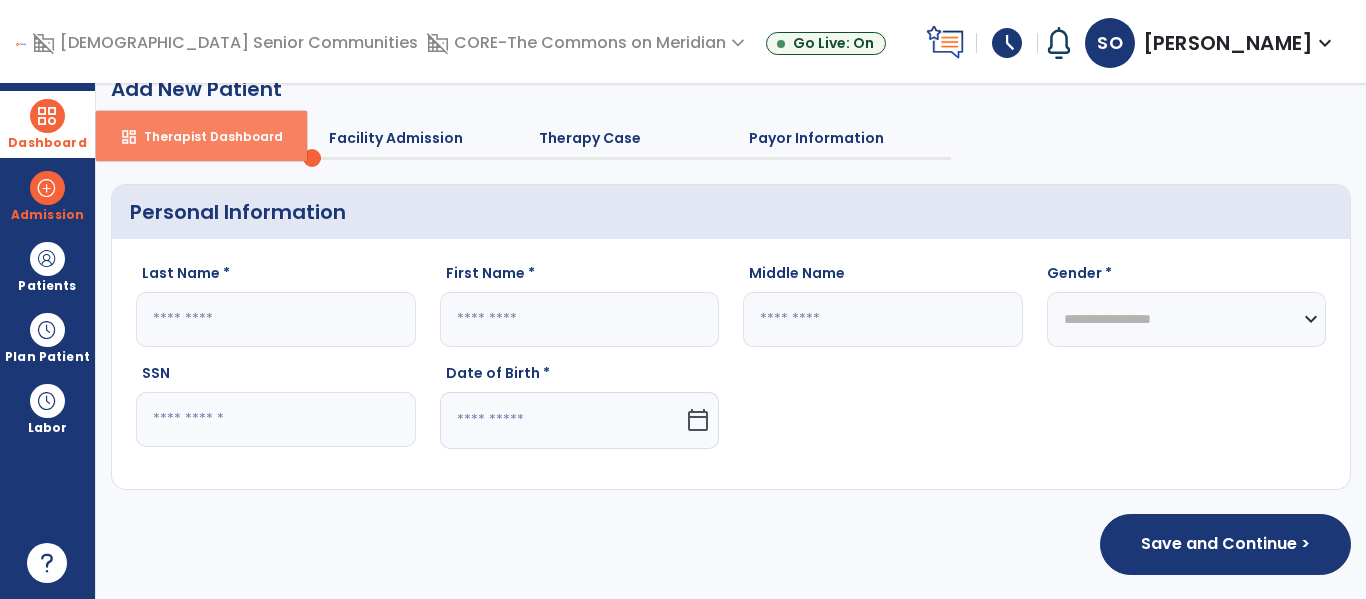click on "dashboard  Therapist Dashboard" at bounding box center (201, 136) 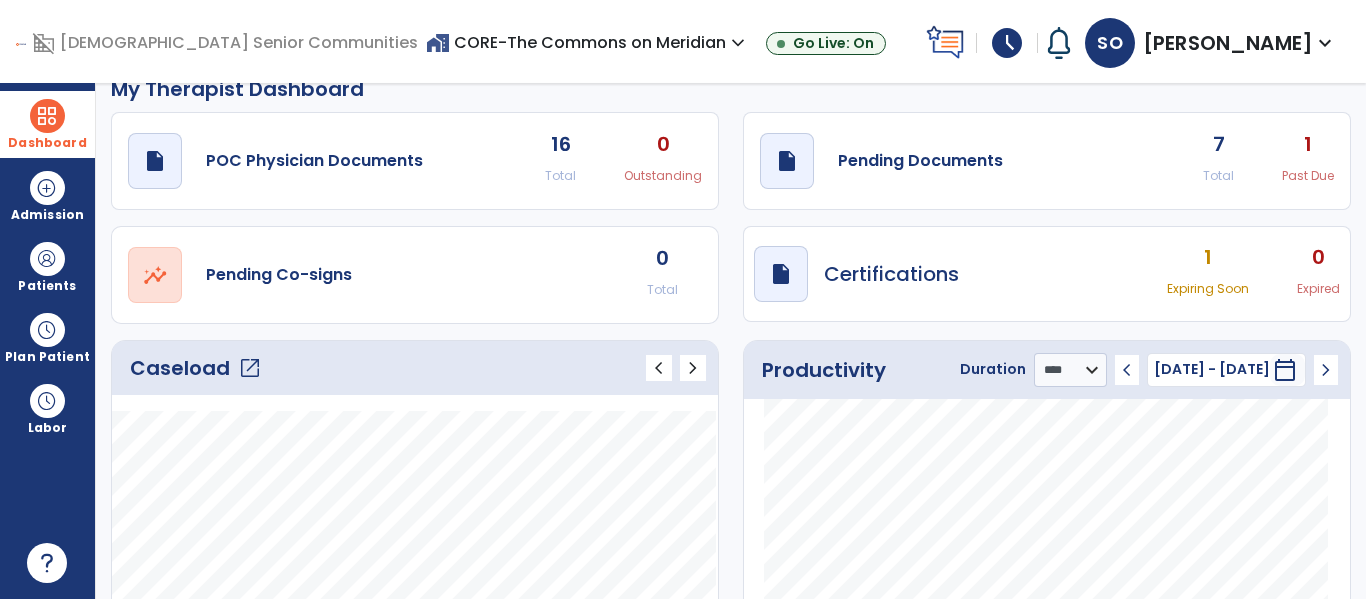 click on "open_in_new" 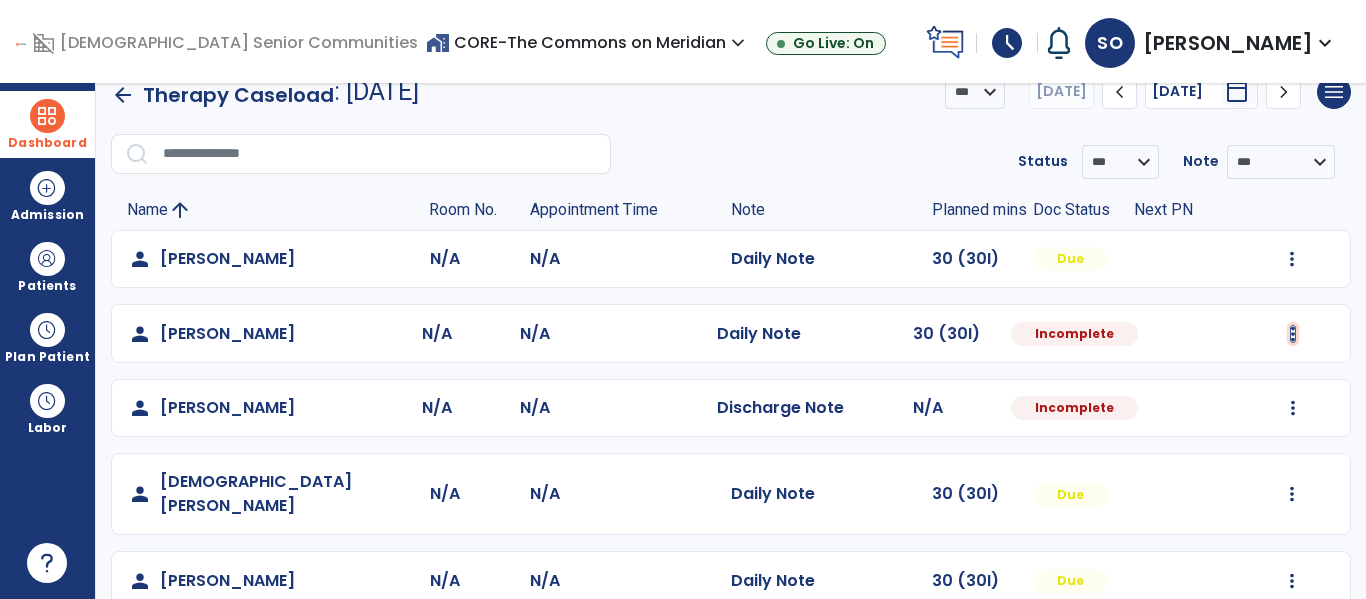 click at bounding box center (1292, 259) 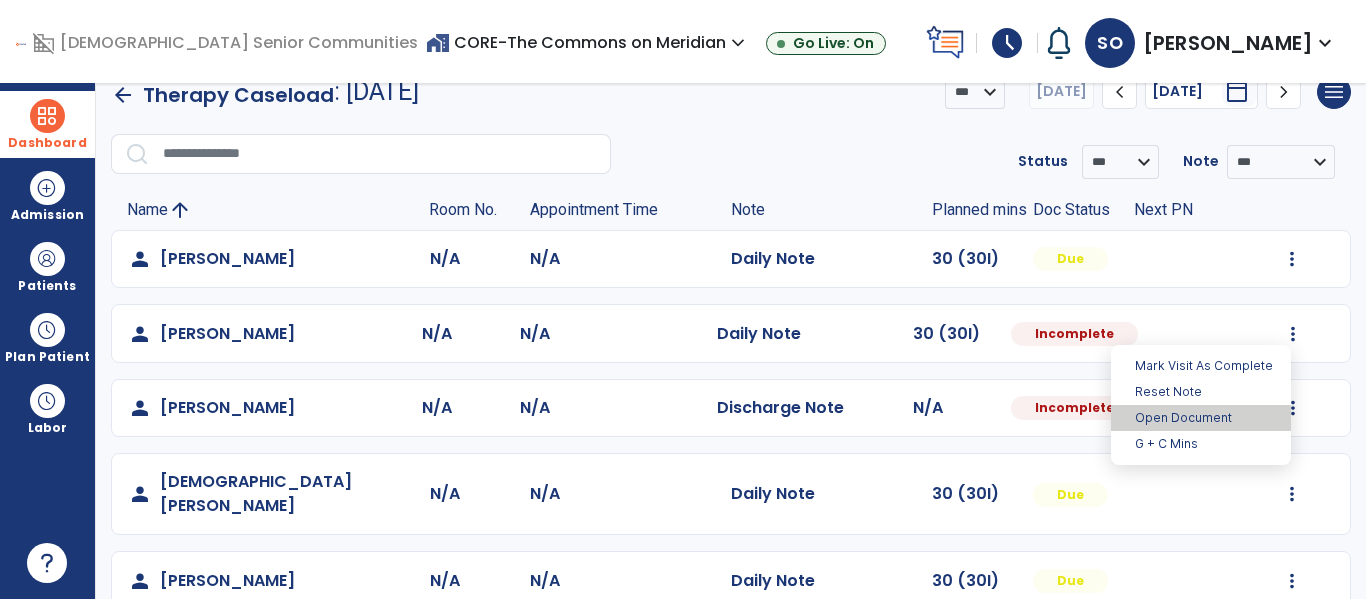 click on "Open Document" at bounding box center [1201, 418] 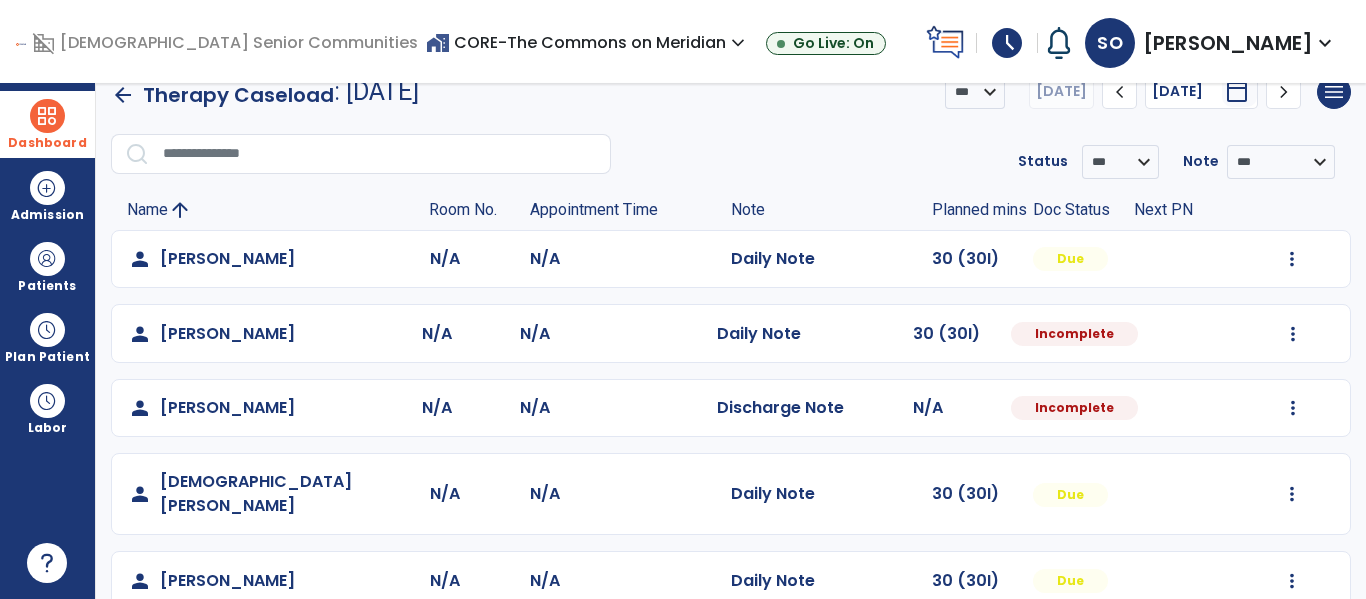 select on "*" 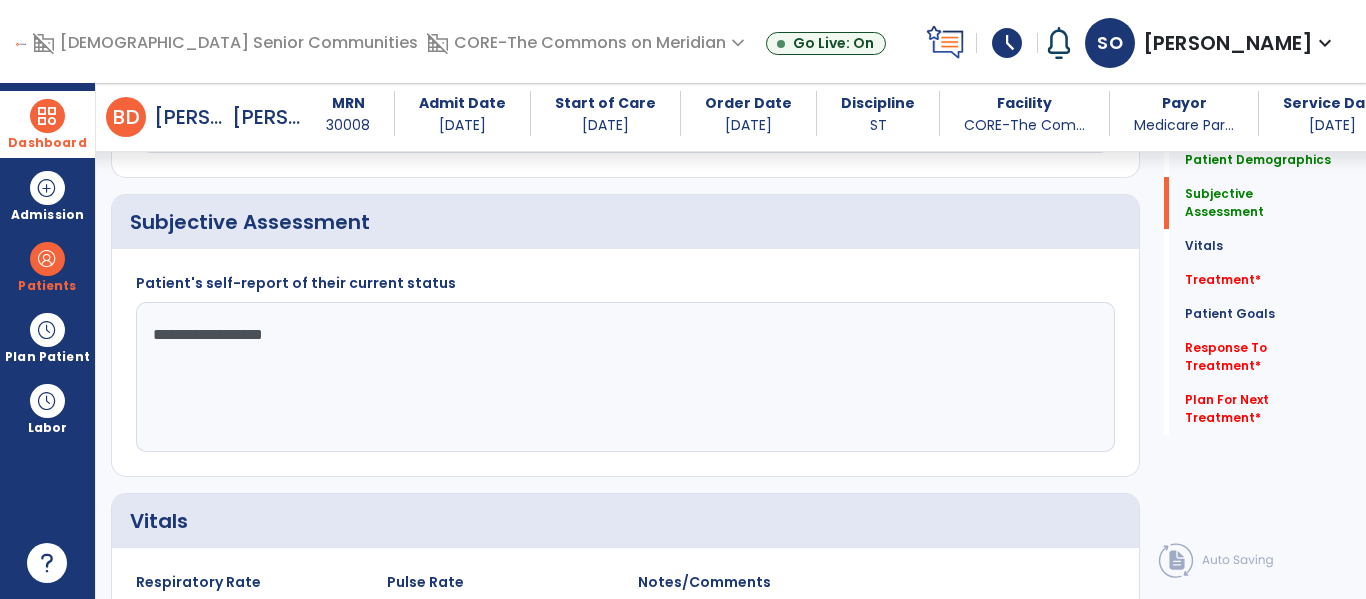 scroll, scrollTop: 453, scrollLeft: 0, axis: vertical 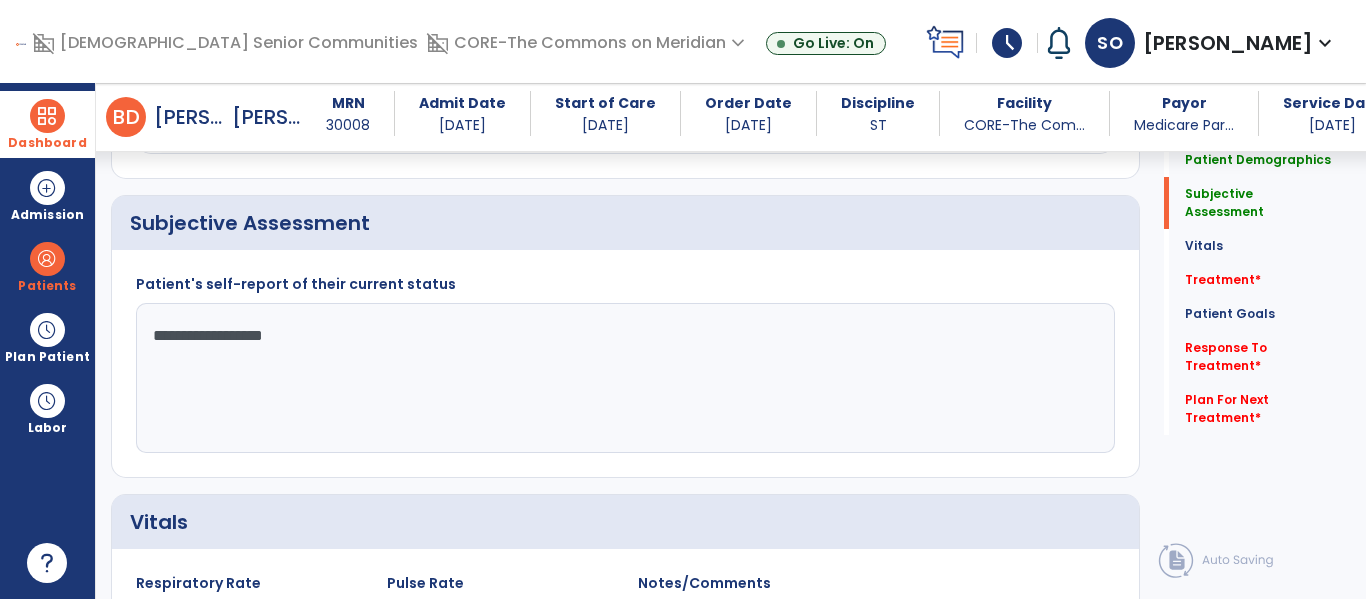 click on "**********" 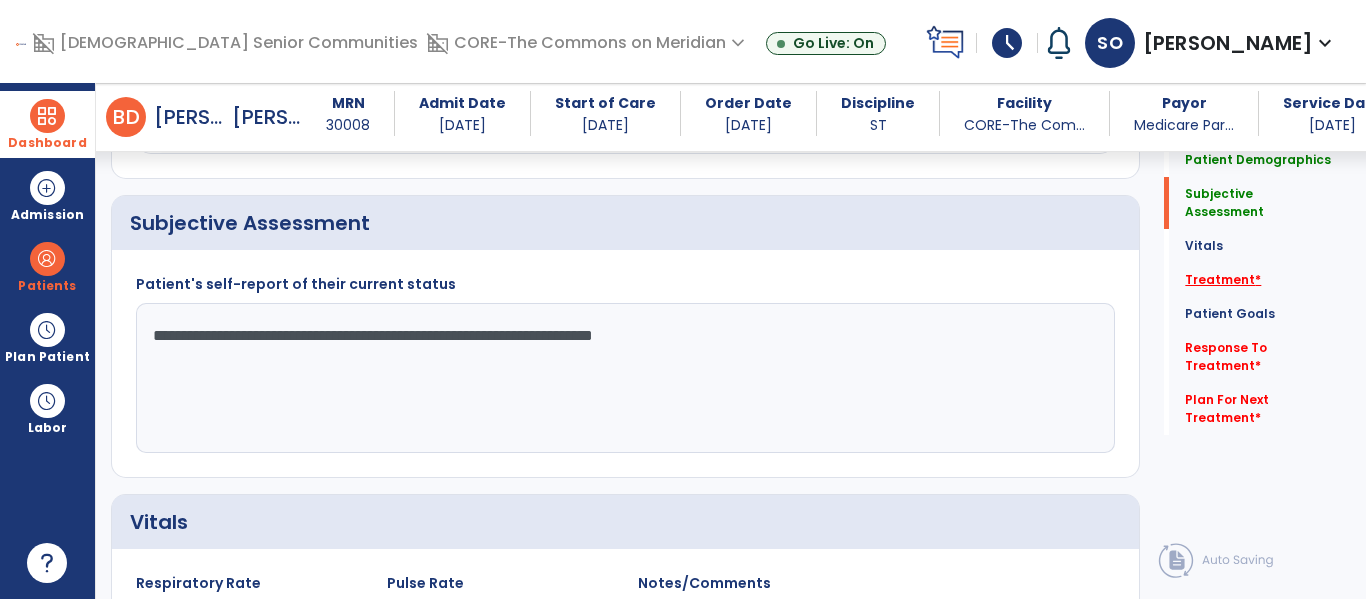 type on "**********" 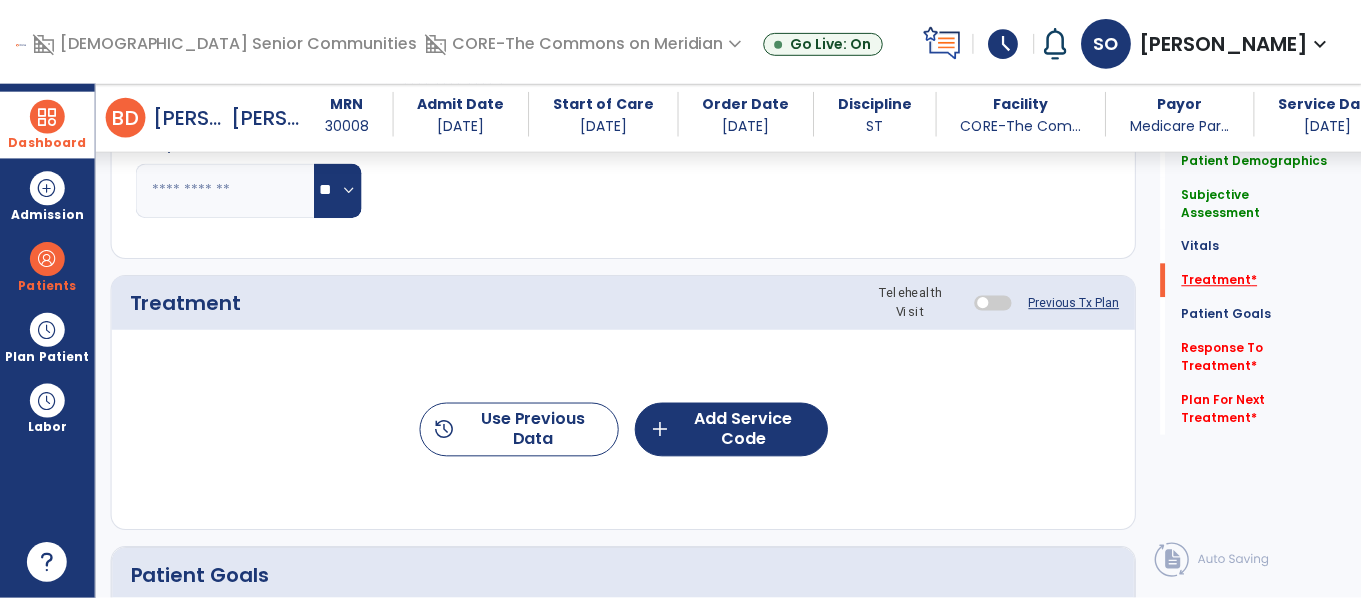 scroll, scrollTop: 1156, scrollLeft: 0, axis: vertical 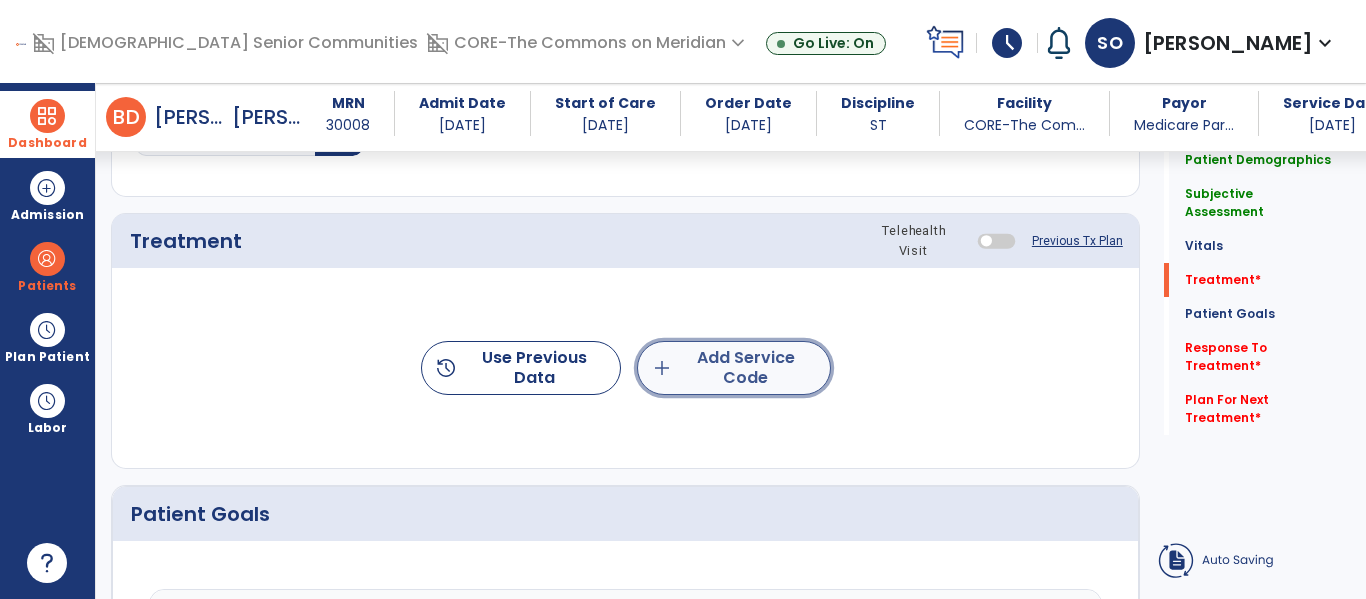 click on "add  Add Service Code" 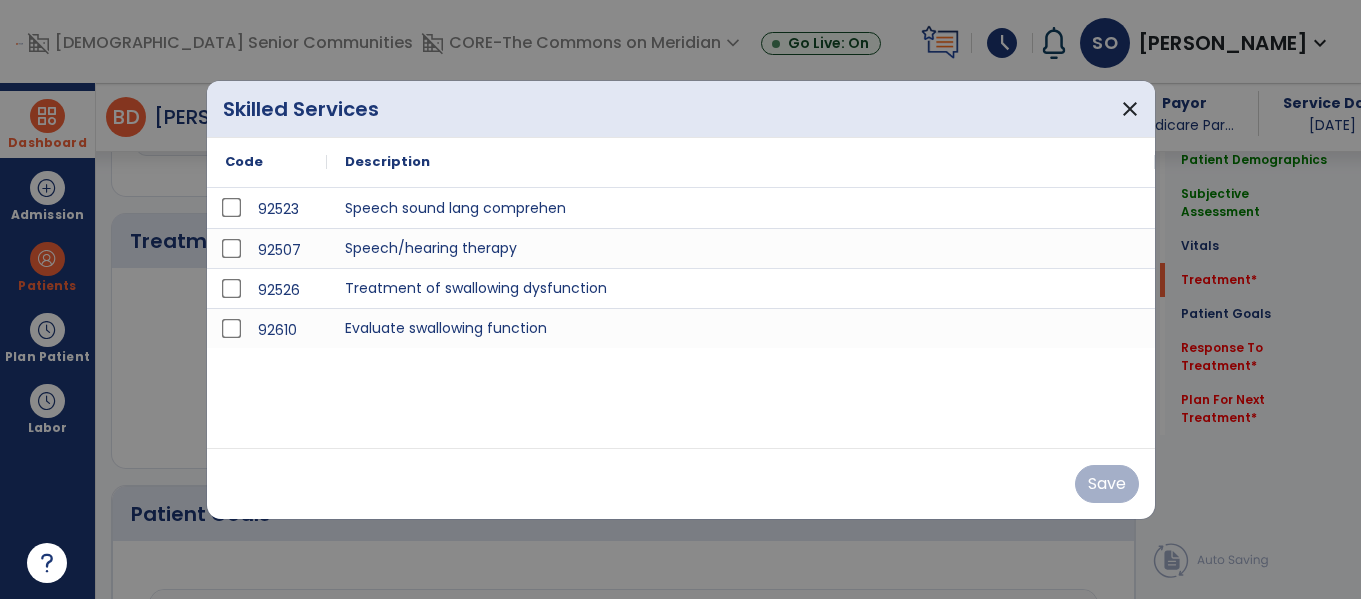 scroll, scrollTop: 1156, scrollLeft: 0, axis: vertical 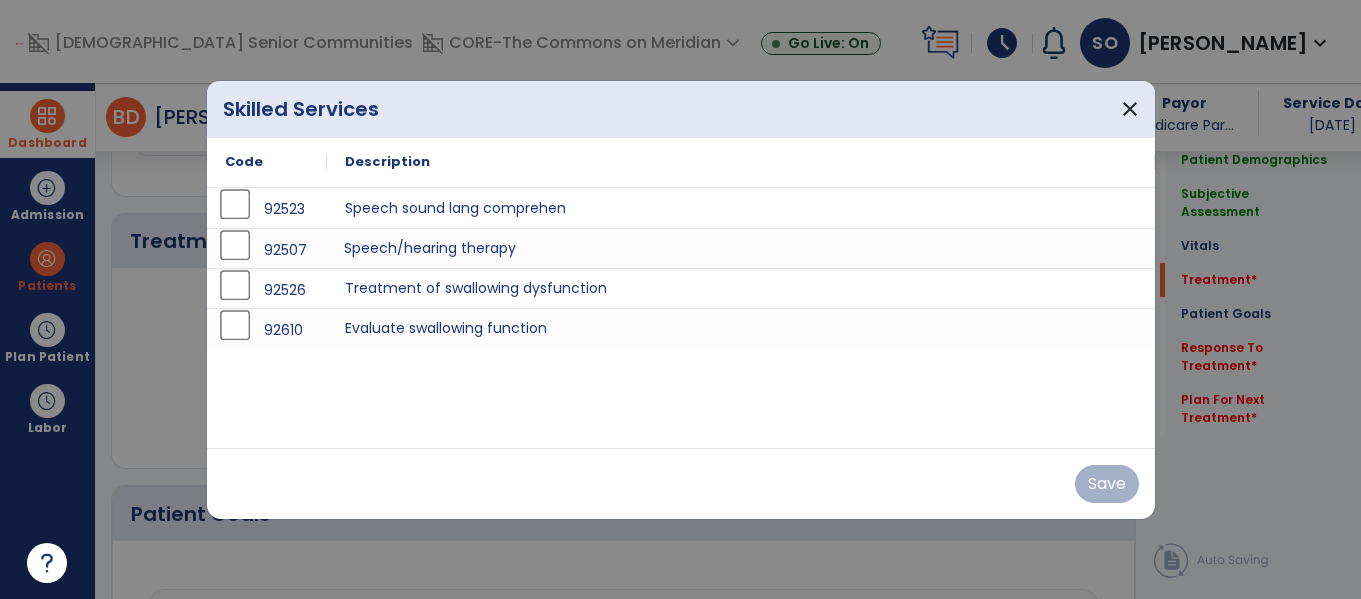 click on "Speech/hearing therapy" at bounding box center [741, 248] 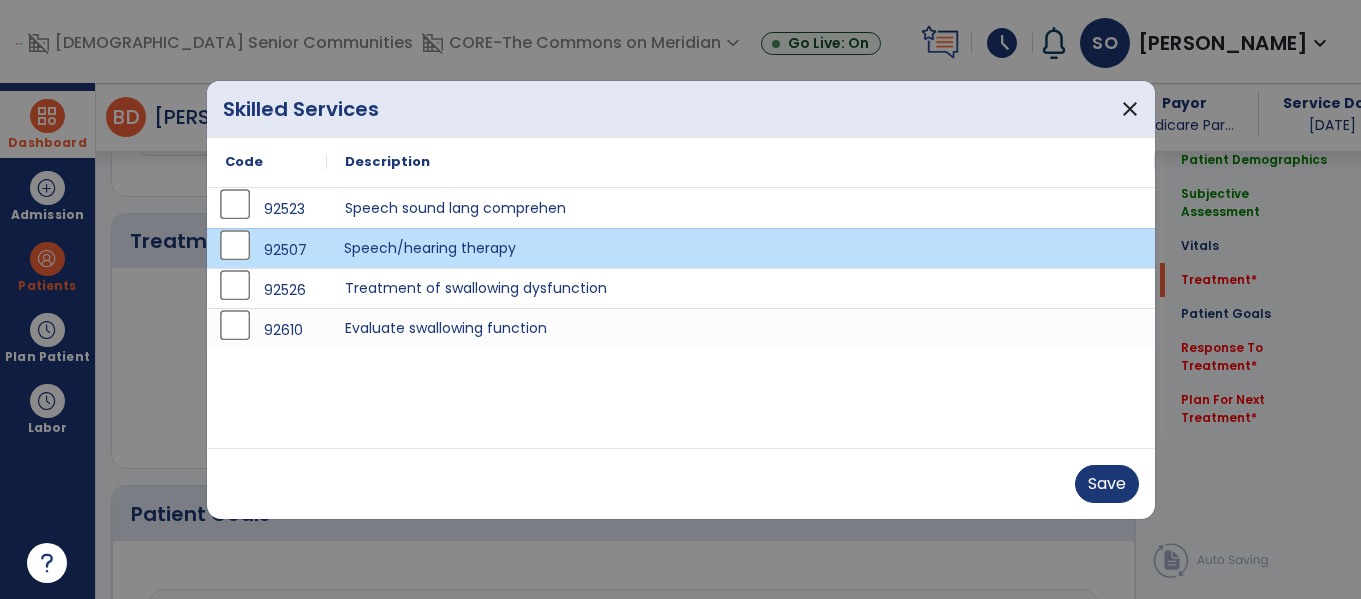 click on "Speech/hearing therapy" at bounding box center [741, 248] 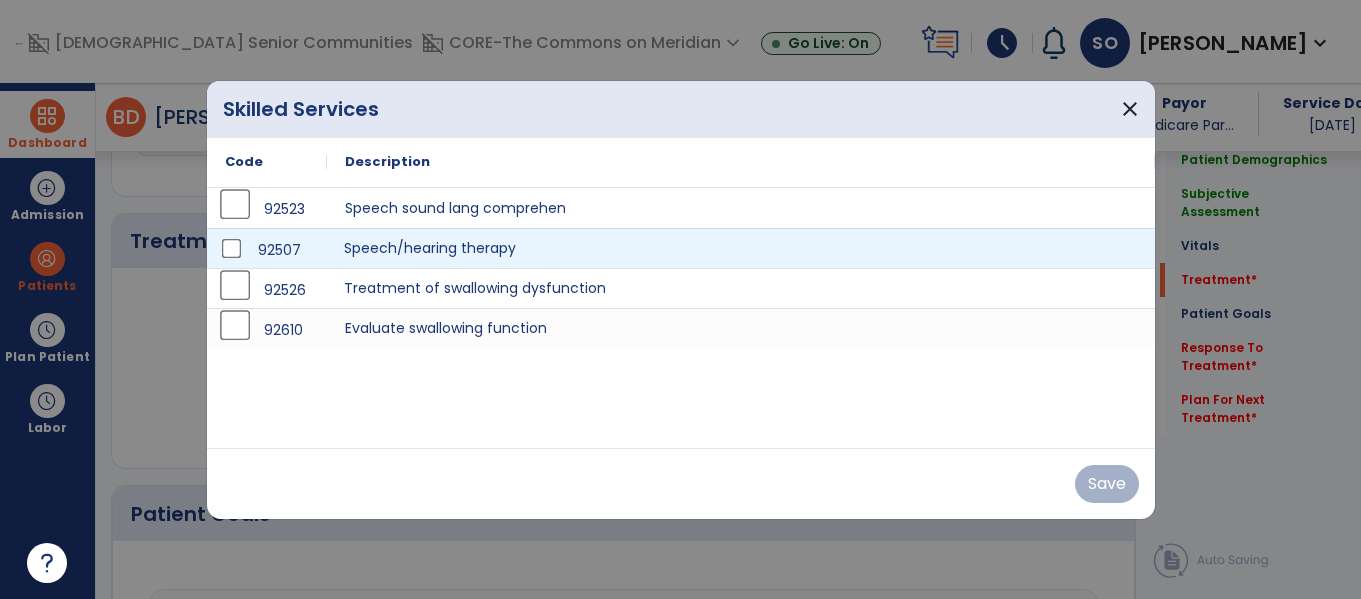click on "Treatment of swallowing dysfunction" at bounding box center [741, 288] 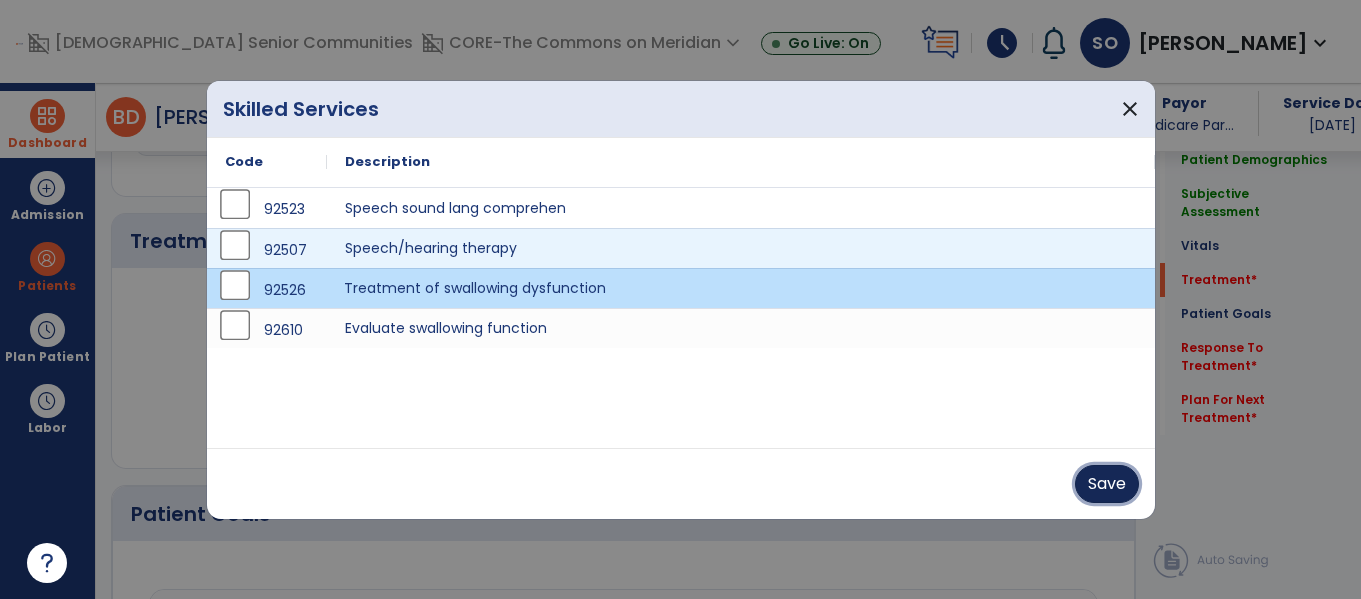 click on "Save" at bounding box center (1107, 484) 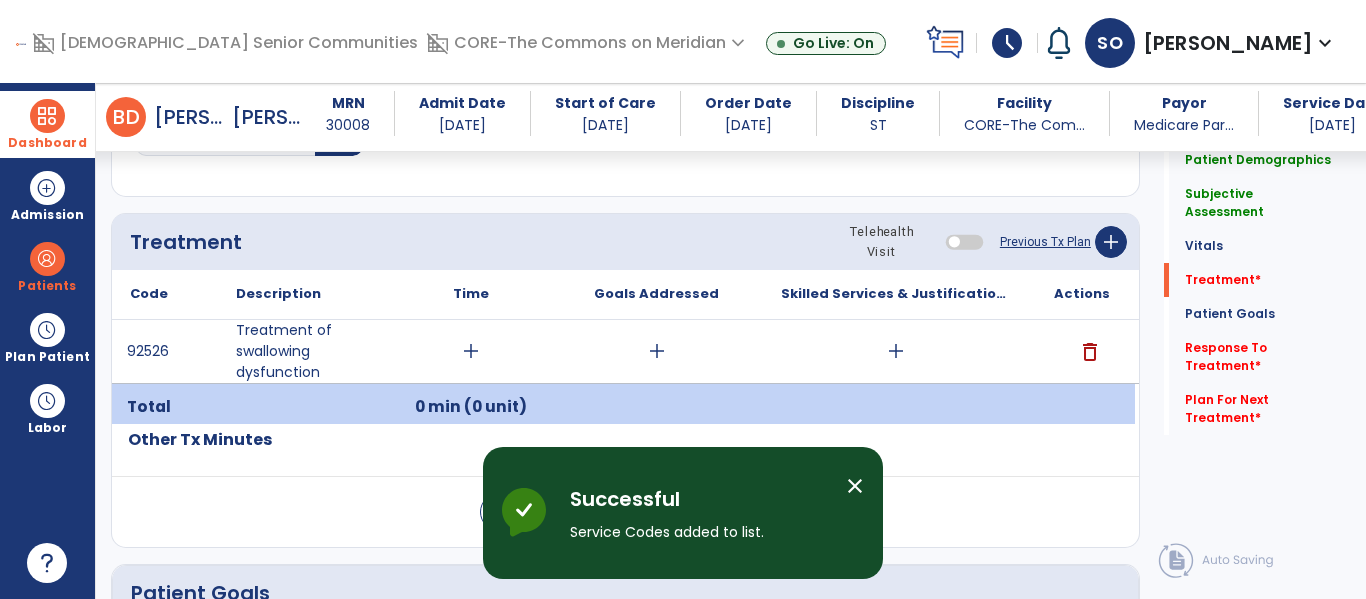 click on "add" at bounding box center [657, 351] 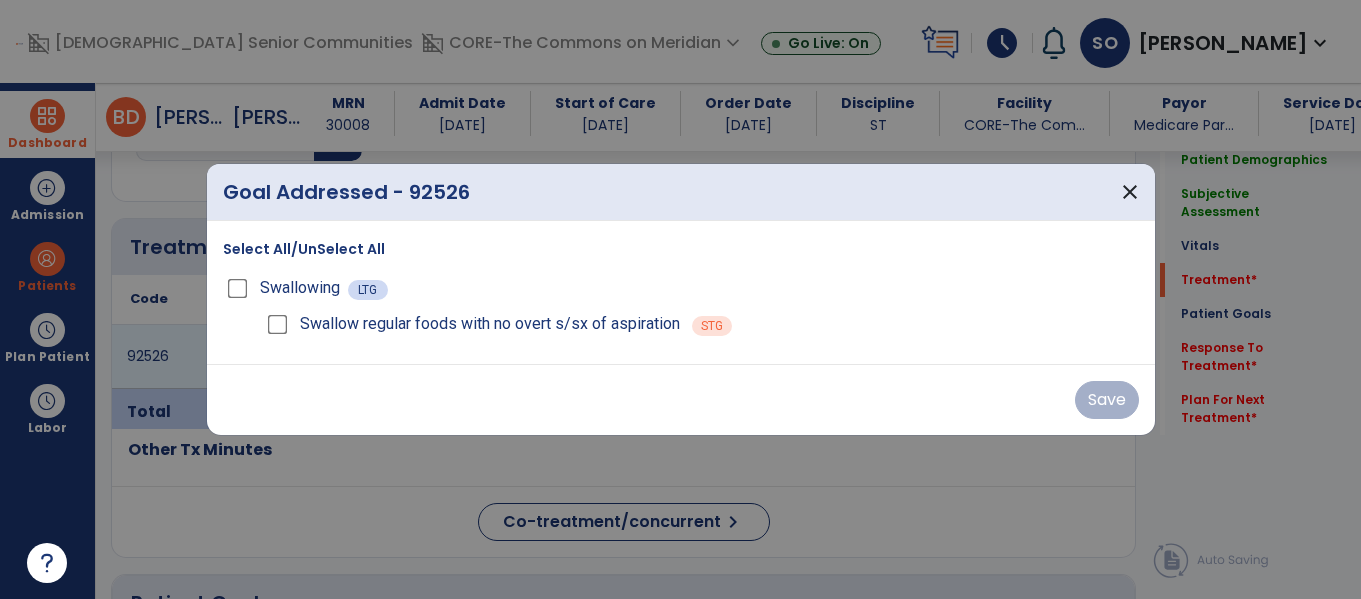 scroll, scrollTop: 1156, scrollLeft: 0, axis: vertical 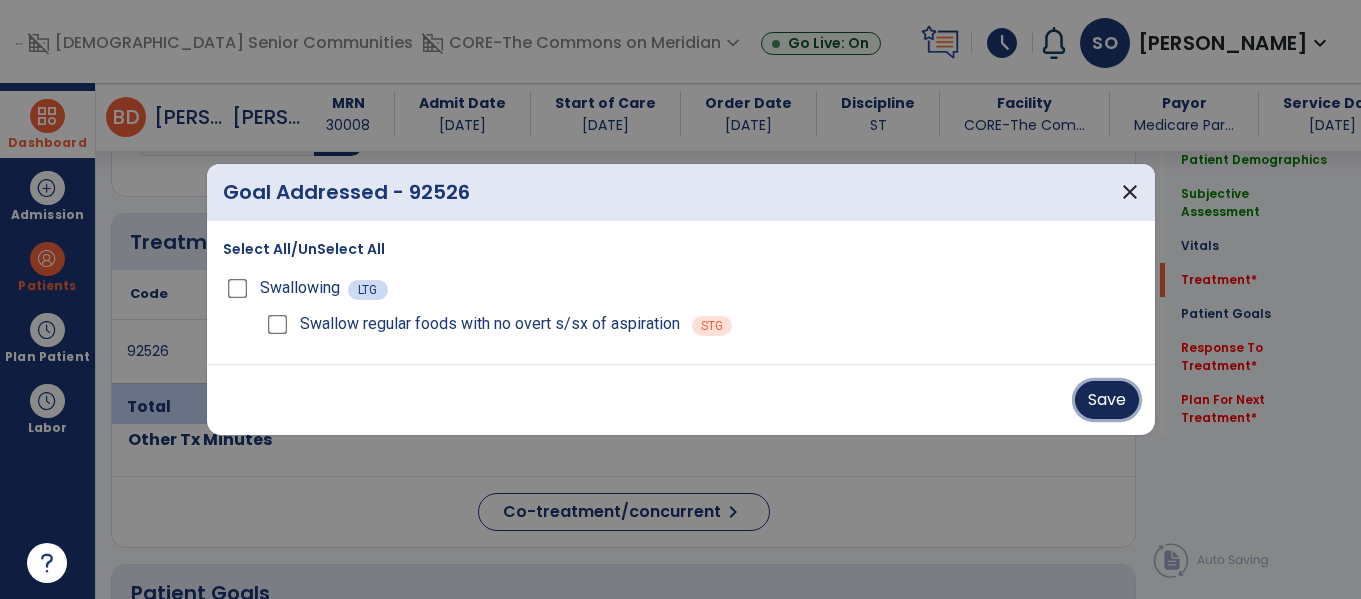 click on "Save" at bounding box center [1107, 400] 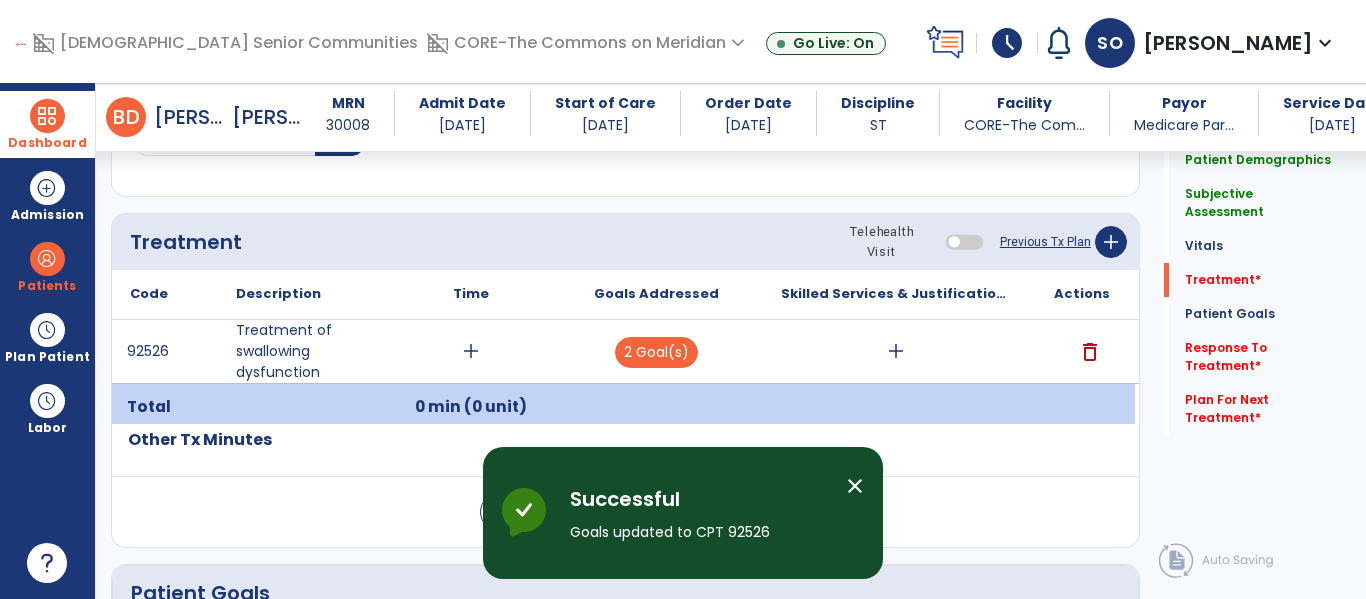 click on "add" at bounding box center [896, 351] 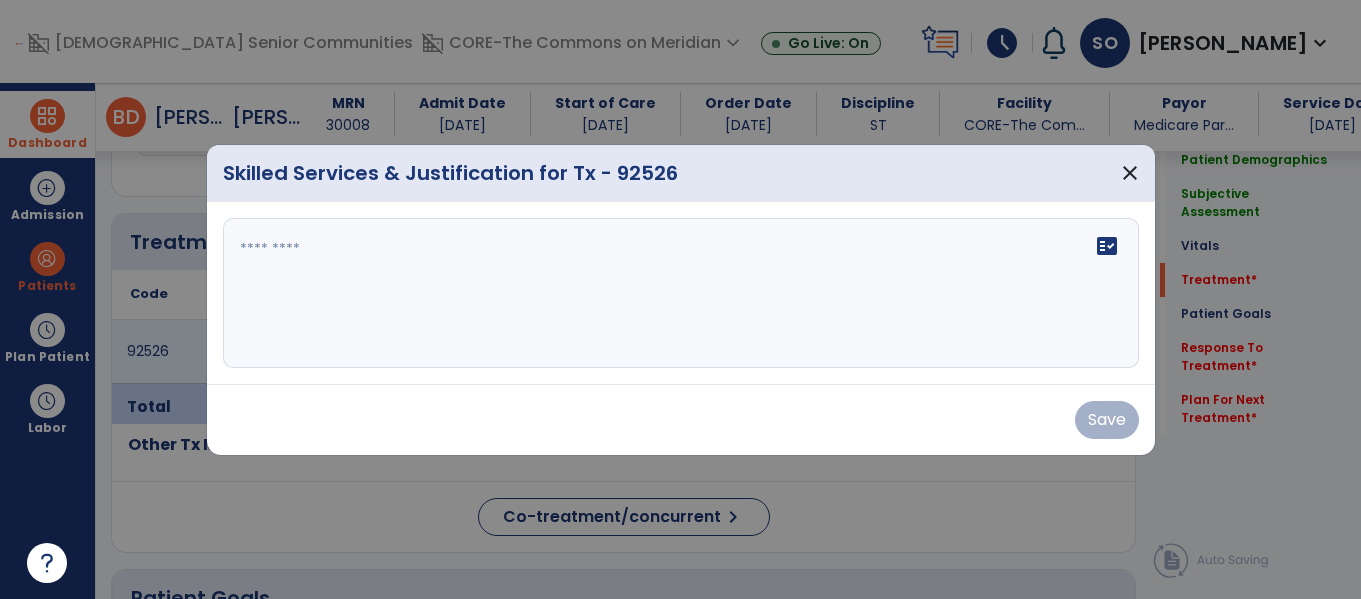 click on "fact_check" at bounding box center [681, 293] 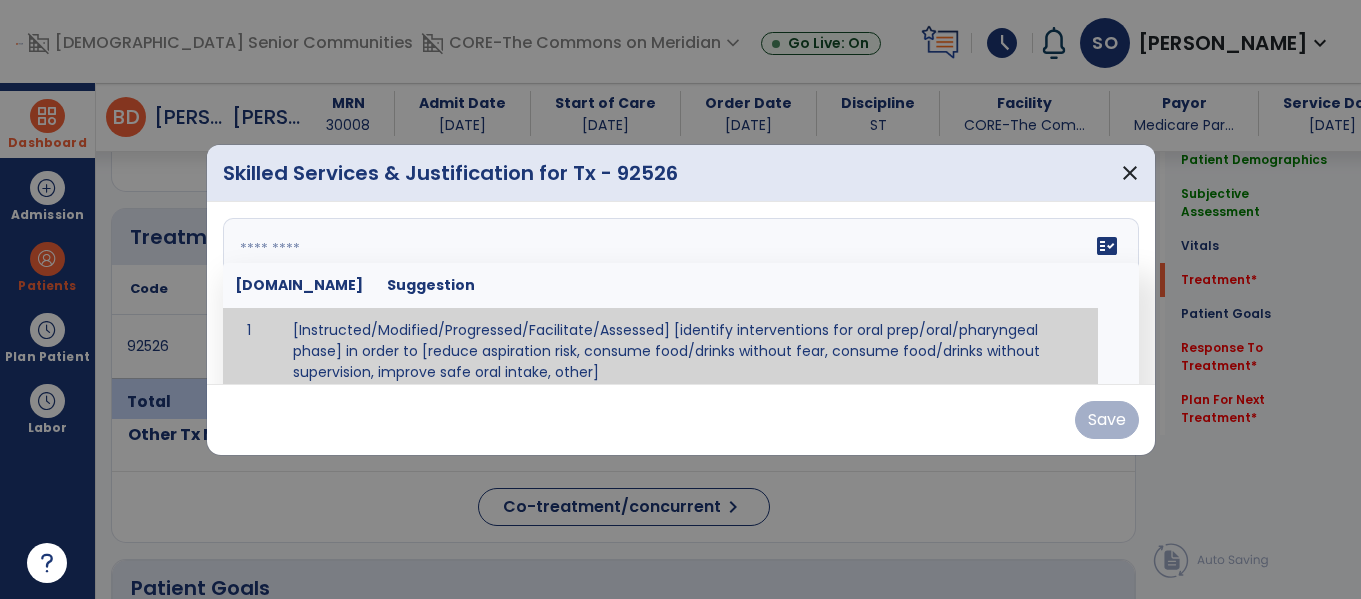 scroll, scrollTop: 1156, scrollLeft: 0, axis: vertical 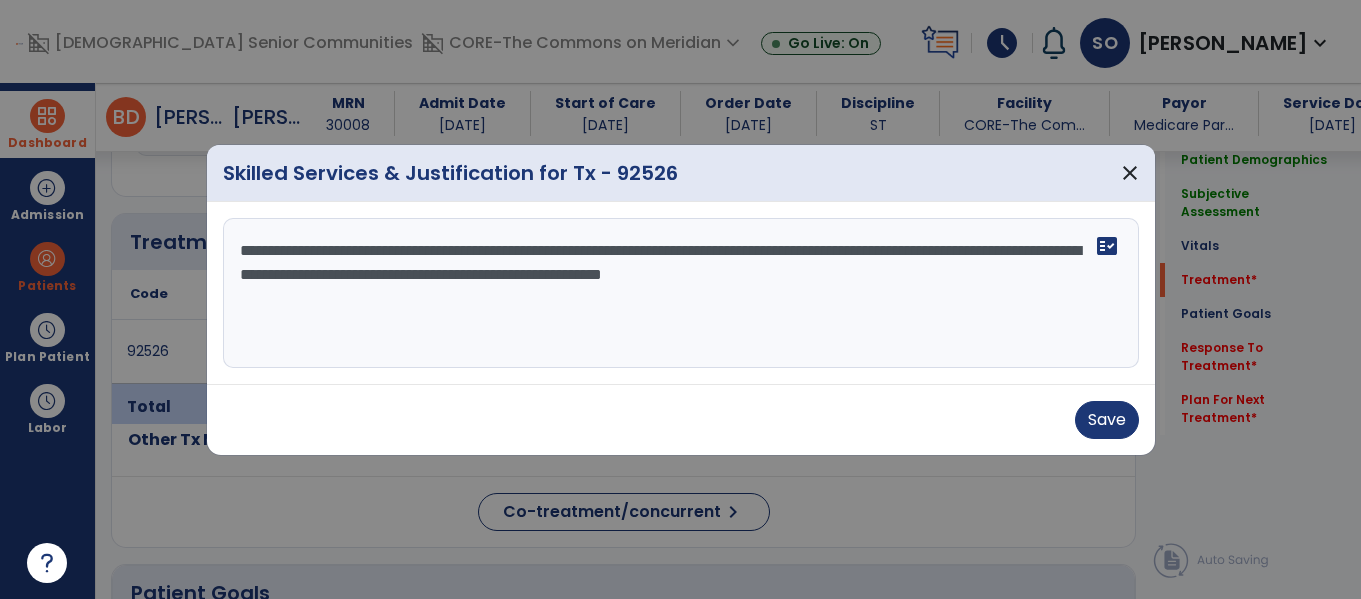 click on "**********" at bounding box center (681, 293) 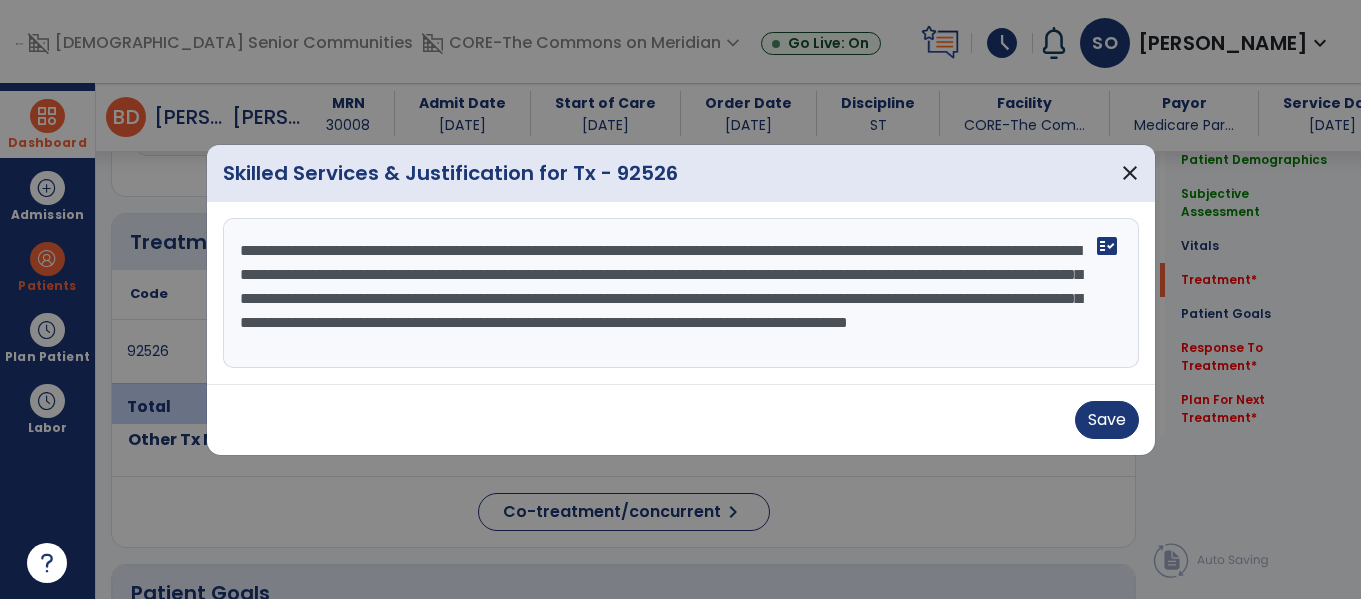 scroll, scrollTop: 16, scrollLeft: 0, axis: vertical 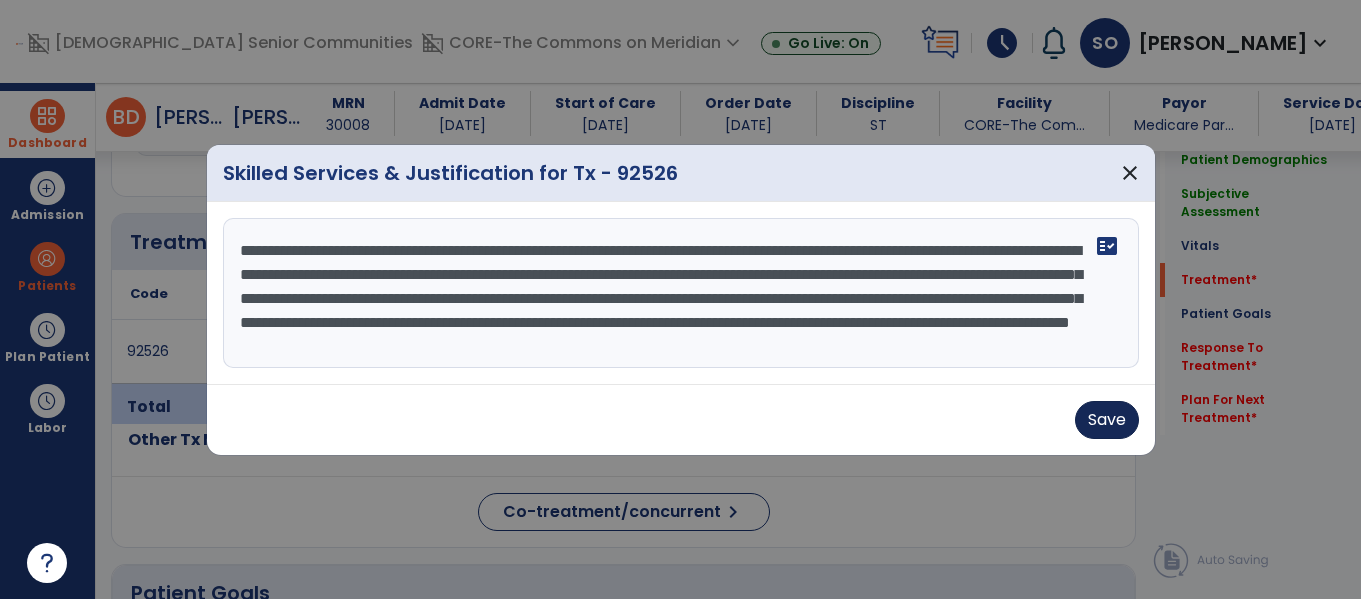 type on "**********" 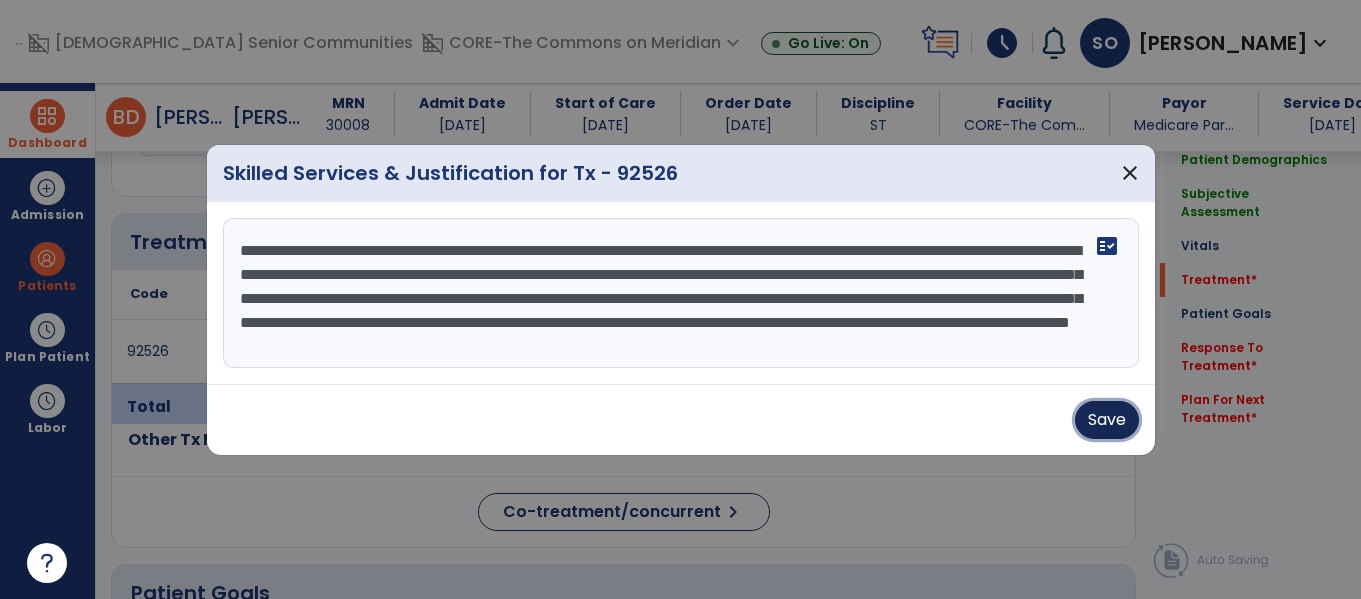 click on "Save" at bounding box center [1107, 420] 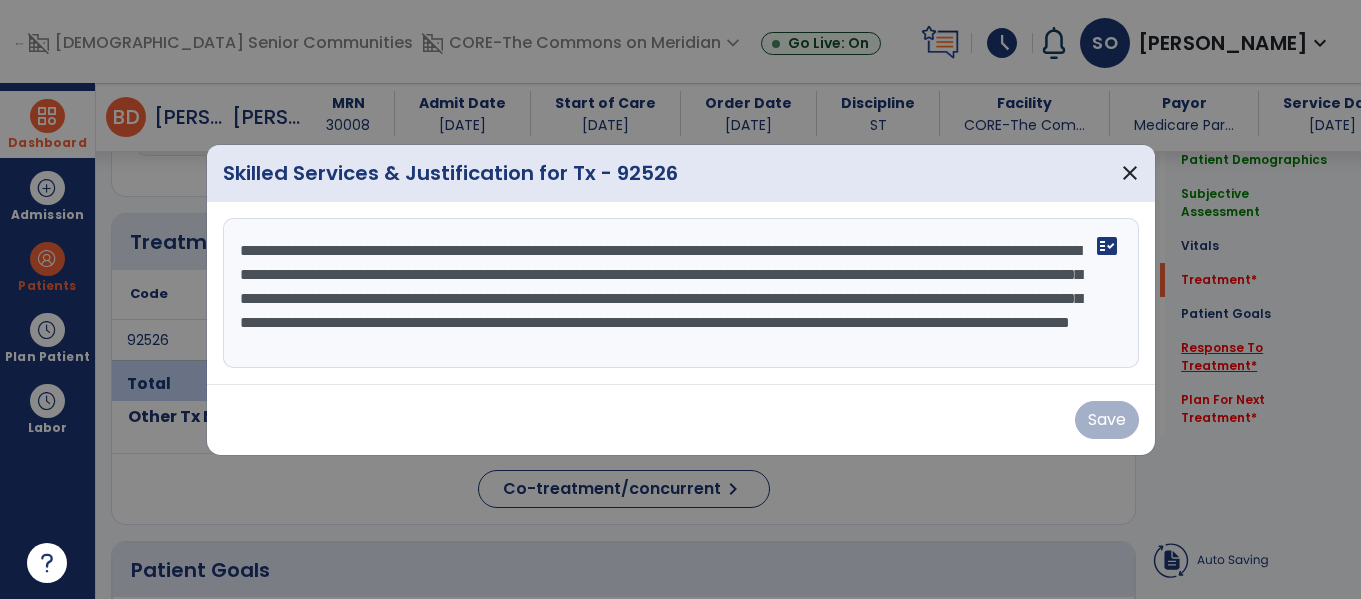 click on "Response To Treatment   *" 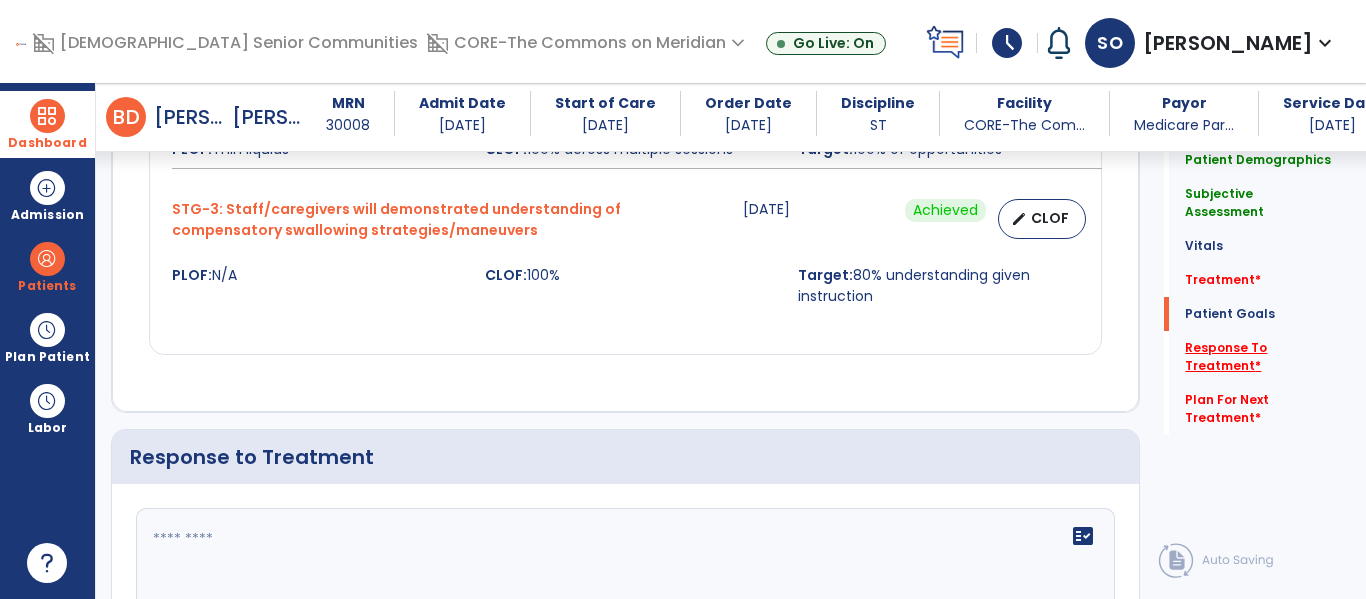 scroll, scrollTop: 2968, scrollLeft: 0, axis: vertical 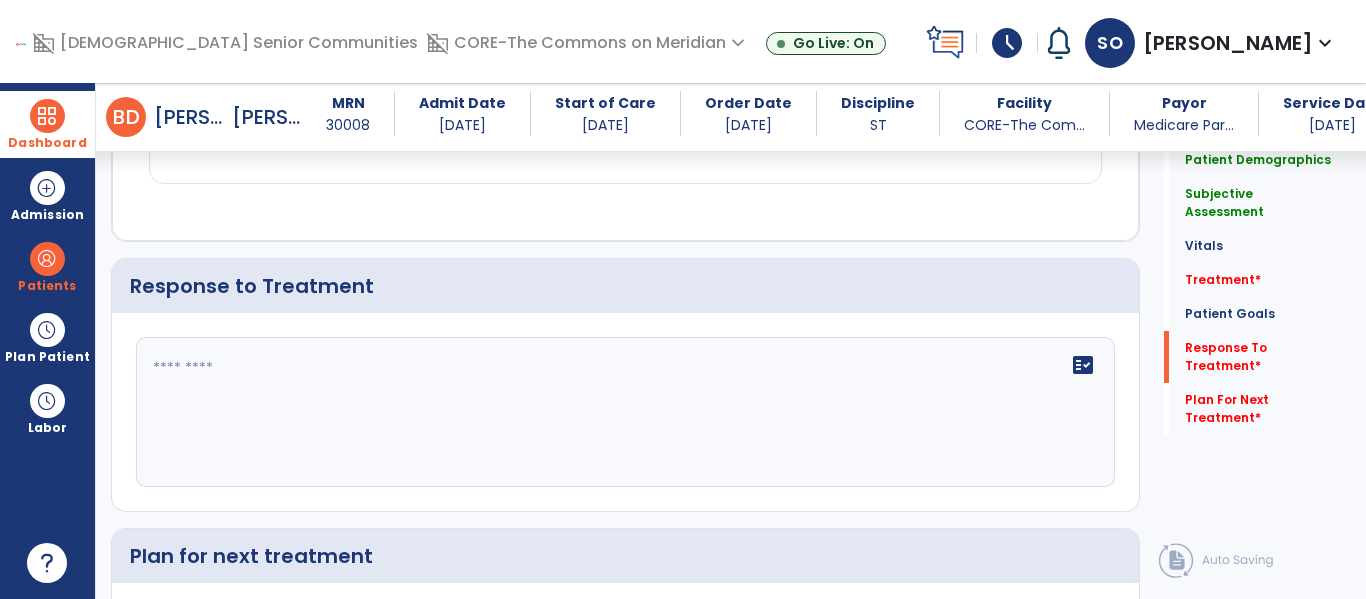 click on "fact_check" 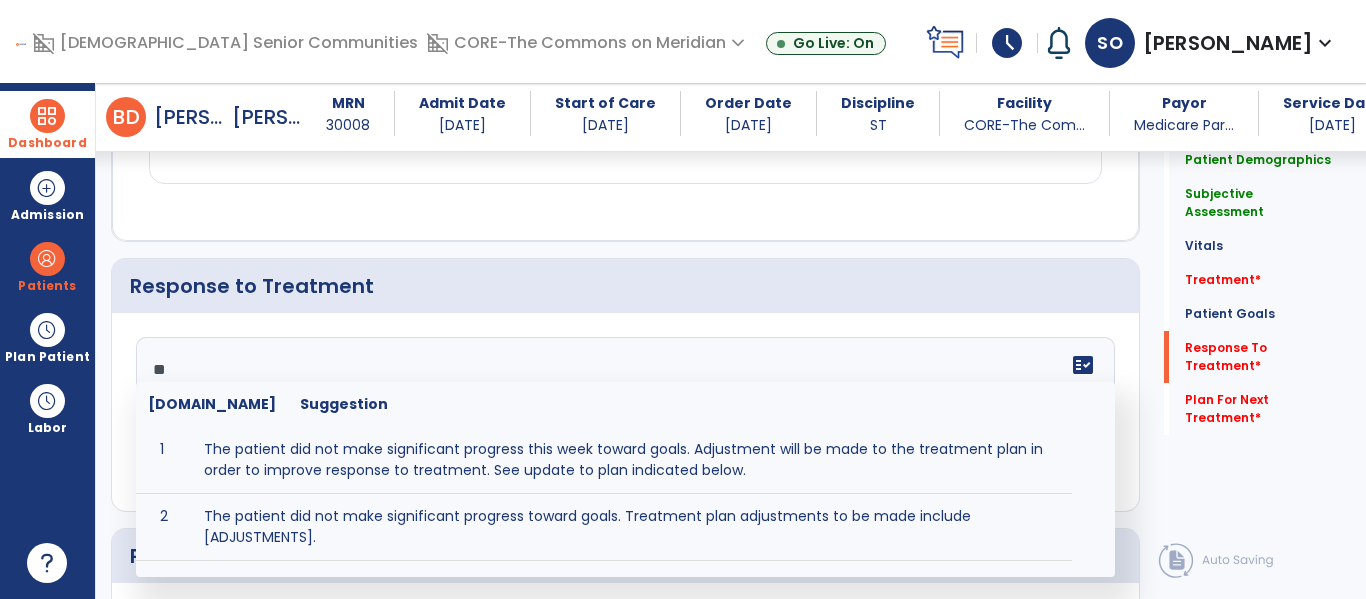 type on "*" 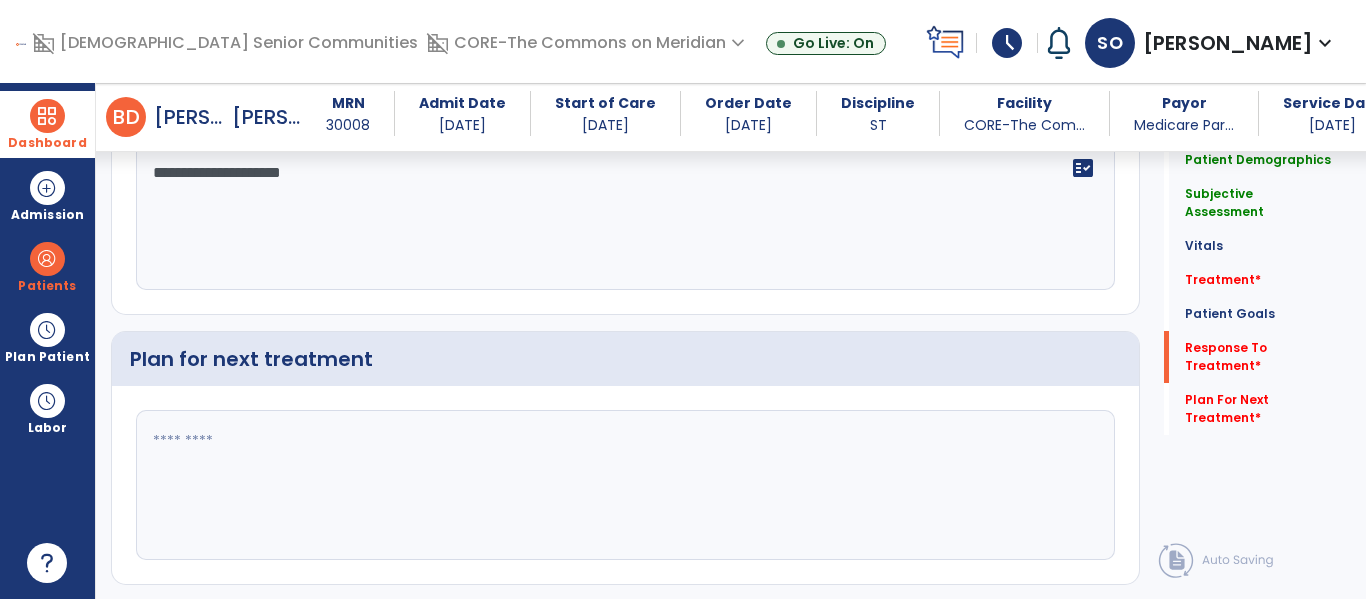scroll, scrollTop: 3152, scrollLeft: 0, axis: vertical 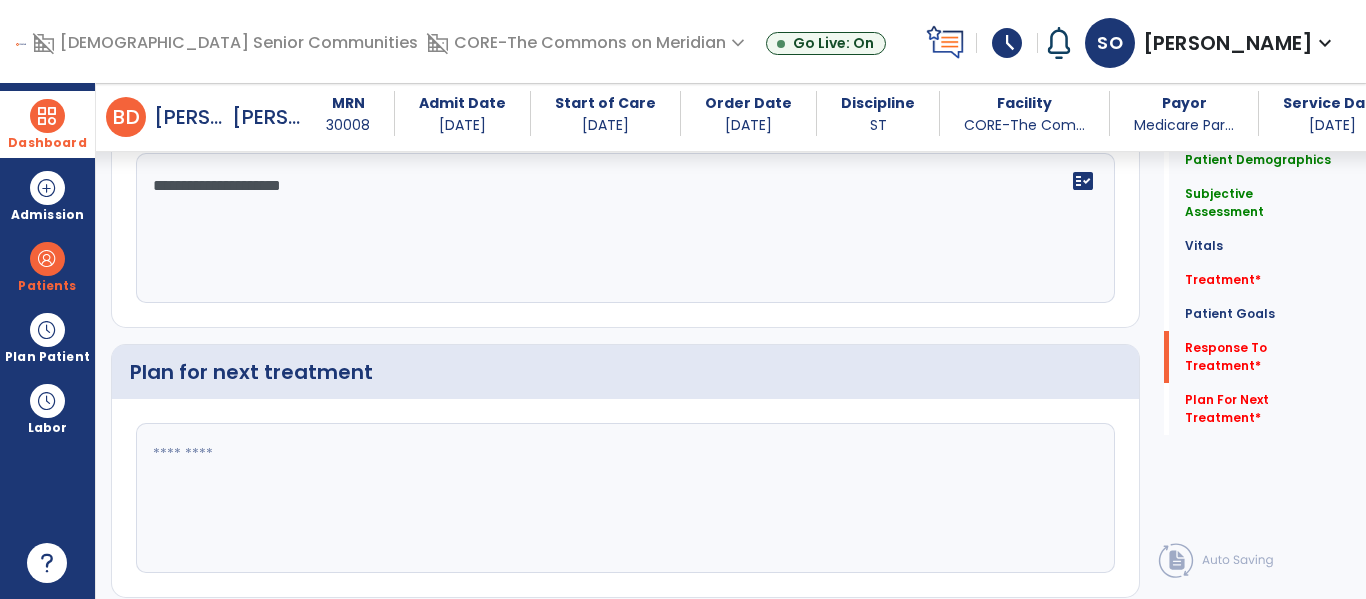 type on "**********" 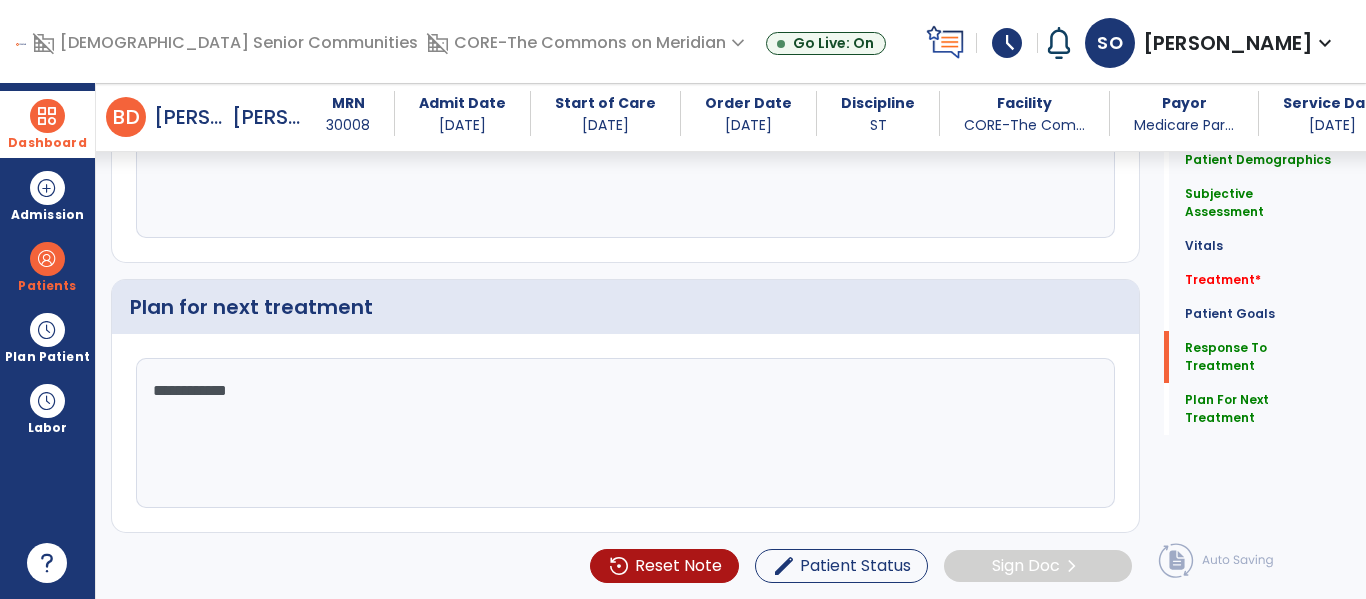 scroll, scrollTop: 3152, scrollLeft: 0, axis: vertical 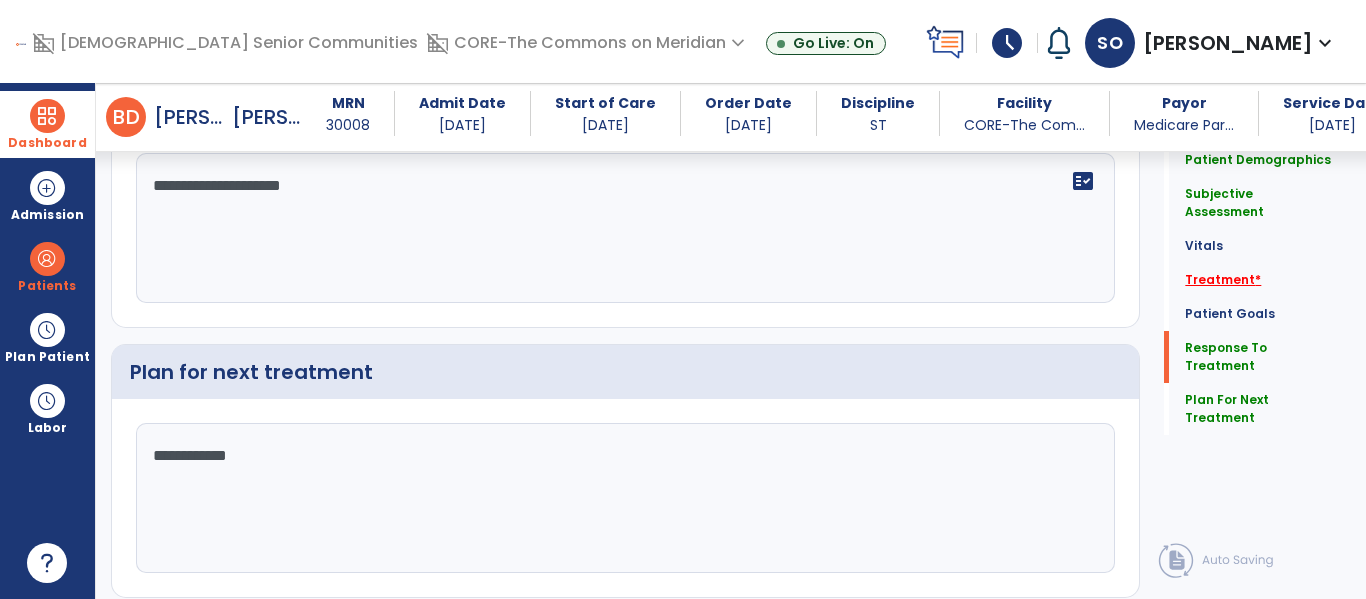 type on "**********" 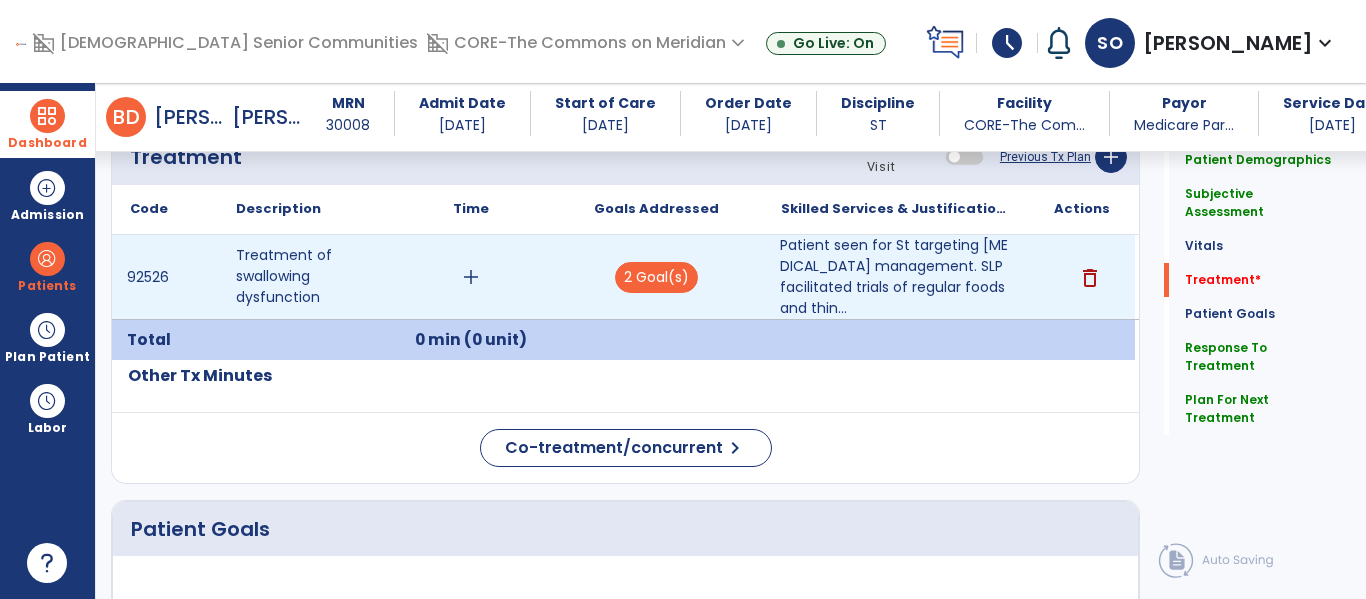 scroll, scrollTop: 1206, scrollLeft: 0, axis: vertical 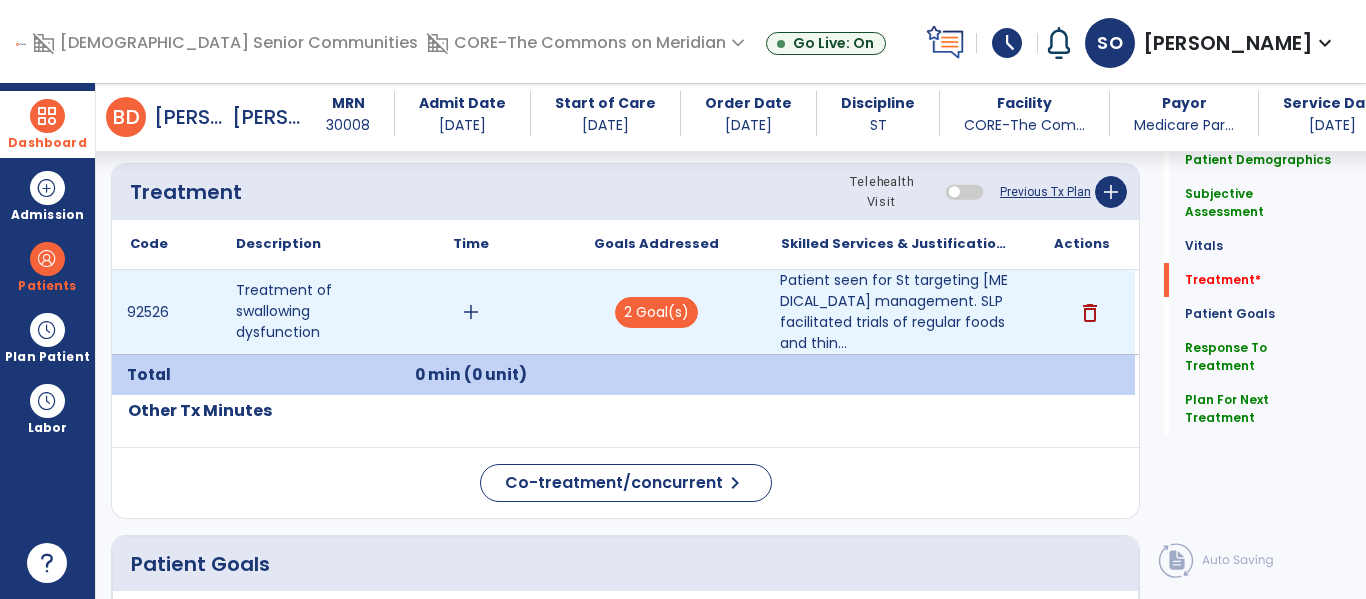 click on "add" at bounding box center (471, 312) 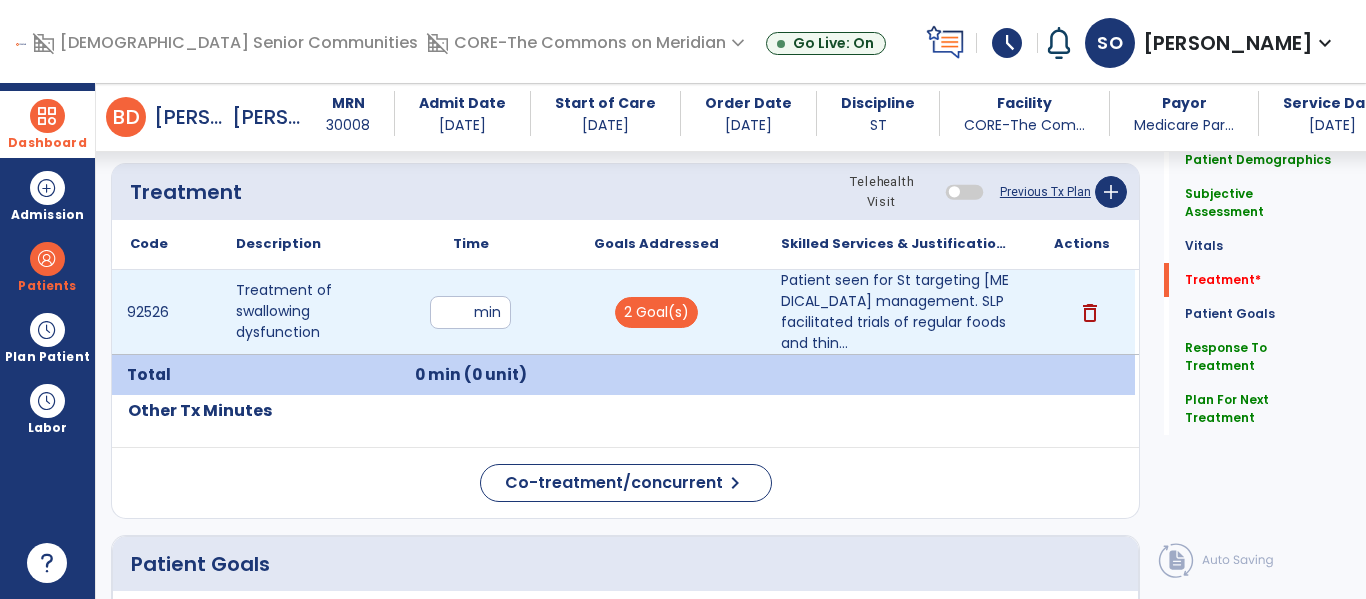 type on "**" 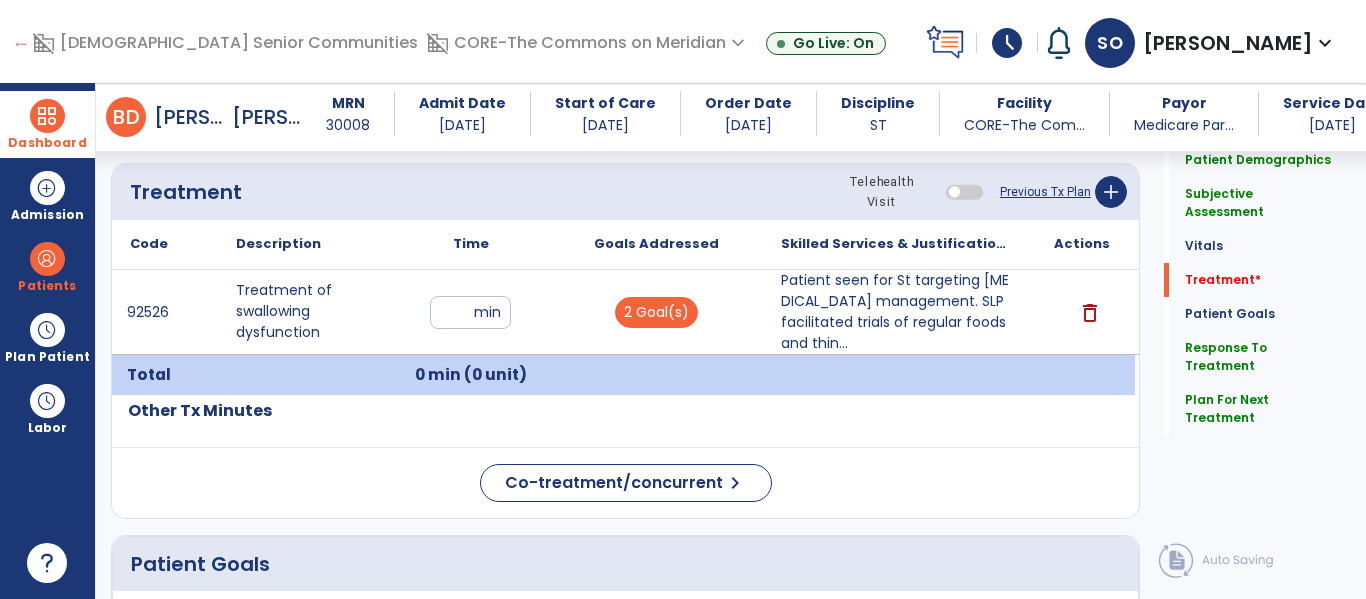 click on "Code
Description
Time" 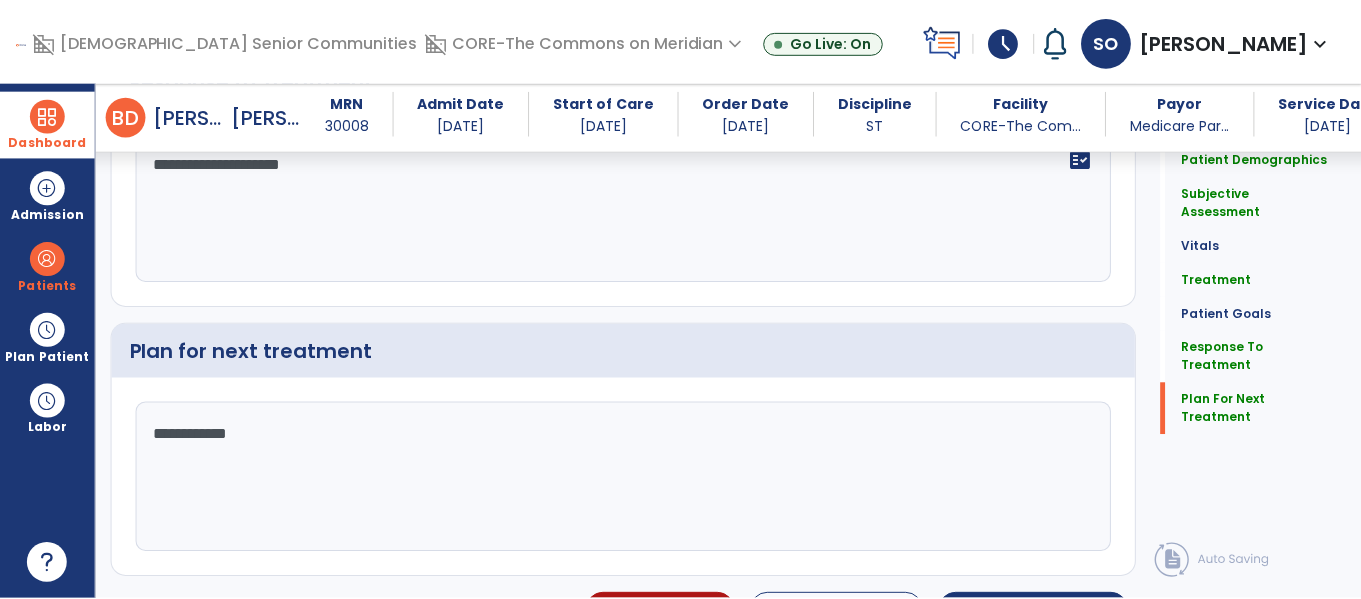 scroll, scrollTop: 3217, scrollLeft: 0, axis: vertical 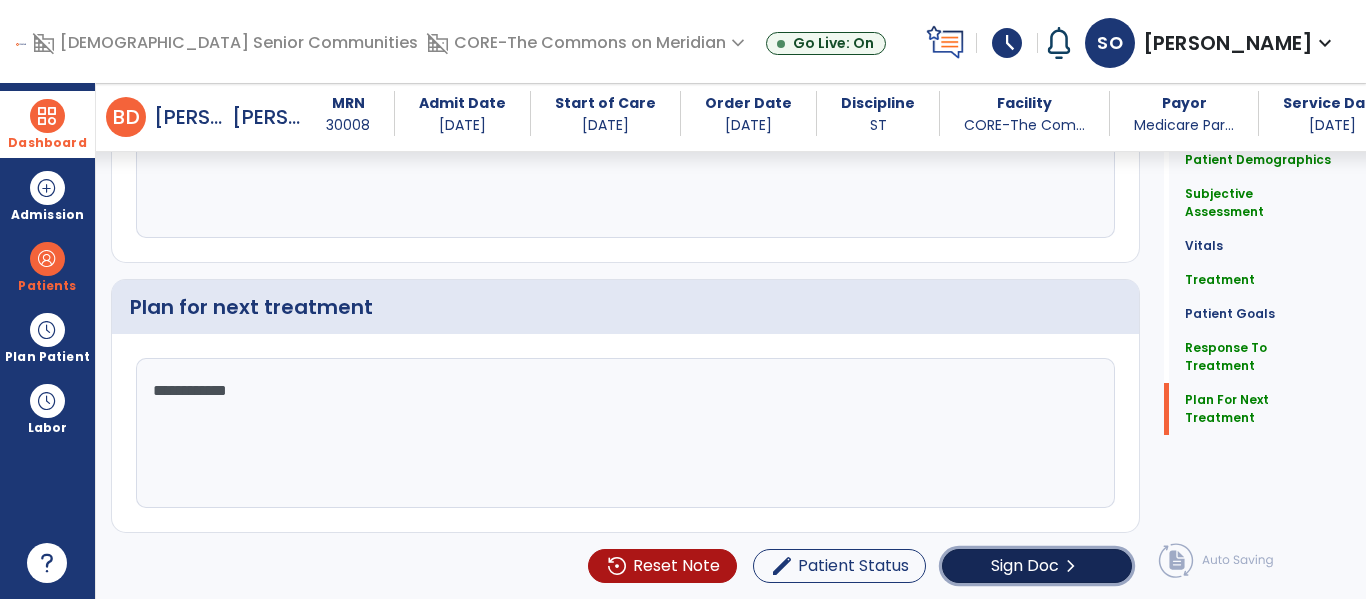 click on "Sign Doc  chevron_right" 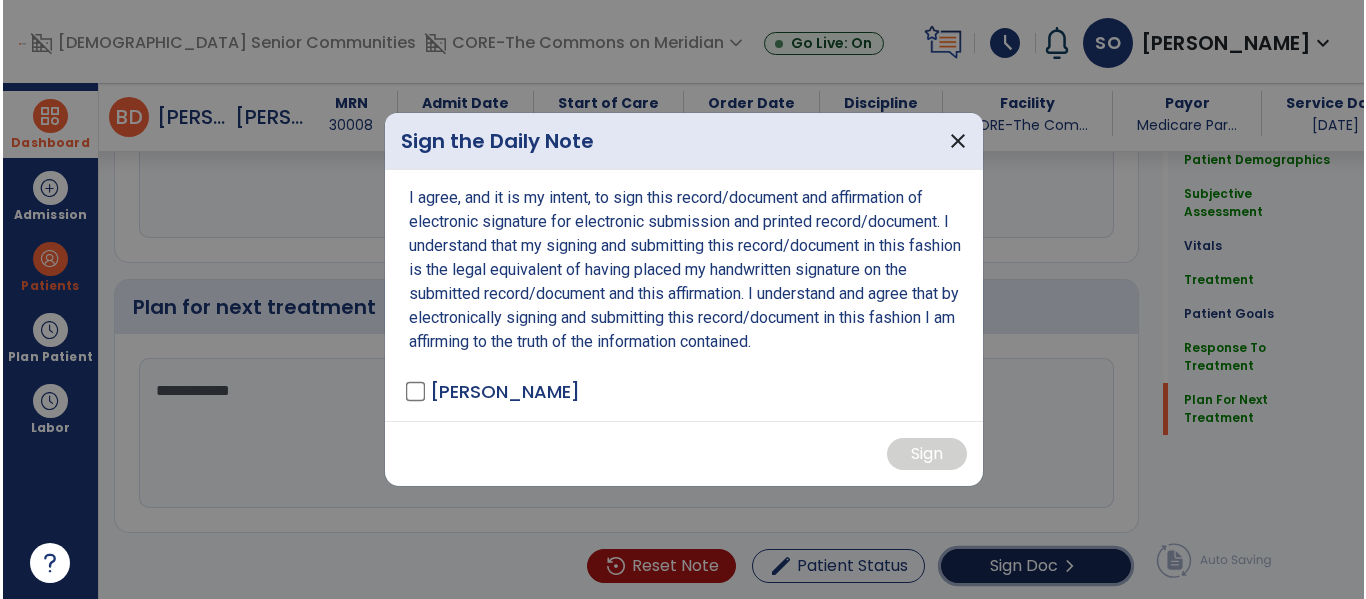 scroll, scrollTop: 3217, scrollLeft: 0, axis: vertical 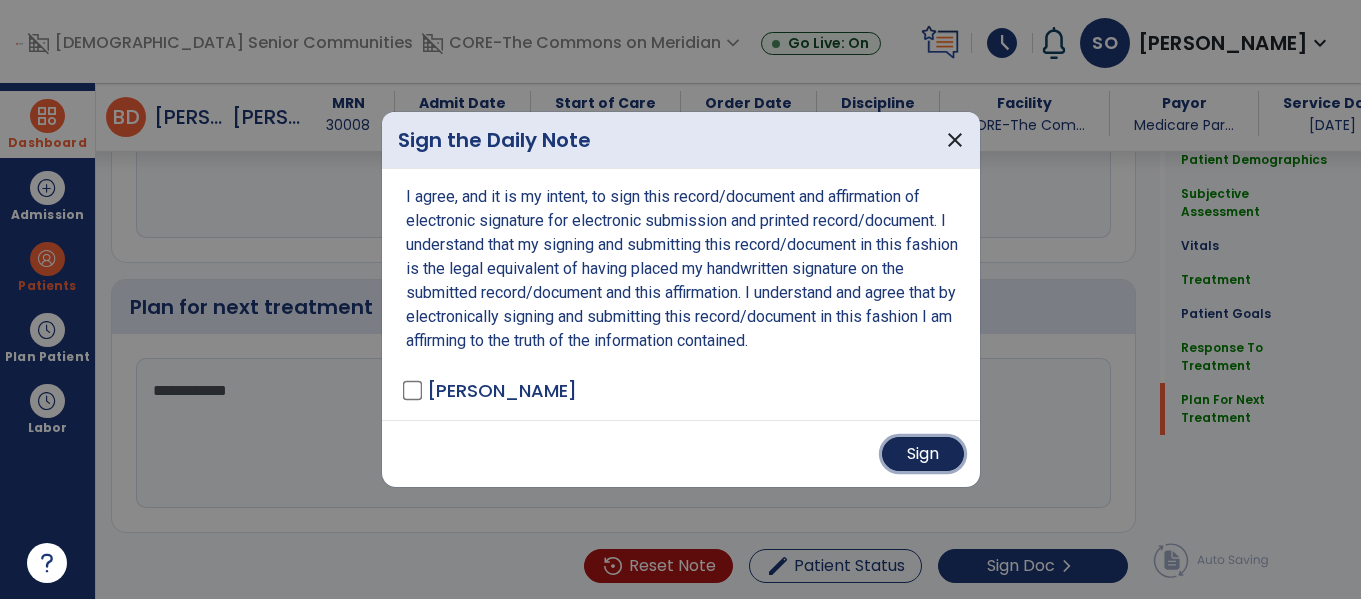 click on "Sign" at bounding box center [923, 454] 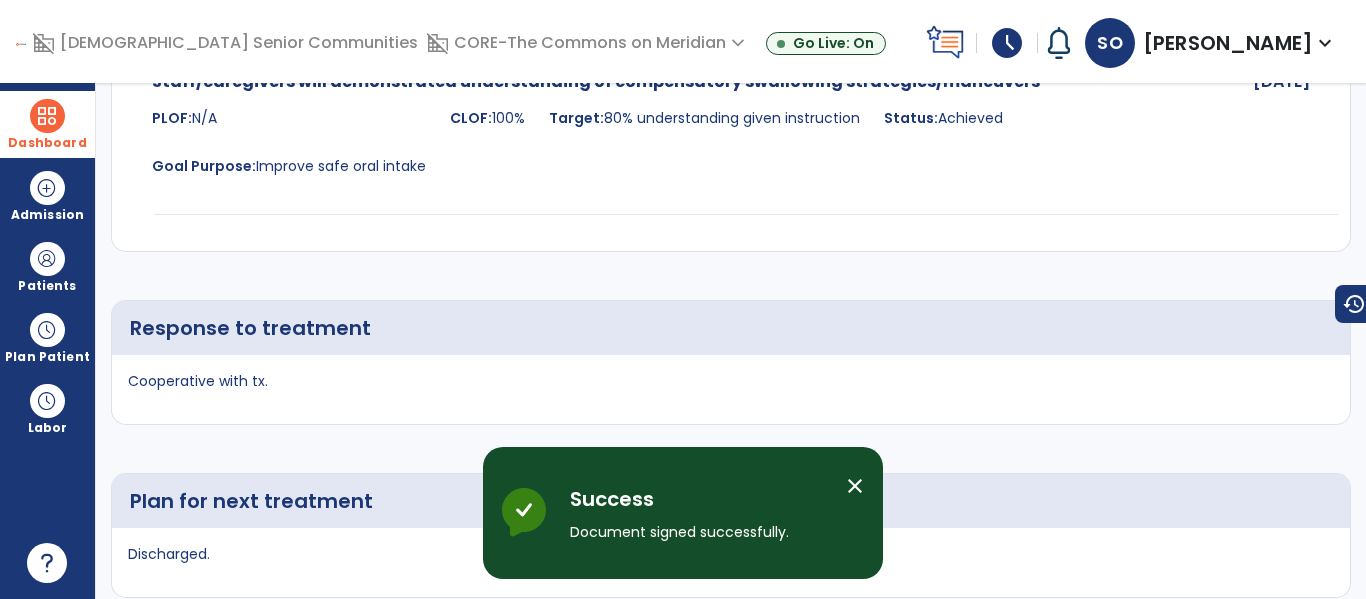 scroll, scrollTop: 0, scrollLeft: 0, axis: both 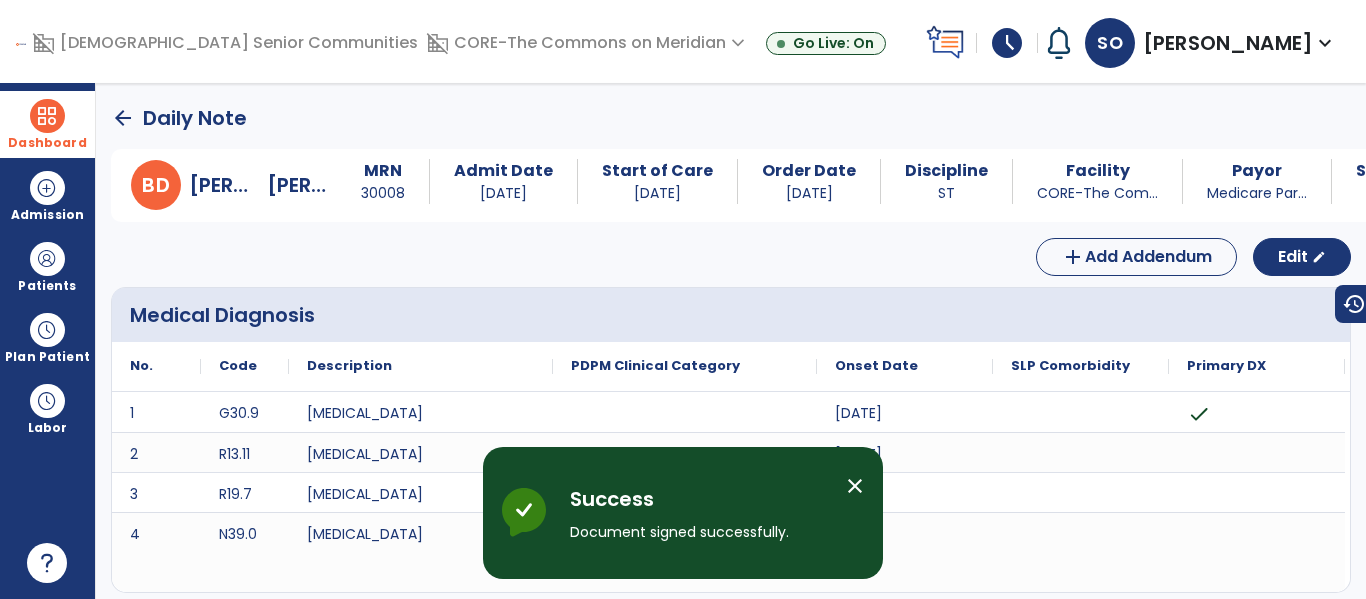 click on "arrow_back" 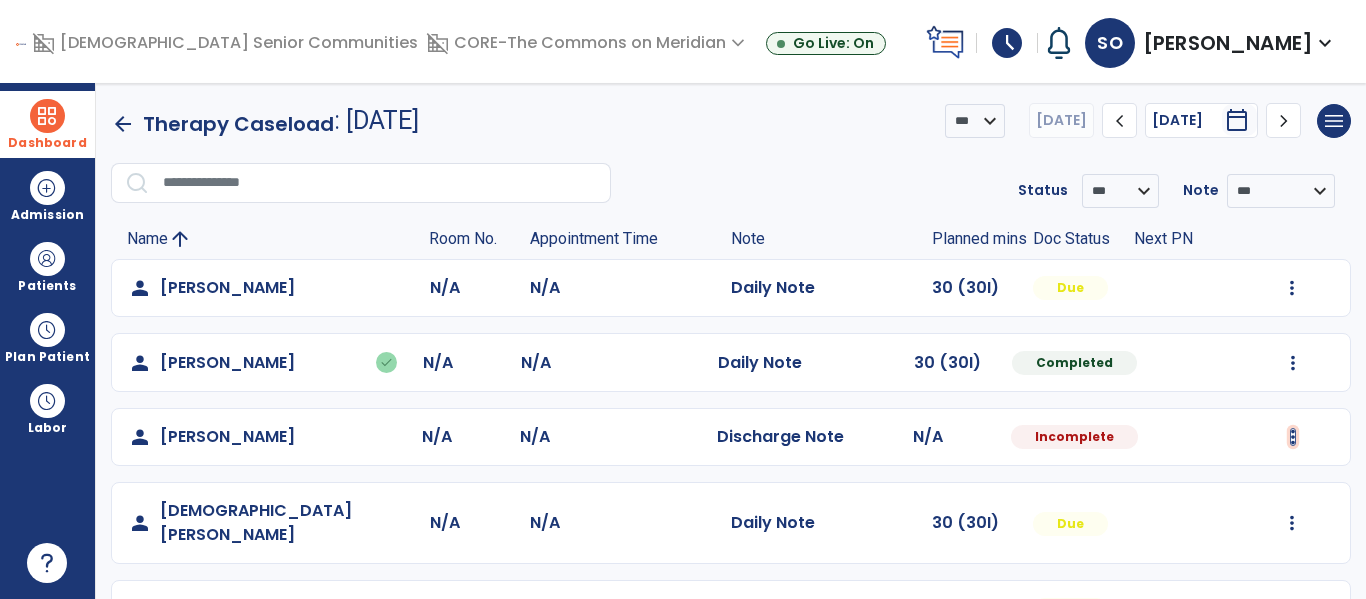 click at bounding box center [1292, 288] 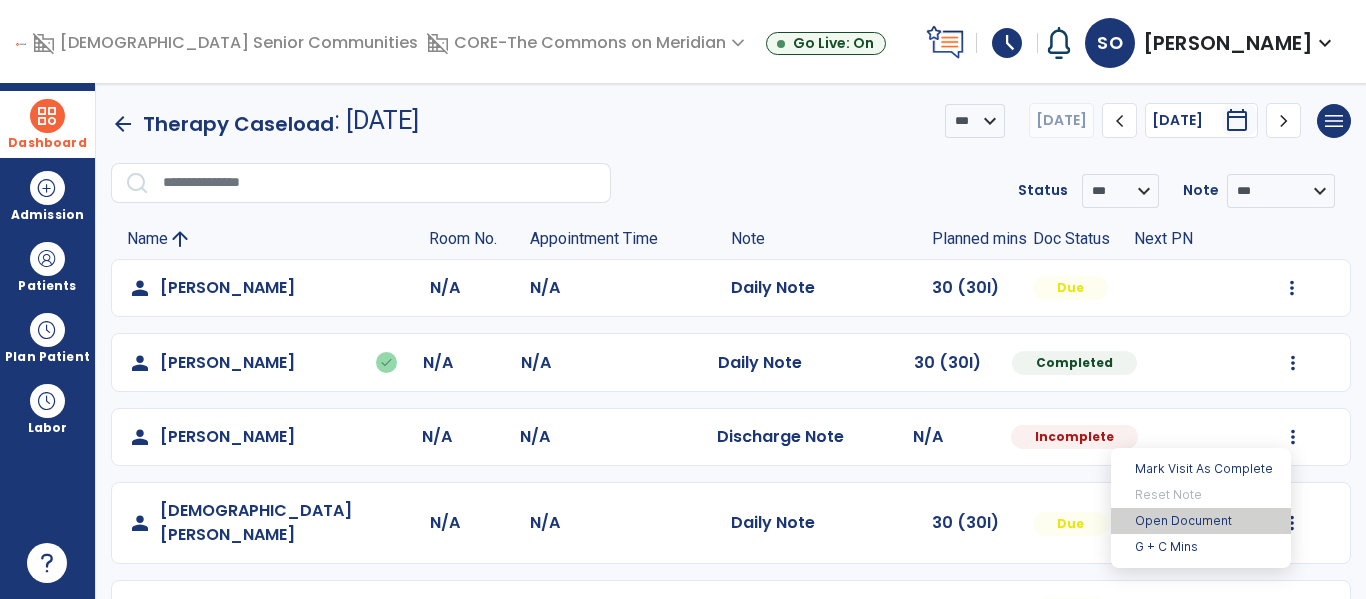 click on "Open Document" at bounding box center (1201, 521) 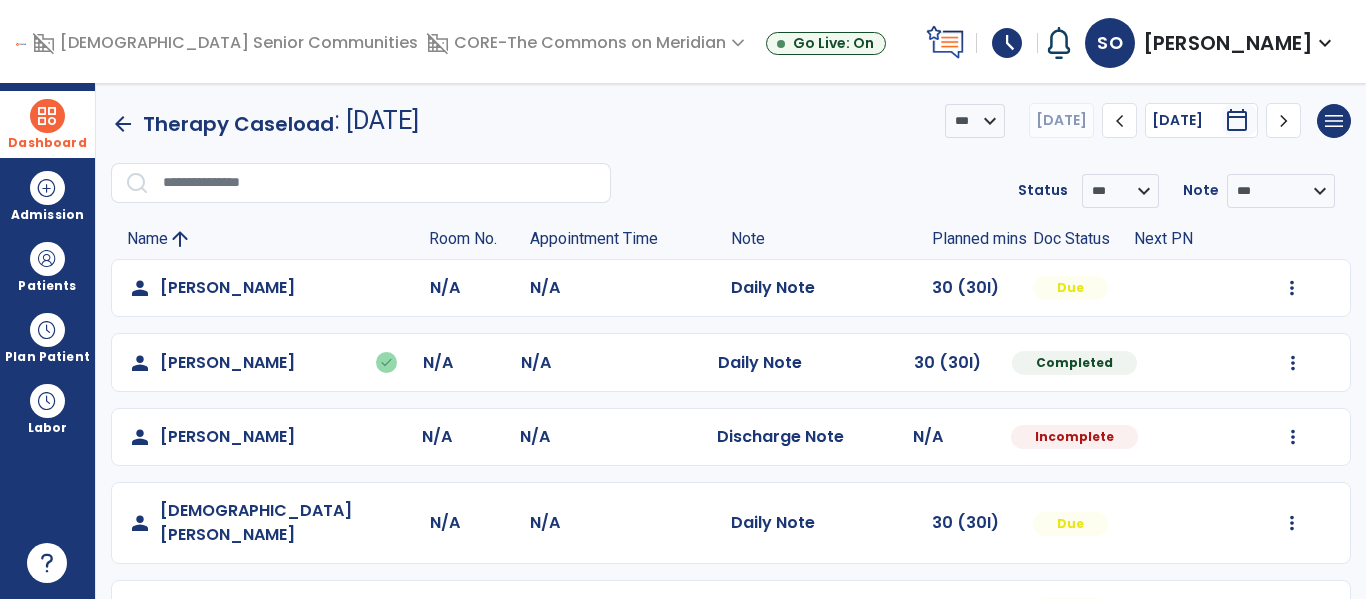 select on "***" 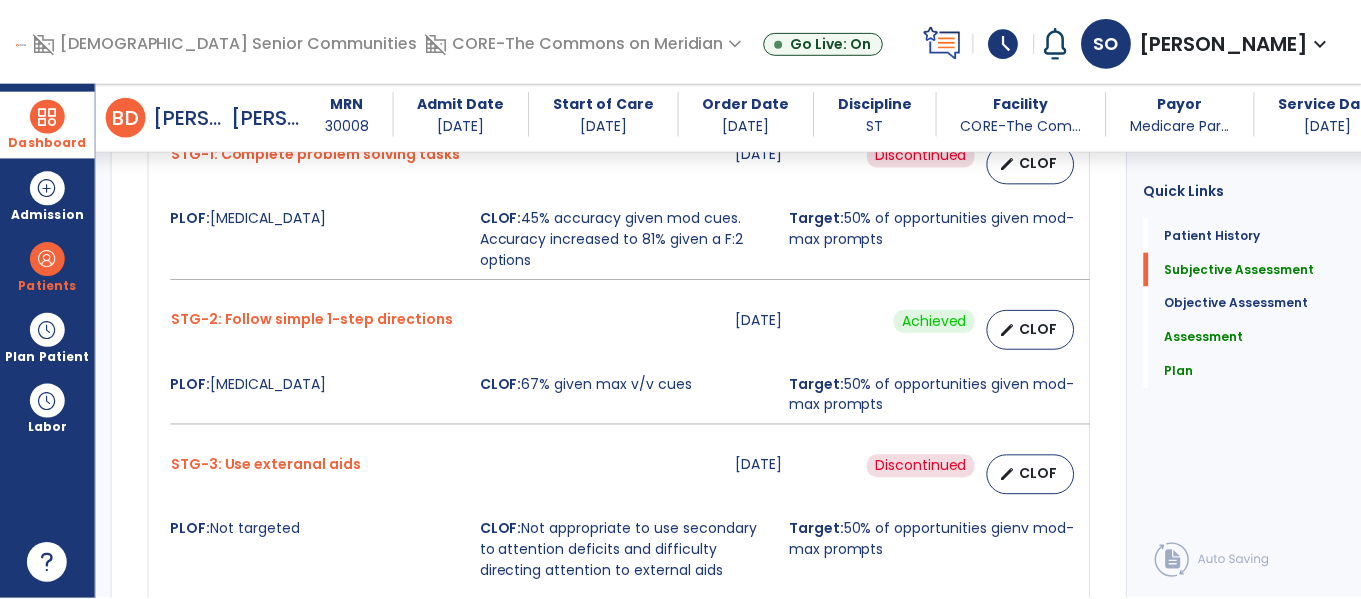 scroll, scrollTop: 3195, scrollLeft: 0, axis: vertical 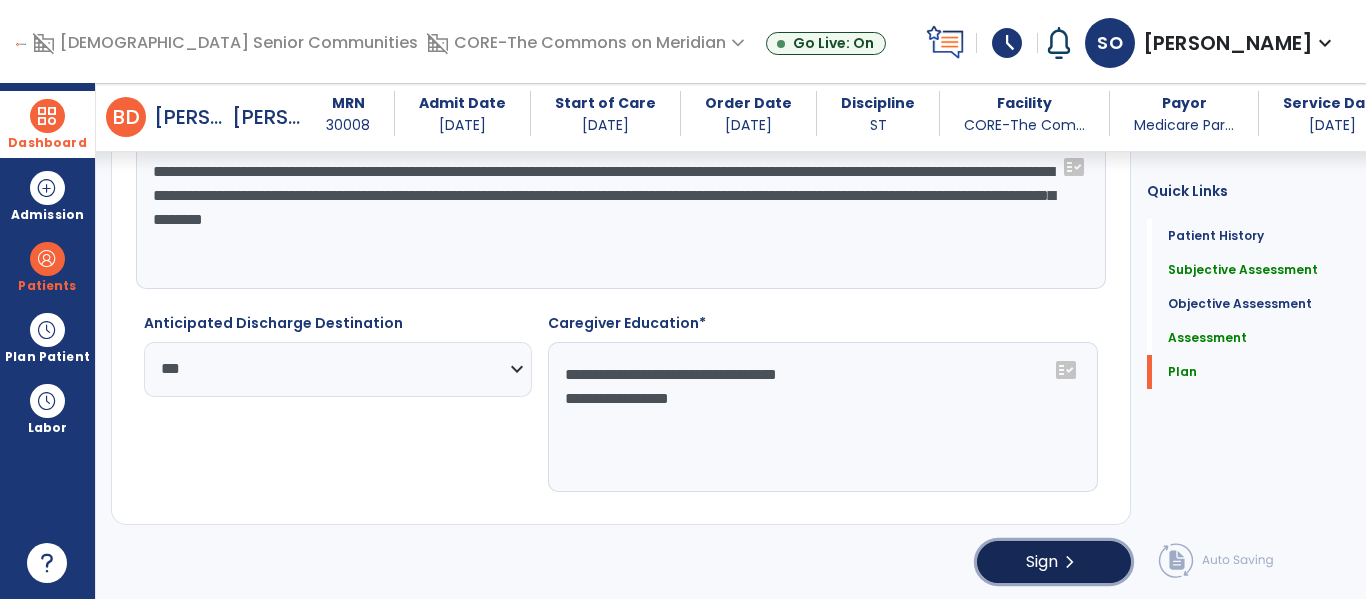 click on "Sign" 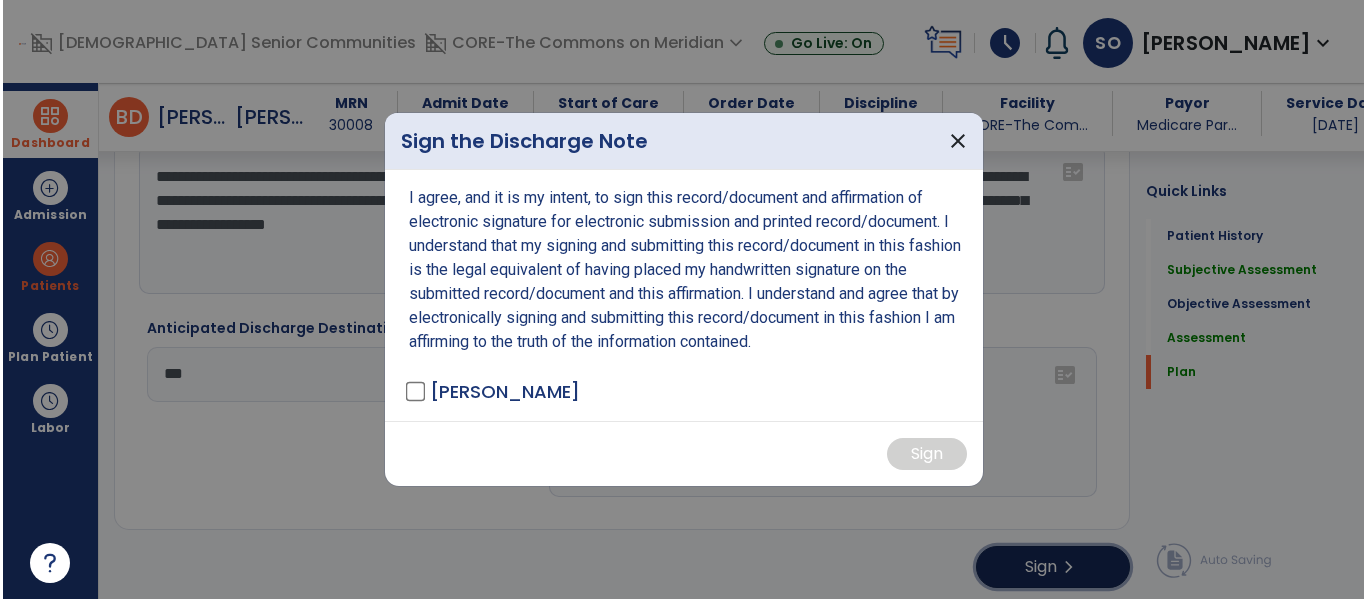 scroll, scrollTop: 3195, scrollLeft: 0, axis: vertical 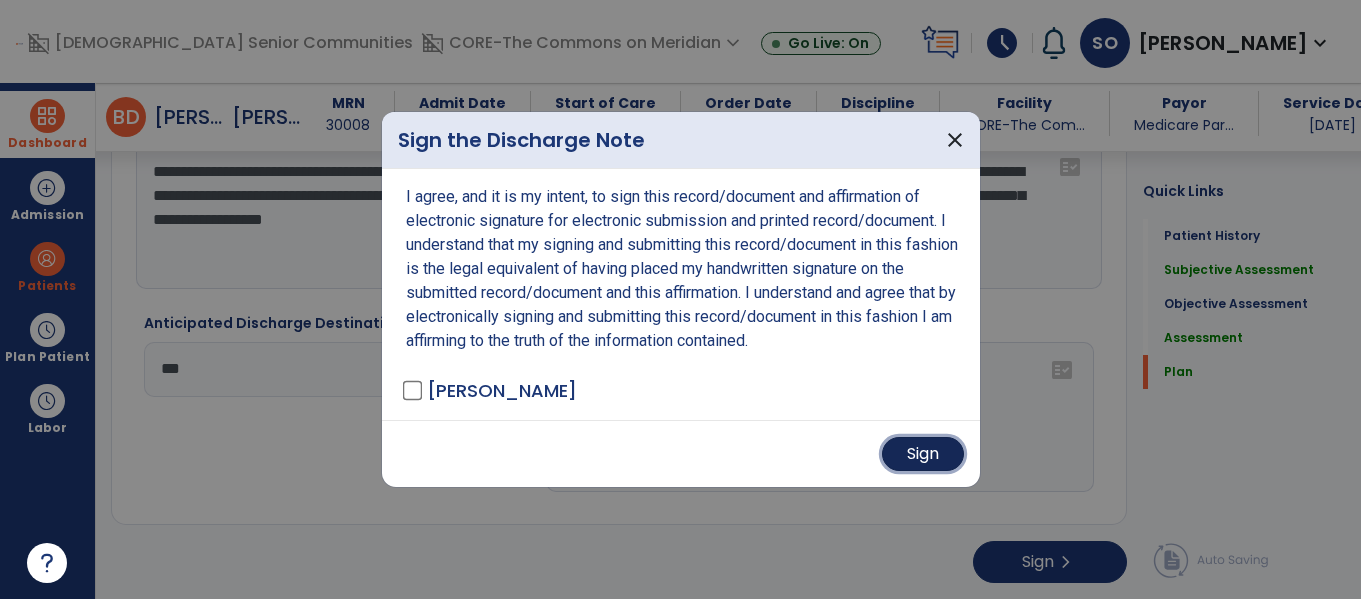 click on "Sign" at bounding box center (923, 454) 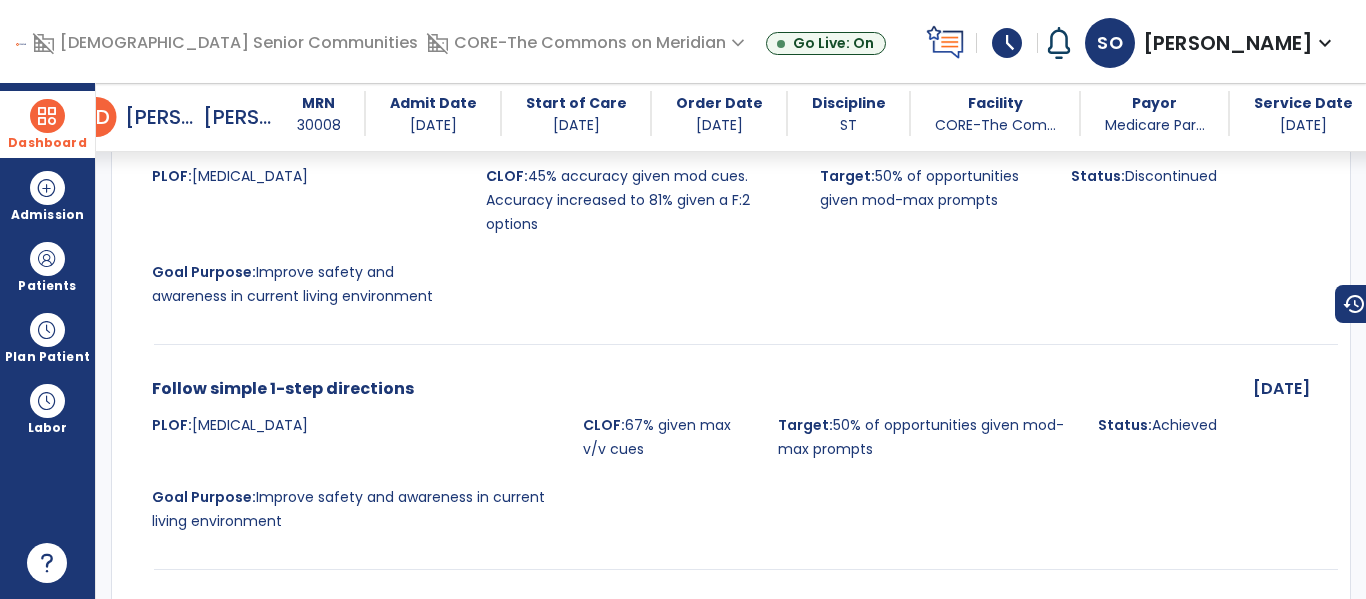 scroll, scrollTop: 0, scrollLeft: 0, axis: both 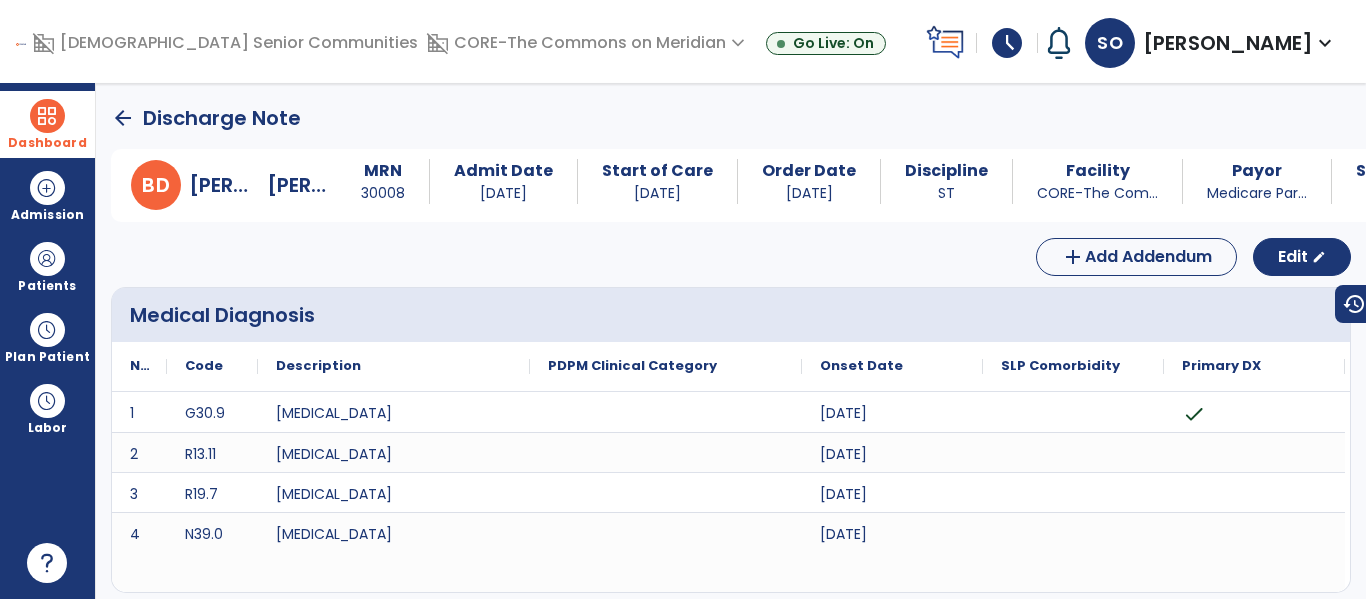 click on "arrow_back" 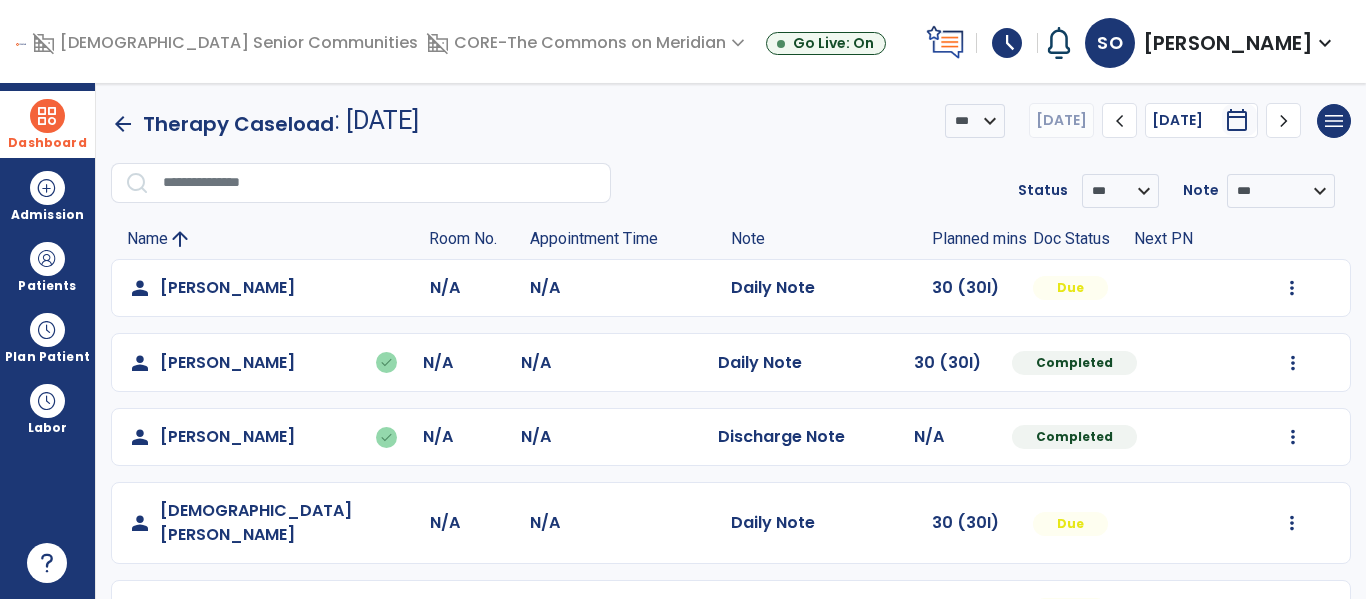 scroll, scrollTop: 41, scrollLeft: 0, axis: vertical 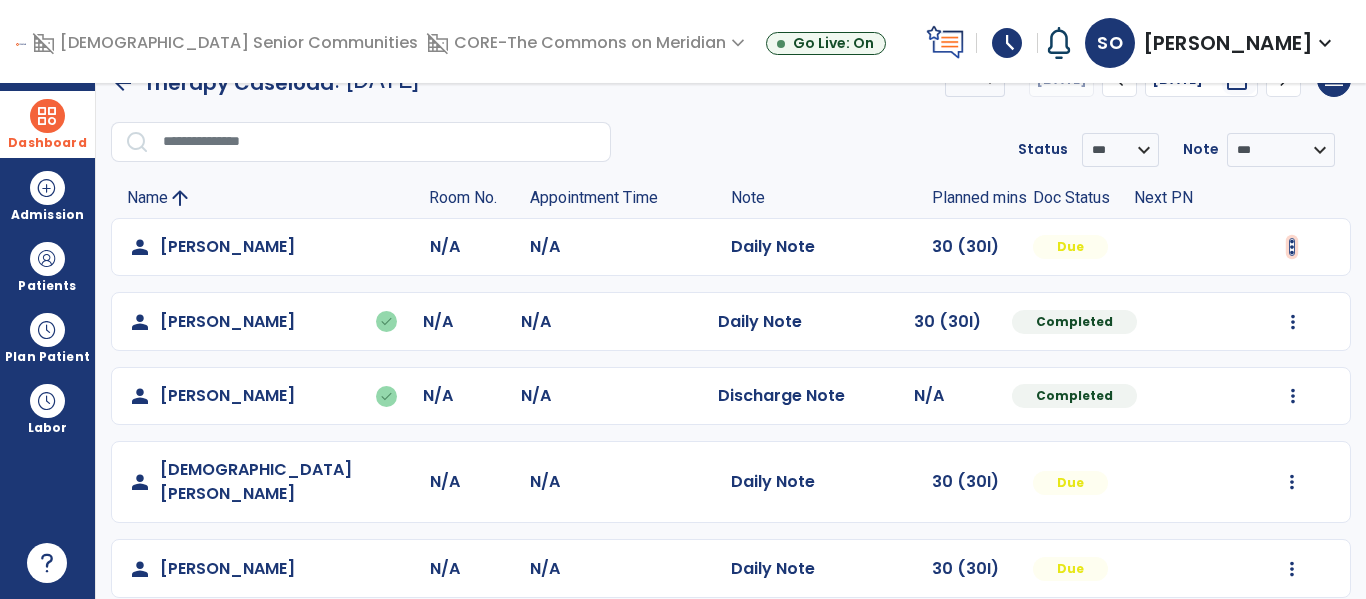 click at bounding box center (1292, 247) 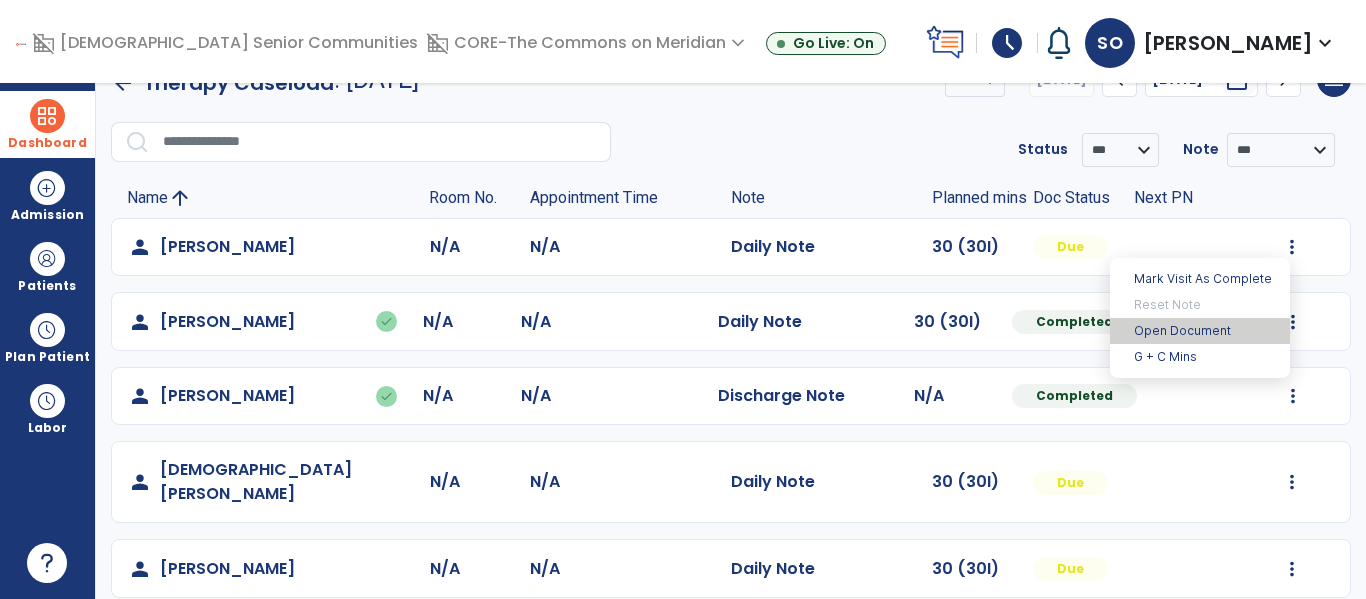 click on "Open Document" at bounding box center (1200, 331) 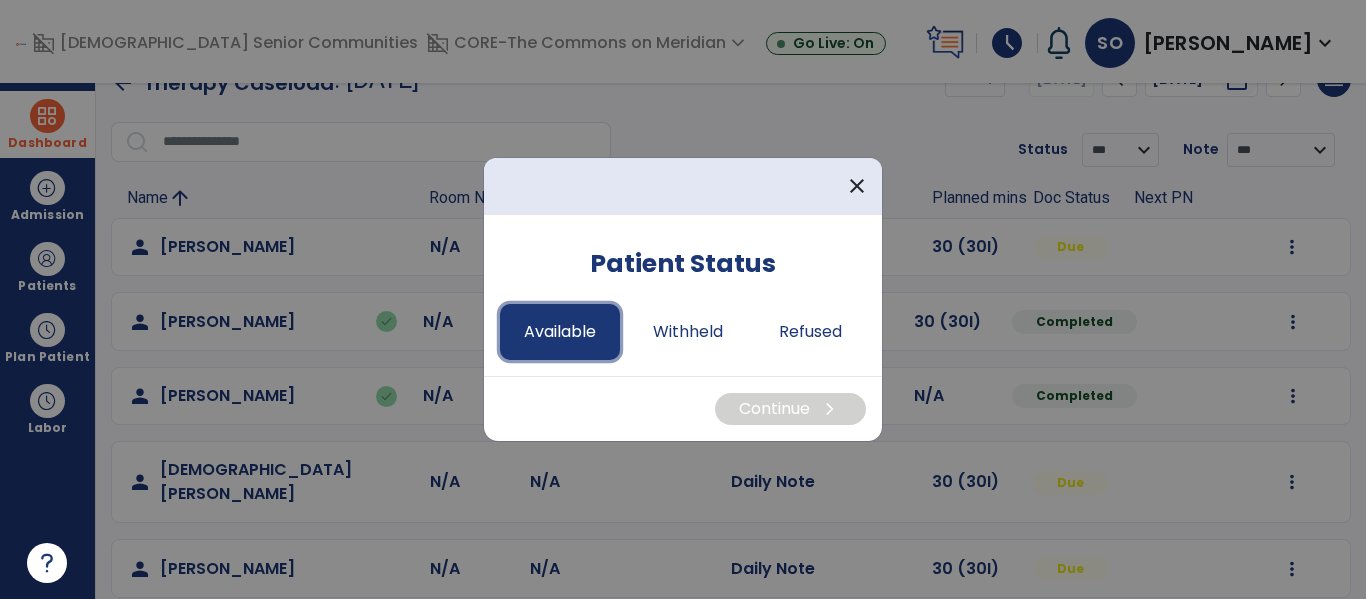 click on "Available" at bounding box center (560, 332) 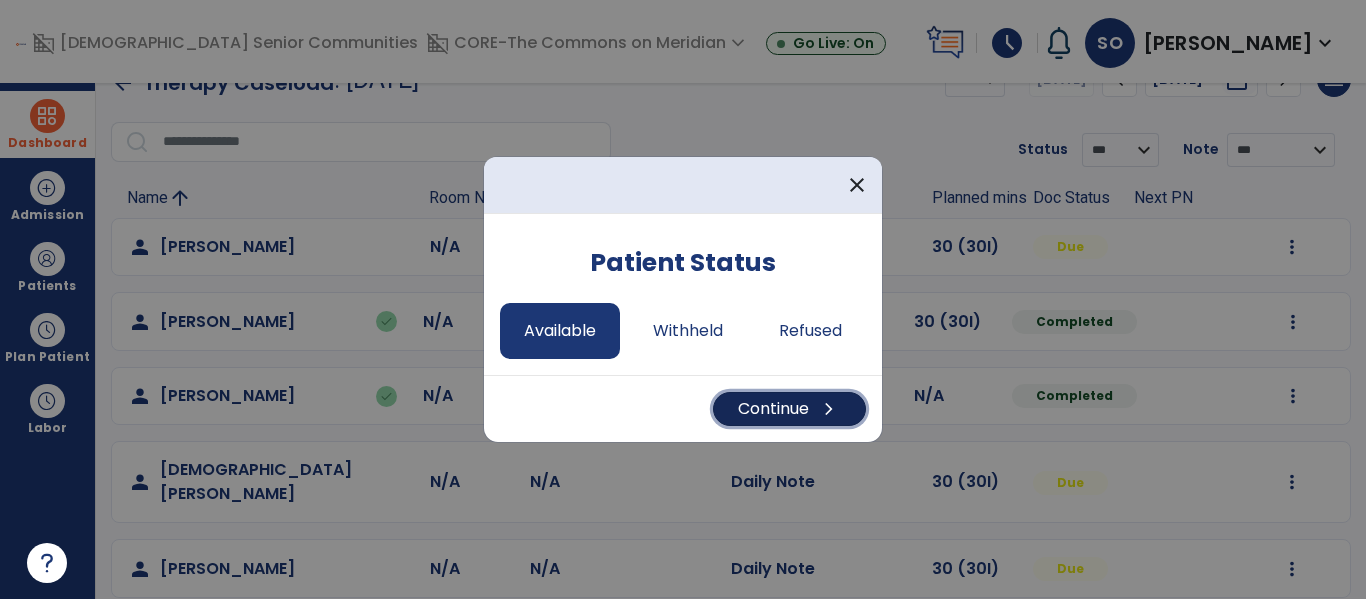 click on "Continue   chevron_right" at bounding box center (789, 409) 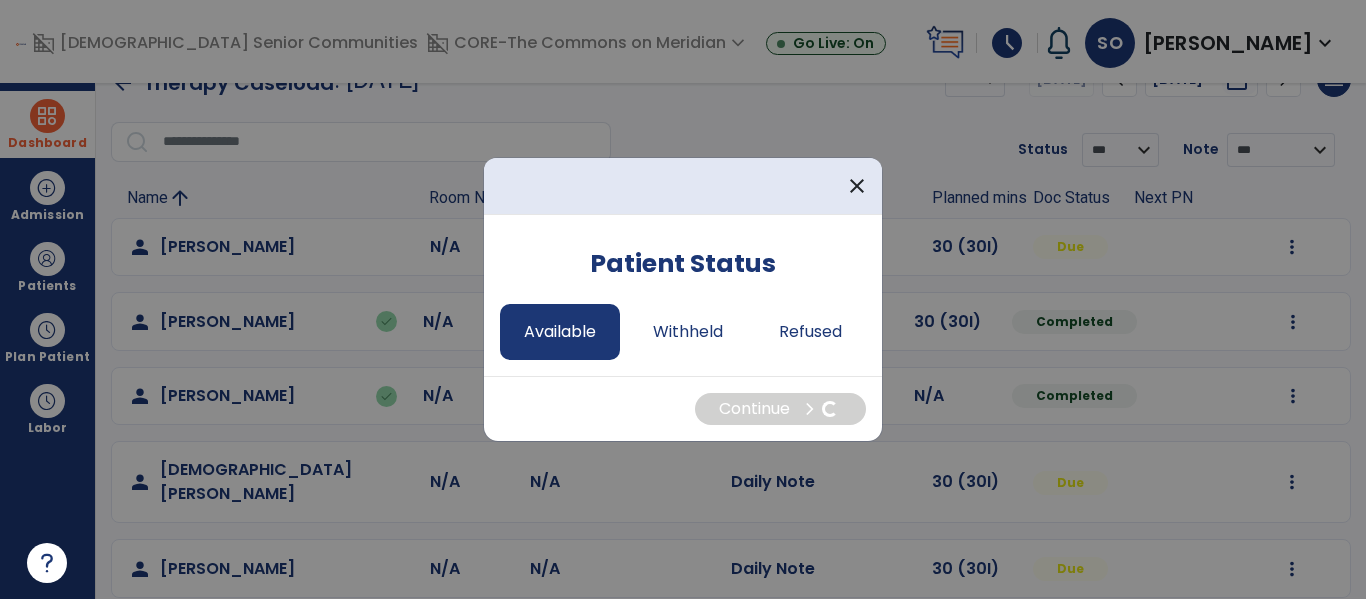 select on "*" 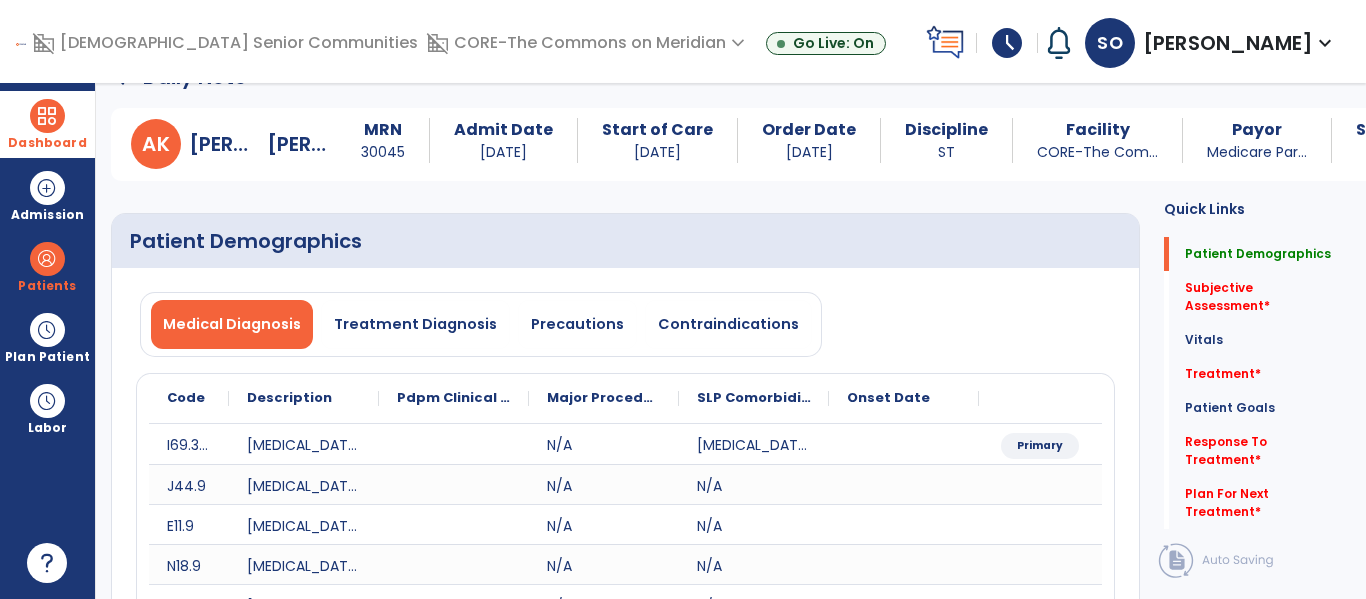 scroll, scrollTop: 0, scrollLeft: 0, axis: both 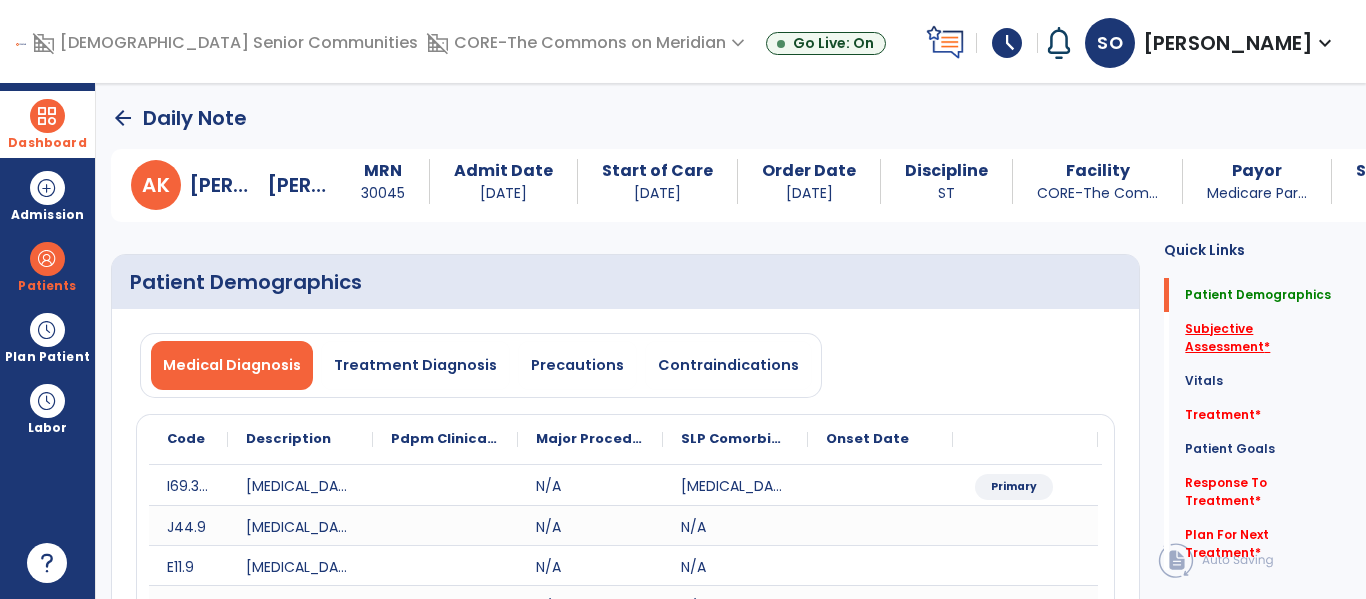 click on "Subjective Assessment   *" 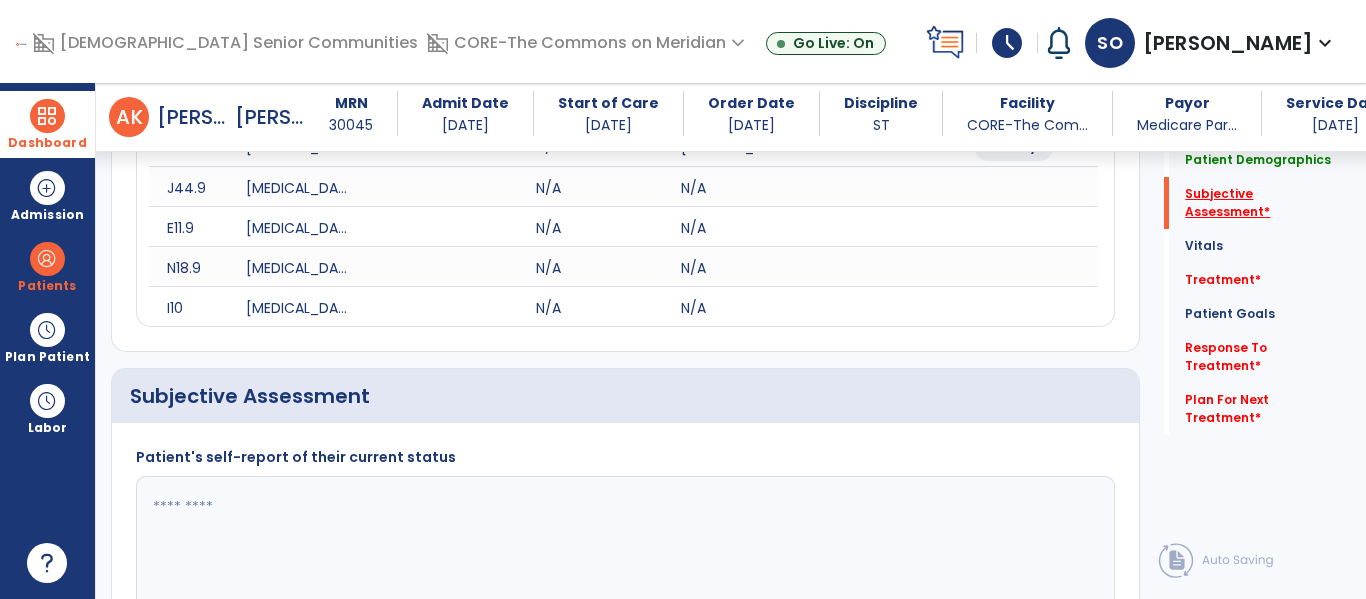 scroll, scrollTop: 507, scrollLeft: 0, axis: vertical 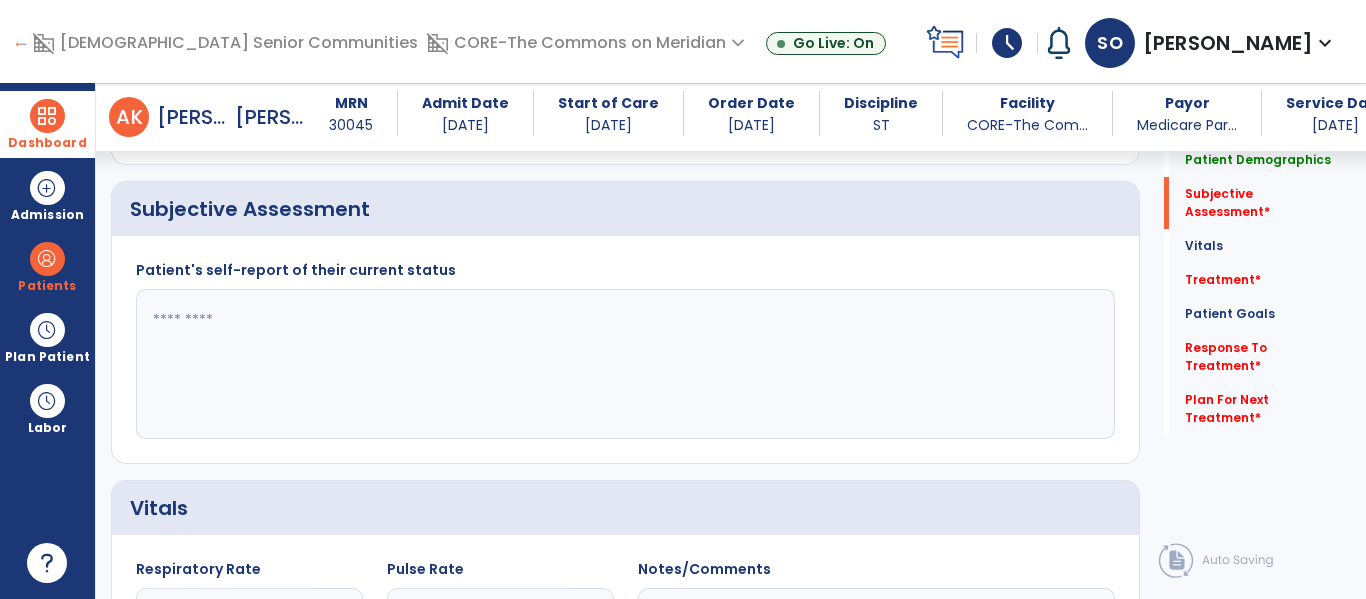 click 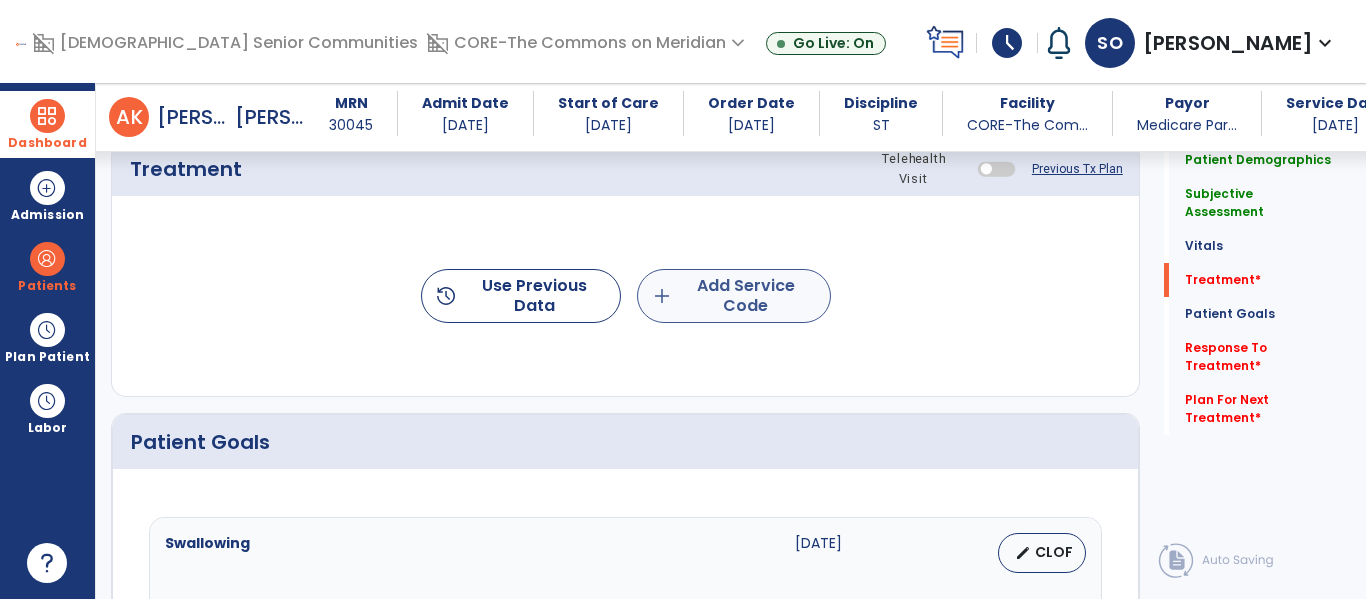 type on "**********" 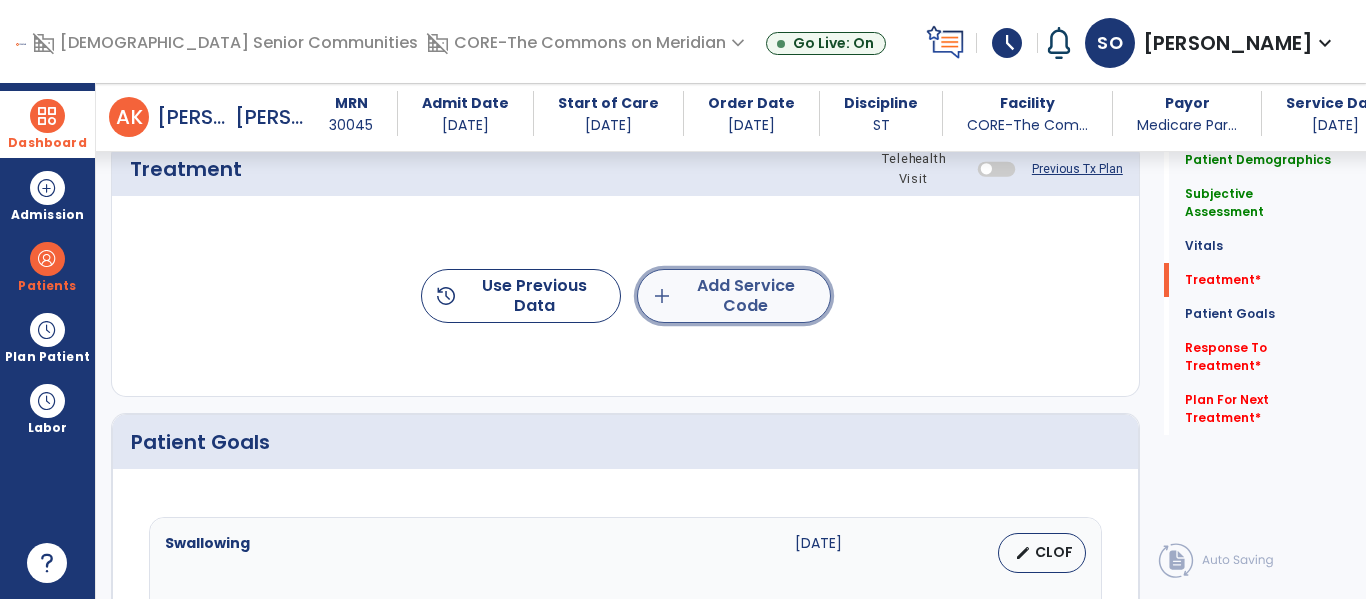 click on "add  Add Service Code" 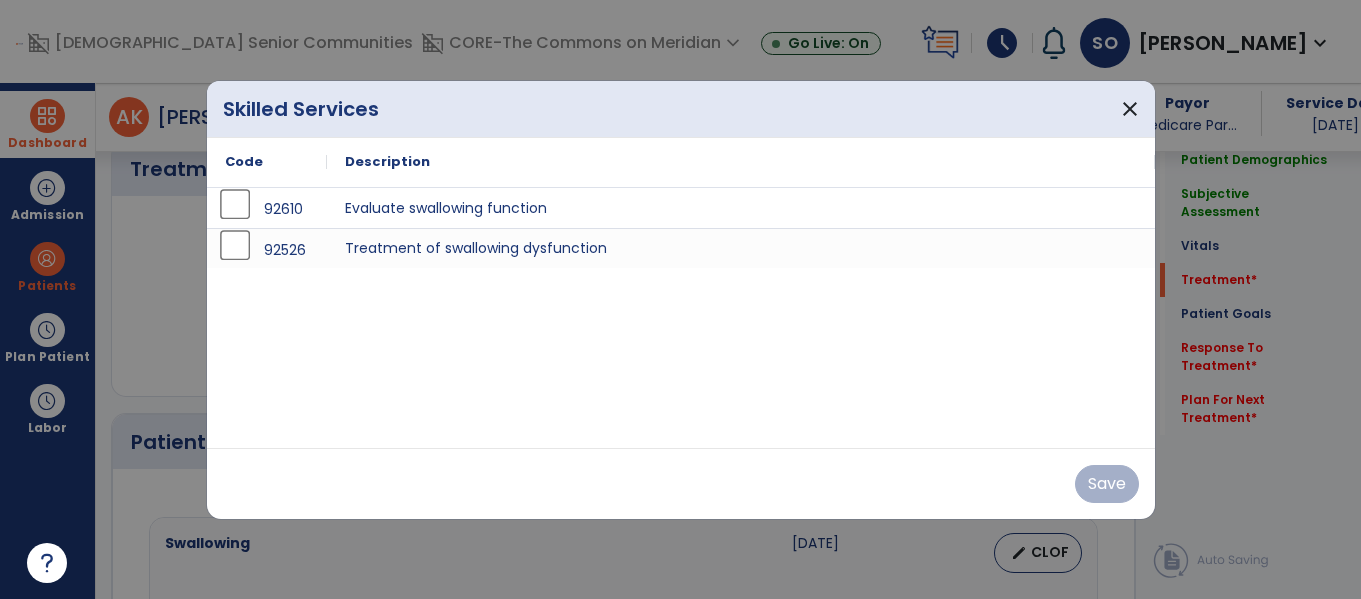scroll, scrollTop: 1268, scrollLeft: 0, axis: vertical 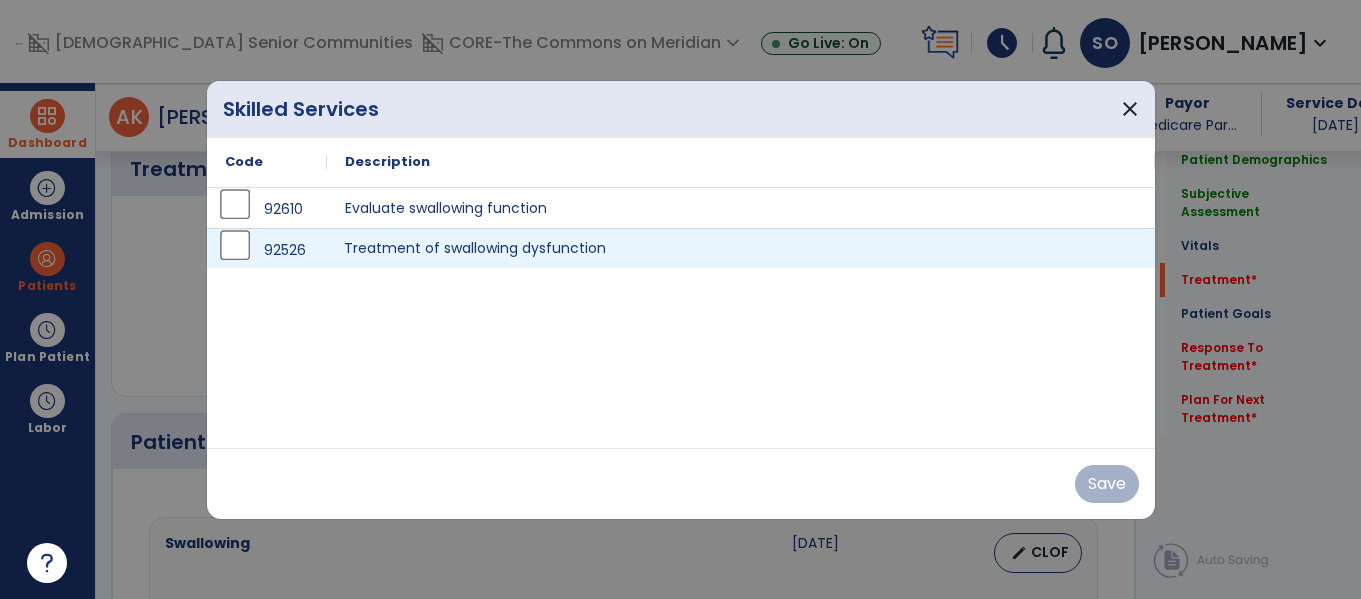 click on "Treatment of swallowing dysfunction" at bounding box center [741, 248] 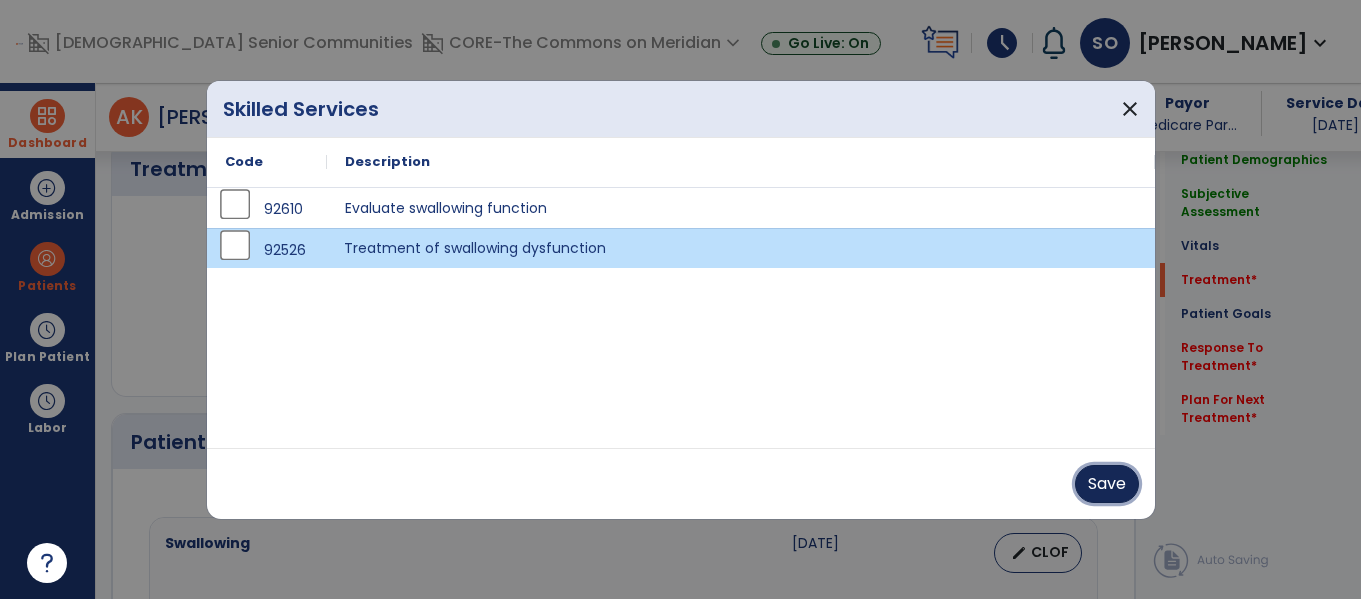 click on "Save" at bounding box center (1107, 484) 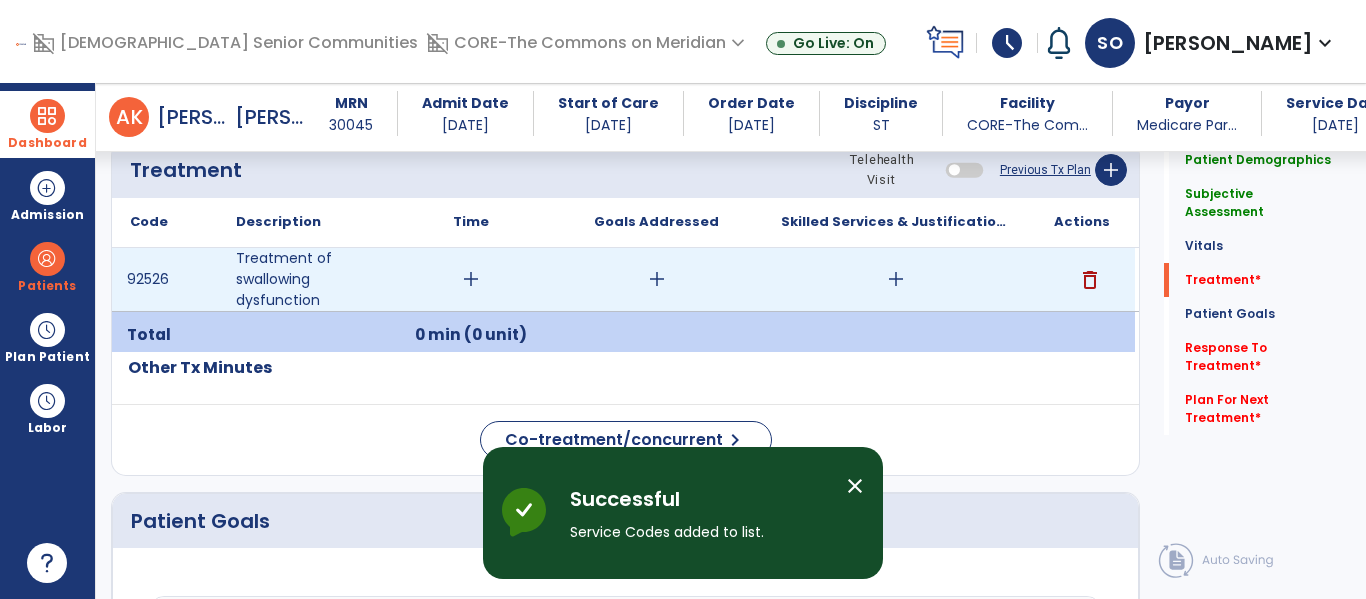 click on "add" at bounding box center (656, 279) 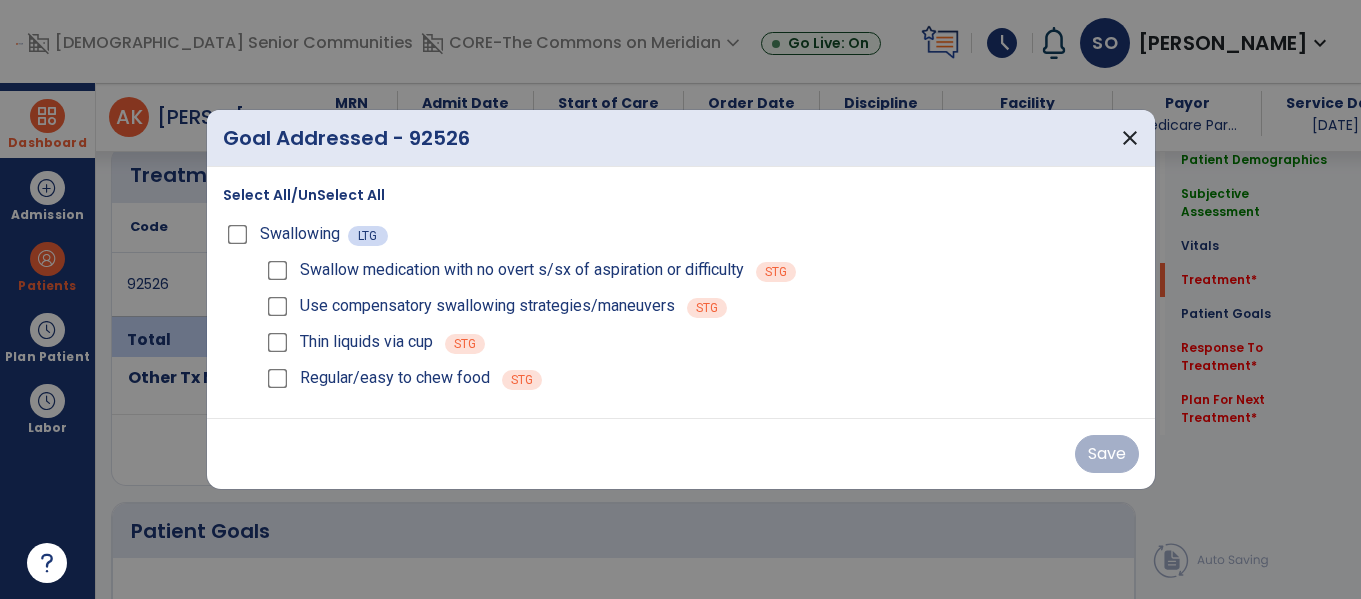 scroll, scrollTop: 1268, scrollLeft: 0, axis: vertical 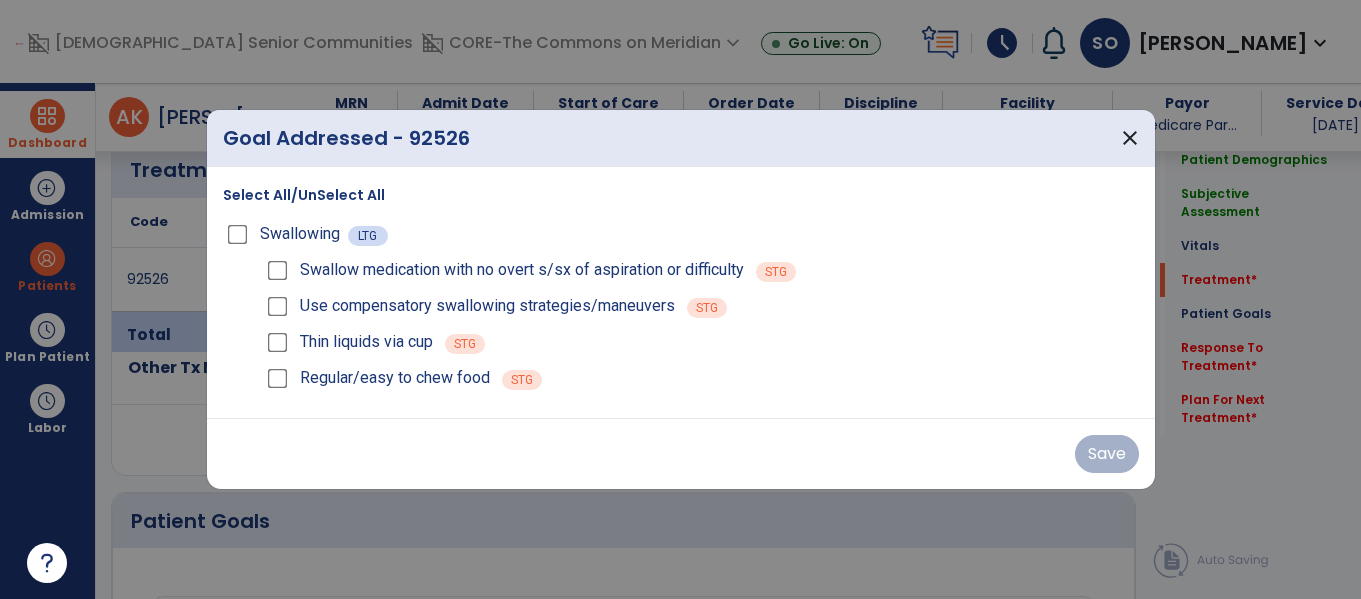 click on "Swallowing  LTG" at bounding box center (681, 234) 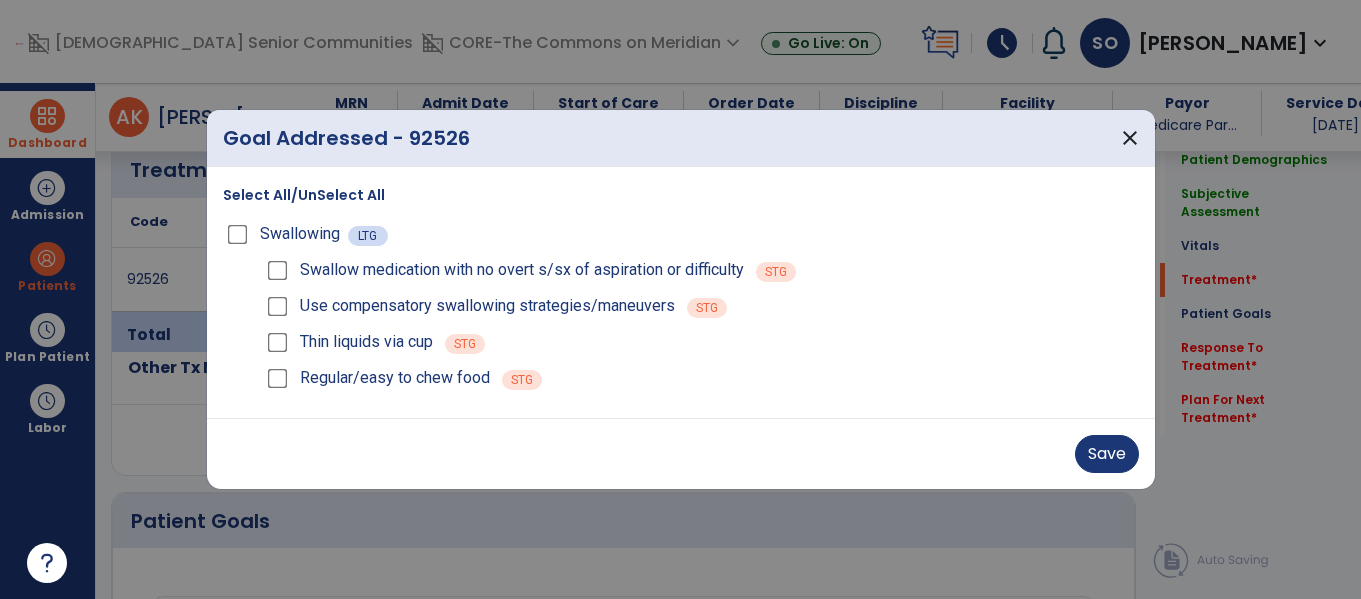 click on "Use compensatory swallowing strategies/maneuvers" at bounding box center [469, 306] 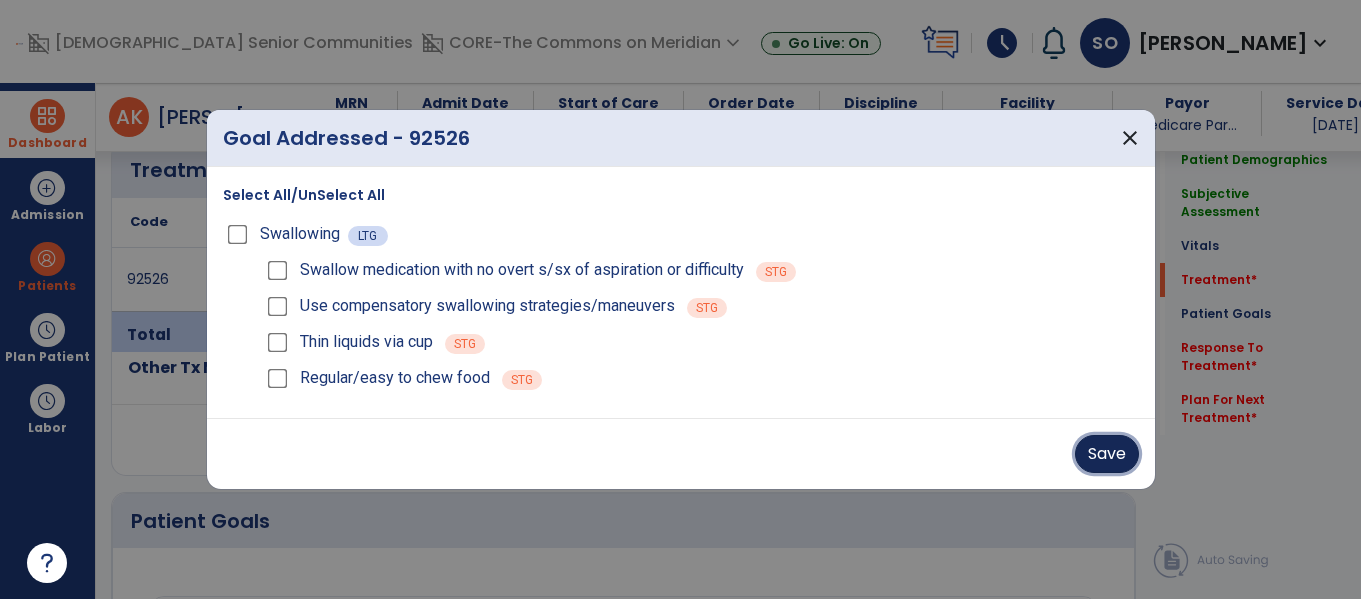 click on "Save" at bounding box center [1107, 454] 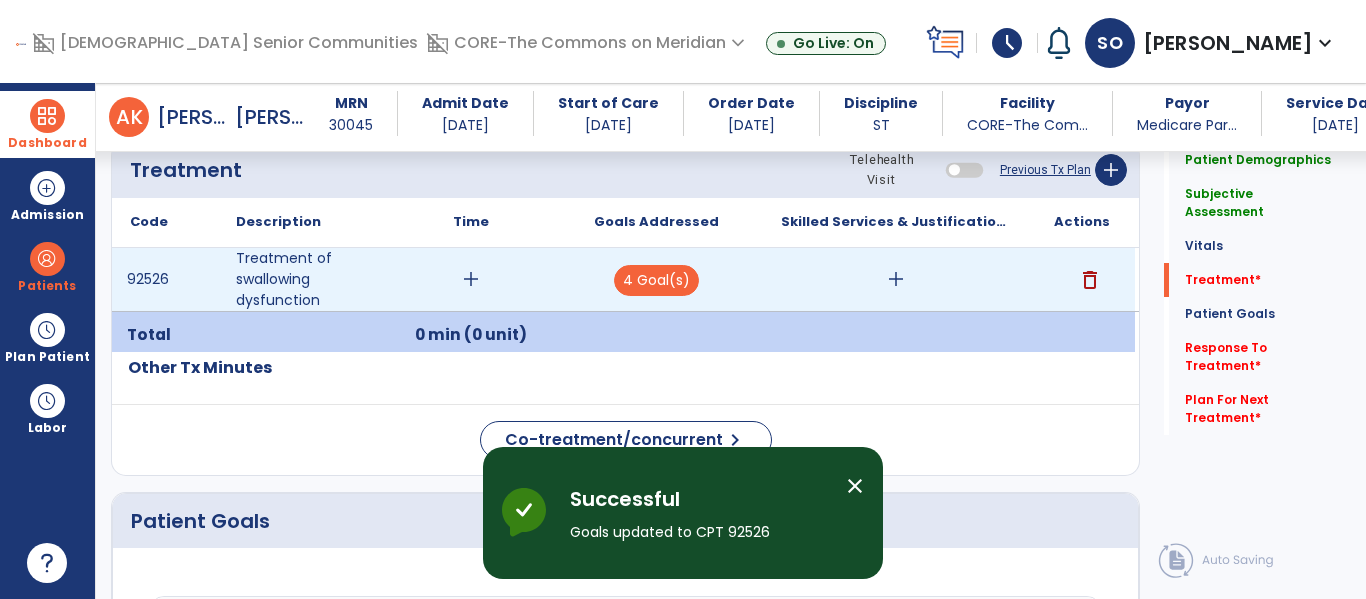 click on "add" at bounding box center (896, 279) 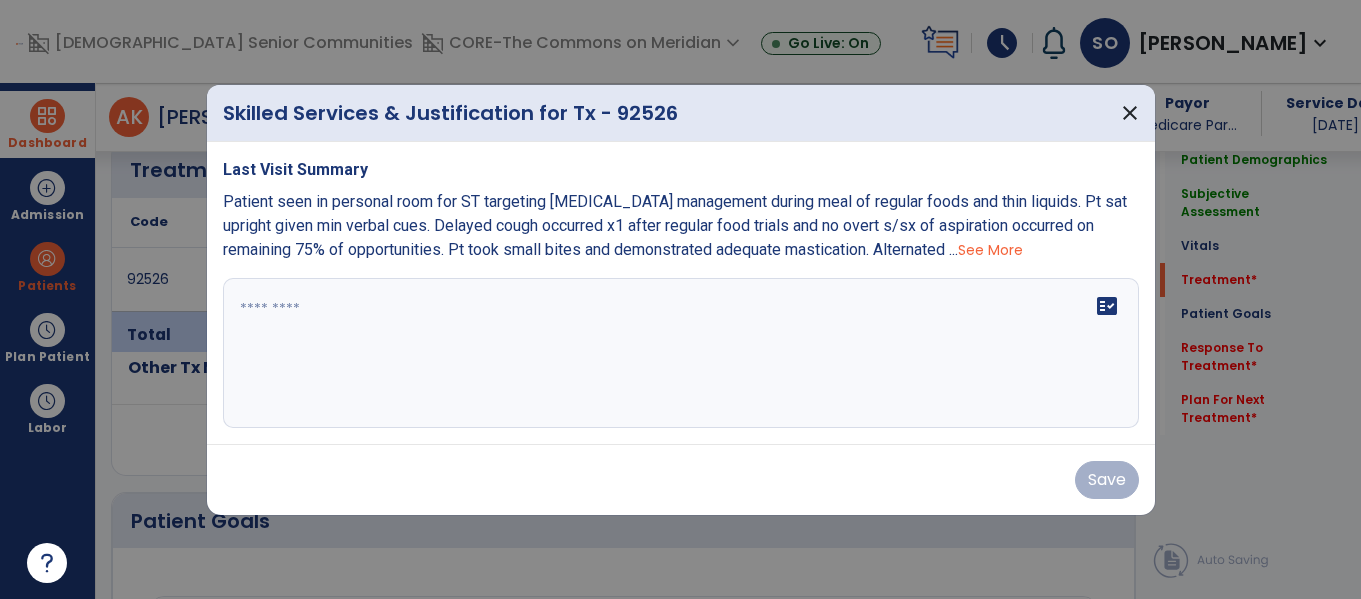 scroll, scrollTop: 1268, scrollLeft: 0, axis: vertical 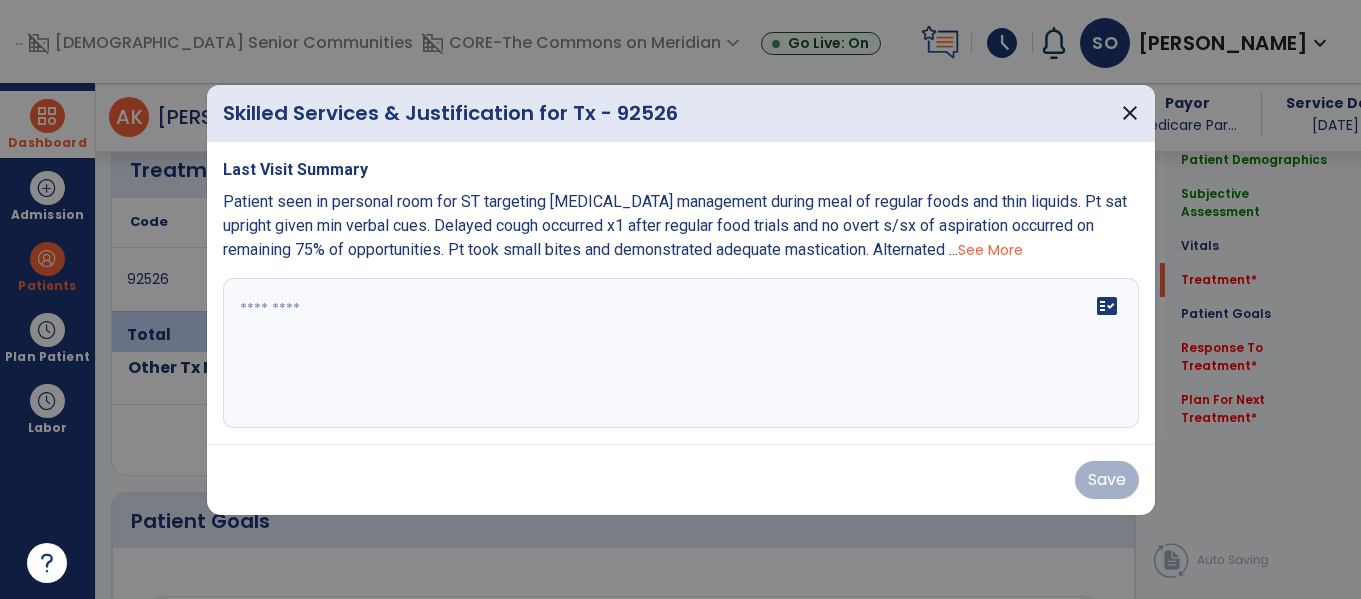 click on "fact_check" at bounding box center [681, 353] 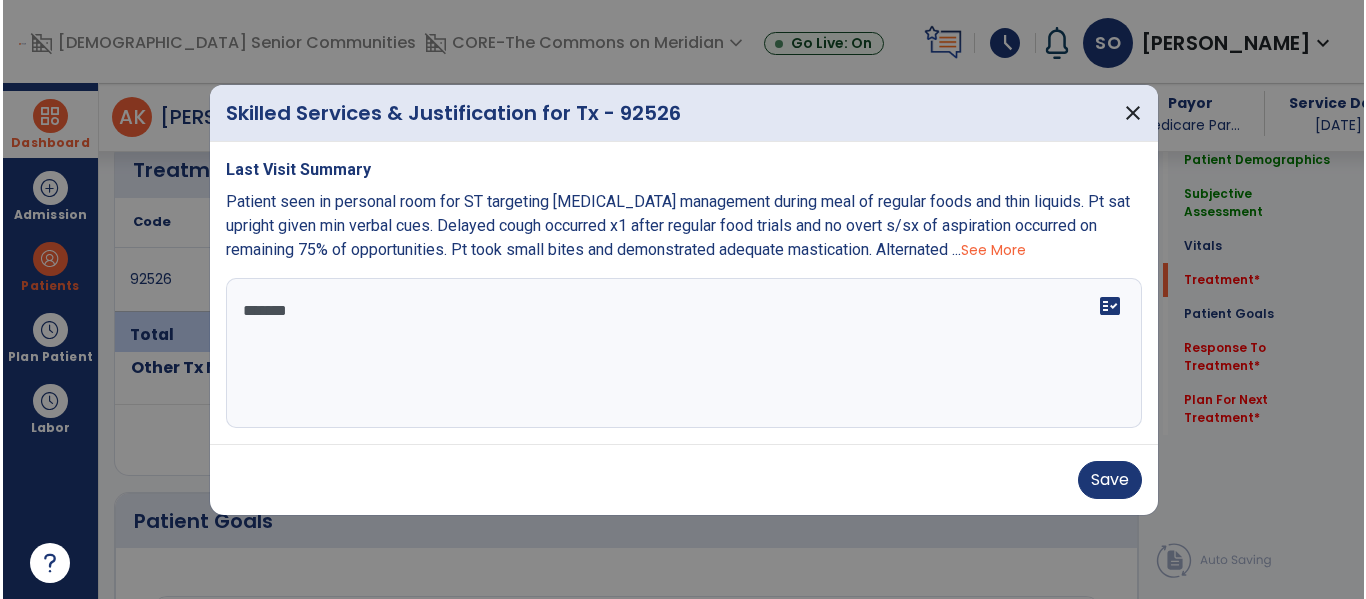 scroll, scrollTop: 0, scrollLeft: 0, axis: both 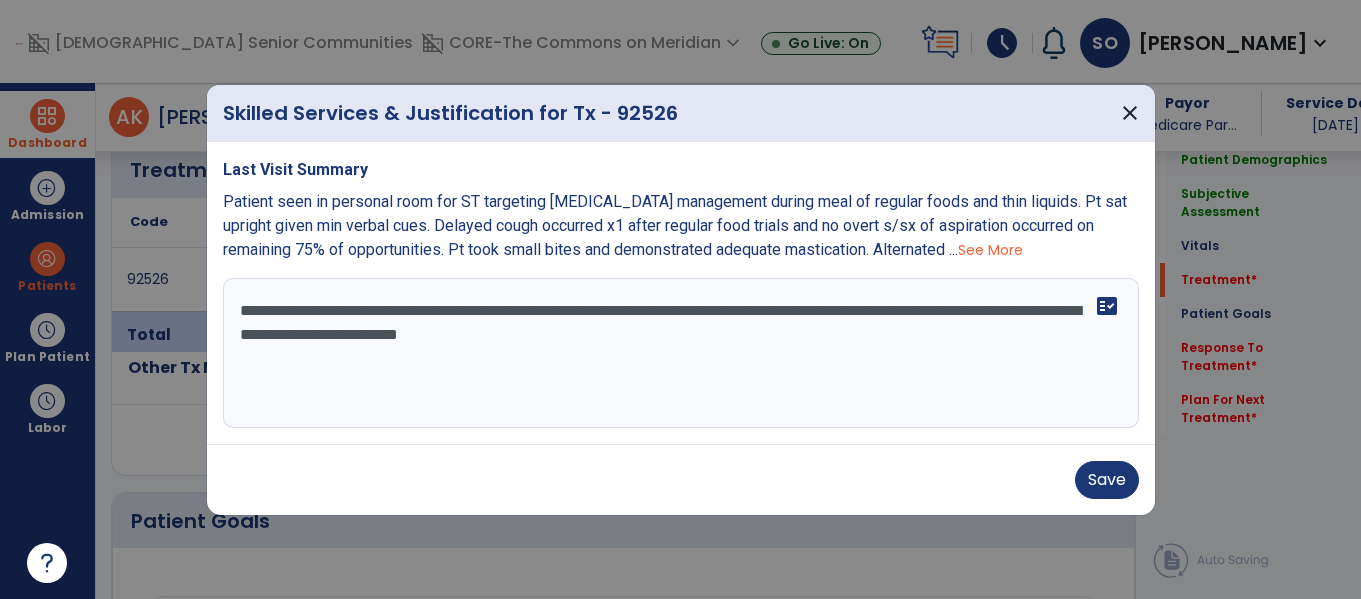 type on "**********" 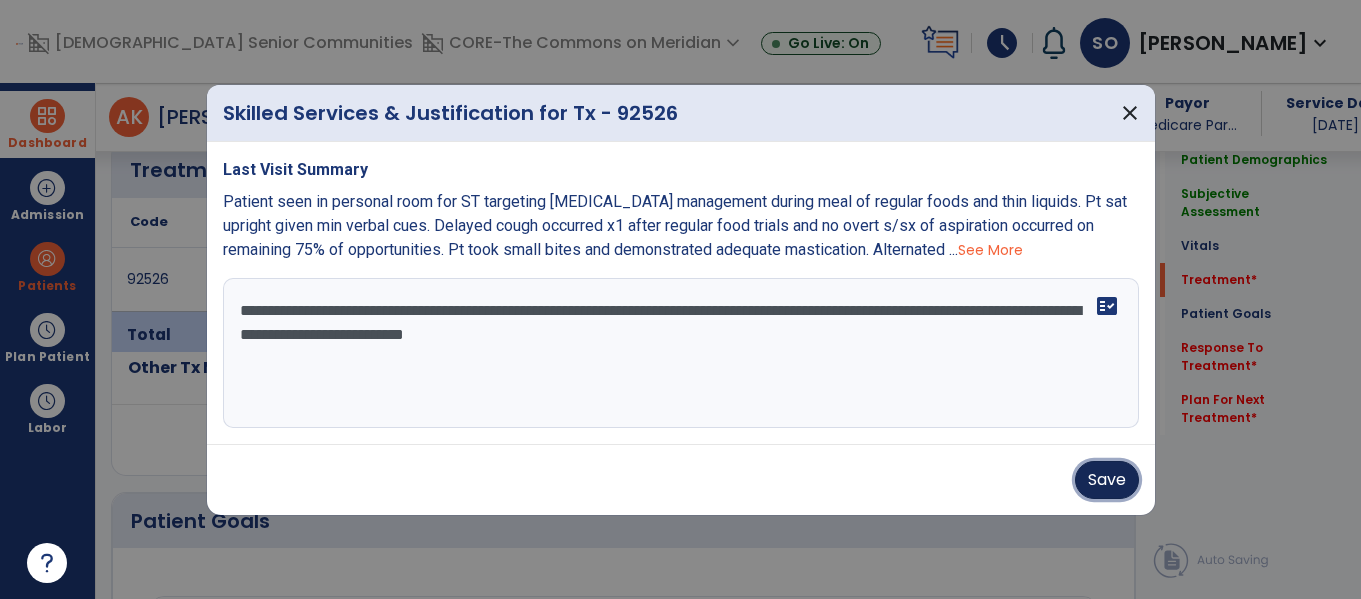 click on "Save" at bounding box center [1107, 480] 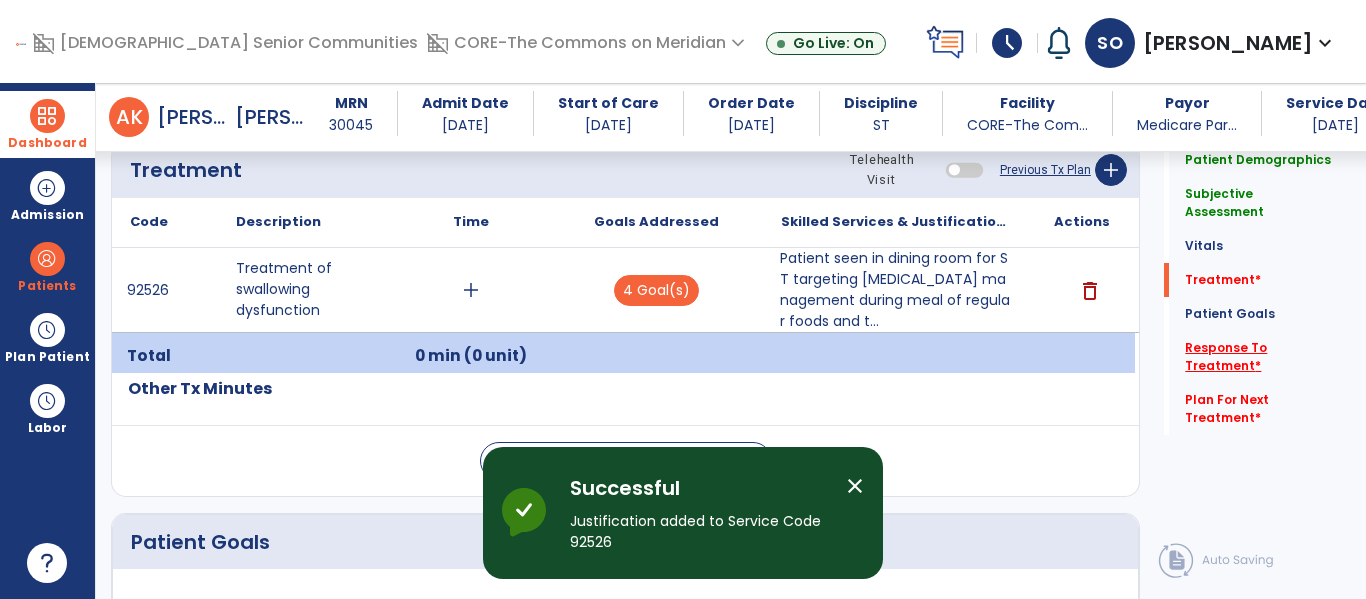 click on "Response To Treatment   *" 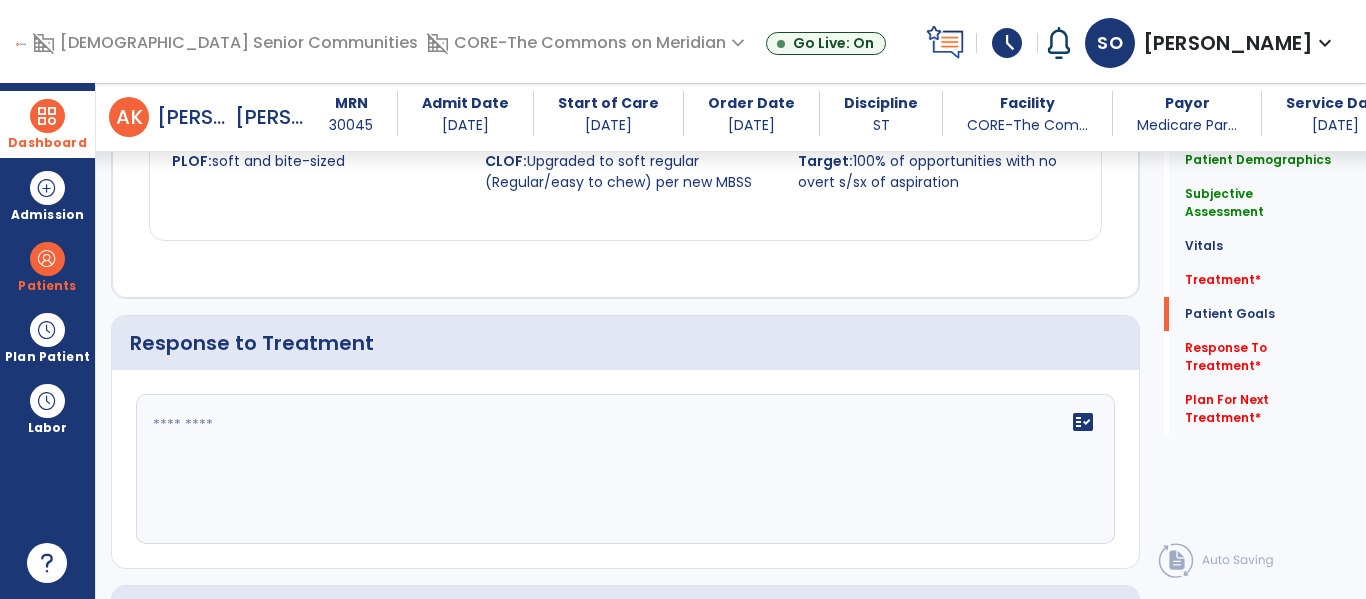 scroll, scrollTop: 2715, scrollLeft: 0, axis: vertical 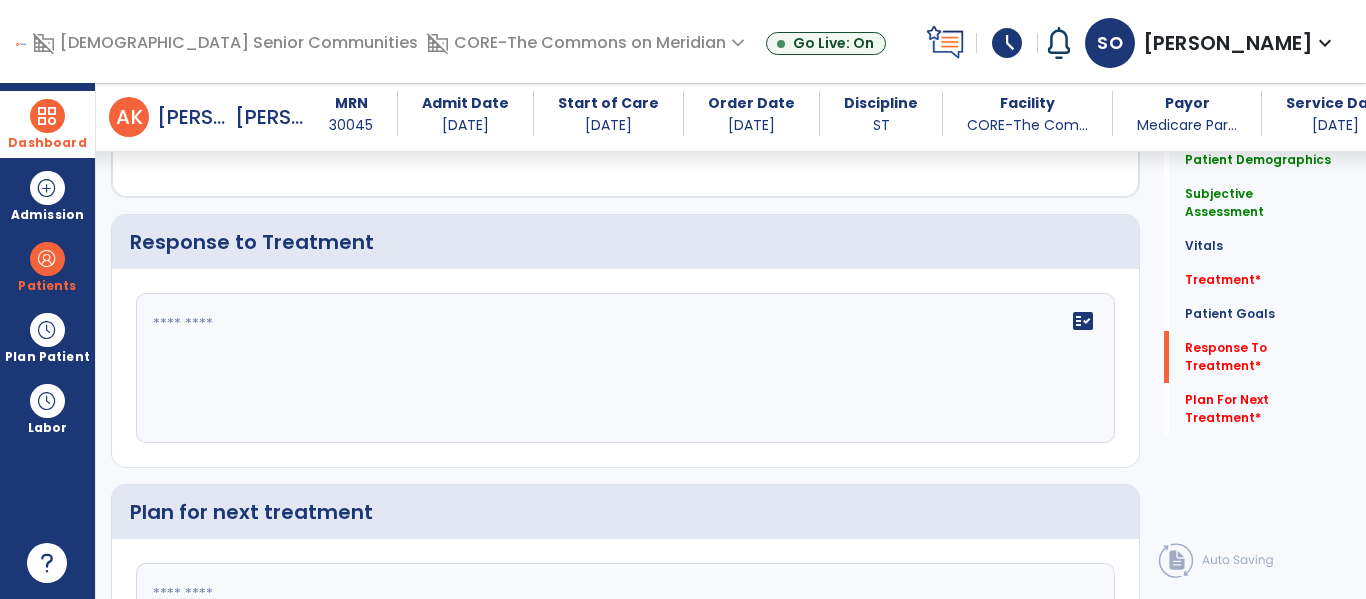 click on "fact_check" 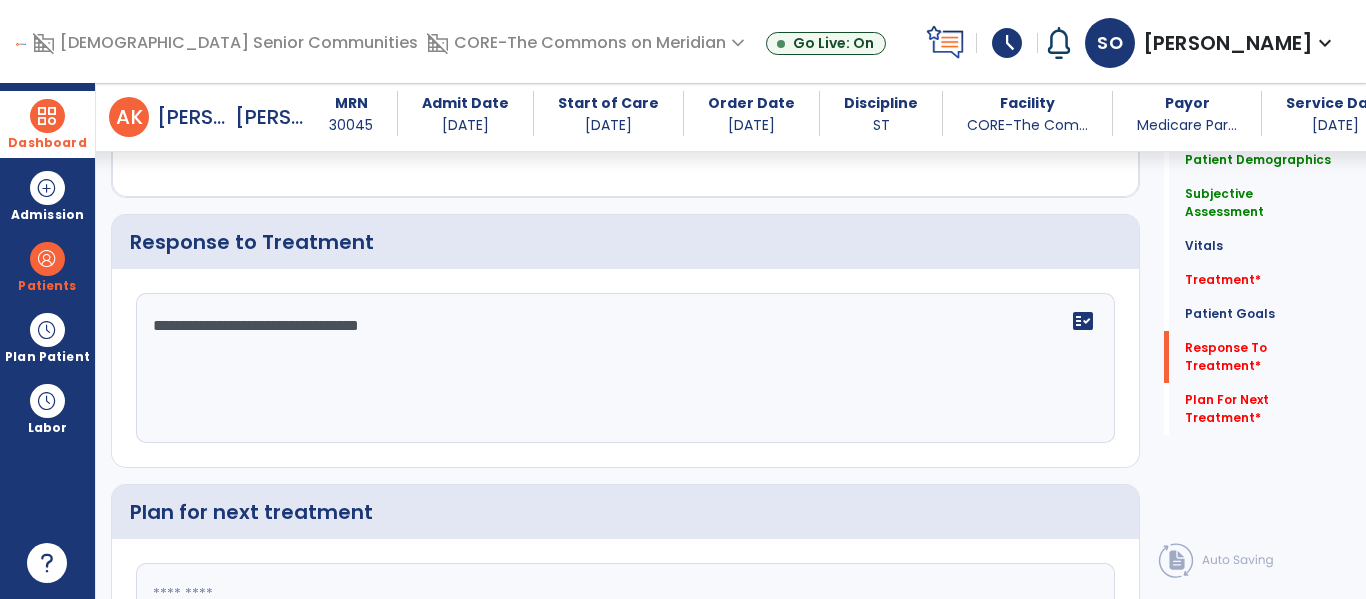 type on "**********" 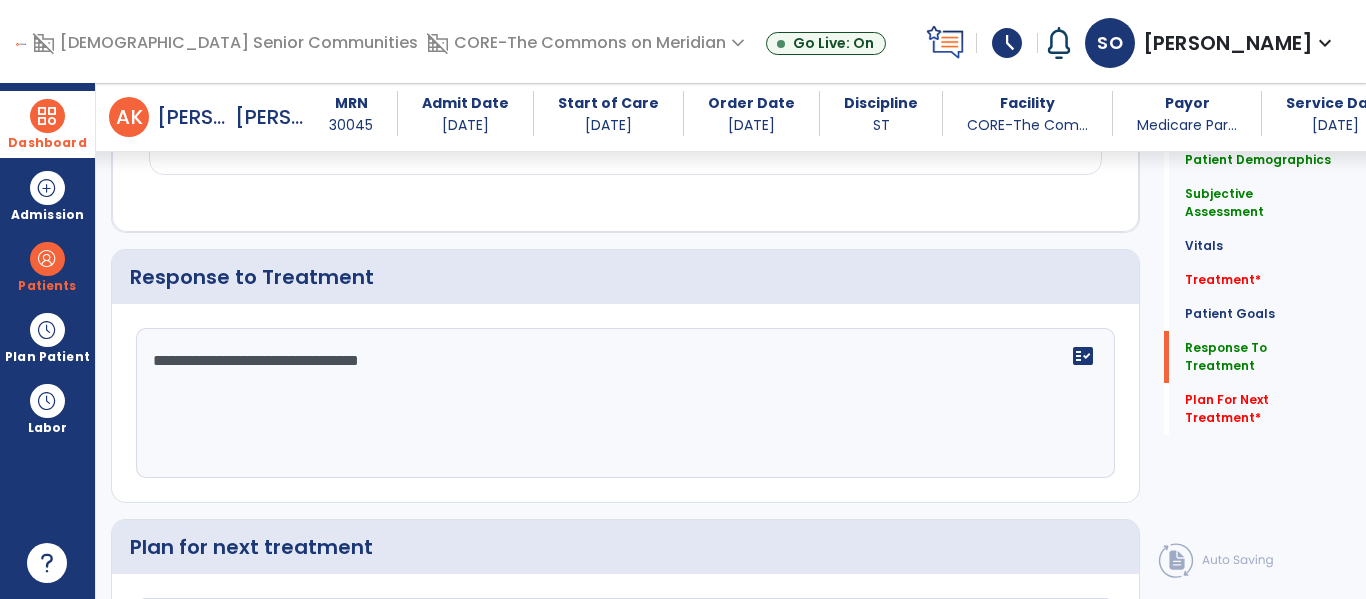 scroll, scrollTop: 2724, scrollLeft: 0, axis: vertical 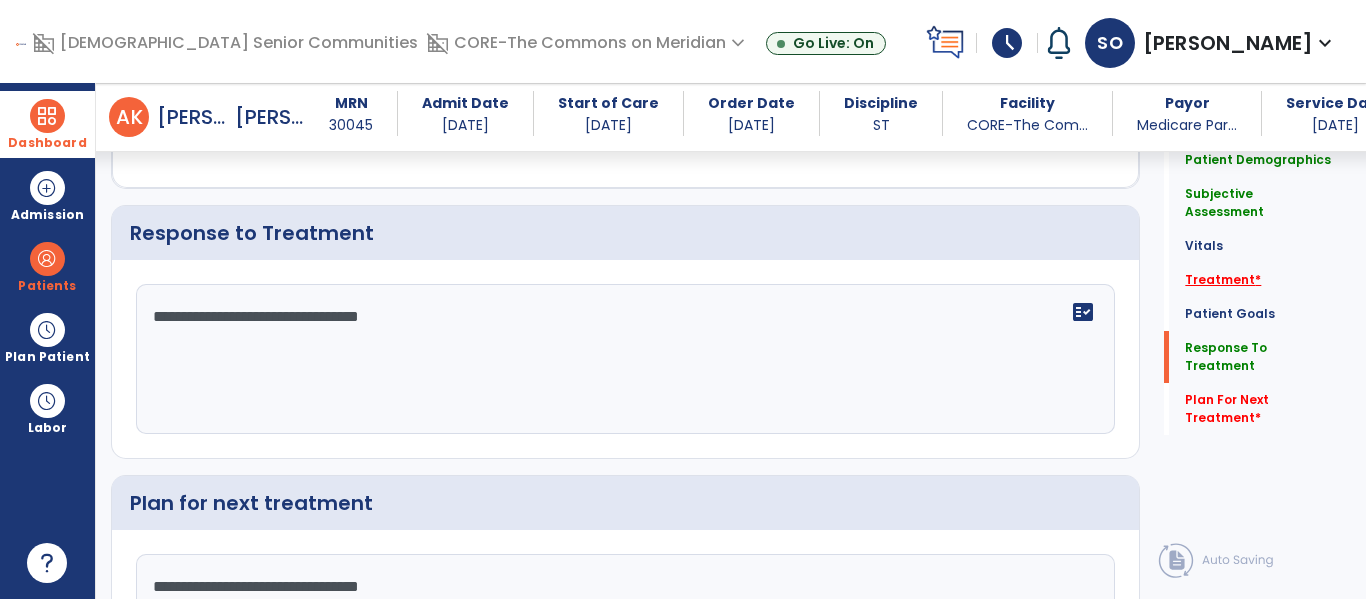 type on "**********" 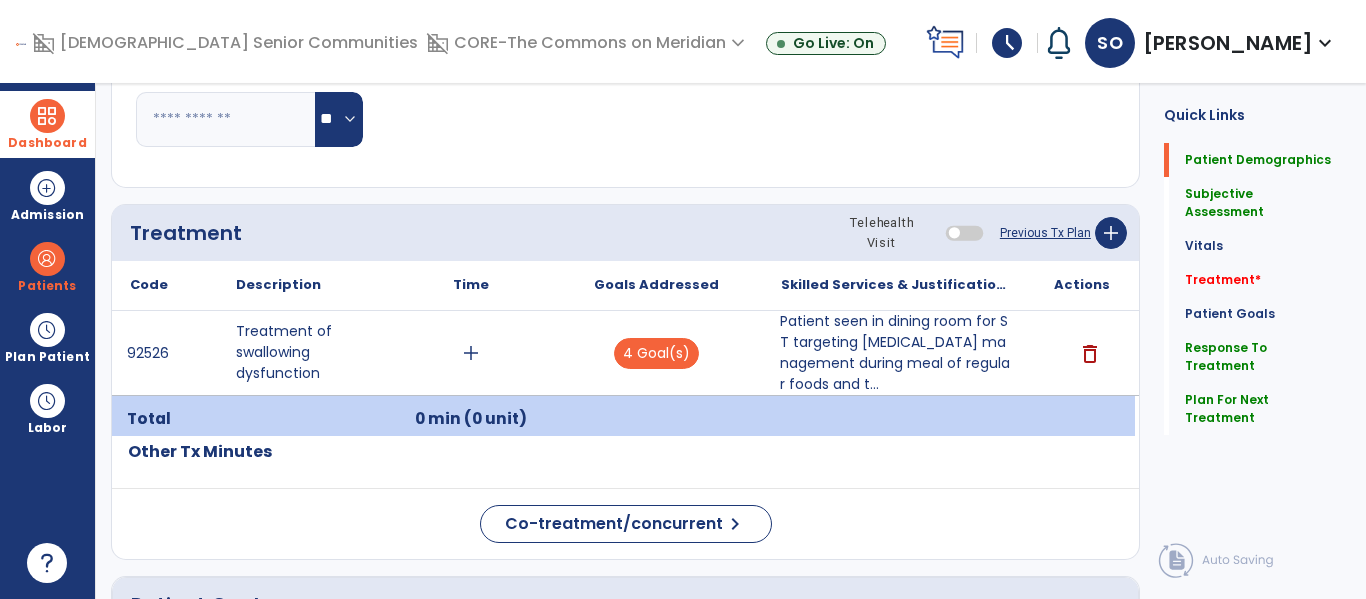 scroll, scrollTop: 0, scrollLeft: 0, axis: both 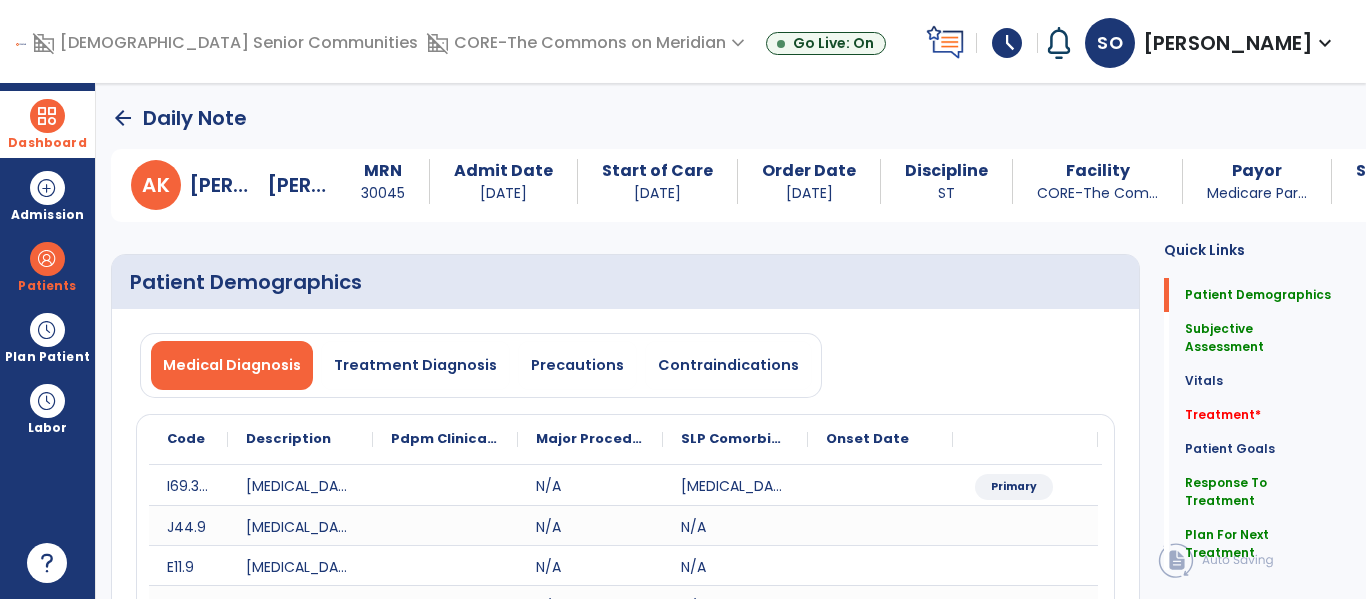 click on "arrow_back" 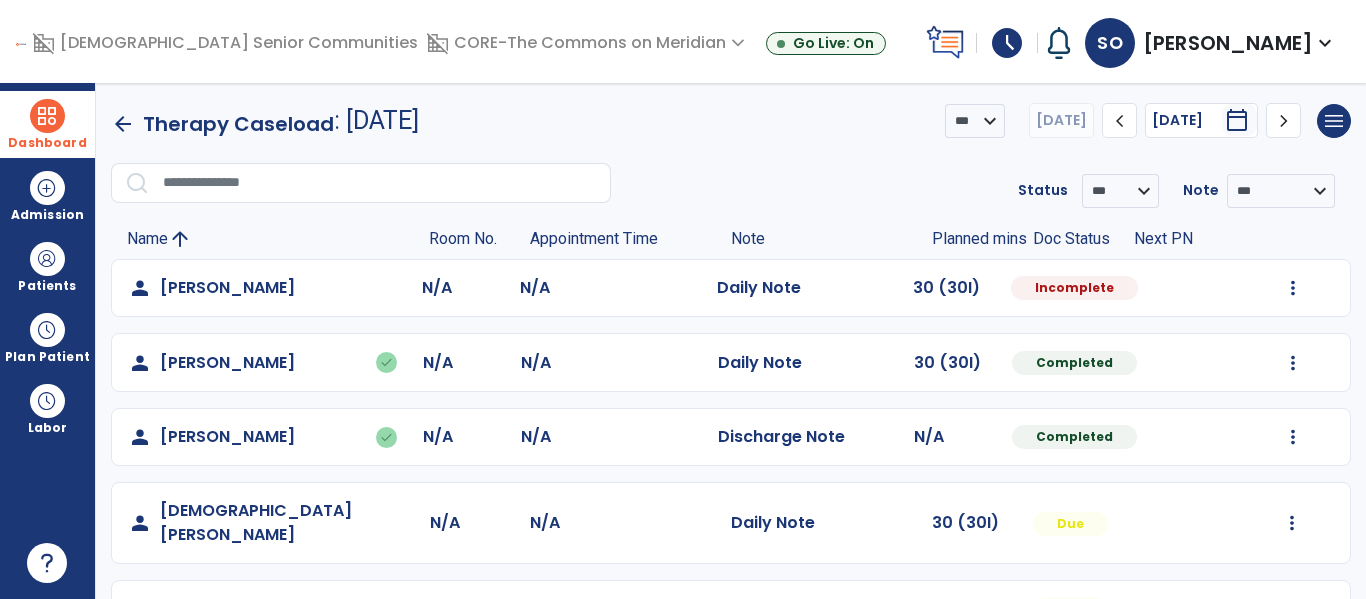 click on "Mark Visit As Complete   Reset Note   Open Document   G + C Mins" 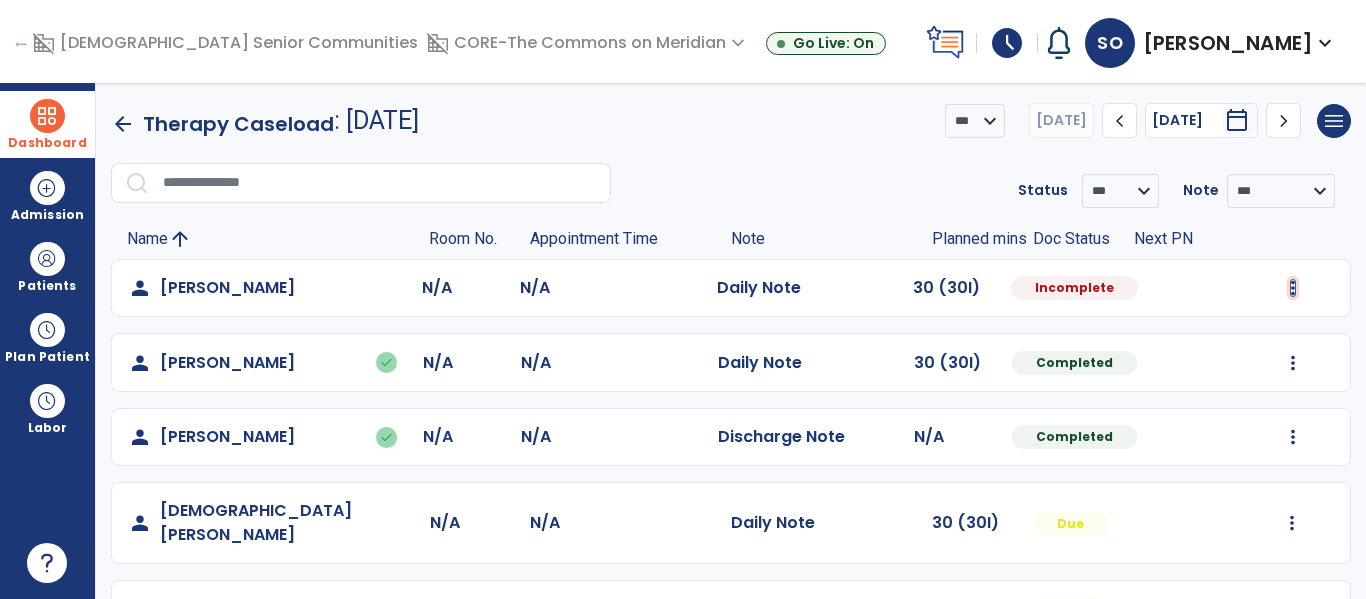 click at bounding box center (1293, 288) 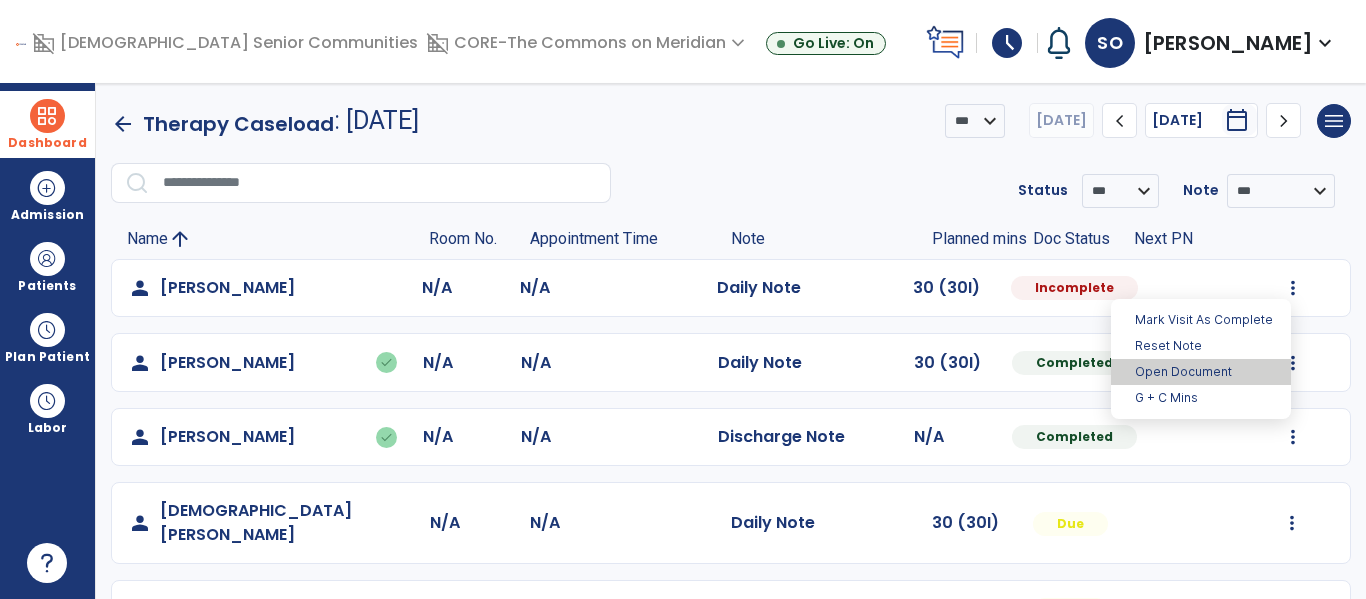 click on "Open Document" at bounding box center (1201, 372) 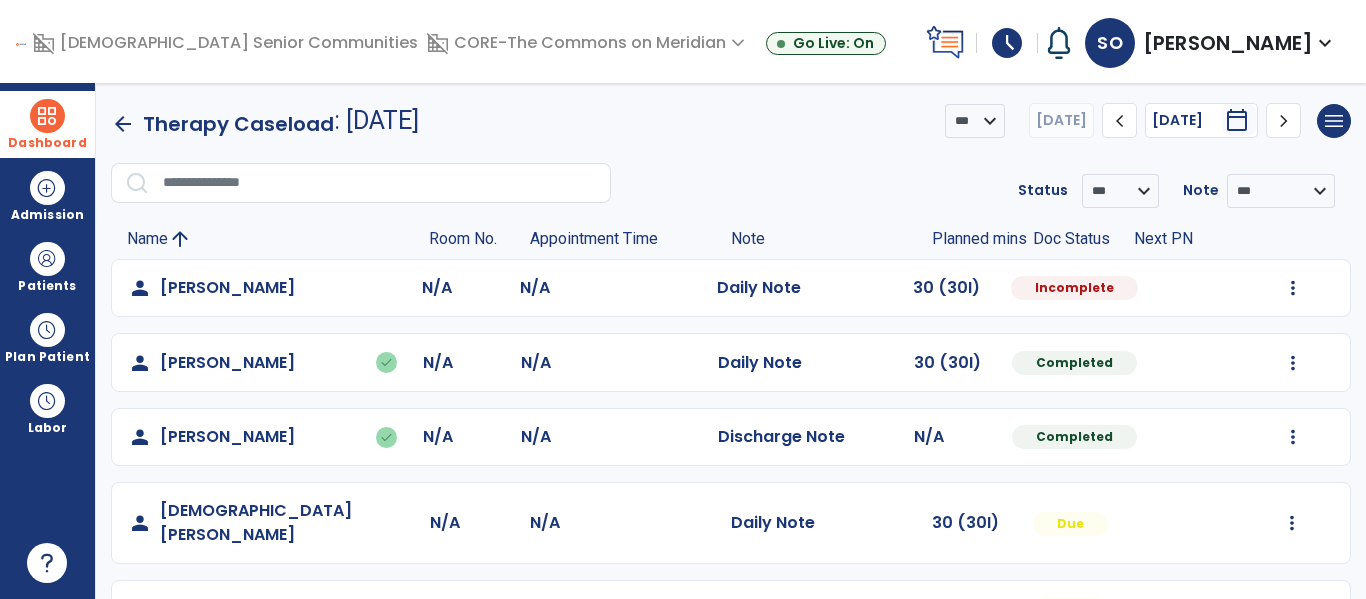 select on "*" 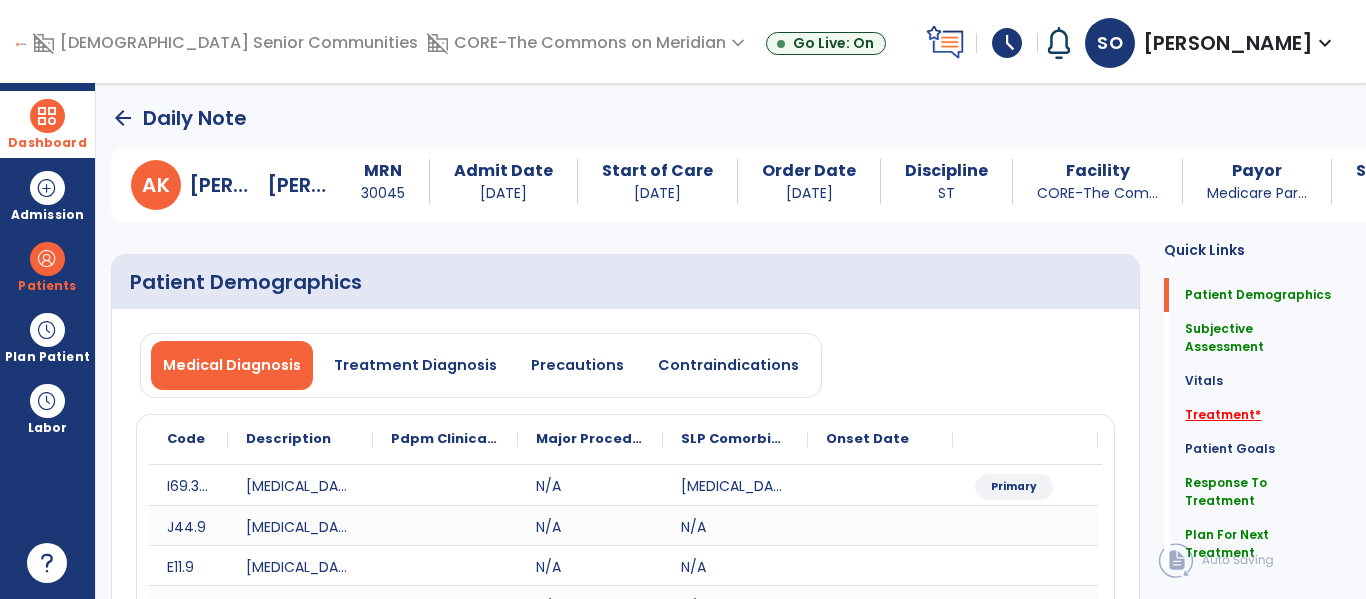 click on "Treatment   *" 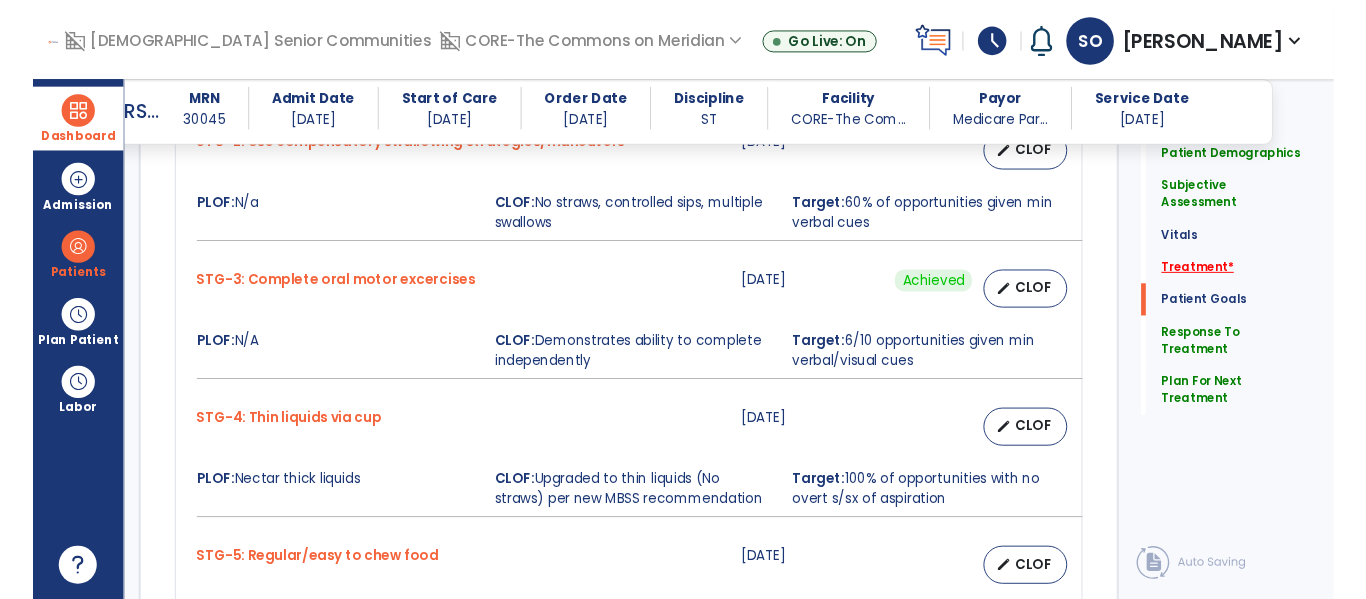 scroll, scrollTop: 2118, scrollLeft: 0, axis: vertical 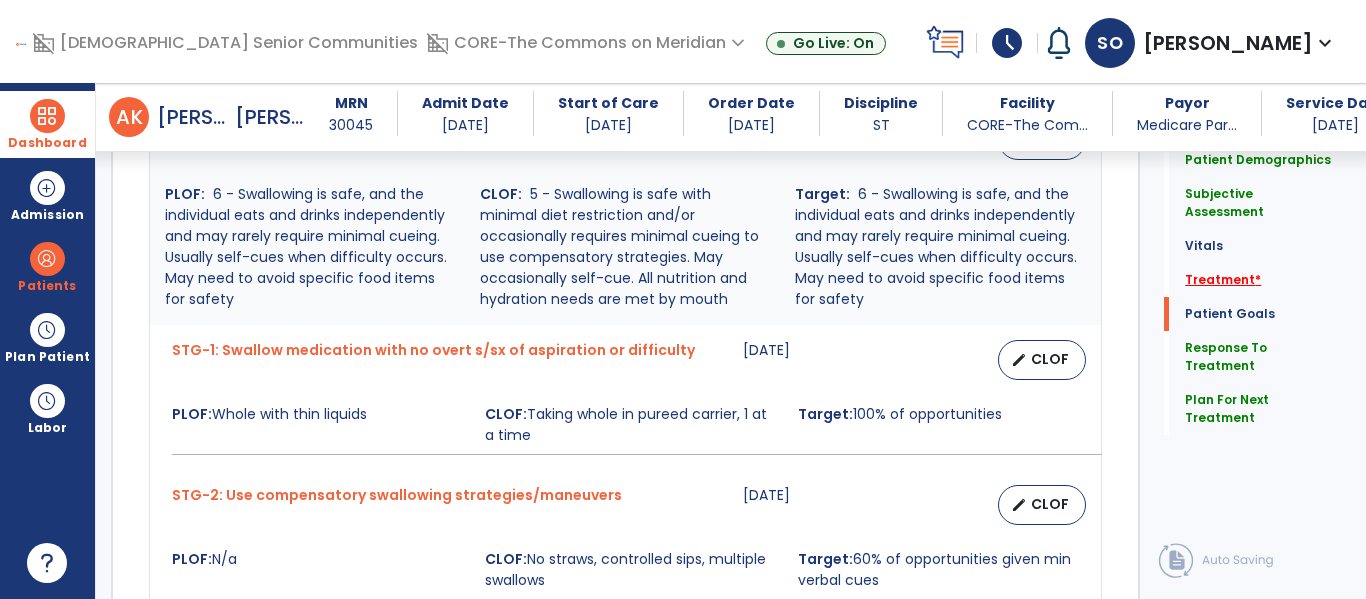 click on "Treatment   *" 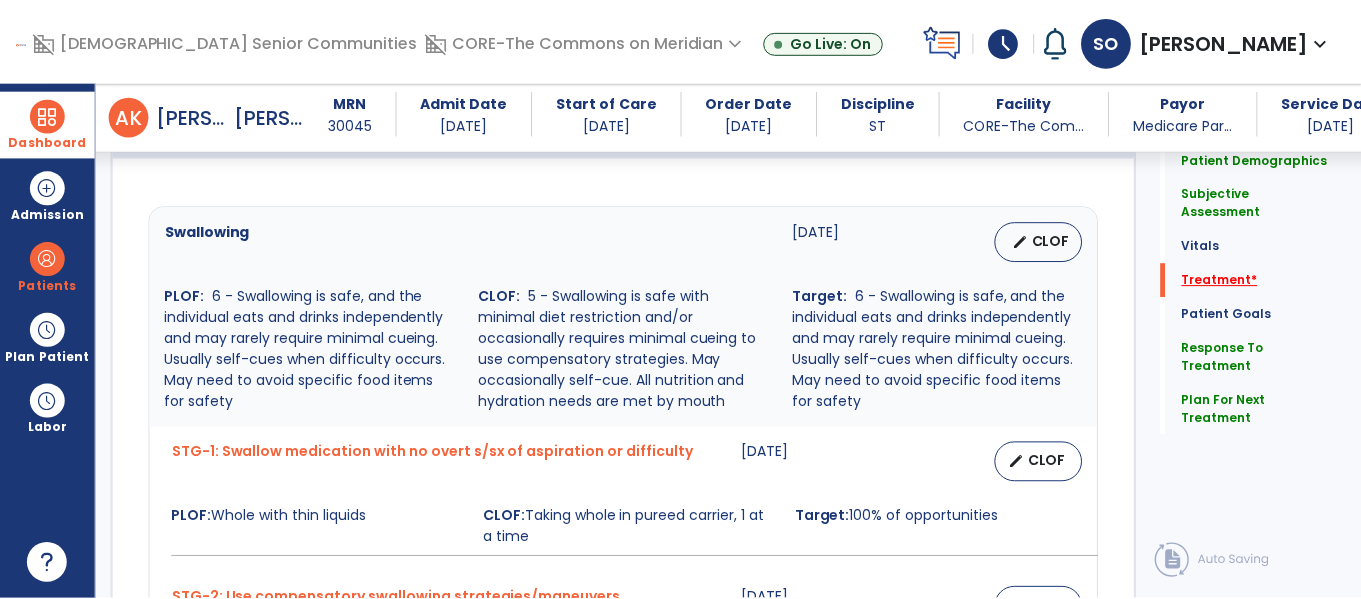 scroll, scrollTop: 1246, scrollLeft: 0, axis: vertical 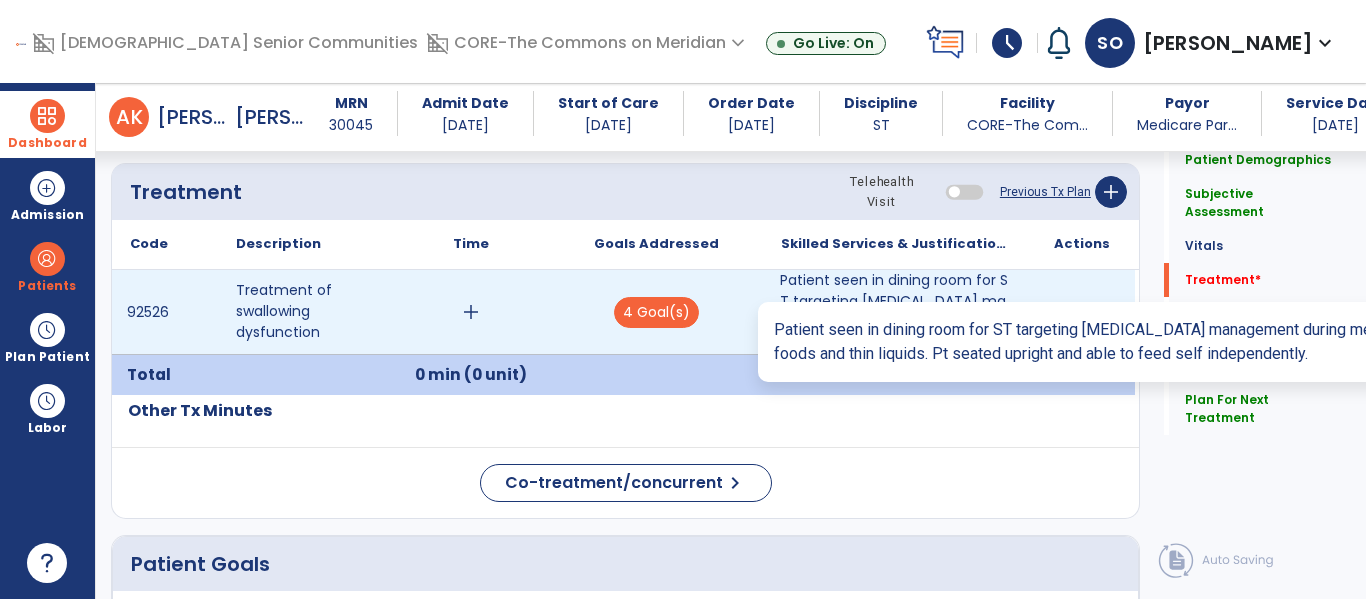 click on "Patient seen in dining room for ST targeting [MEDICAL_DATA] management during meal of regular foods and t..." at bounding box center [896, 312] 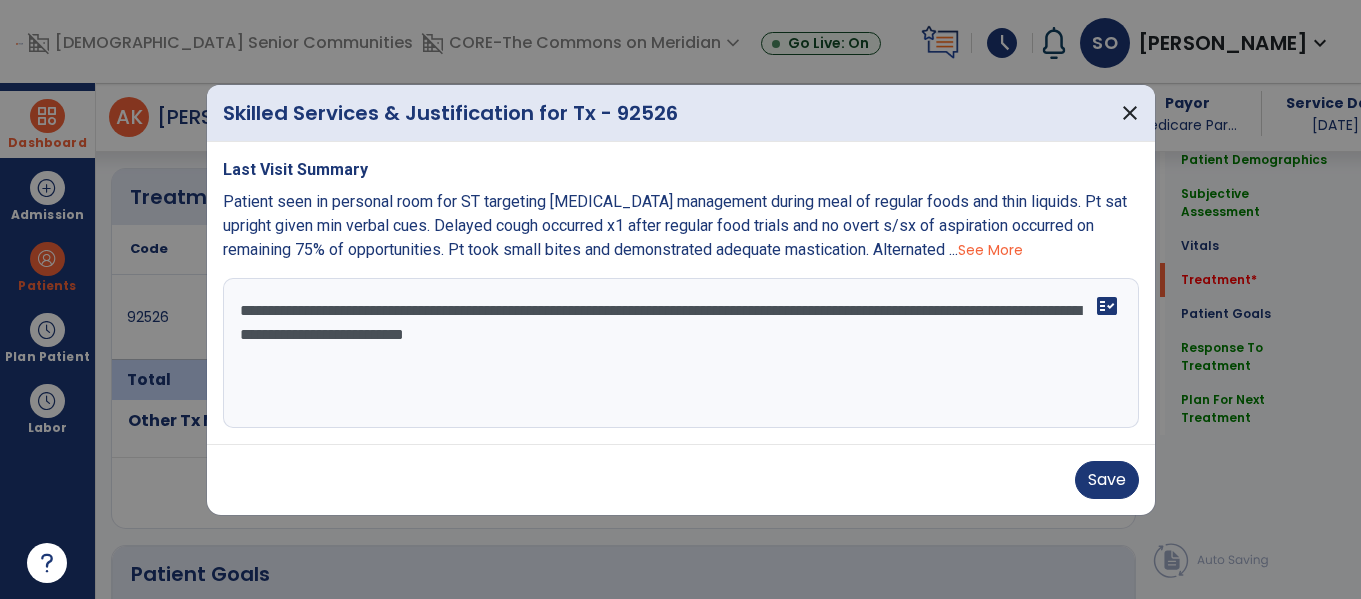 scroll, scrollTop: 1246, scrollLeft: 0, axis: vertical 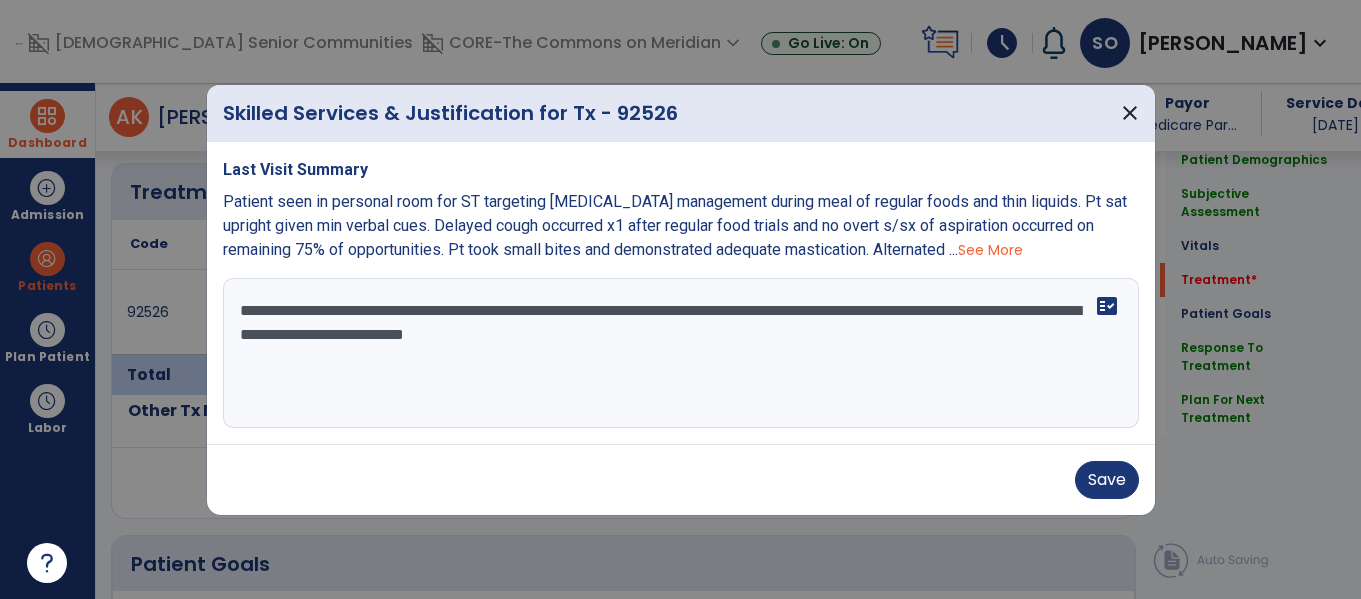 click on "**********" at bounding box center (681, 353) 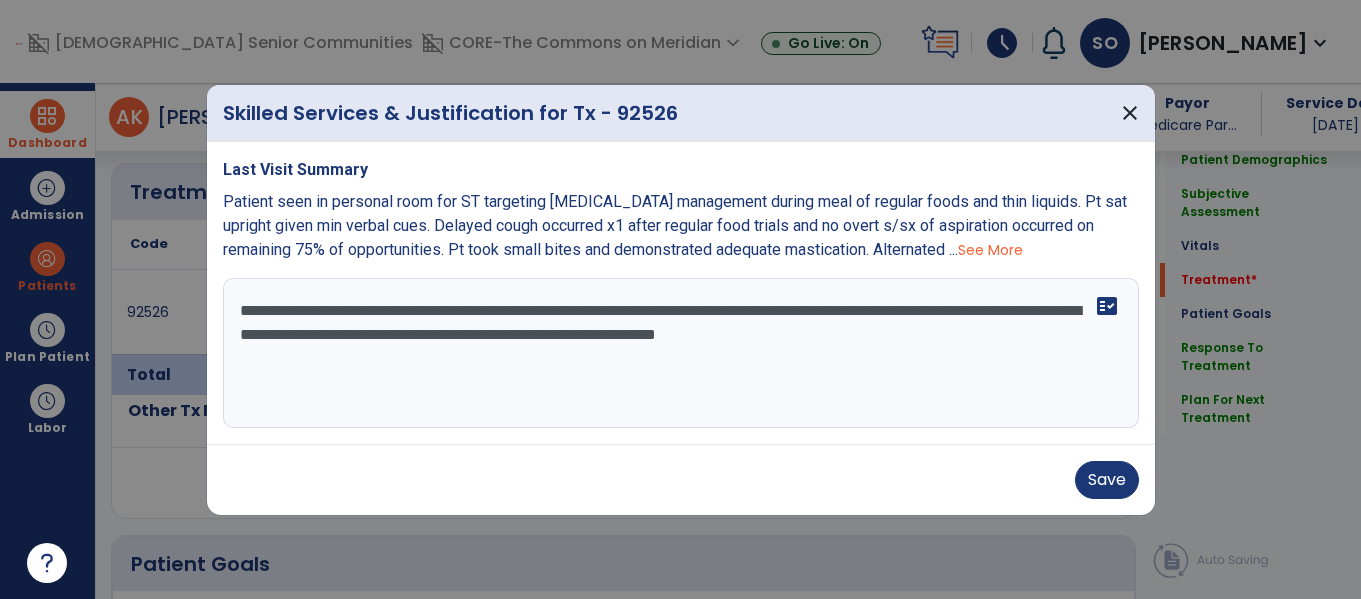 click on "**********" at bounding box center [681, 353] 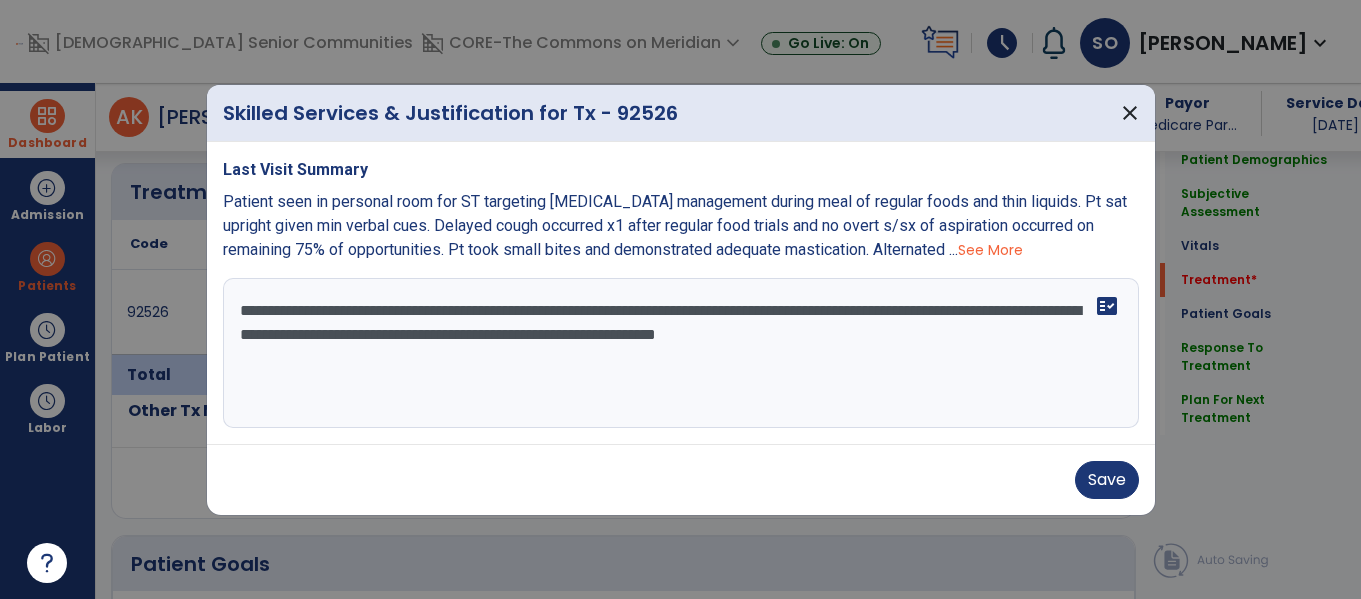 click on "**********" at bounding box center [681, 353] 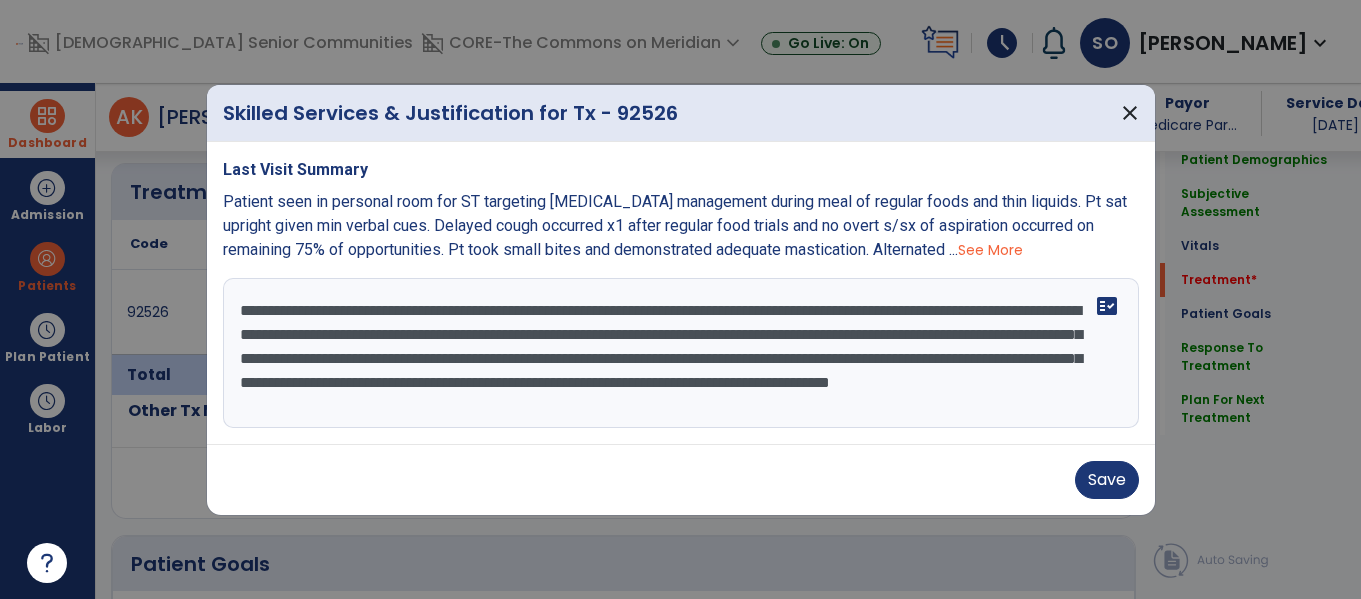scroll, scrollTop: 16, scrollLeft: 0, axis: vertical 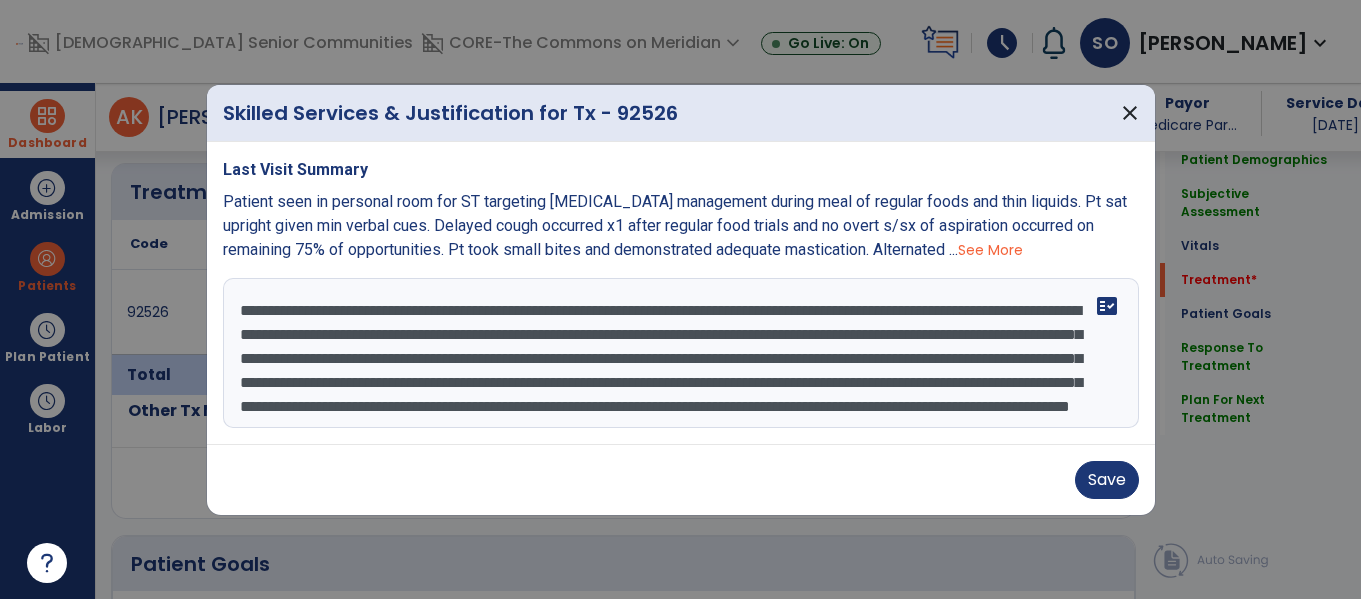 click on "**********" at bounding box center (681, 353) 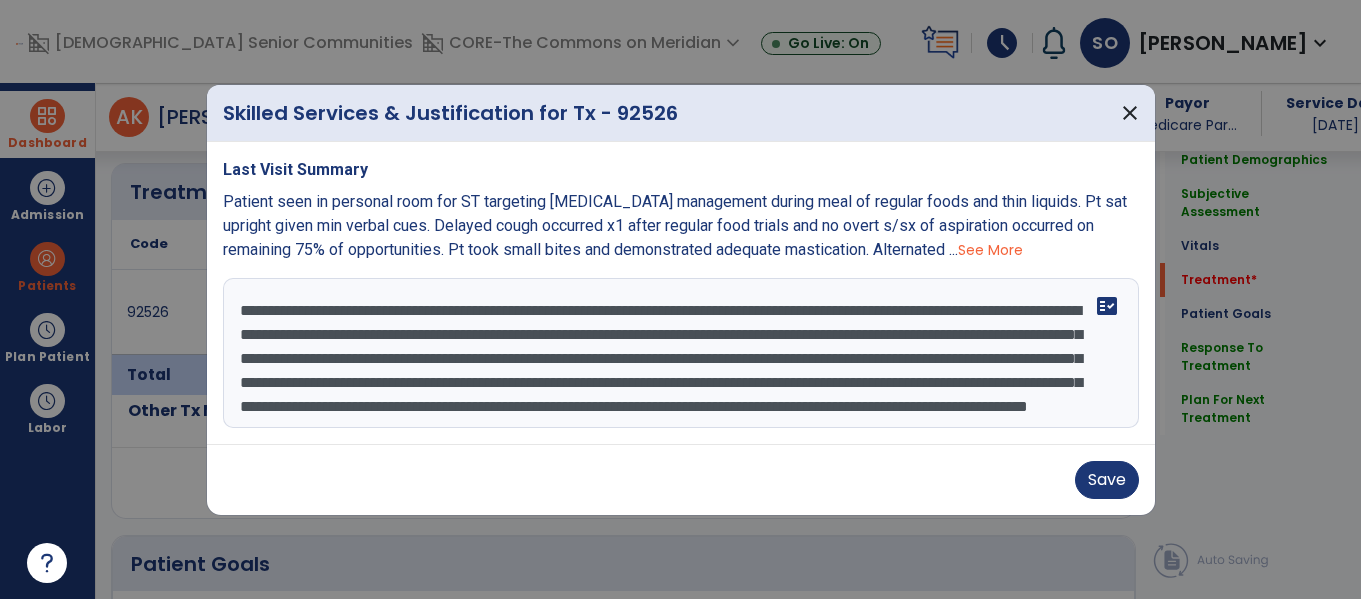 click on "**********" at bounding box center (681, 353) 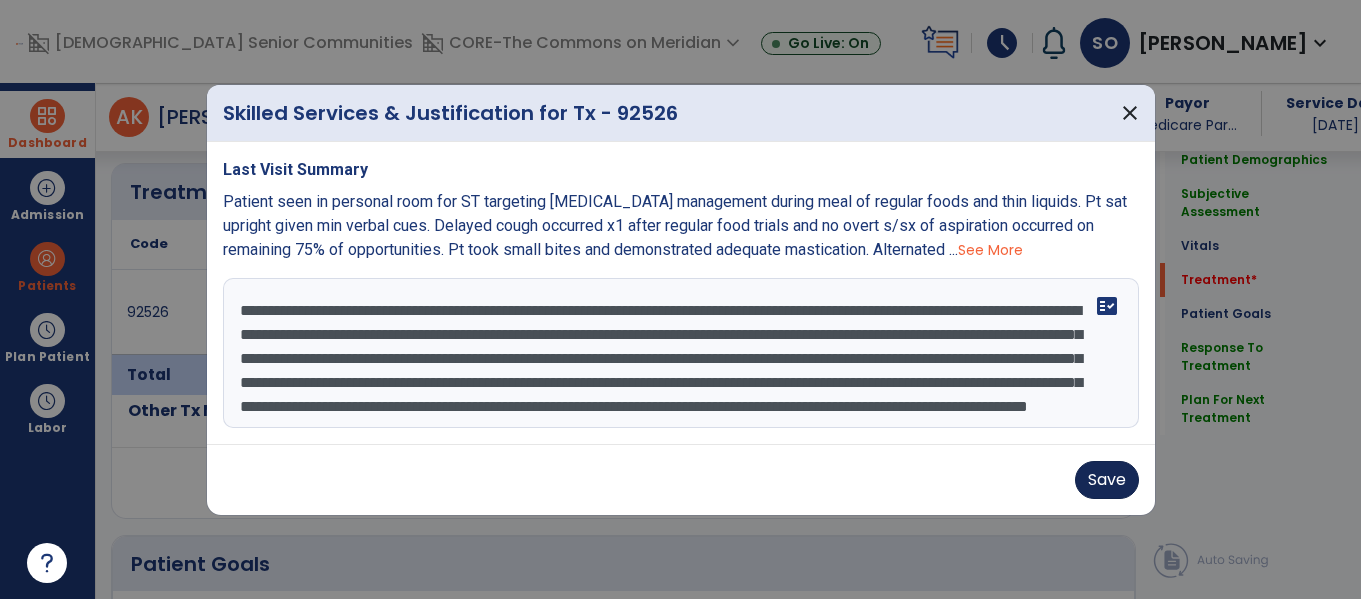 type on "**********" 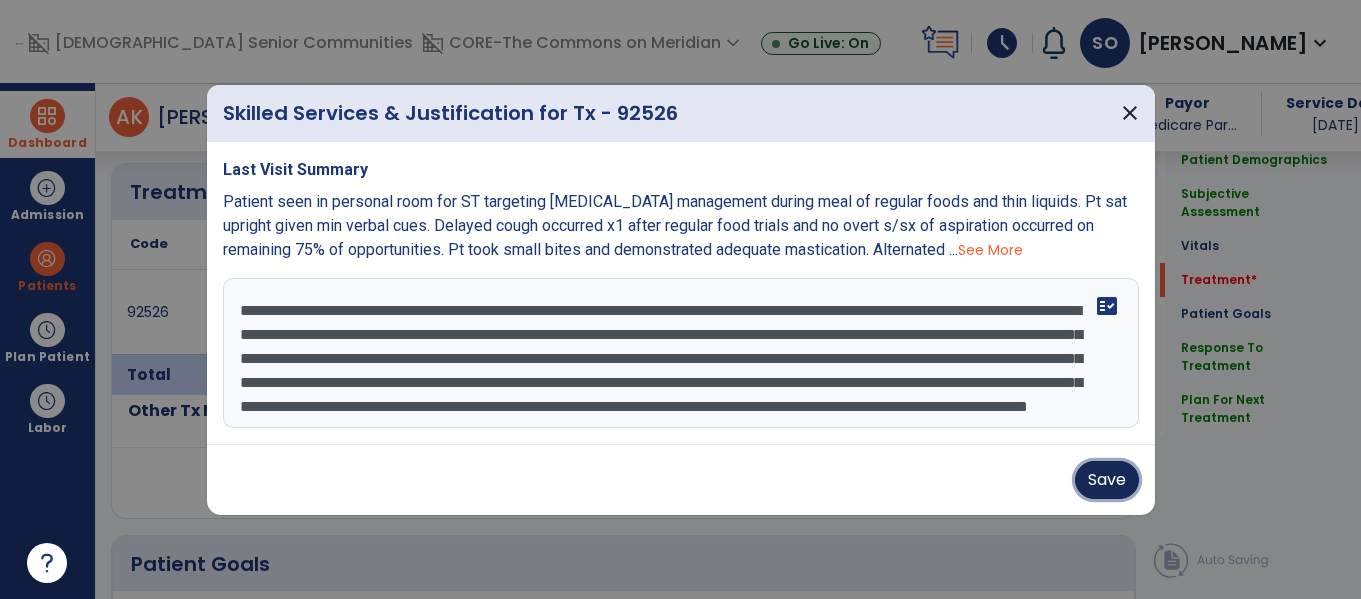 click on "Save" at bounding box center [1107, 480] 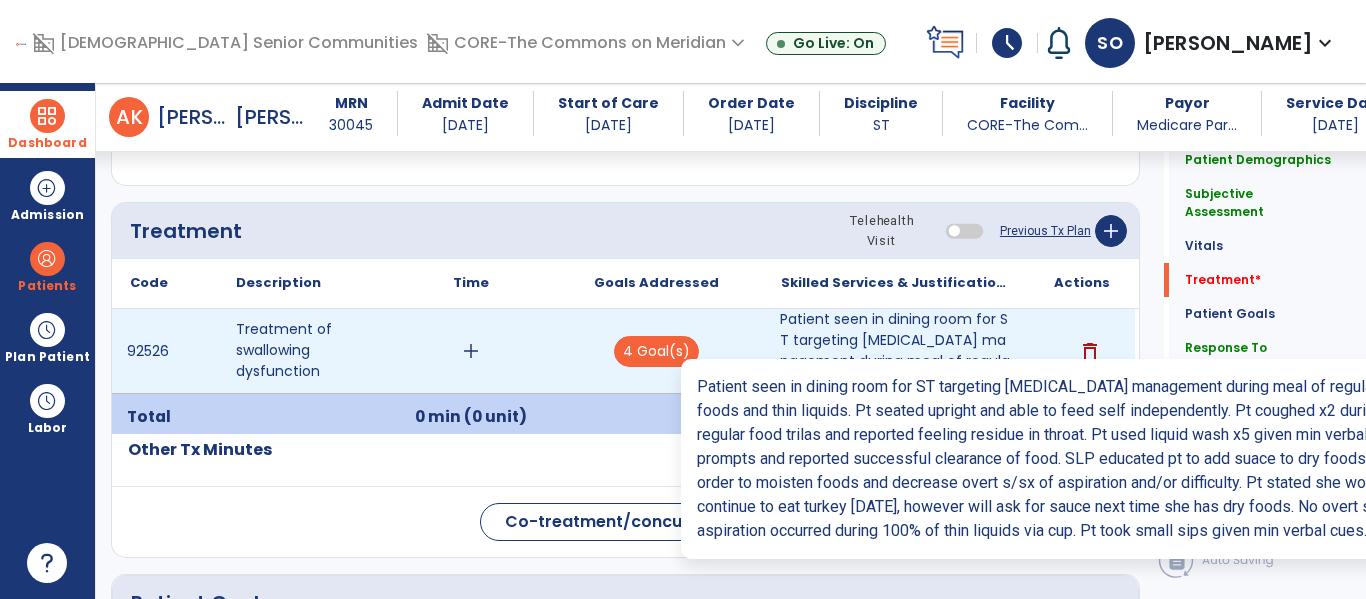 click on "Patient seen in dining room for ST targeting [MEDICAL_DATA] management during meal of regular foods and t..." at bounding box center (896, 351) 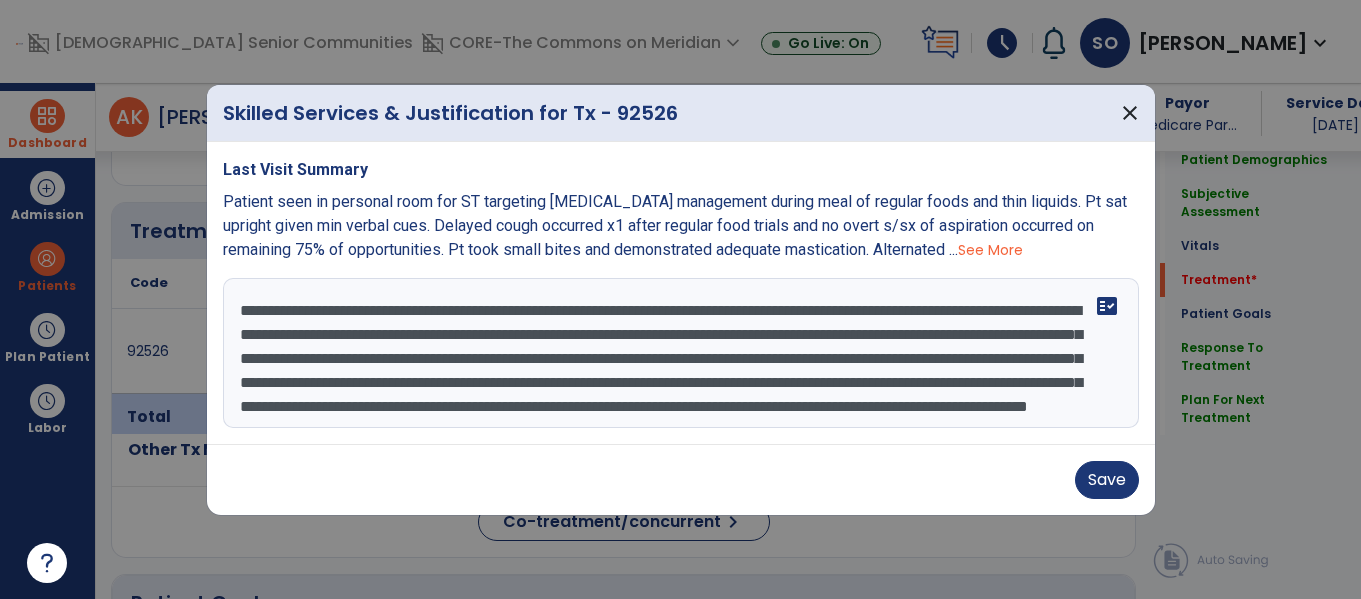 click on "See More" at bounding box center [990, 250] 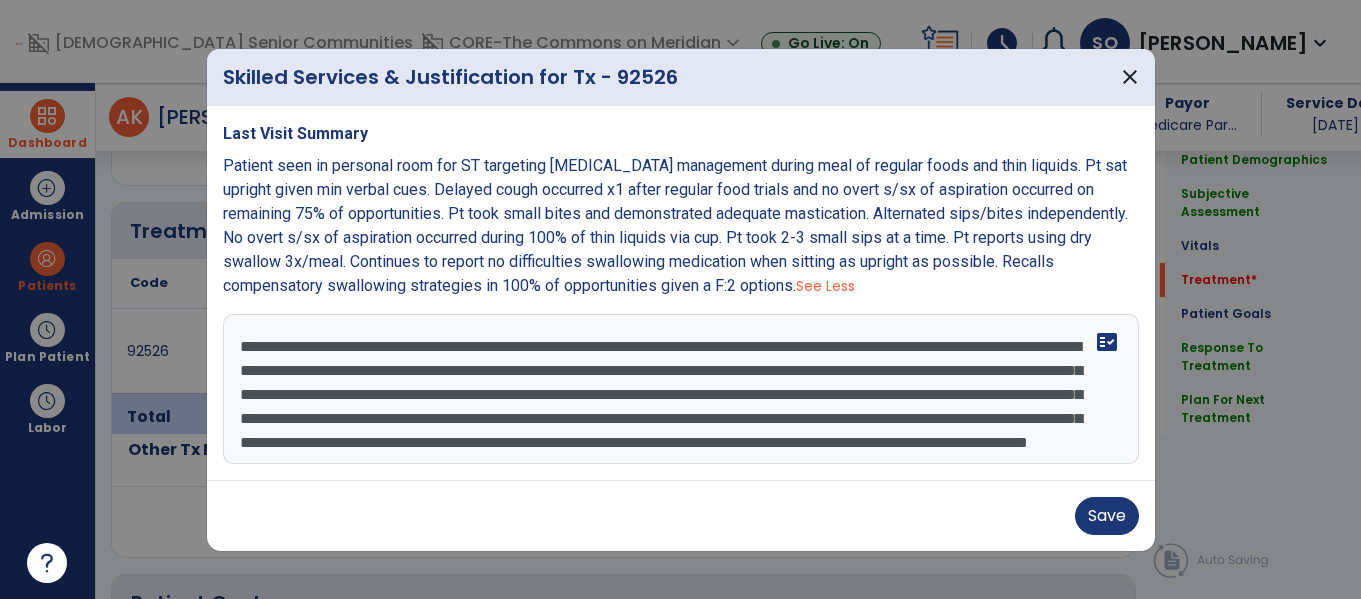 click on "Patient seen in personal room for ST targeting [MEDICAL_DATA] management during meal of regular foods and thin liquids. Pt sat upright given min verbal cues. Delayed cough occurred x1 after regular food trials and no overt s/sx of aspiration occurred on remaining 75% of opportunities. Pt took small bites and demonstrated adequate mastication. Alternated sips/bites independently. No overt s/sx of aspiration occurred during 100% of thin liquids via cup. Pt took 2-3 small sips at a time. Pt reports using dry swallow 3x/meal. Continues to report no difficulties swallowing medication when sitting as upright as possible. Recalls compensatory swallowing strategies in 100% of opportunities given a F:2 options." at bounding box center (675, 225) 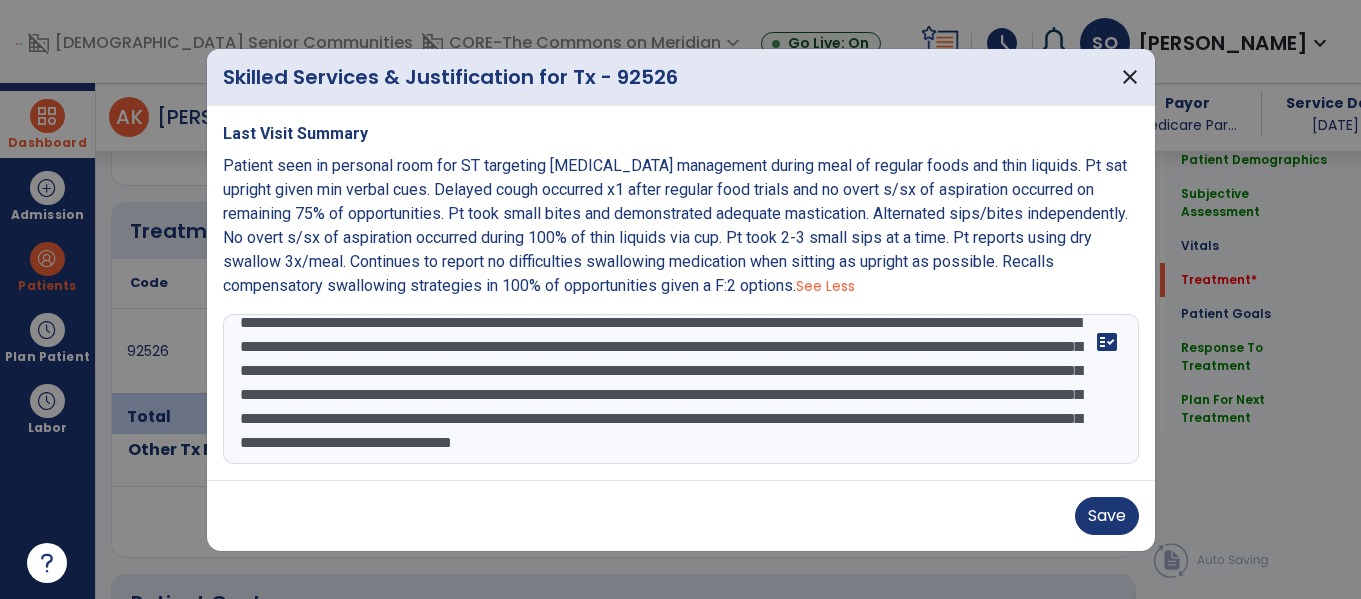drag, startPoint x: 722, startPoint y: 442, endPoint x: 1231, endPoint y: 501, distance: 512.408 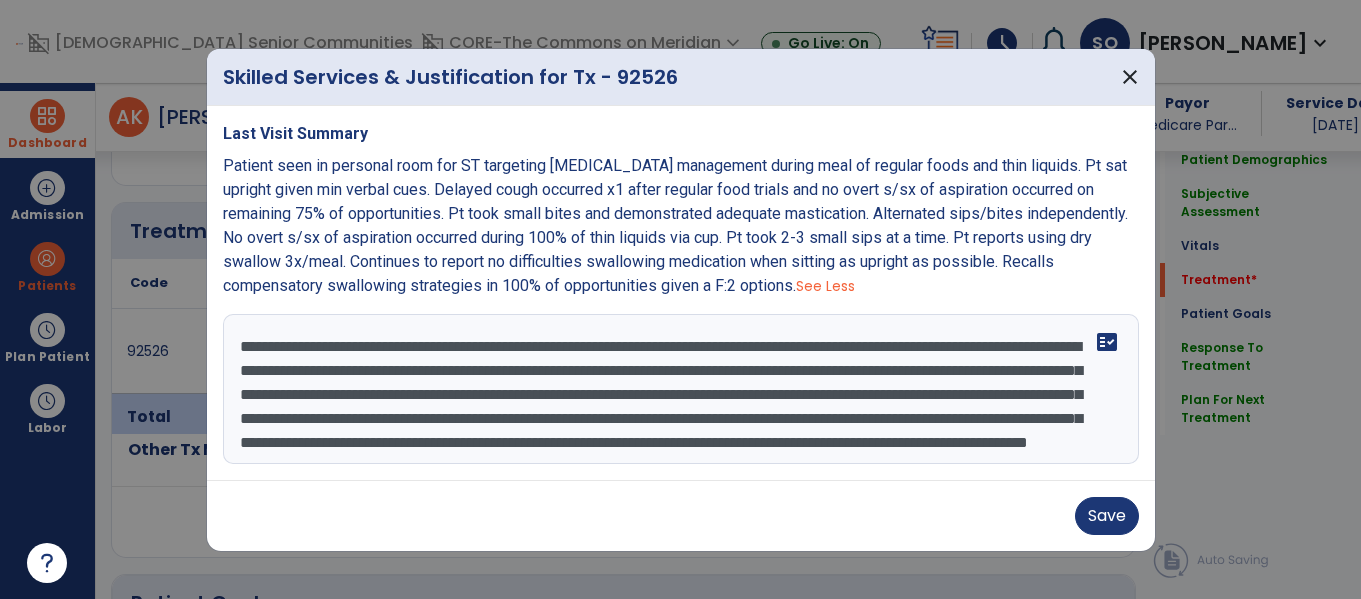 click on "**********" at bounding box center (681, 389) 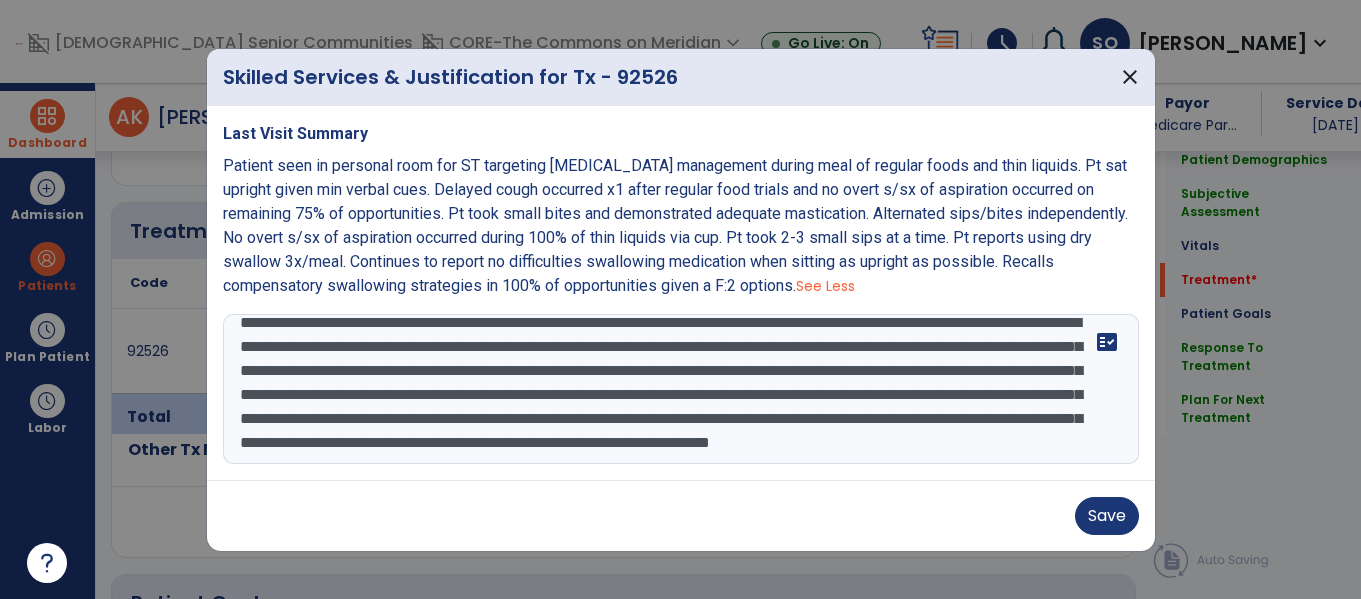 scroll, scrollTop: 72, scrollLeft: 0, axis: vertical 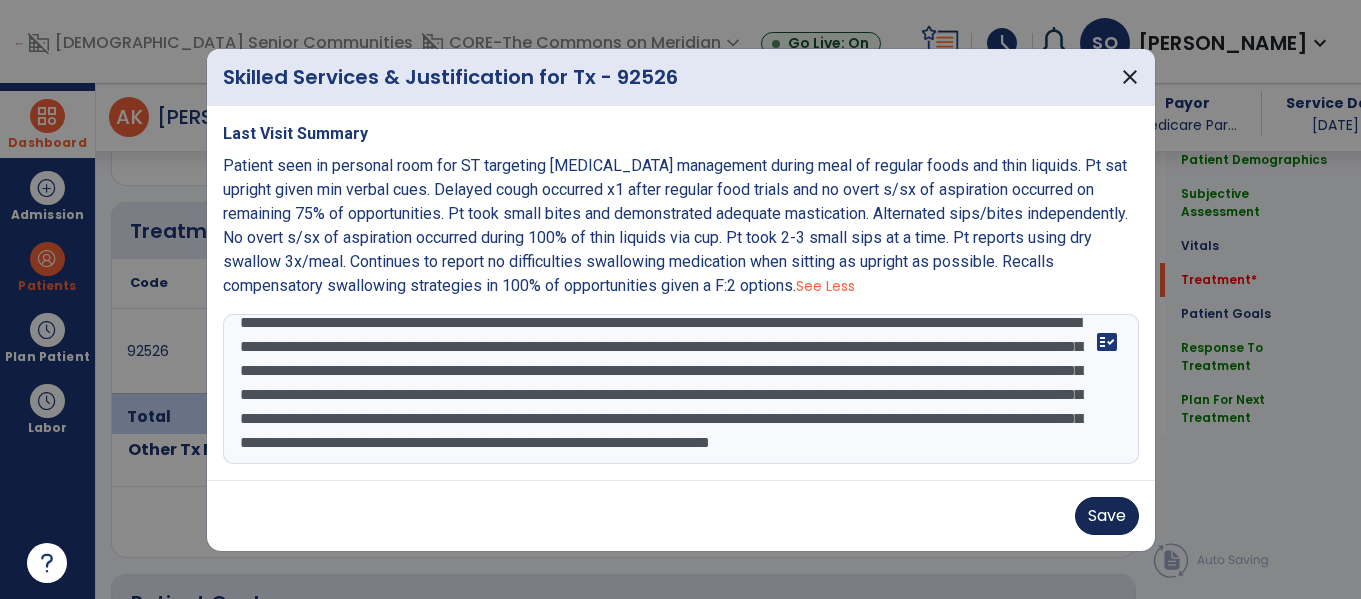 type on "**********" 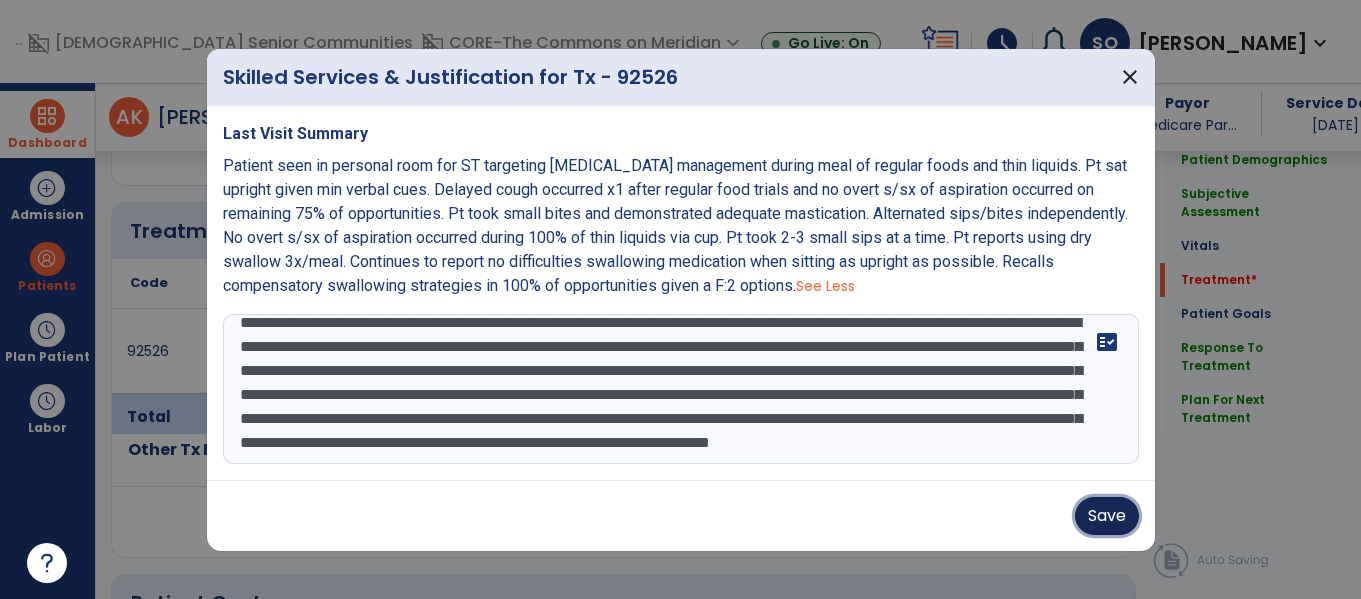 click on "Save" at bounding box center [1107, 516] 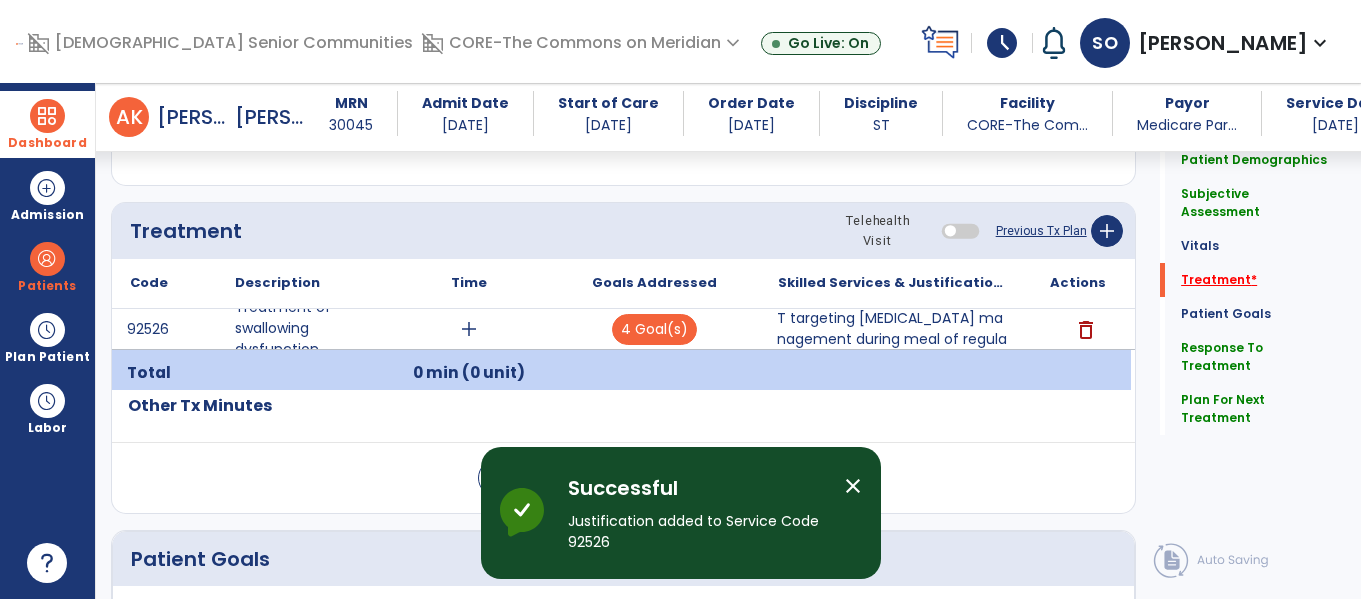 click on "Treatment   *" 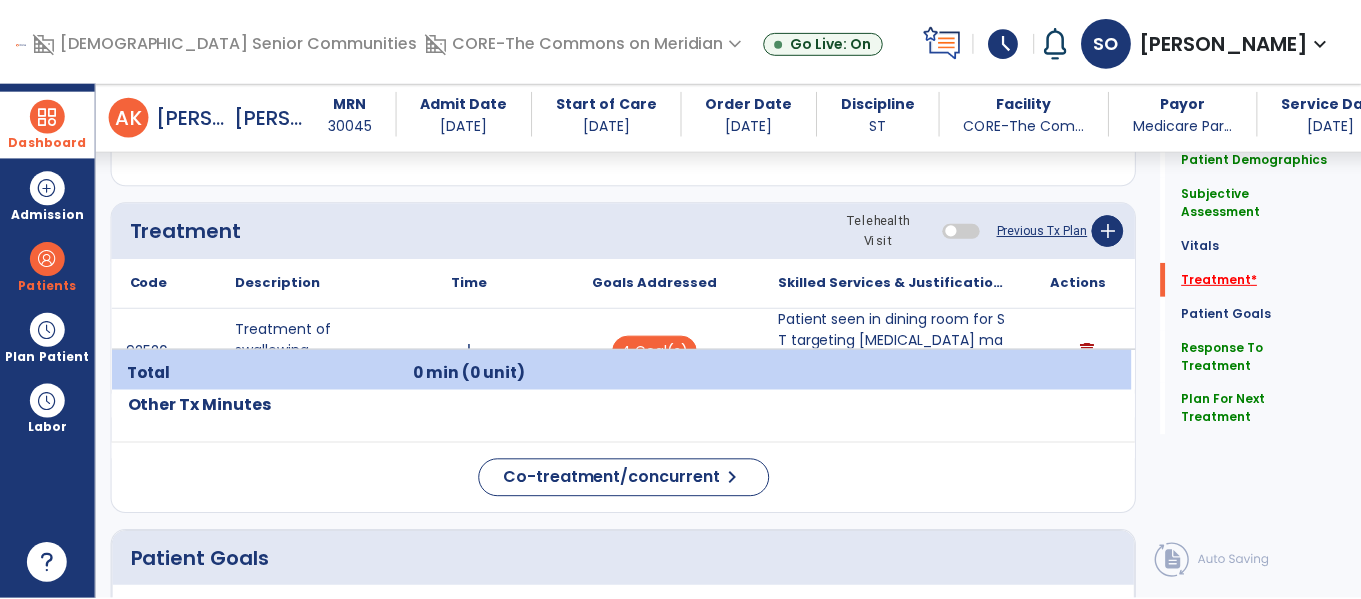 scroll, scrollTop: 1224, scrollLeft: 0, axis: vertical 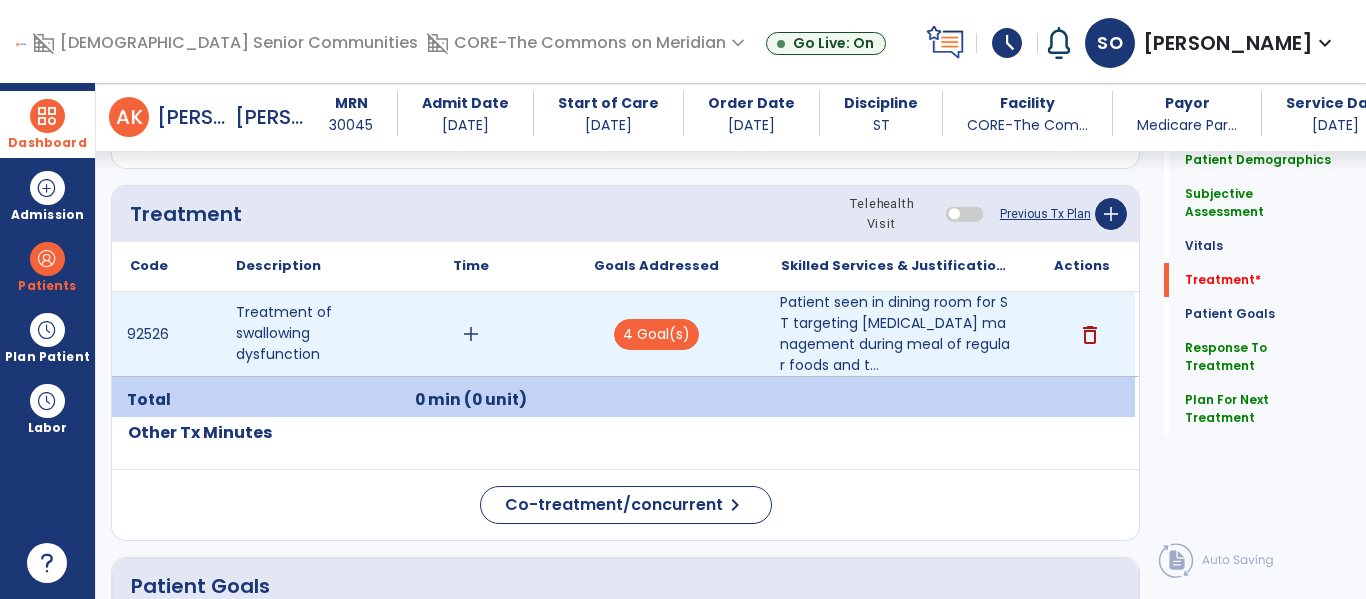 click on "add" at bounding box center [471, 334] 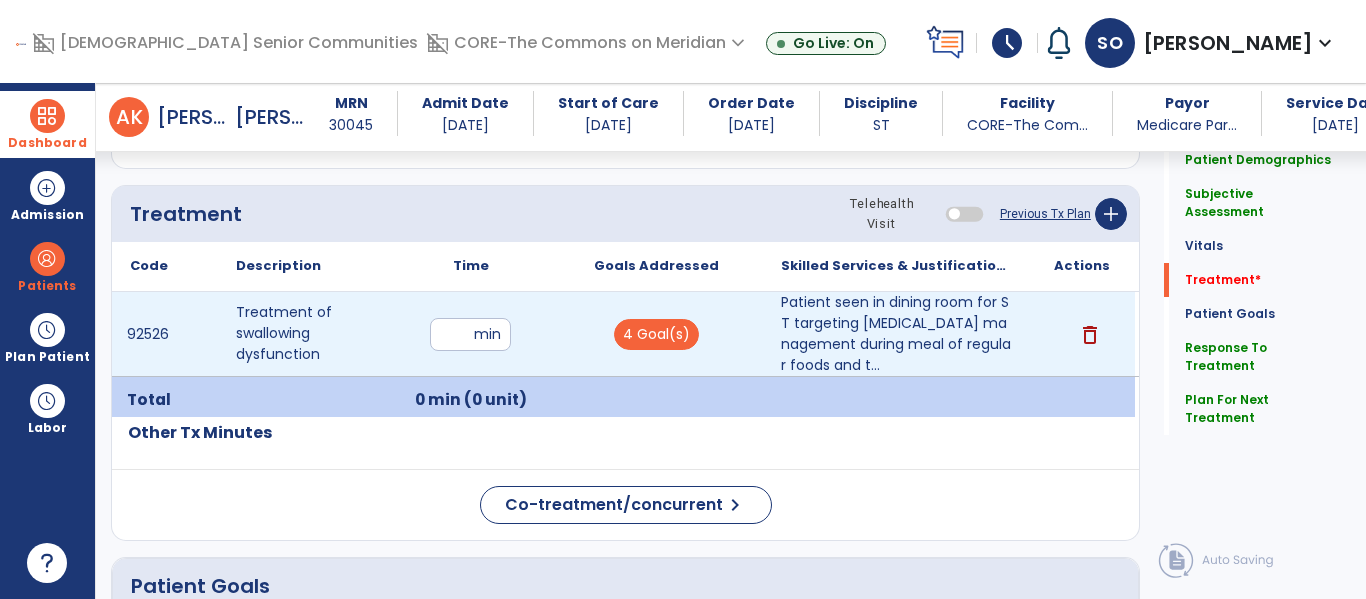 type on "**" 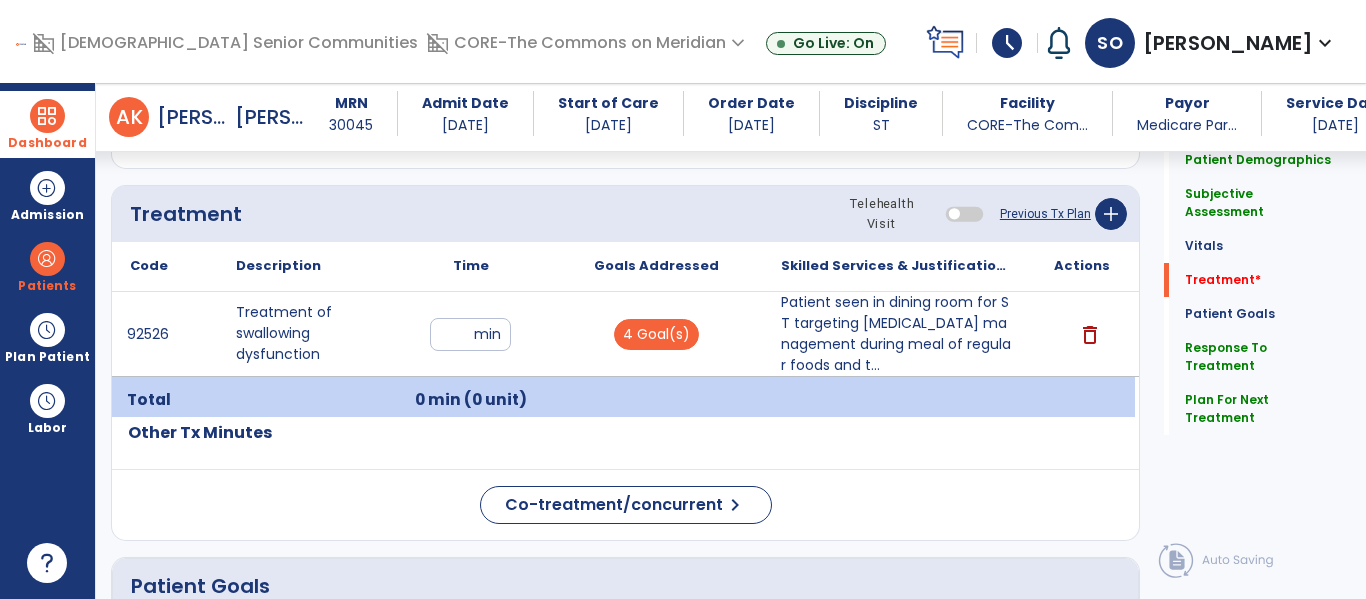 click on "Code
Description
Time" 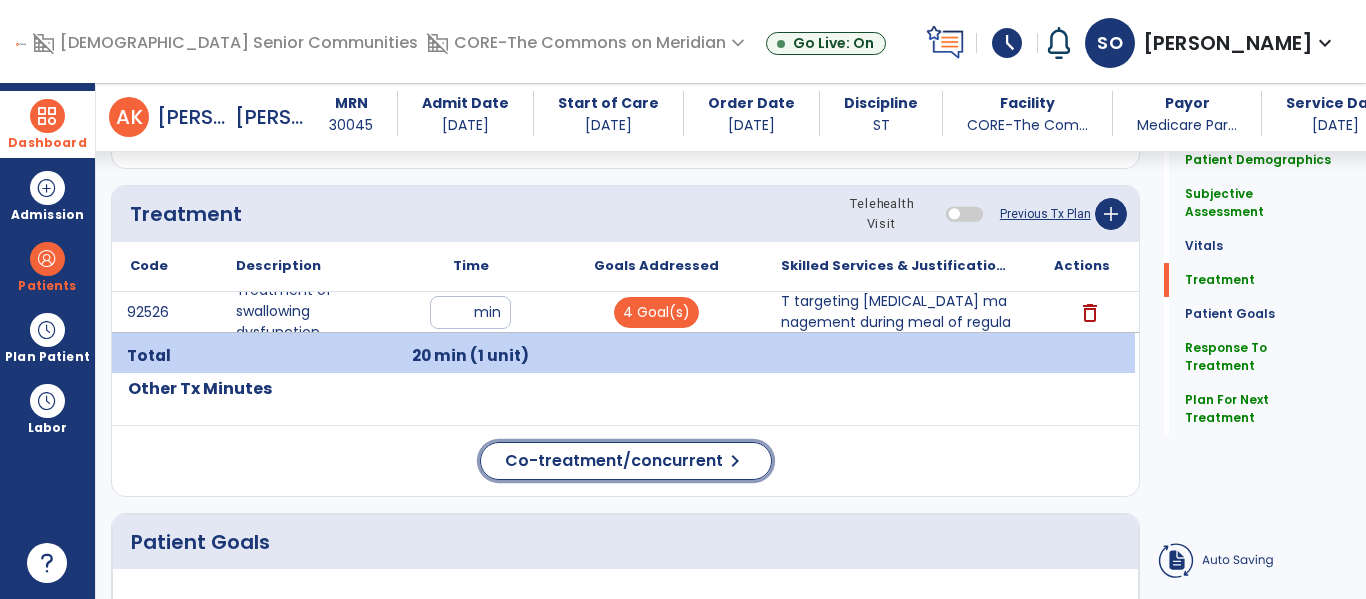 click on "Co-treatment/concurrent" 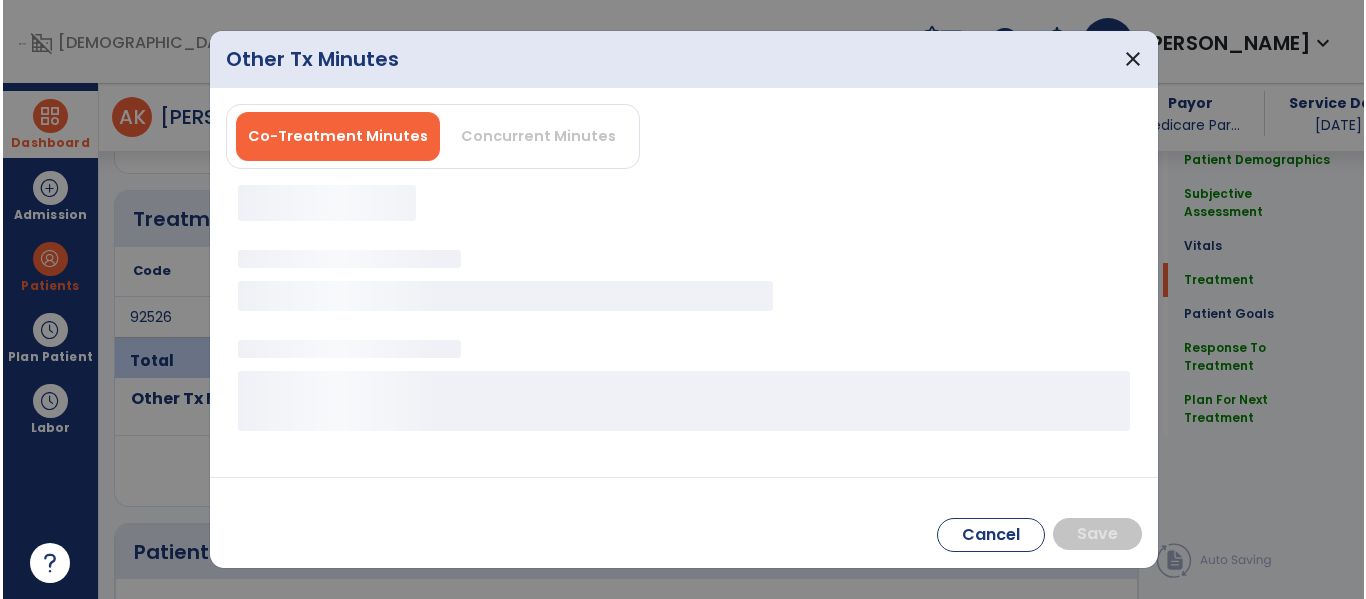 scroll, scrollTop: 1224, scrollLeft: 0, axis: vertical 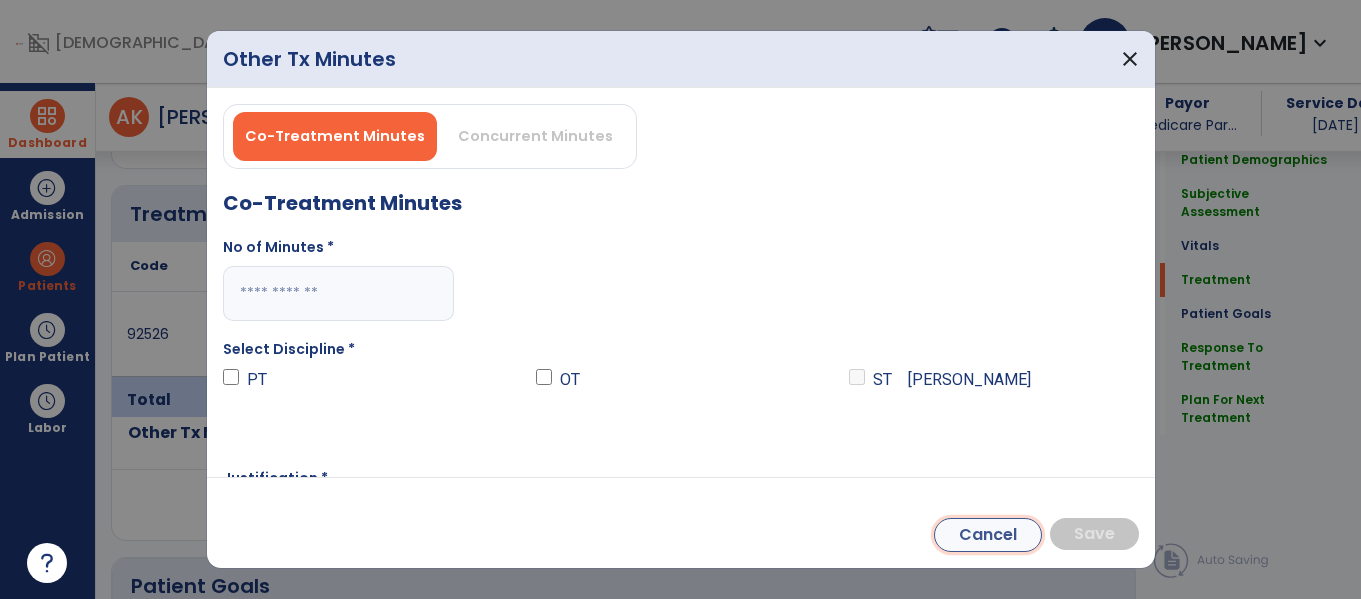 click on "Cancel" at bounding box center (988, 535) 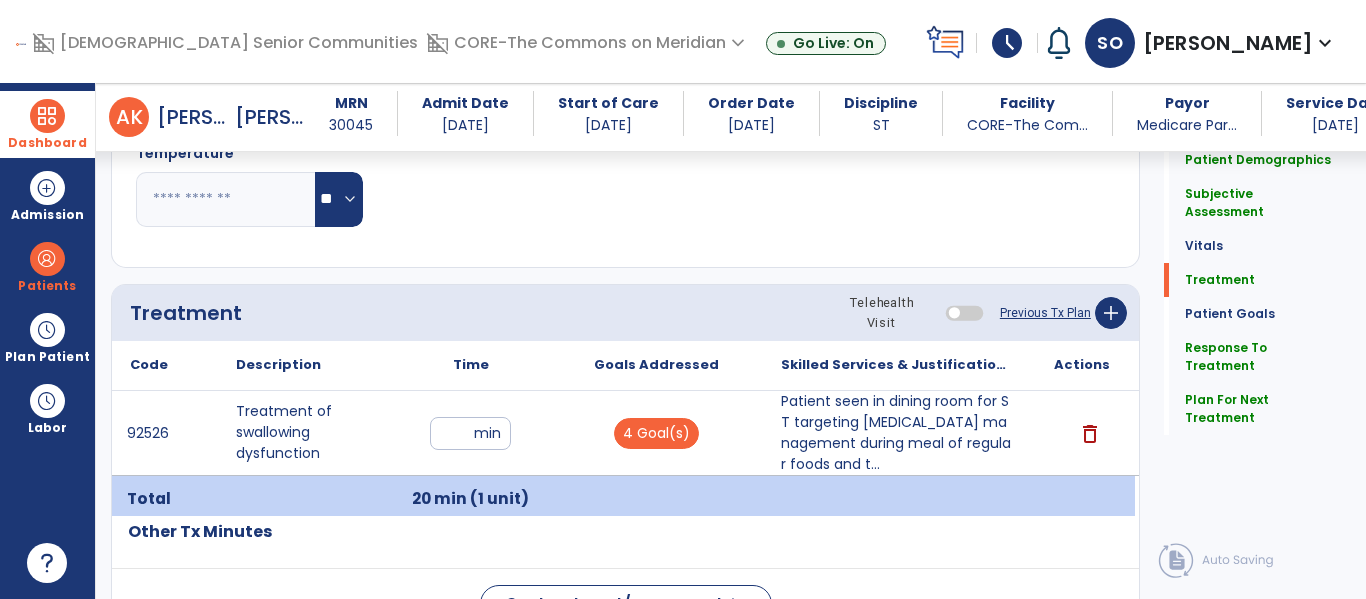scroll, scrollTop: 1124, scrollLeft: 0, axis: vertical 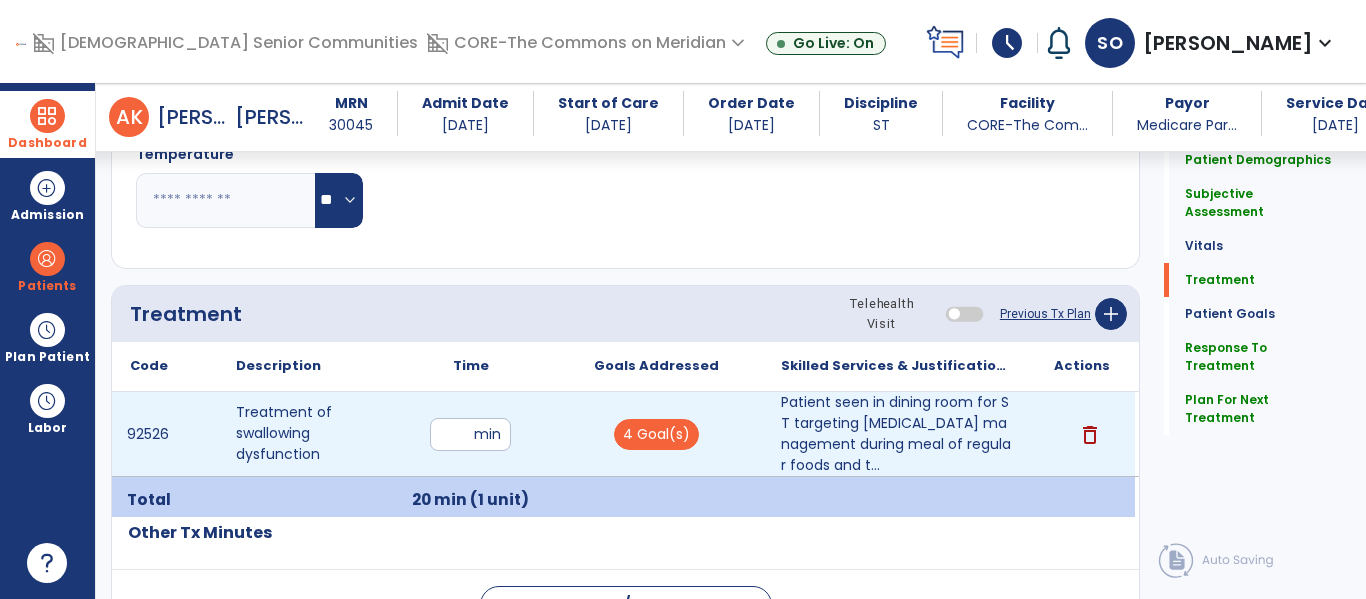 click on "**" at bounding box center [470, 434] 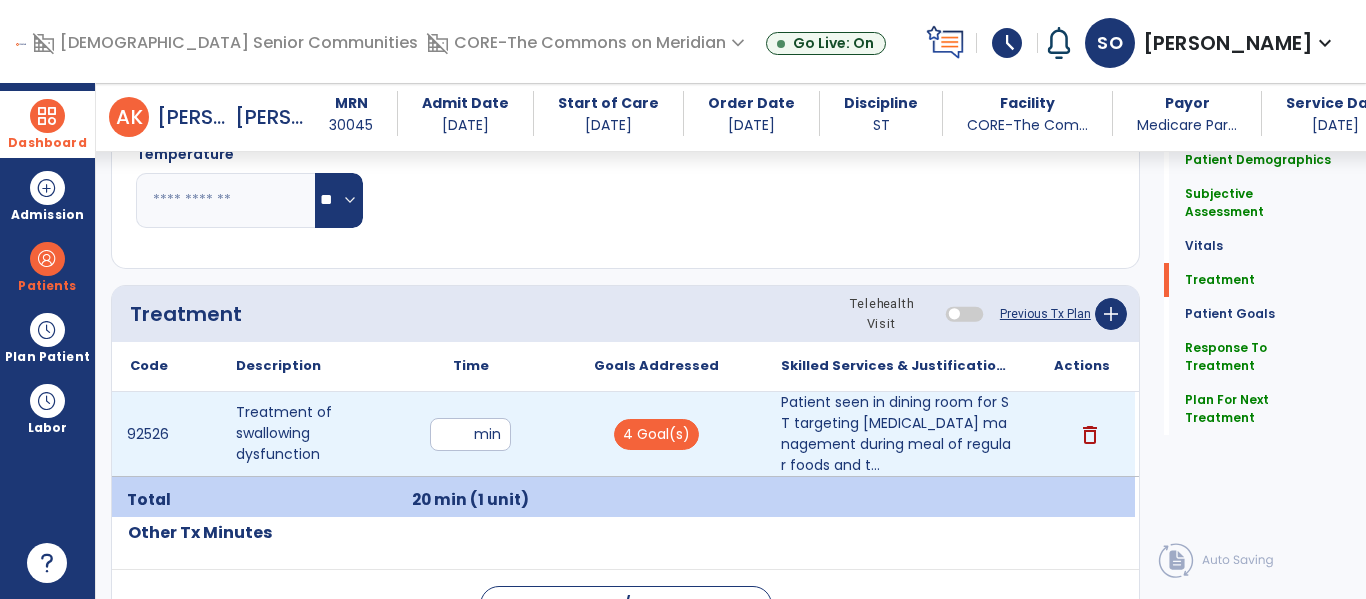 click on "**" at bounding box center (470, 434) 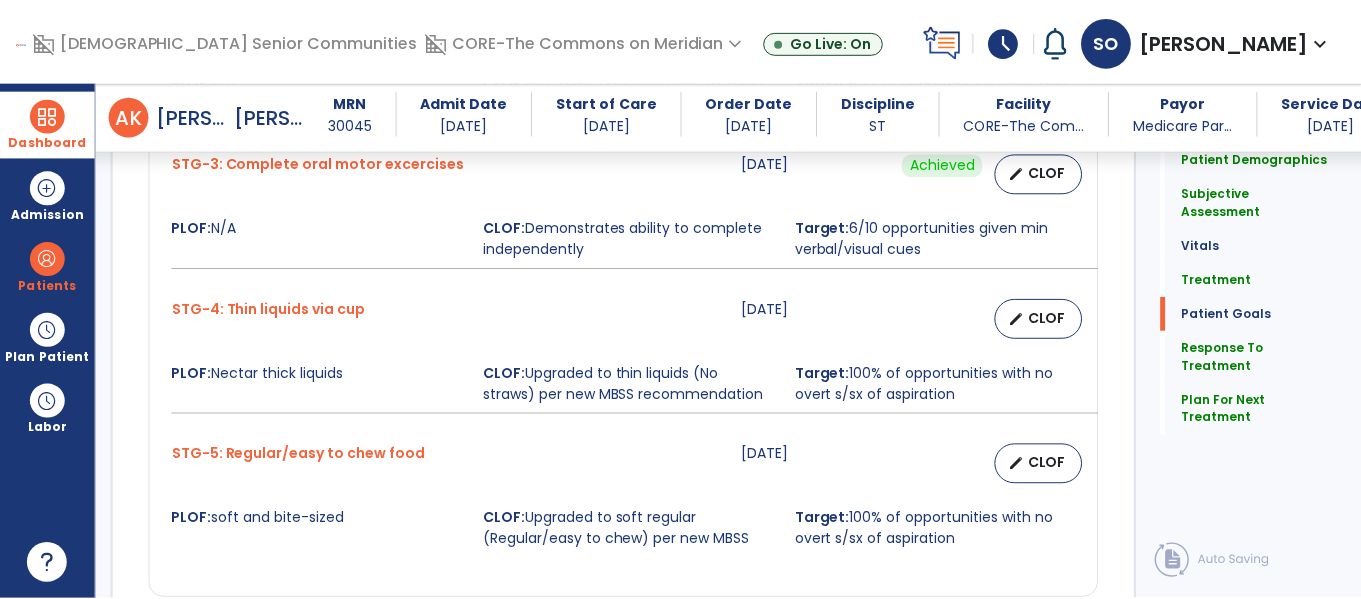 scroll, scrollTop: 2920, scrollLeft: 0, axis: vertical 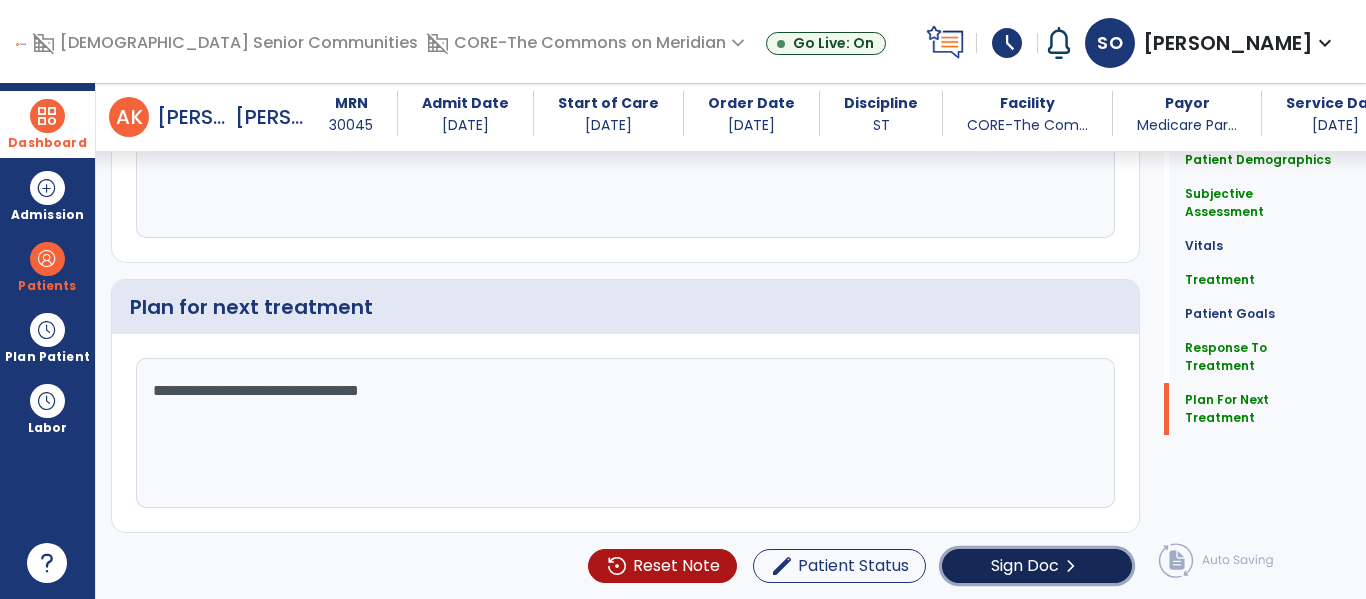 click on "Sign Doc  chevron_right" 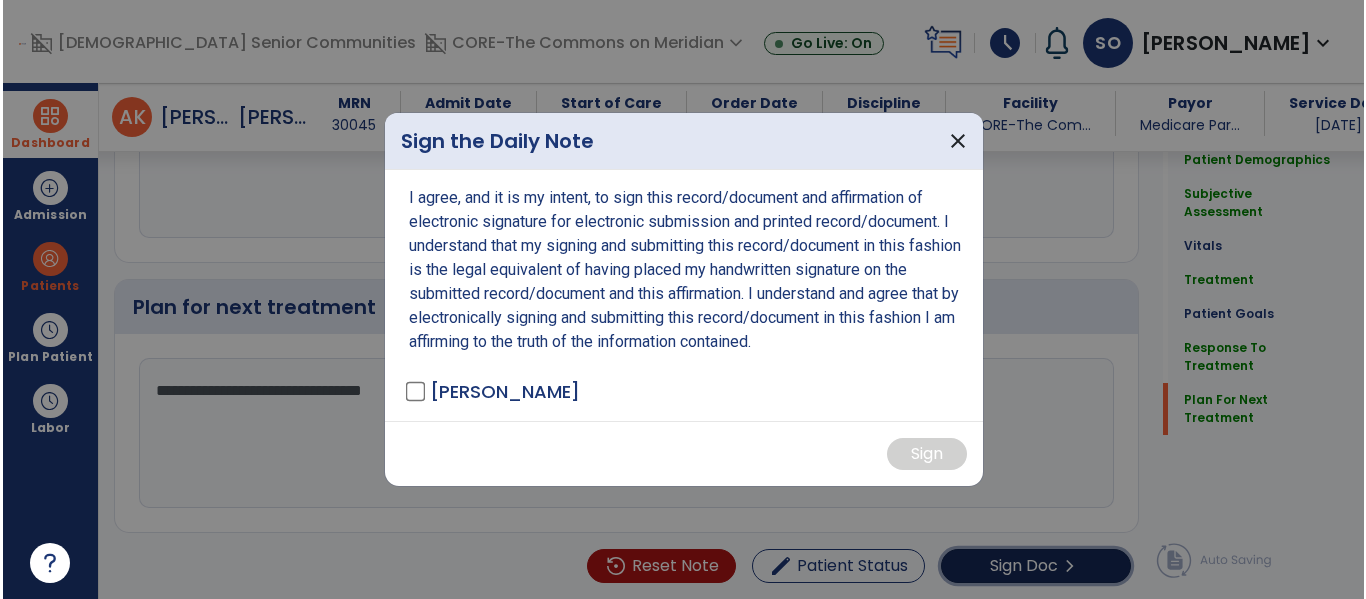 scroll, scrollTop: 2920, scrollLeft: 0, axis: vertical 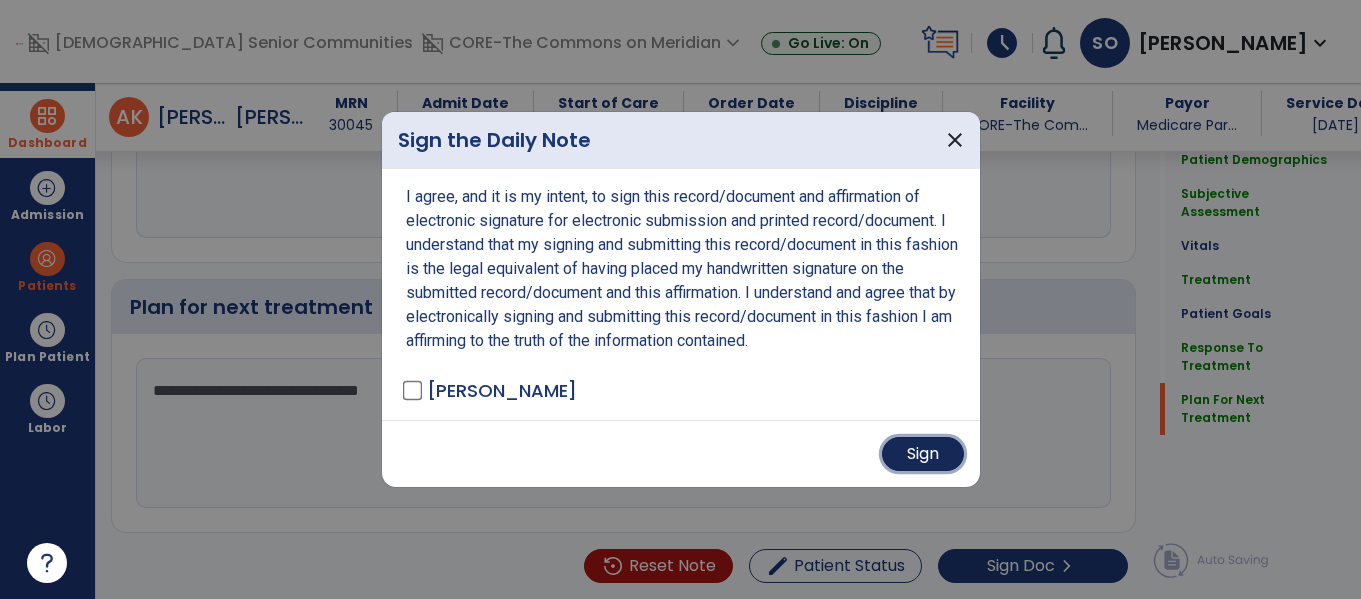 click on "Sign" at bounding box center [923, 454] 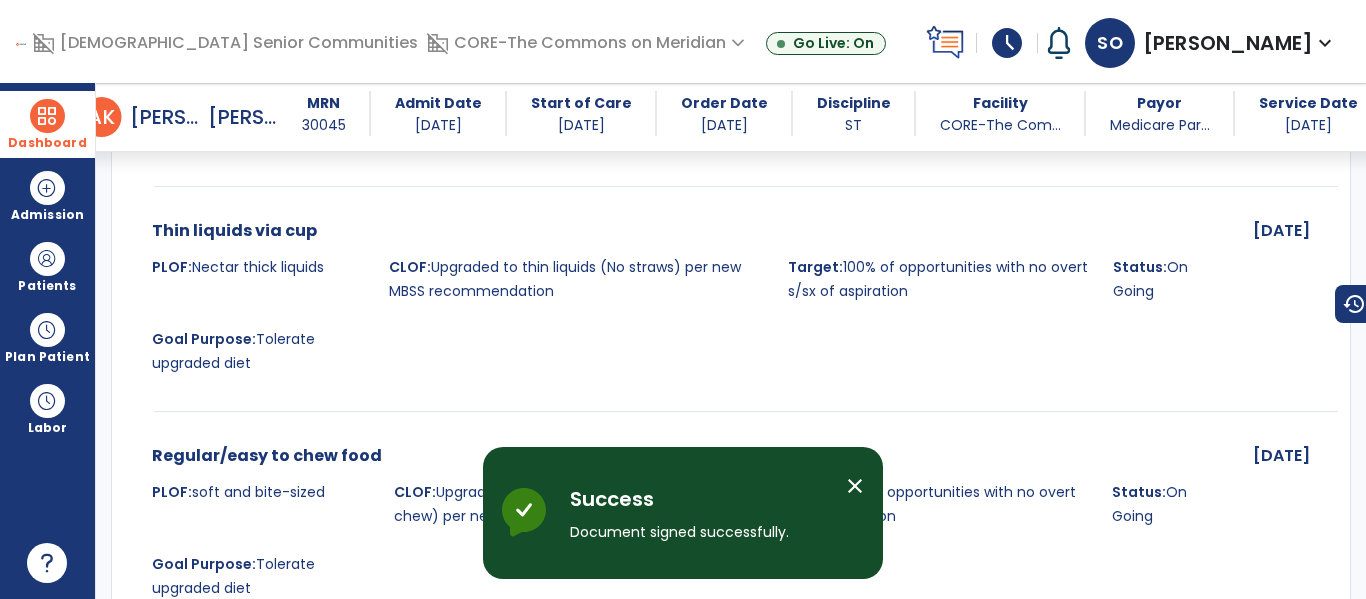 scroll, scrollTop: 0, scrollLeft: 0, axis: both 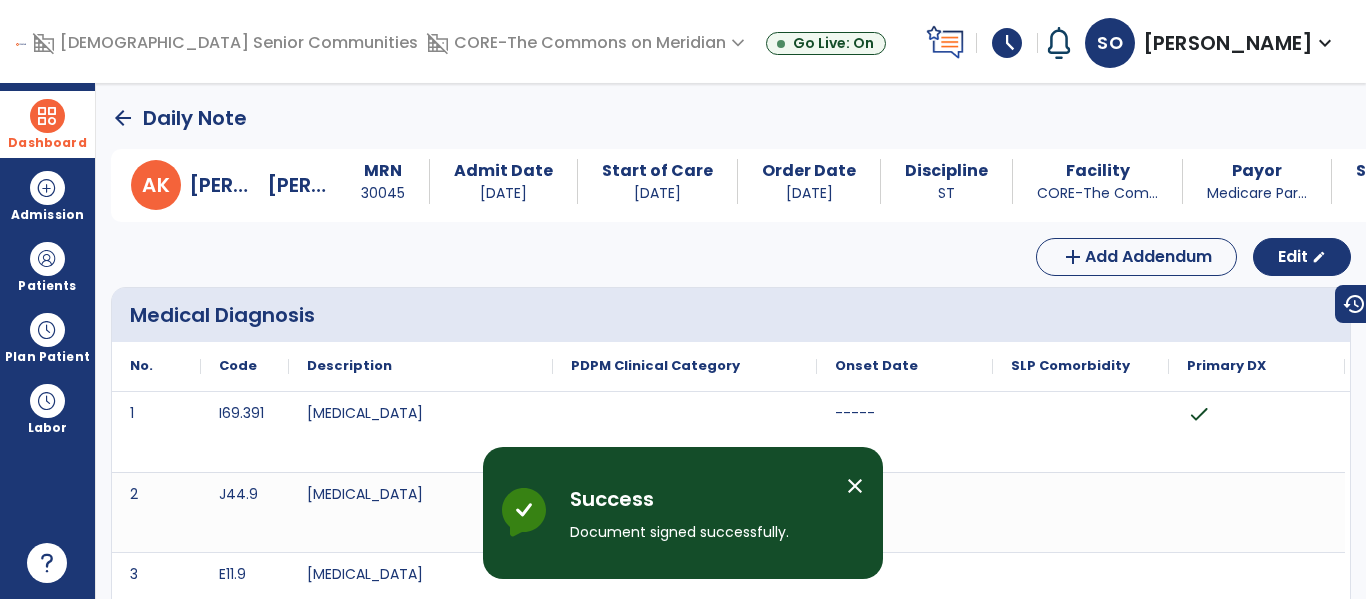 click on "arrow_back" 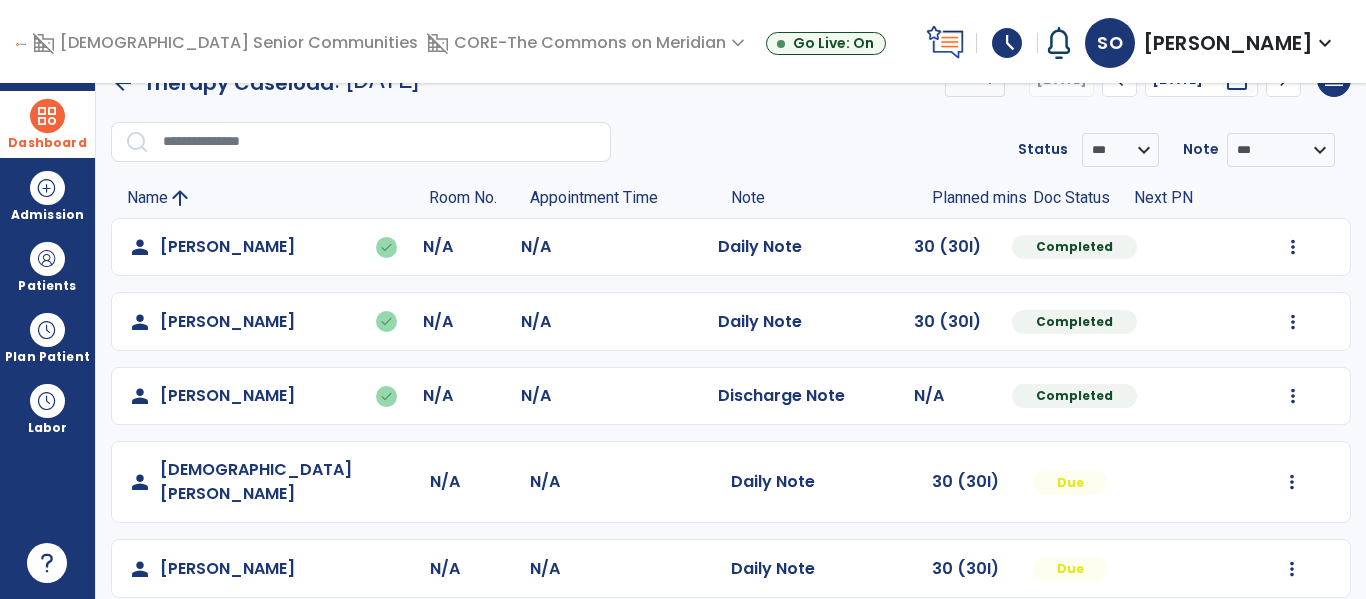 scroll, scrollTop: 0, scrollLeft: 0, axis: both 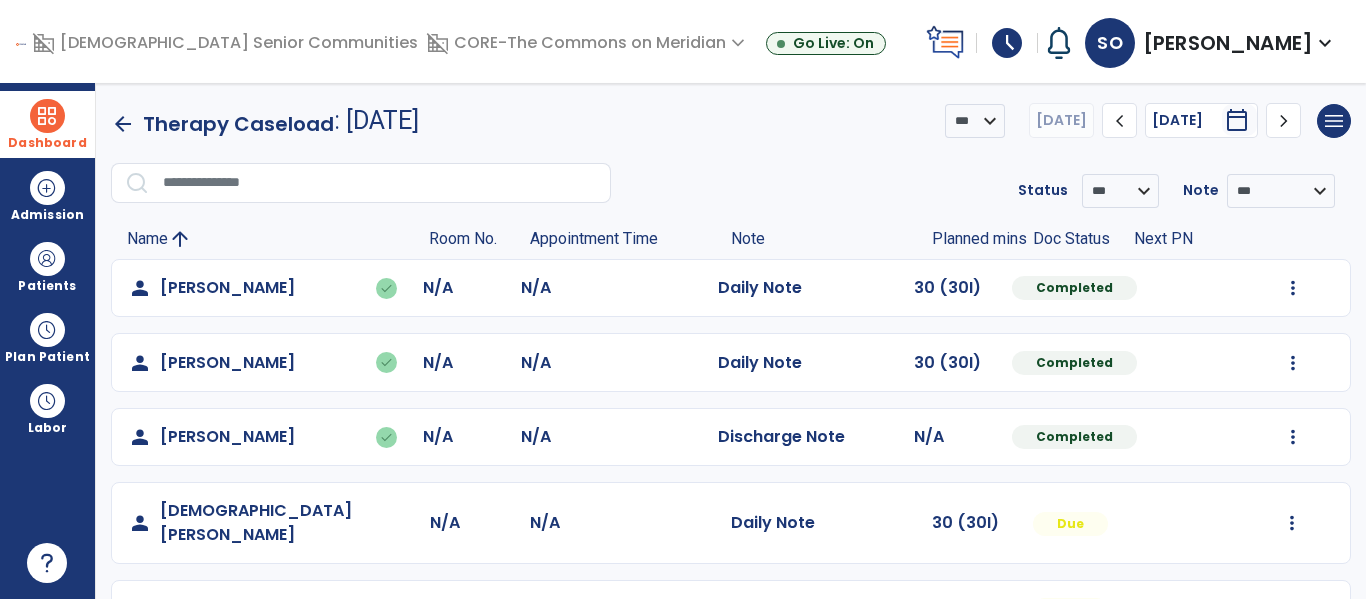 click on "arrow_back" 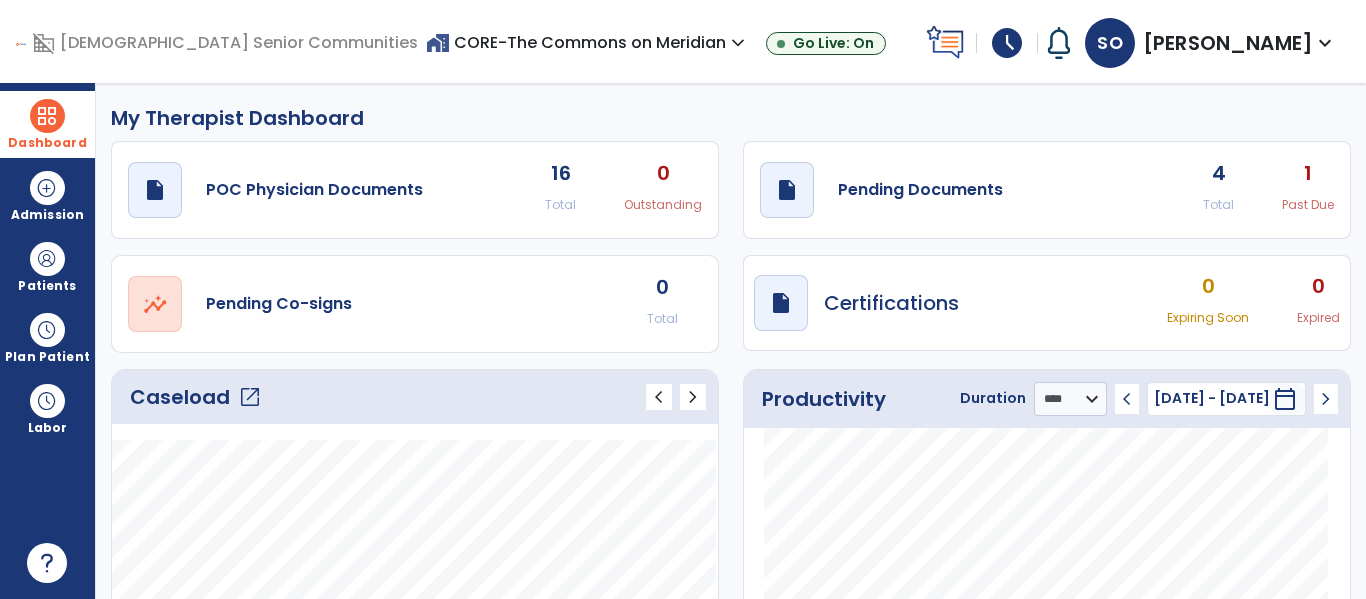 click on "1" 